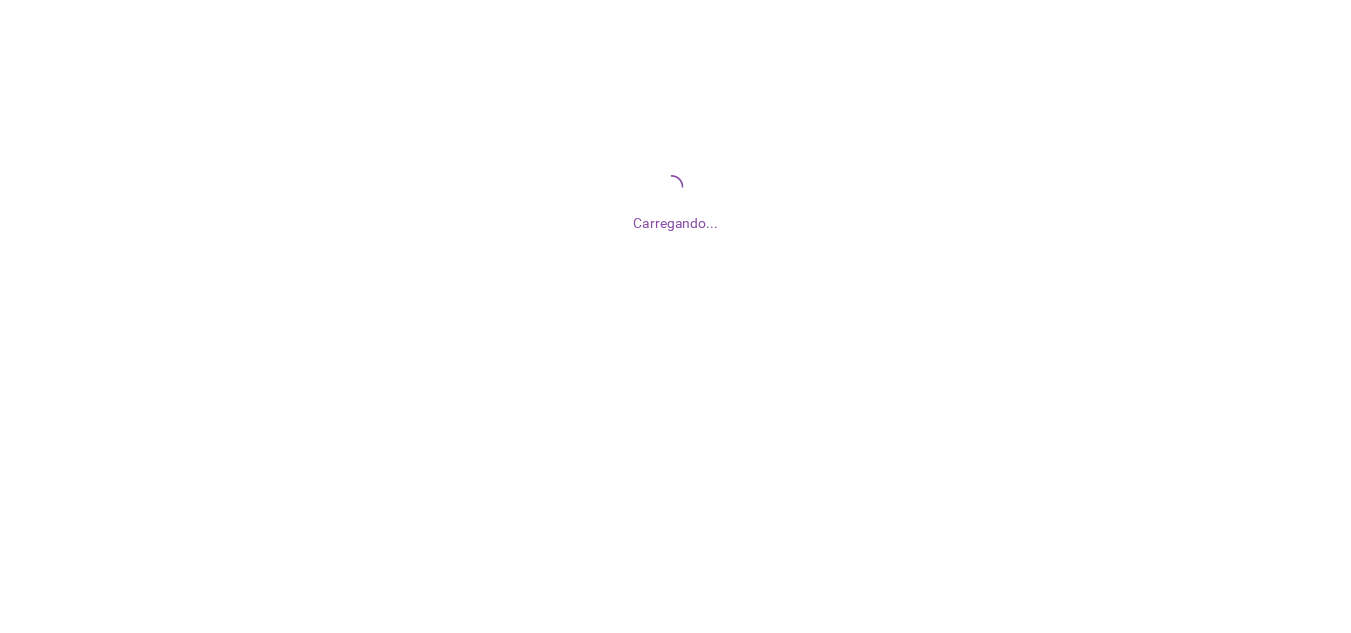 scroll, scrollTop: 0, scrollLeft: 0, axis: both 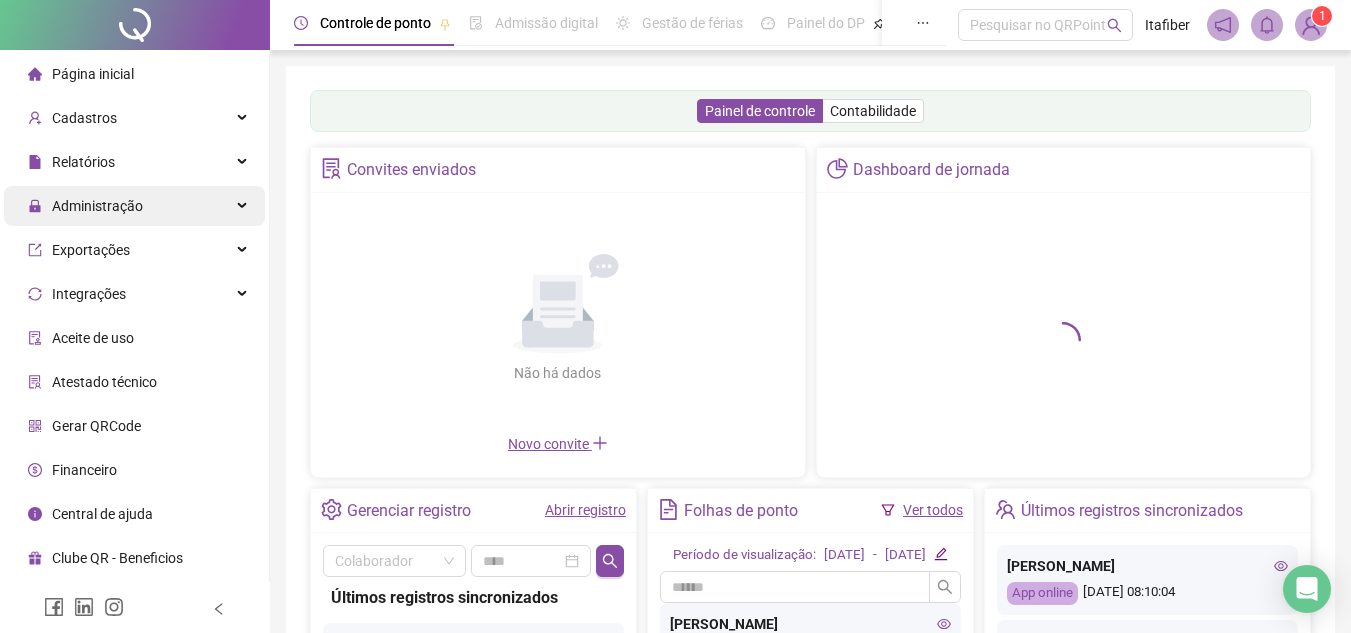 click on "Administração" at bounding box center [97, 206] 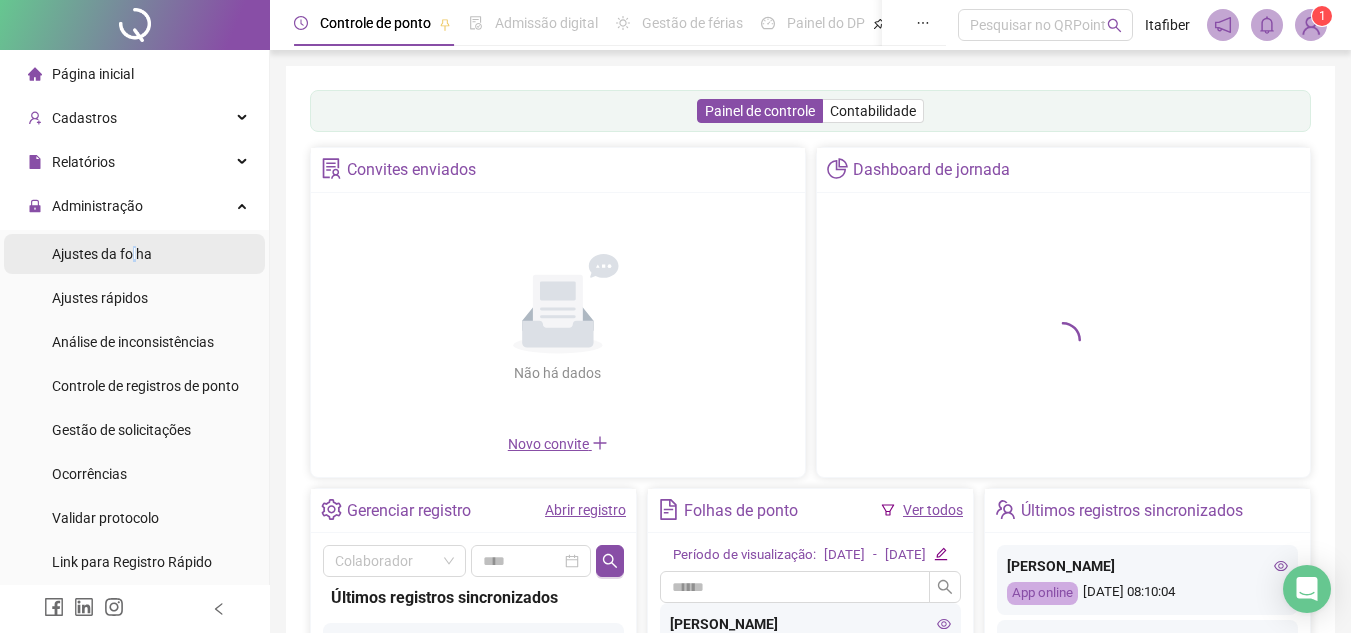 click on "Ajustes da folha" at bounding box center [102, 254] 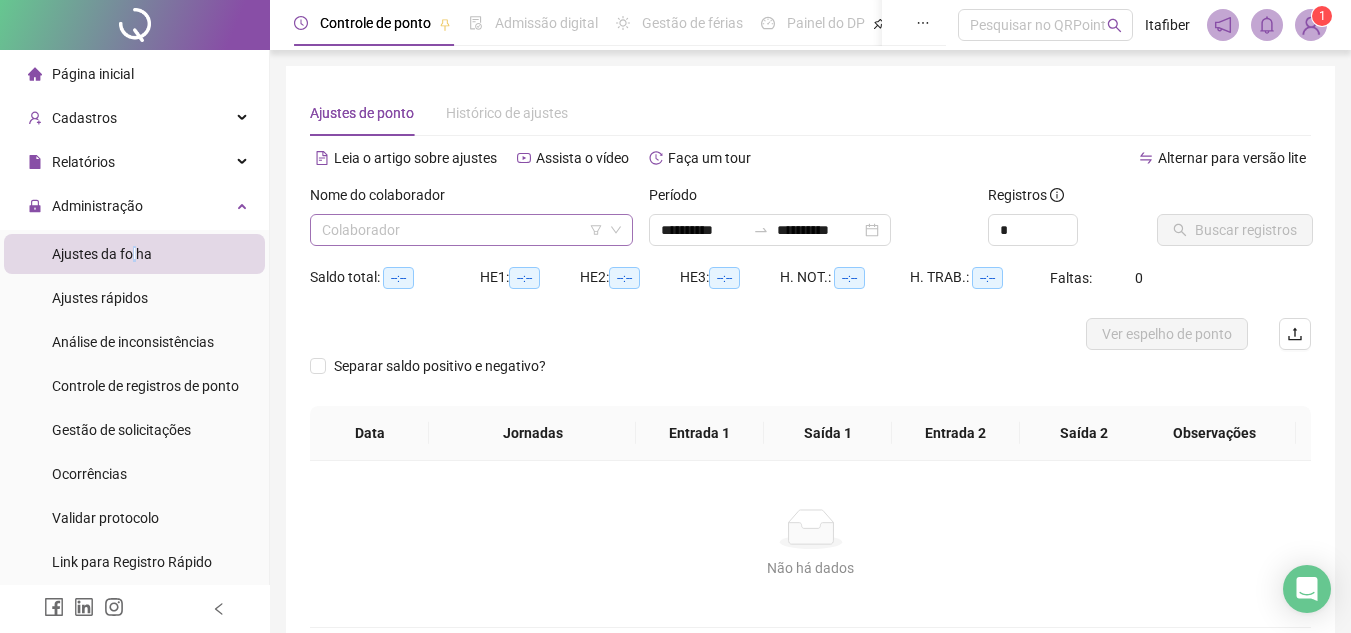 type on "**********" 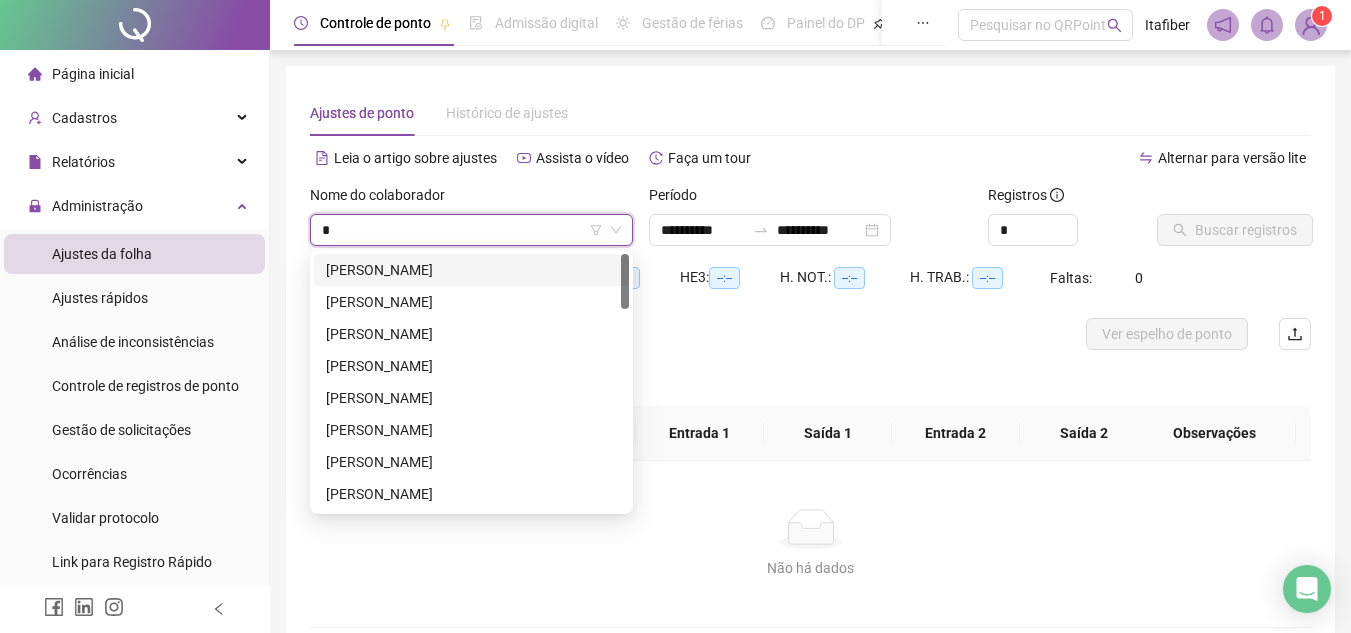 type on "**" 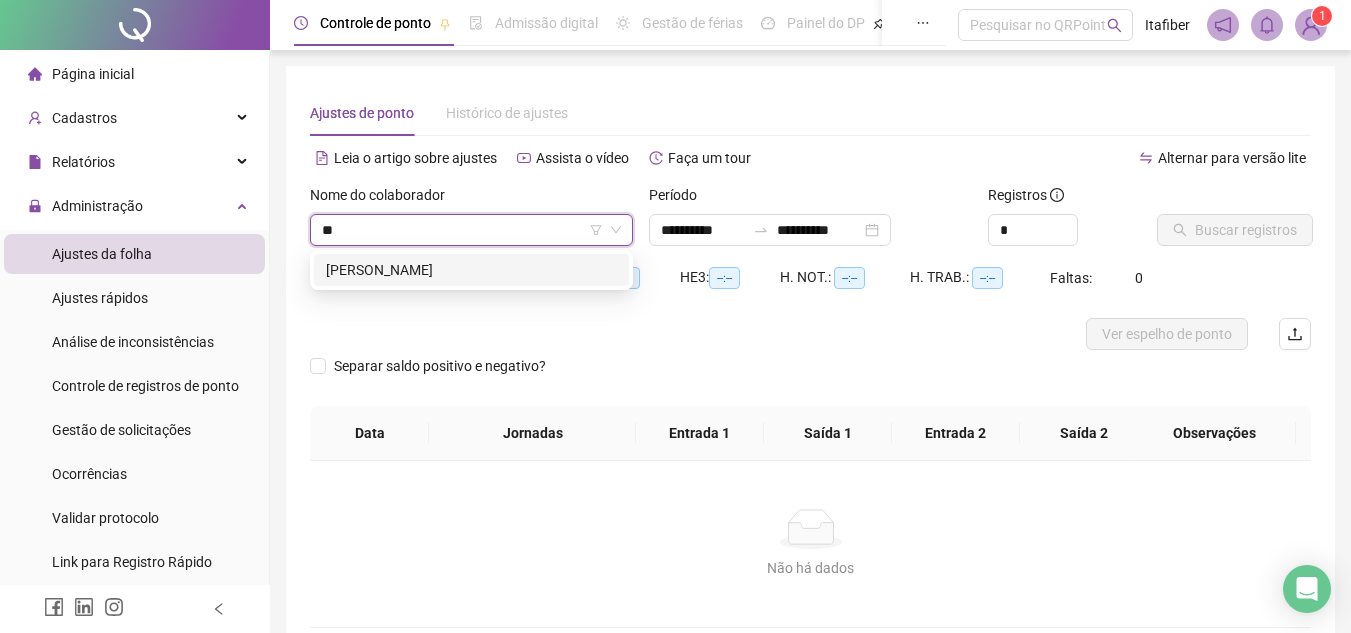click on "[PERSON_NAME]" at bounding box center [471, 270] 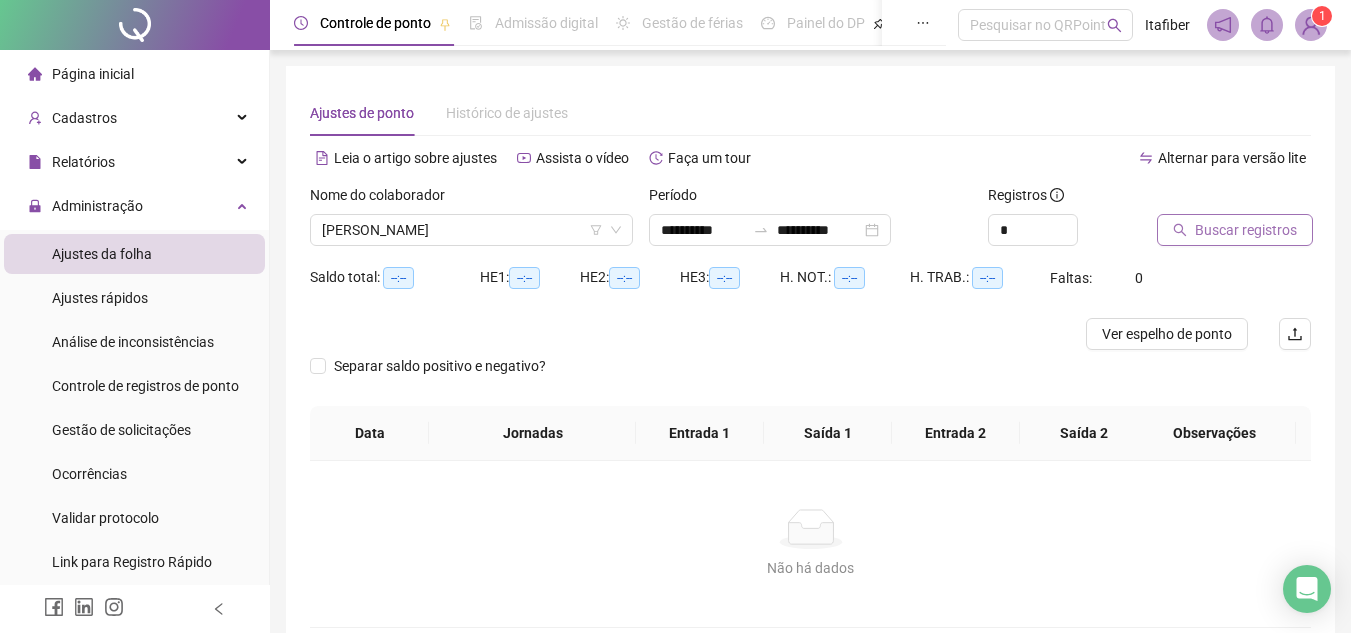 click on "Buscar registros" at bounding box center (1235, 230) 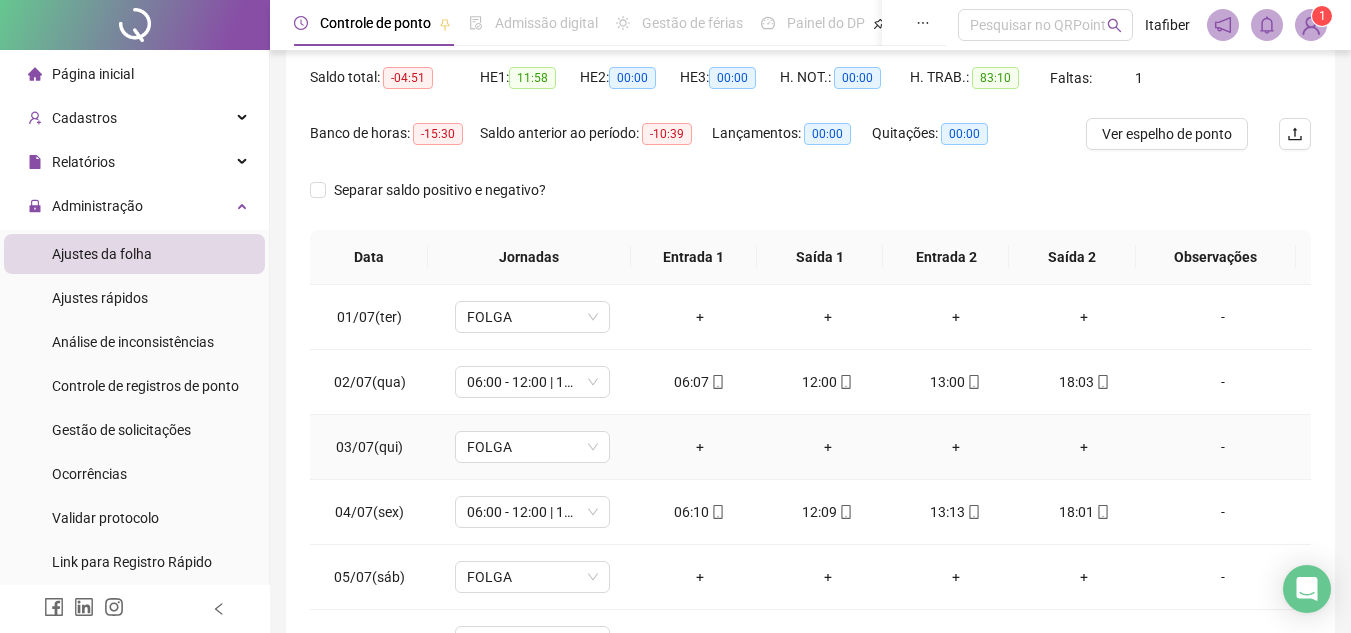 scroll, scrollTop: 389, scrollLeft: 0, axis: vertical 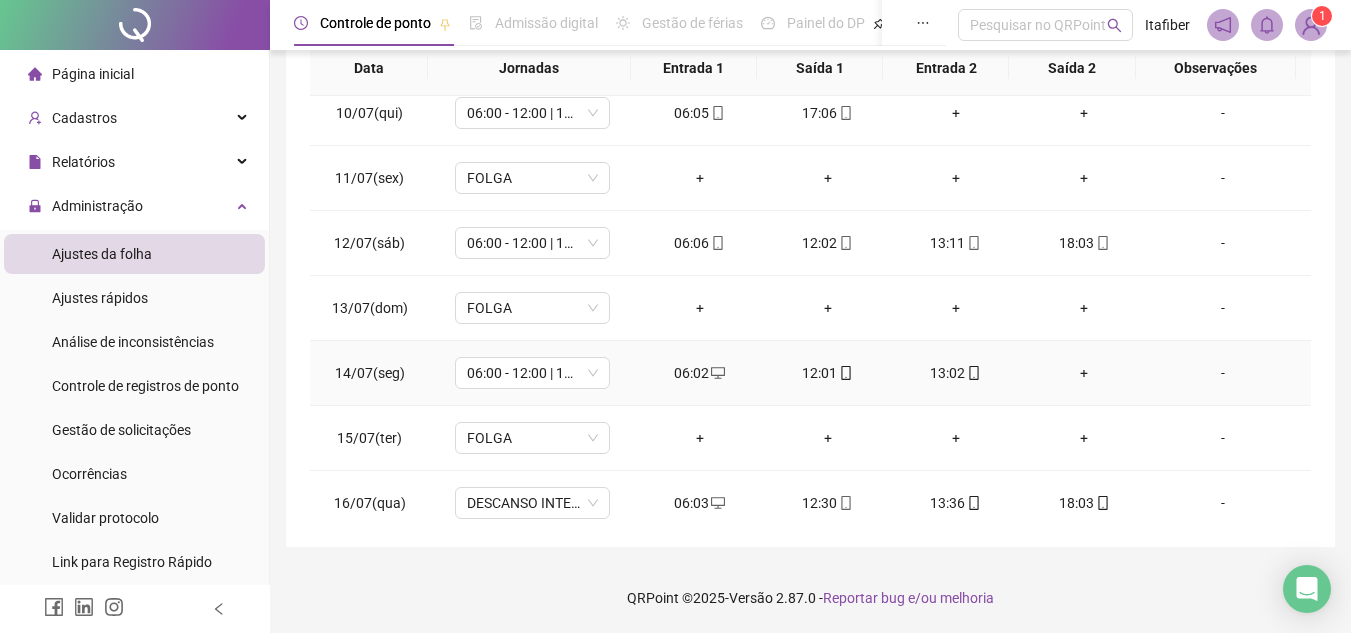 click on "+" at bounding box center [1084, 373] 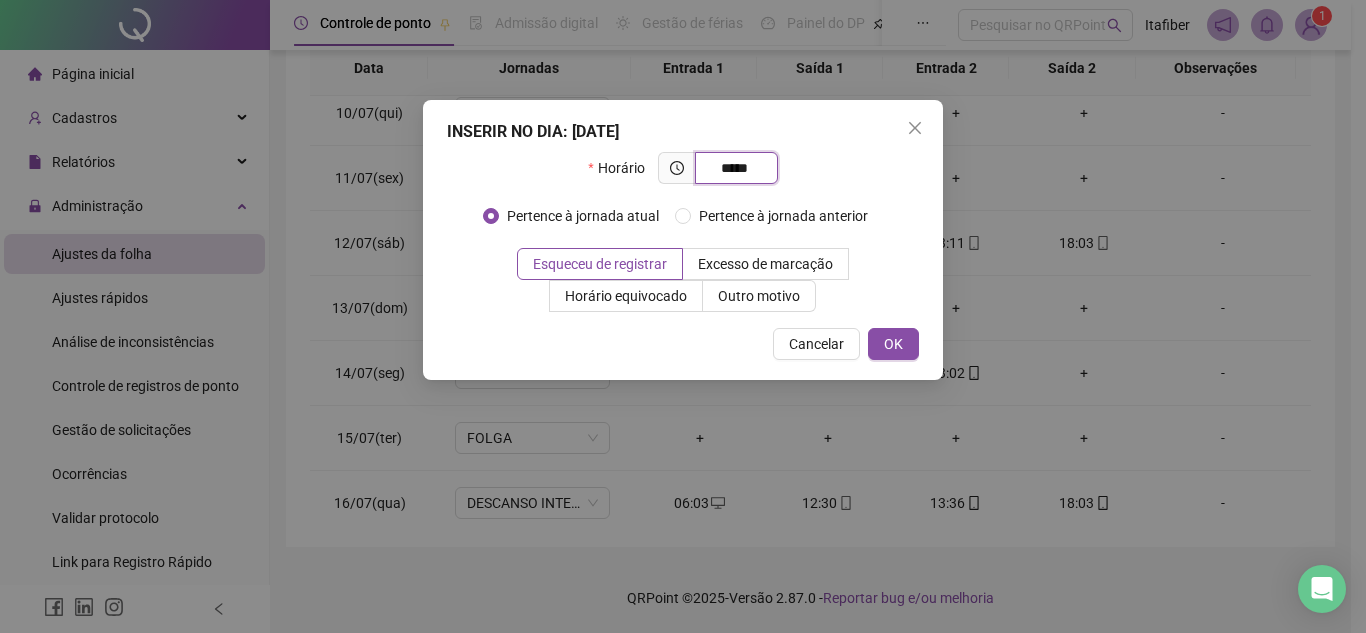 type on "*****" 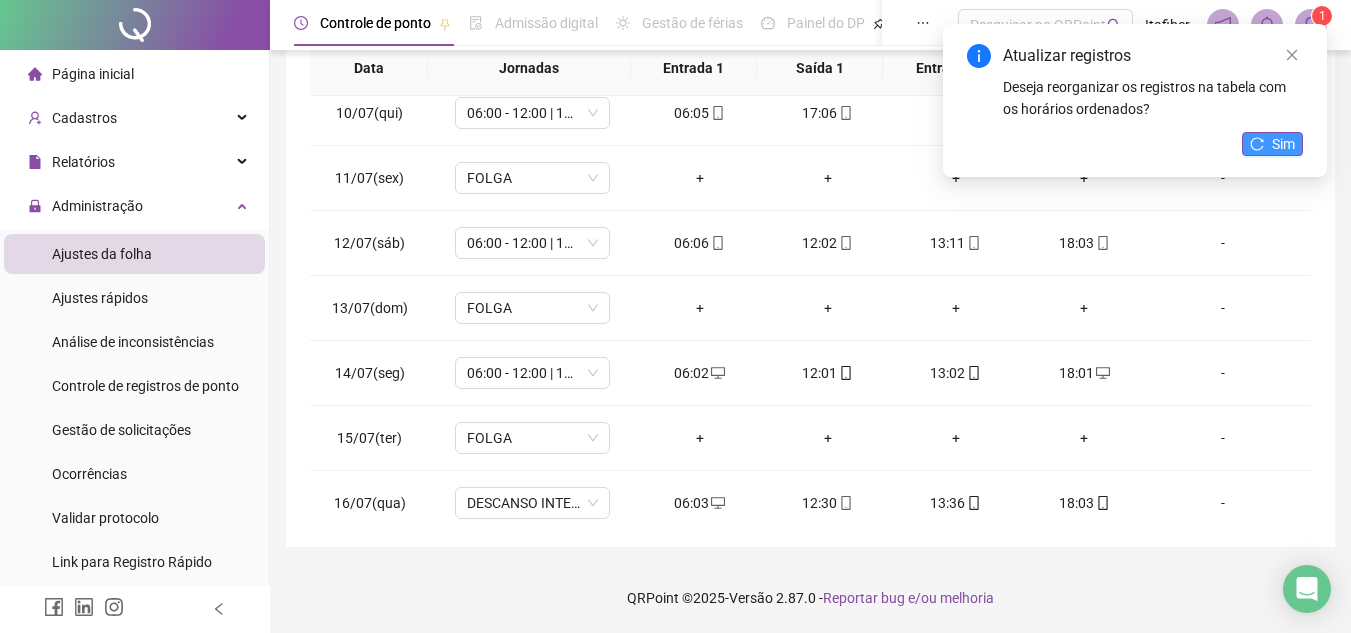 drag, startPoint x: 1229, startPoint y: 137, endPoint x: 1265, endPoint y: 140, distance: 36.124783 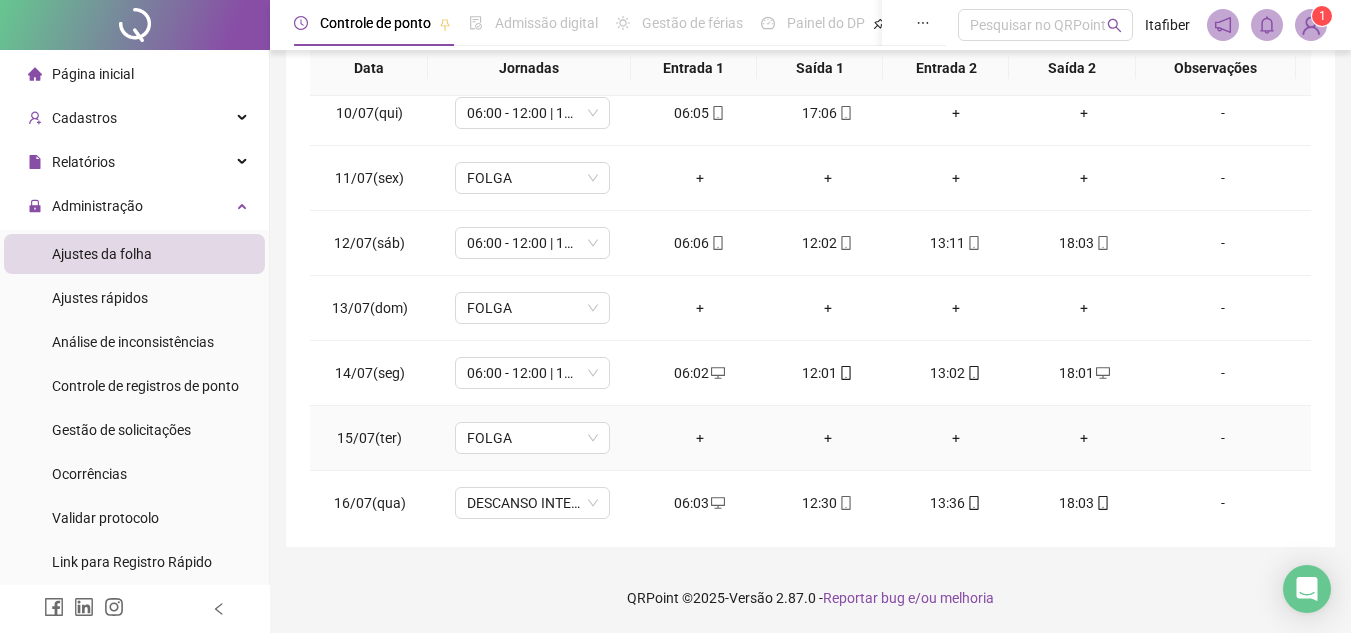 scroll, scrollTop: 678, scrollLeft: 0, axis: vertical 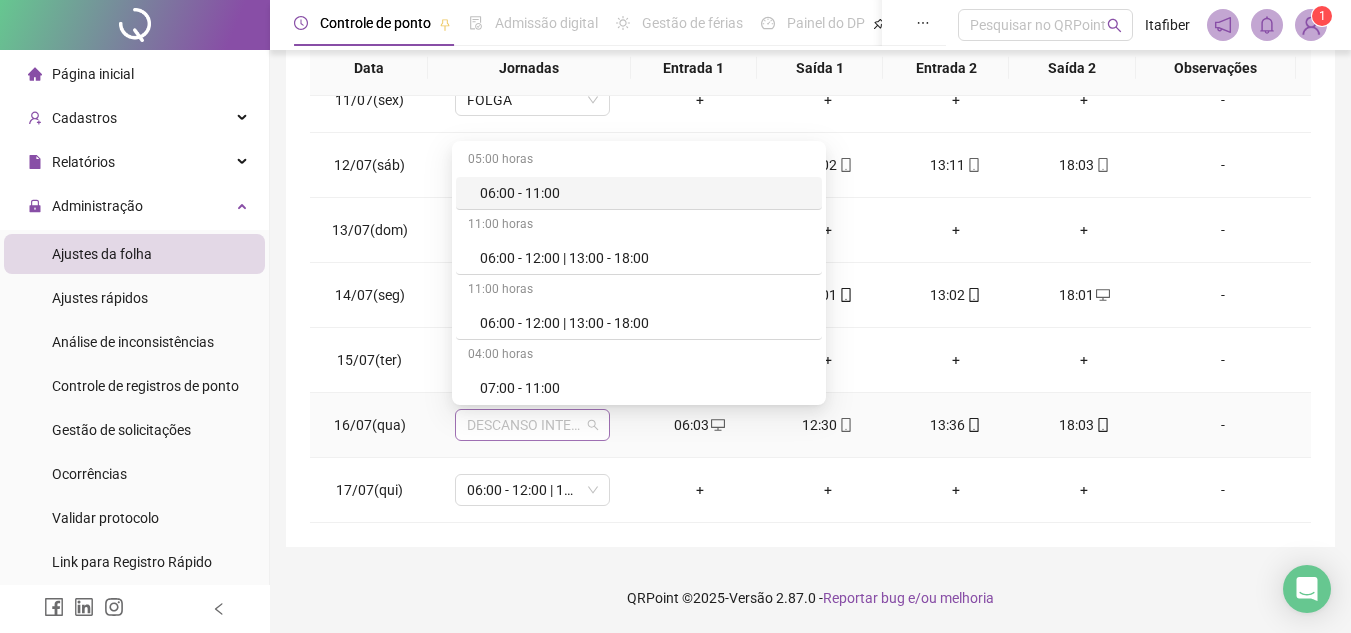 click on "DESCANSO INTER-JORNADA" at bounding box center [532, 425] 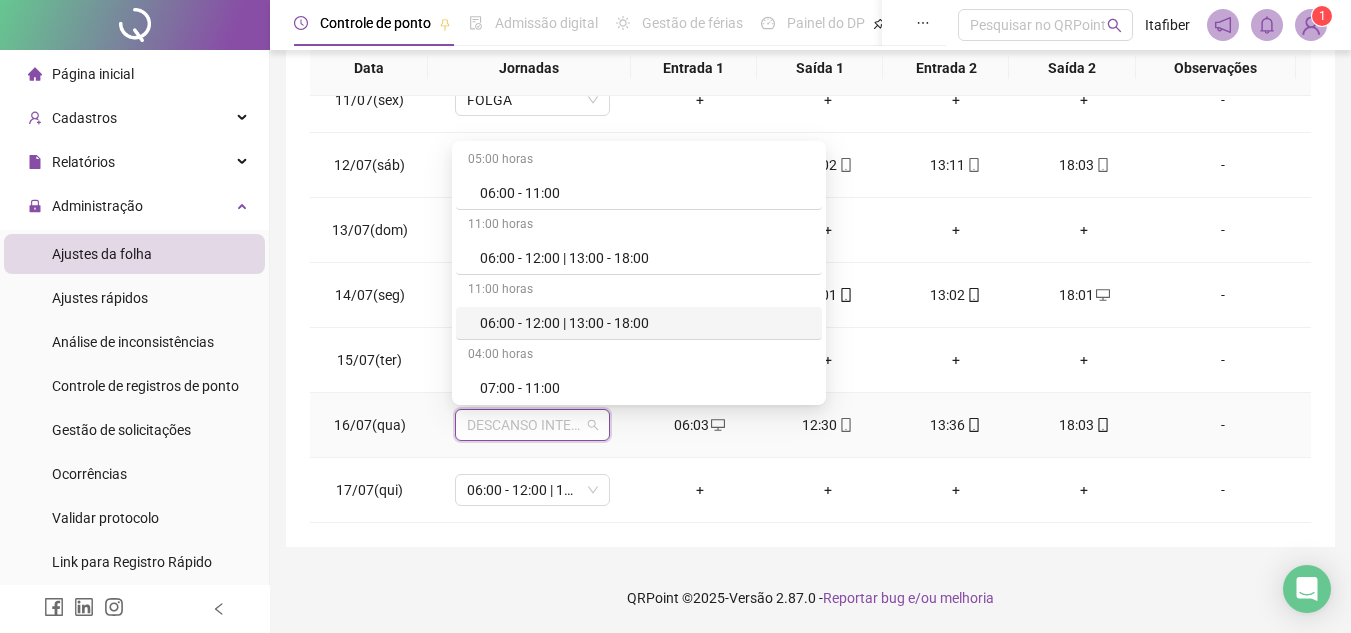 click on "06:00 - 12:00 | 13:00 - 18:00" at bounding box center (645, 323) 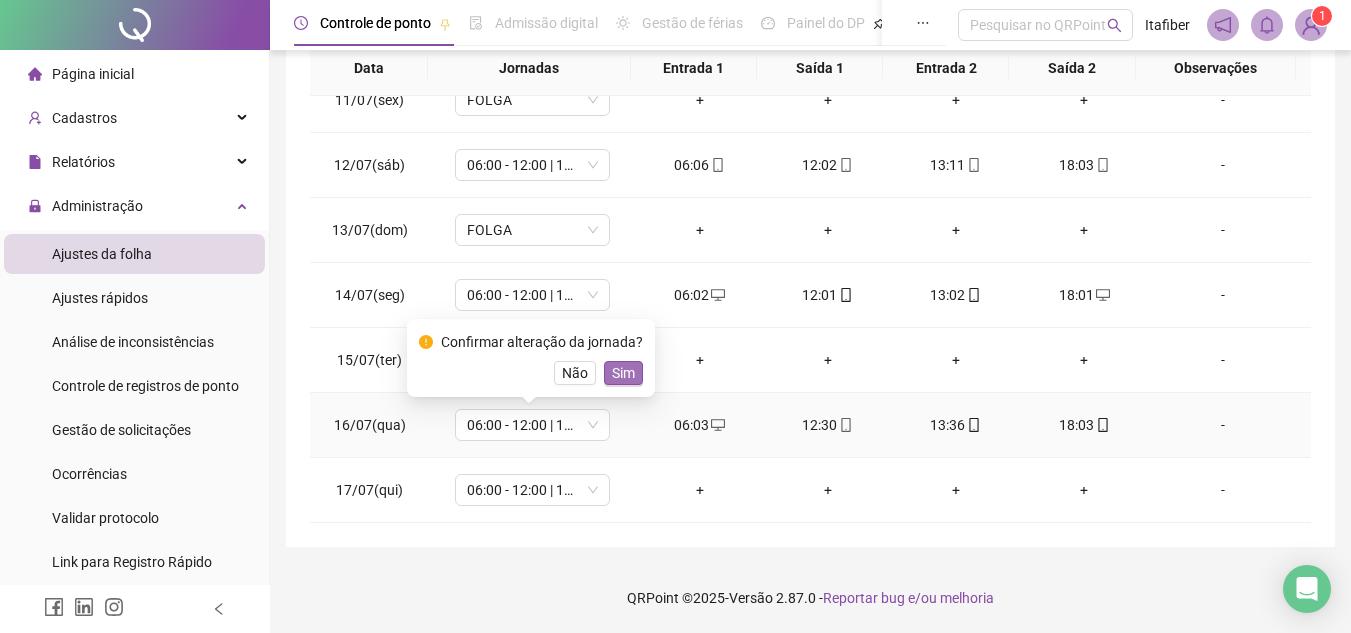 click on "Sim" at bounding box center (623, 373) 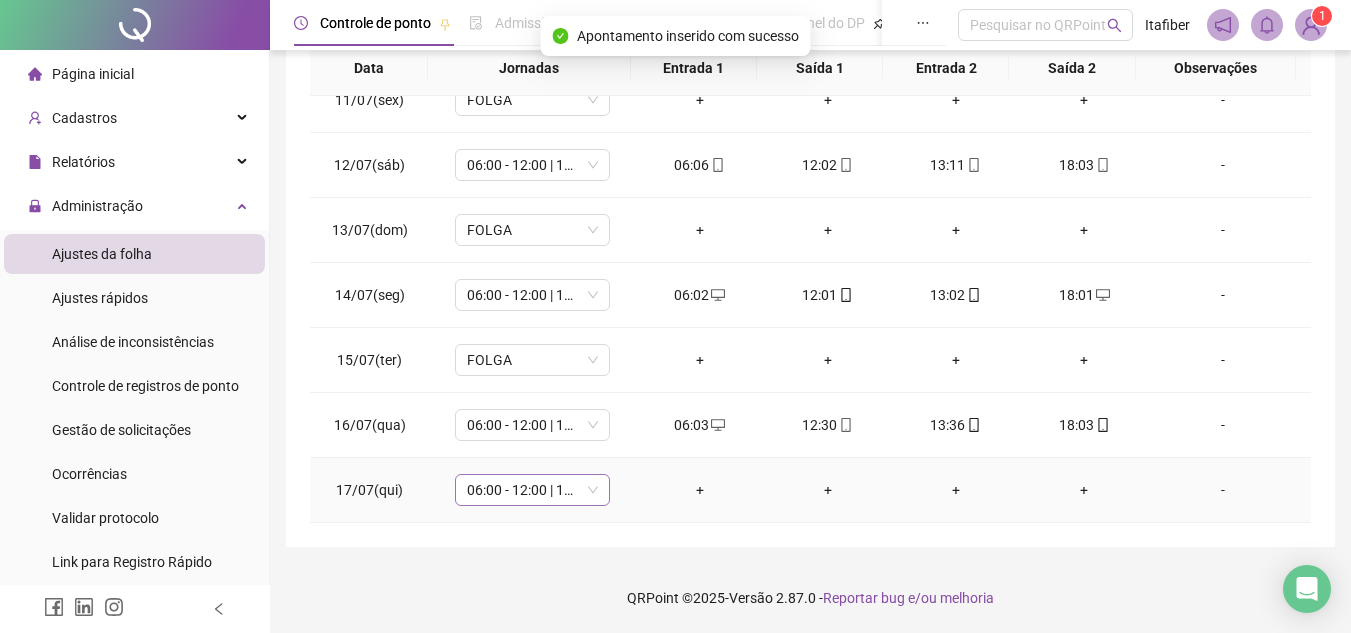click on "06:00 - 12:00 | 13:00 - 18:00" at bounding box center (532, 490) 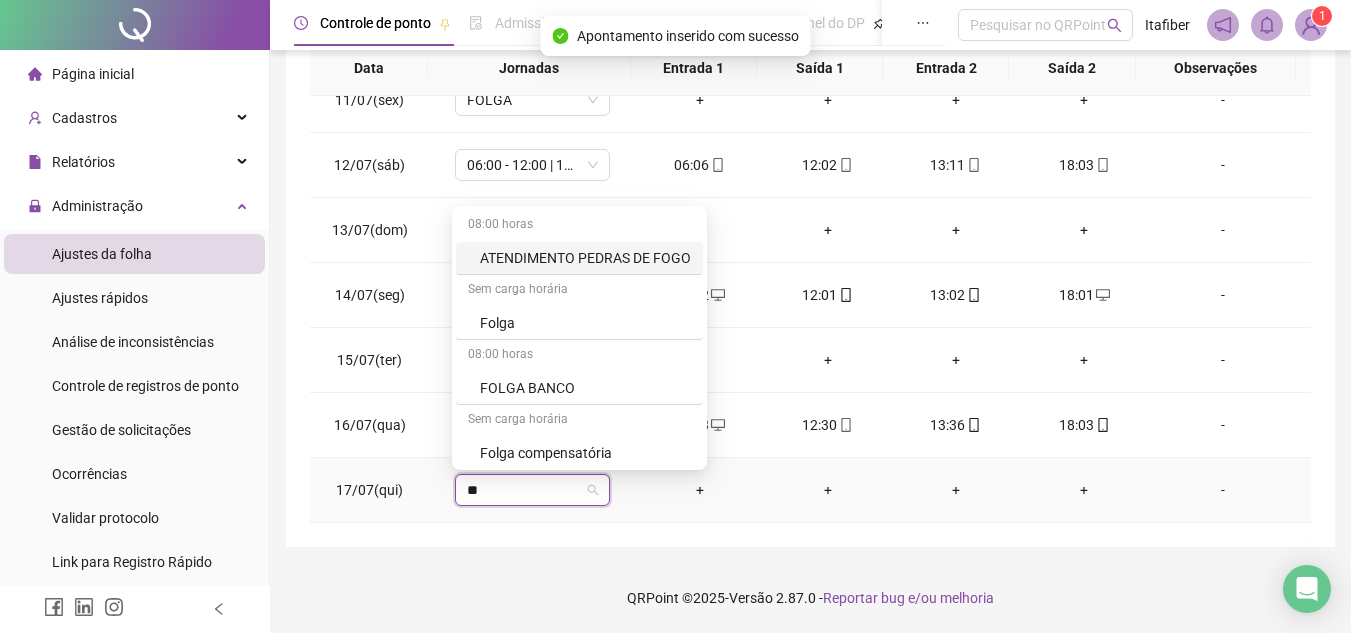 type on "***" 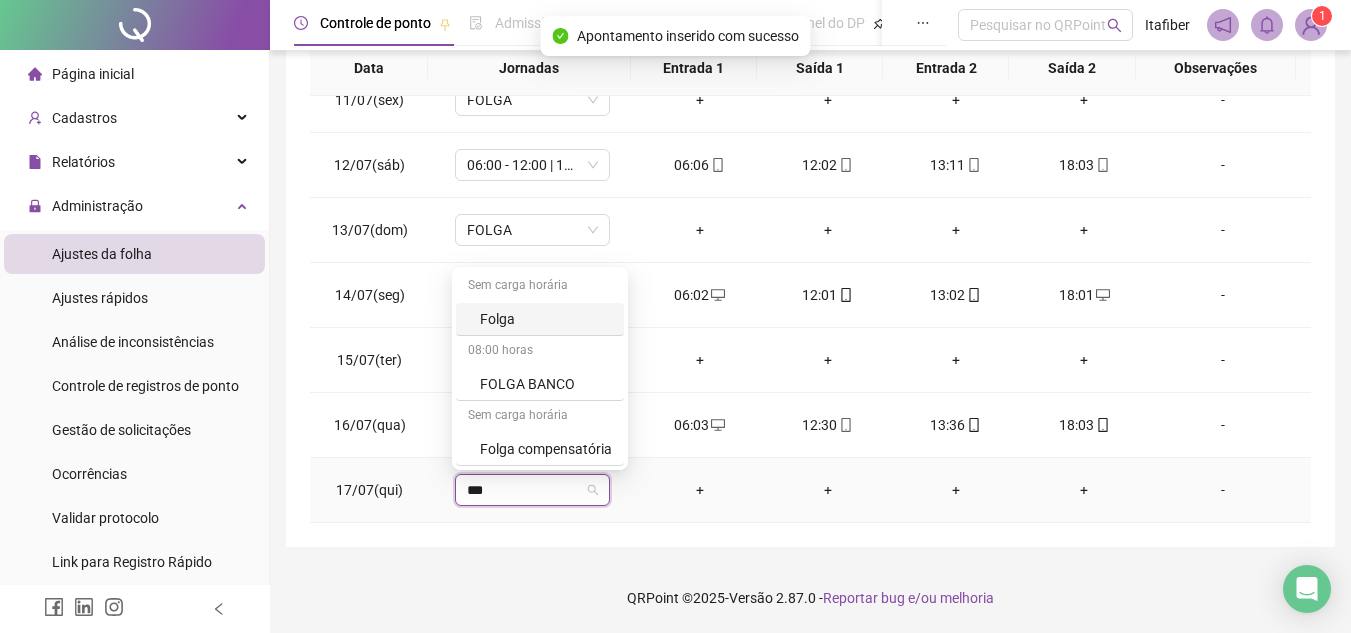 click on "Folga" at bounding box center (540, 319) 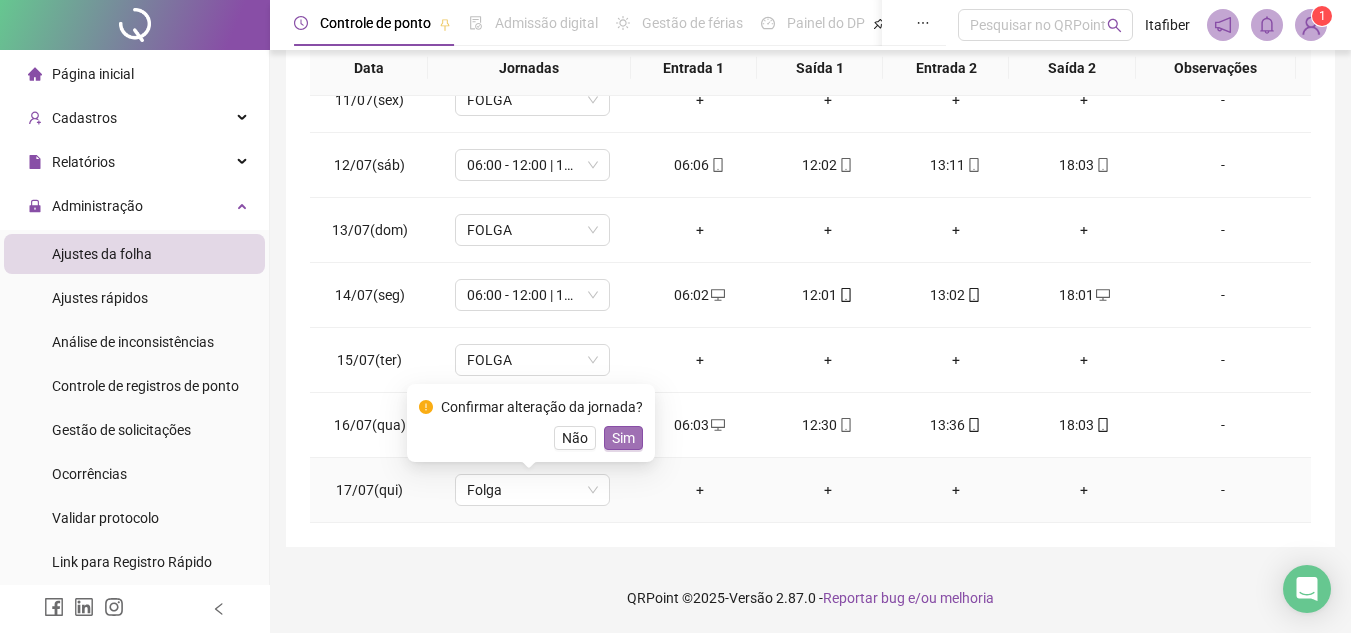 click on "Sim" at bounding box center [623, 438] 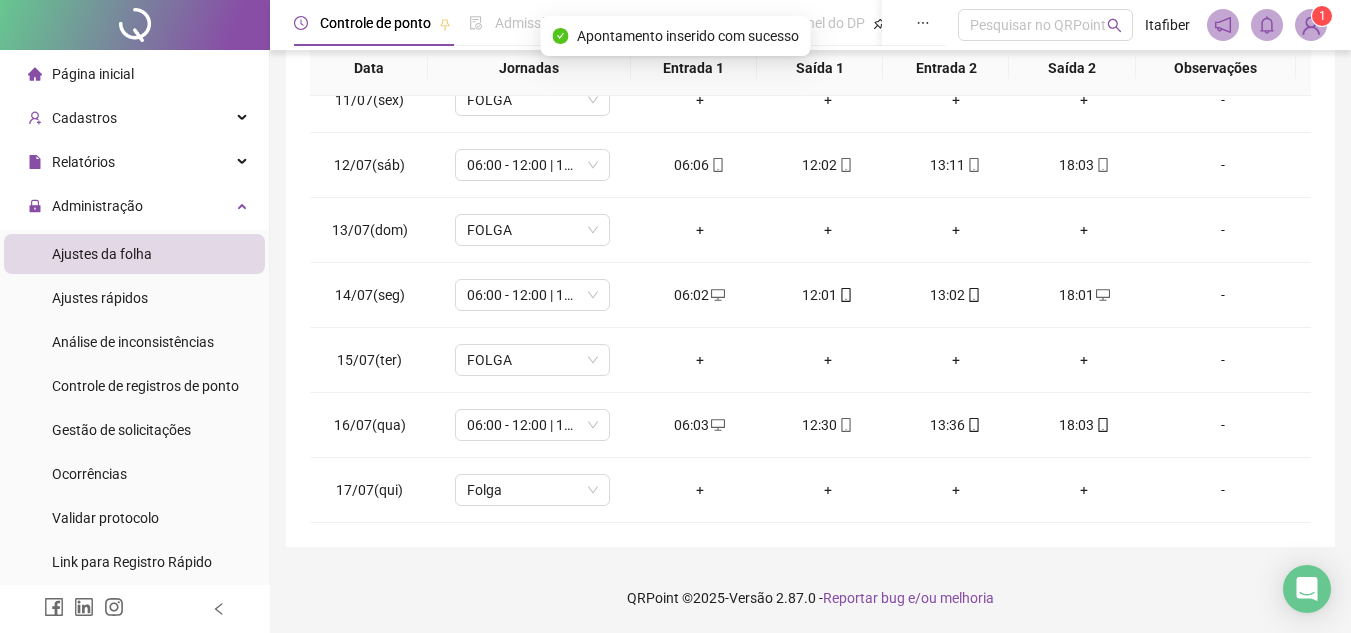 scroll, scrollTop: 0, scrollLeft: 0, axis: both 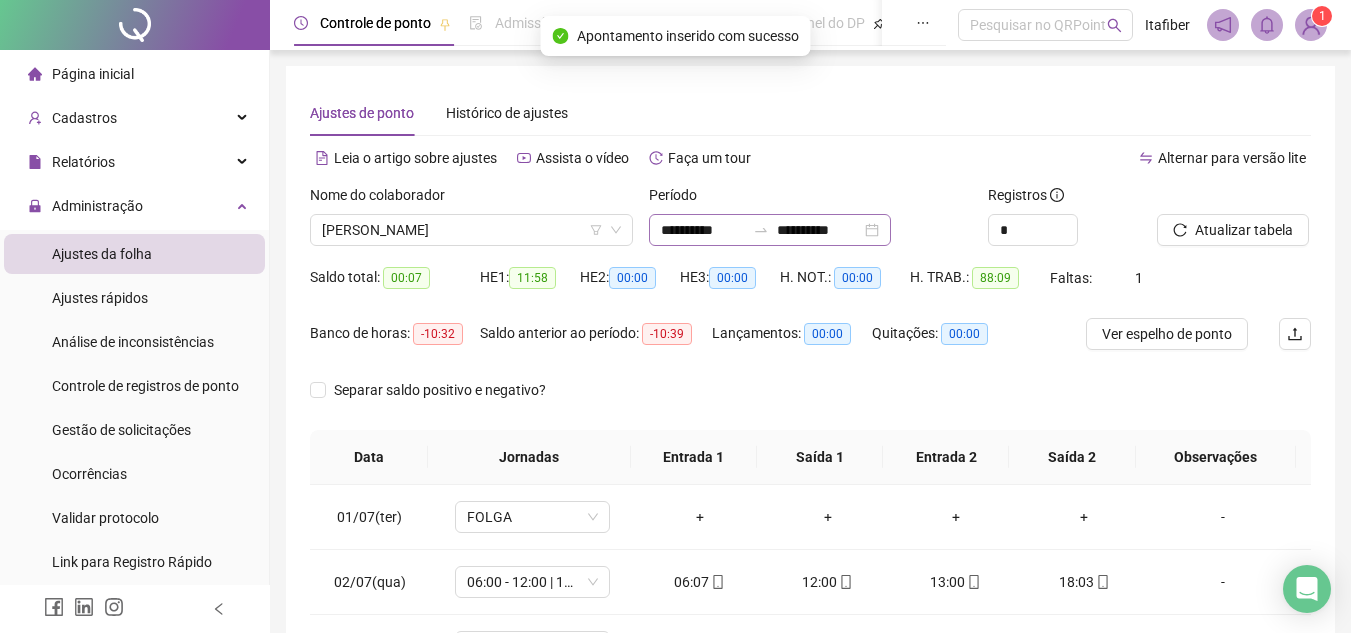 click on "**********" at bounding box center [770, 230] 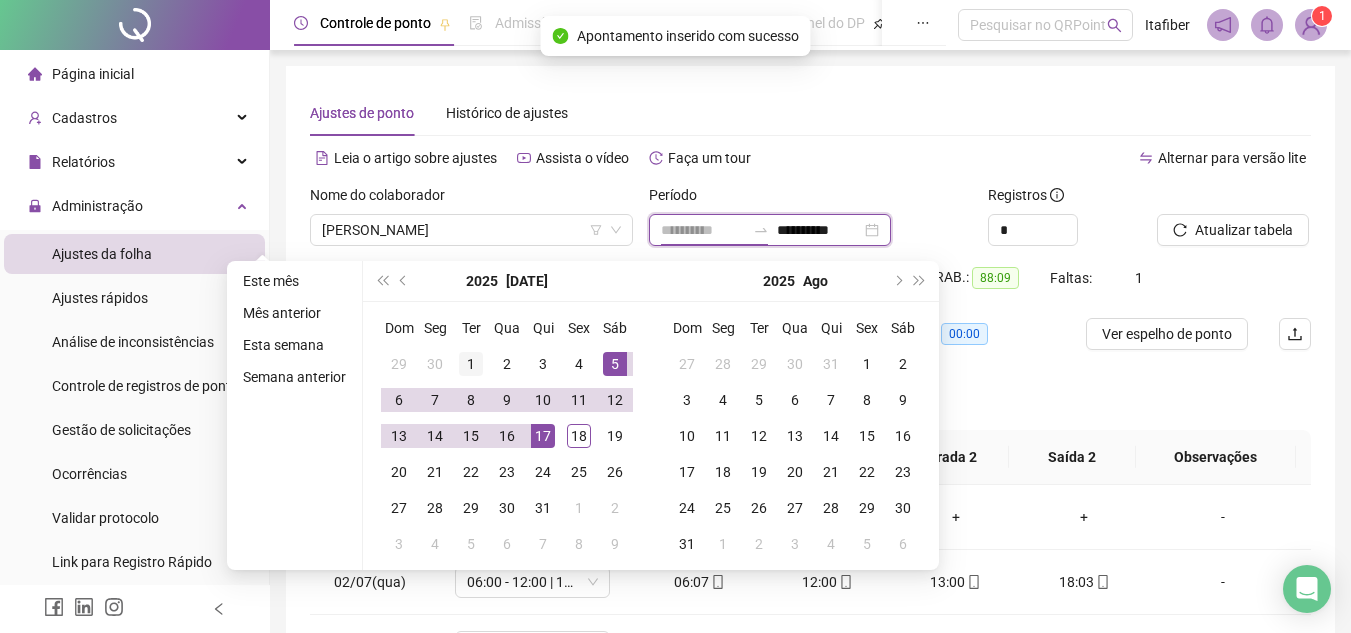 type on "**********" 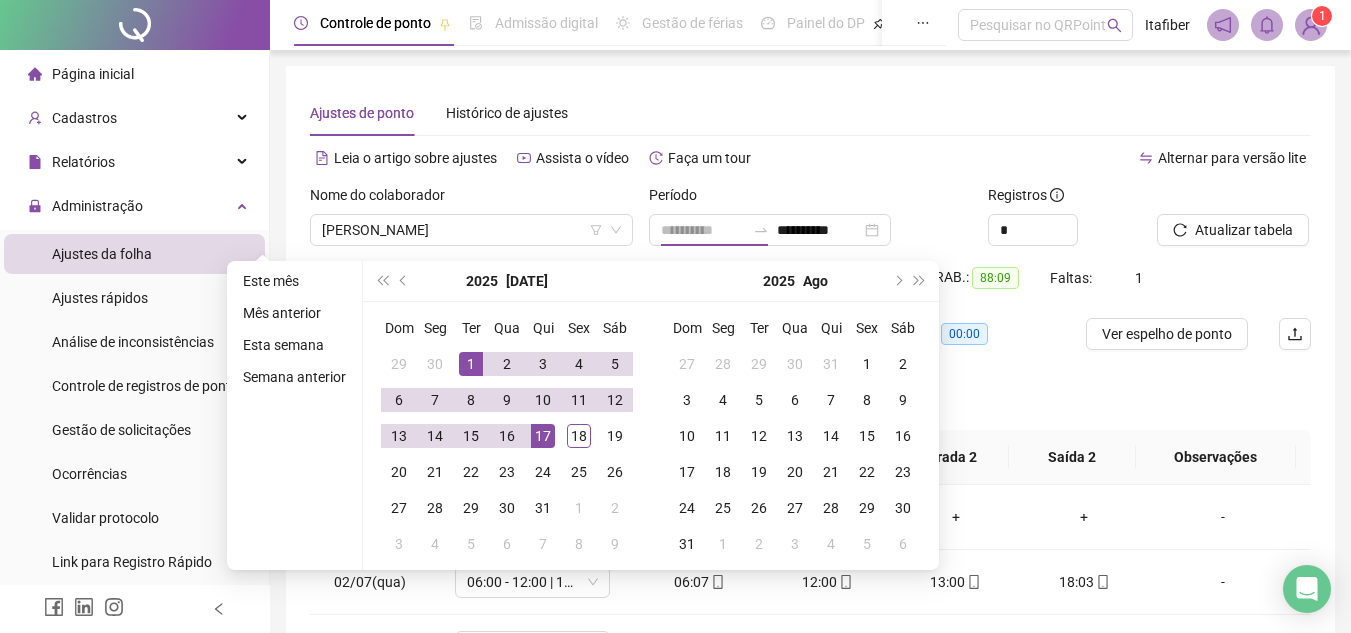 click on "1" at bounding box center [471, 364] 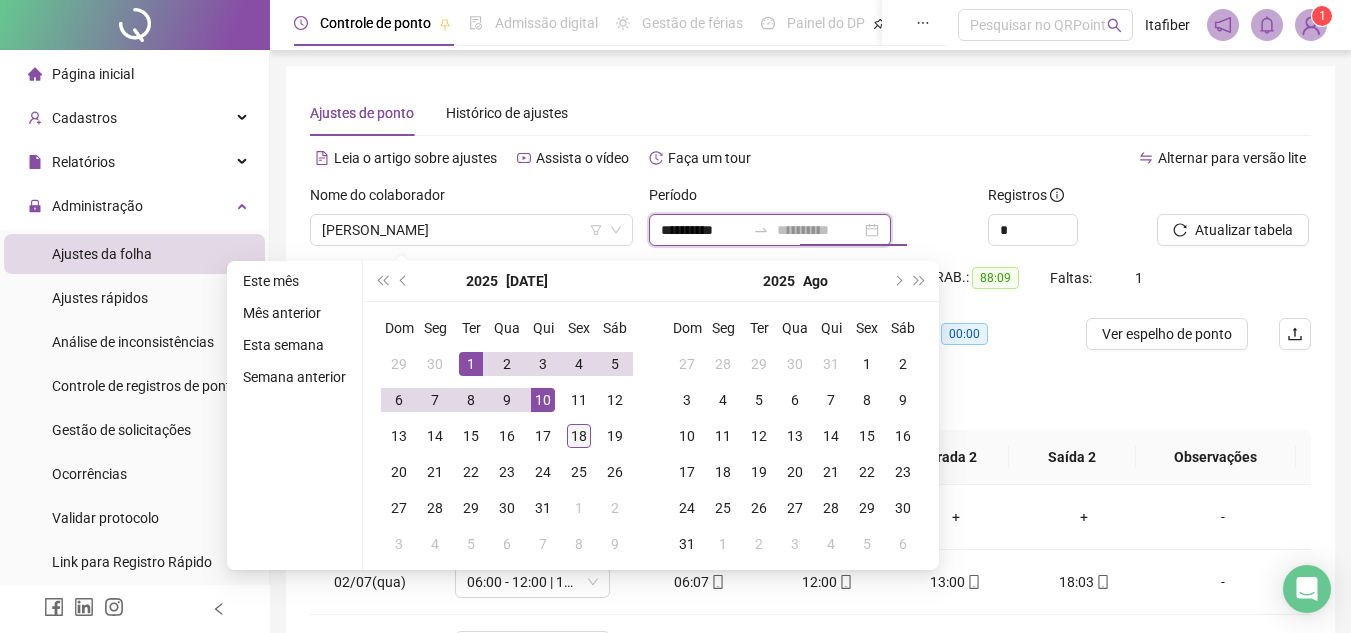 type on "**********" 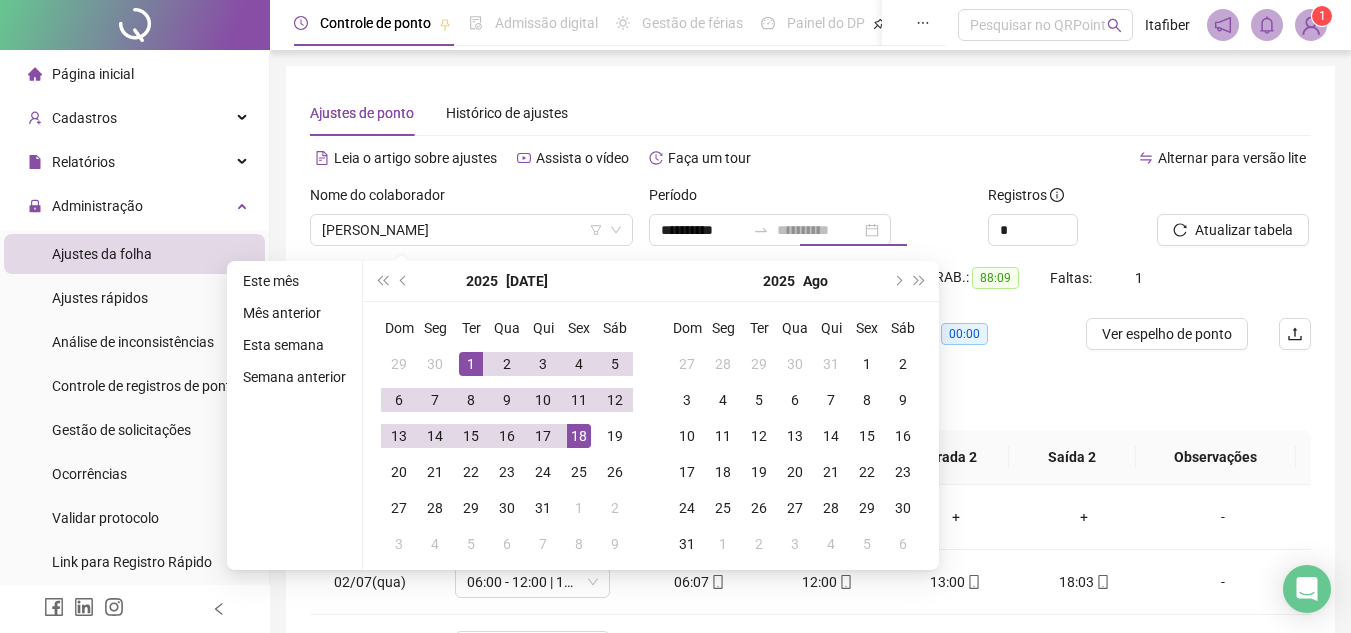 click on "18" at bounding box center (579, 436) 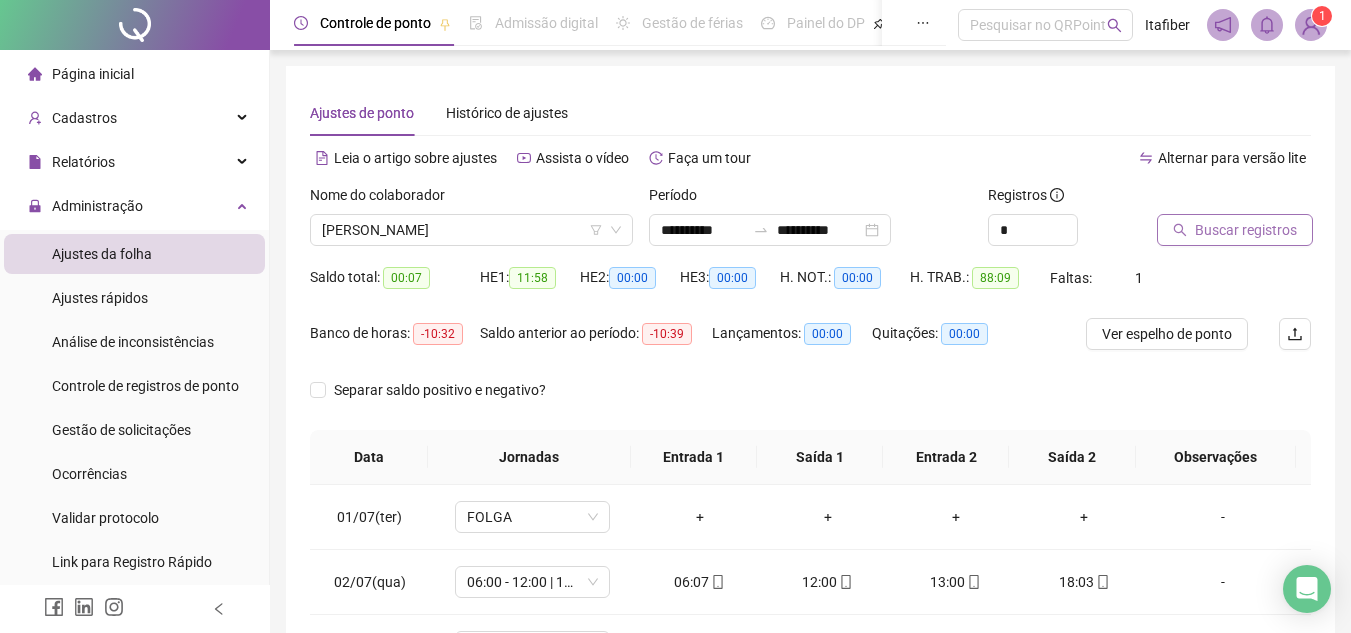 click on "Buscar registros" at bounding box center [1234, 223] 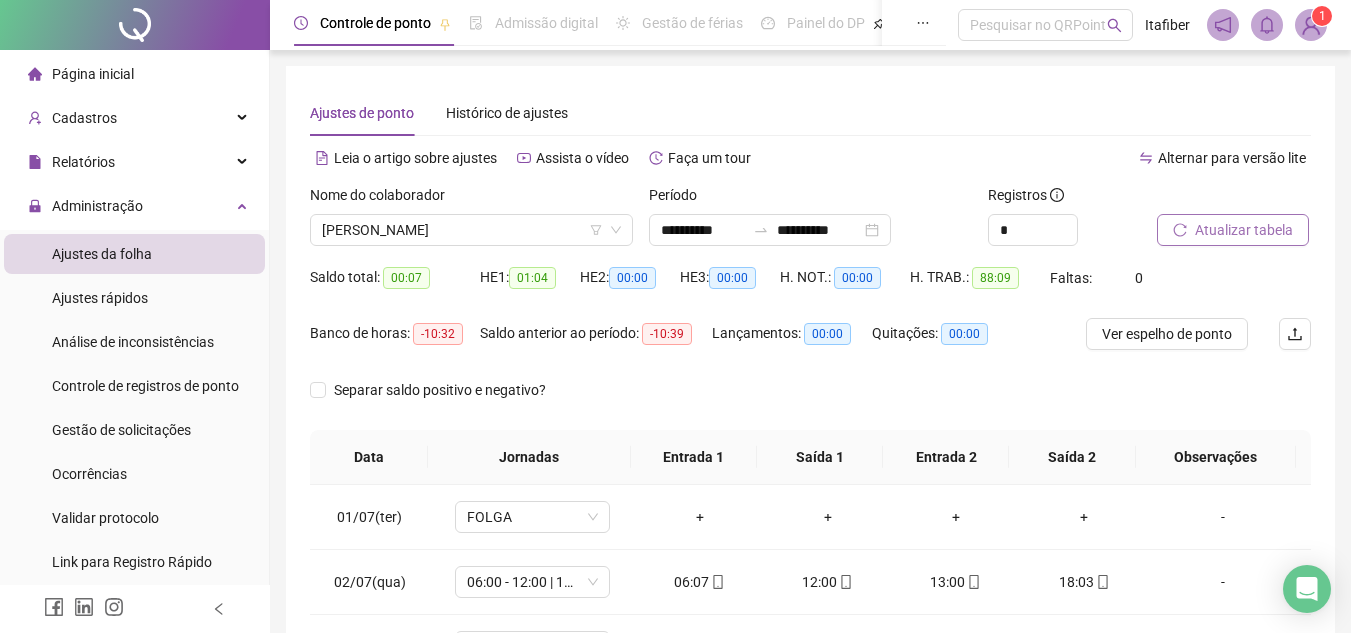 scroll, scrollTop: 389, scrollLeft: 0, axis: vertical 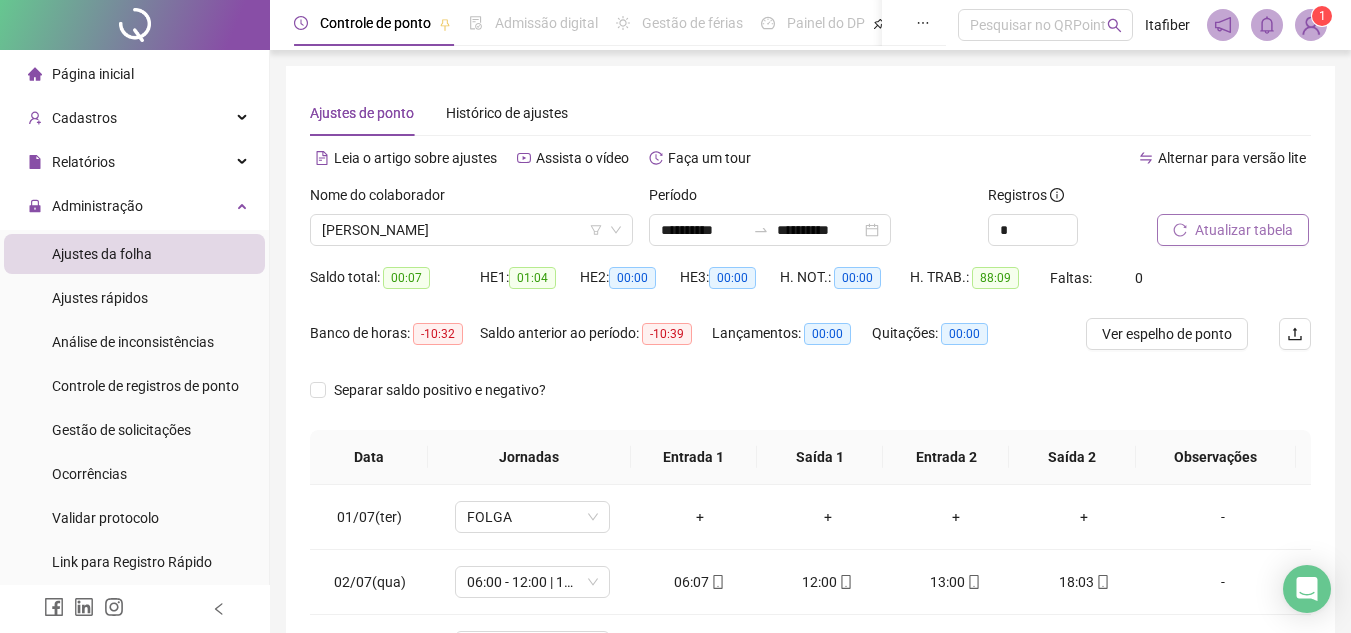 type 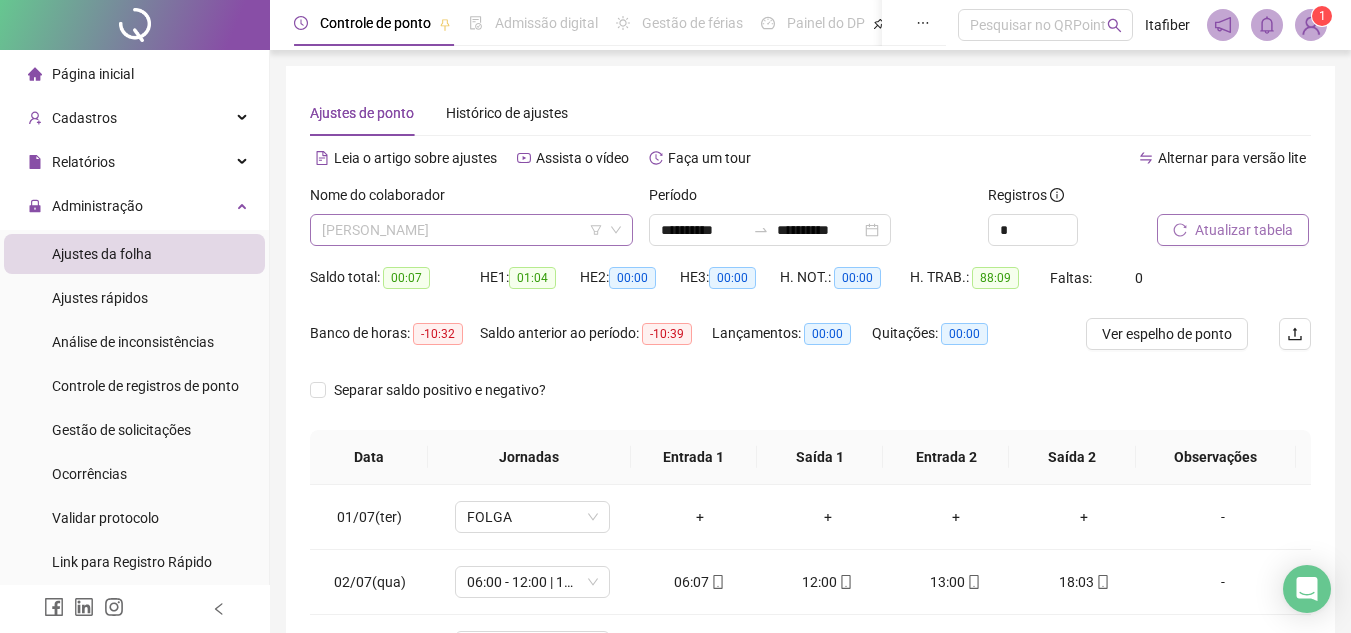 click on "[PERSON_NAME]" at bounding box center [471, 230] 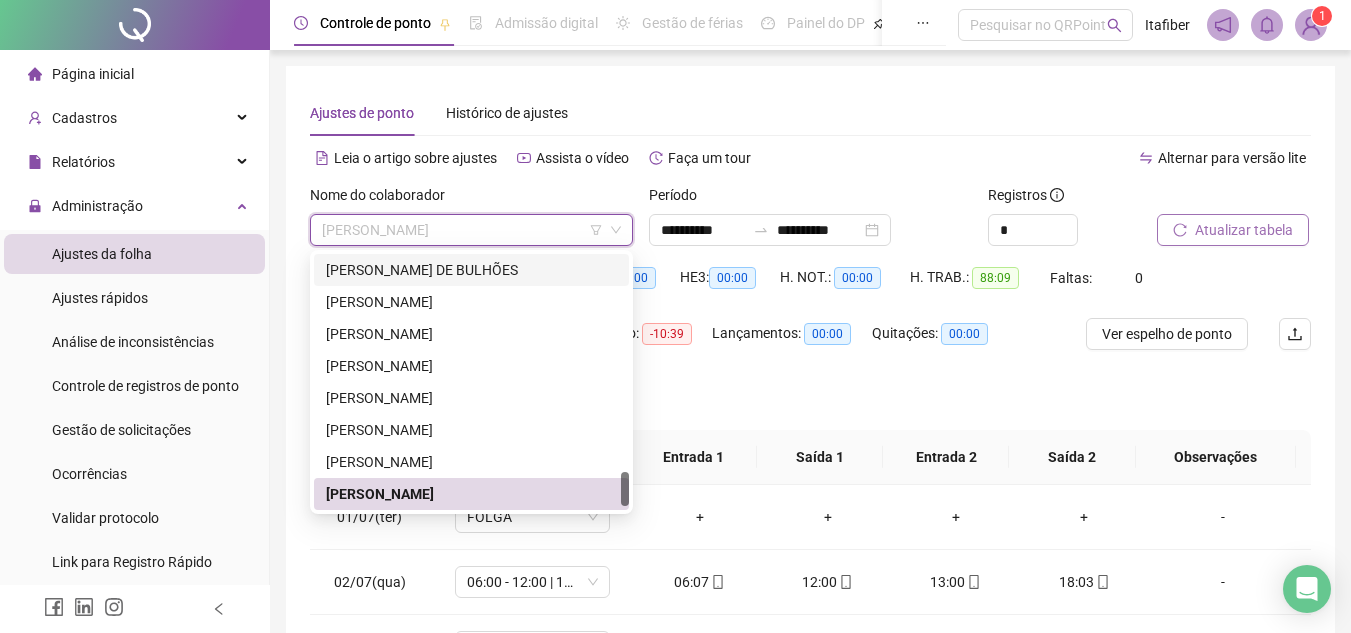 click 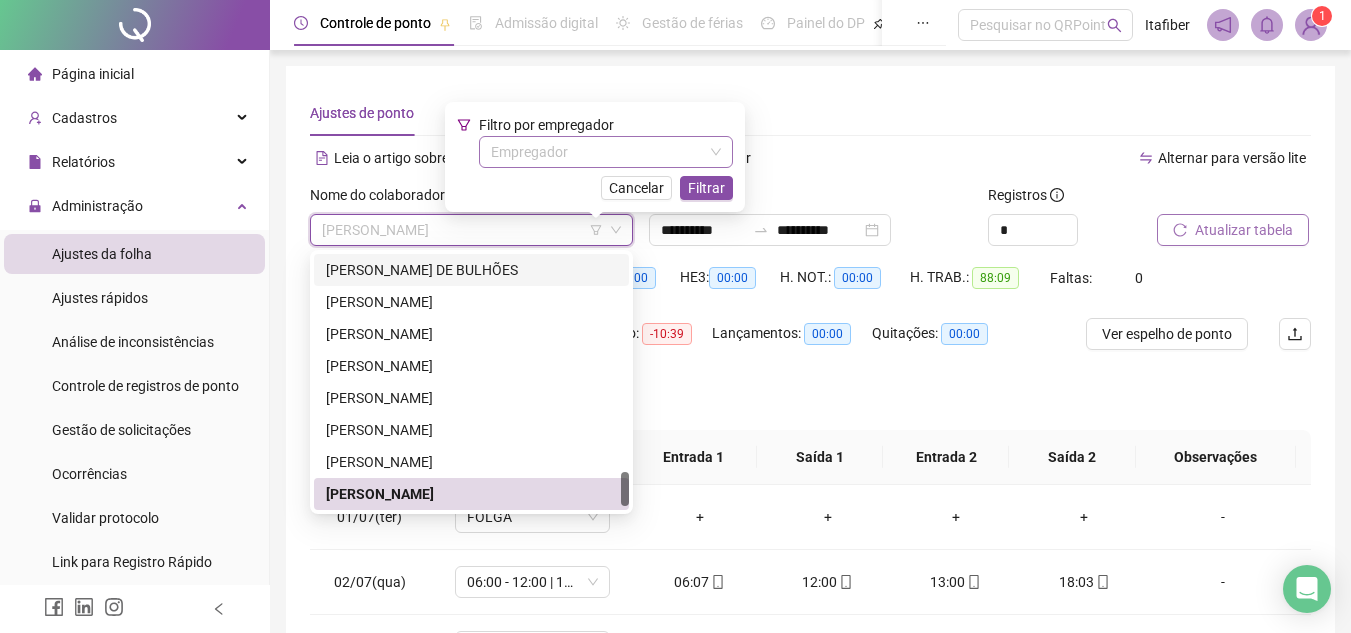 click at bounding box center [600, 152] 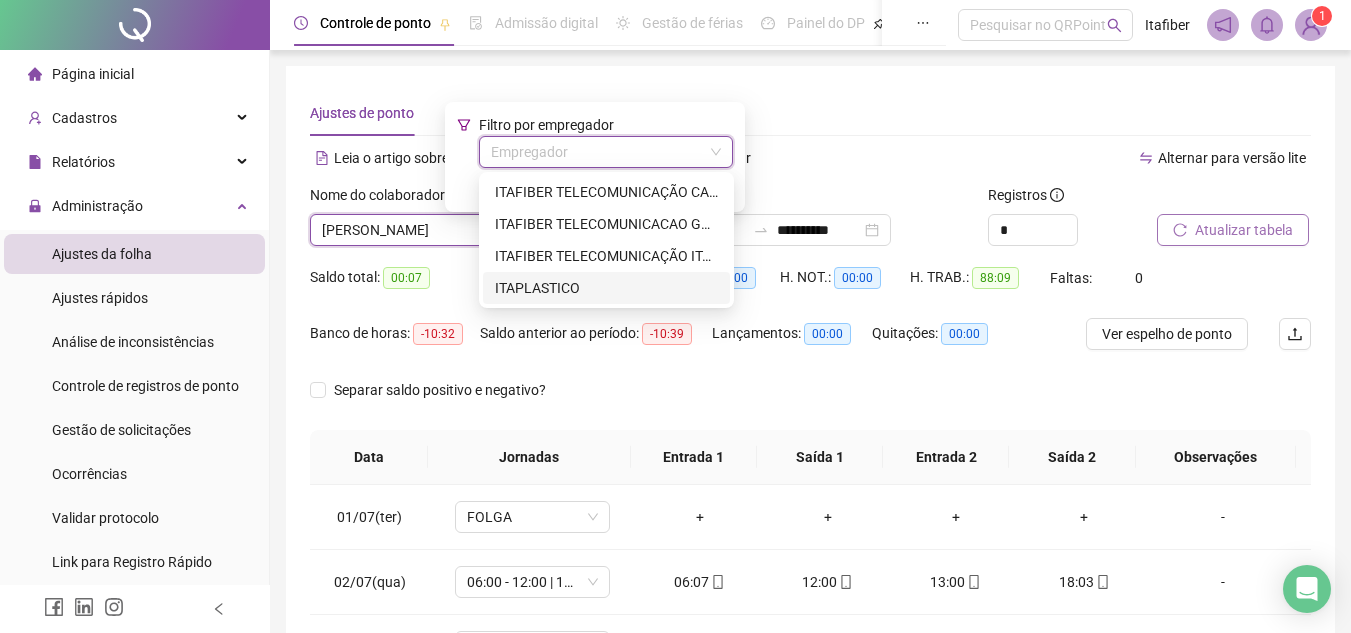 click on "ITAPLASTICO" at bounding box center [606, 288] 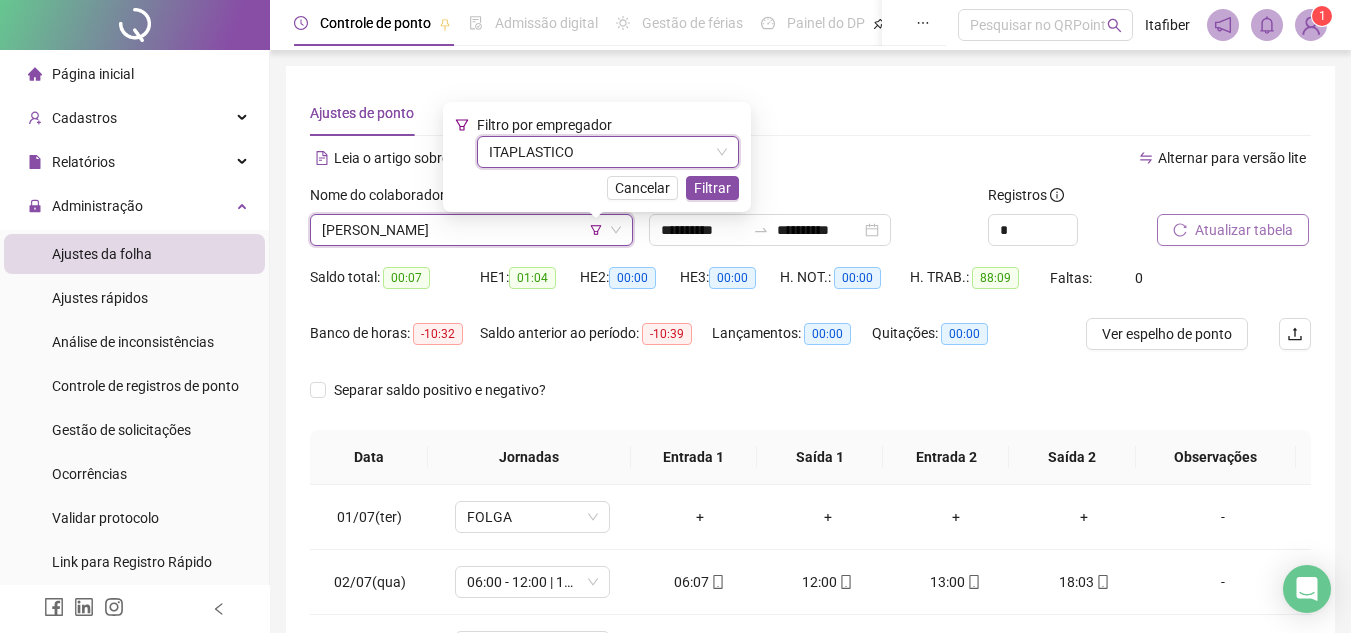 click on "Filtrar" at bounding box center [712, 188] 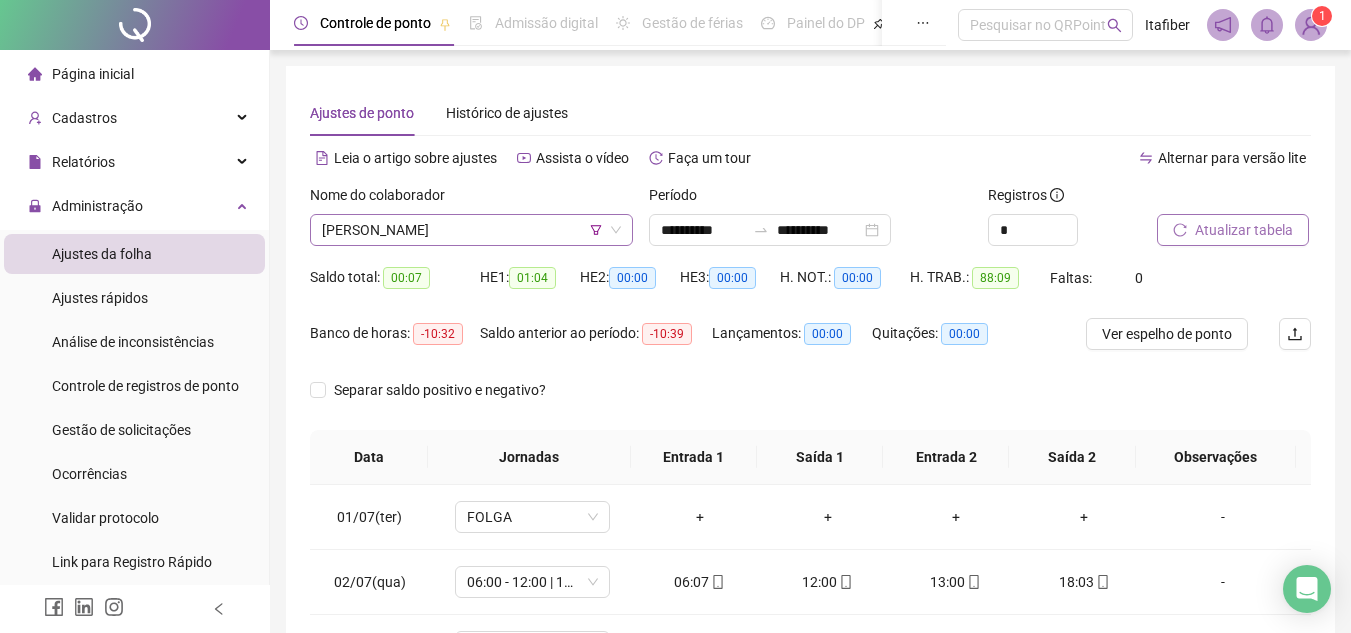 click on "[PERSON_NAME]" at bounding box center [471, 230] 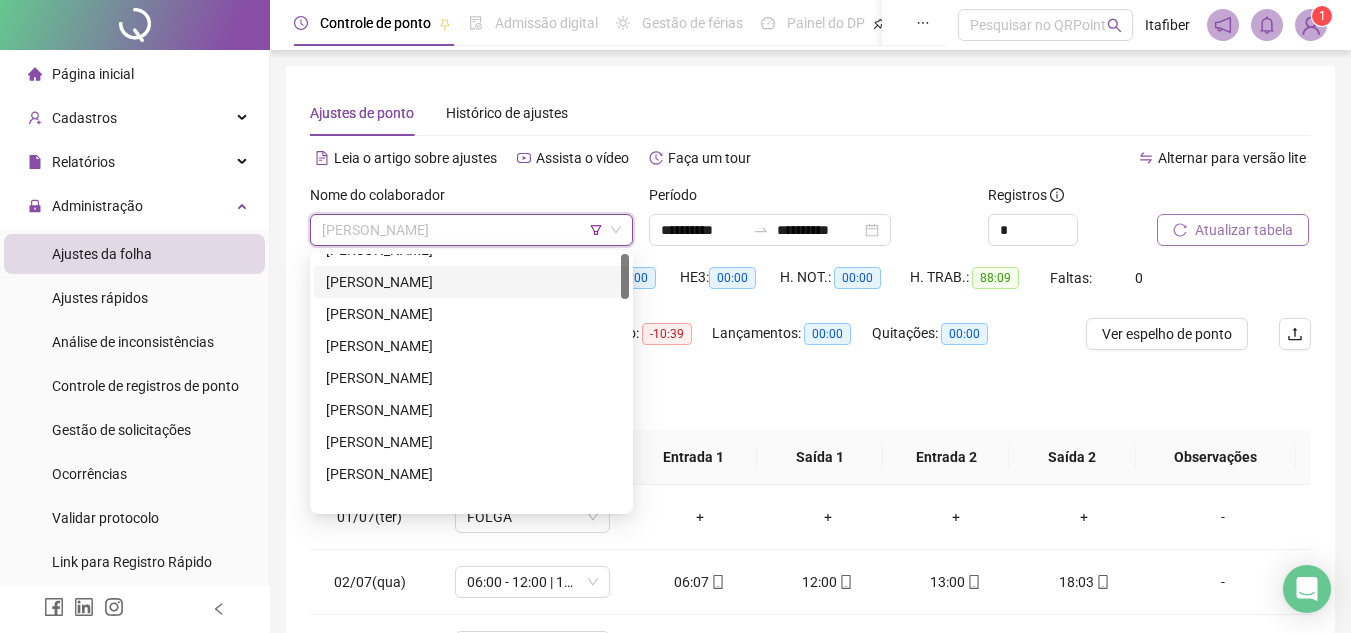 scroll, scrollTop: 0, scrollLeft: 0, axis: both 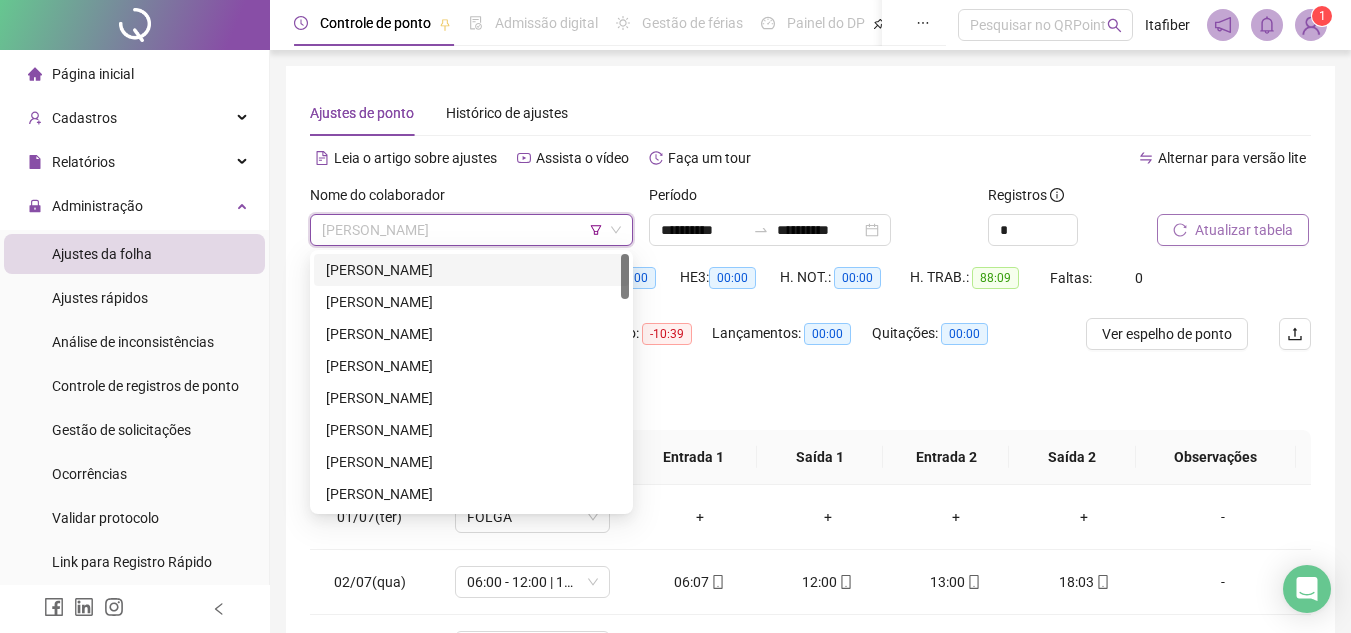 click on "[PERSON_NAME]" at bounding box center [471, 270] 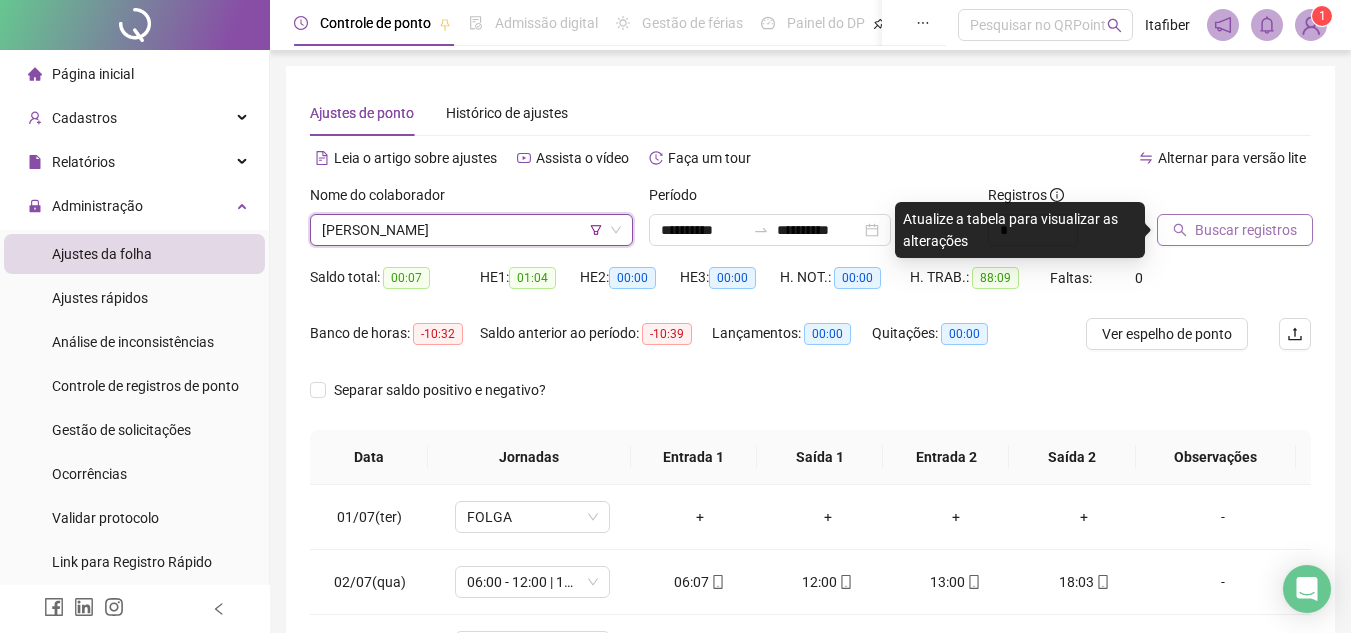 click on "Buscar registros" at bounding box center (1235, 230) 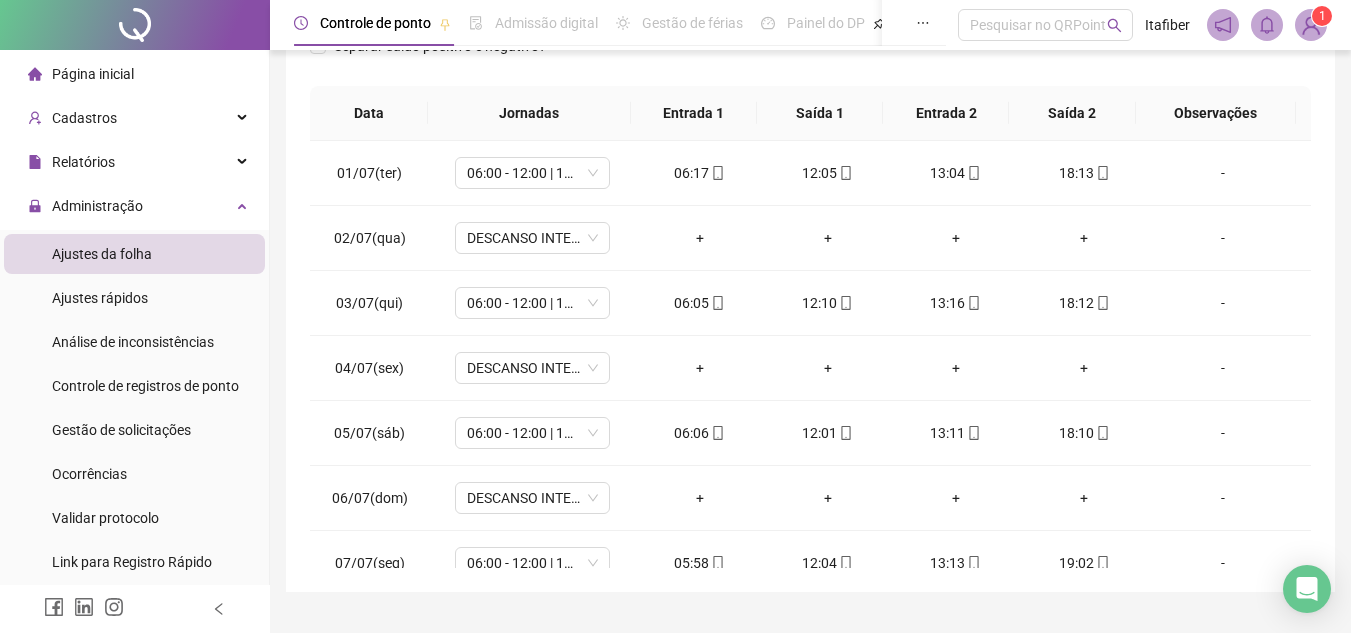 scroll, scrollTop: 445, scrollLeft: 0, axis: vertical 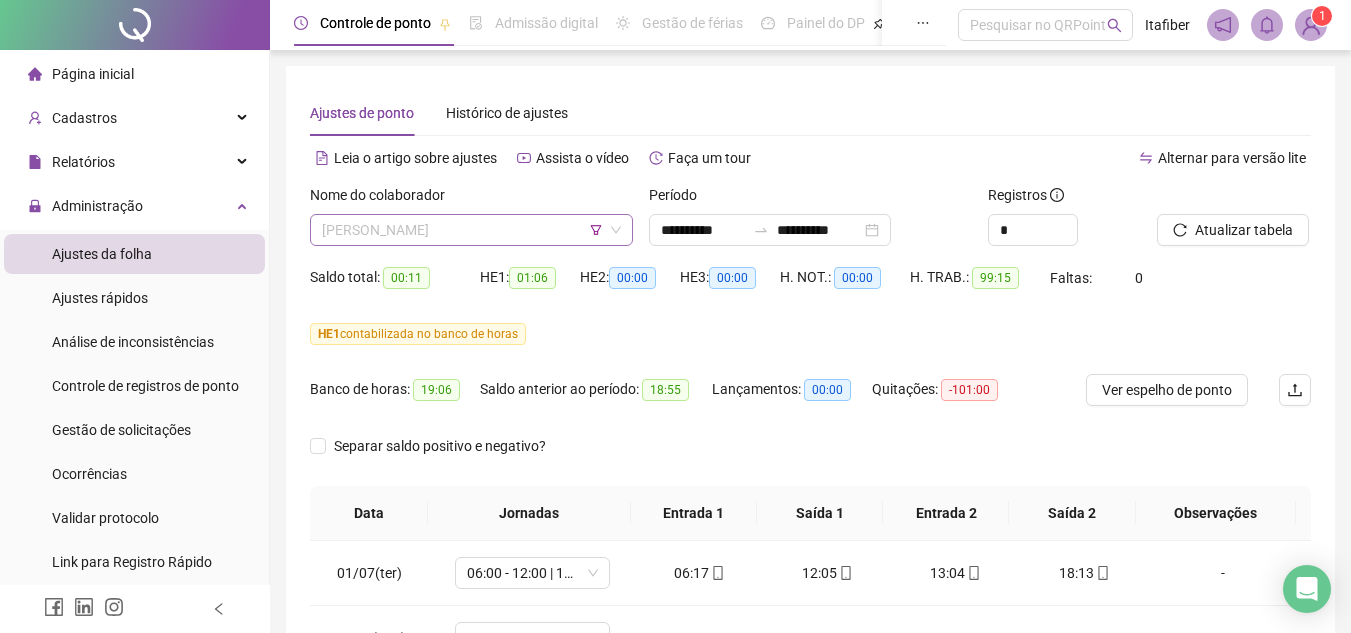 click on "[PERSON_NAME]" at bounding box center (471, 230) 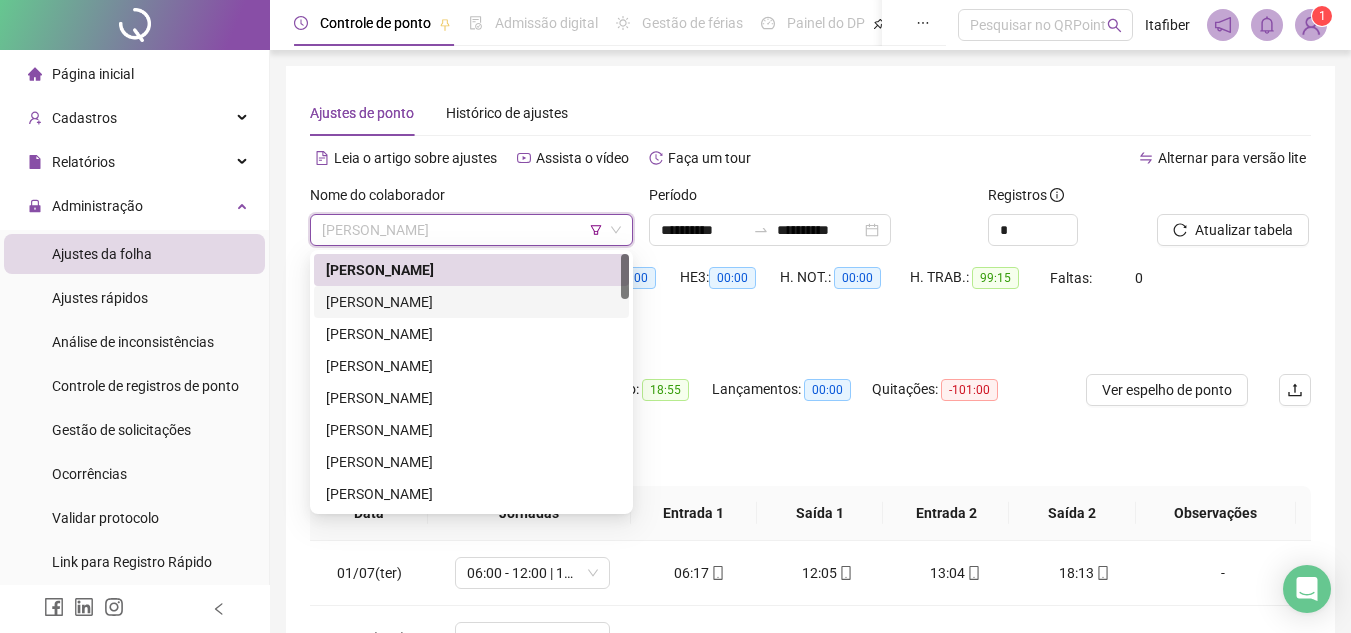 drag, startPoint x: 490, startPoint y: 299, endPoint x: 591, endPoint y: 310, distance: 101.597244 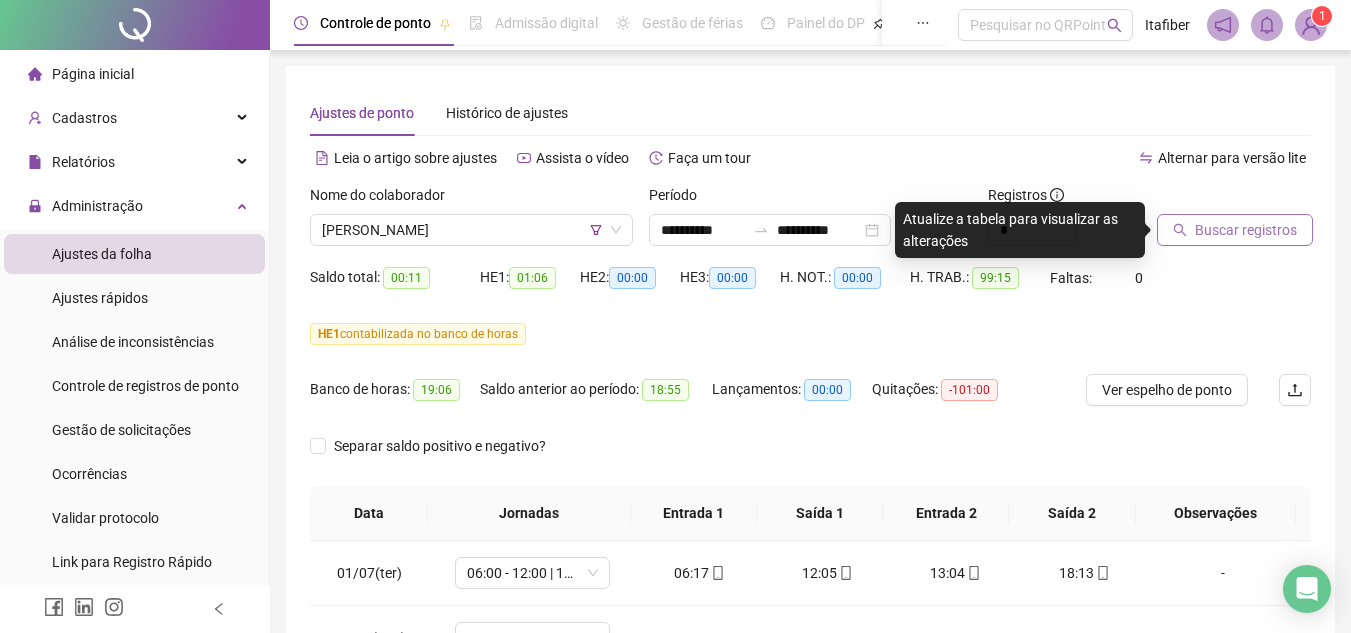 click on "Buscar registros" at bounding box center [1235, 230] 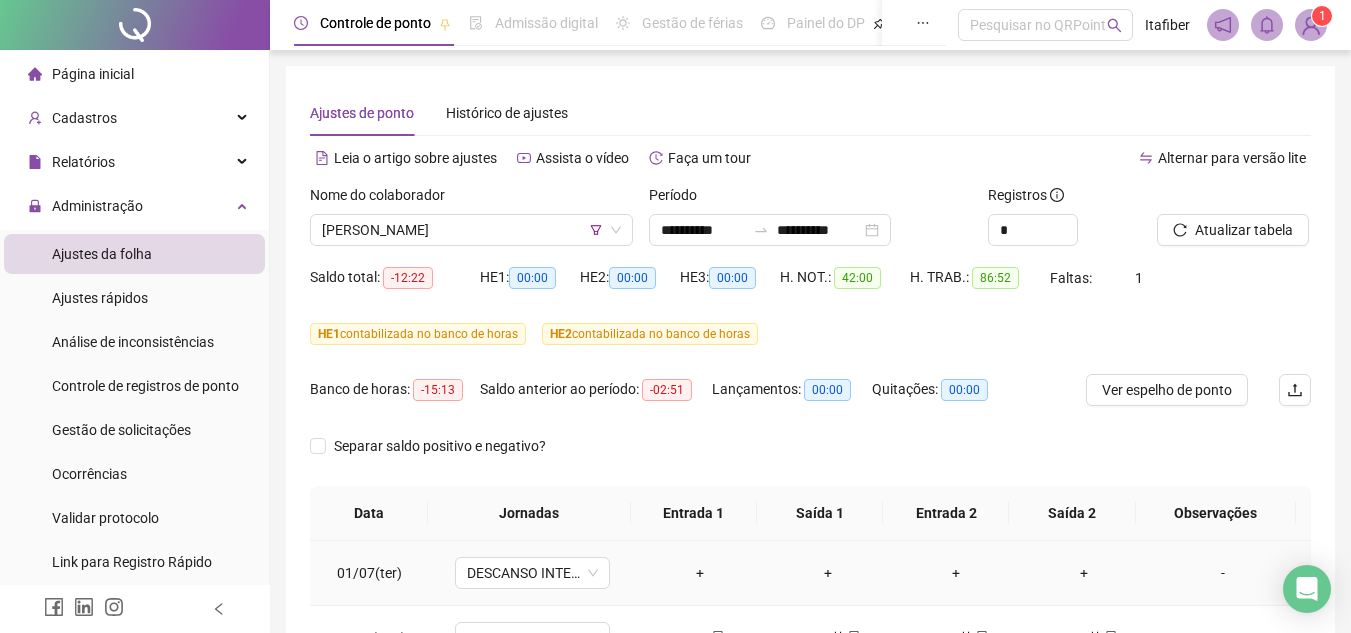 scroll, scrollTop: 445, scrollLeft: 0, axis: vertical 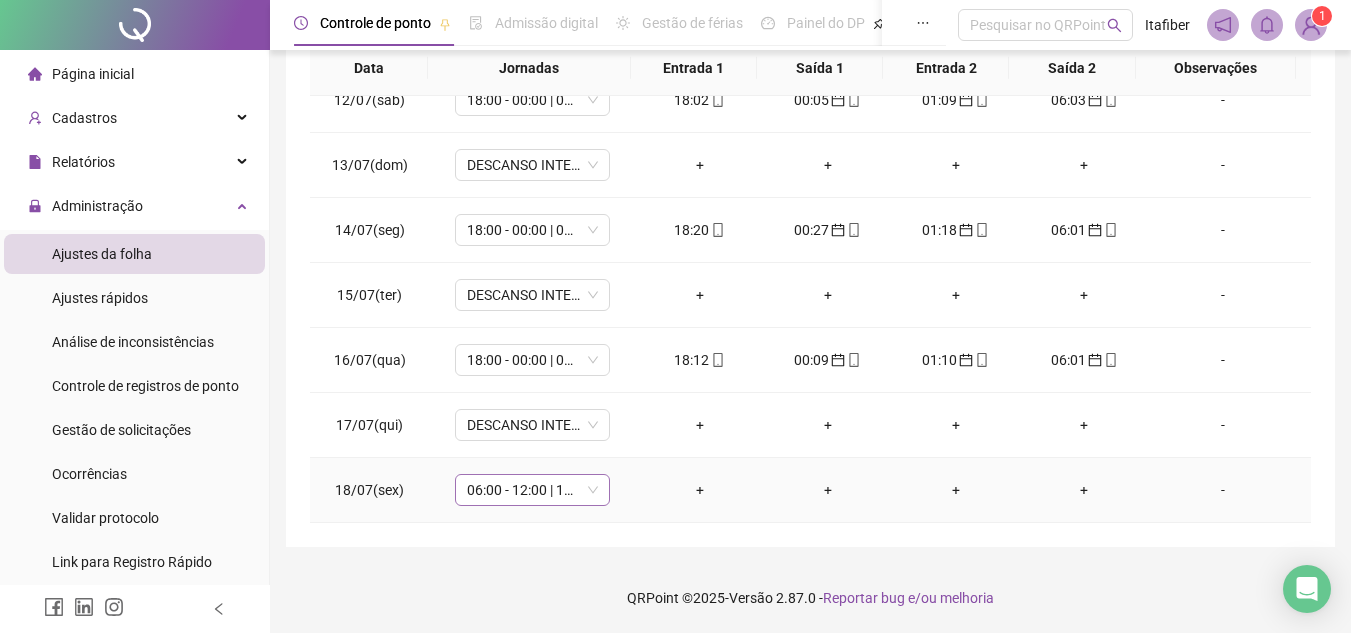 click on "06:00 - 12:00 | 13:00 - 18:00" at bounding box center [532, 490] 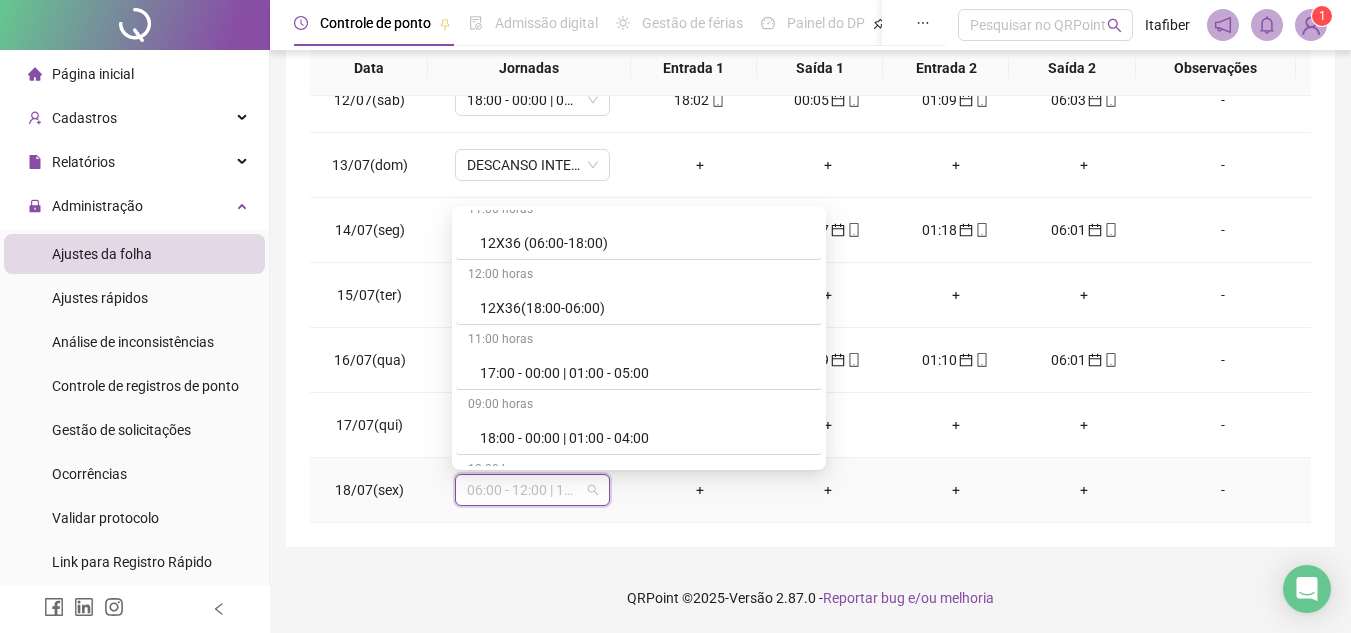 scroll, scrollTop: 800, scrollLeft: 0, axis: vertical 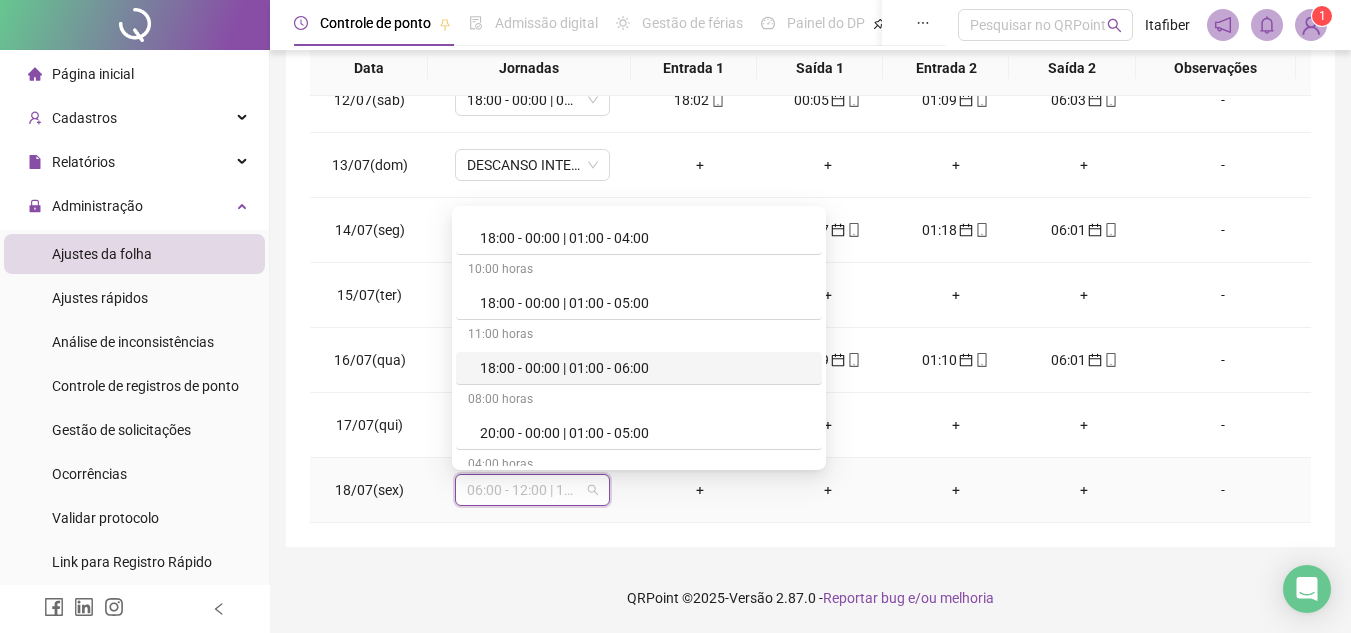 click on "18:00 - 00:00 | 01:00 - 06:00" at bounding box center [645, 368] 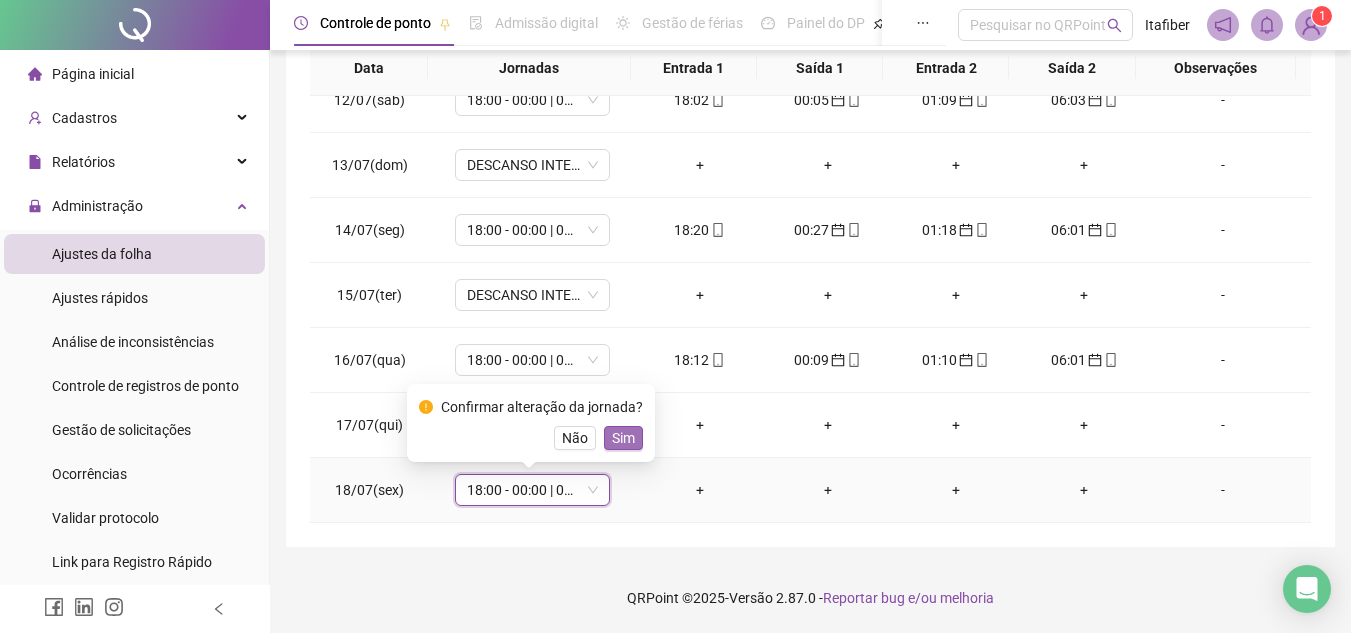 click on "Sim" at bounding box center (623, 438) 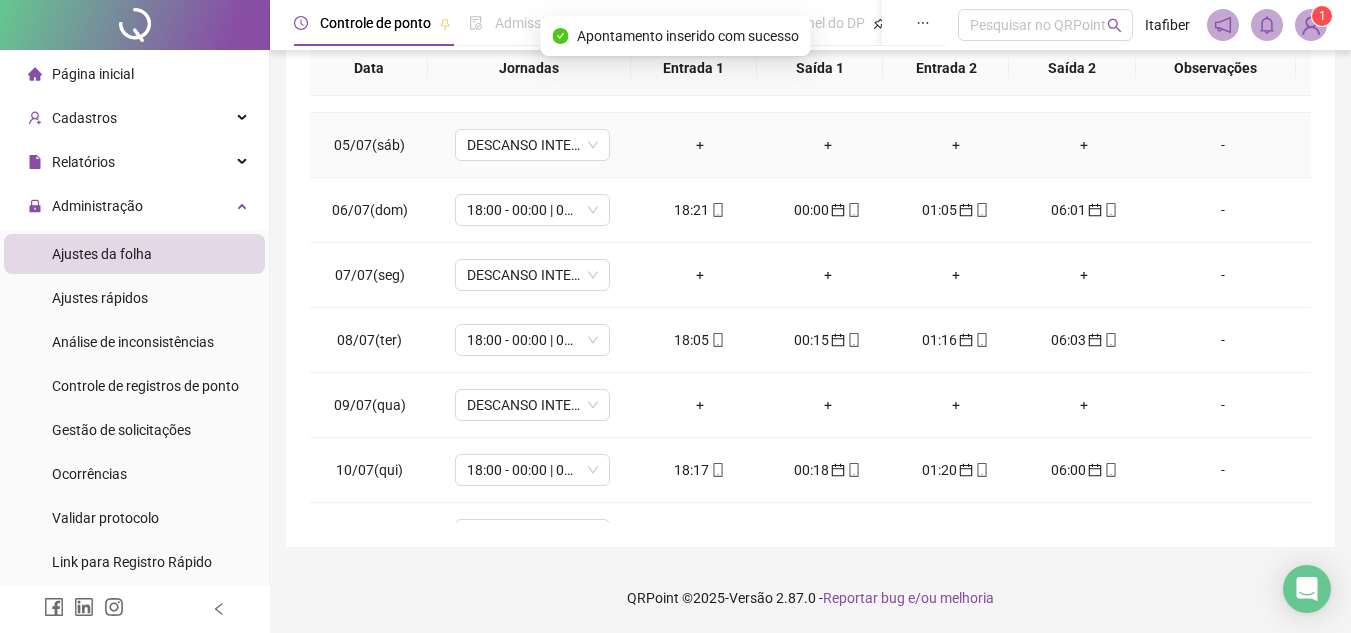 scroll, scrollTop: 0, scrollLeft: 0, axis: both 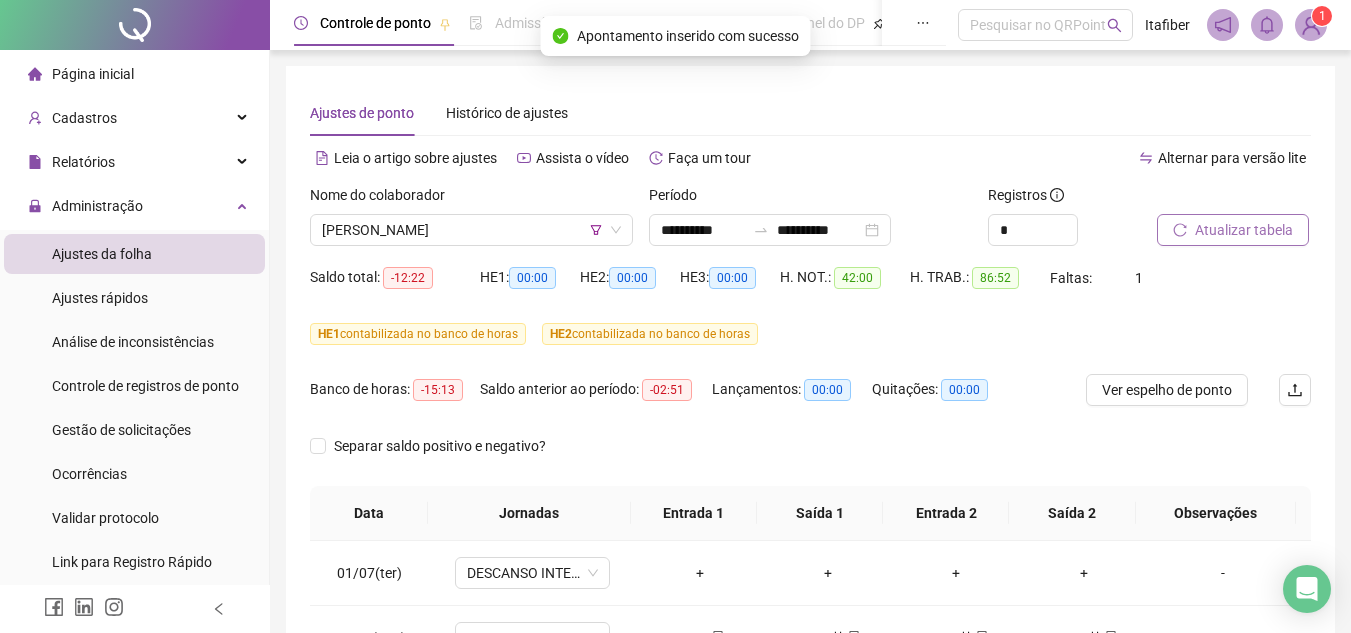 click on "Atualizar tabela" at bounding box center [1244, 230] 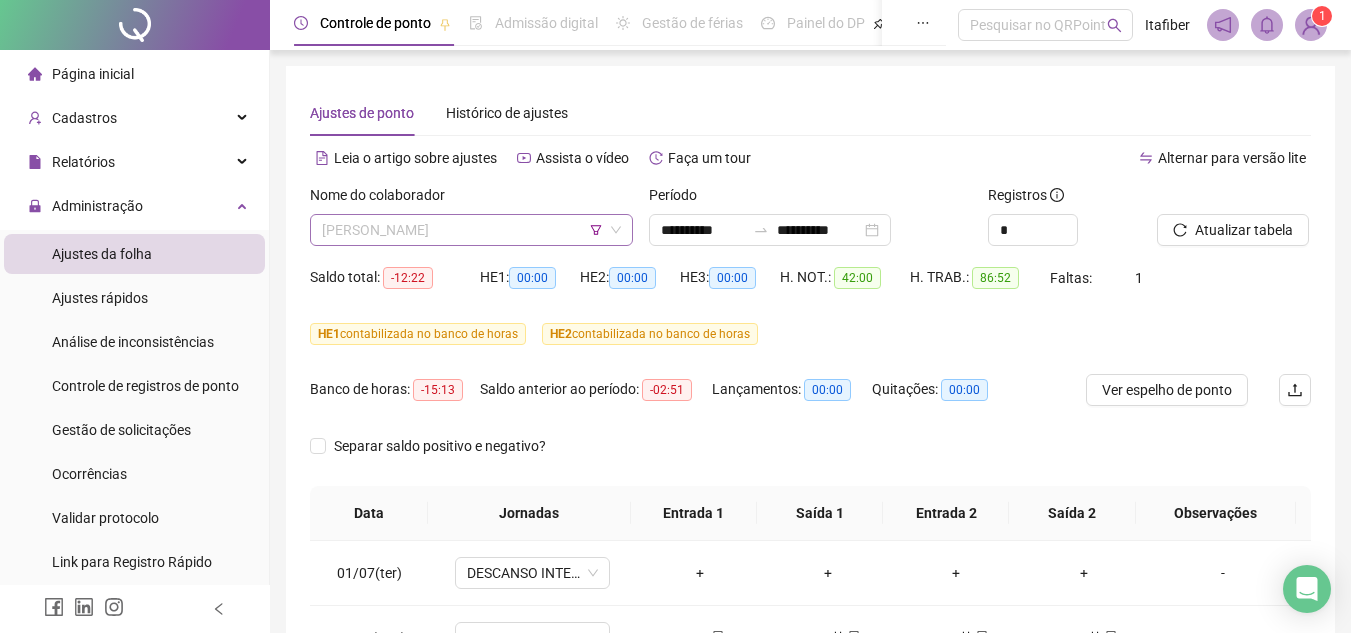 click on "[PERSON_NAME]" at bounding box center (471, 230) 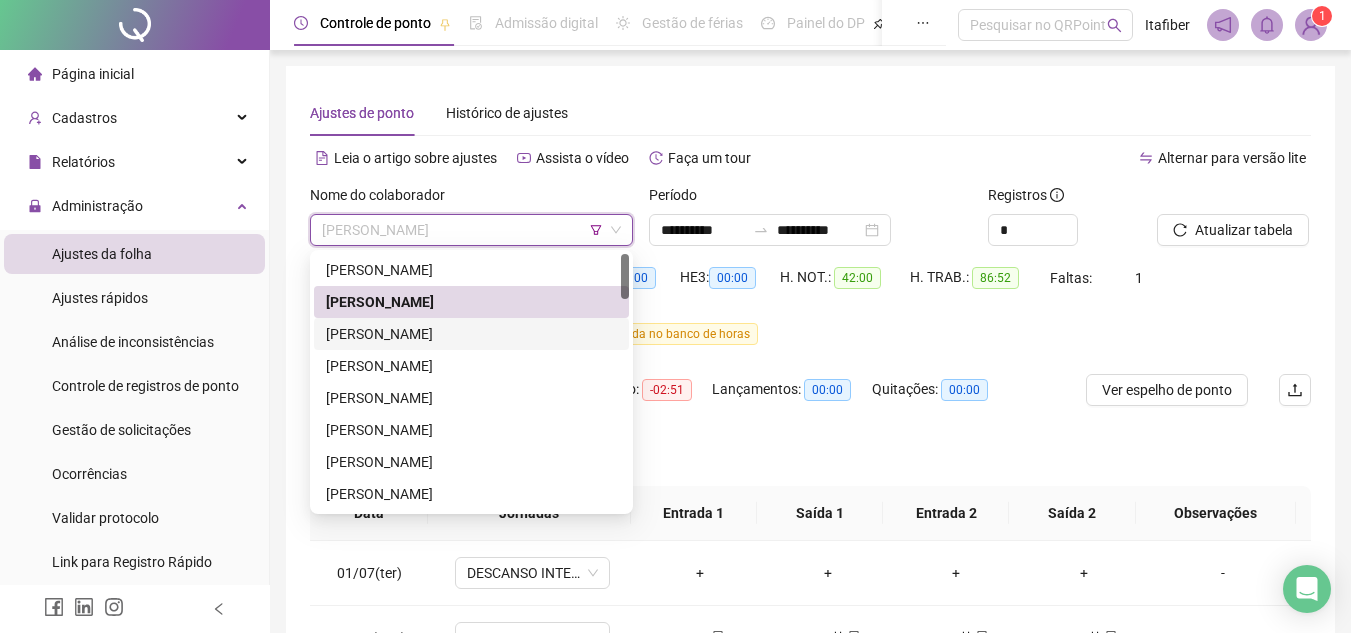 click on "[PERSON_NAME]" at bounding box center [471, 334] 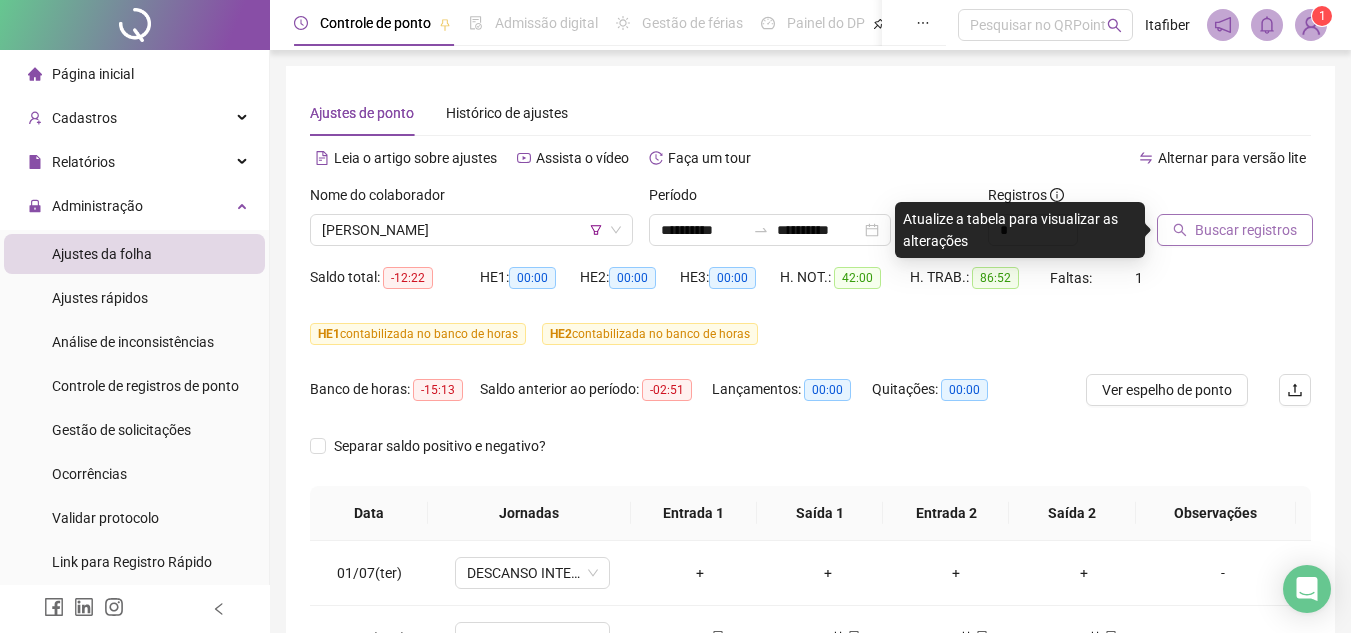 click on "Buscar registros" at bounding box center [1246, 230] 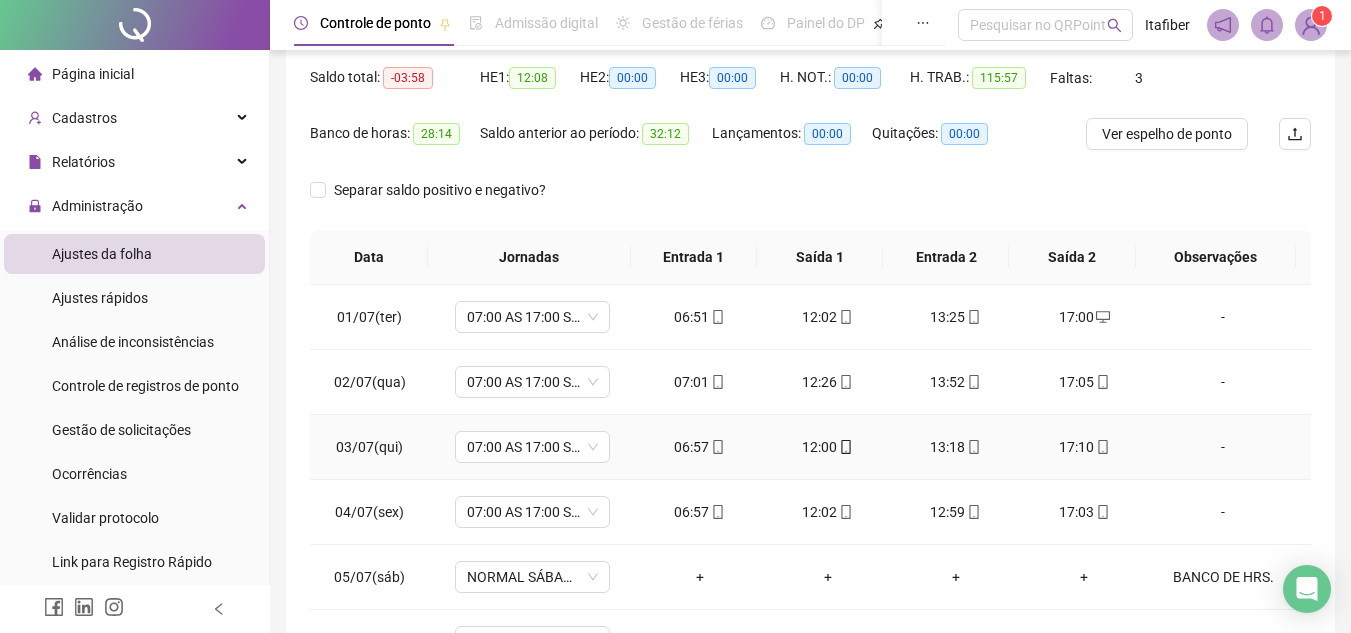 scroll, scrollTop: 300, scrollLeft: 0, axis: vertical 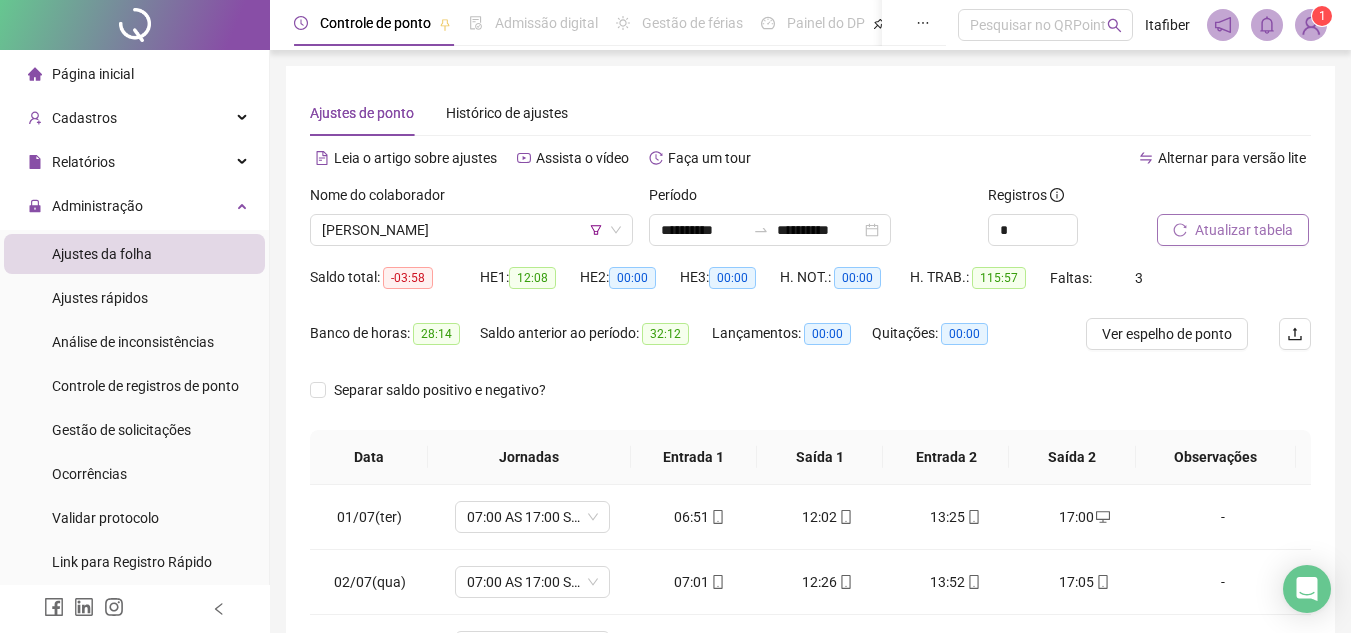 click on "Nome do colaborador" at bounding box center (471, 199) 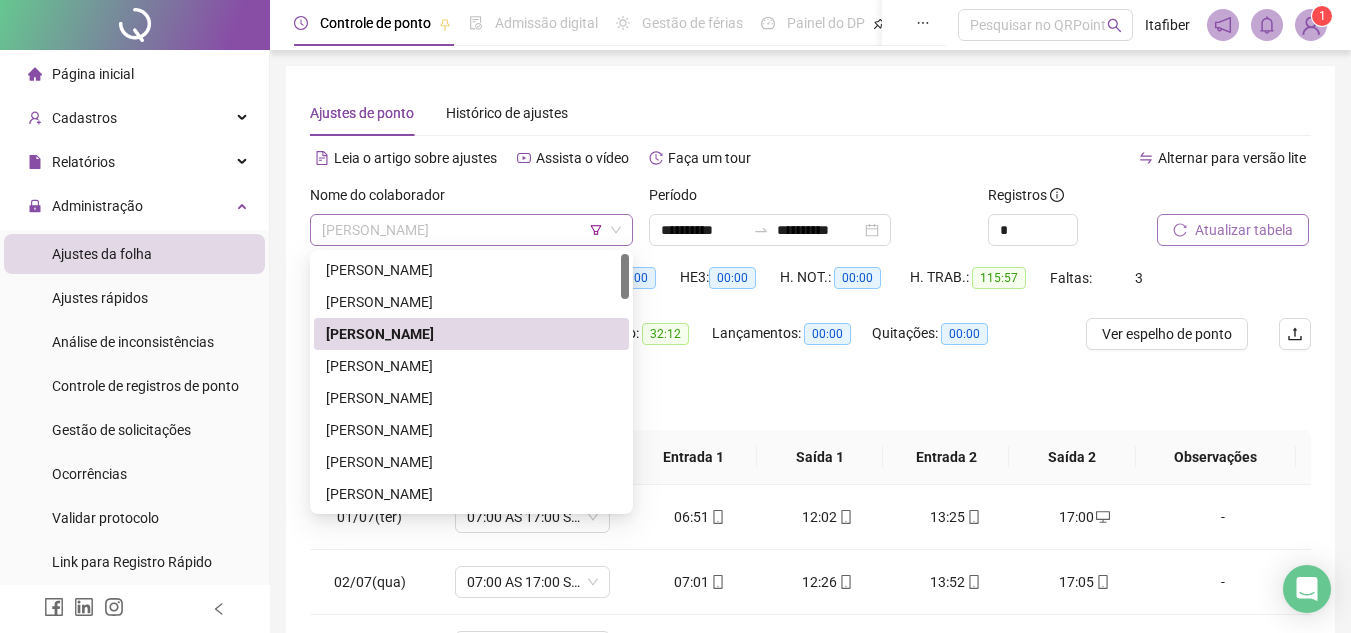 click on "[PERSON_NAME]" at bounding box center (471, 230) 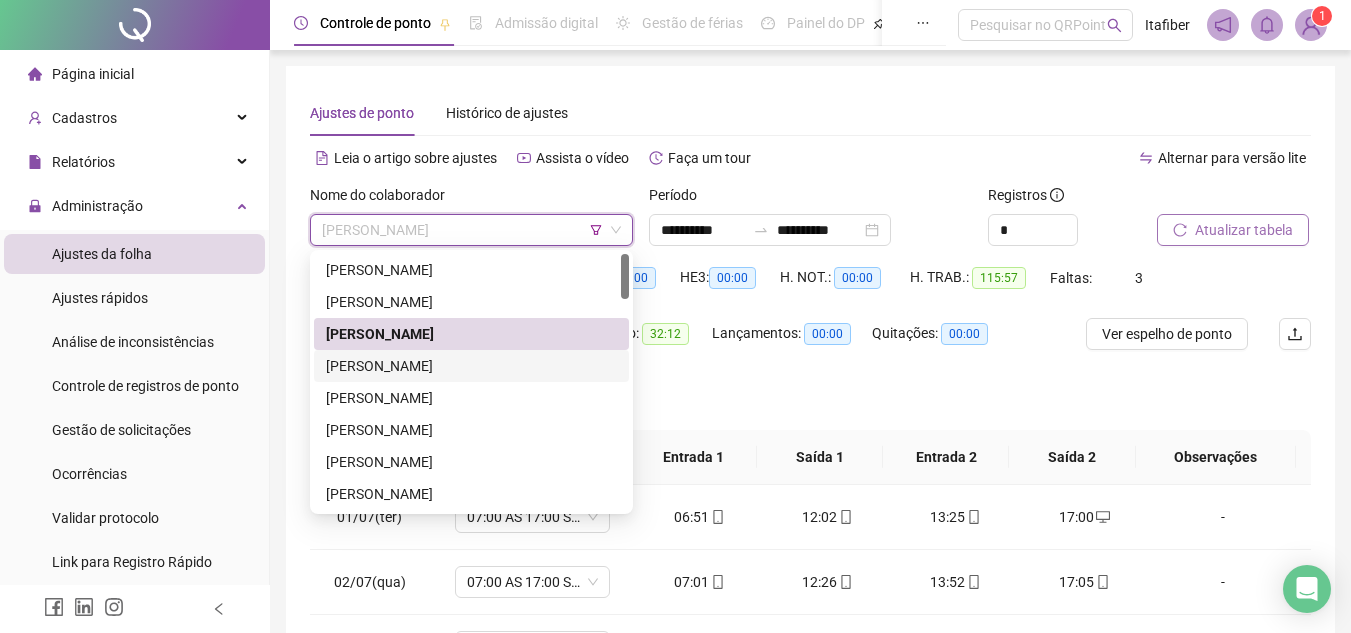 click on "[PERSON_NAME]" at bounding box center [471, 366] 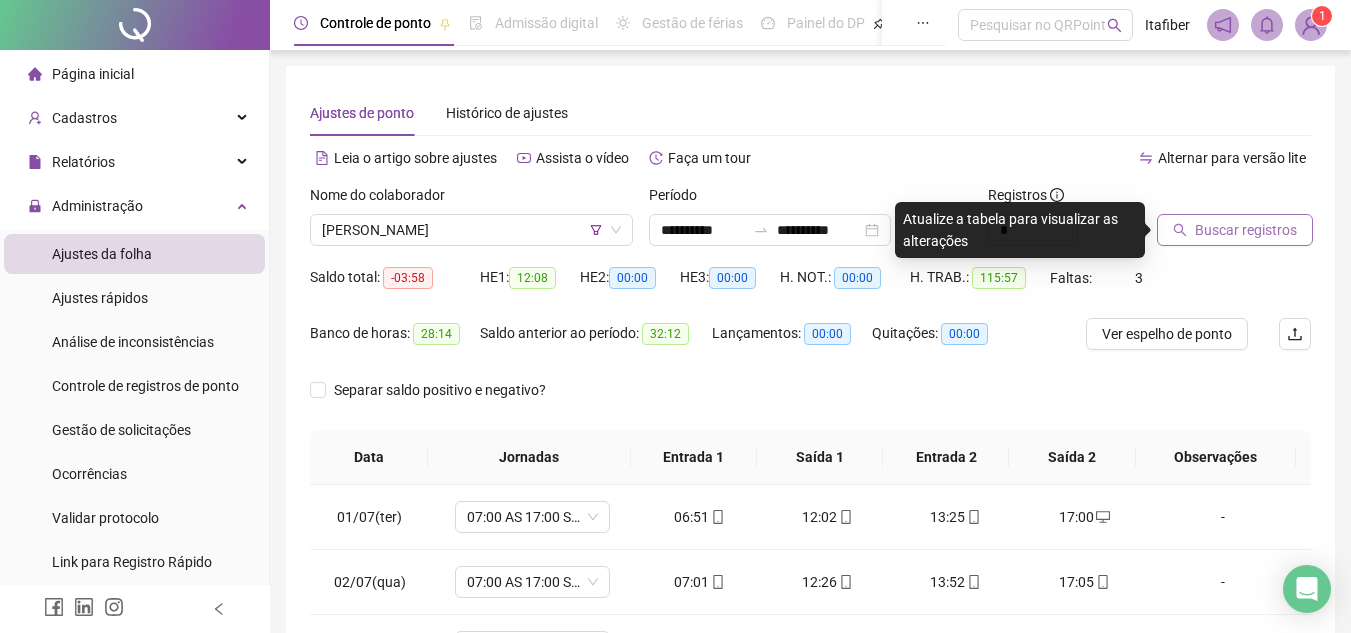 click on "Buscar registros" at bounding box center (1246, 230) 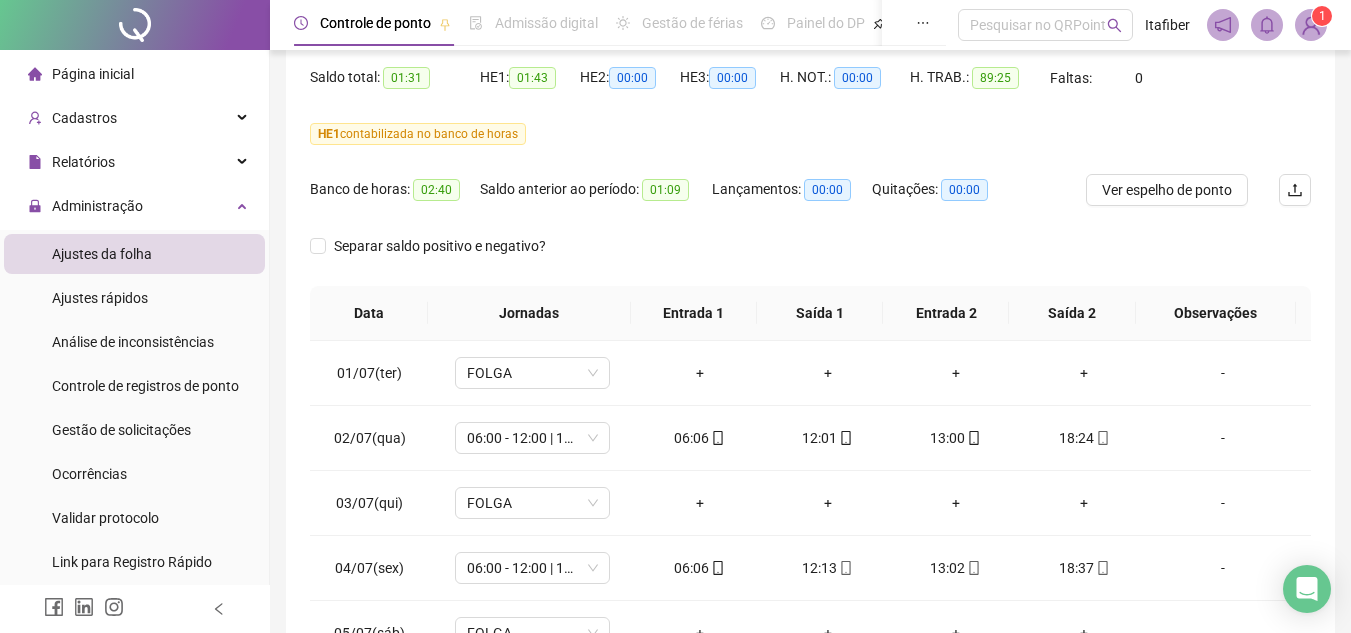 scroll, scrollTop: 300, scrollLeft: 0, axis: vertical 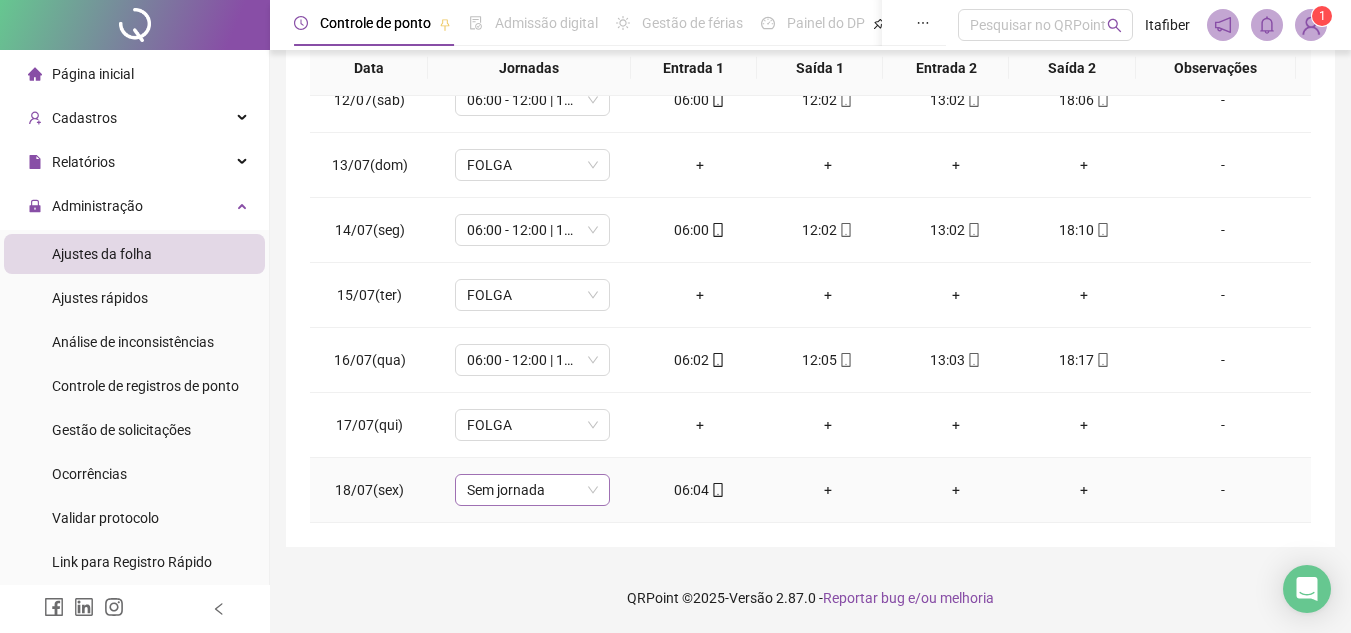 click on "Sem jornada" at bounding box center [532, 490] 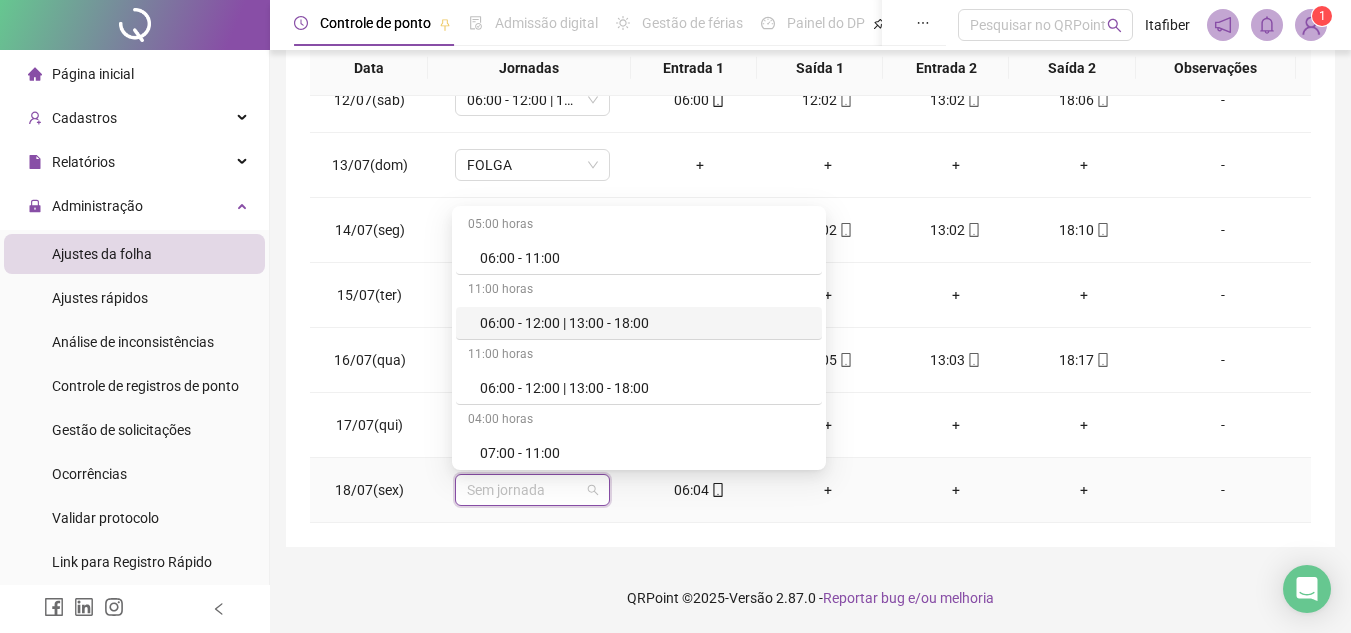click on "06:00 - 12:00 | 13:00 - 18:00" at bounding box center [645, 323] 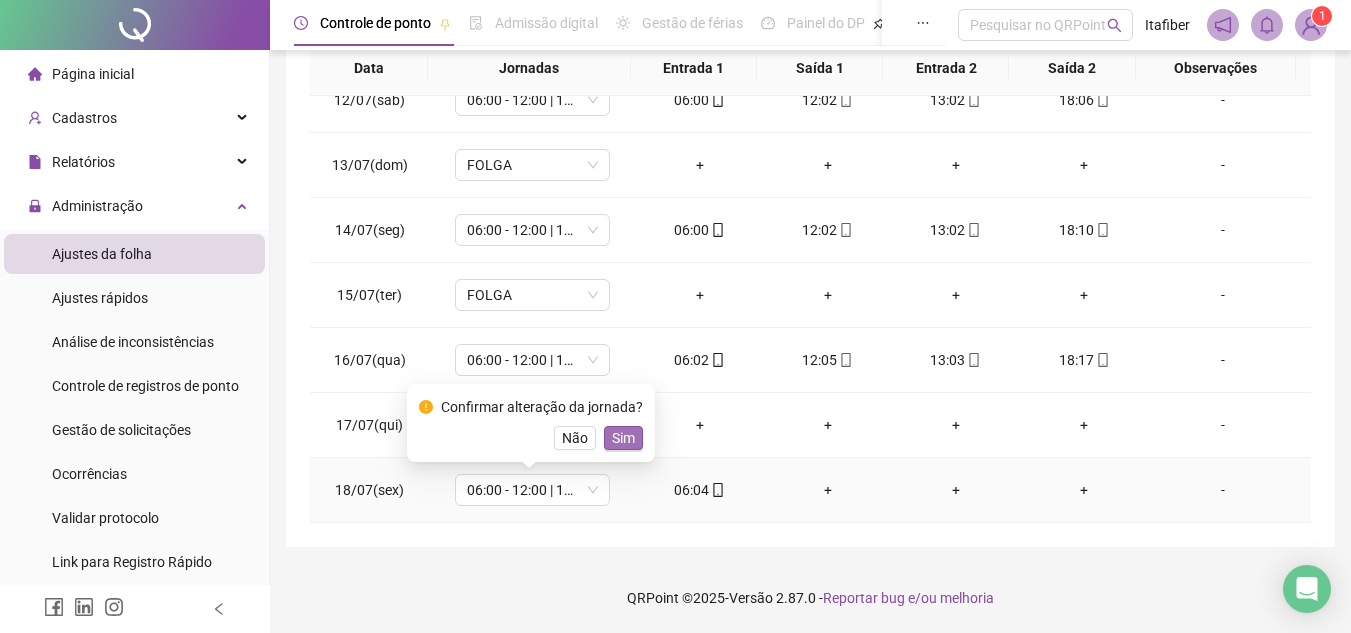 click on "Sim" at bounding box center [623, 438] 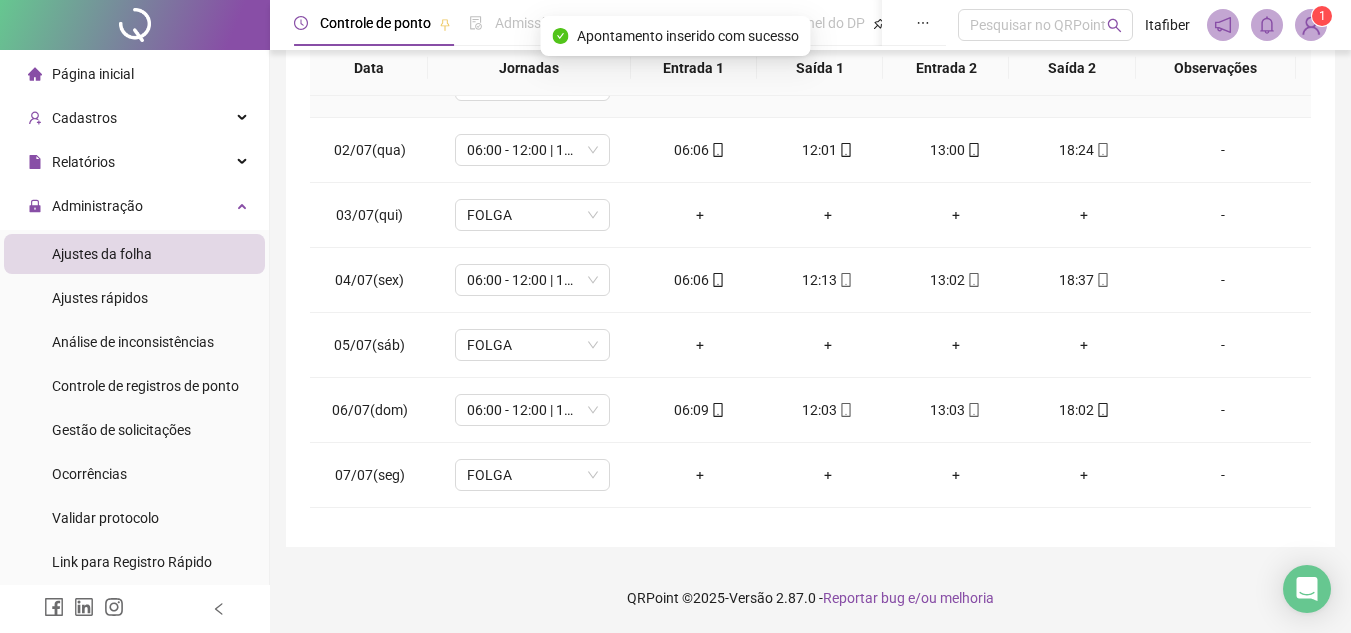 scroll, scrollTop: 0, scrollLeft: 0, axis: both 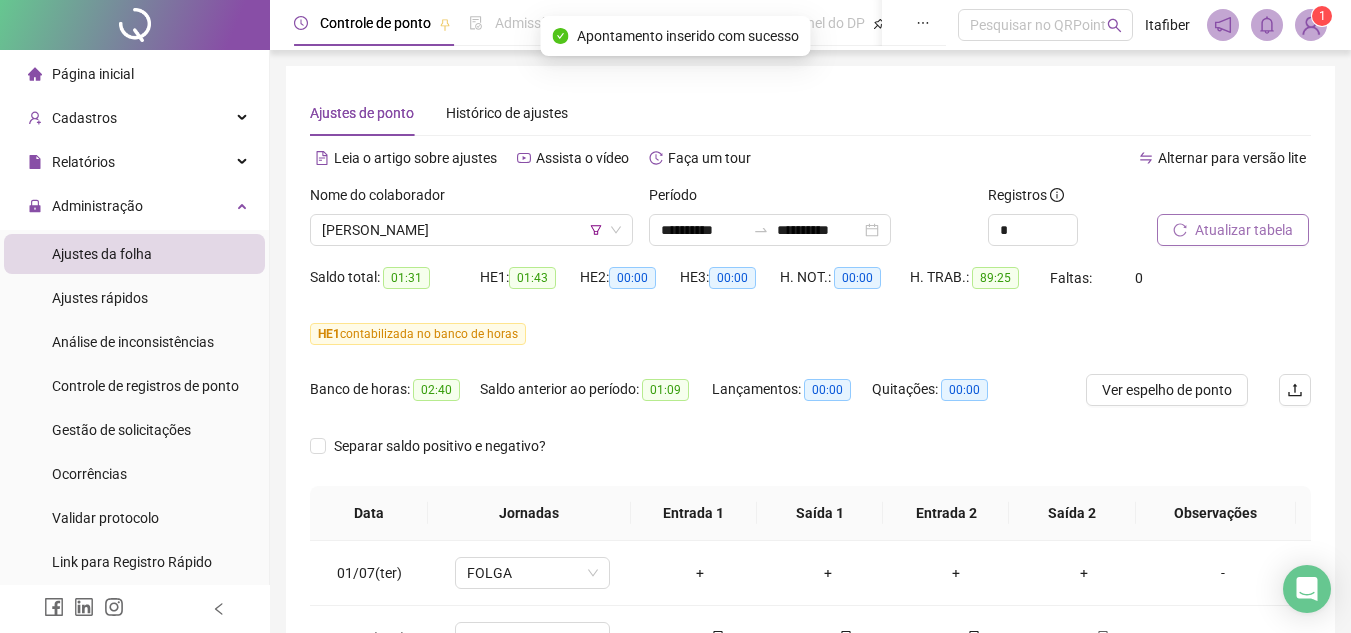click on "Atualizar tabela" at bounding box center [1233, 230] 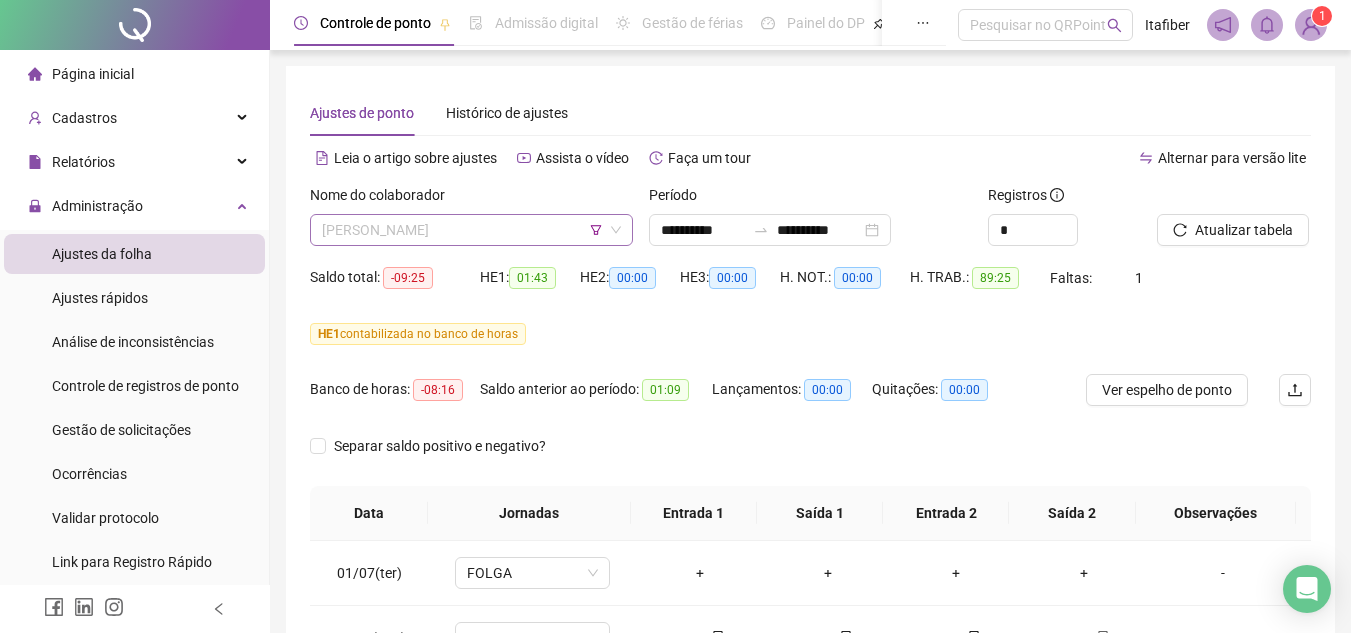 click on "[PERSON_NAME]" at bounding box center [471, 230] 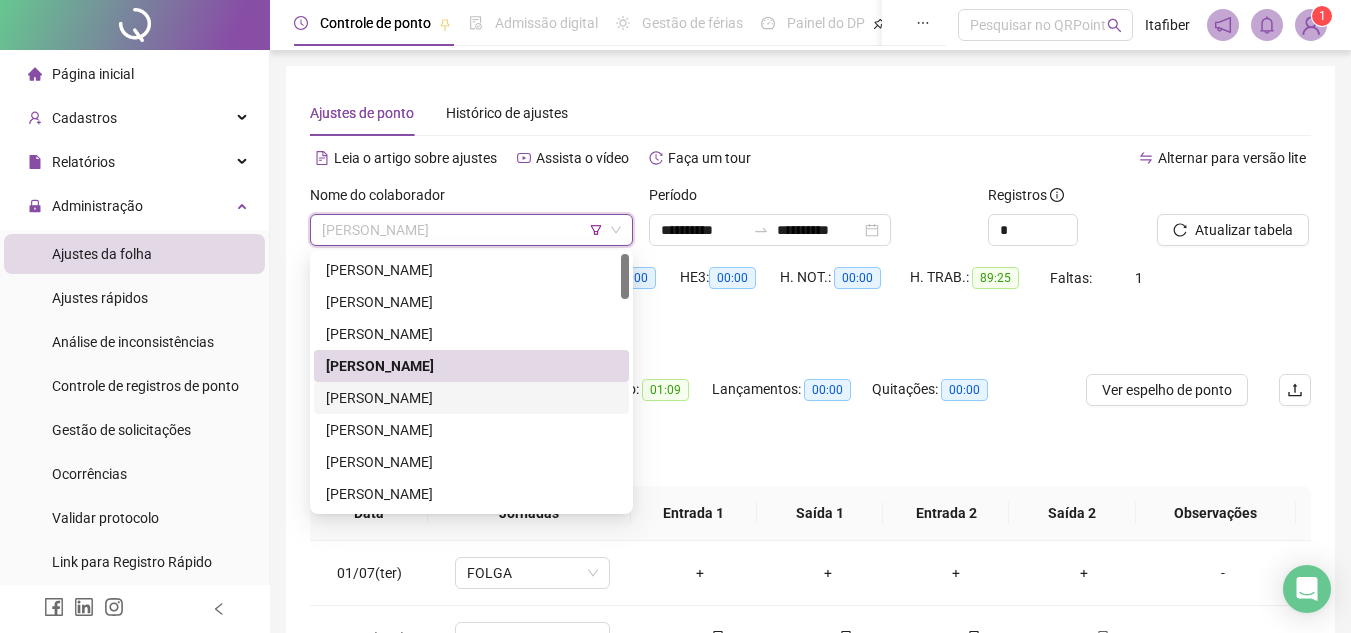 click on "[PERSON_NAME]" at bounding box center (471, 398) 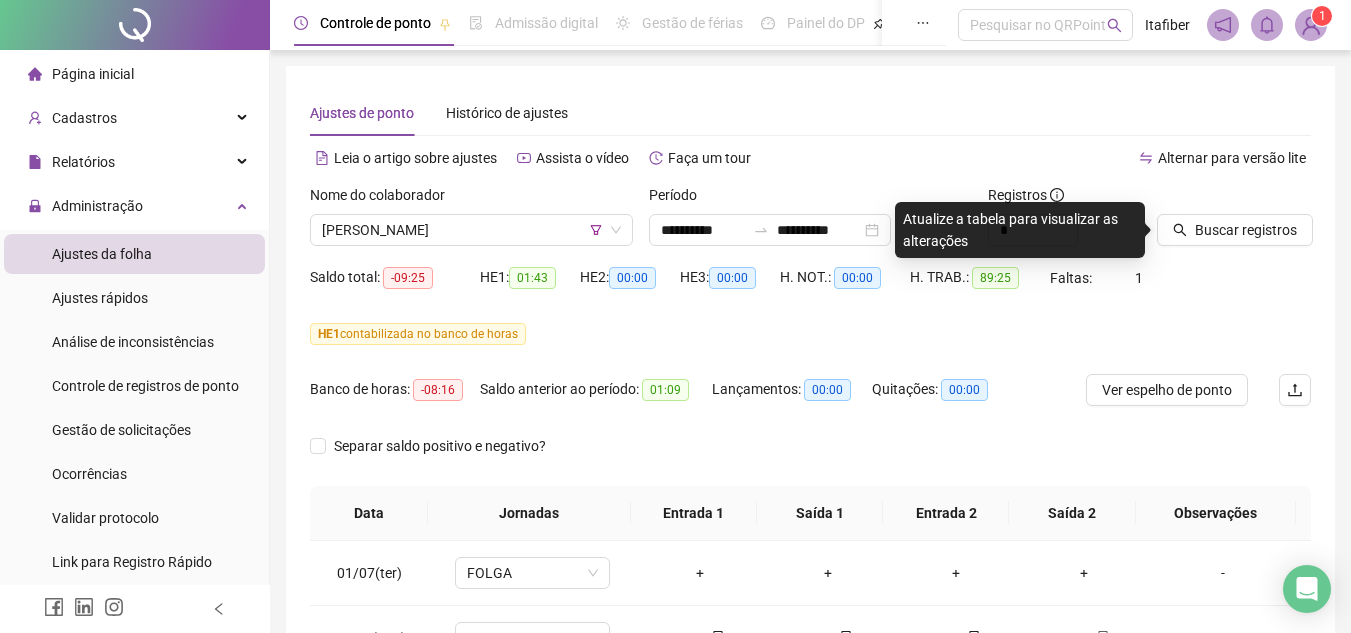 click on "Buscar registros" at bounding box center [1234, 215] 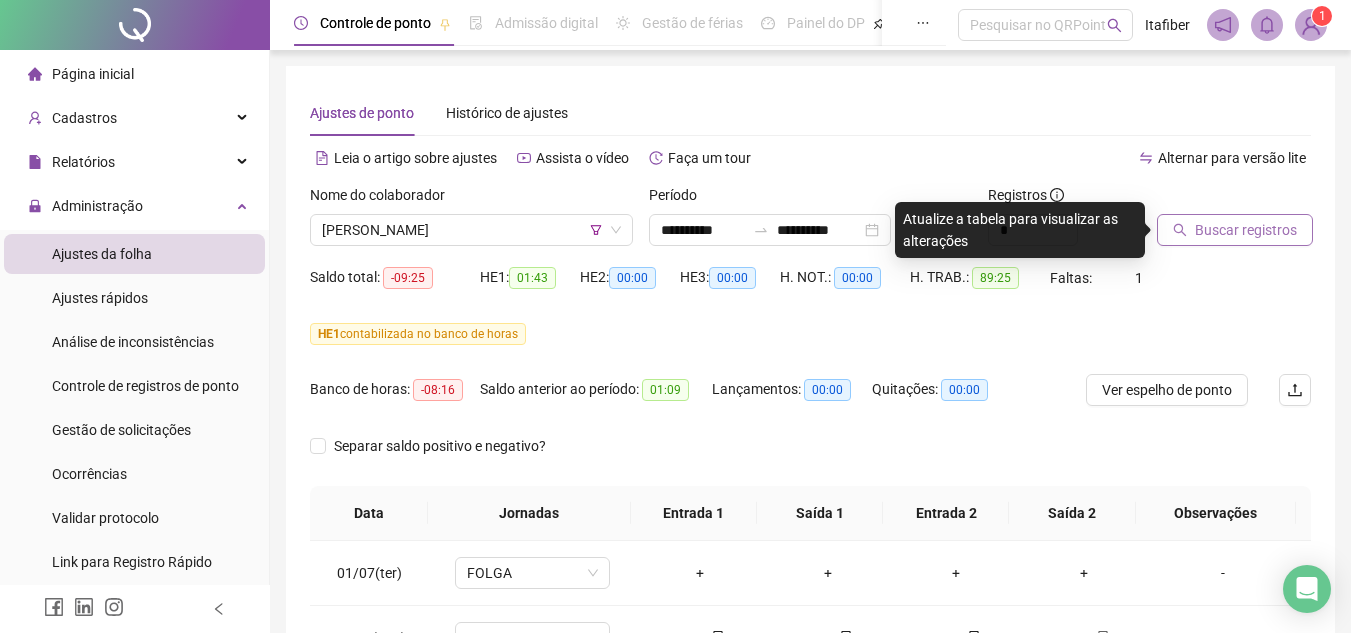 click on "Buscar registros" at bounding box center [1246, 230] 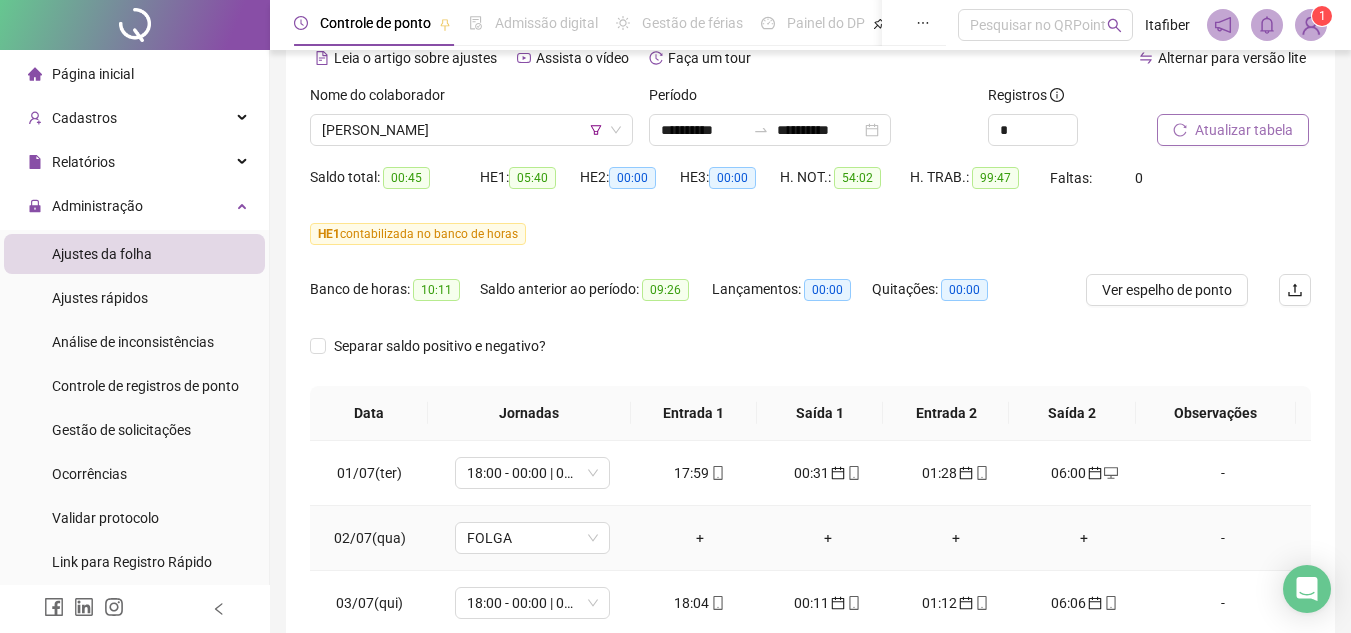 scroll, scrollTop: 200, scrollLeft: 0, axis: vertical 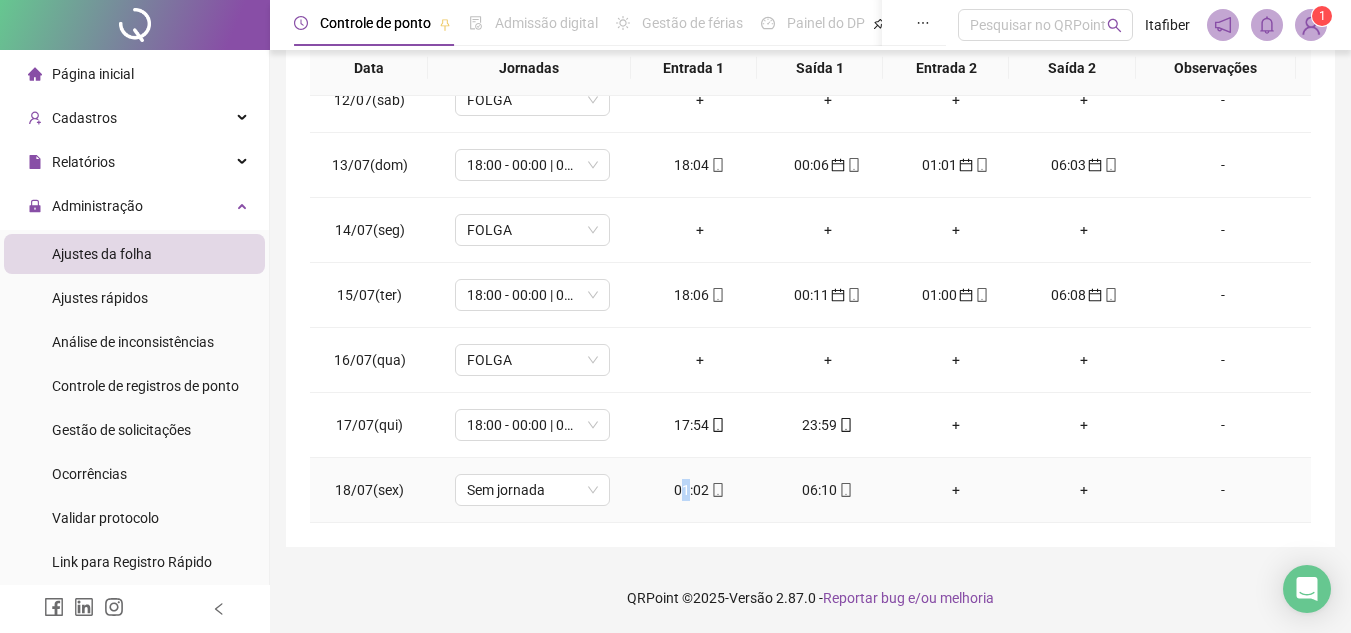 click on "01:02" at bounding box center [700, 490] 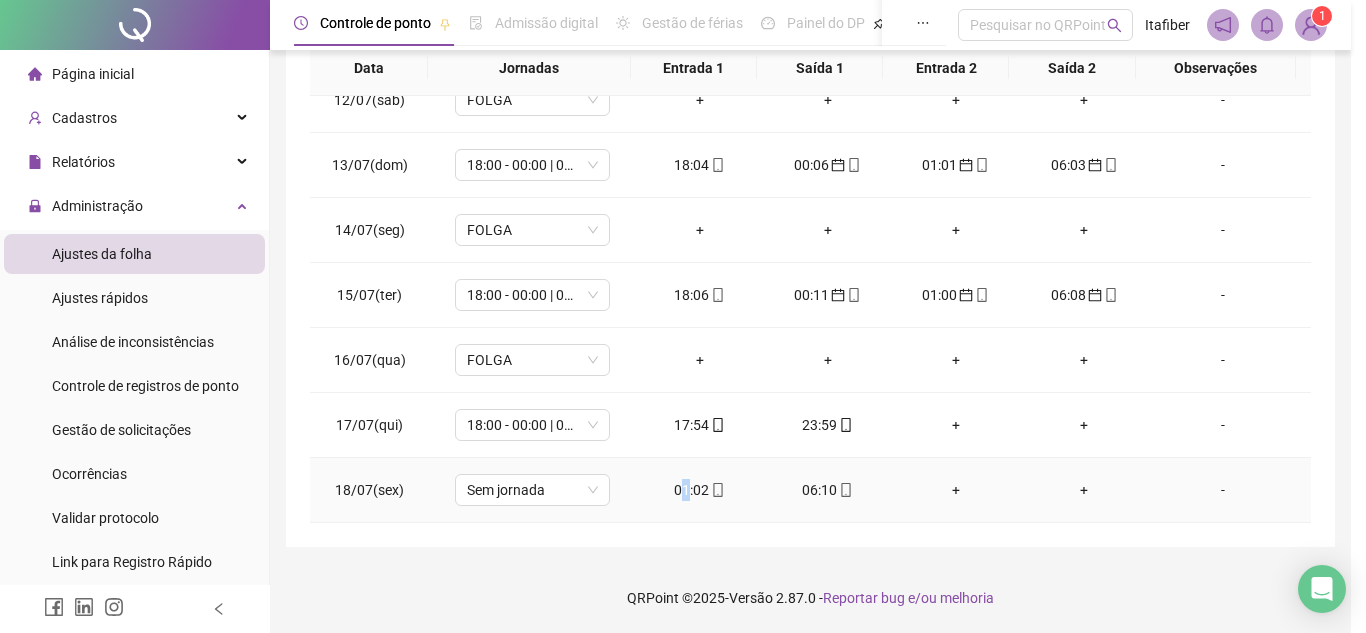 type on "**********" 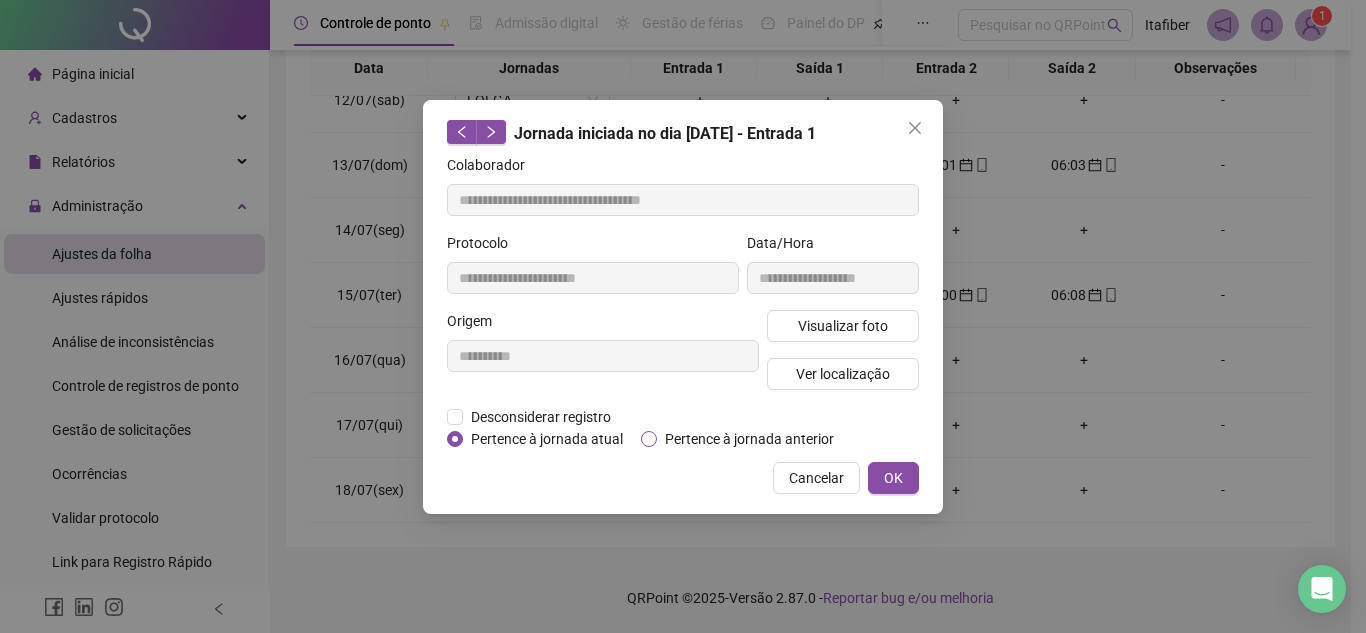 click on "Pertence à jornada anterior" at bounding box center [749, 439] 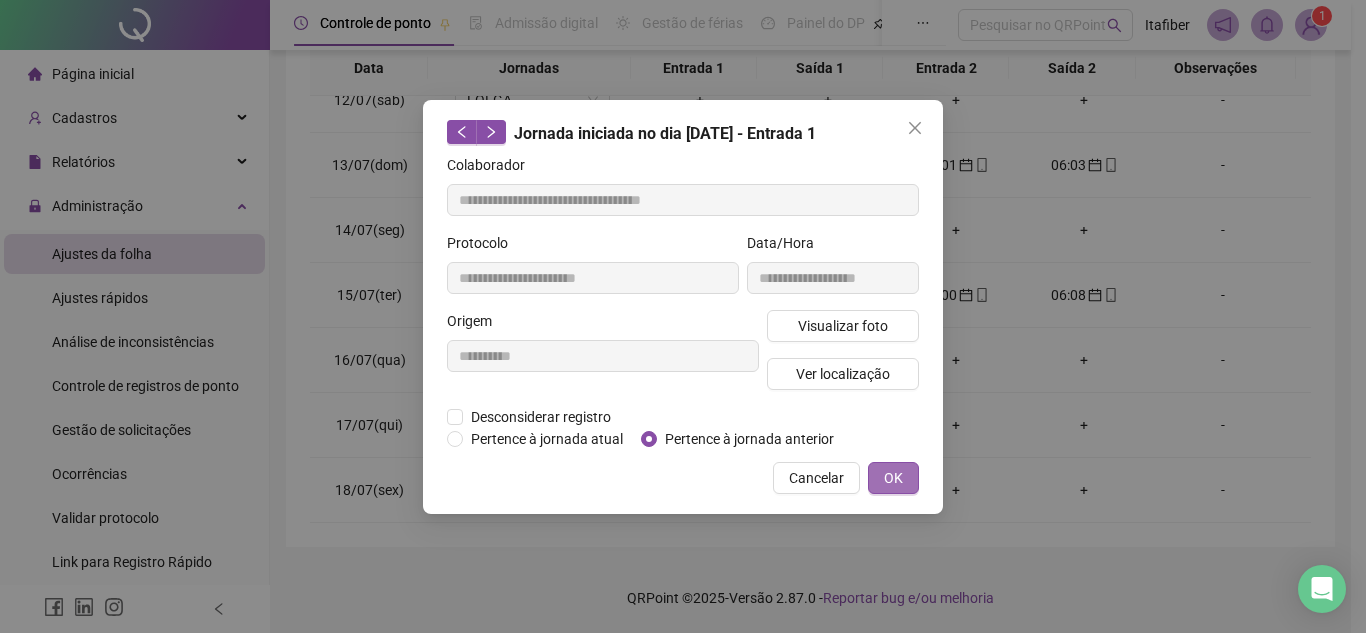 click on "OK" at bounding box center [893, 478] 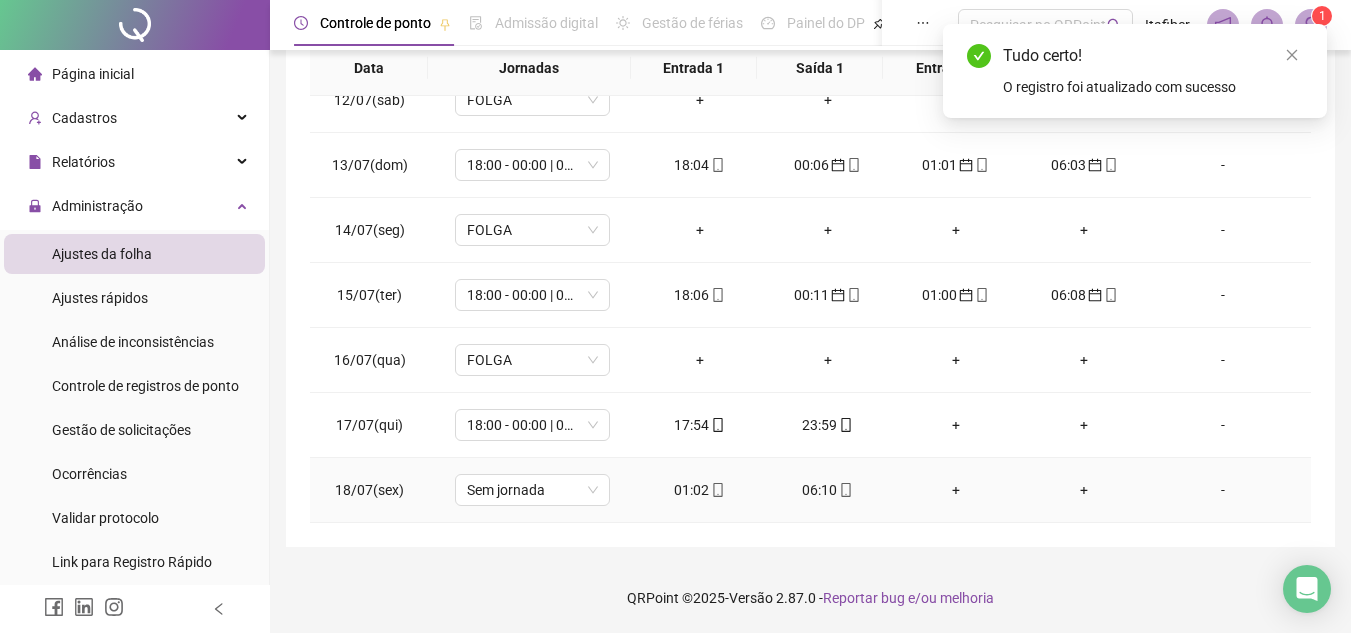 click on "06:10" at bounding box center [828, 490] 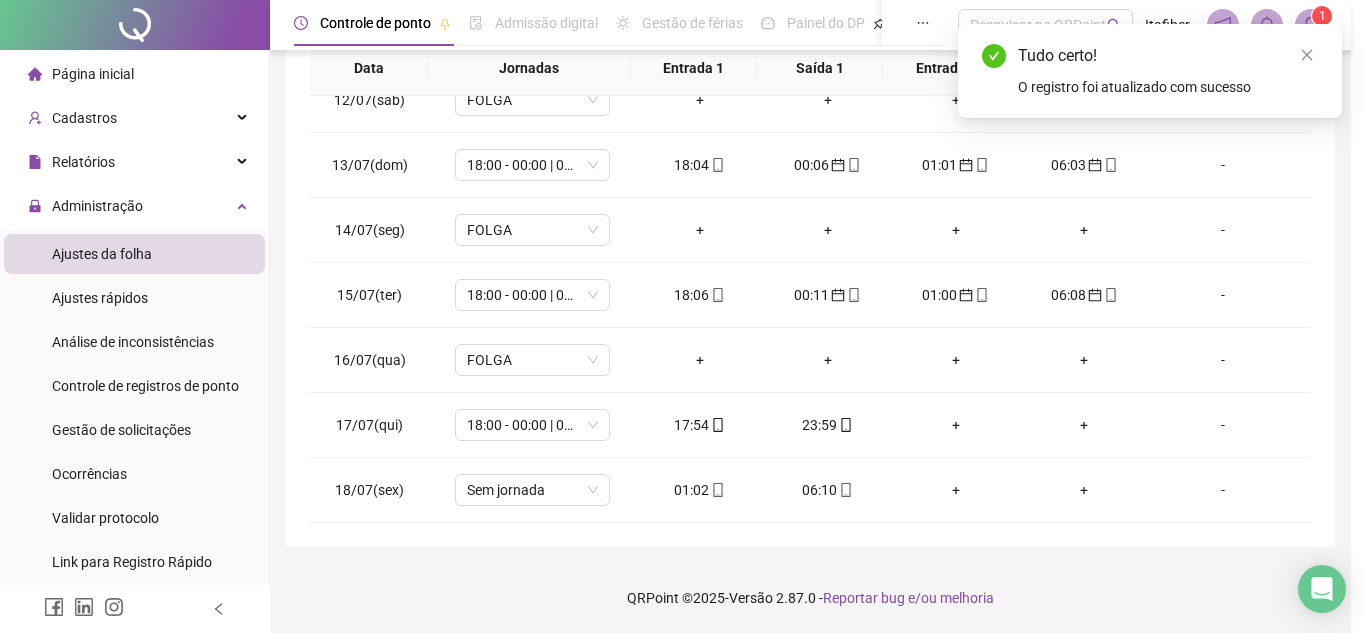 type on "**********" 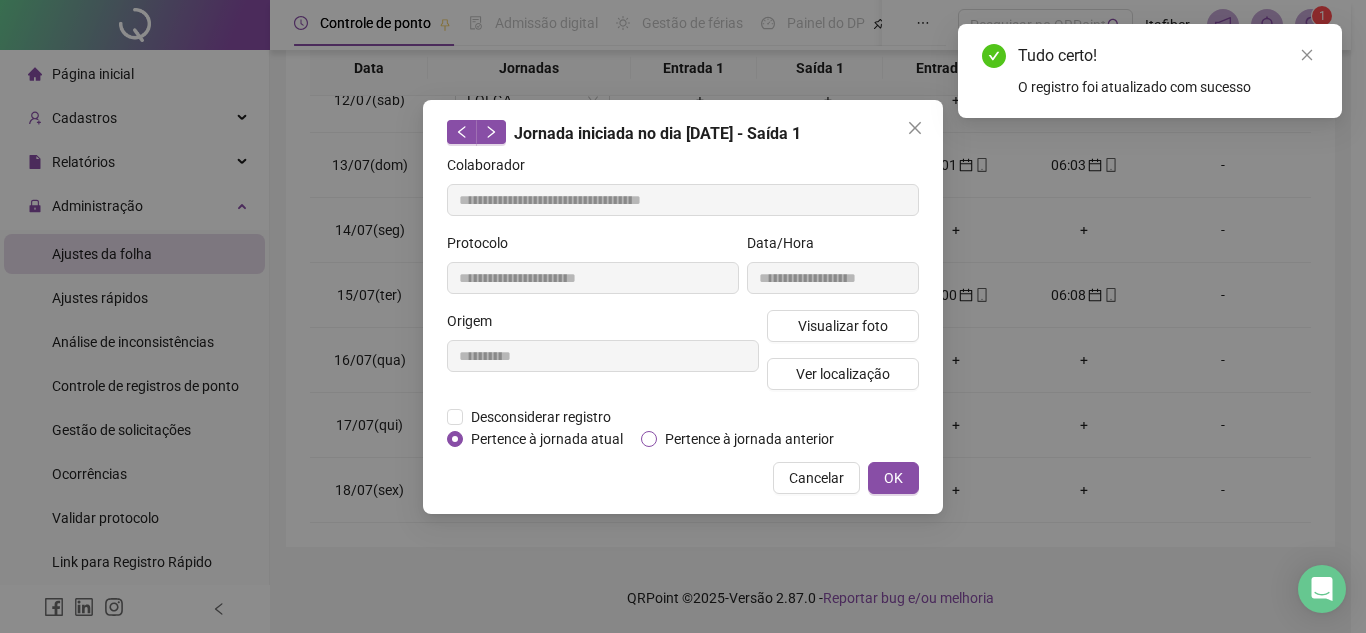 click on "Pertence à jornada anterior" at bounding box center [749, 439] 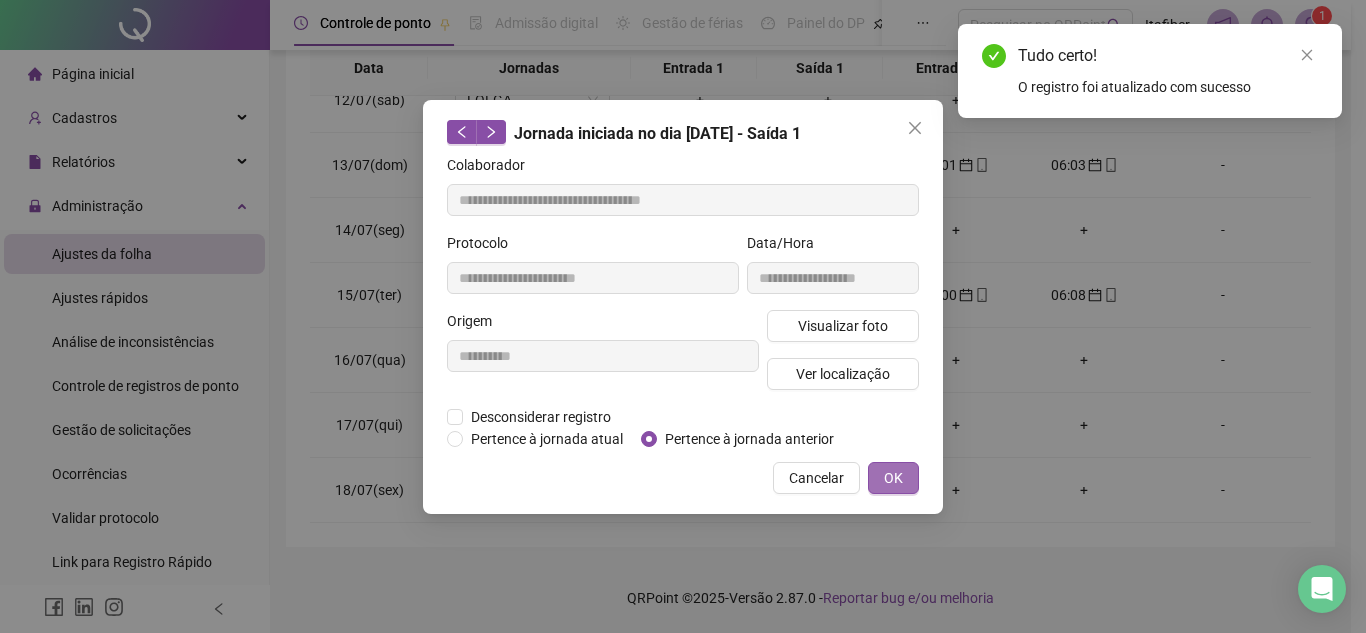 click on "OK" at bounding box center [893, 478] 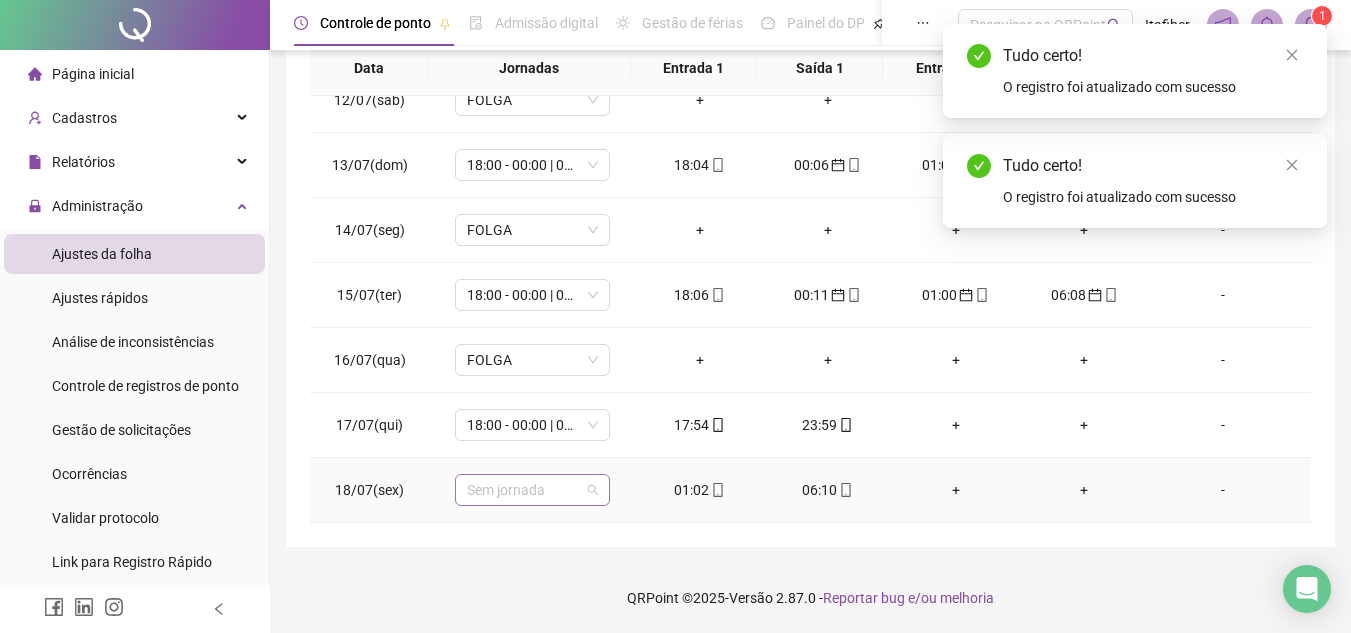 click on "Sem jornada" at bounding box center (532, 490) 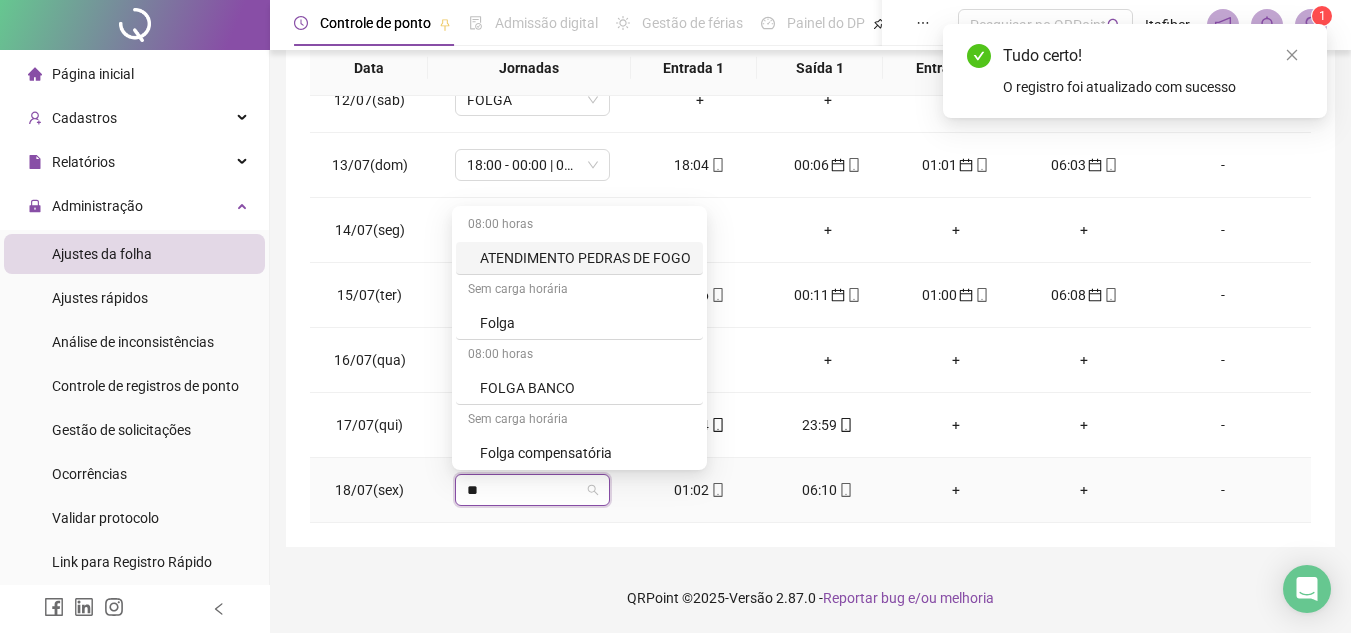 type on "***" 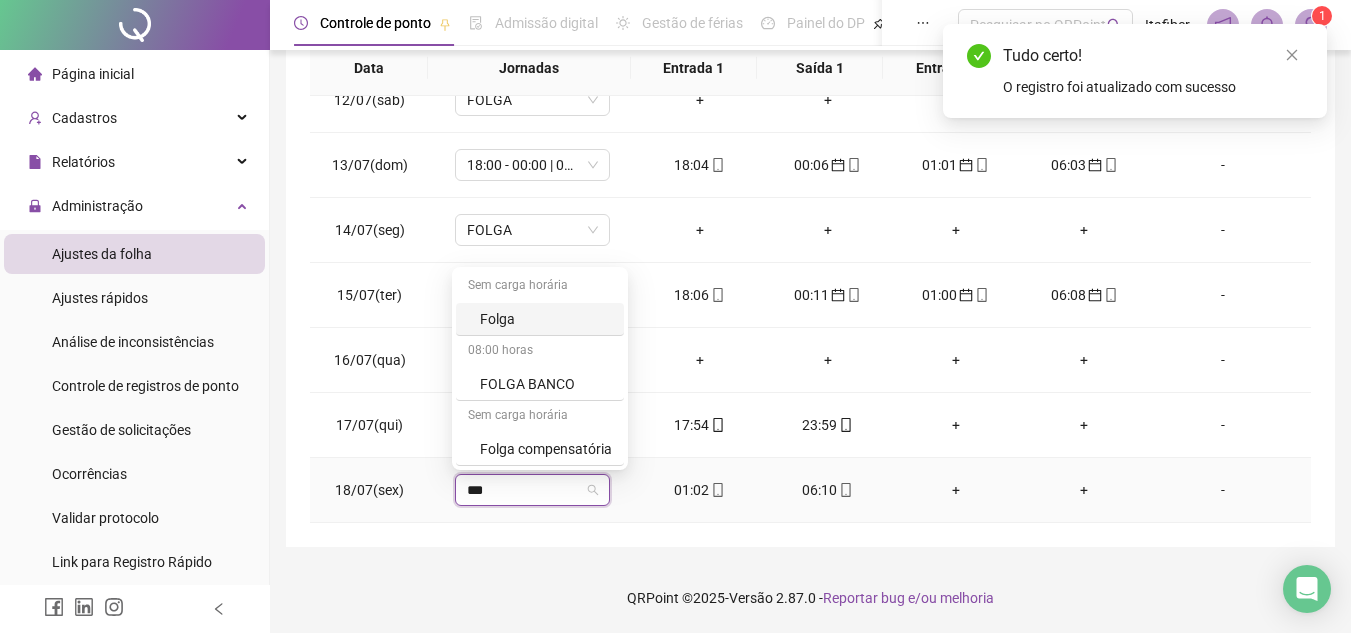 click on "Folga" at bounding box center (540, 319) 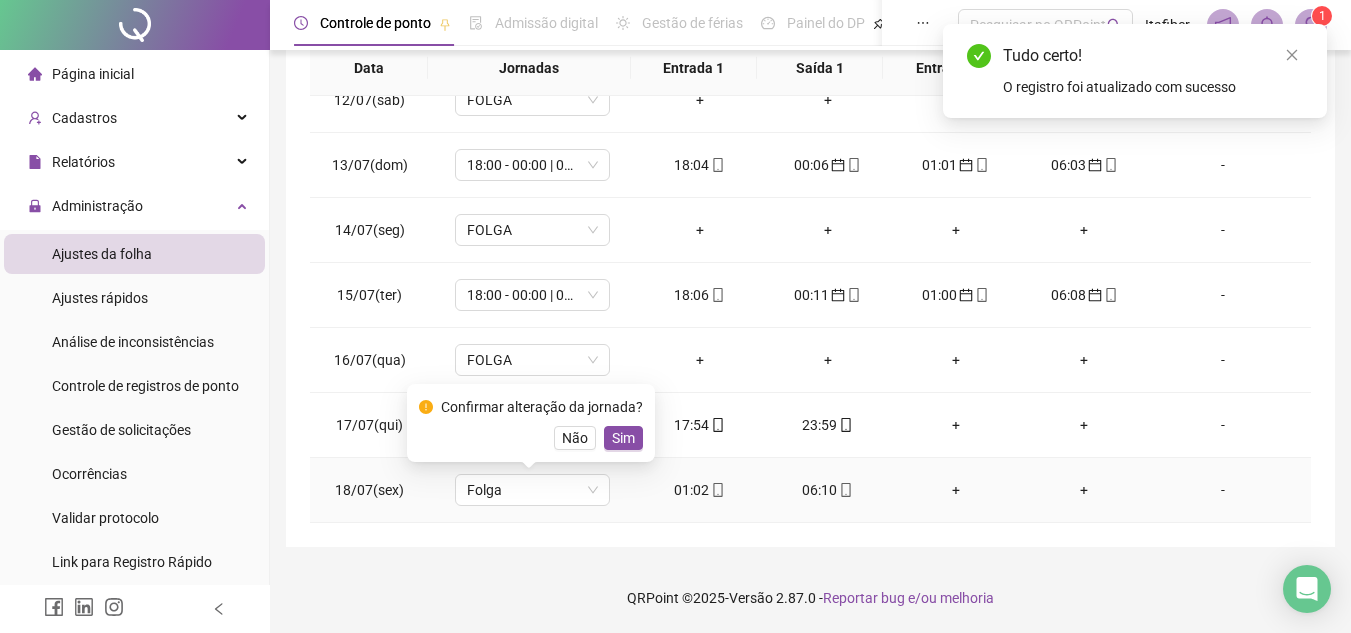 click on "Sim" at bounding box center (623, 438) 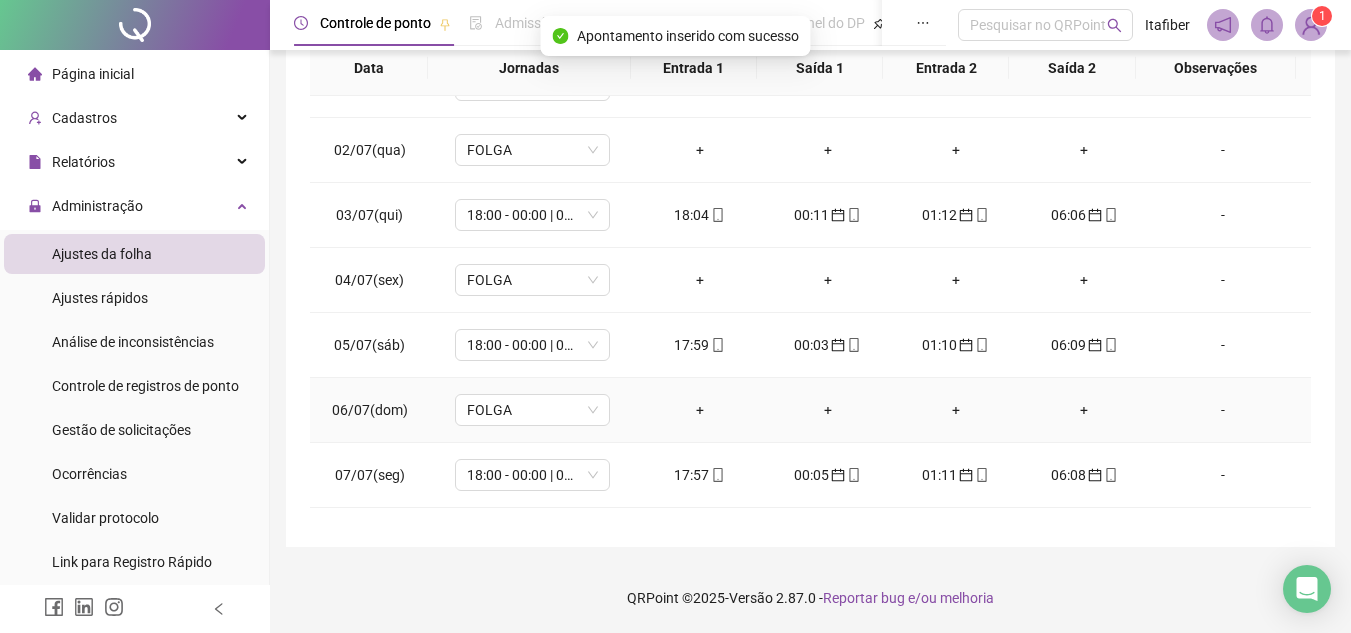 scroll, scrollTop: 0, scrollLeft: 0, axis: both 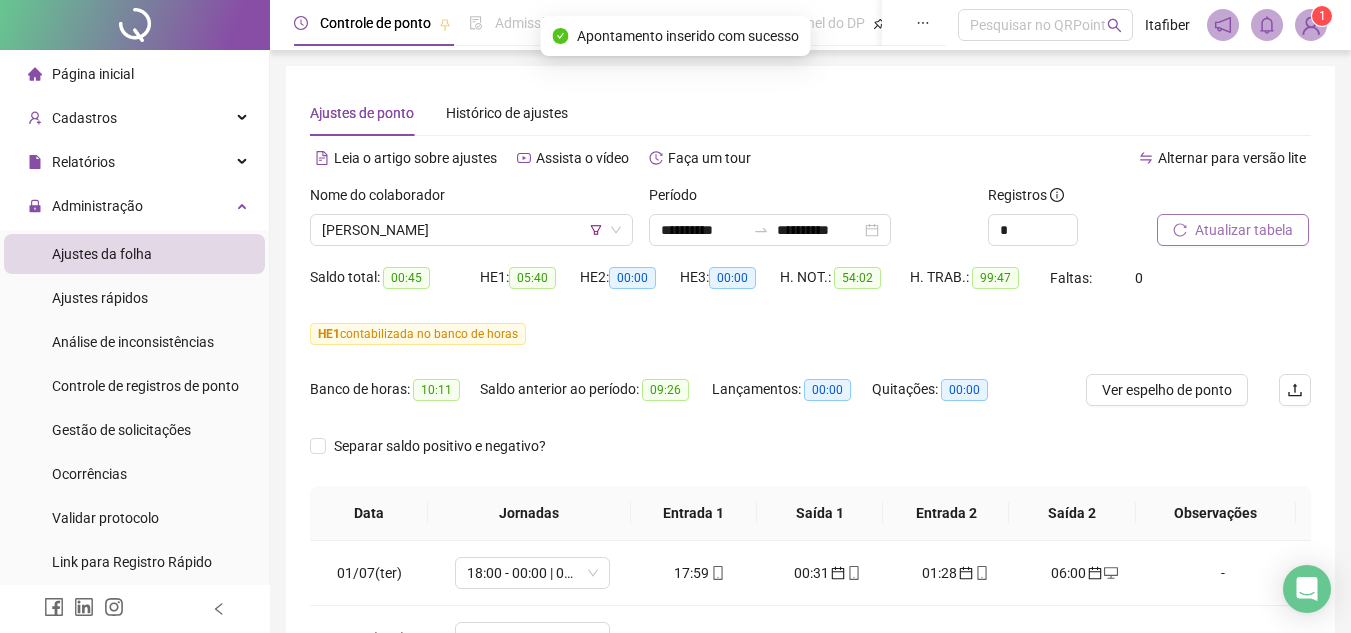 click 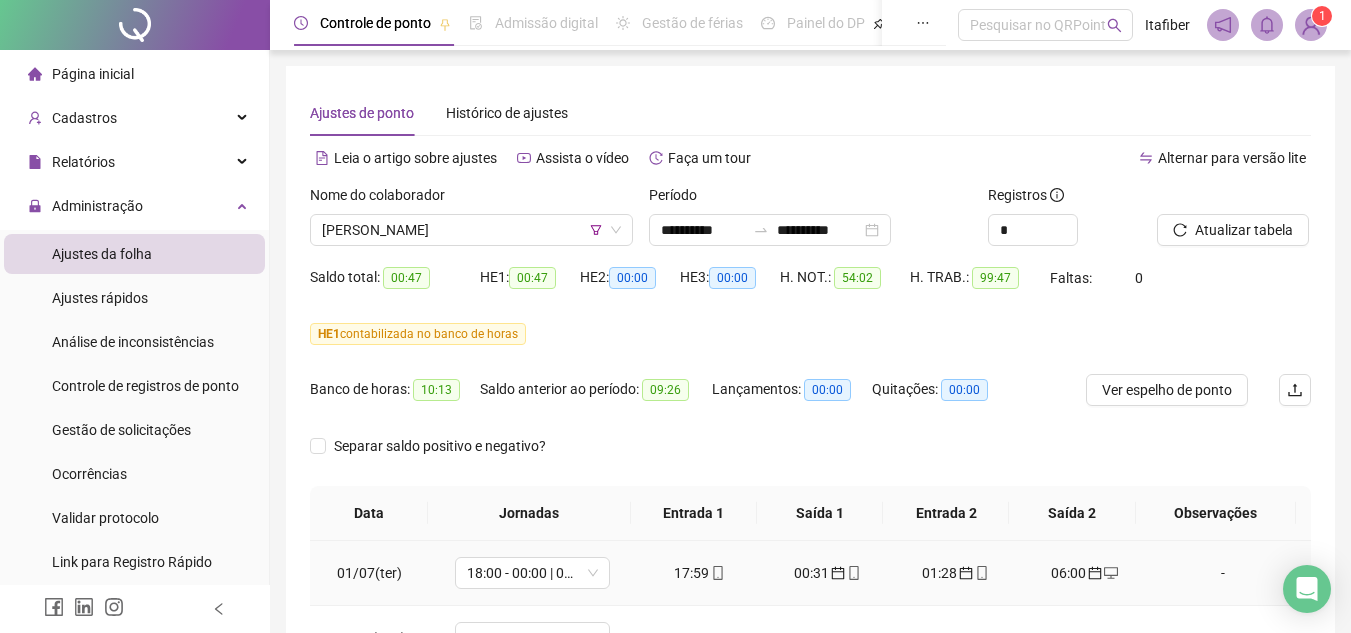 scroll, scrollTop: 445, scrollLeft: 0, axis: vertical 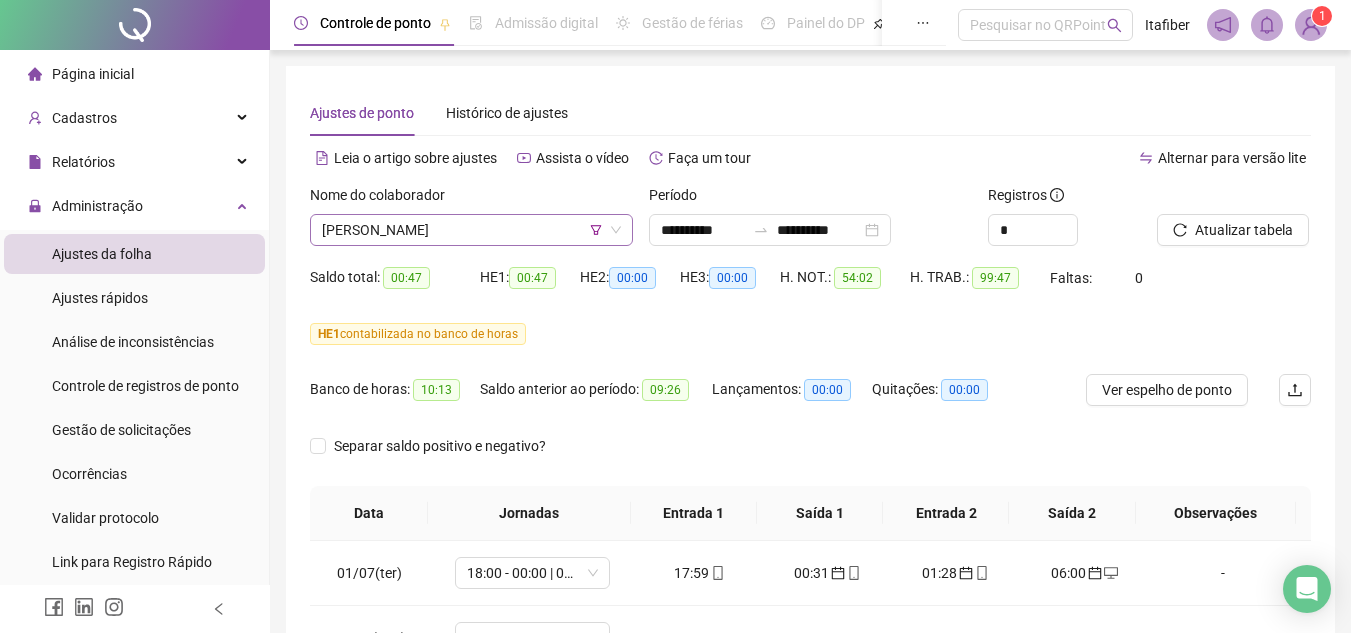 click on "[PERSON_NAME]" at bounding box center (471, 230) 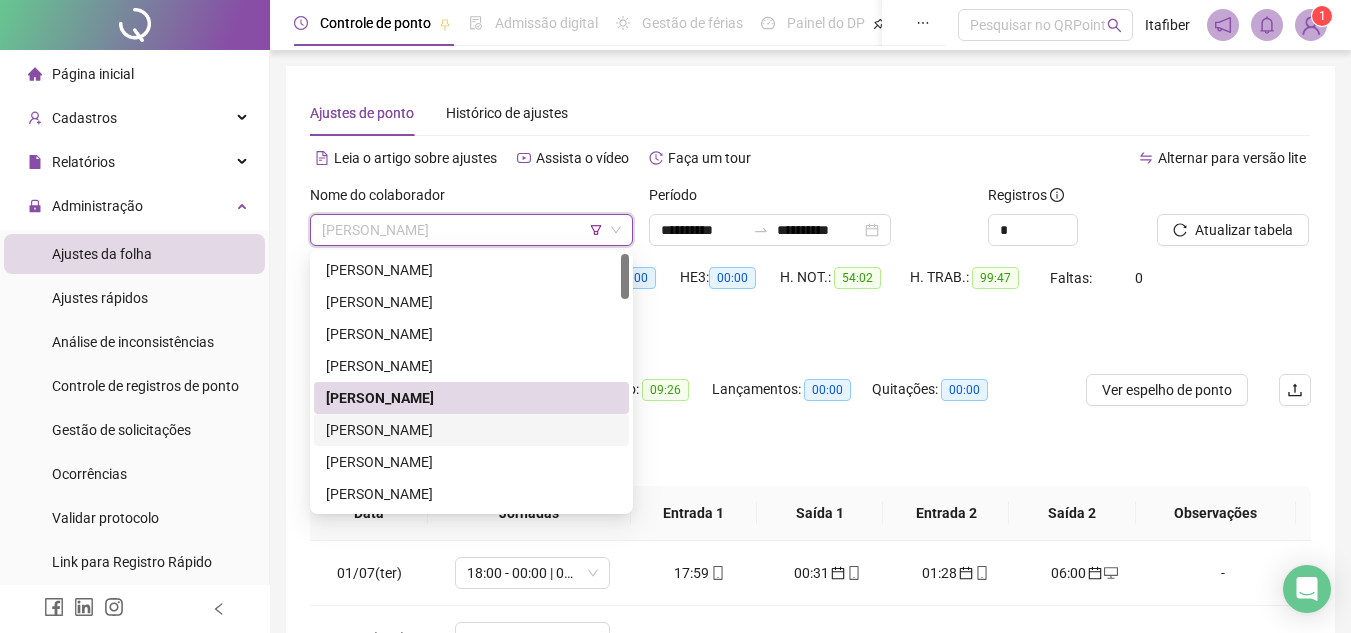 click on "[PERSON_NAME]" at bounding box center [471, 430] 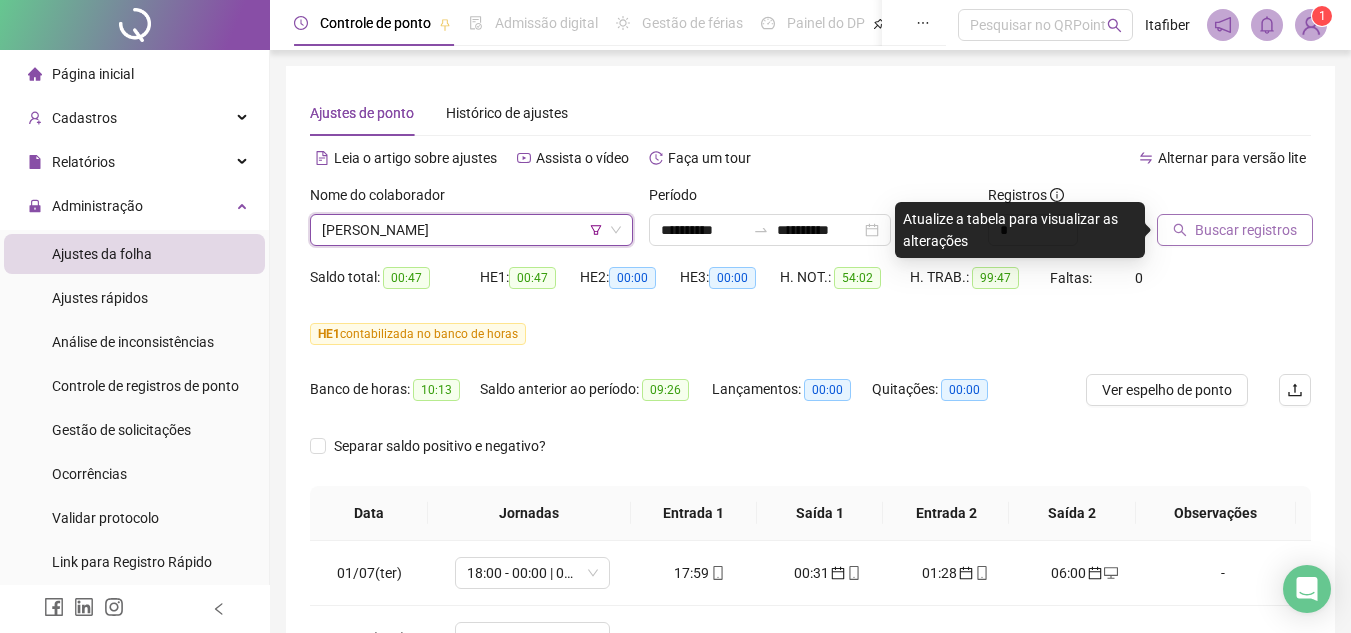 click on "Buscar registros" at bounding box center [1246, 230] 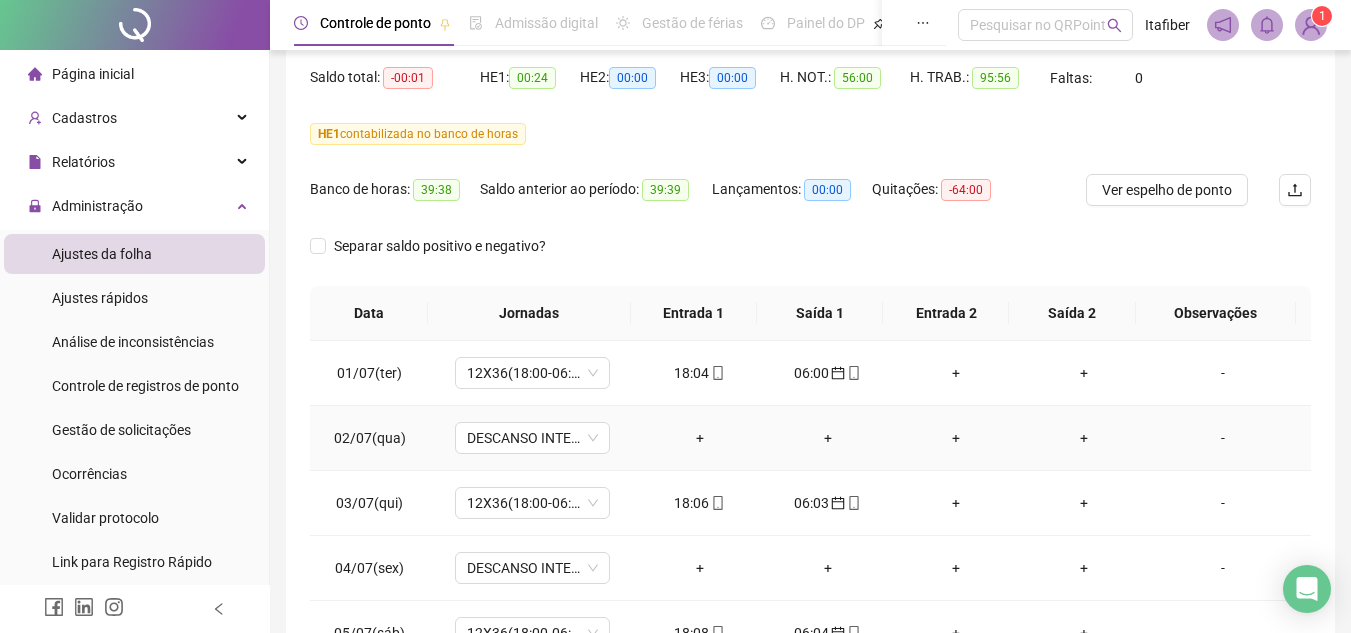 scroll, scrollTop: 400, scrollLeft: 0, axis: vertical 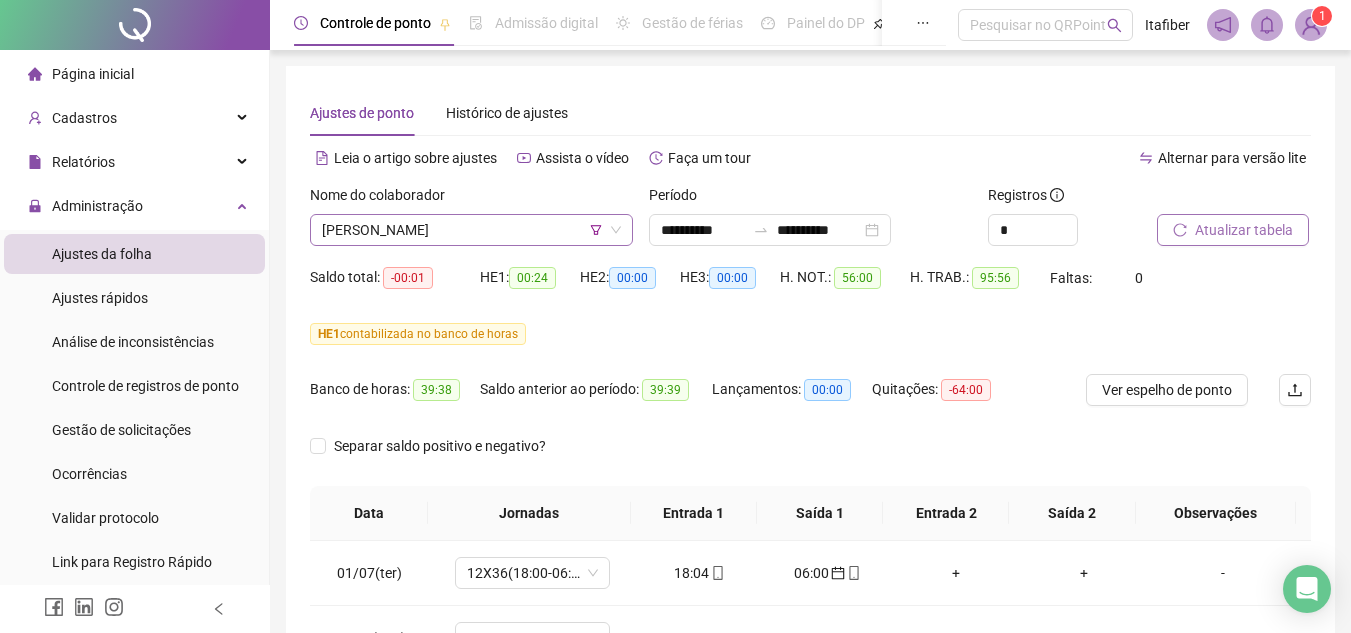 click on "[PERSON_NAME]" at bounding box center (471, 230) 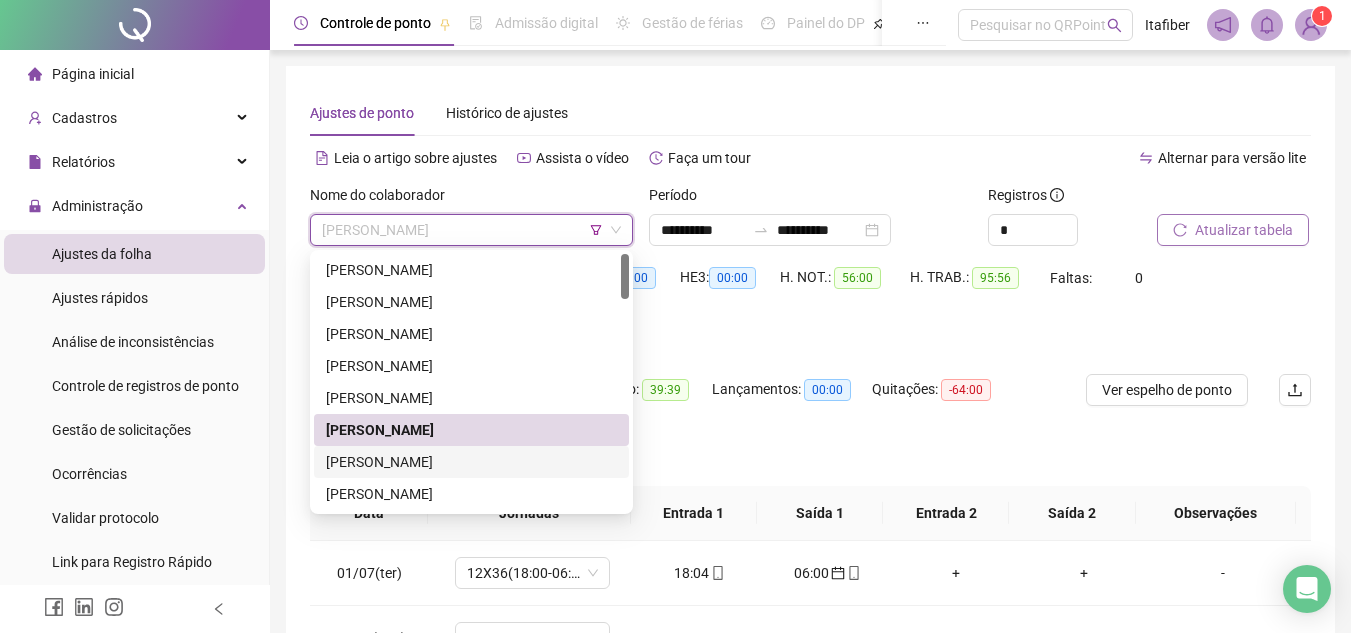 click on "[PERSON_NAME]" at bounding box center (471, 462) 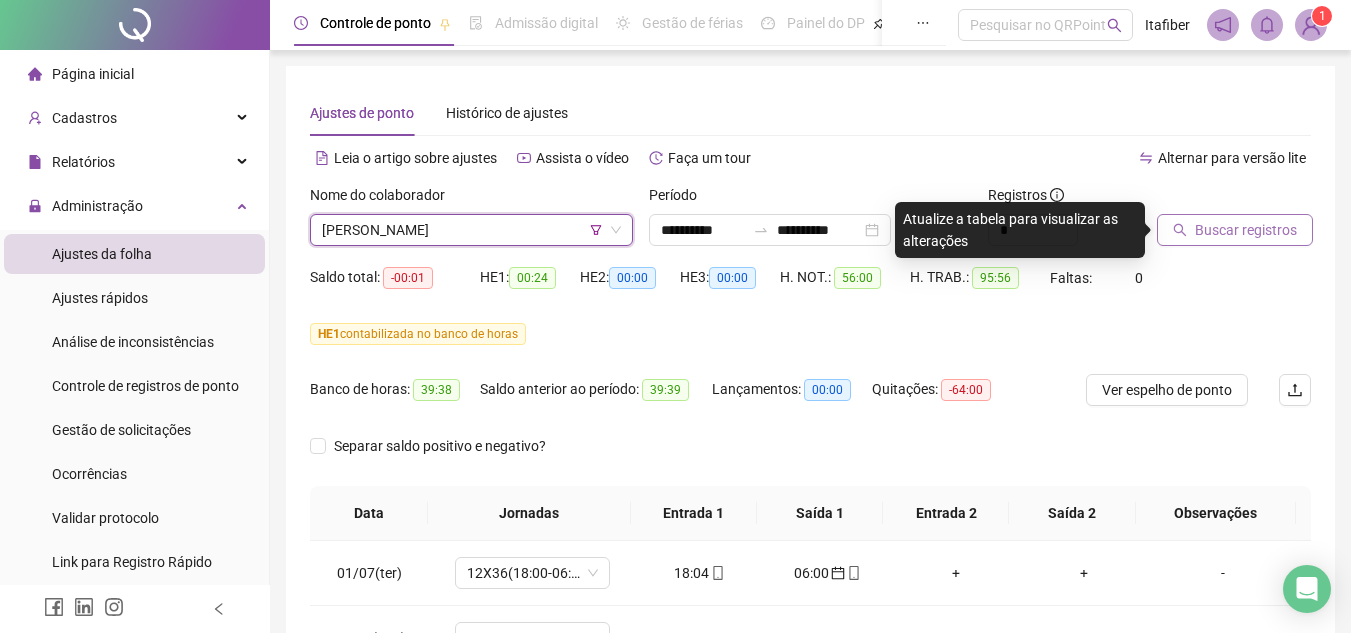 click on "Buscar registros" at bounding box center (1235, 230) 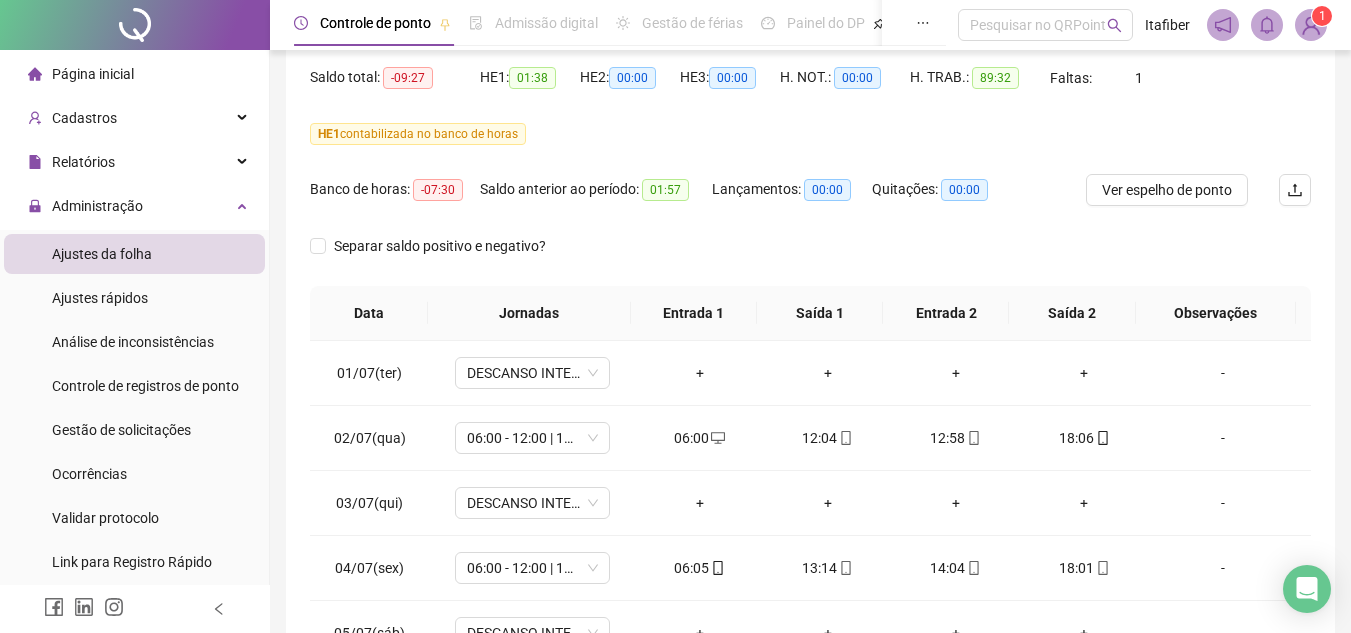 scroll, scrollTop: 400, scrollLeft: 0, axis: vertical 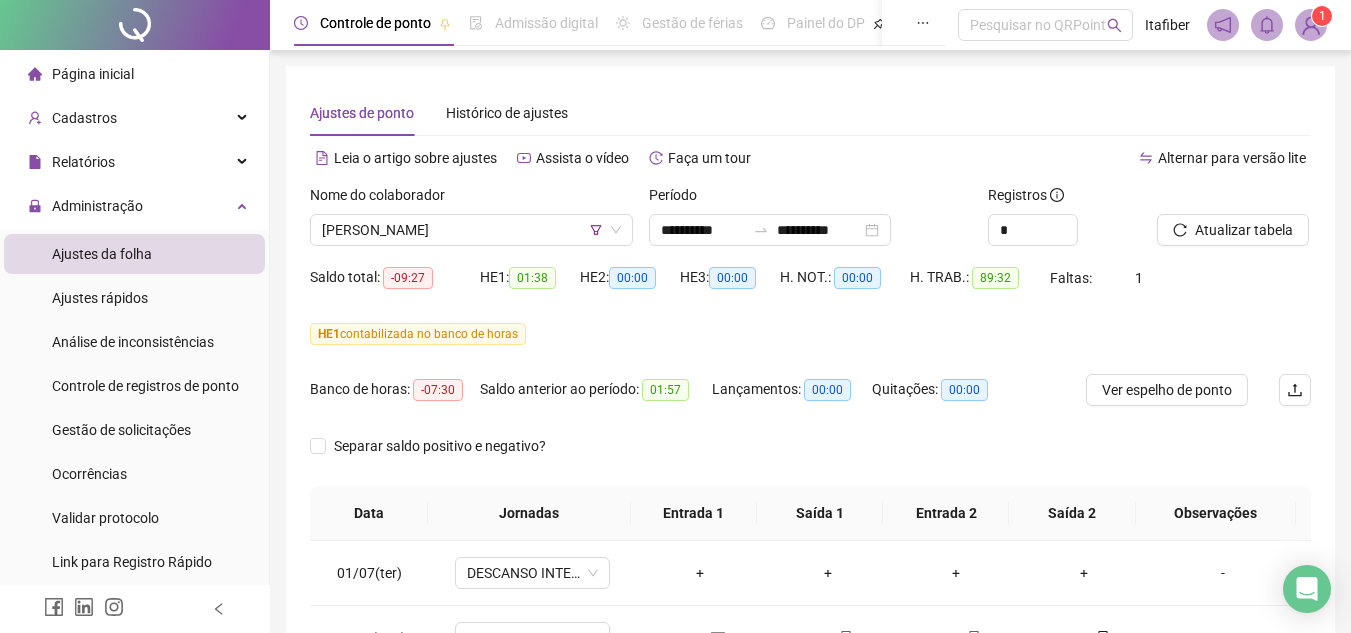 click on "Nome do colaborador [PERSON_NAME]" at bounding box center (471, 223) 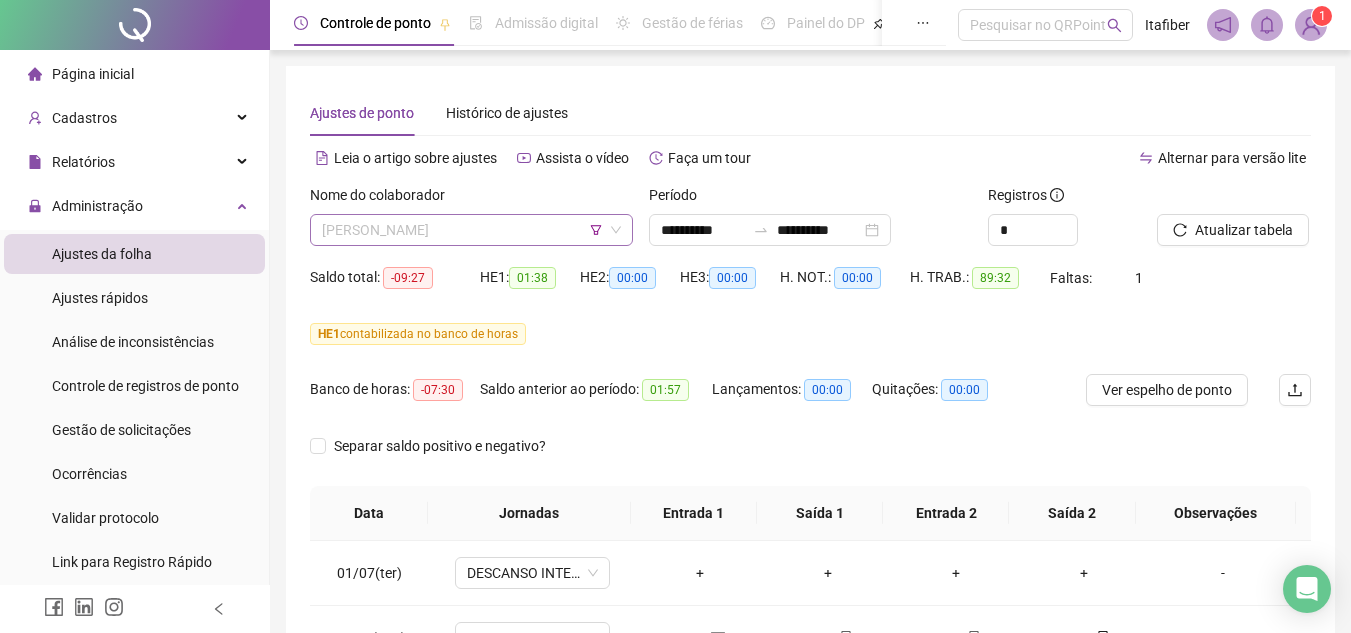 click on "[PERSON_NAME]" at bounding box center (471, 230) 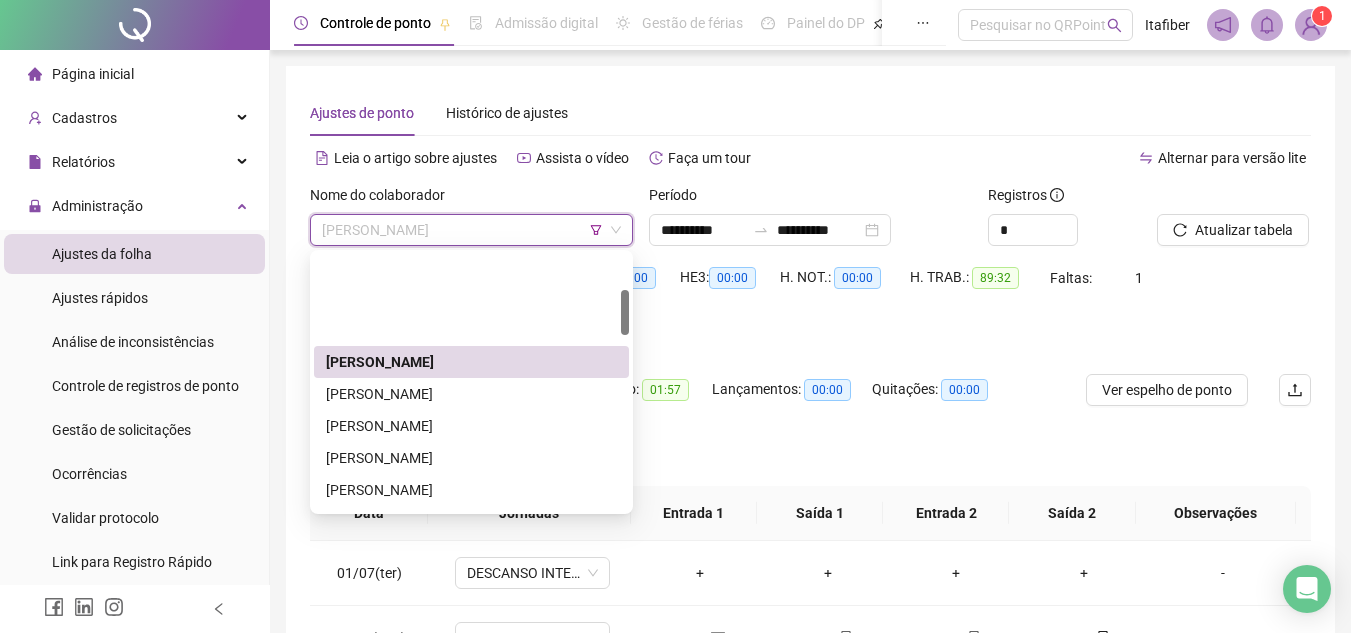 scroll, scrollTop: 200, scrollLeft: 0, axis: vertical 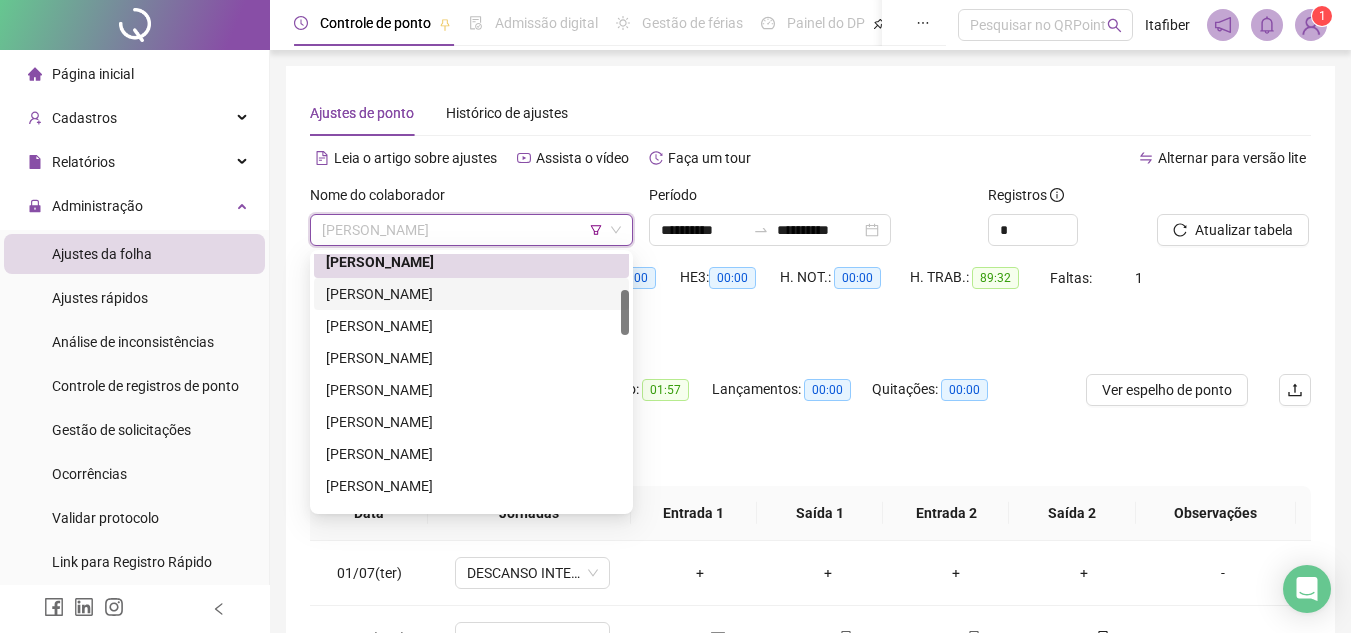 click on "[PERSON_NAME]" at bounding box center (471, 294) 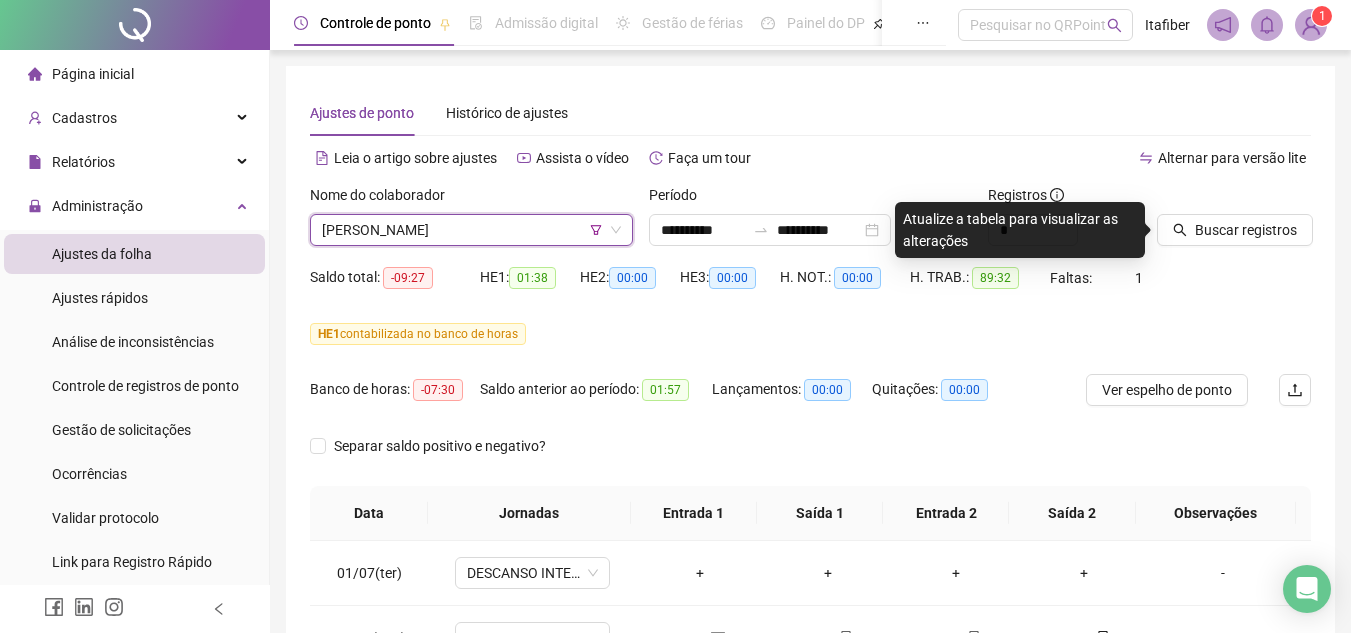 click at bounding box center (1209, 199) 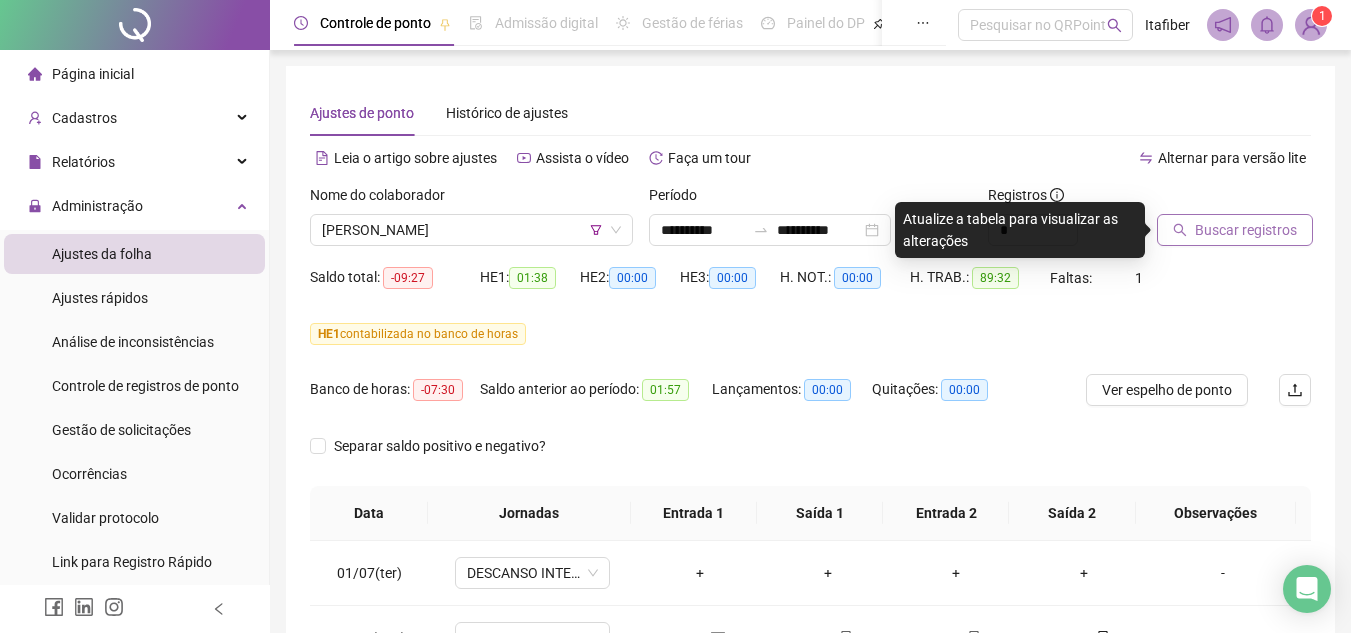 click on "Buscar registros" at bounding box center [1246, 230] 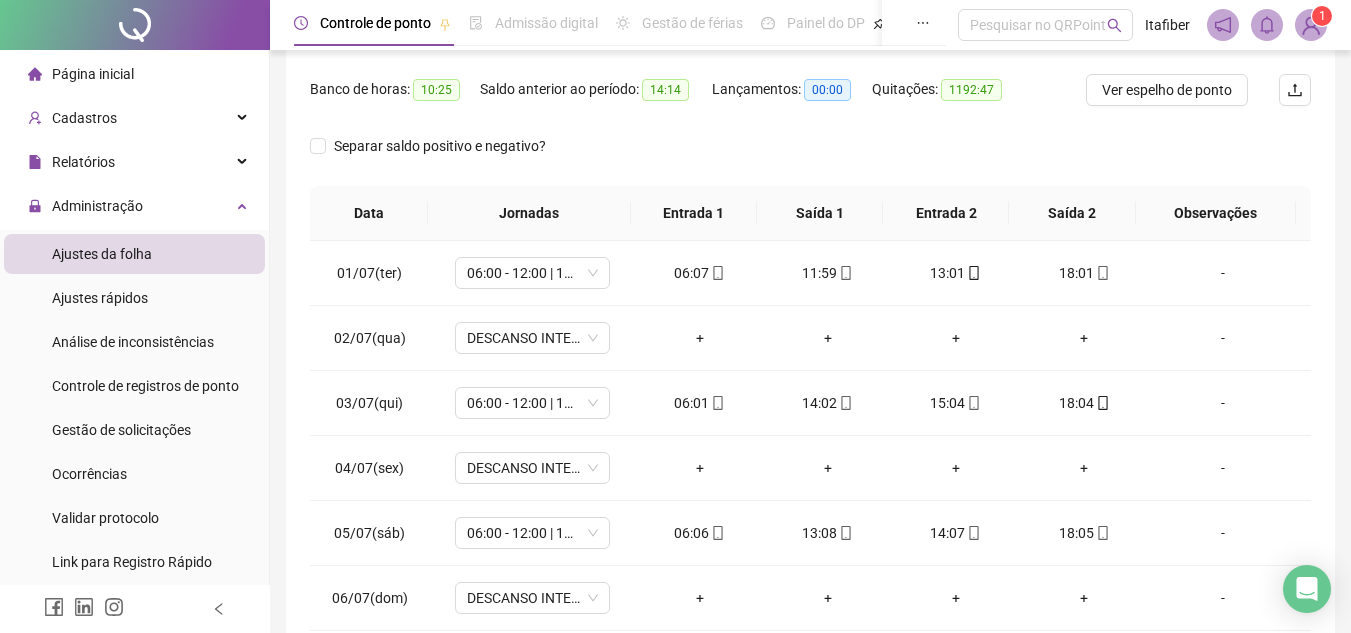 scroll, scrollTop: 445, scrollLeft: 0, axis: vertical 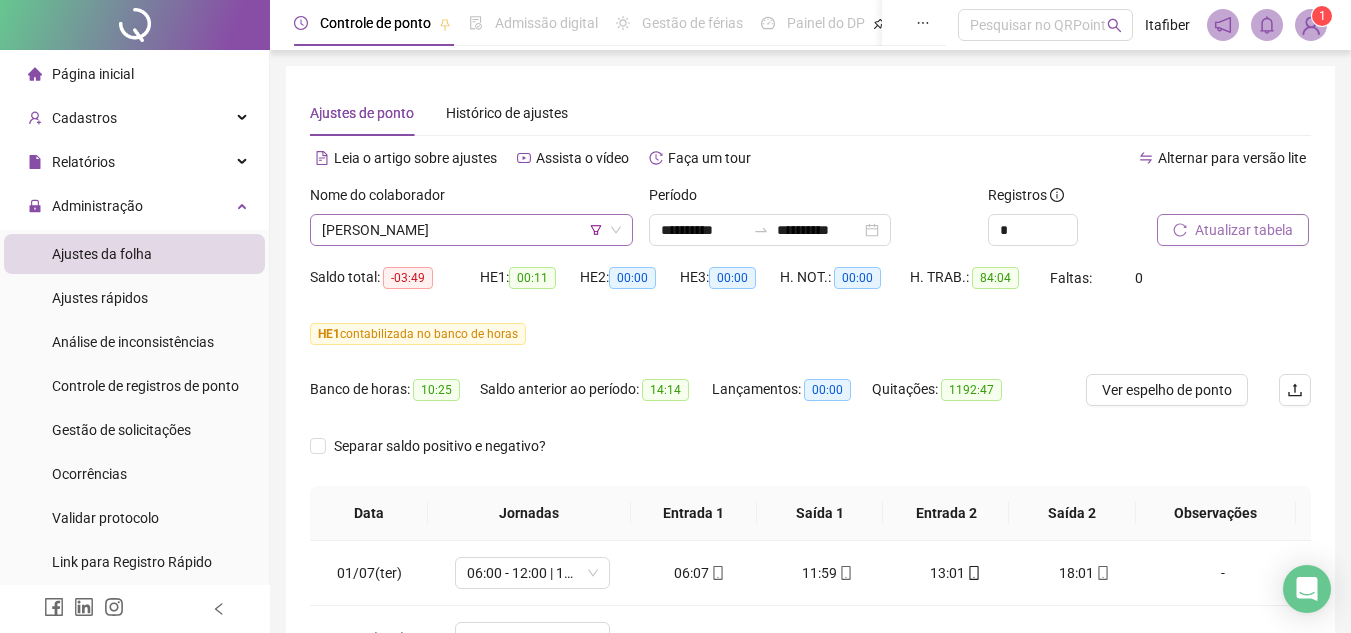 click on "[PERSON_NAME]" at bounding box center [471, 230] 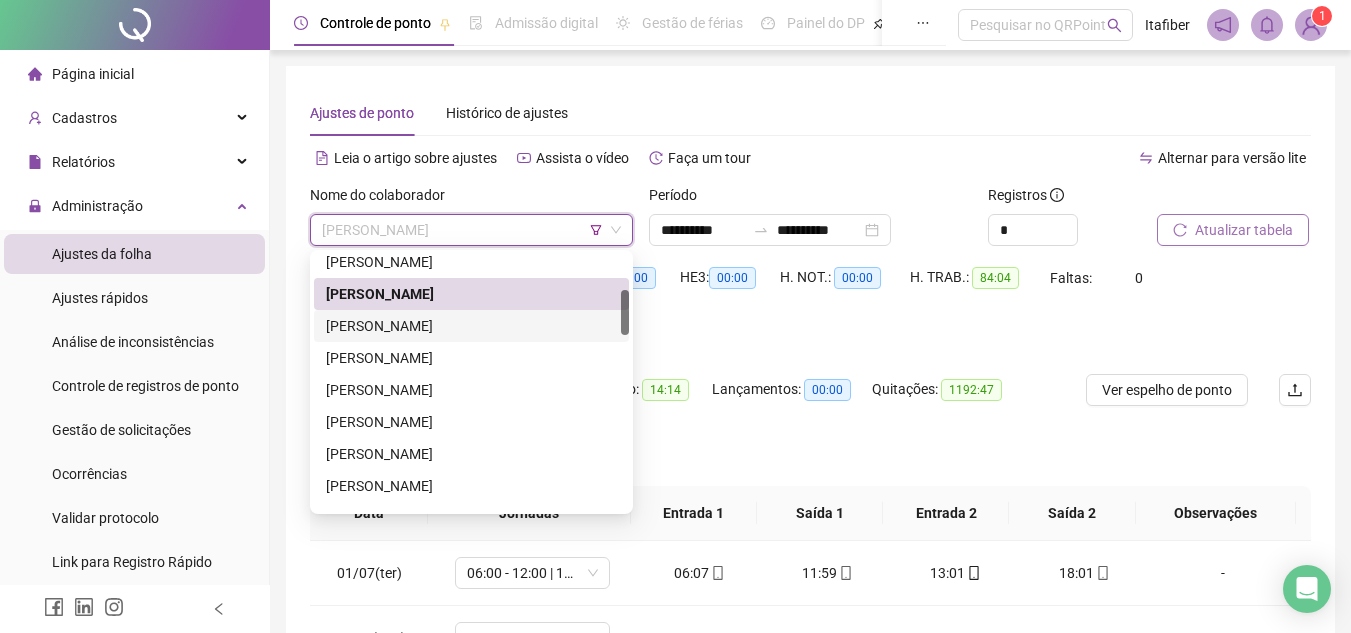 drag, startPoint x: 489, startPoint y: 325, endPoint x: 521, endPoint y: 329, distance: 32.24903 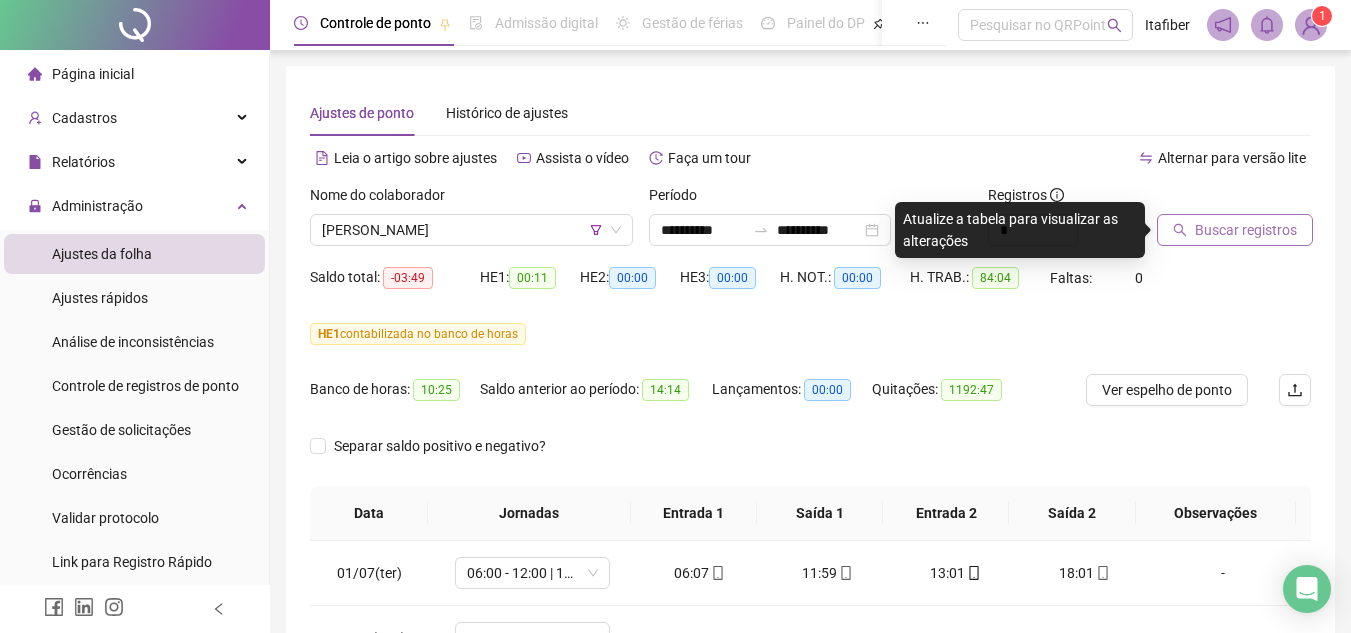 click on "Buscar registros" at bounding box center (1246, 230) 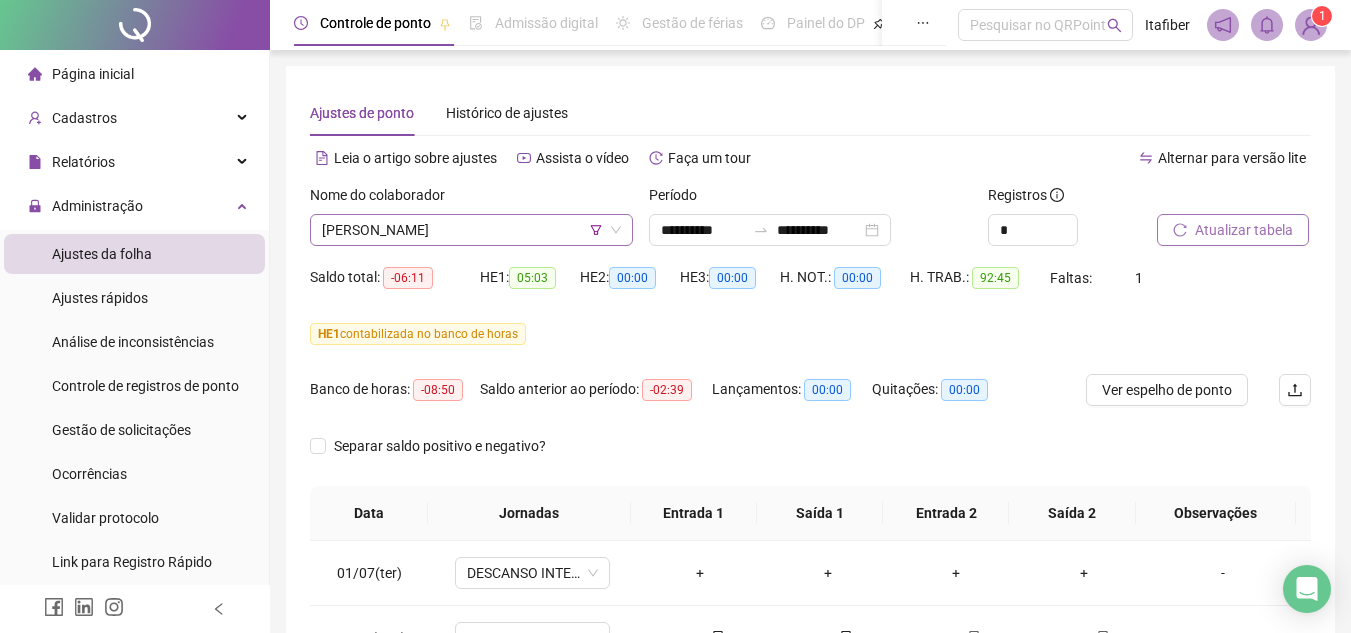 click on "[PERSON_NAME]" at bounding box center [471, 230] 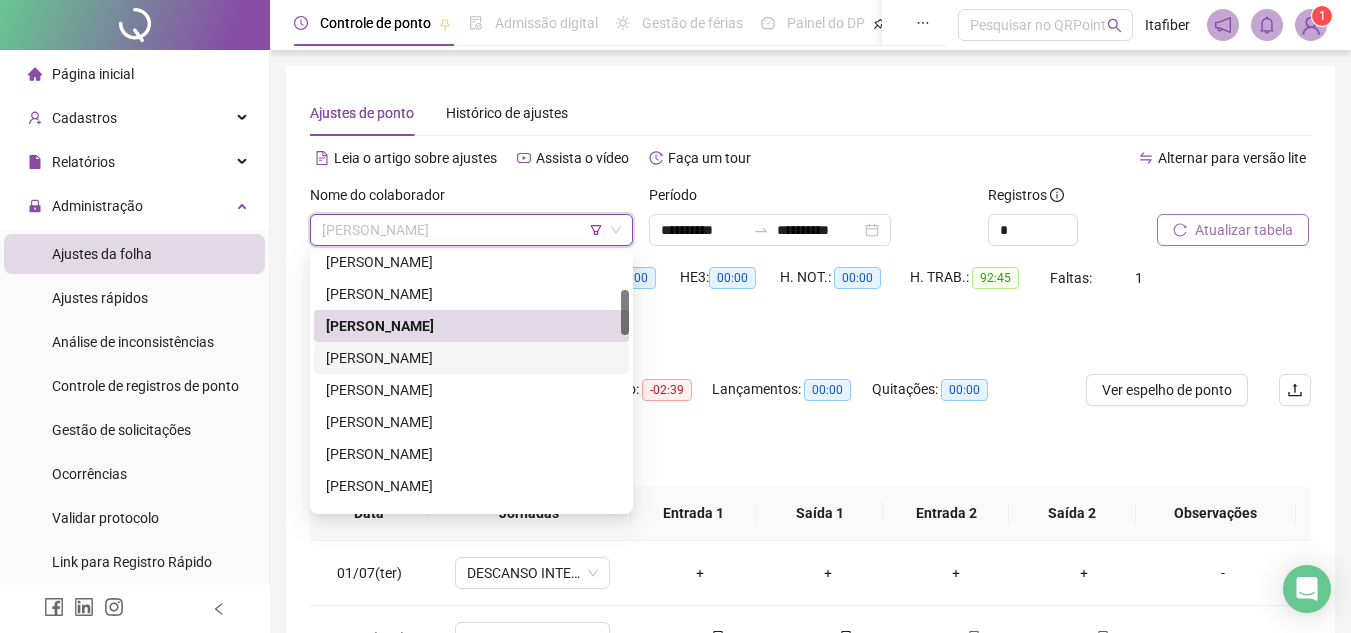 click on "[PERSON_NAME]" at bounding box center (471, 358) 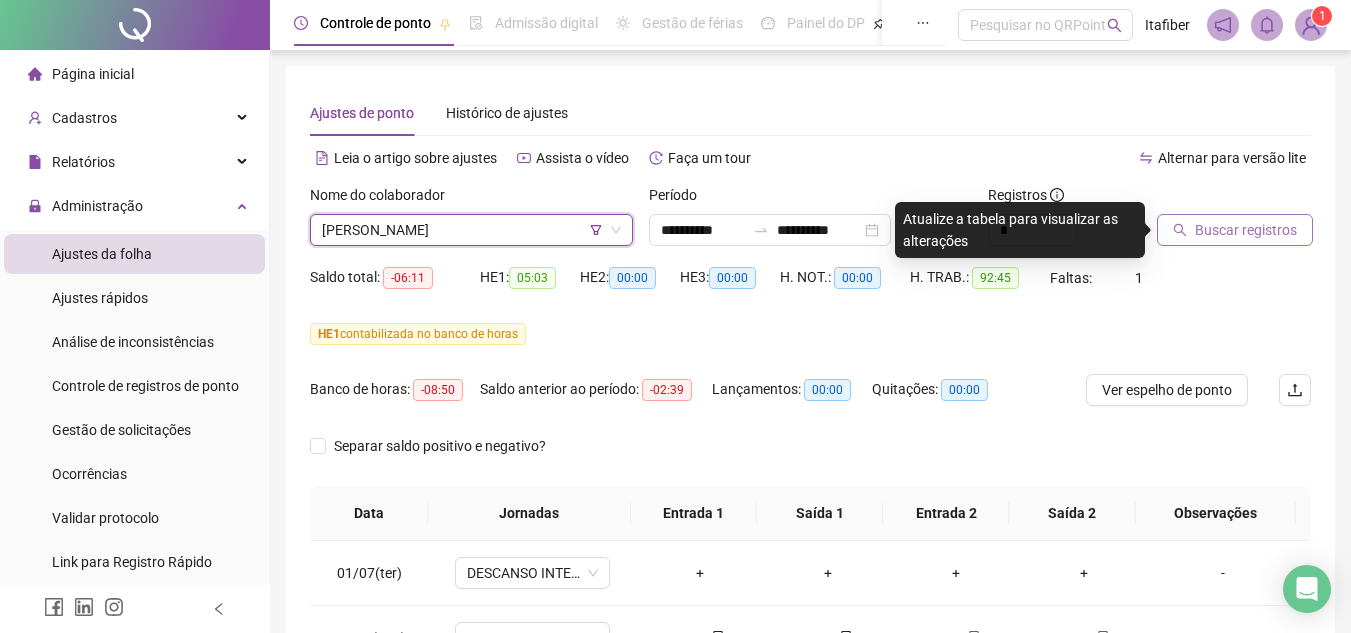 click 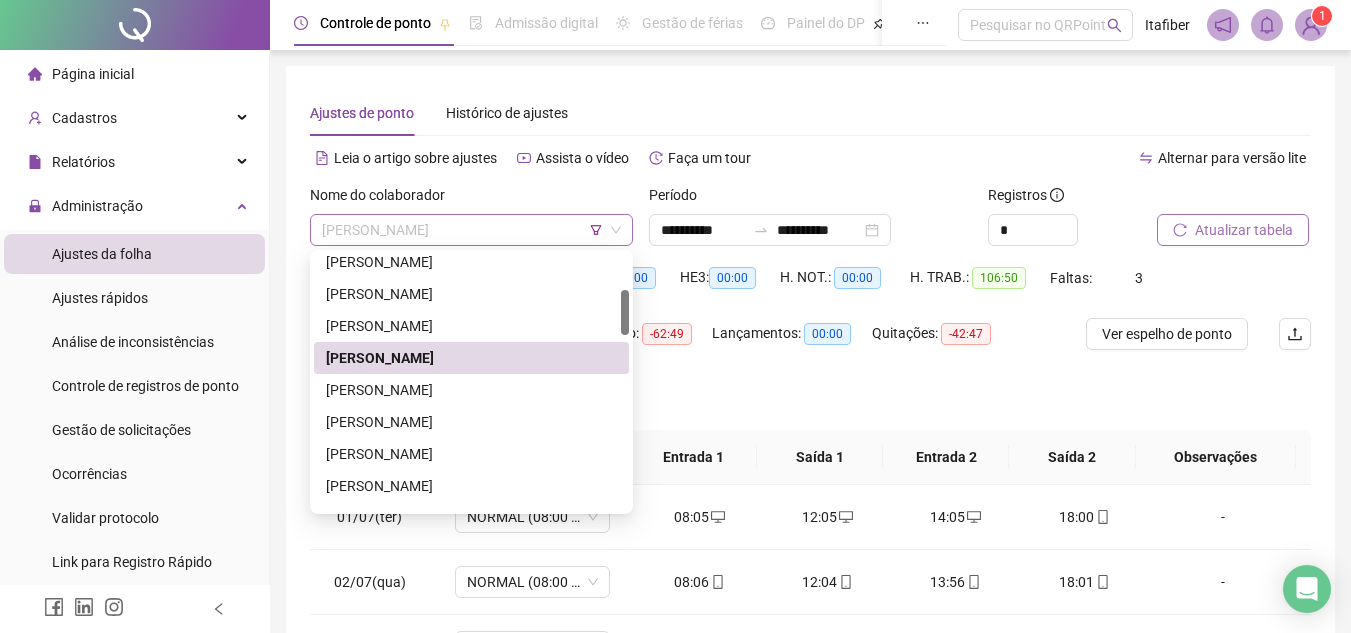 click on "[PERSON_NAME]" at bounding box center [471, 230] 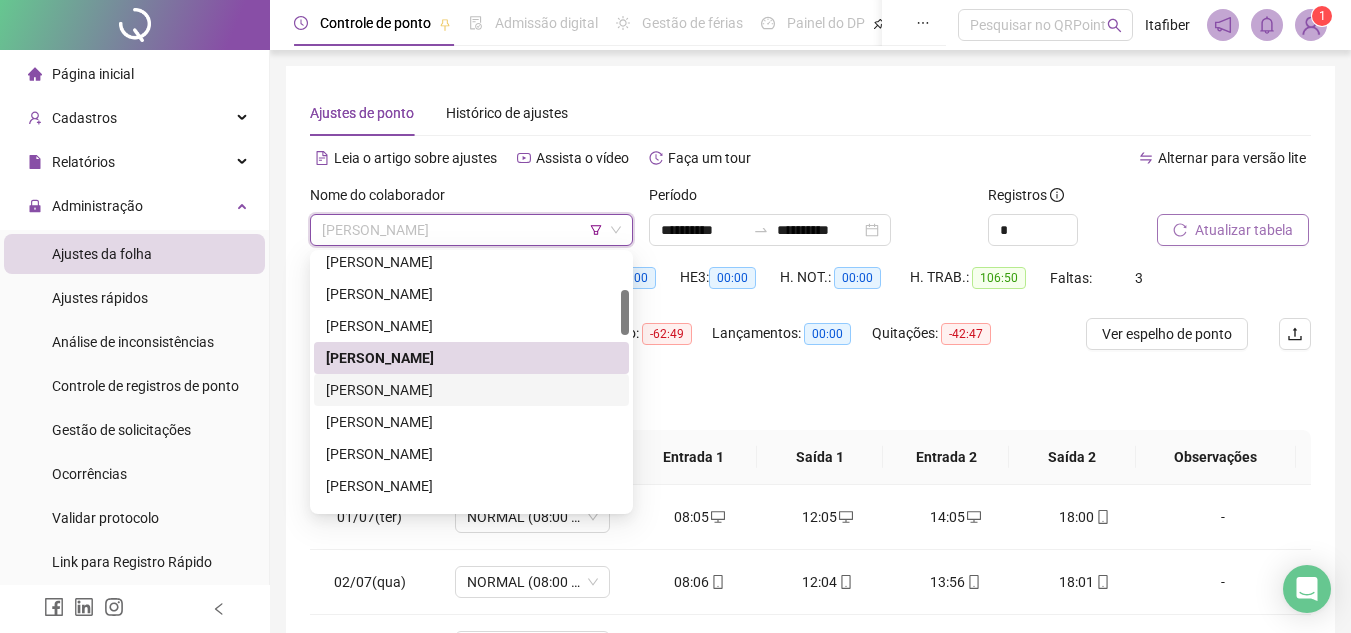 click on "[PERSON_NAME]" at bounding box center (471, 390) 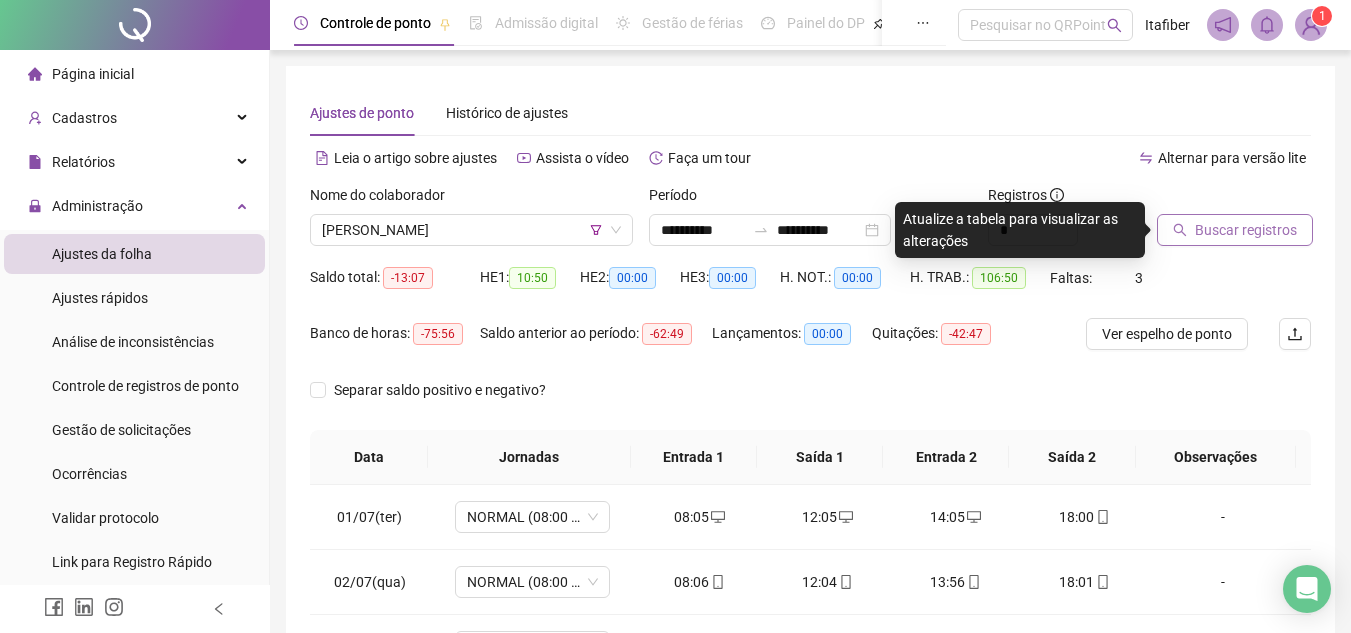 click on "Buscar registros" at bounding box center (1235, 230) 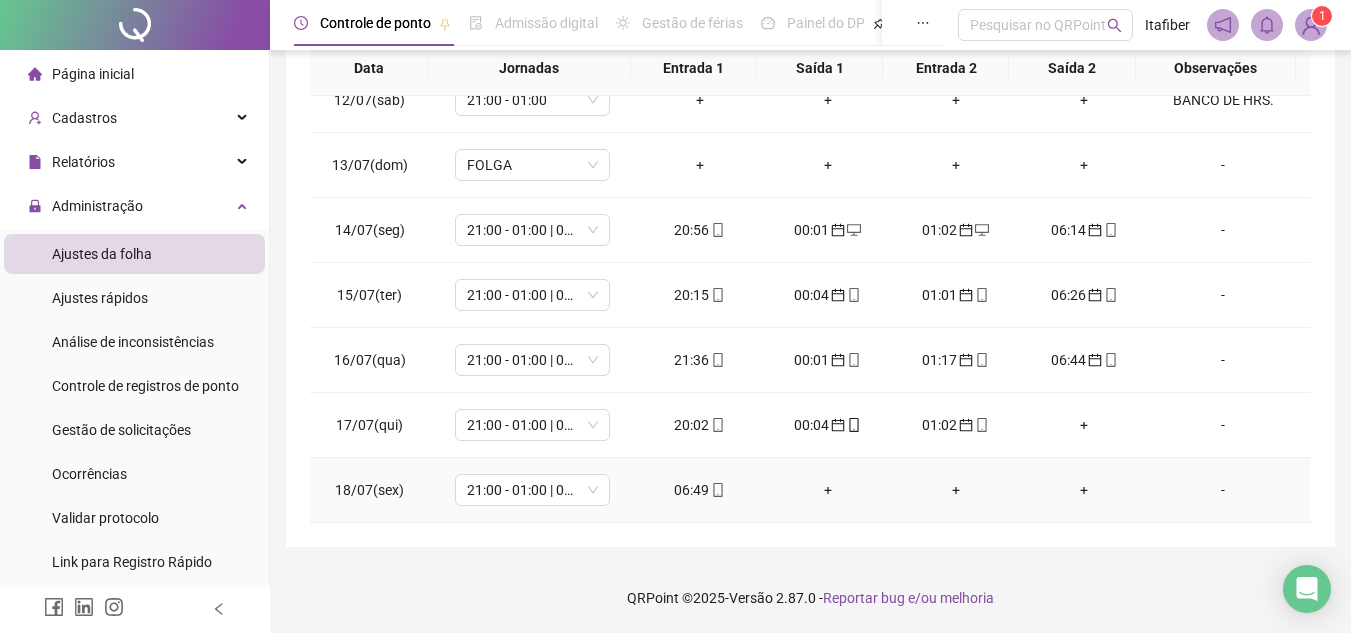 click on "06:49" at bounding box center [700, 490] 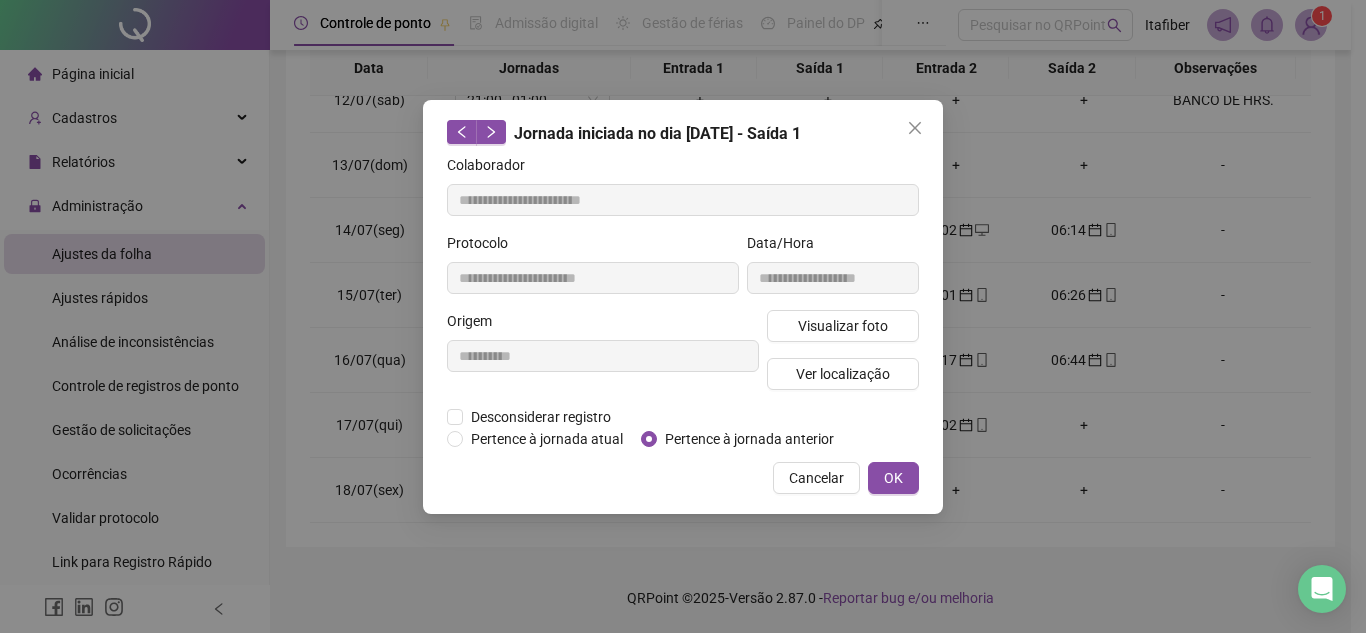 type on "**********" 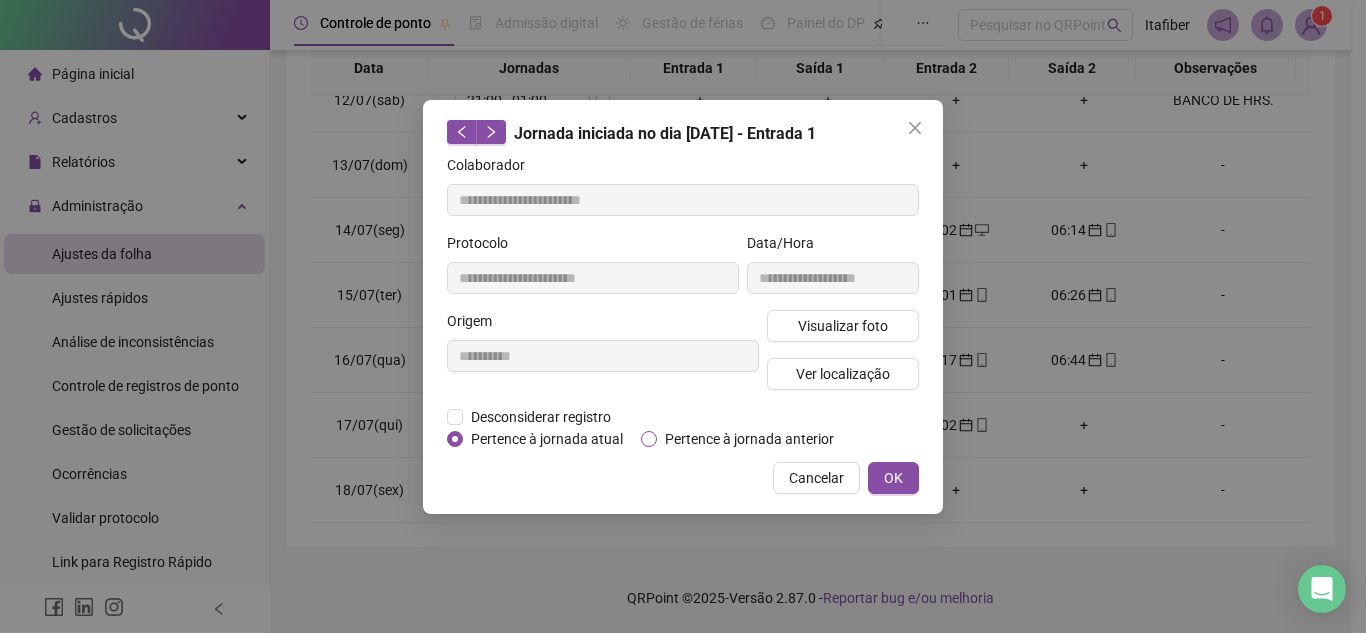 click on "Pertence à jornada anterior" at bounding box center [749, 439] 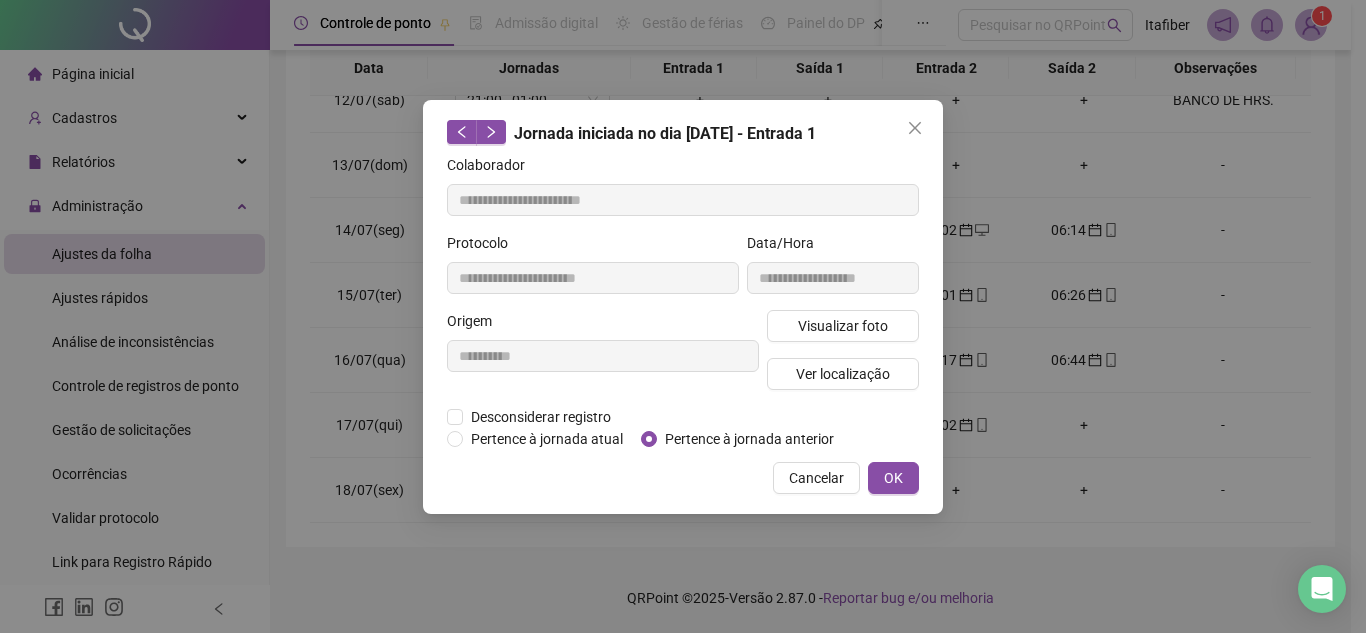 click on "**********" at bounding box center (683, 307) 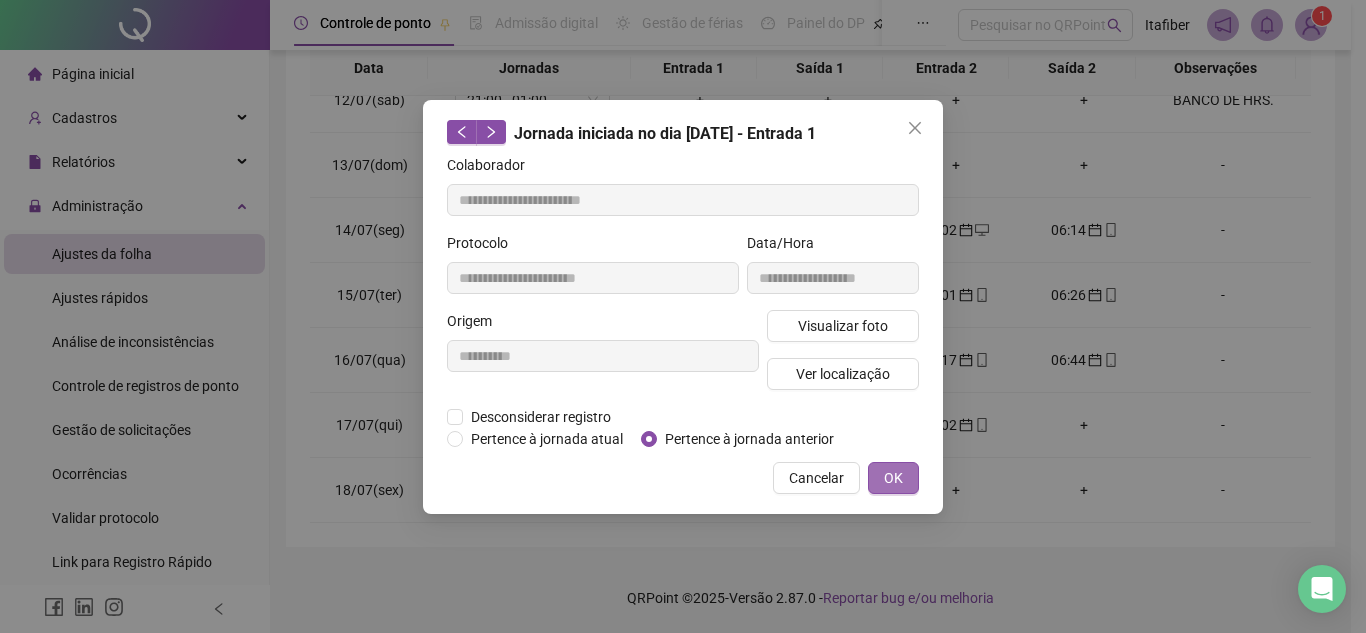 click on "OK" at bounding box center (893, 478) 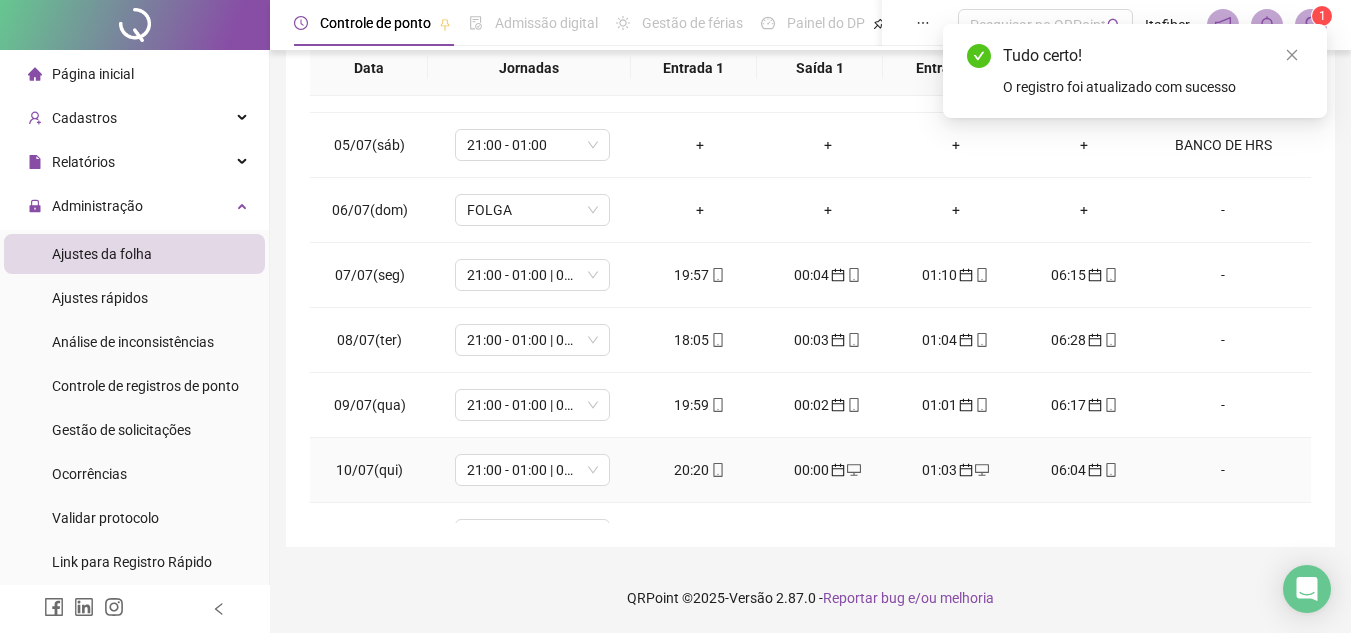 scroll, scrollTop: 0, scrollLeft: 0, axis: both 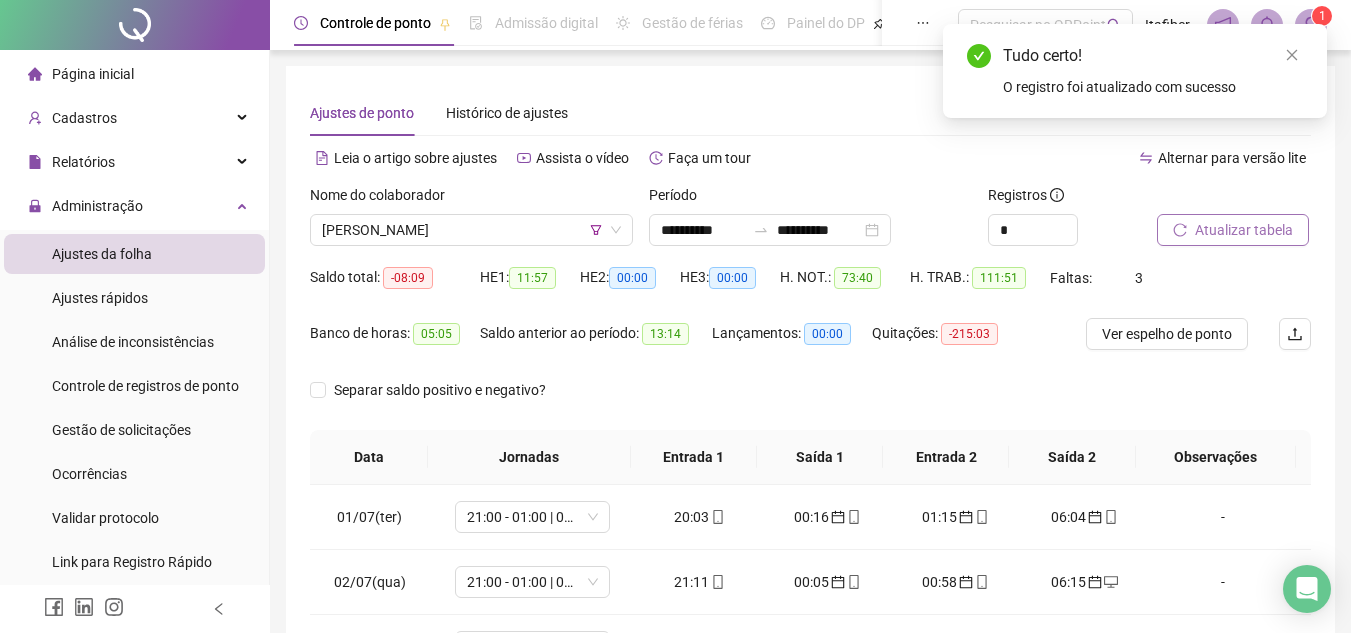 click on "Atualizar tabela" at bounding box center [1244, 230] 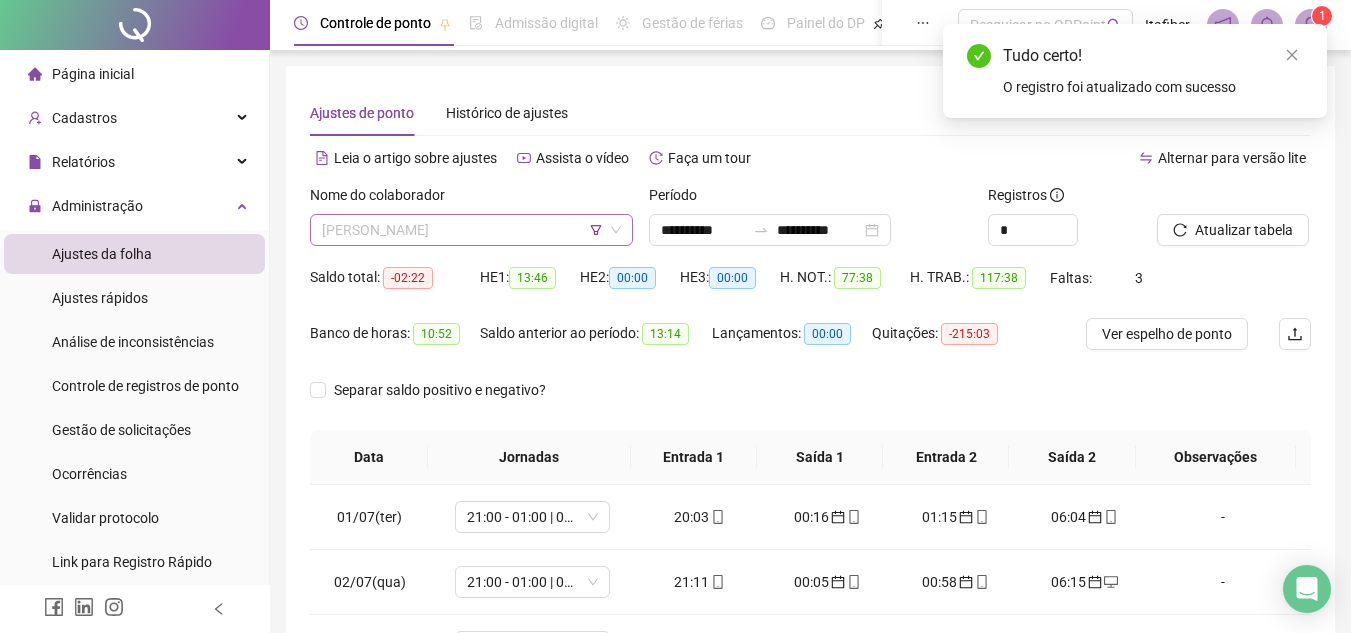 drag, startPoint x: 525, startPoint y: 232, endPoint x: 518, endPoint y: 258, distance: 26.925823 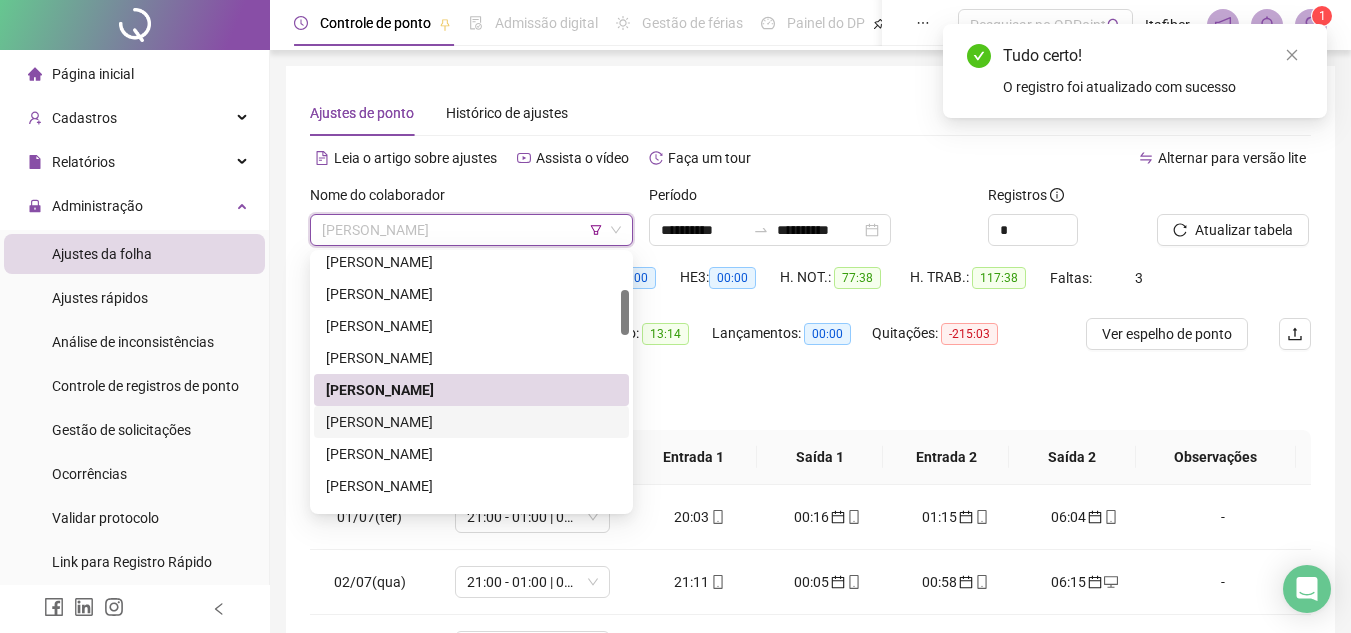 click on "[PERSON_NAME]" at bounding box center (471, 422) 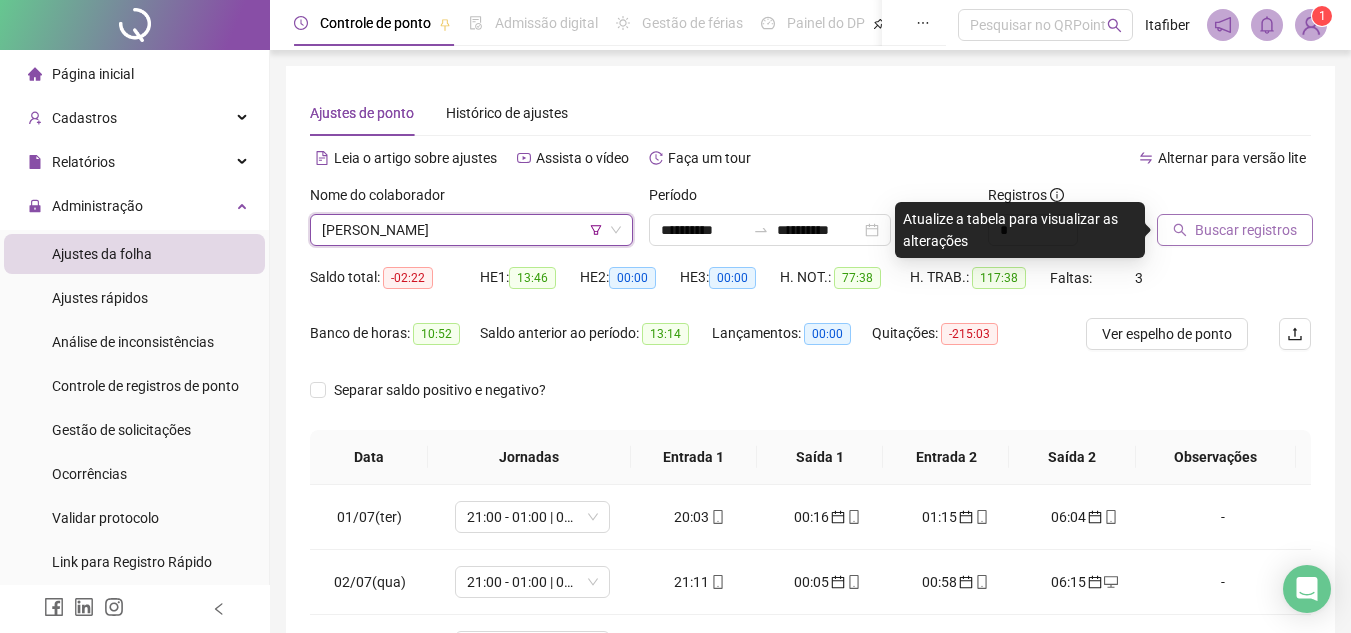 click on "Buscar registros" at bounding box center [1246, 230] 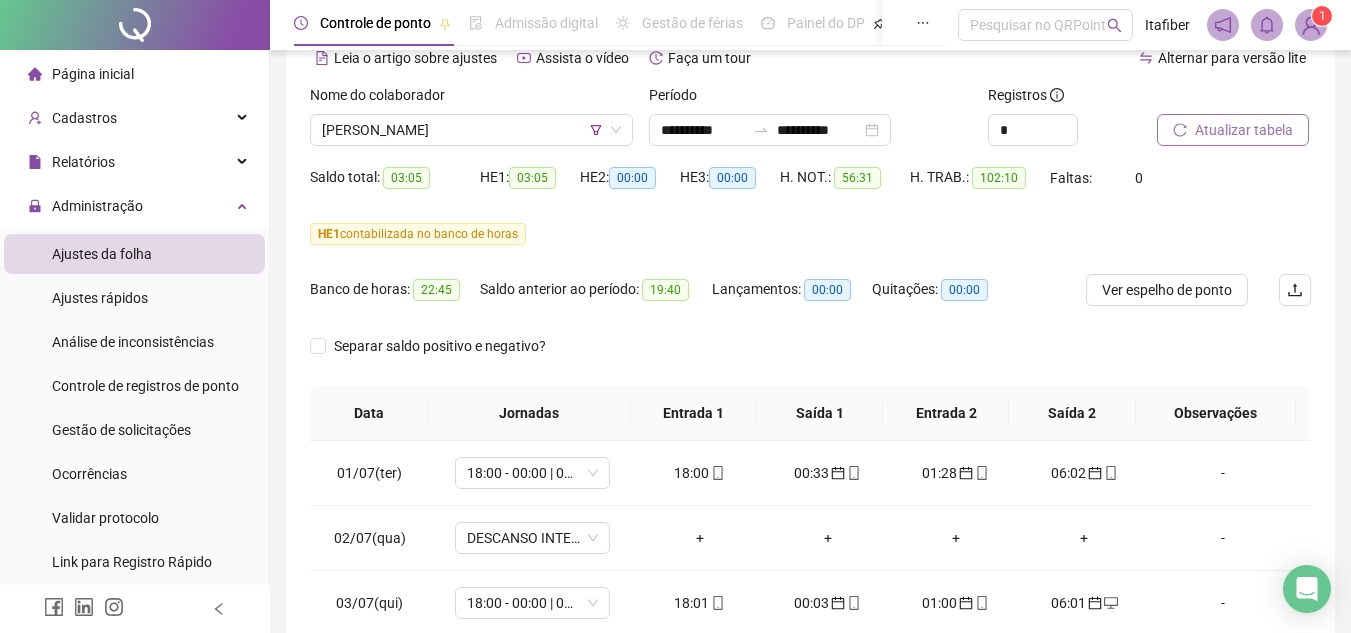 scroll, scrollTop: 200, scrollLeft: 0, axis: vertical 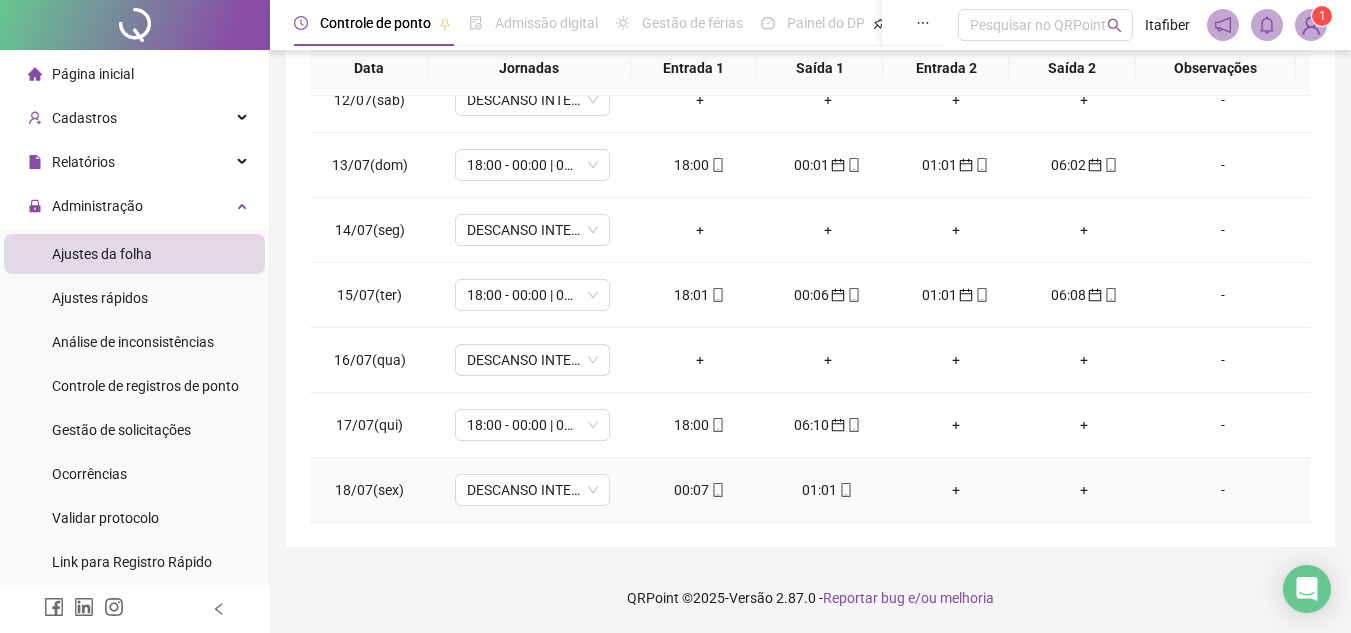 click 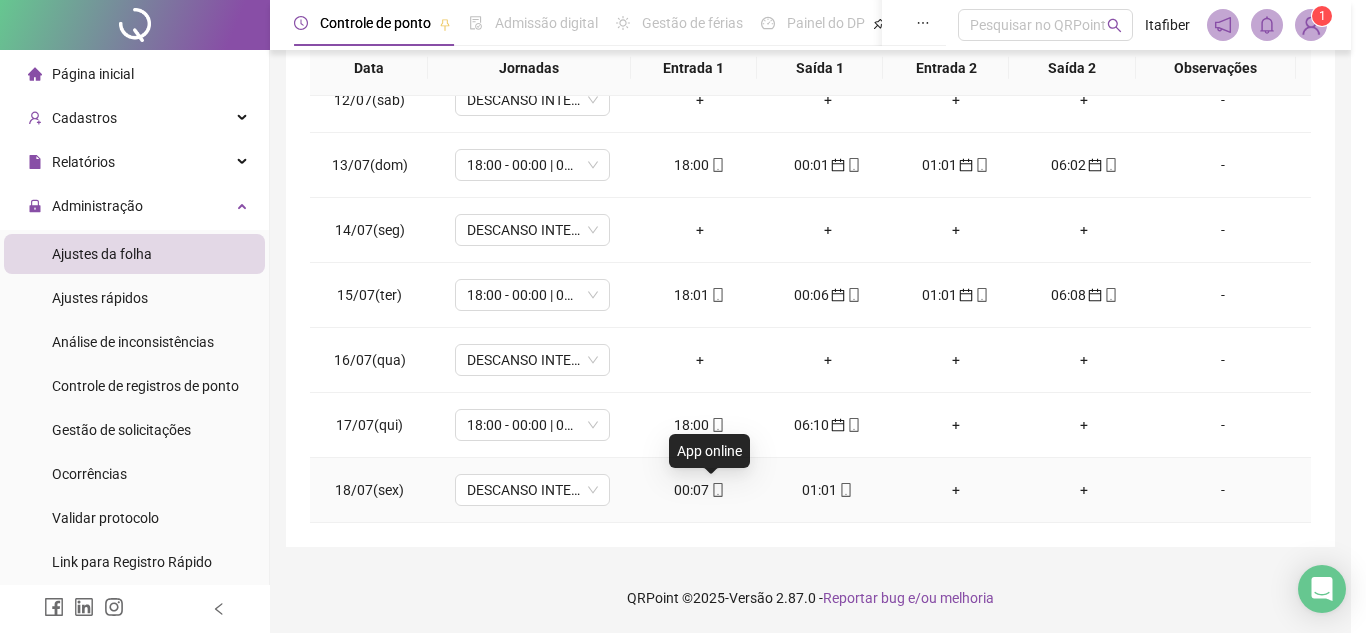 type on "**********" 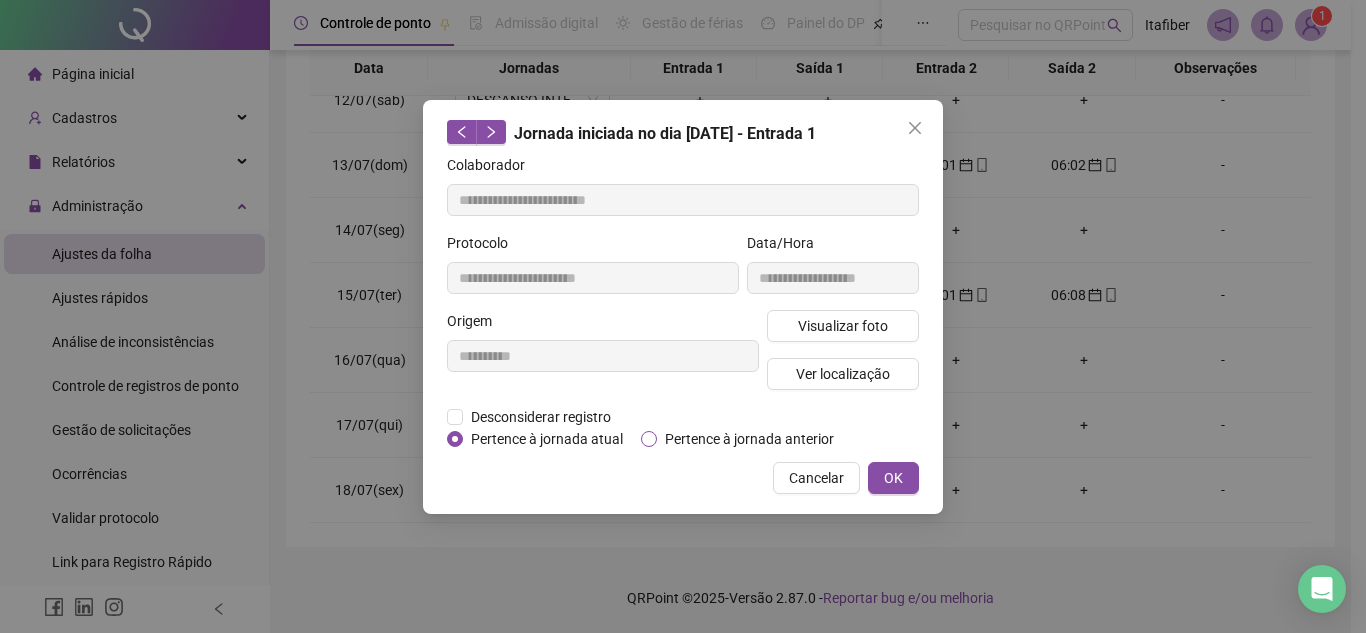 click on "Pertence à jornada anterior" at bounding box center [749, 439] 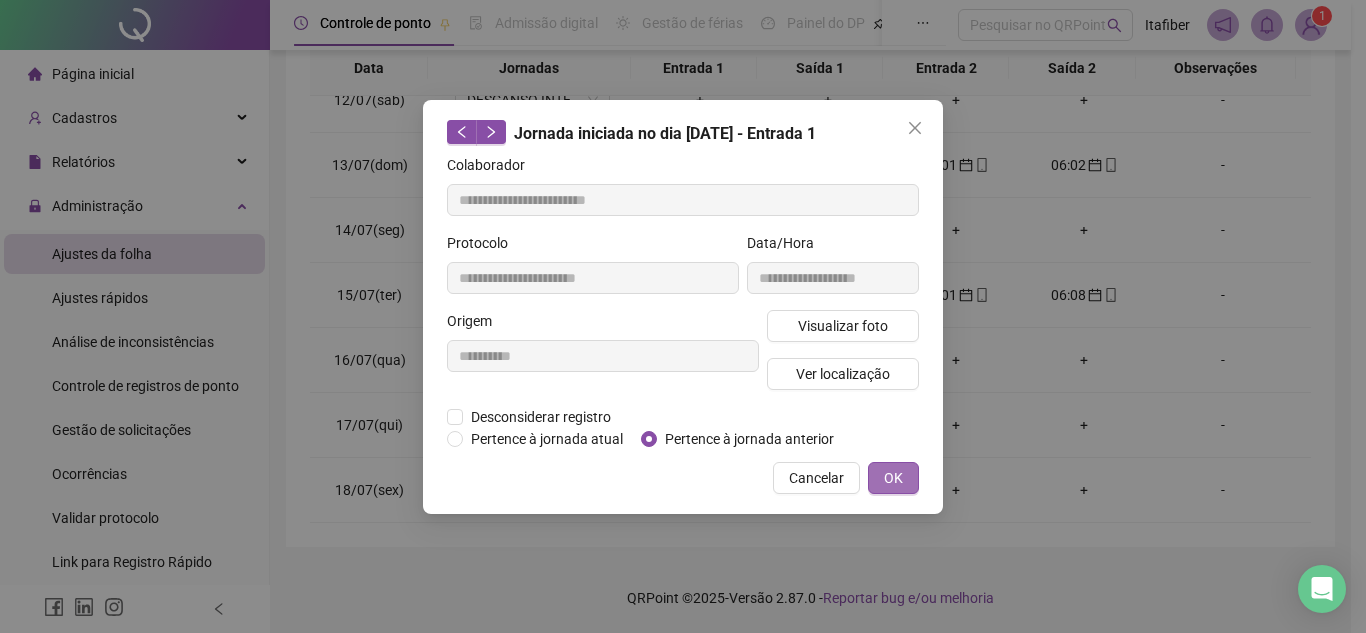 click on "OK" at bounding box center [893, 478] 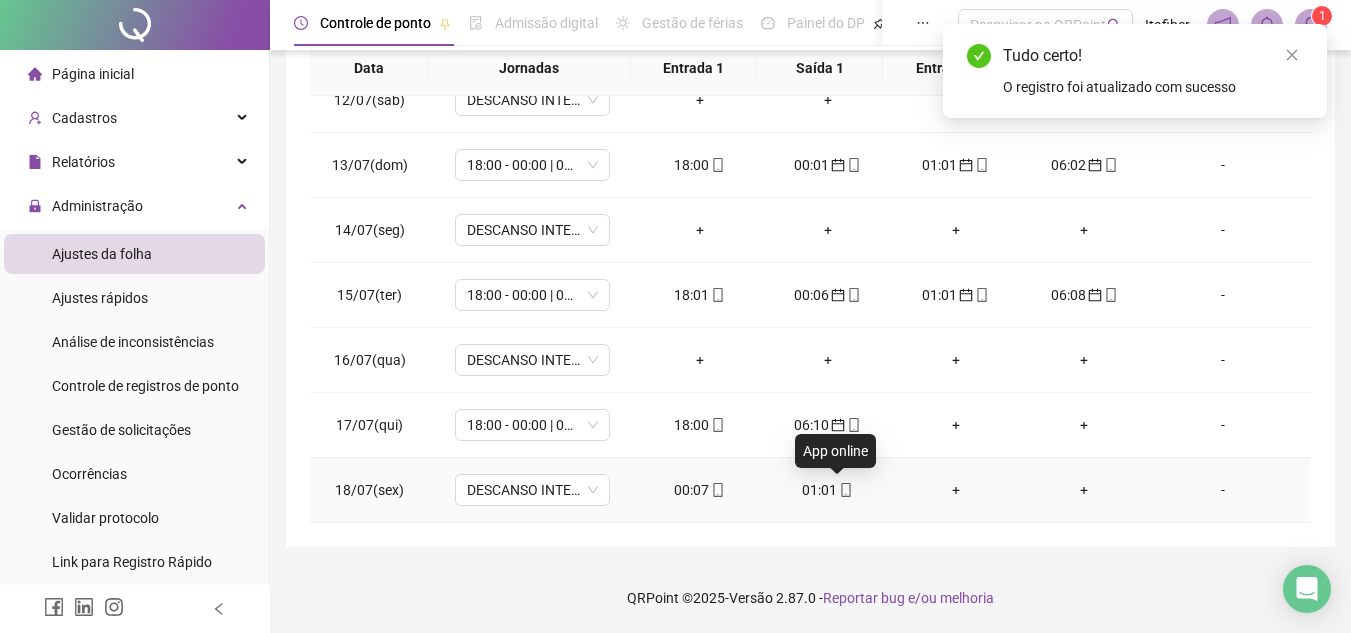 click 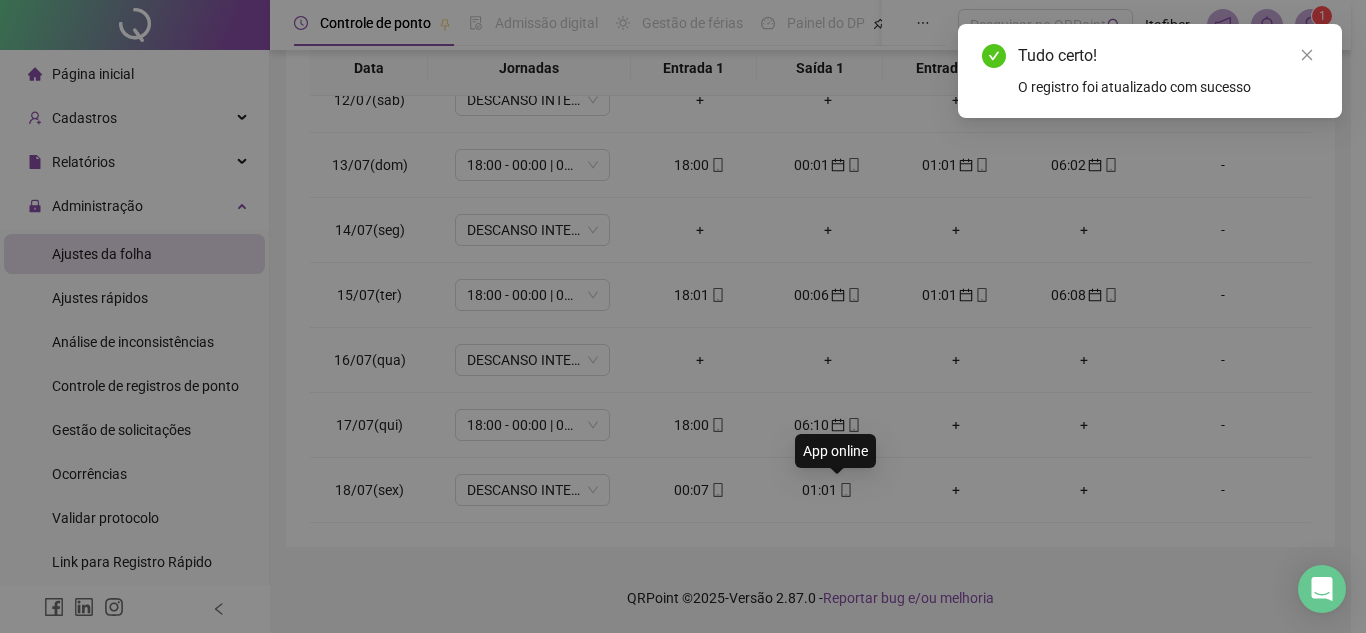 type on "**********" 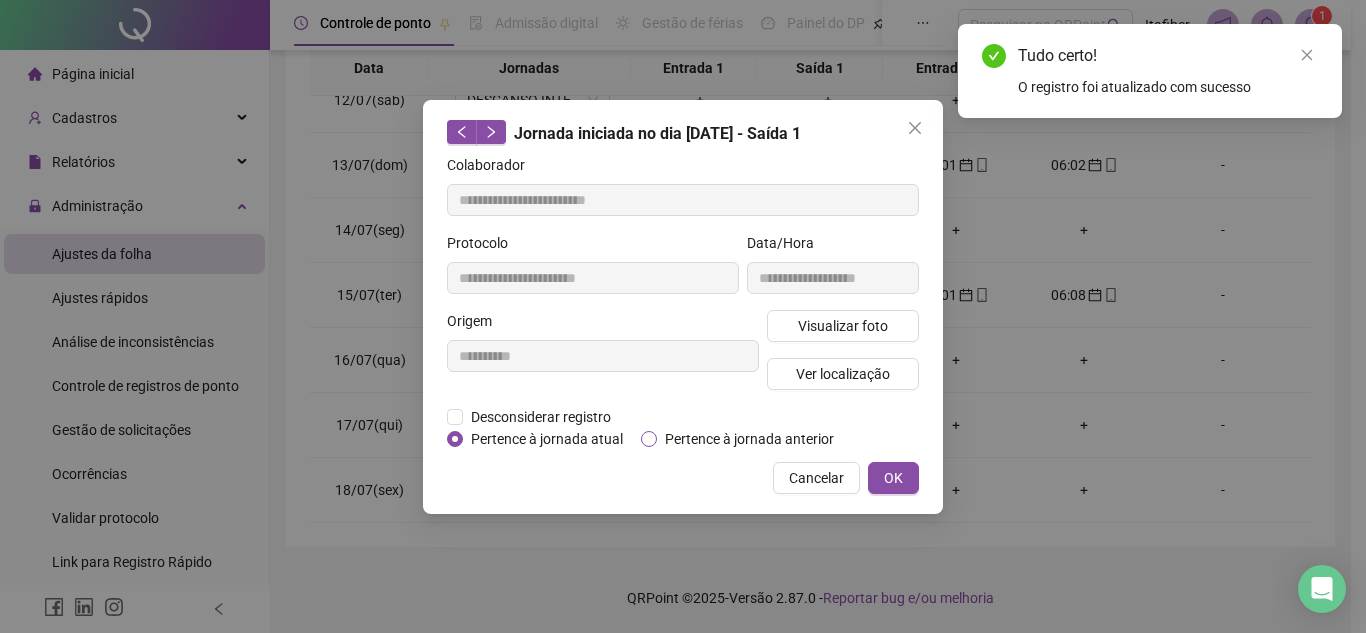 click on "Pertence à jornada anterior" at bounding box center [749, 439] 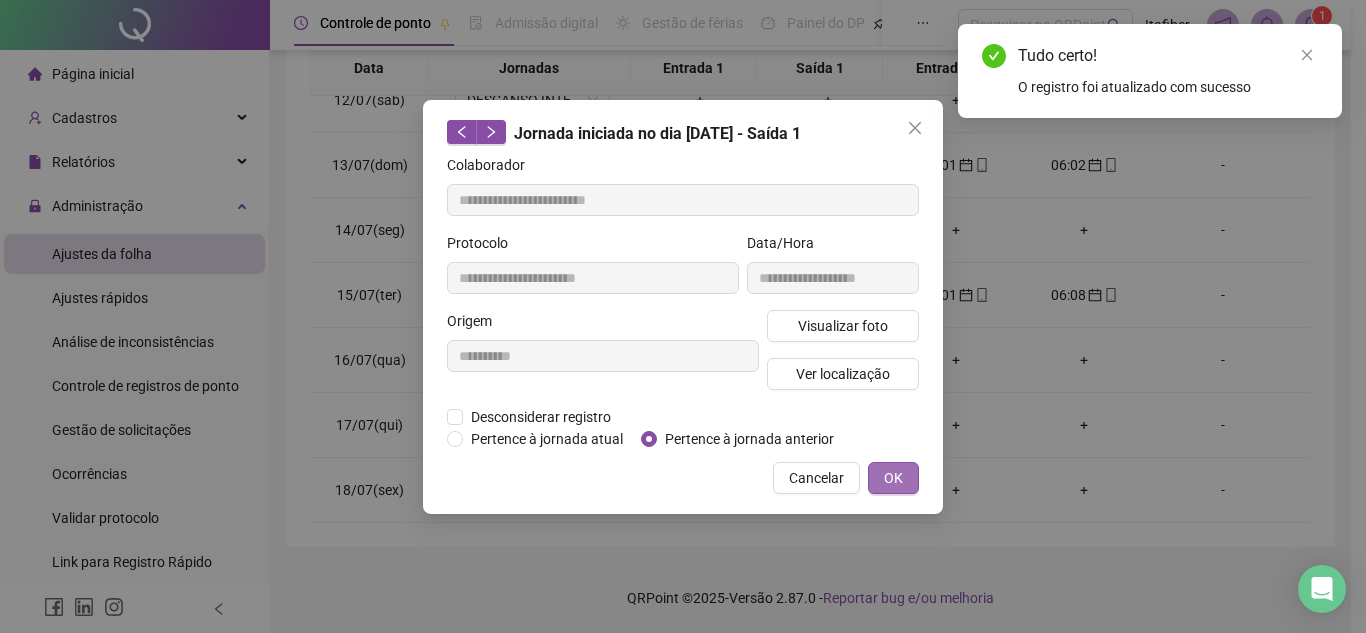 click on "OK" at bounding box center [893, 478] 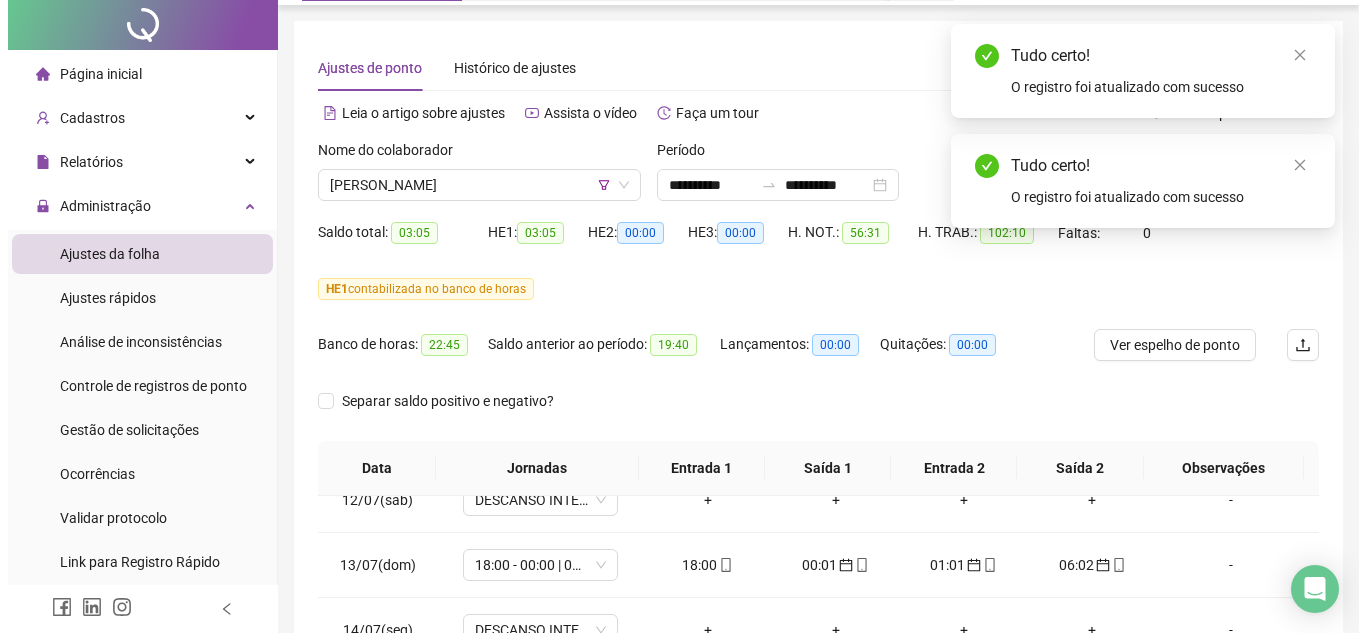 scroll, scrollTop: 0, scrollLeft: 0, axis: both 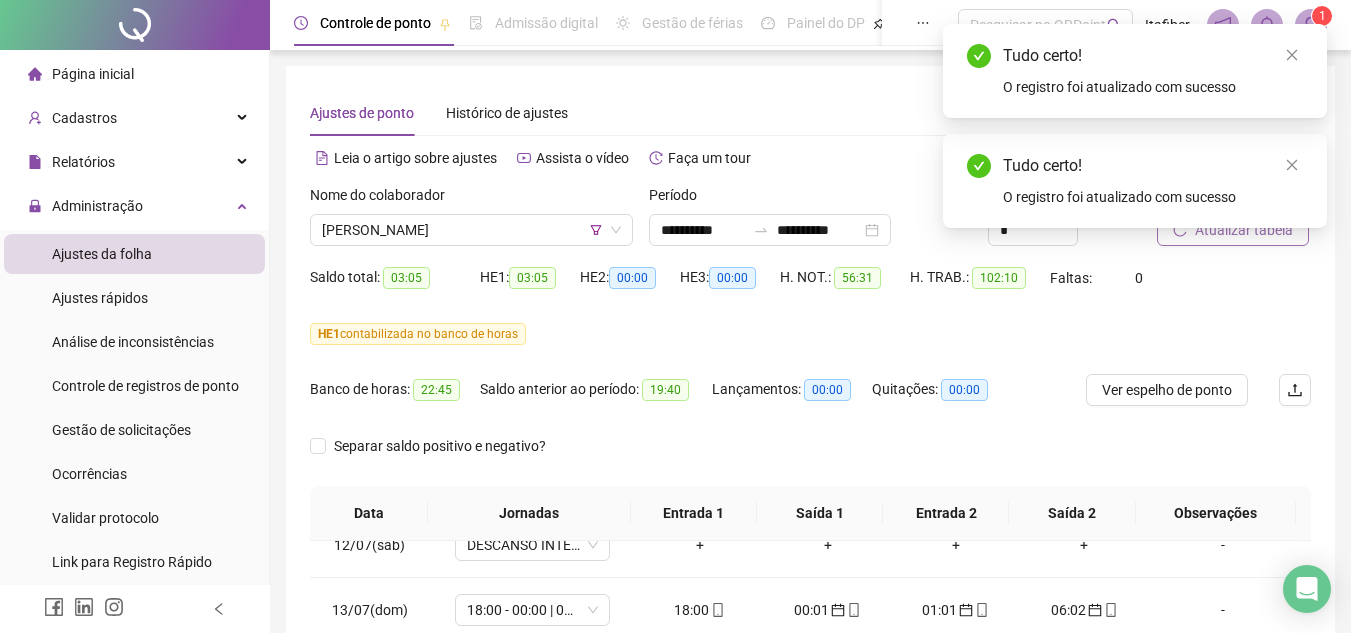 click on "Tudo certo! O registro foi atualizado com sucesso" at bounding box center [1135, 181] 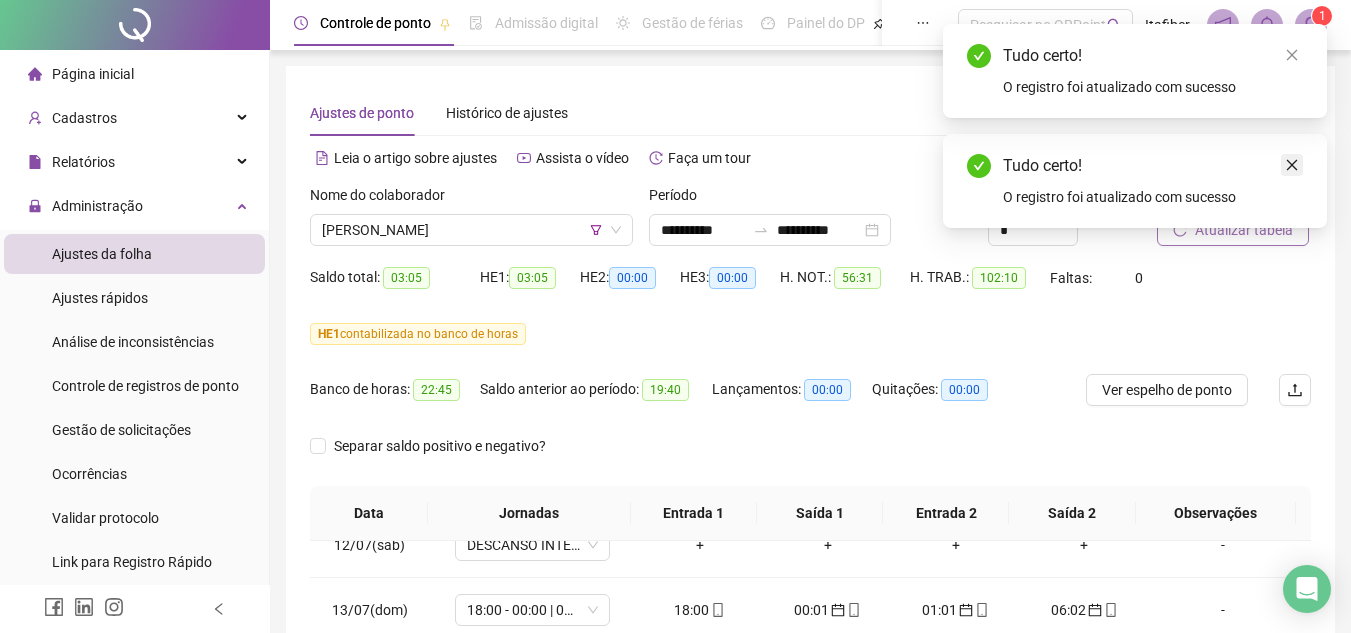 click at bounding box center [1292, 165] 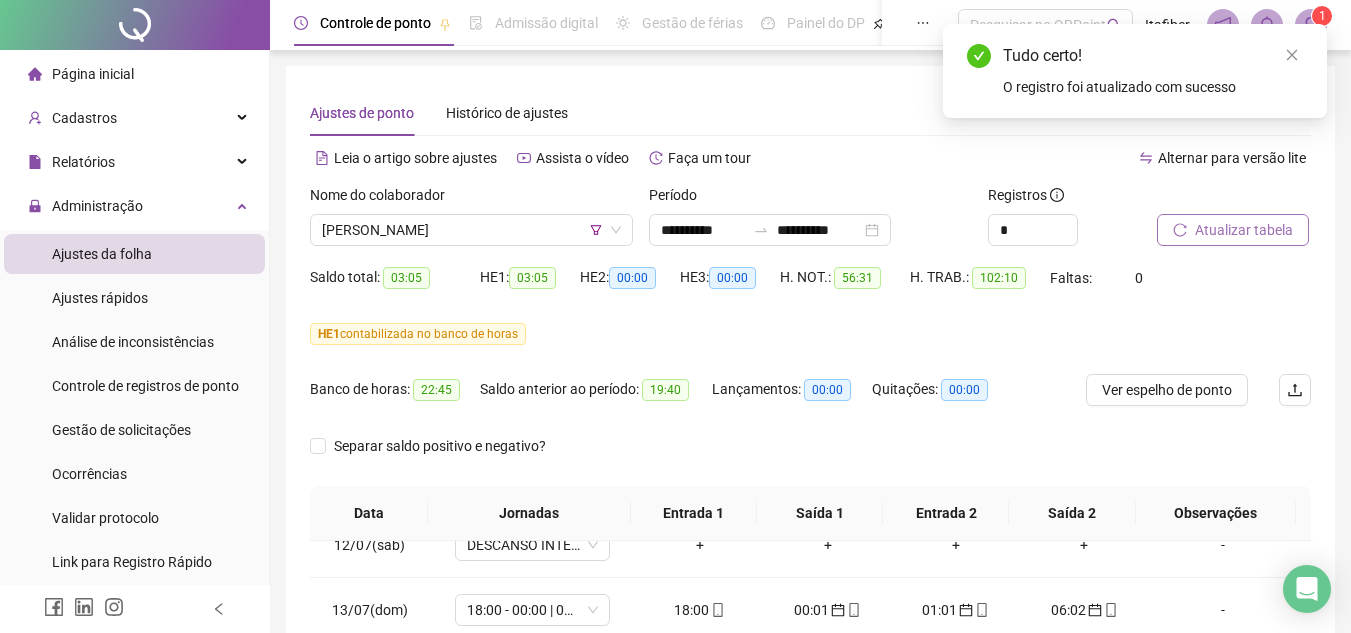 click on "Atualizar tabela" at bounding box center (1244, 230) 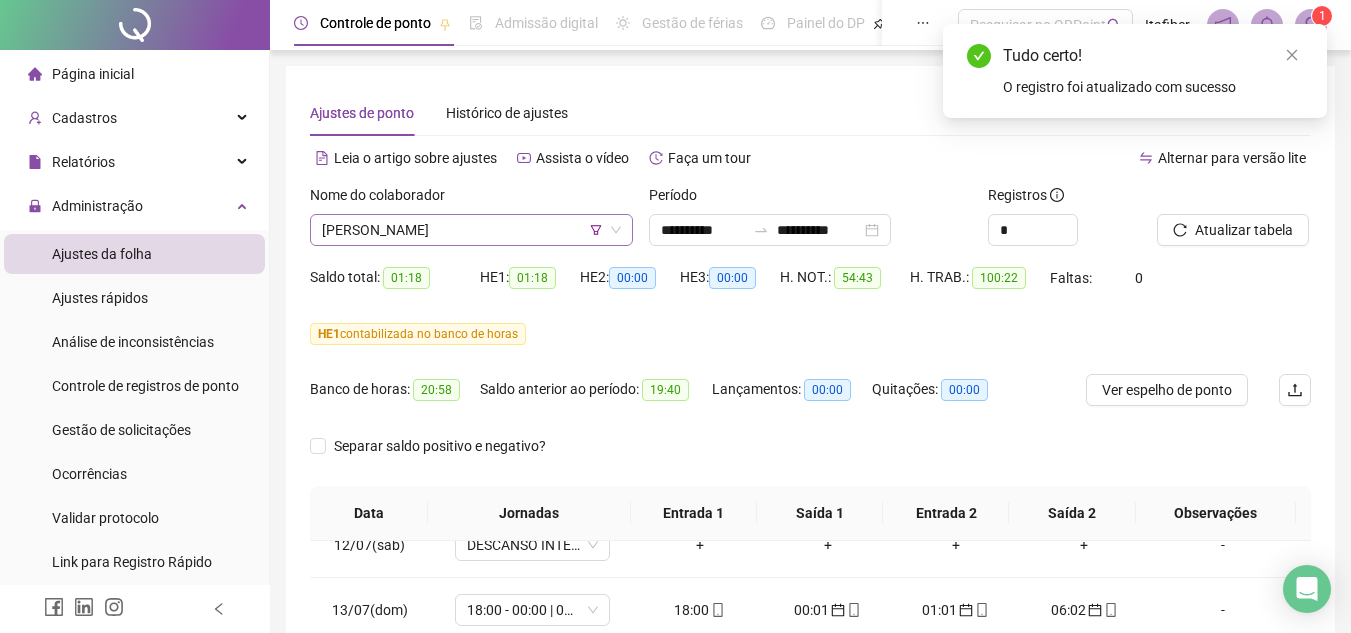 click on "[PERSON_NAME]" at bounding box center [471, 230] 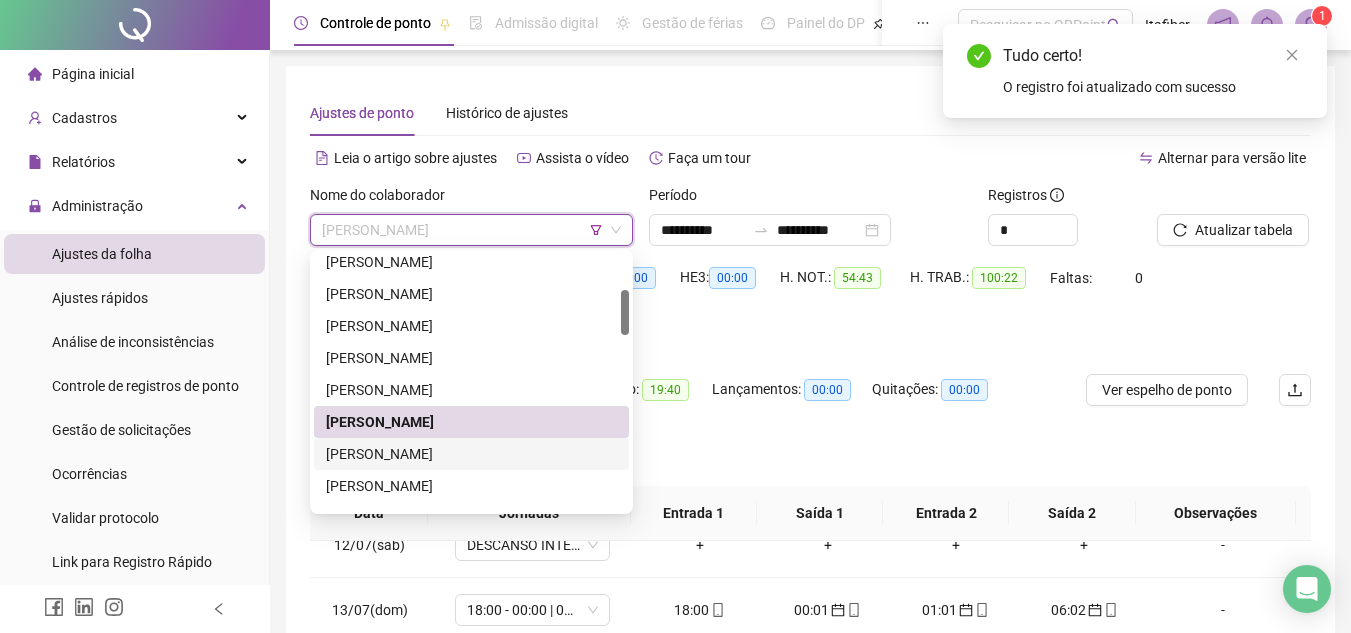 click on "[PERSON_NAME]" at bounding box center [471, 454] 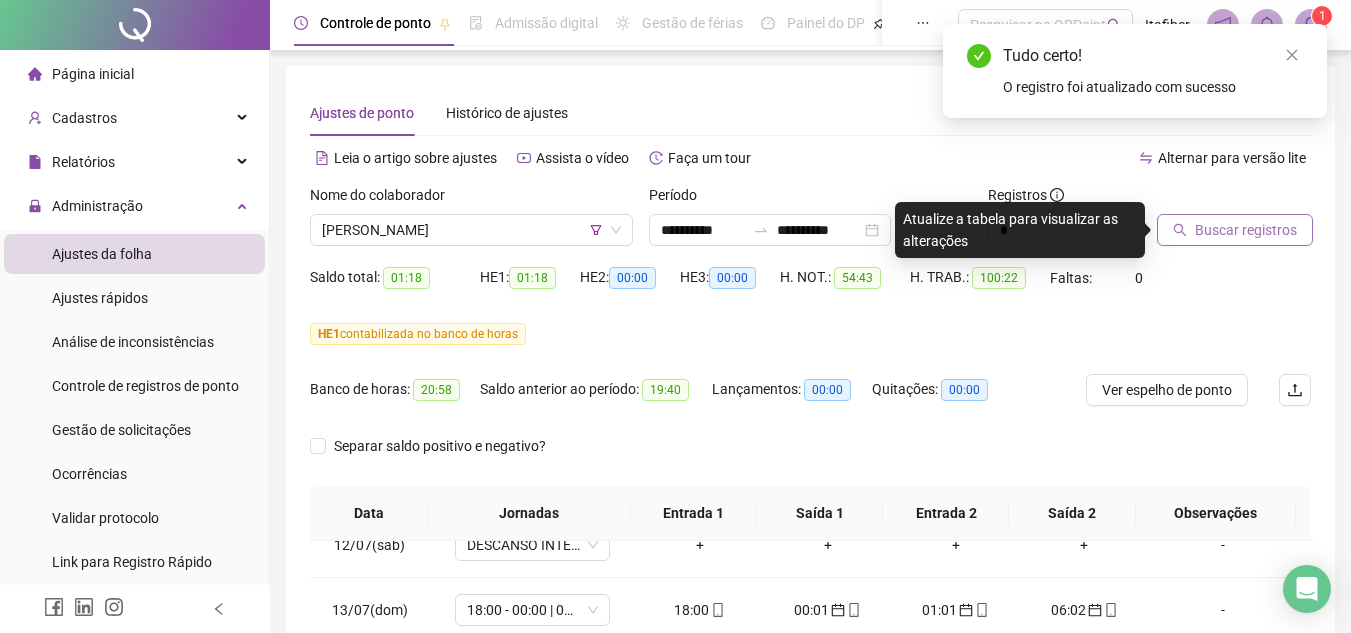 click on "Buscar registros" at bounding box center [1246, 230] 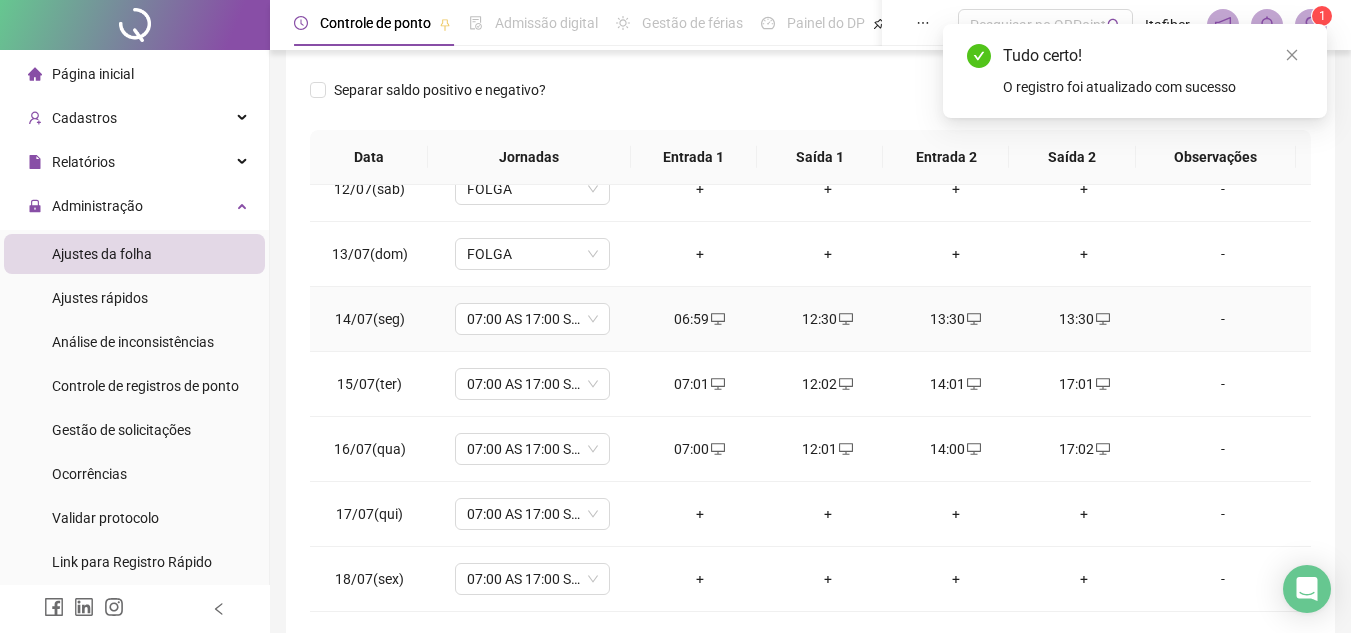 scroll, scrollTop: 389, scrollLeft: 0, axis: vertical 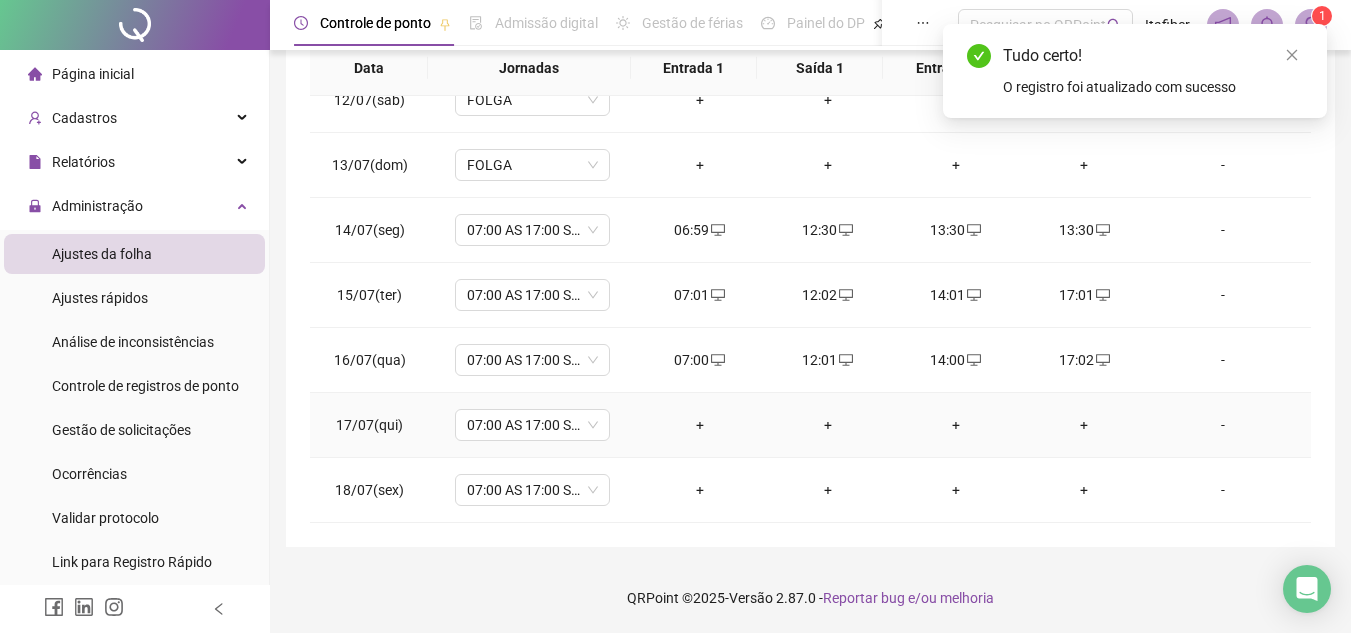 click on "+" at bounding box center (700, 425) 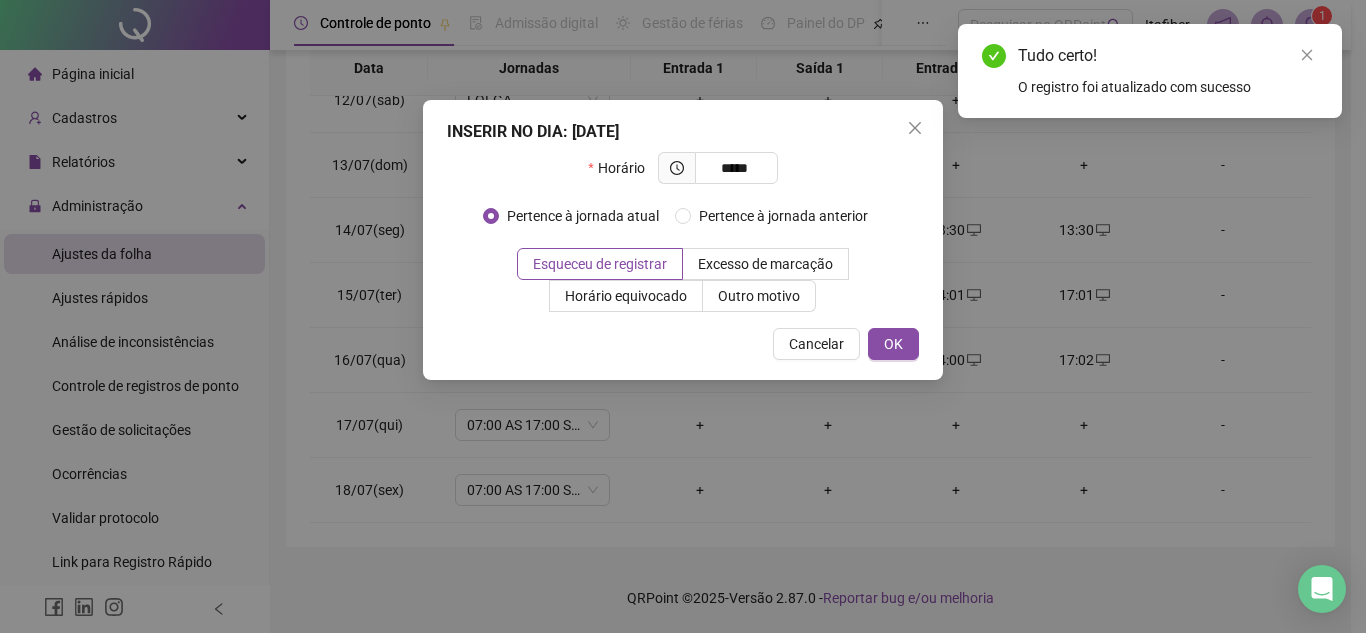 type on "*****" 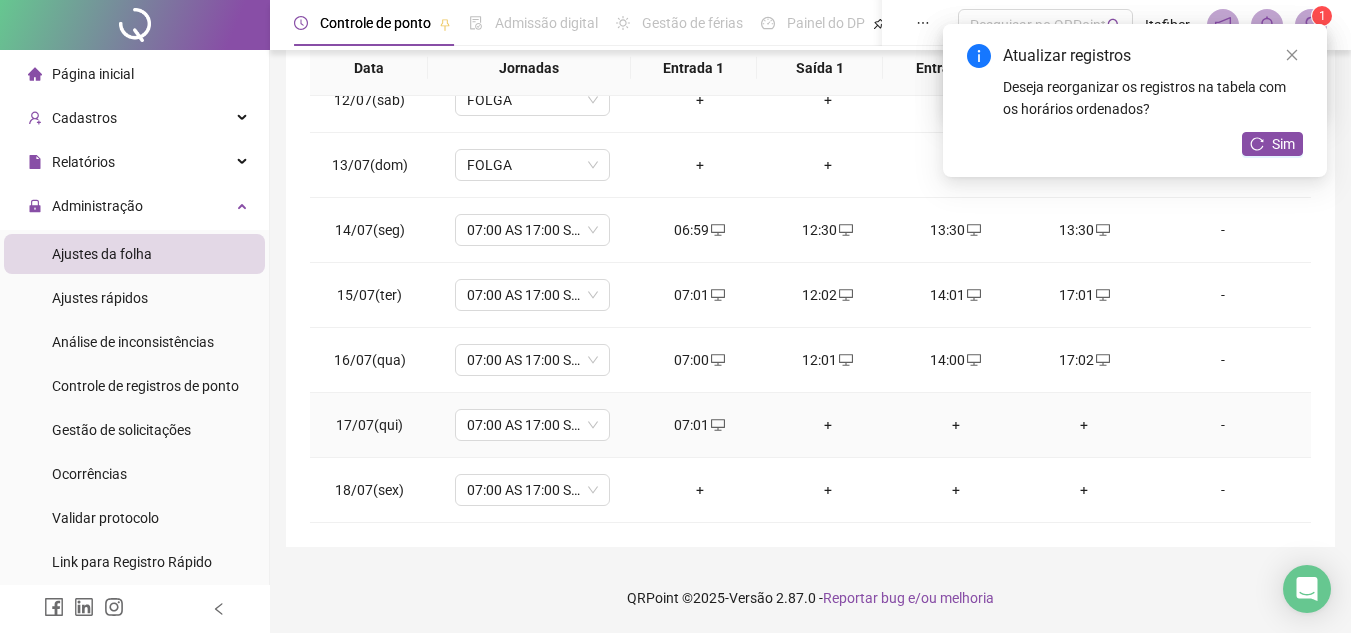 click on "+" at bounding box center [828, 425] 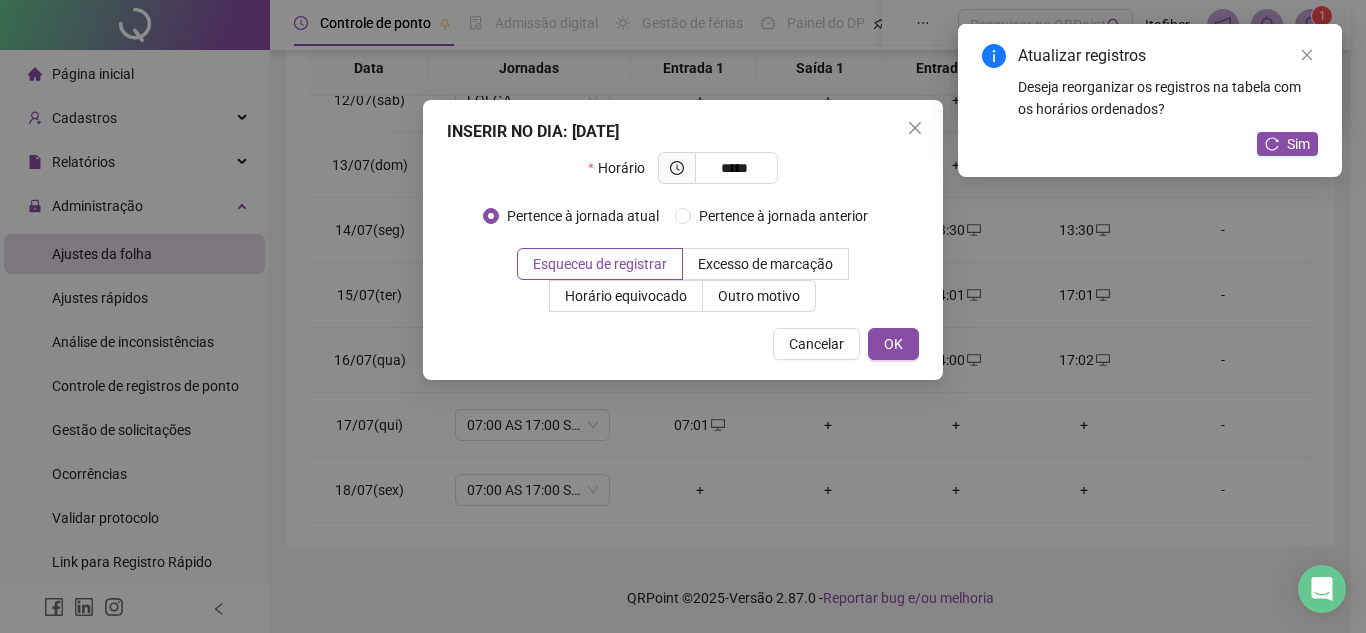type on "*****" 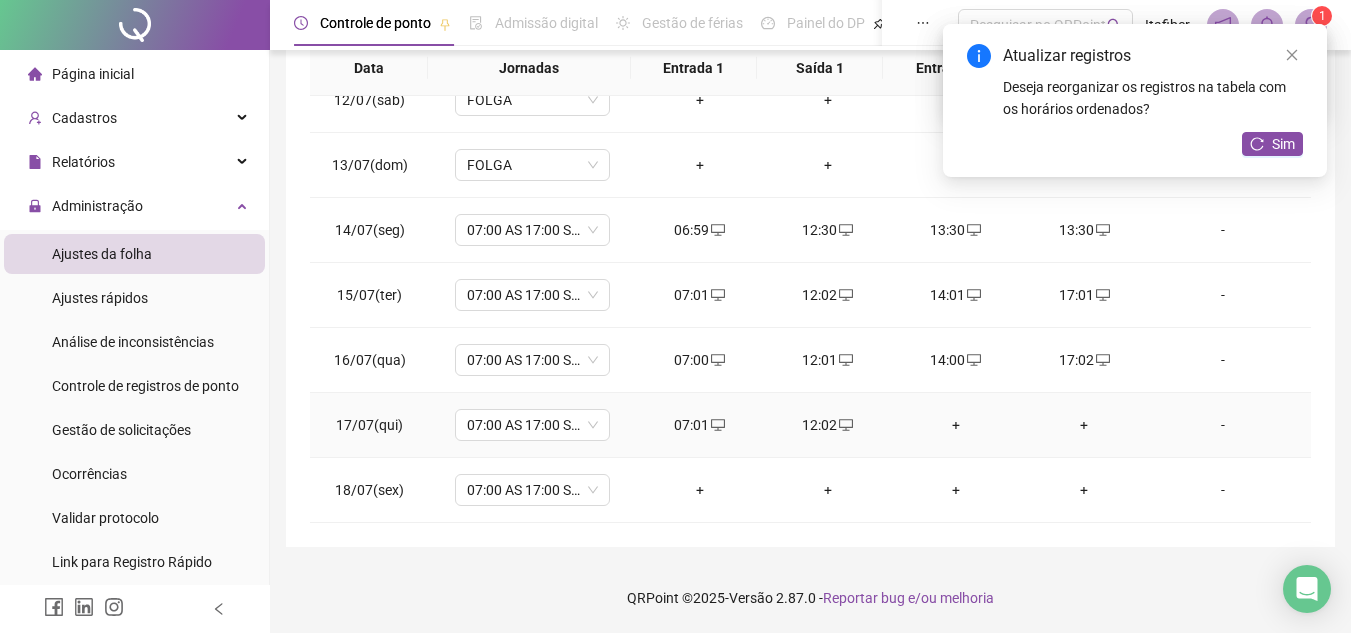 click on "+" at bounding box center (956, 425) 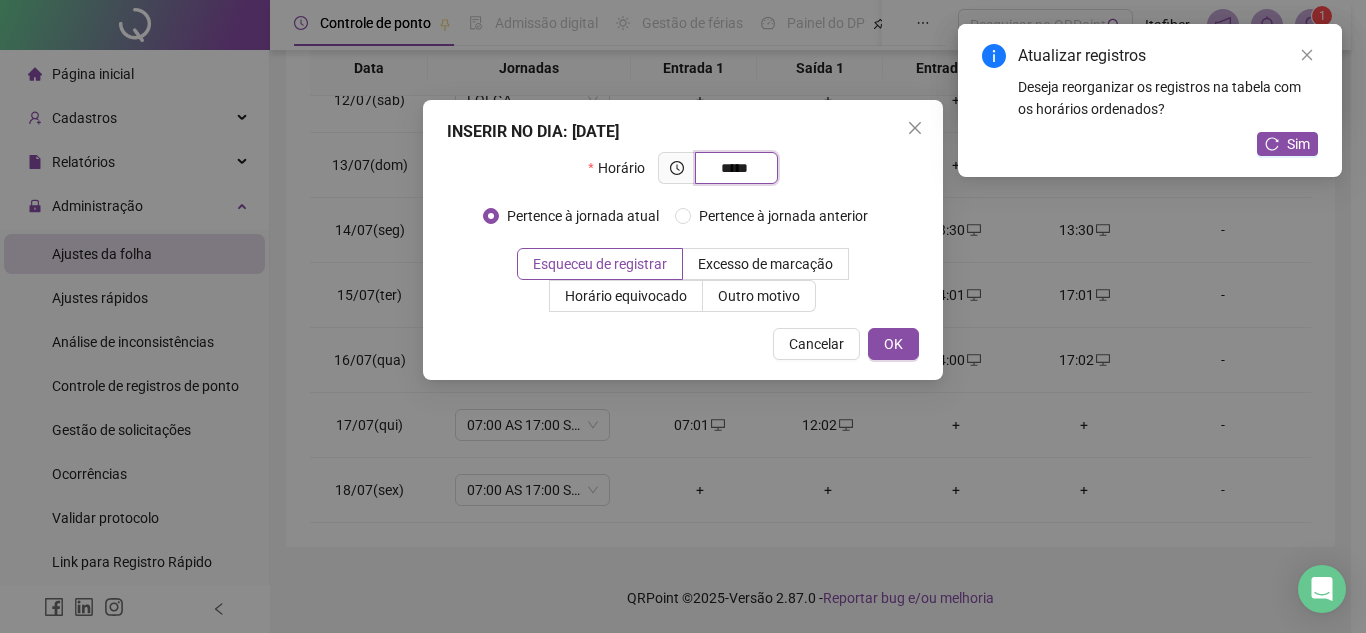 type on "*****" 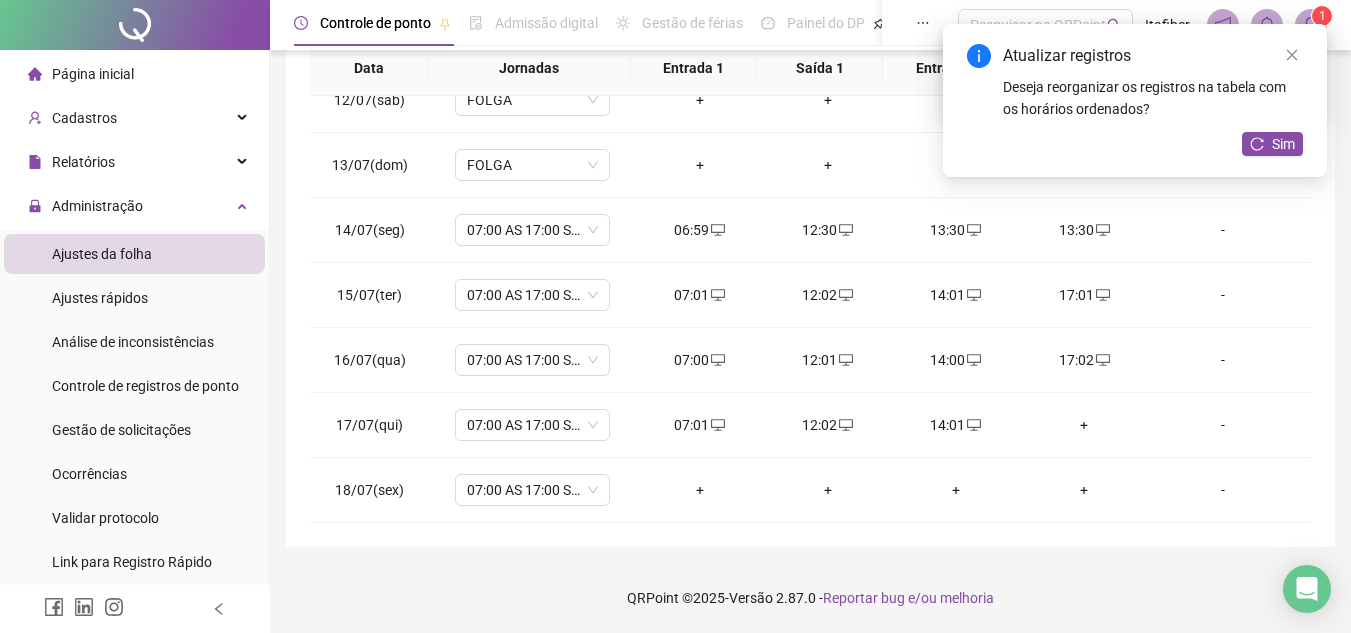 click on "+" at bounding box center (1084, 425) 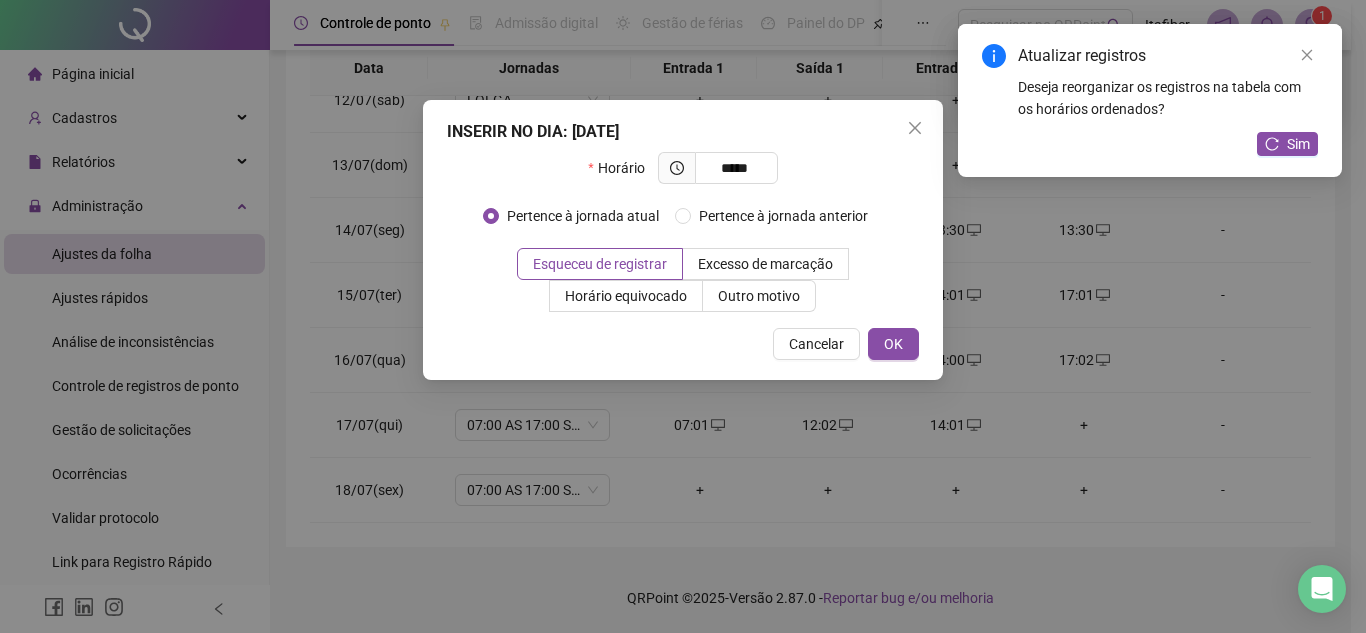 type on "*****" 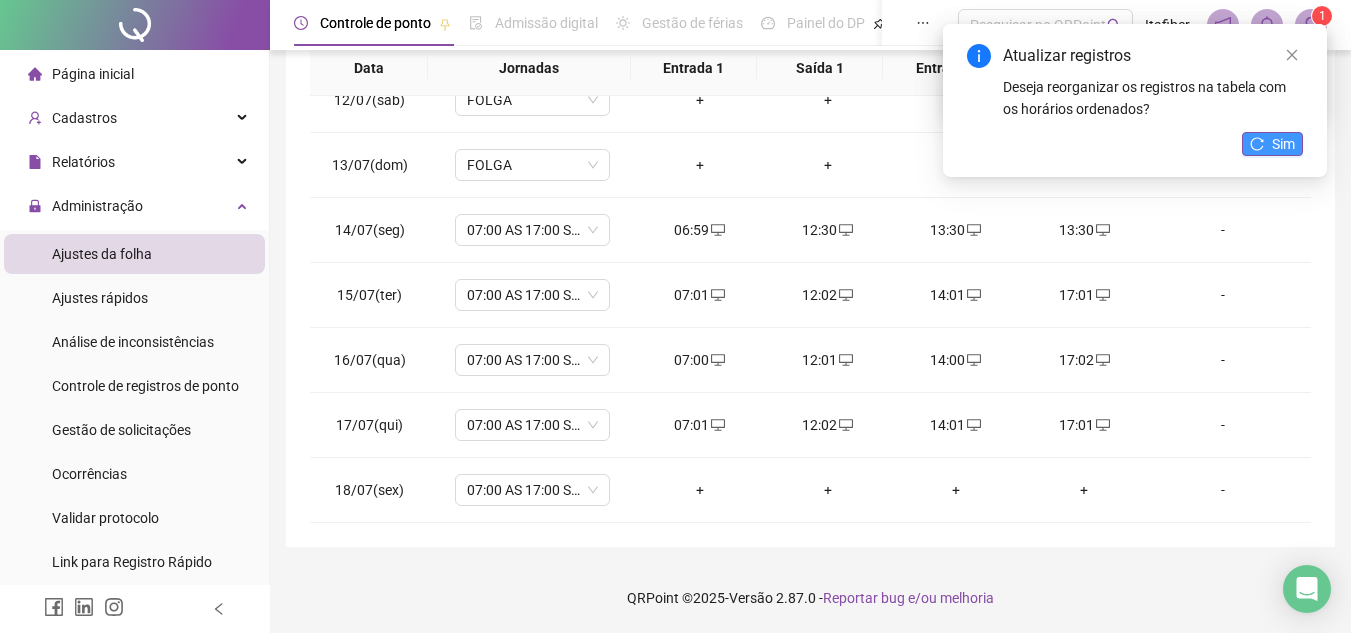 drag, startPoint x: 1247, startPoint y: 149, endPoint x: 1257, endPoint y: 142, distance: 12.206555 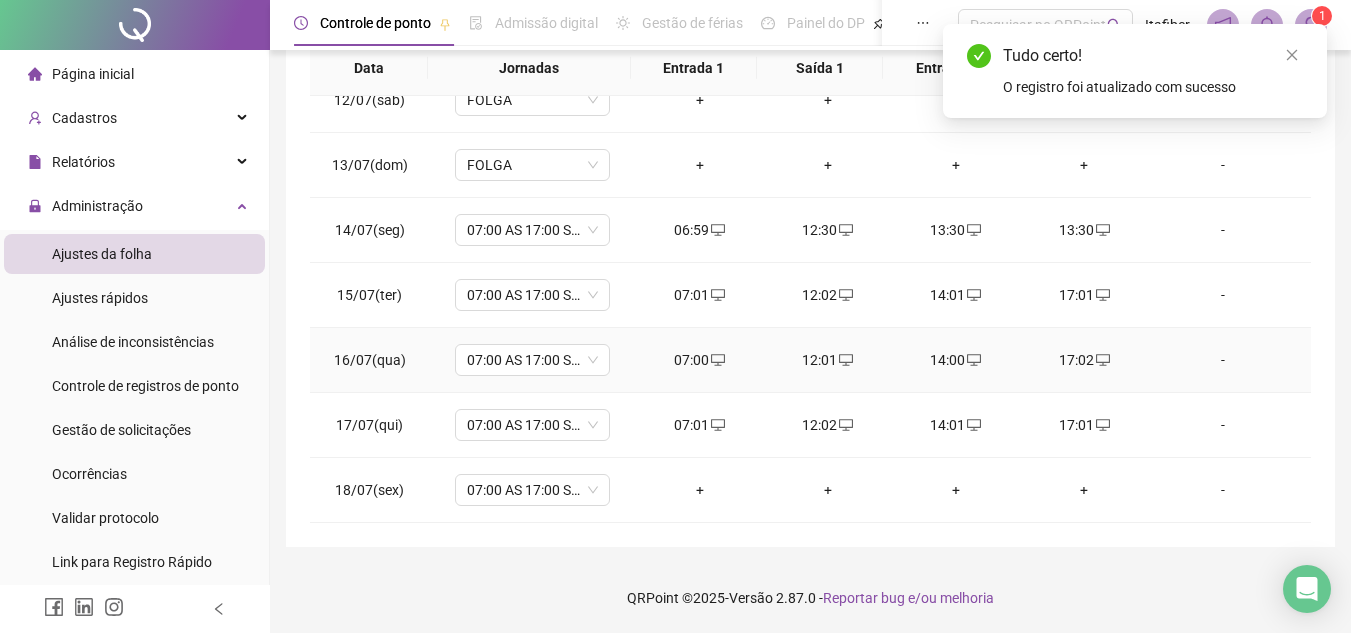 scroll, scrollTop: 289, scrollLeft: 0, axis: vertical 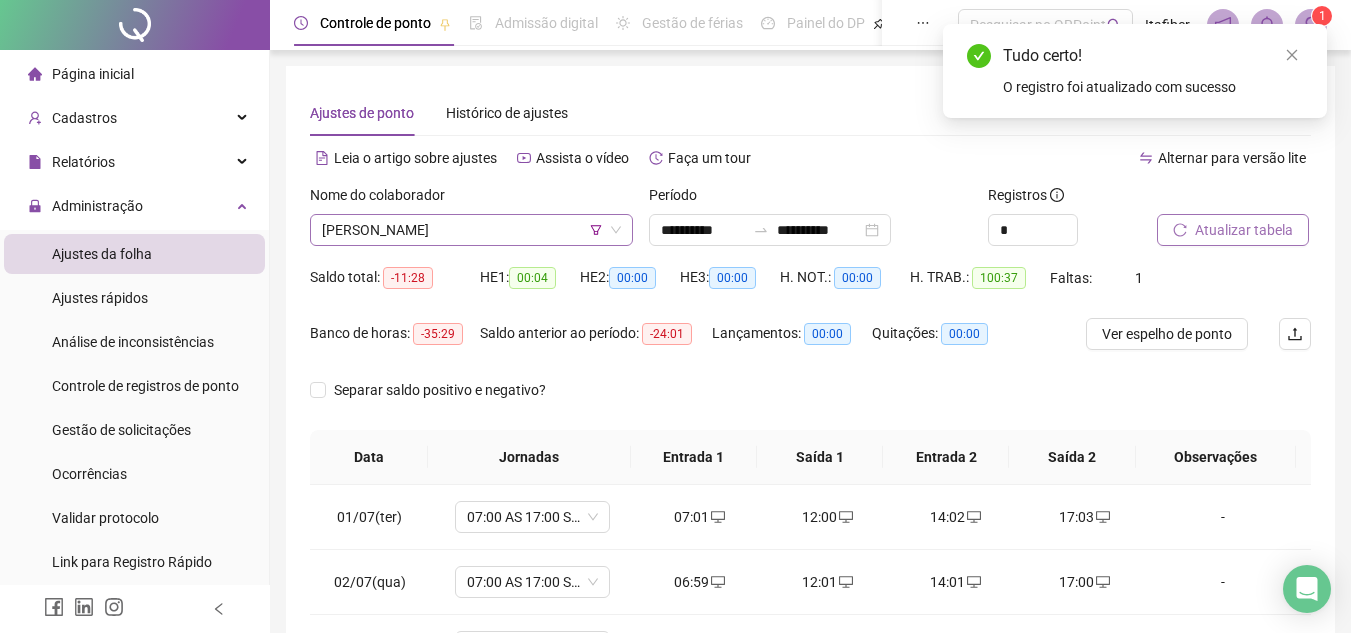 click on "[PERSON_NAME]" at bounding box center [471, 230] 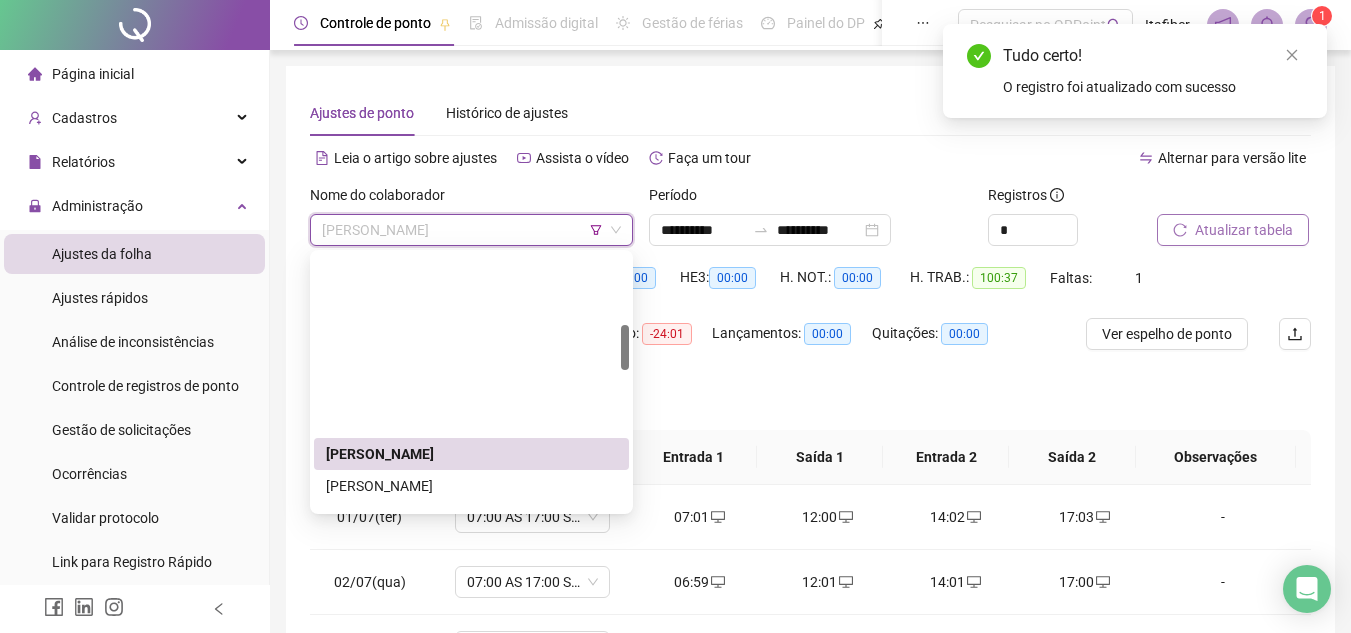scroll, scrollTop: 400, scrollLeft: 0, axis: vertical 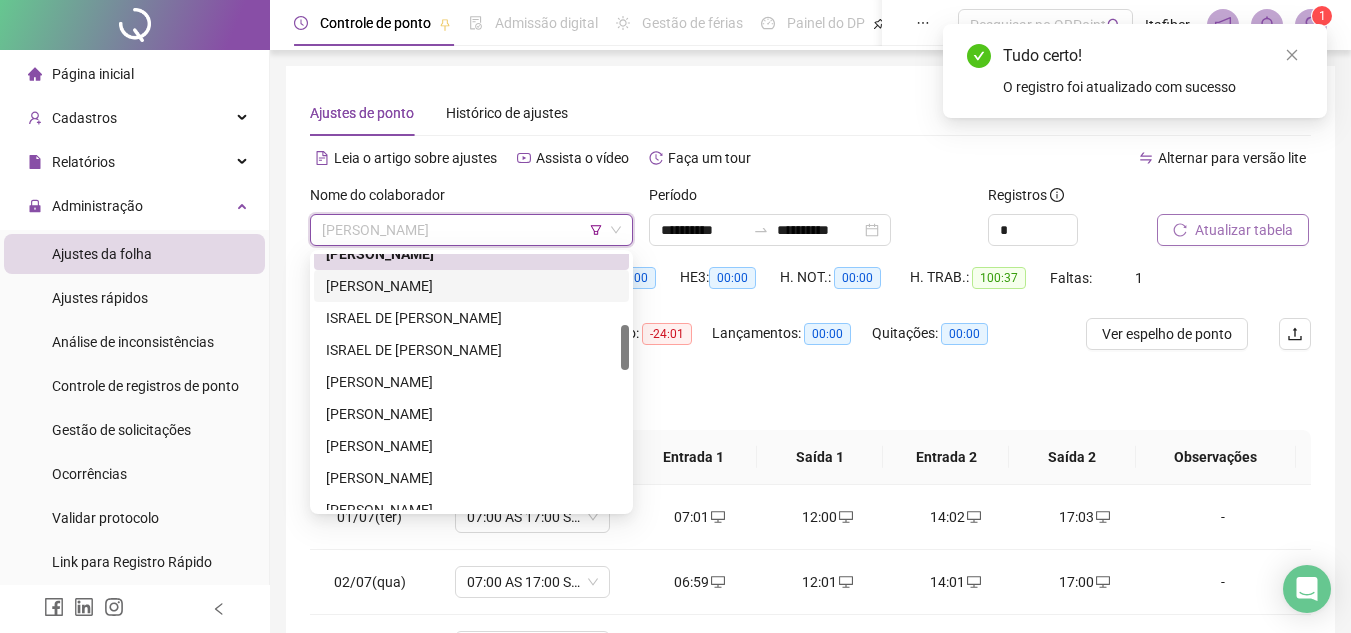 click on "[PERSON_NAME]" at bounding box center (471, 286) 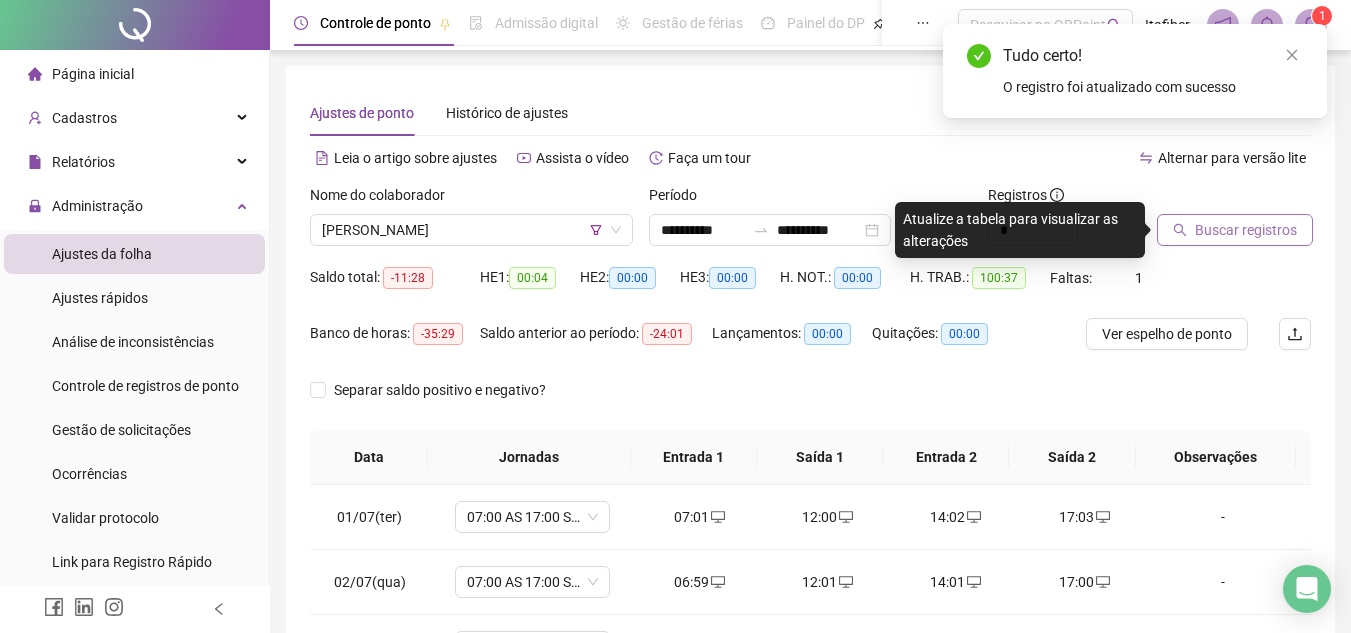 click on "Buscar registros" at bounding box center (1235, 230) 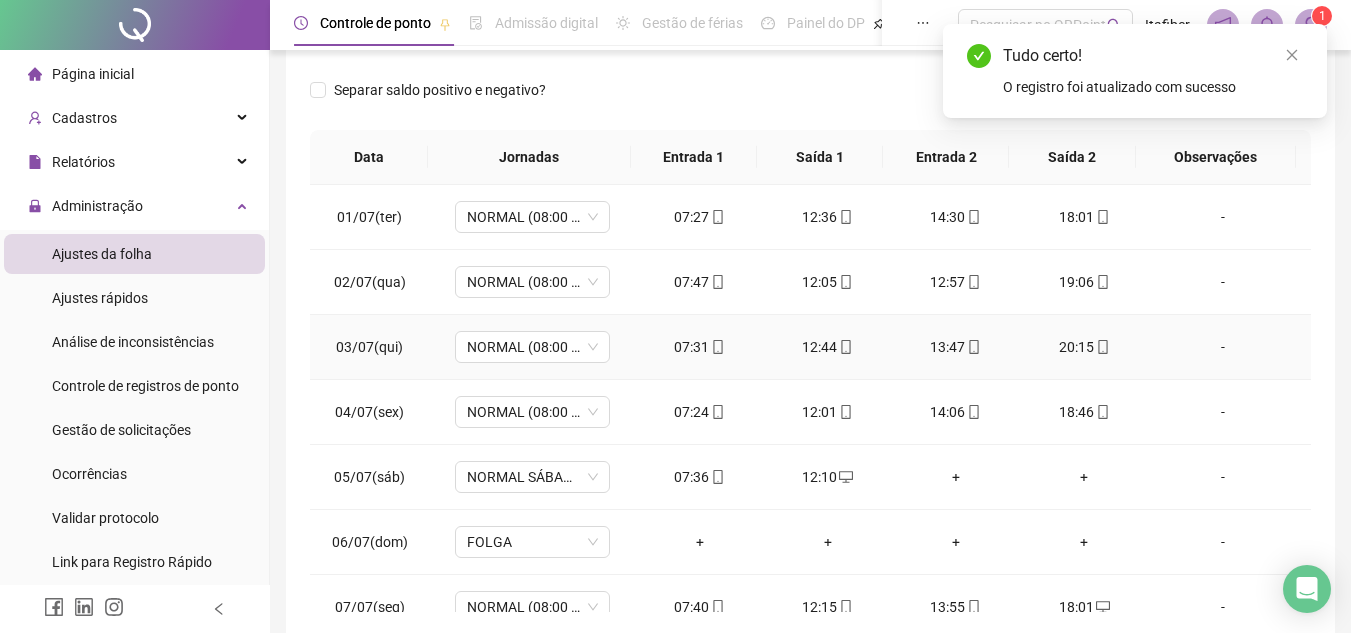 scroll, scrollTop: 389, scrollLeft: 0, axis: vertical 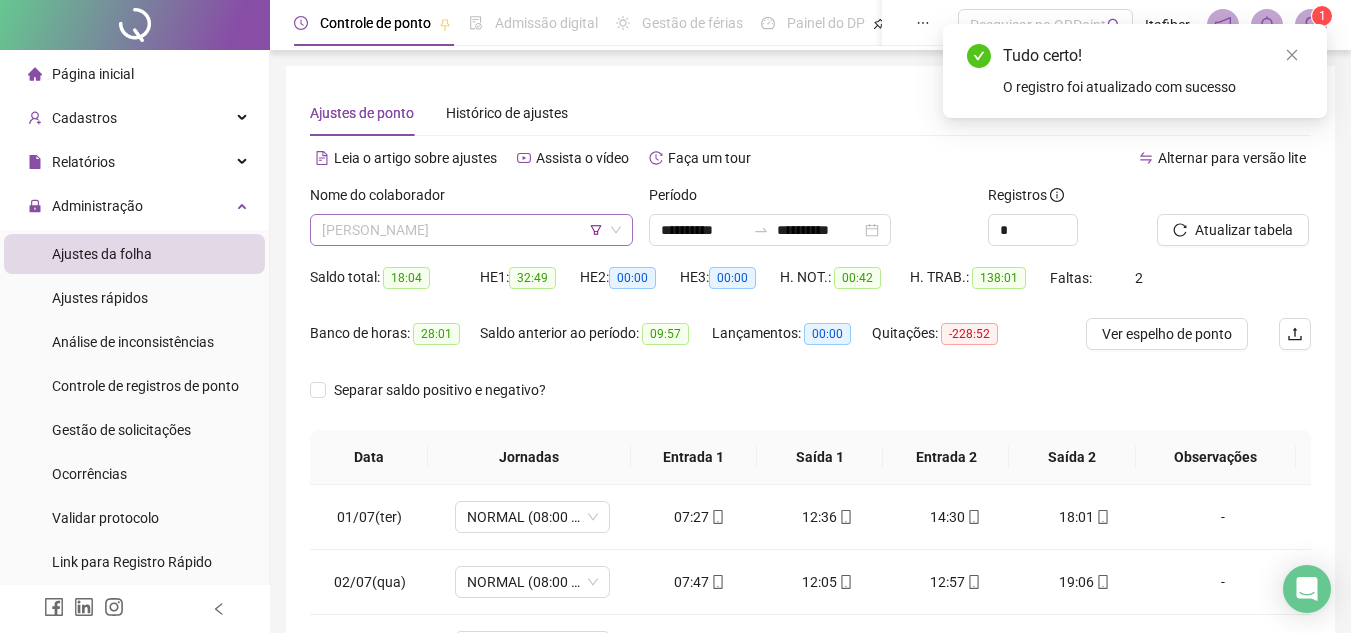 click on "[PERSON_NAME]" at bounding box center (471, 230) 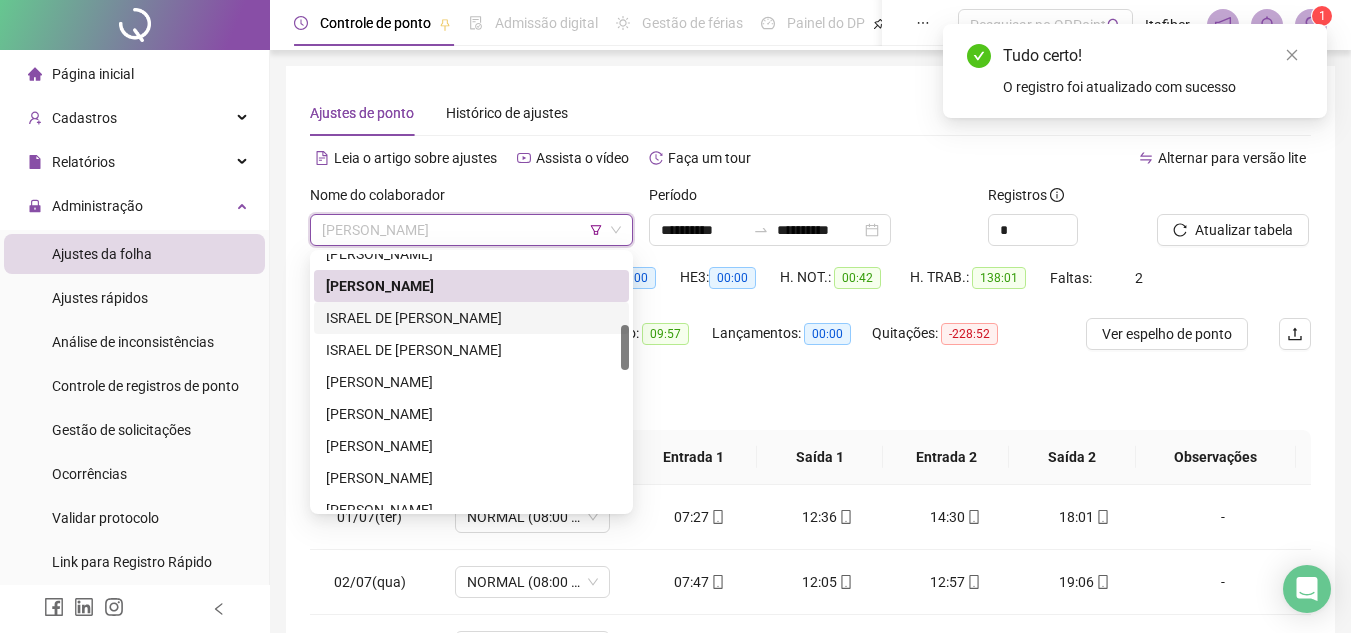 click on "ISRAEL DE [PERSON_NAME]" at bounding box center (471, 318) 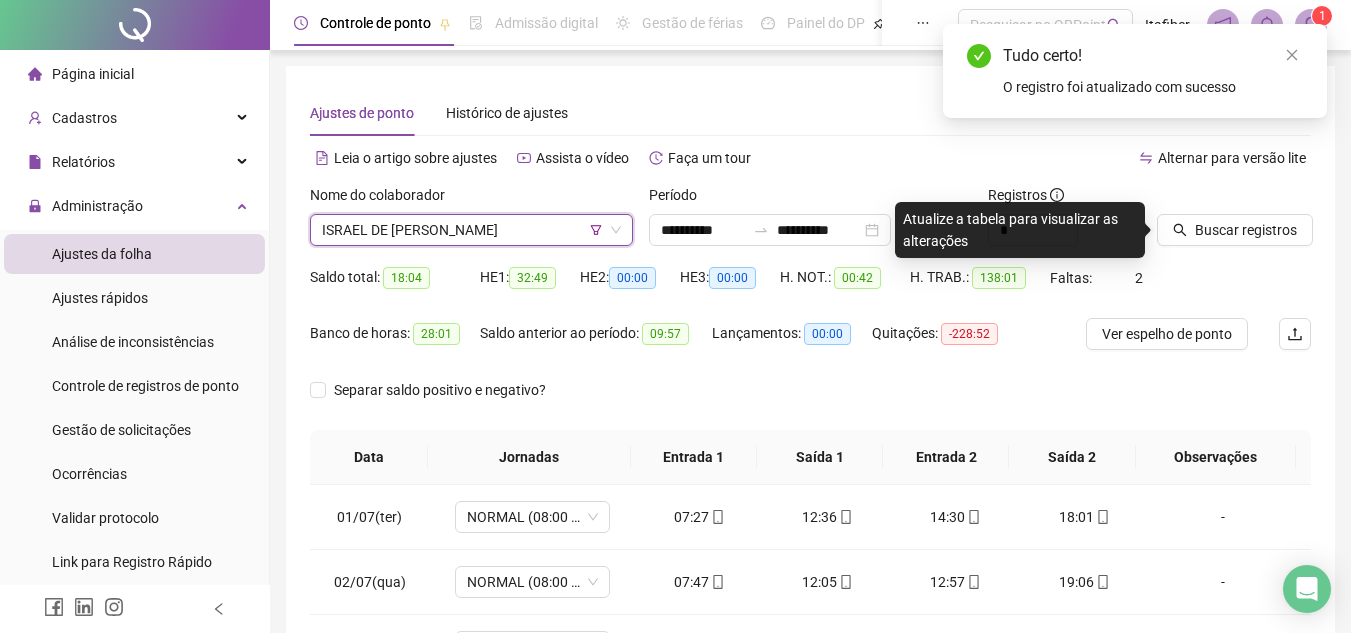 click on "Buscar registros" at bounding box center (1234, 223) 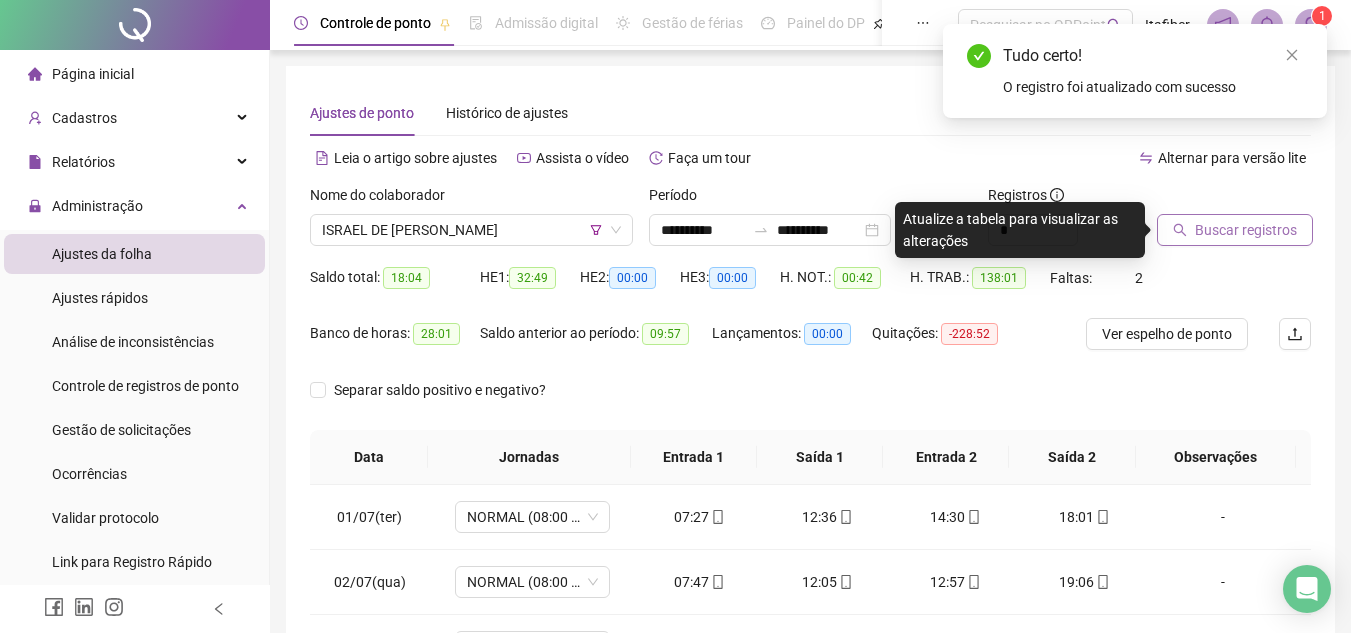 click on "Buscar registros" at bounding box center [1235, 230] 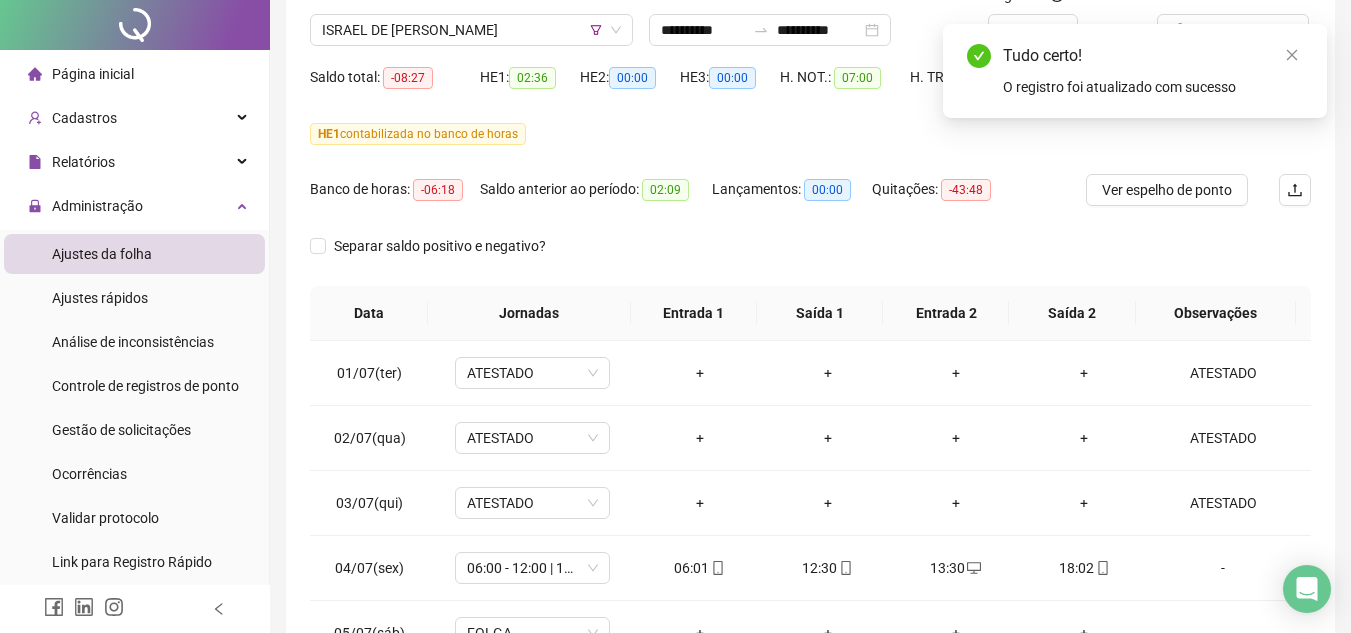 scroll, scrollTop: 445, scrollLeft: 0, axis: vertical 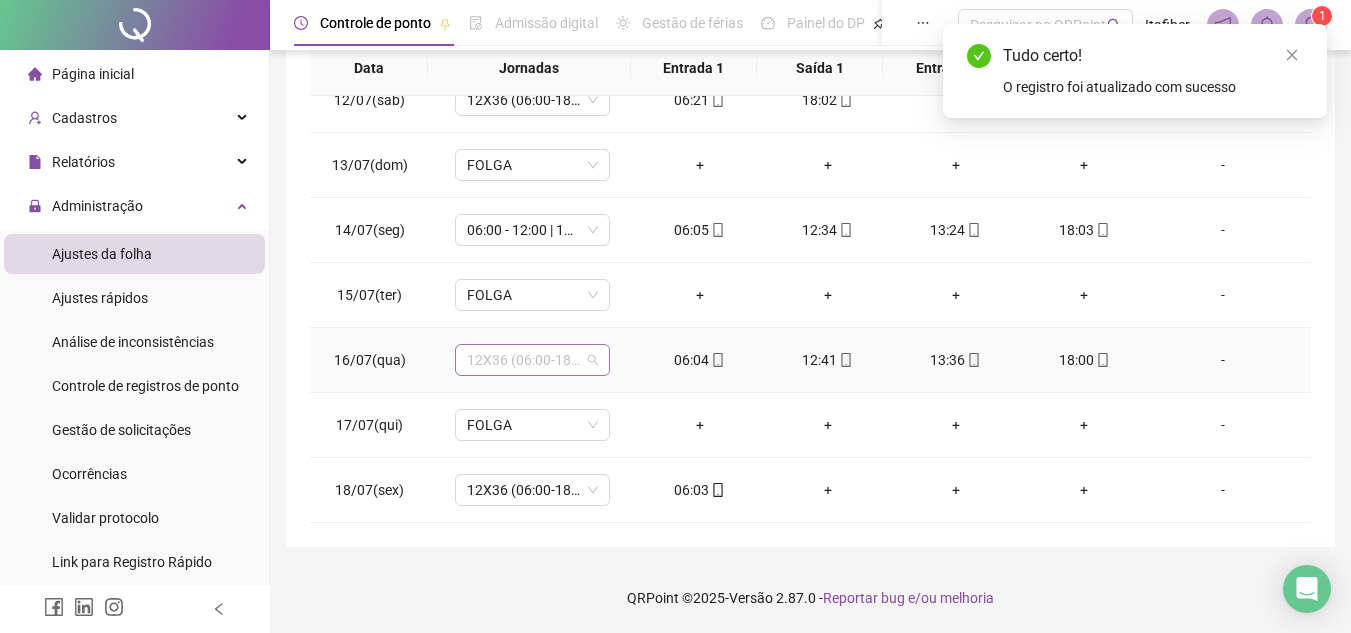 click on "12X36 (06:00-18:00)" at bounding box center [532, 360] 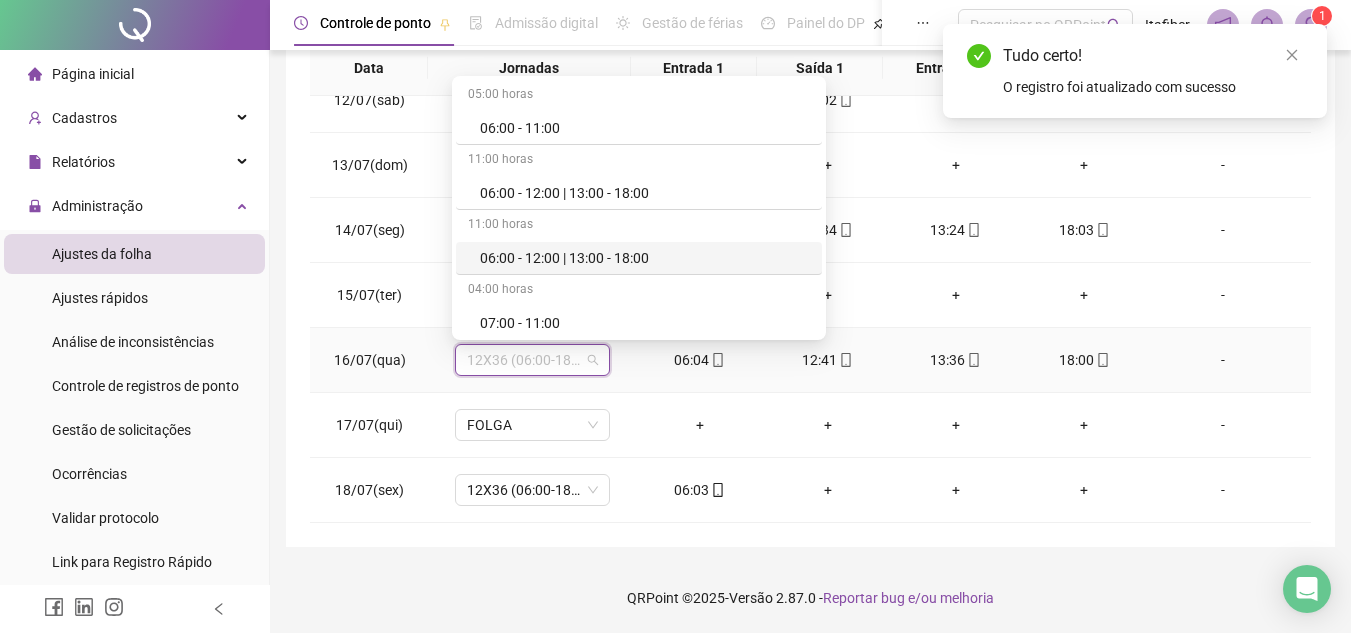 click on "06:00 - 12:00 | 13:00 - 18:00" at bounding box center [639, 258] 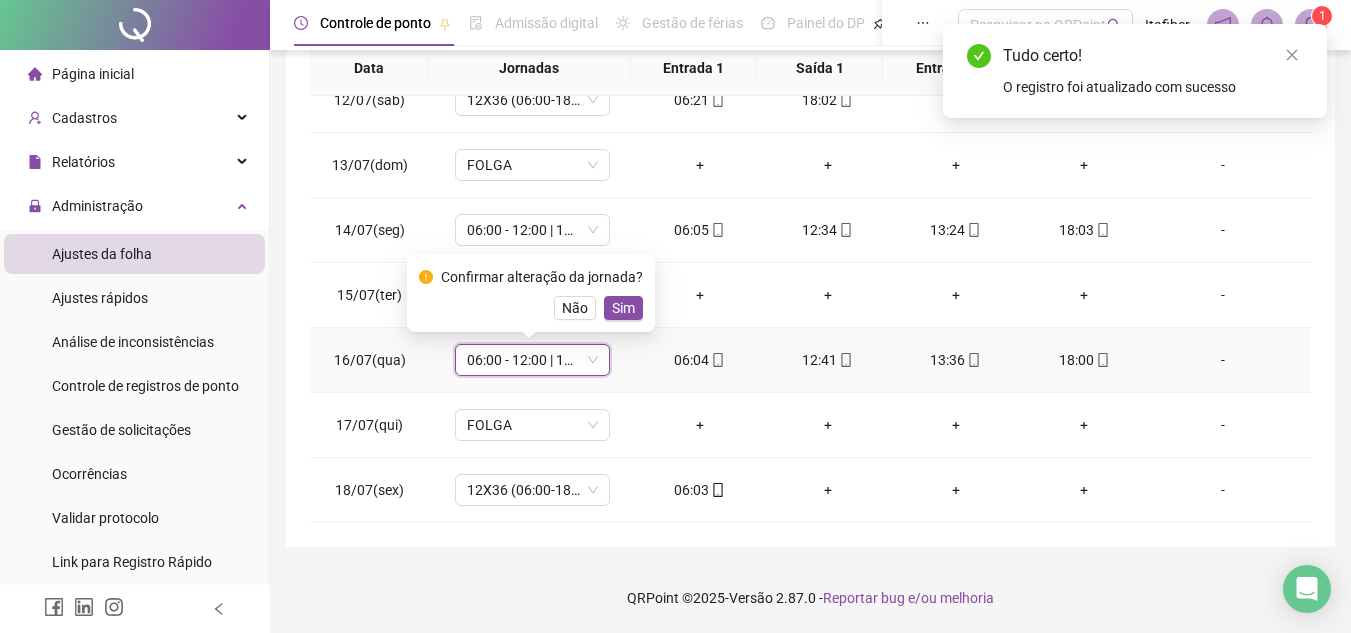 drag, startPoint x: 602, startPoint y: 311, endPoint x: 598, endPoint y: 323, distance: 12.649111 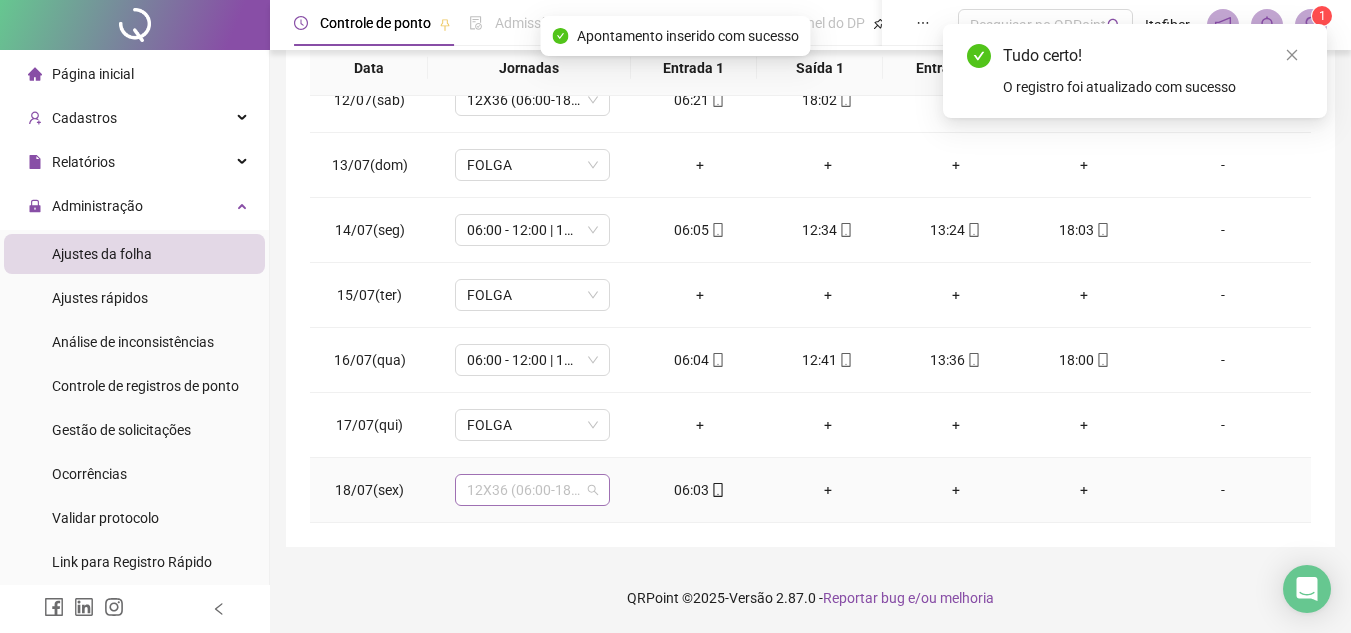 click on "12X36 (06:00-18:00)" at bounding box center (532, 490) 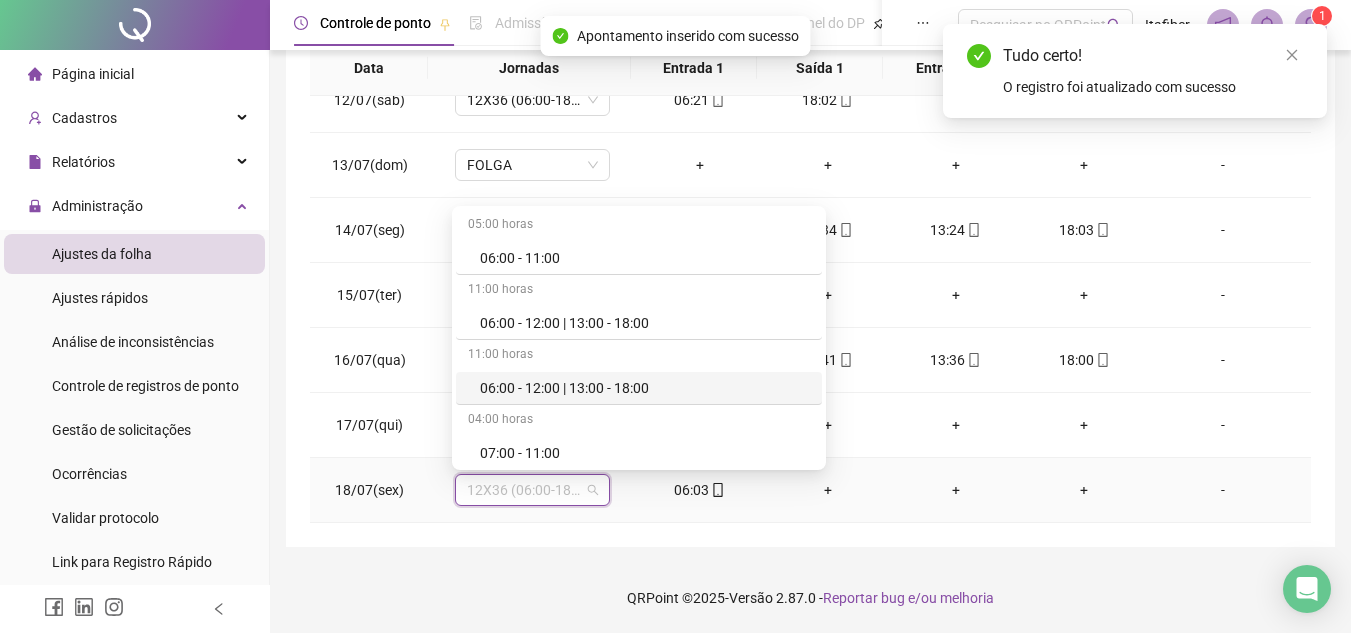 click on "11:00 horas" at bounding box center (639, 356) 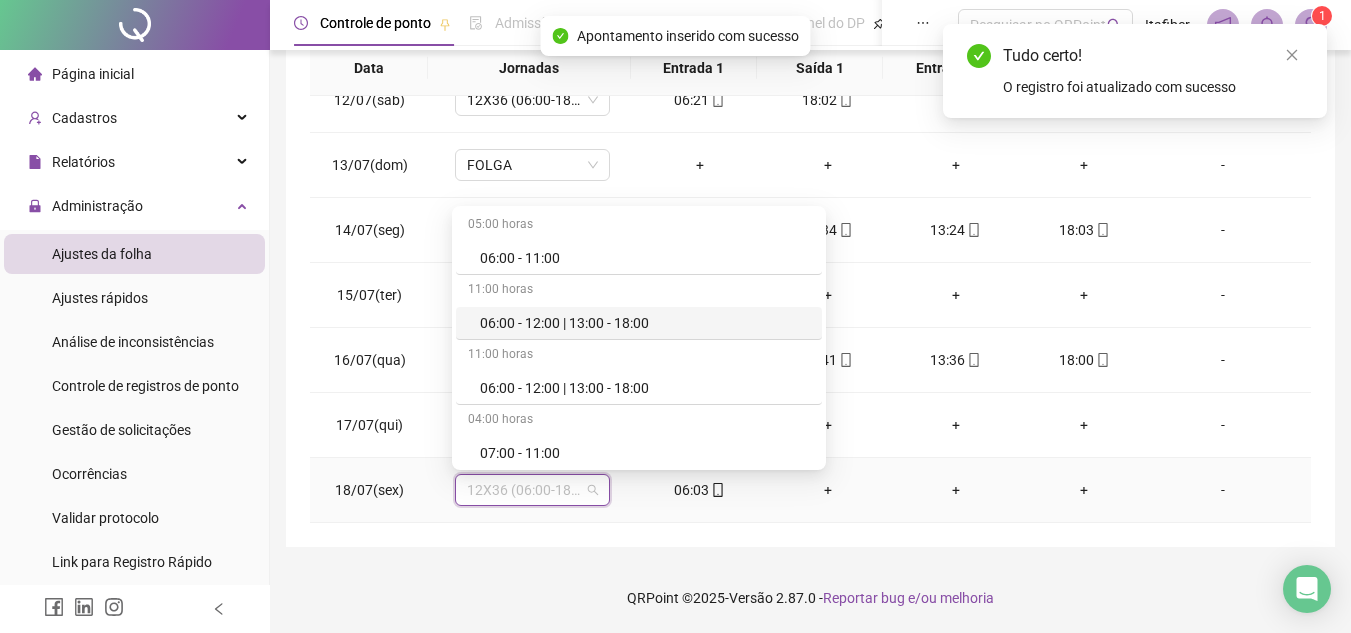 click on "11:00 horas" at bounding box center (639, 291) 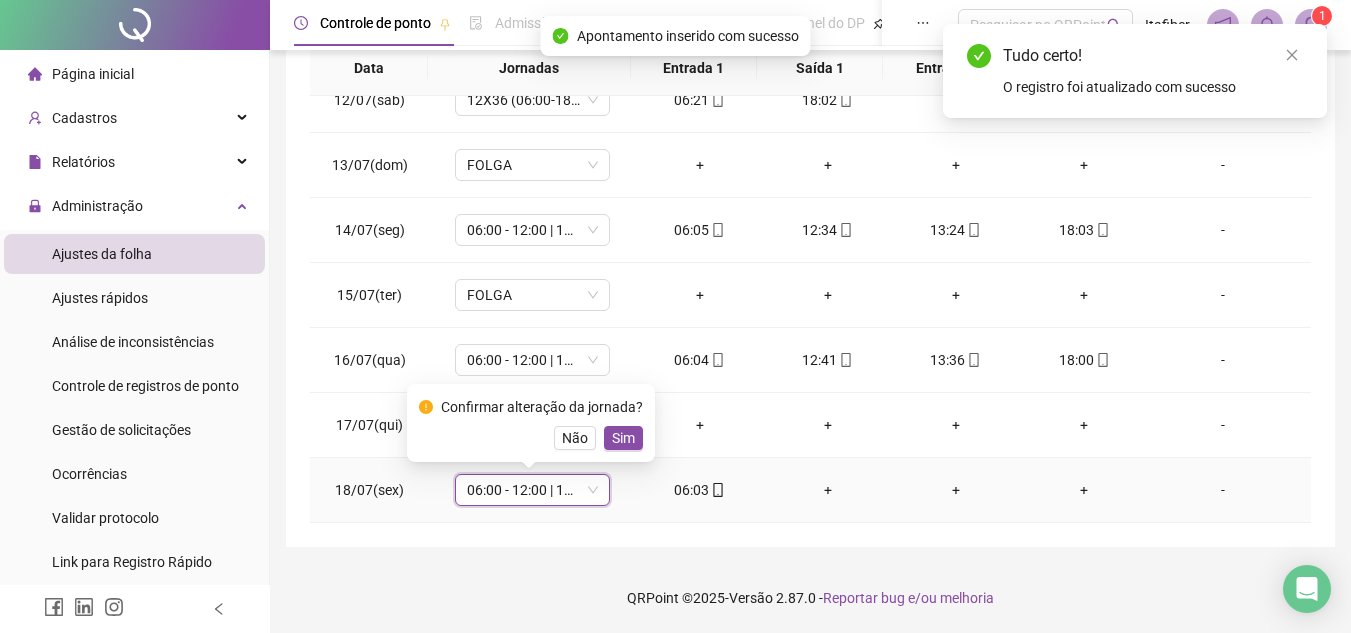 click on "Sim" at bounding box center [623, 438] 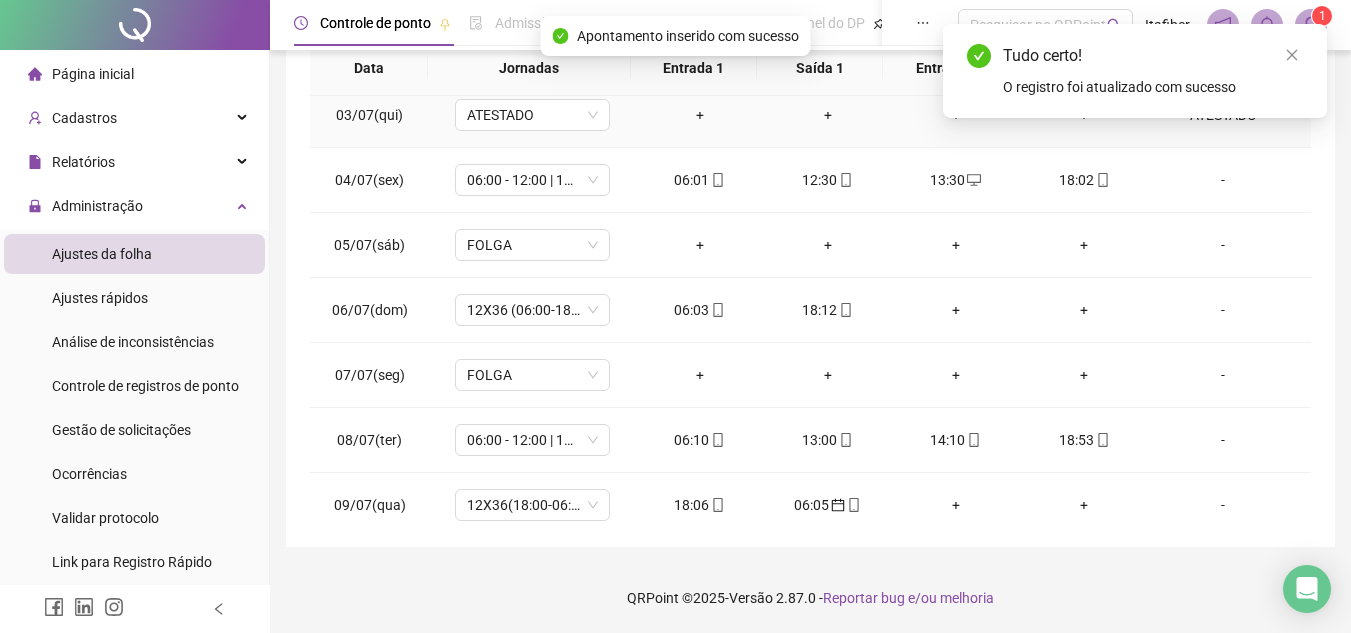 scroll, scrollTop: 0, scrollLeft: 0, axis: both 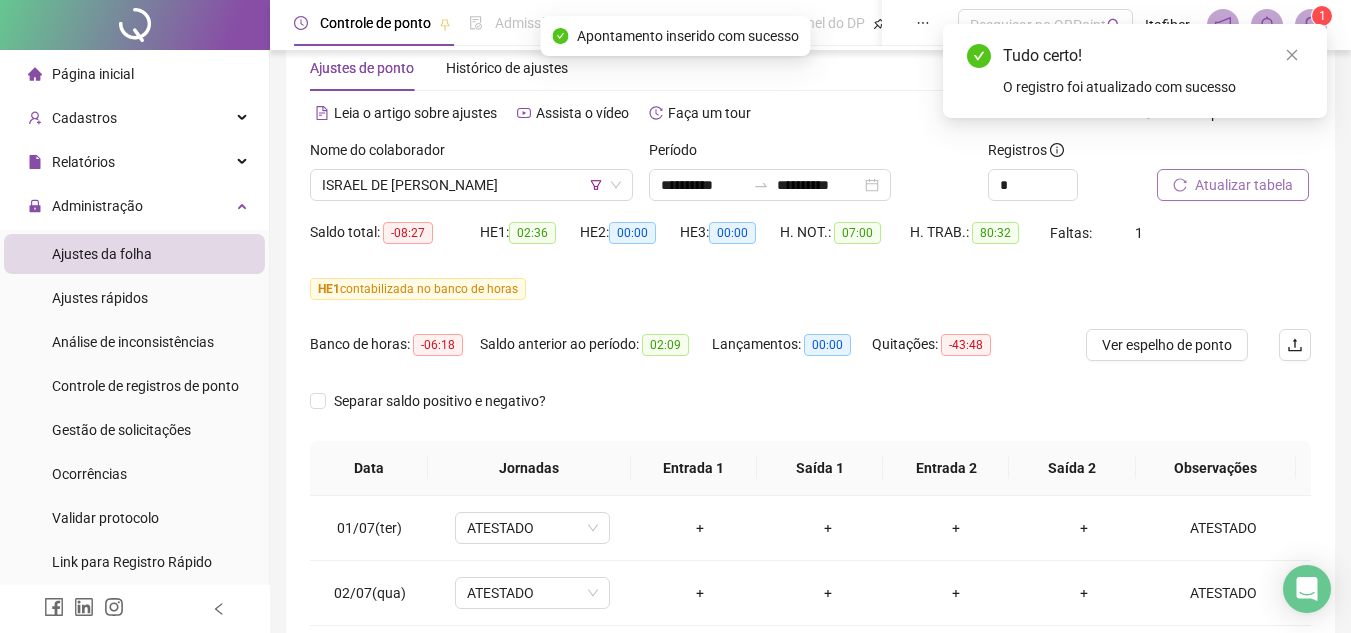 click on "Atualizar tabela" at bounding box center [1244, 185] 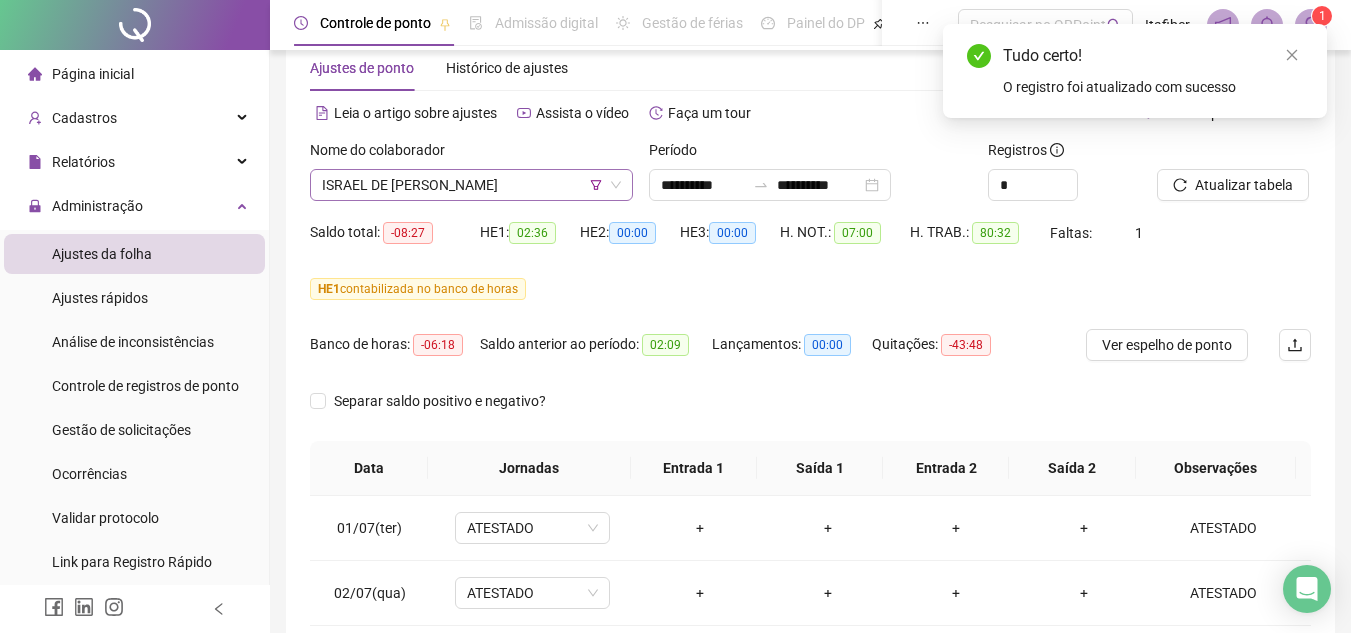 click on "ISRAEL DE [PERSON_NAME]" at bounding box center (471, 185) 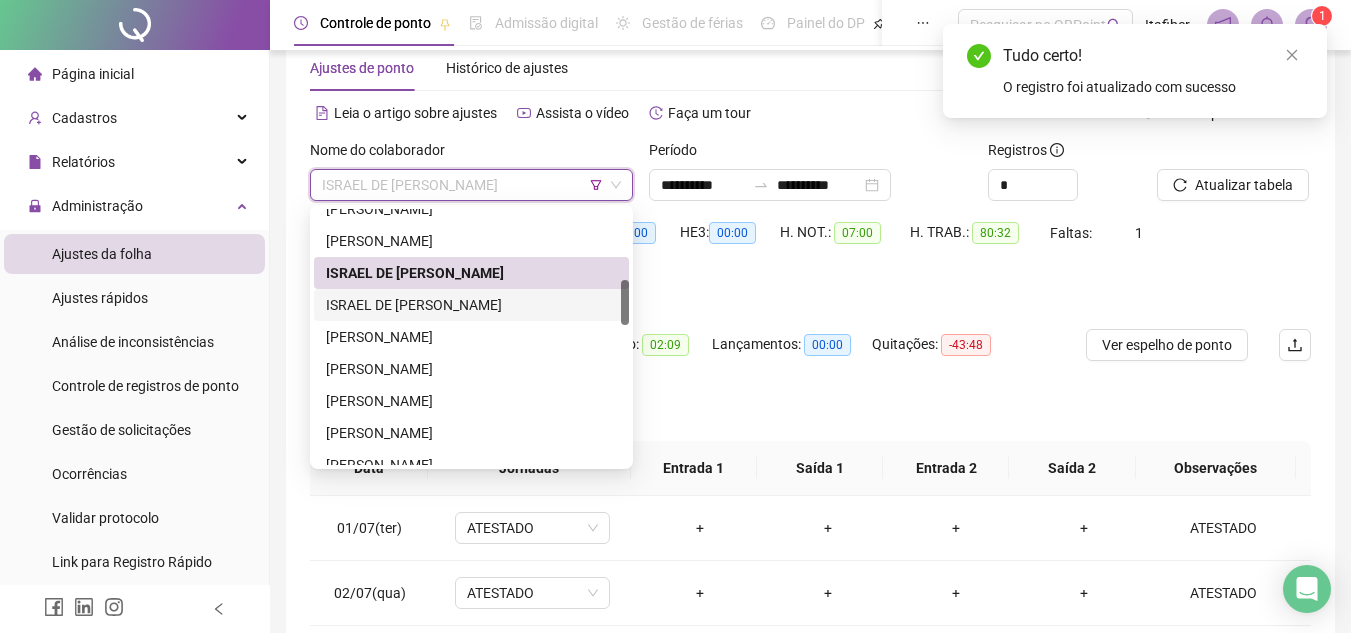 click on "ISRAEL DE [PERSON_NAME]" at bounding box center (471, 305) 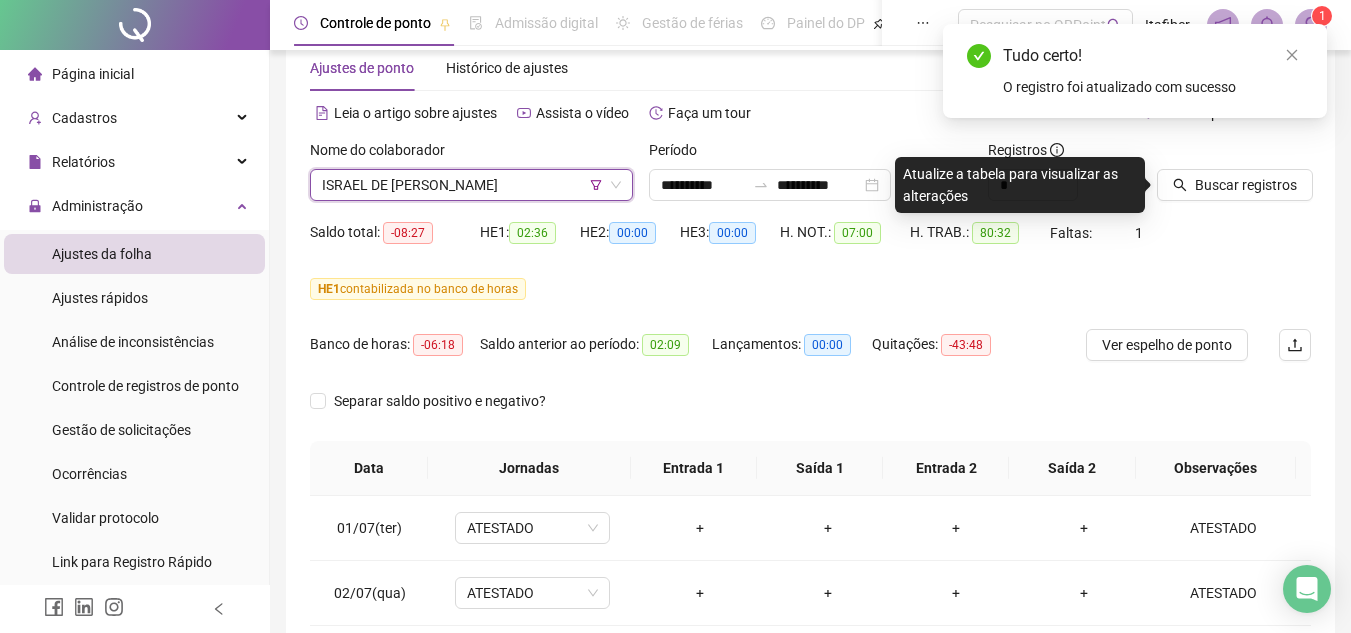 click on "Buscar registros" at bounding box center [1234, 178] 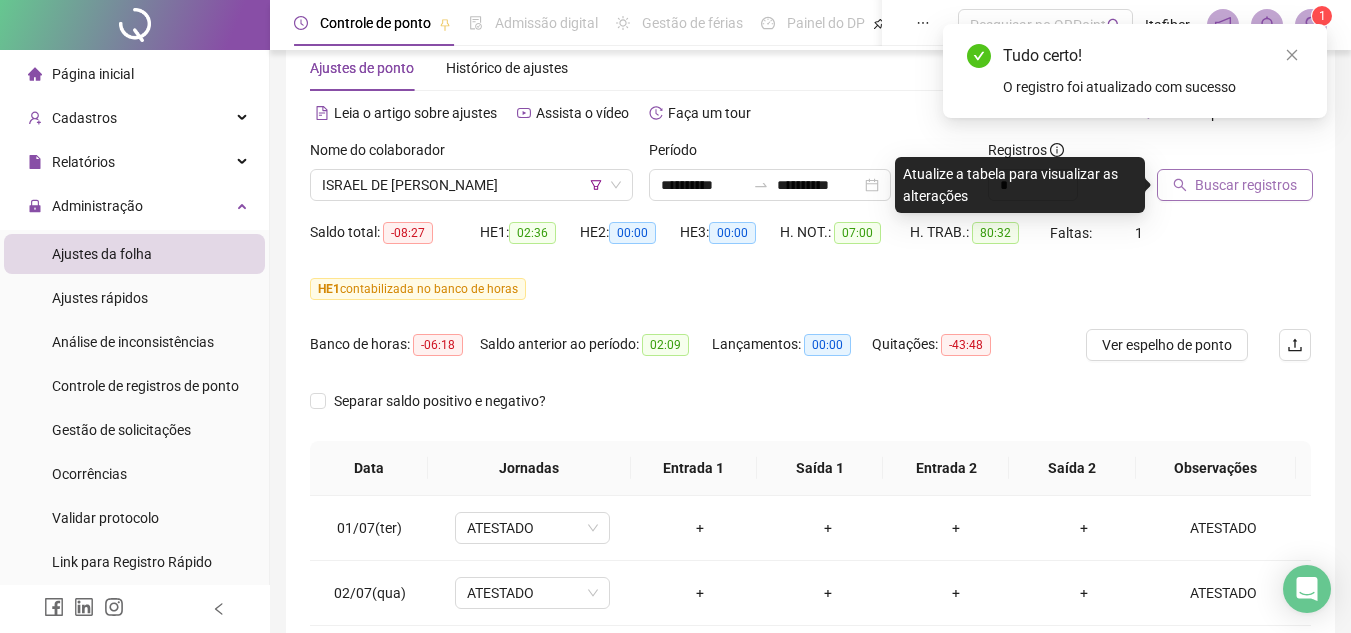 click on "Buscar registros" at bounding box center (1235, 185) 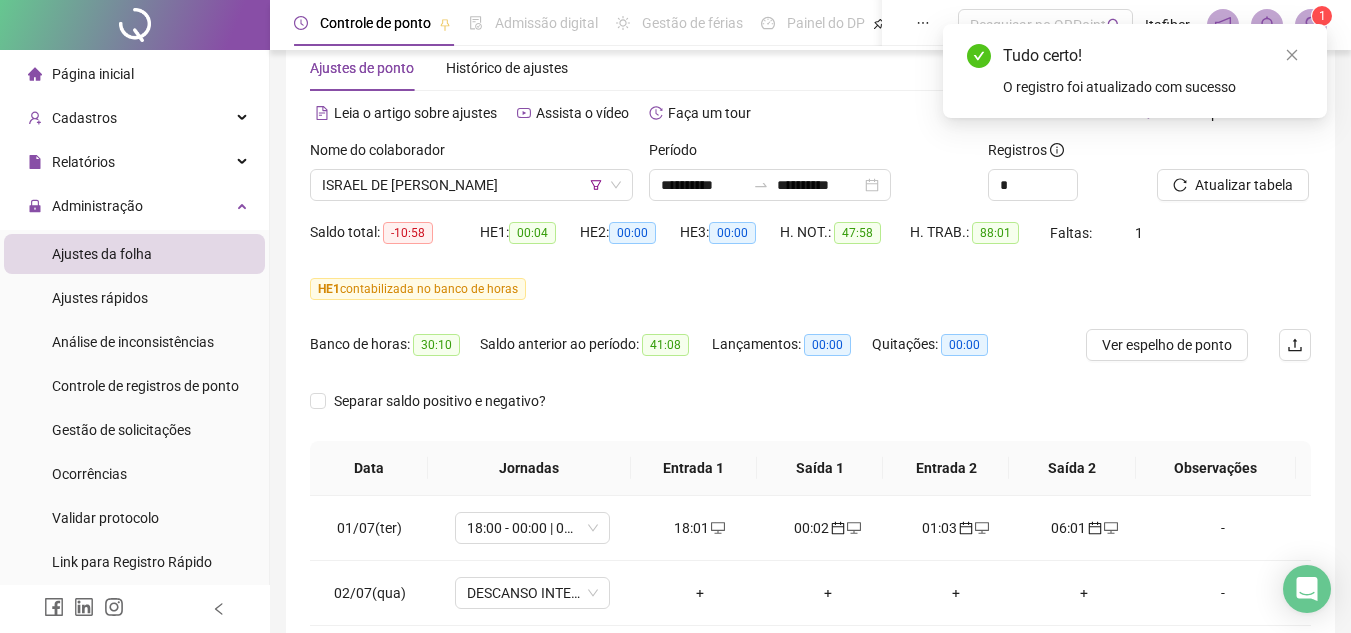 scroll, scrollTop: 245, scrollLeft: 0, axis: vertical 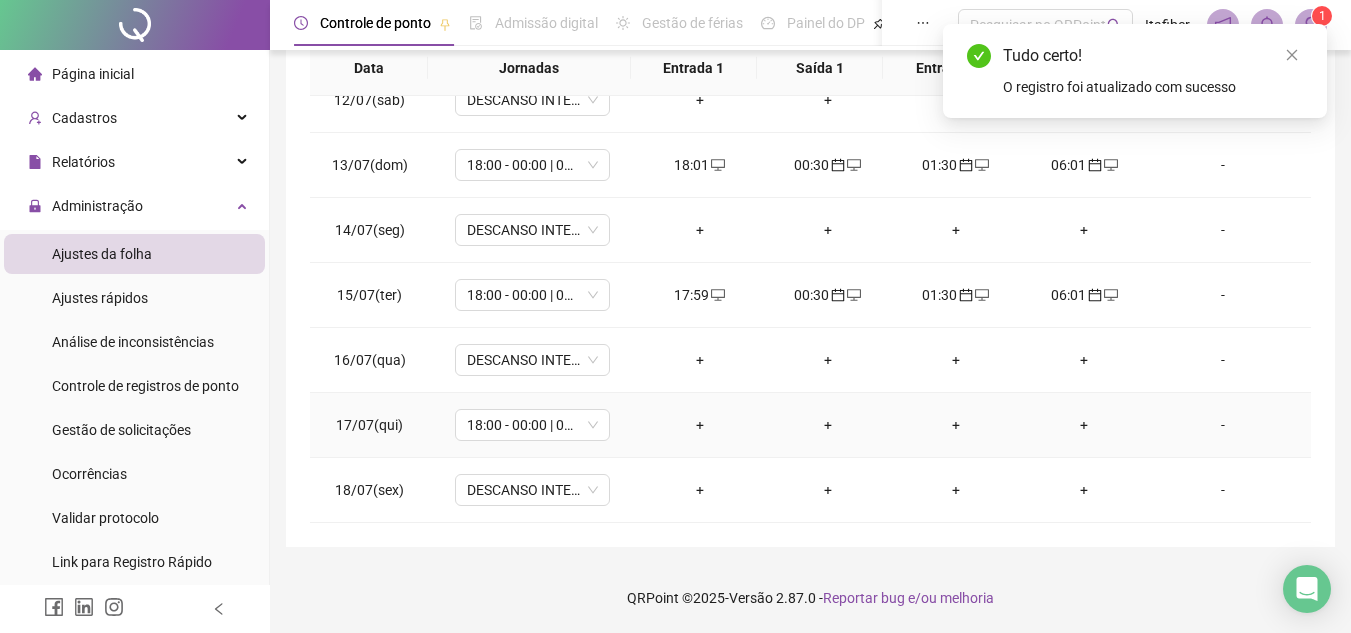 click on "+" at bounding box center [700, 425] 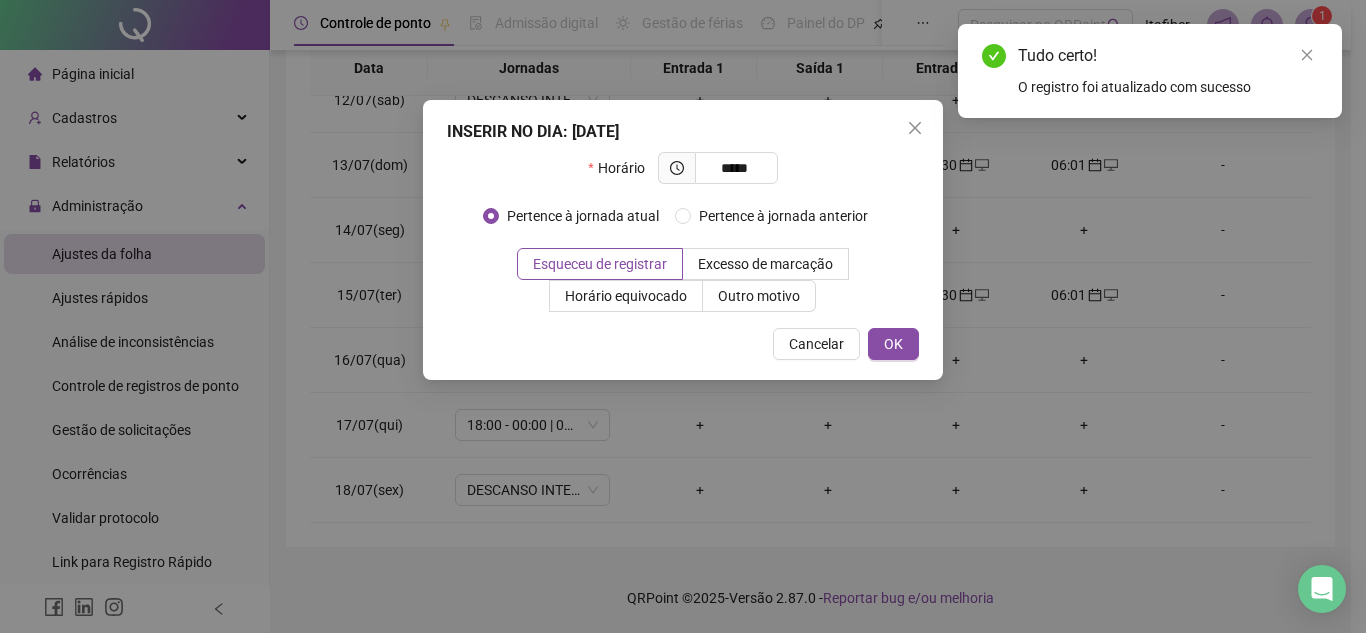 type on "*****" 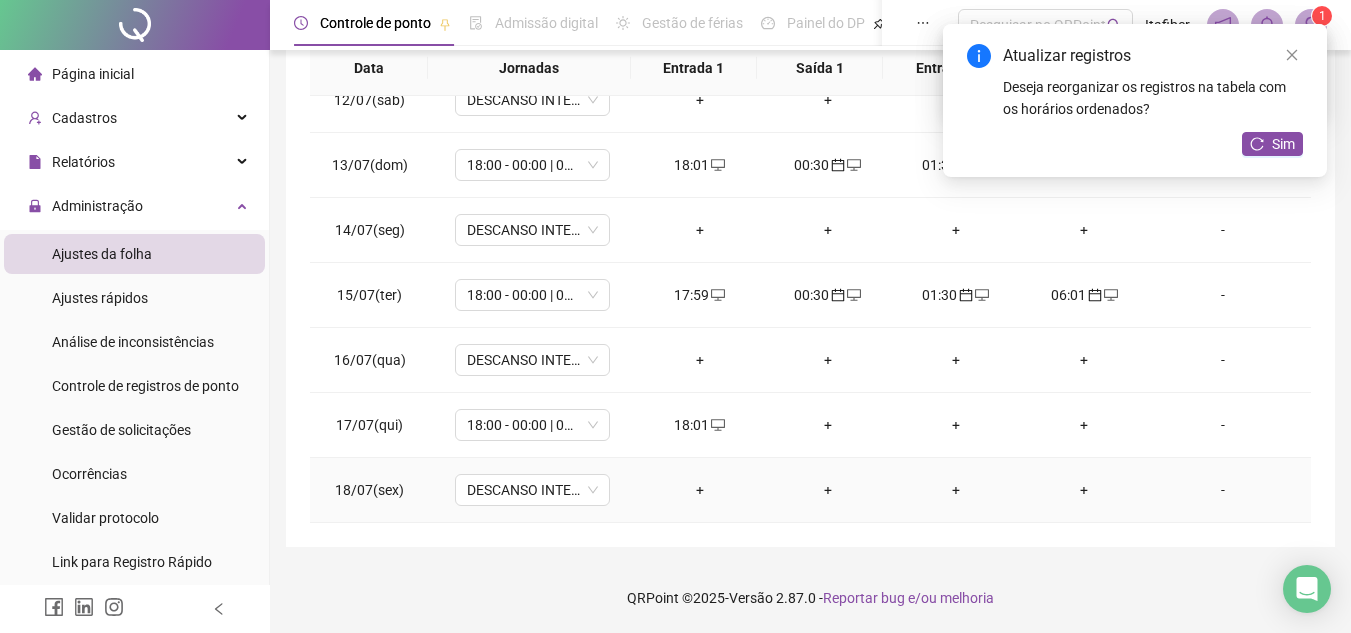 click on "+" at bounding box center (700, 490) 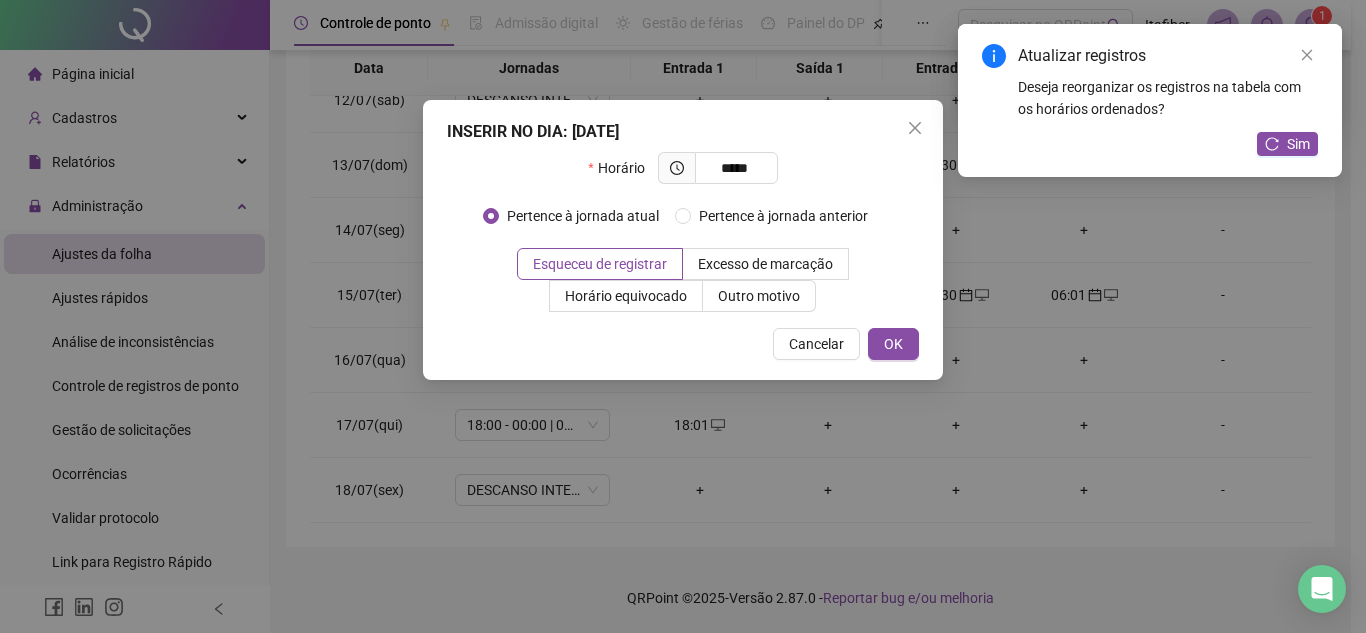 type on "*****" 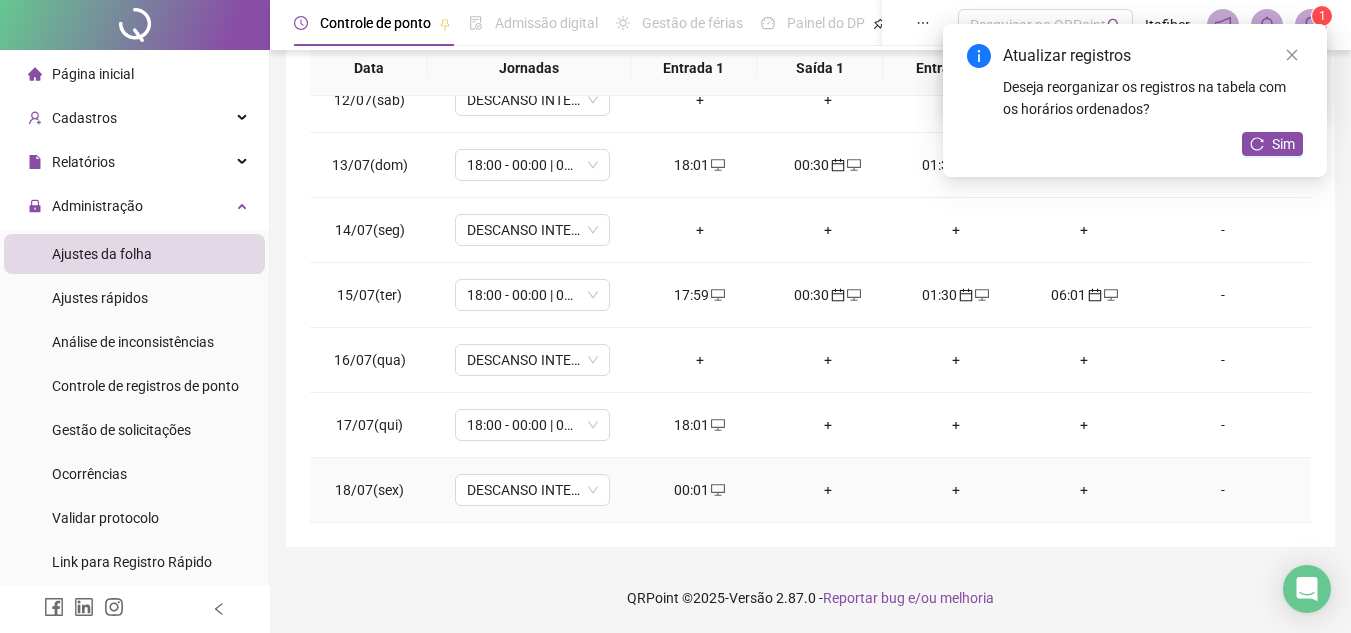 click on "+" at bounding box center [828, 490] 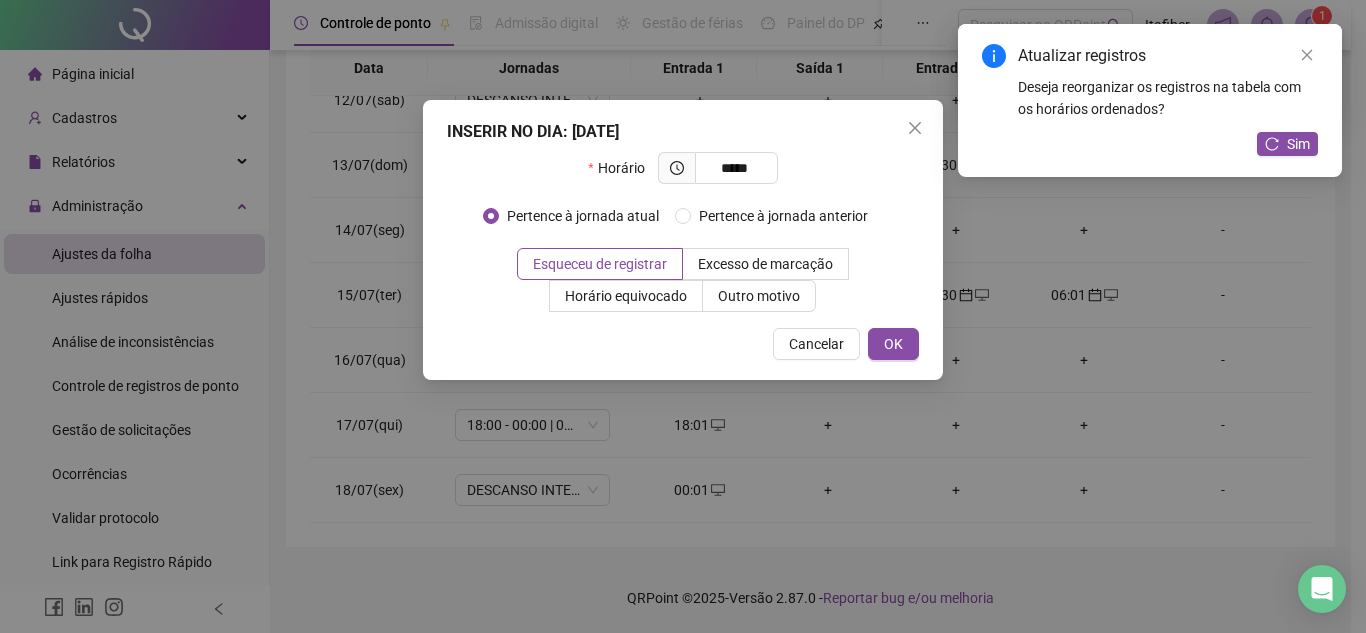 type on "*****" 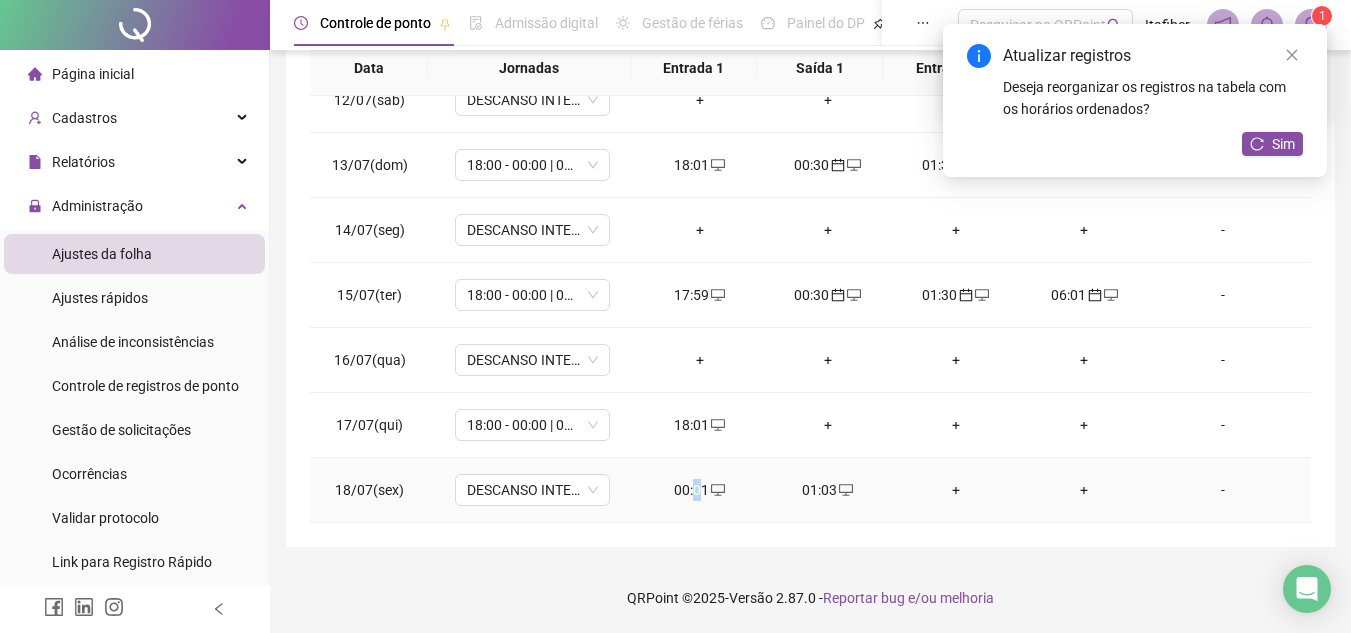 click on "00:01" at bounding box center [700, 490] 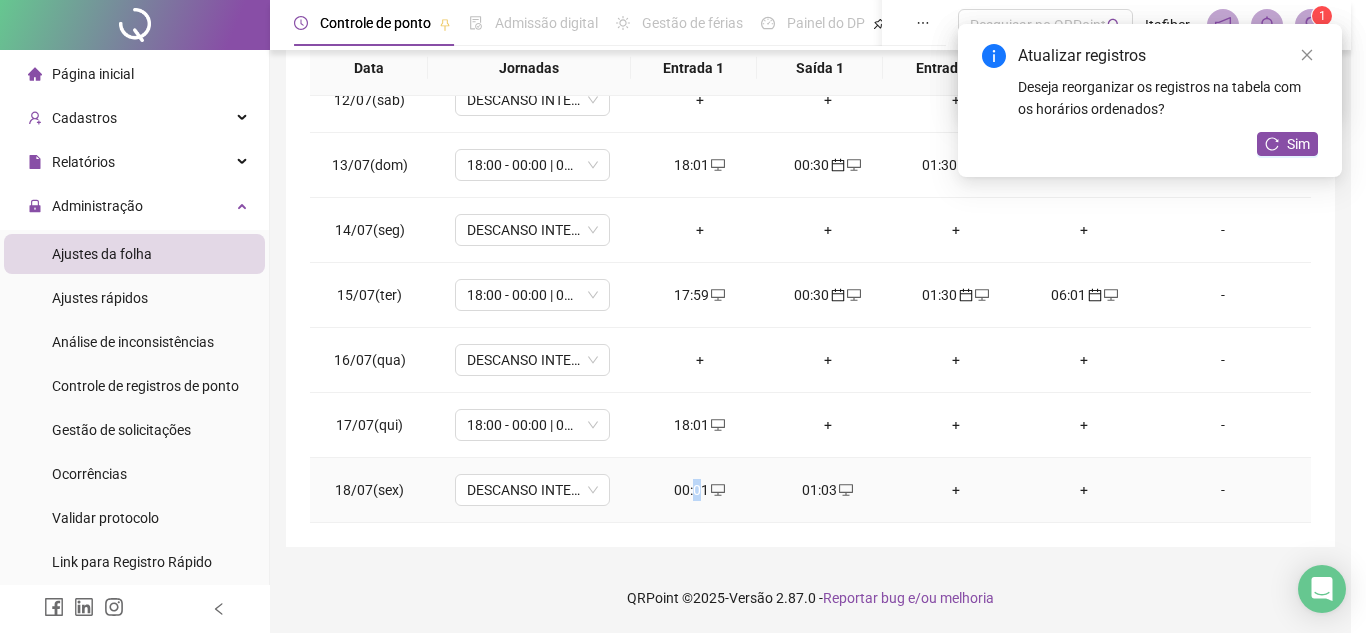 type on "**********" 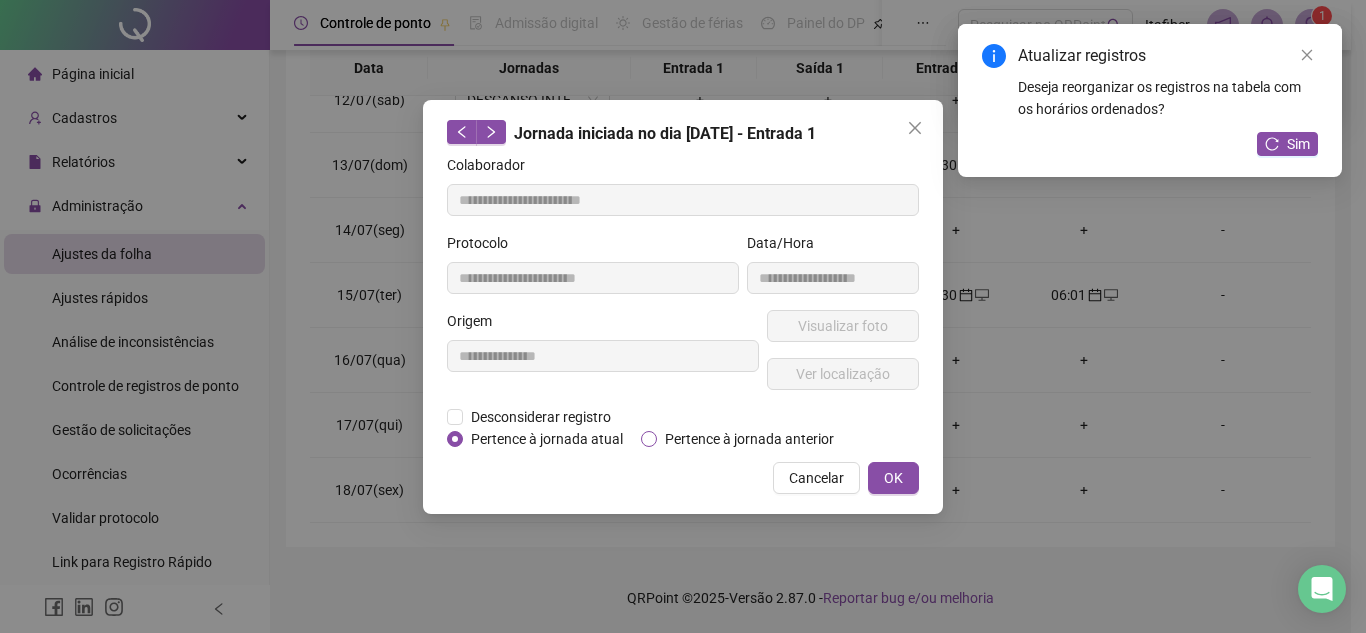 click on "Pertence à jornada anterior" at bounding box center (749, 439) 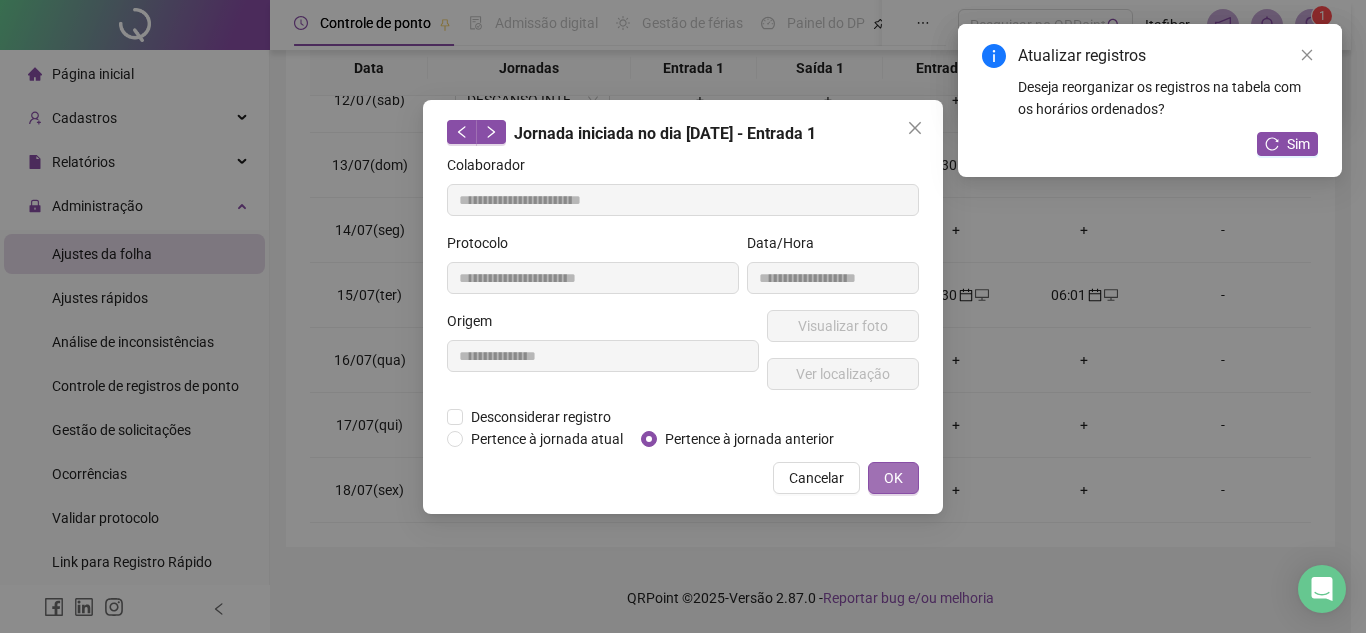 click on "OK" at bounding box center [893, 478] 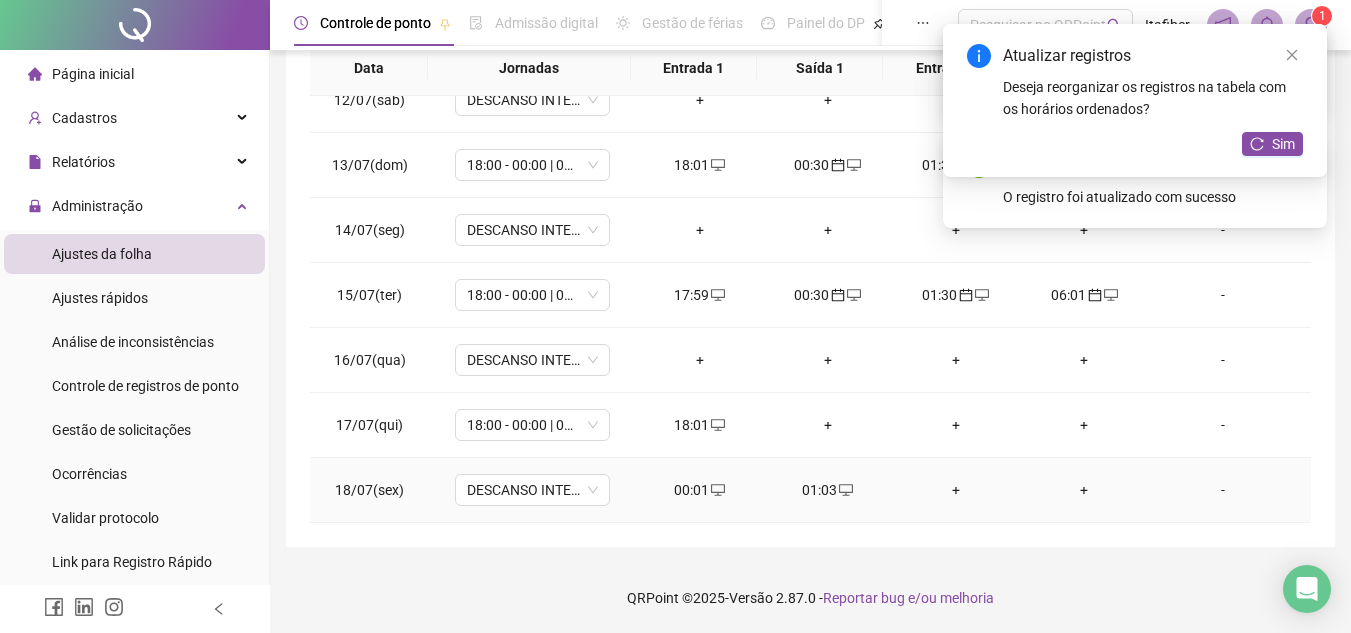 click on "01:03" at bounding box center [828, 490] 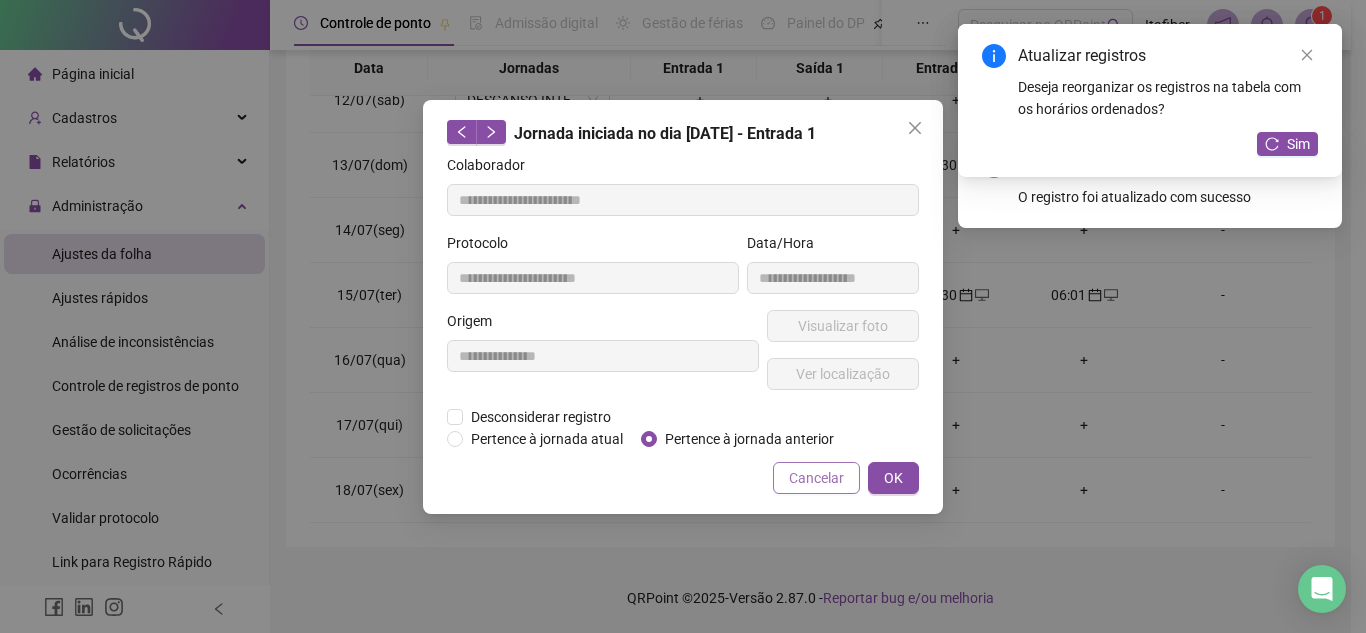 type on "**********" 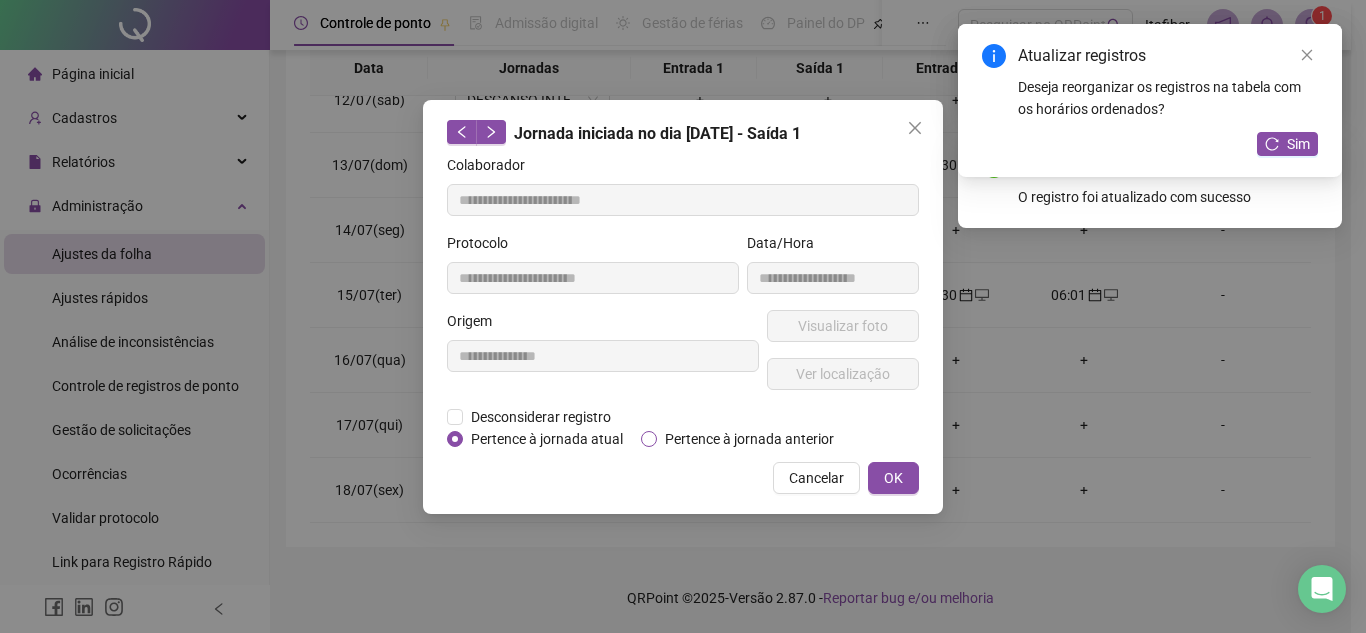 click on "Pertence à jornada anterior" at bounding box center (749, 439) 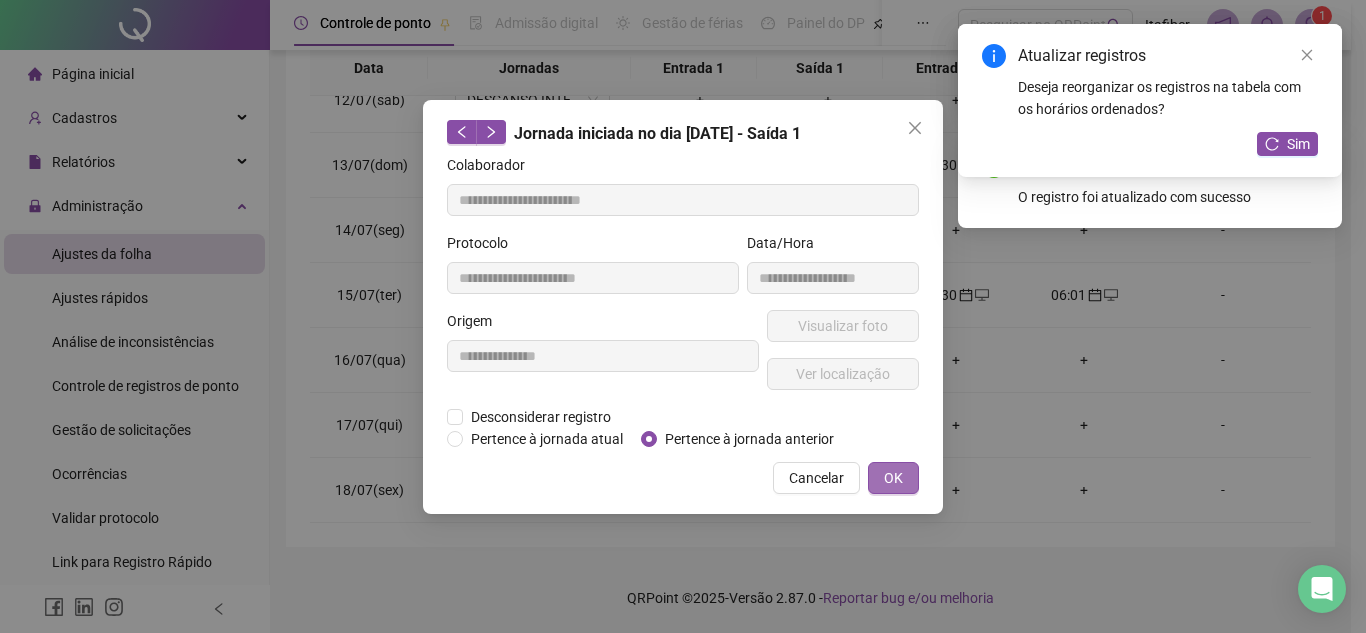 click on "OK" at bounding box center [893, 478] 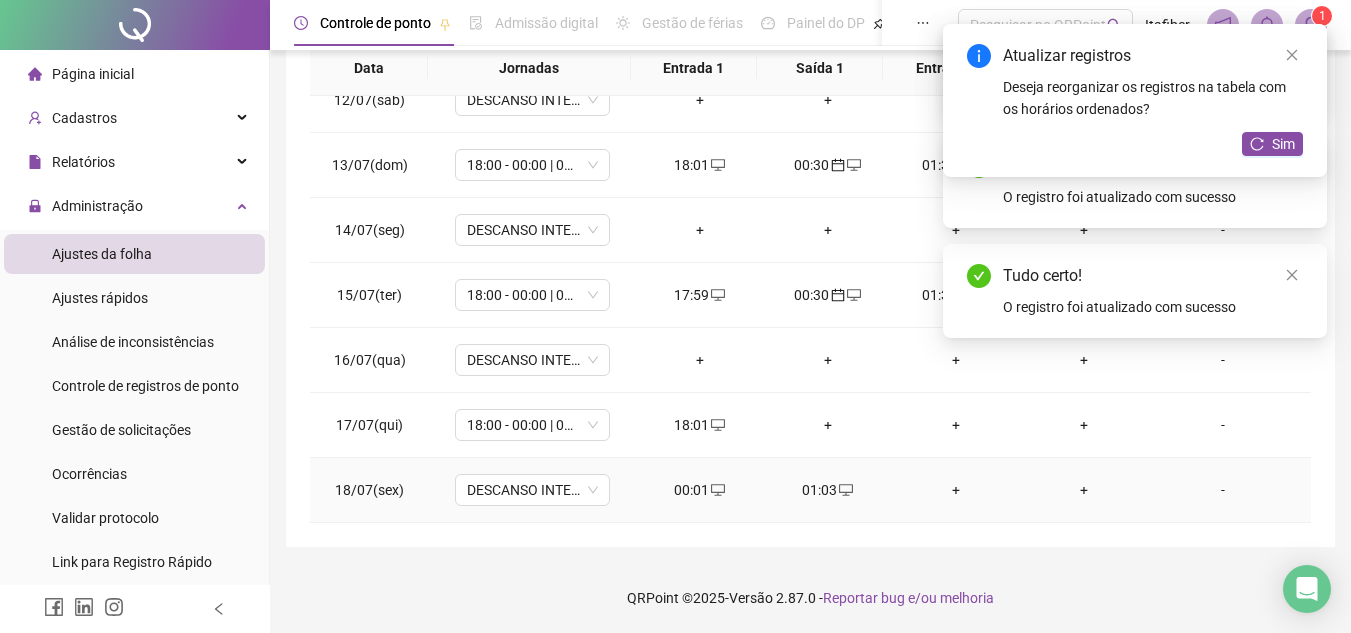 click on "+" at bounding box center [956, 490] 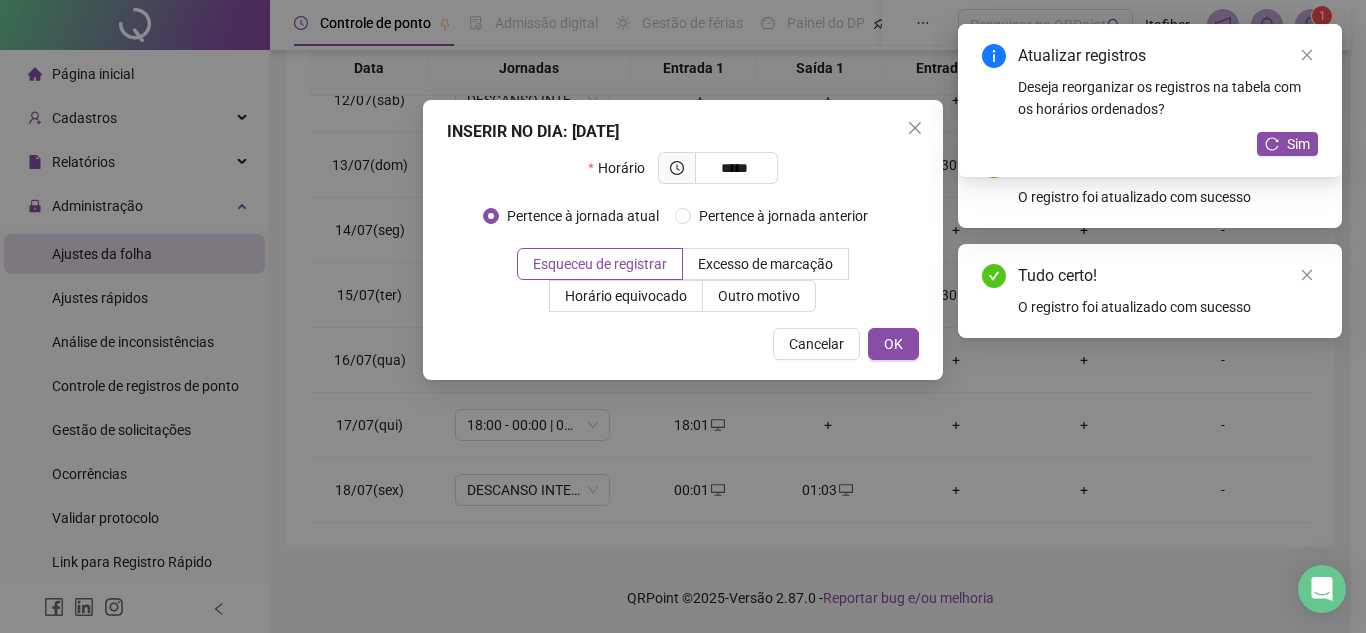 type on "*****" 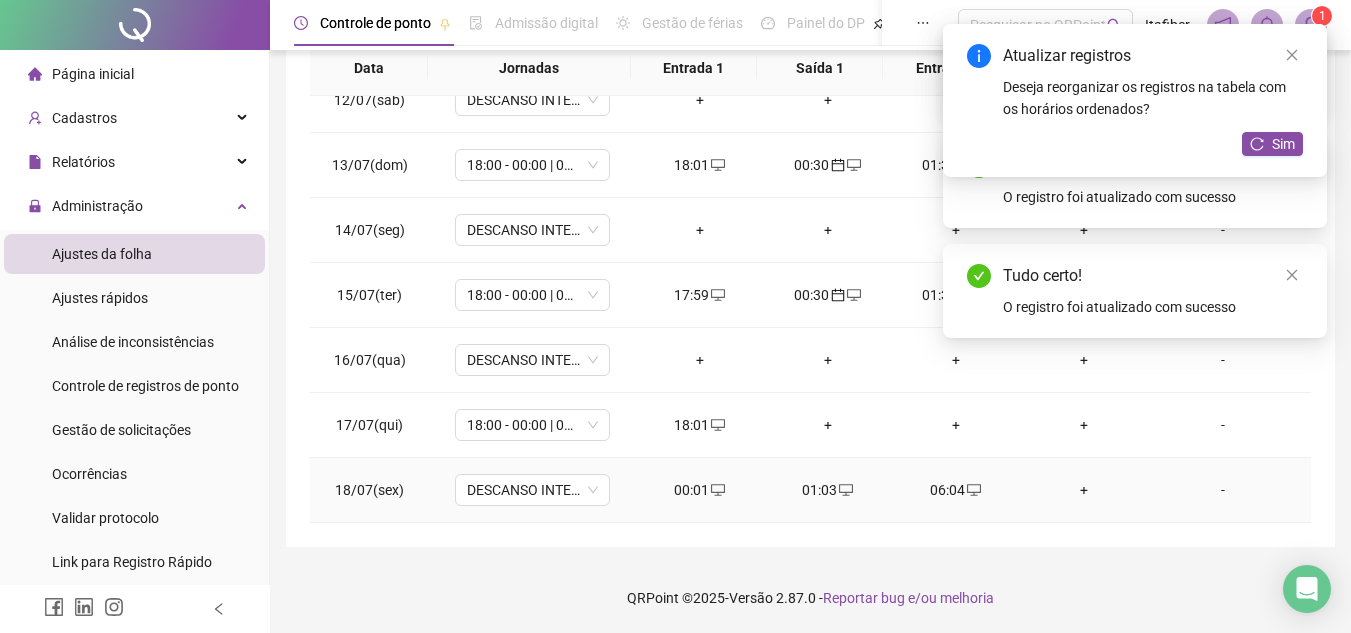 click at bounding box center (973, 490) 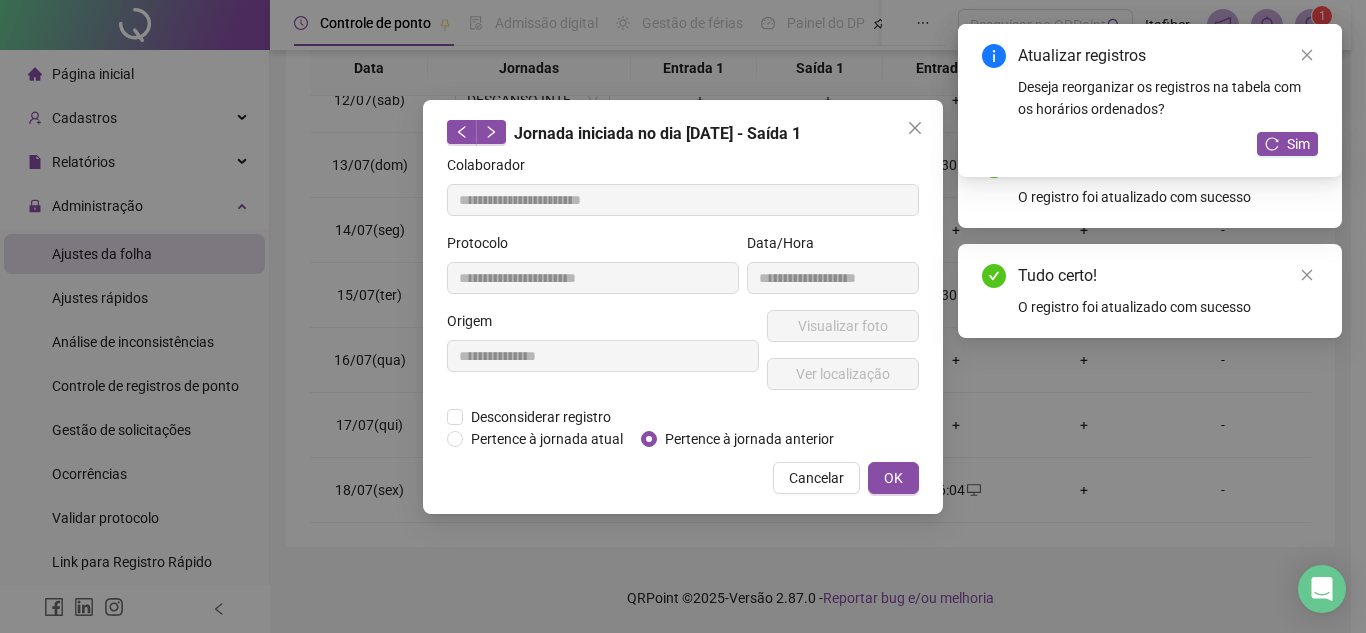 type on "**********" 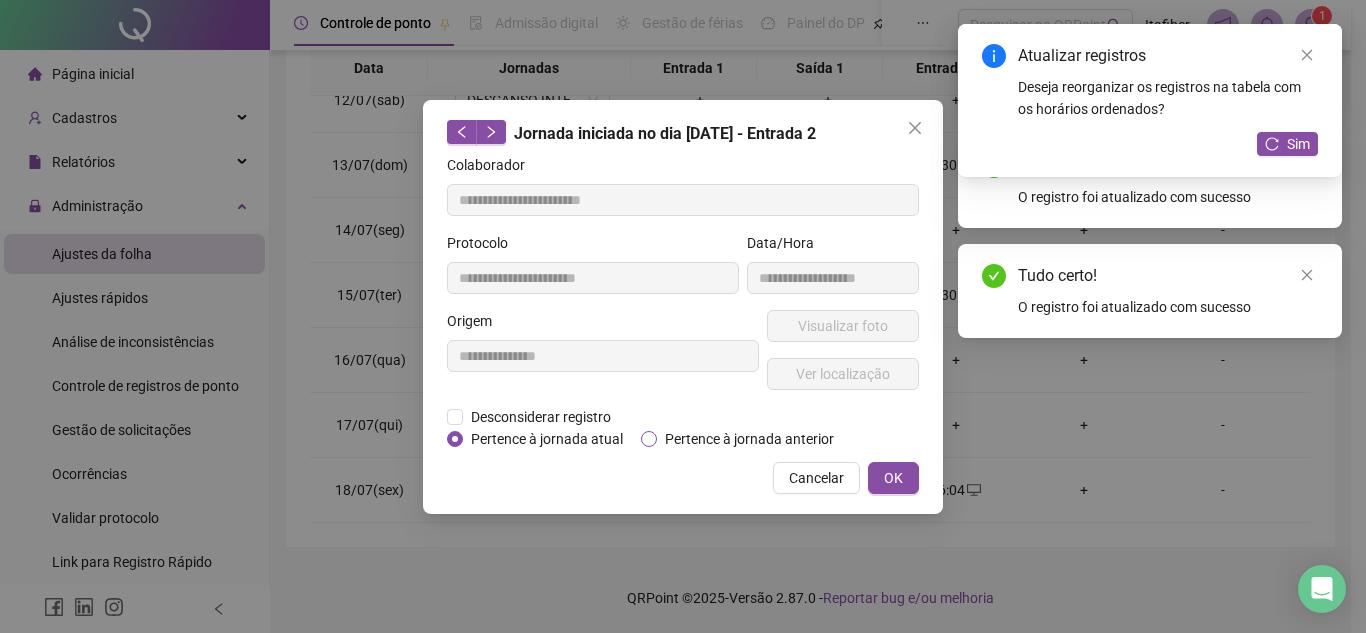 click on "Pertence à jornada anterior" at bounding box center [749, 439] 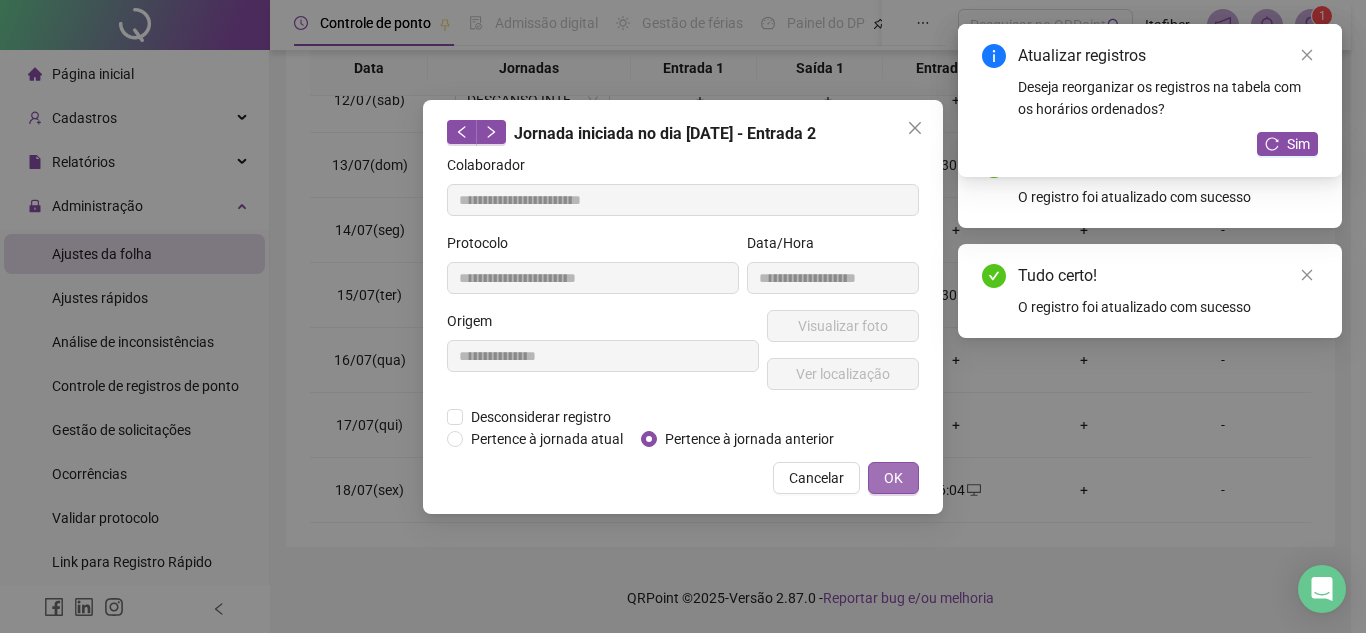 click on "OK" at bounding box center [893, 478] 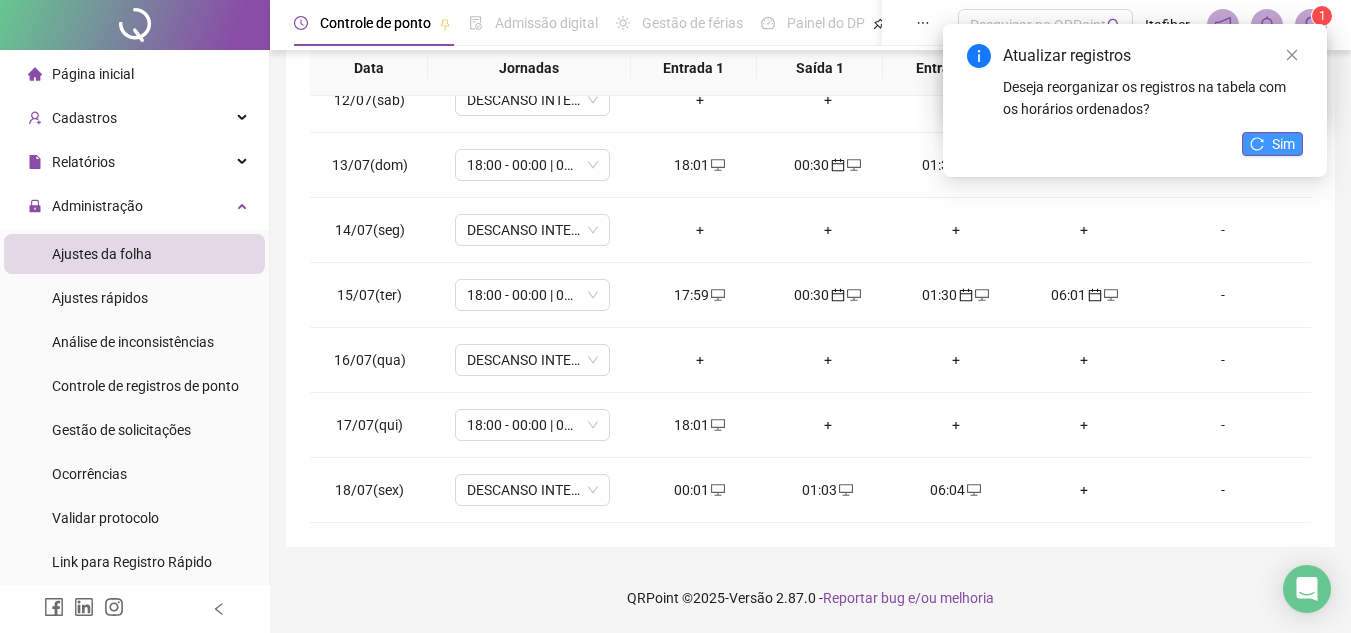click on "Sim" at bounding box center [1283, 144] 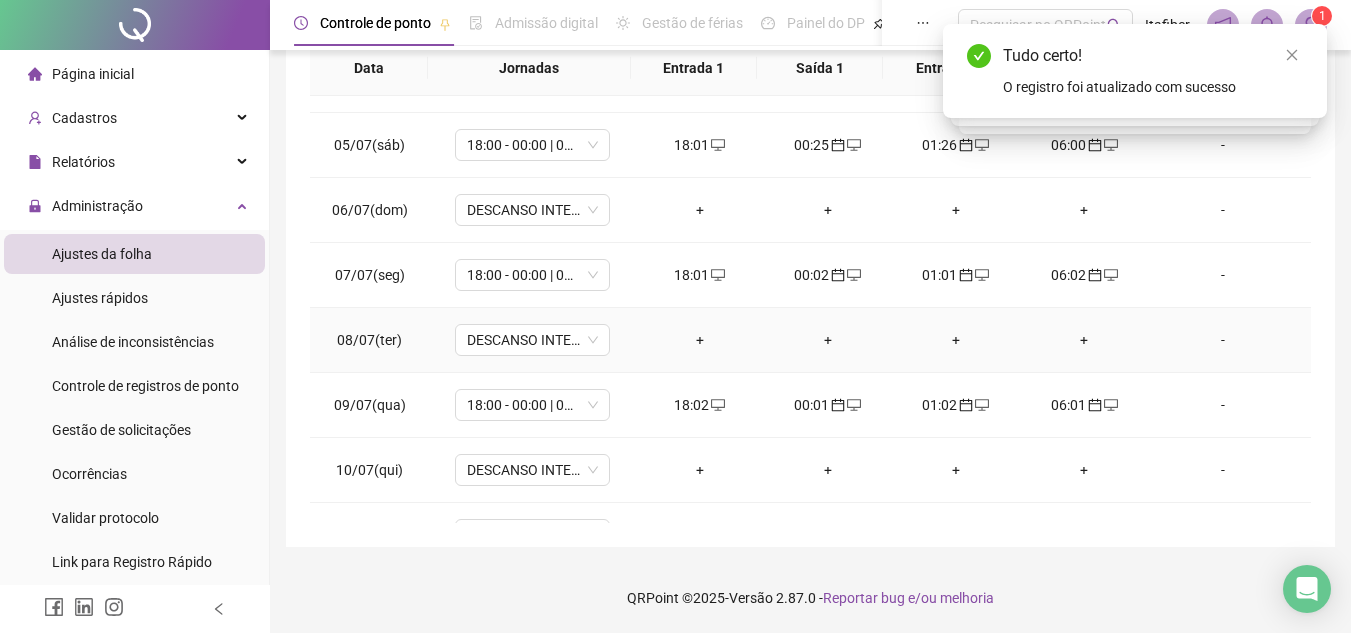 scroll, scrollTop: 0, scrollLeft: 0, axis: both 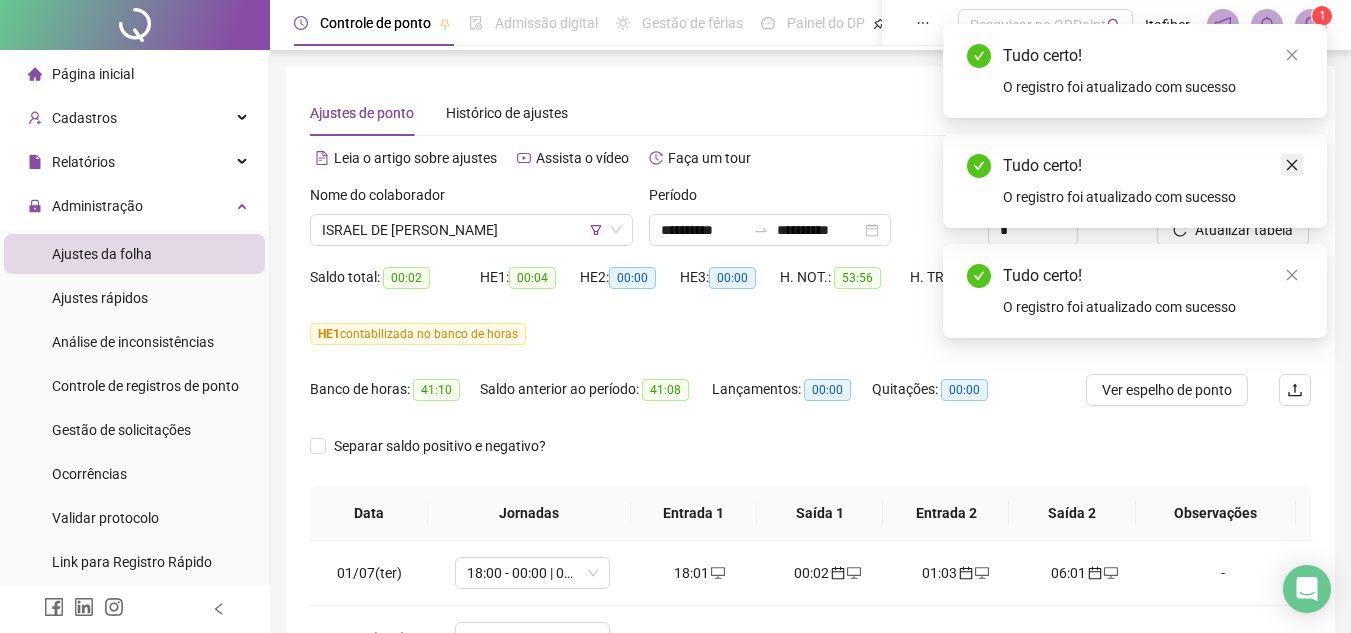 click 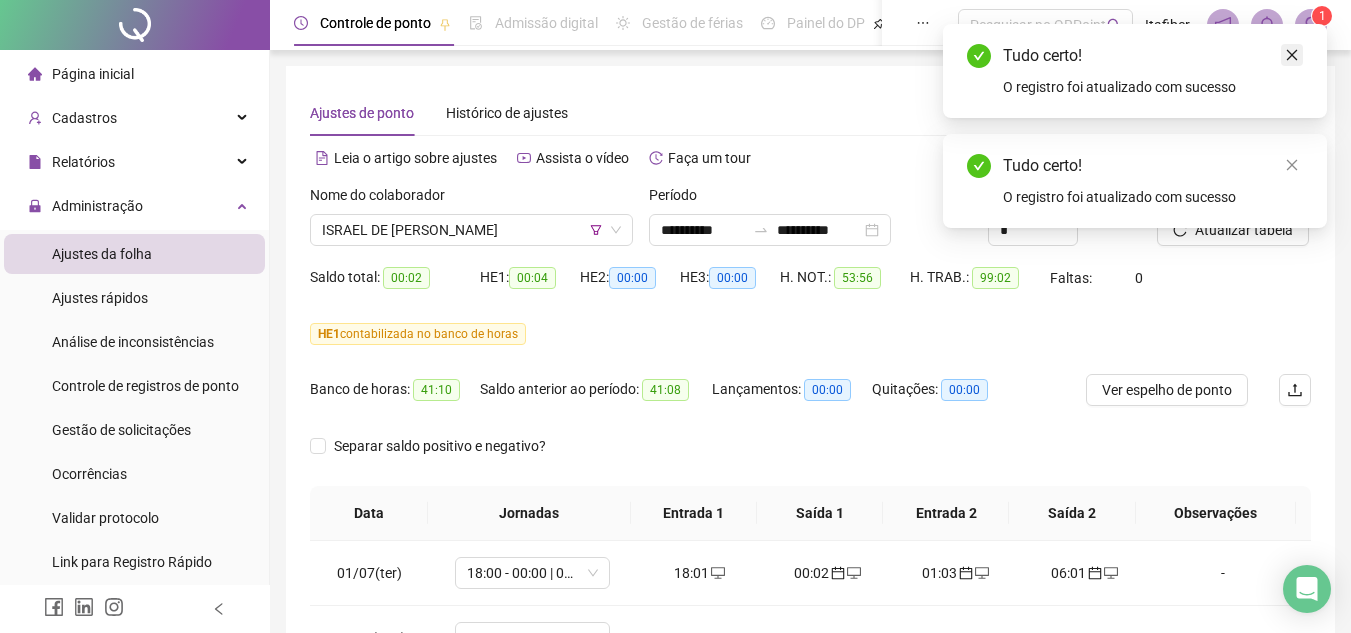 click 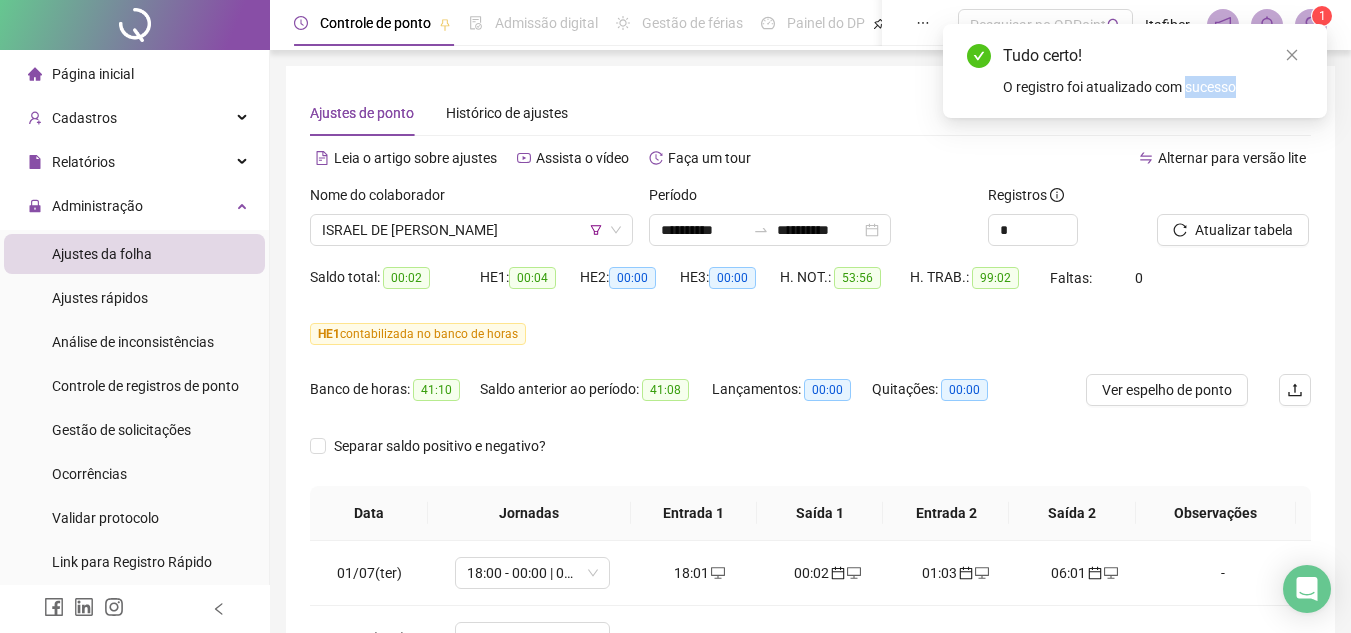 click 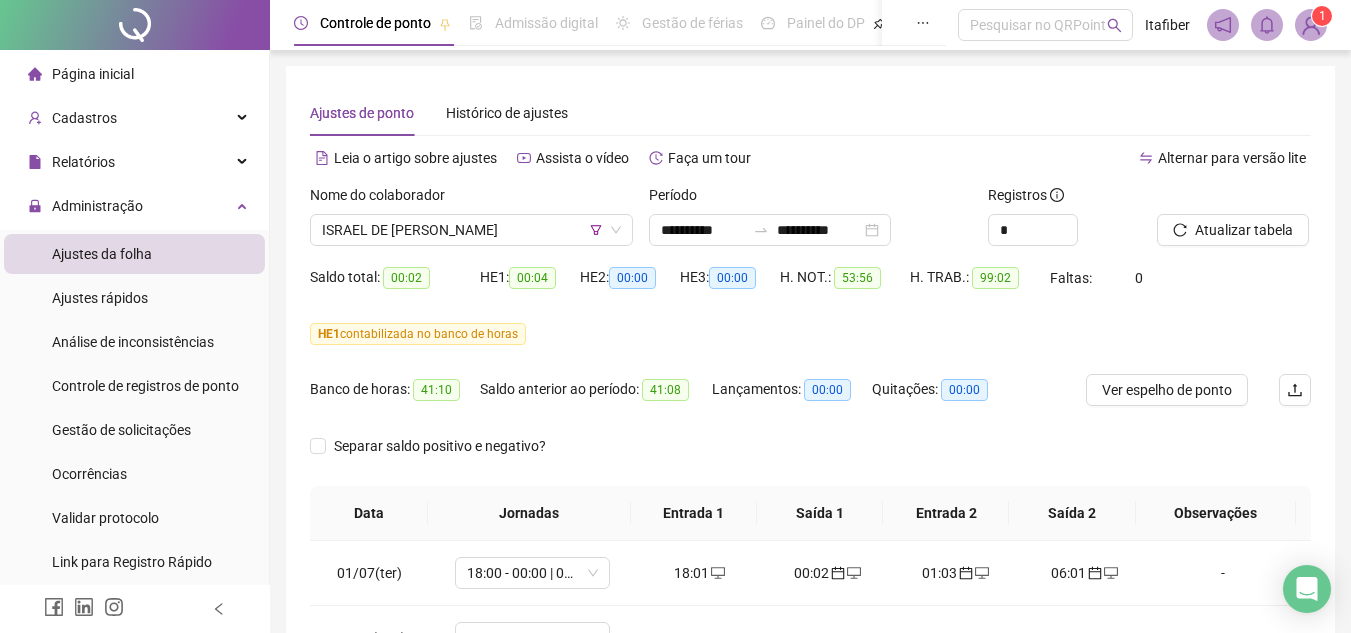click on "Nome do colaborador ISRAEL DE [PERSON_NAME]" at bounding box center [471, 223] 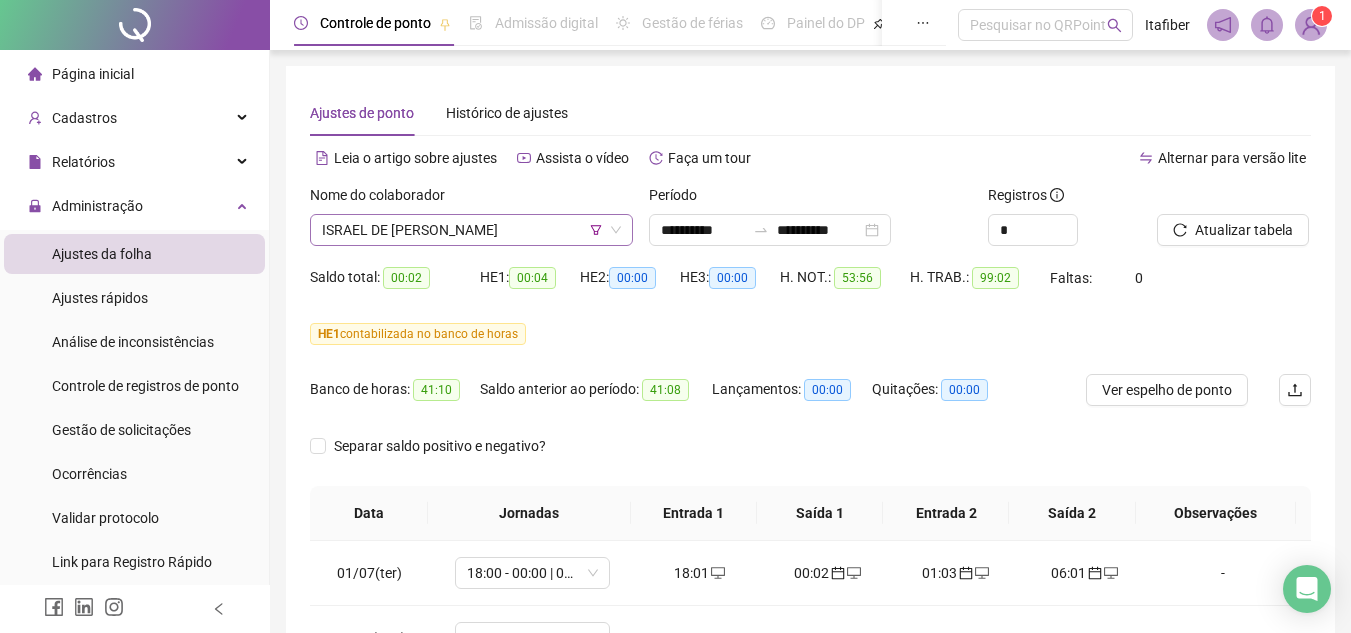 click on "ISRAEL DE [PERSON_NAME]" at bounding box center (471, 230) 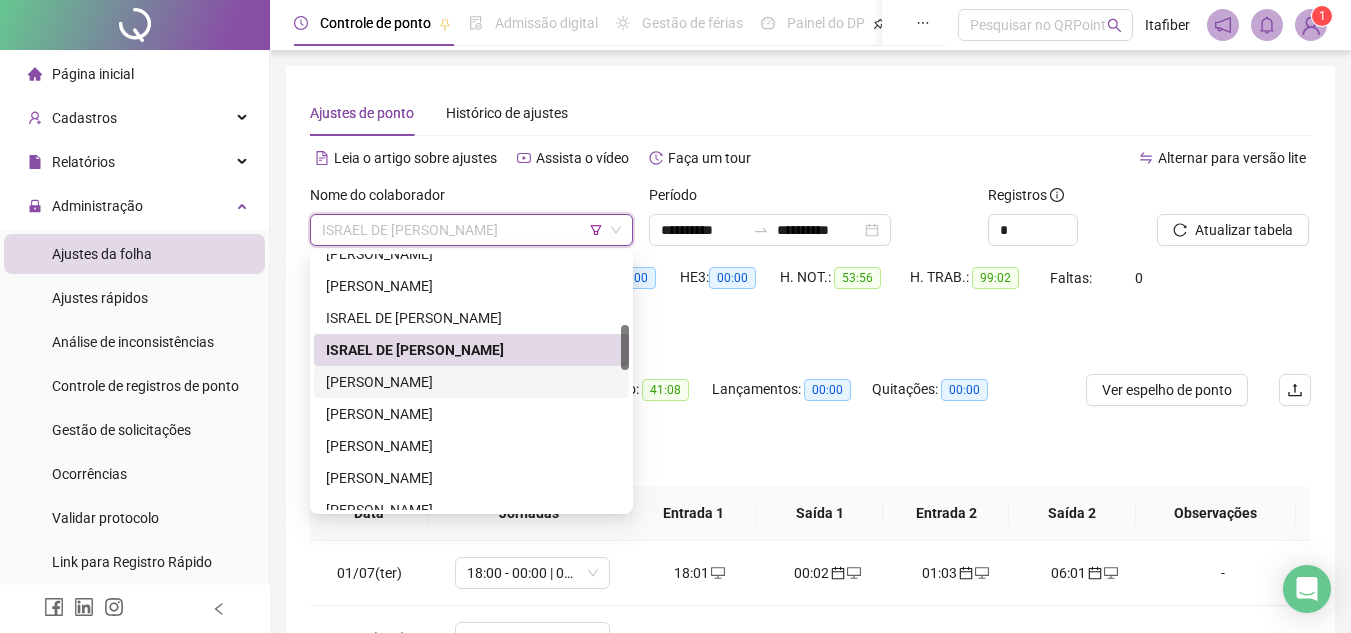click on "[PERSON_NAME]" at bounding box center (471, 382) 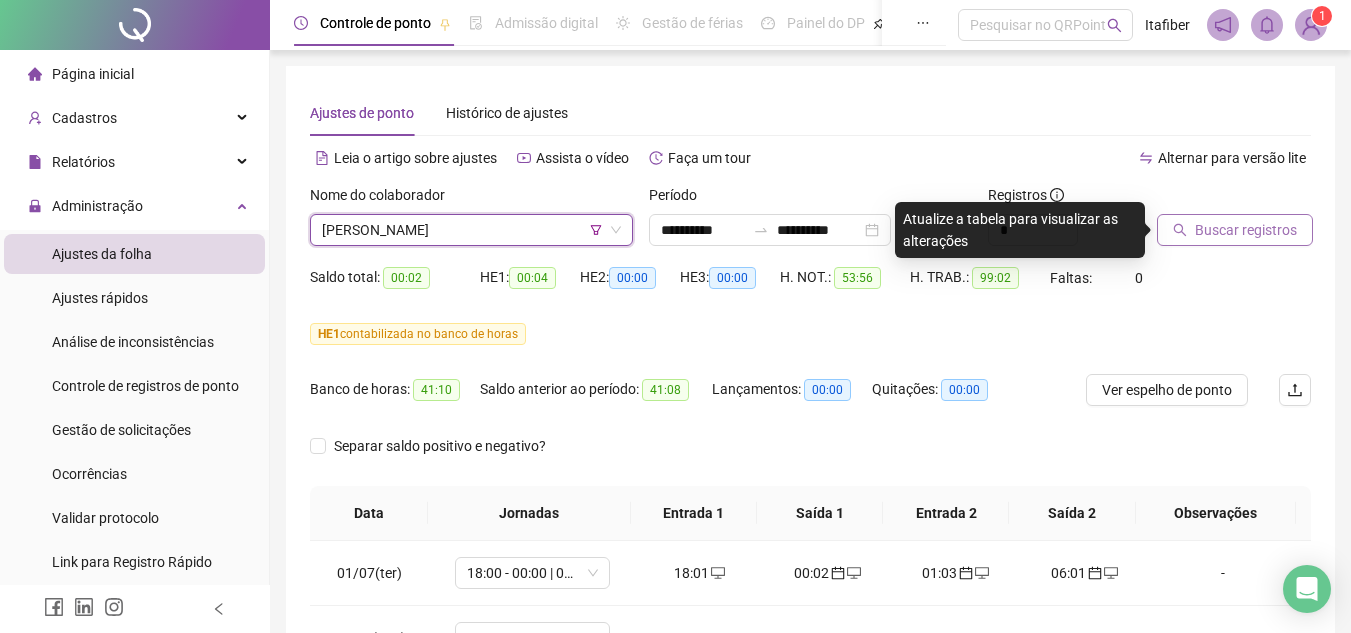 click on "Buscar registros" at bounding box center (1235, 230) 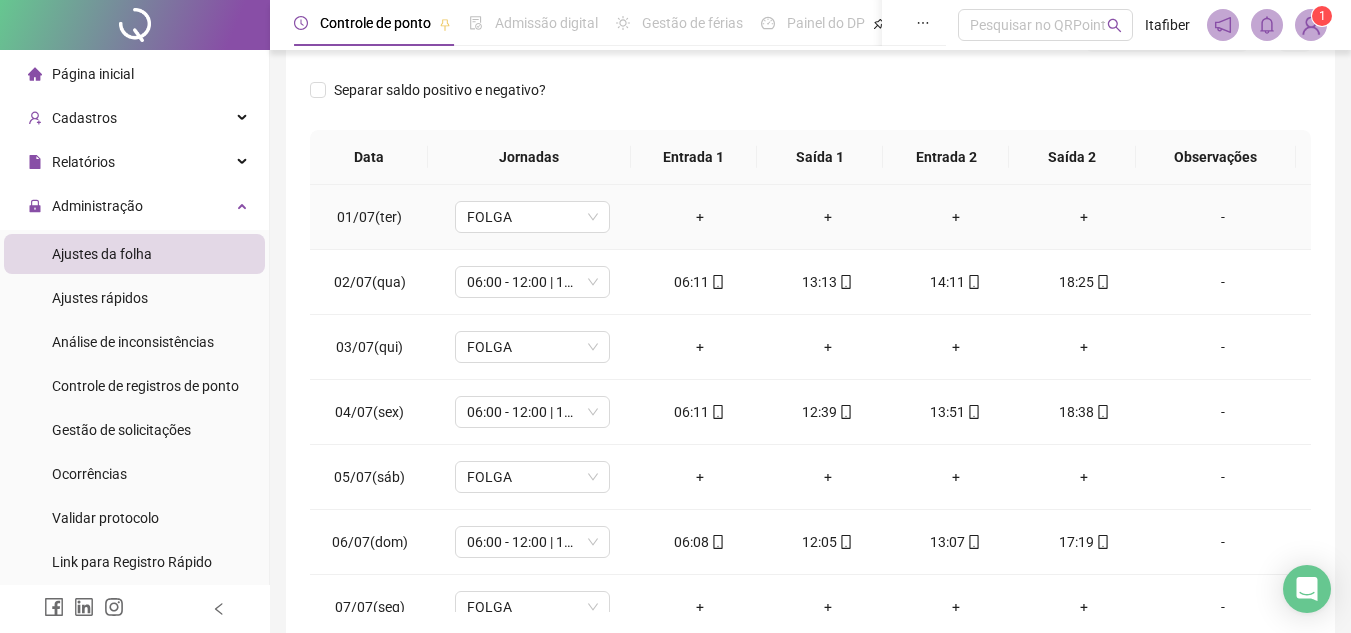 scroll, scrollTop: 389, scrollLeft: 0, axis: vertical 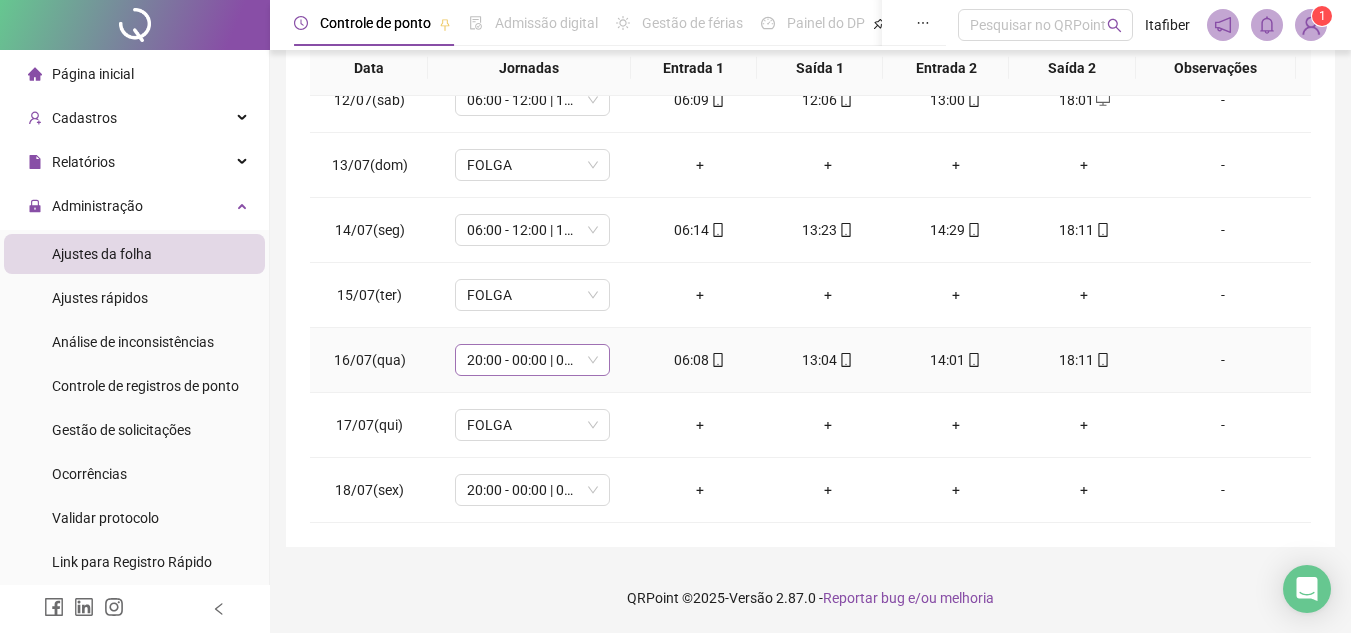 click on "20:00 - 00:00 | 01:00 - 05:00" at bounding box center [532, 360] 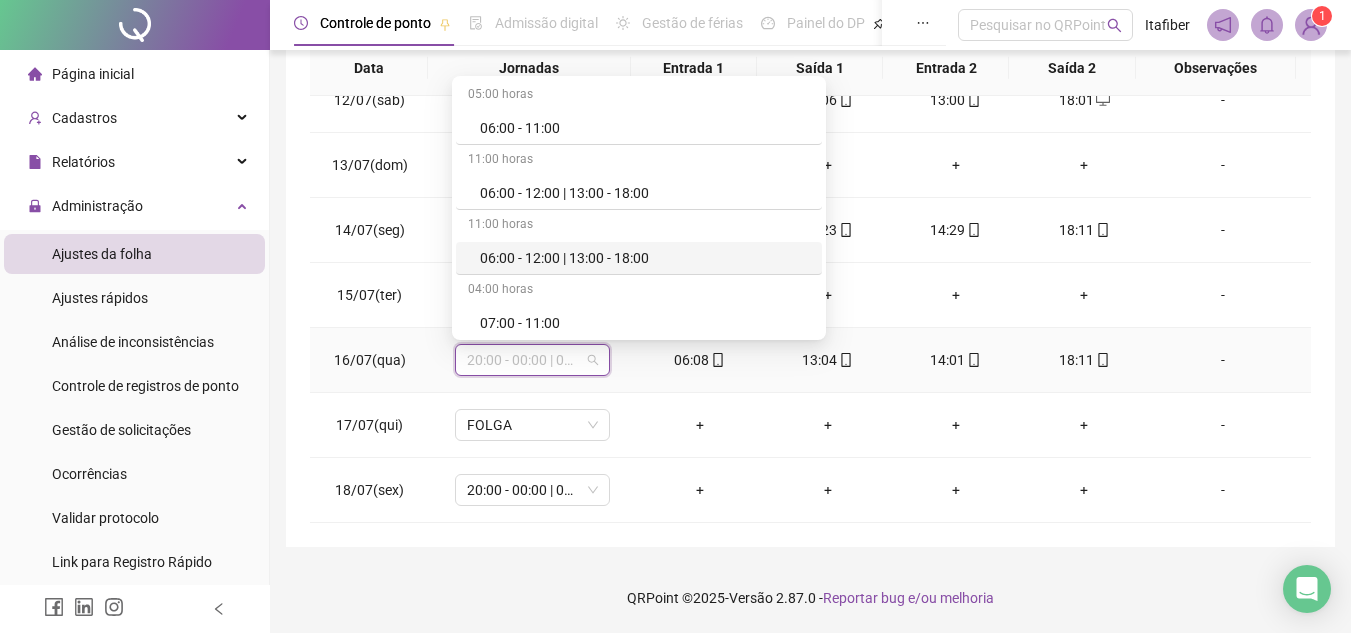 click on "06:00 - 12:00 | 13:00 - 18:00" at bounding box center [645, 258] 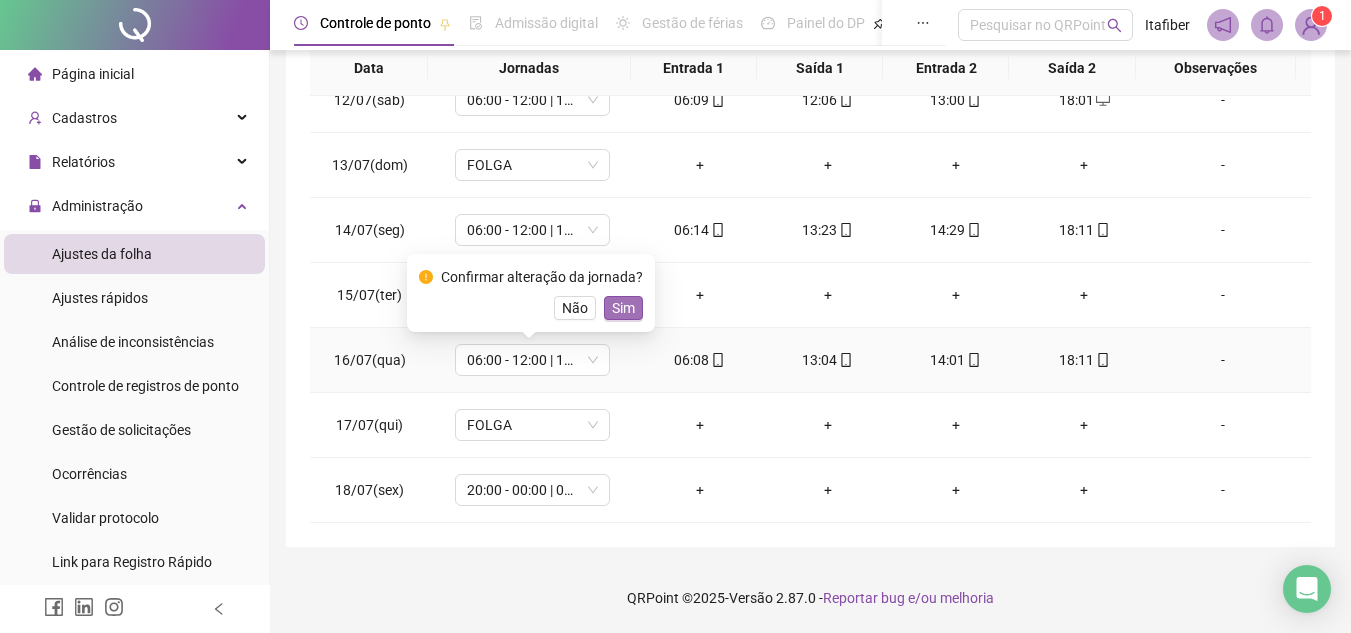 click on "Sim" at bounding box center [623, 308] 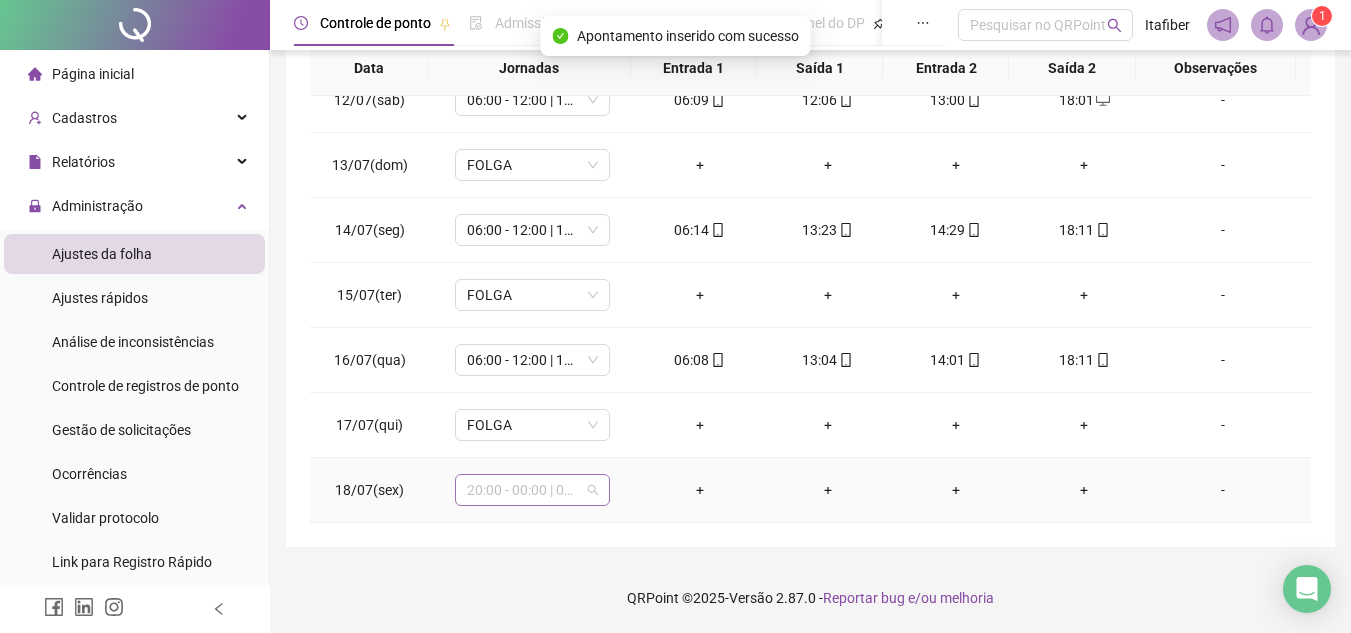 click on "20:00 - 00:00 | 01:00 - 05:00" at bounding box center [532, 490] 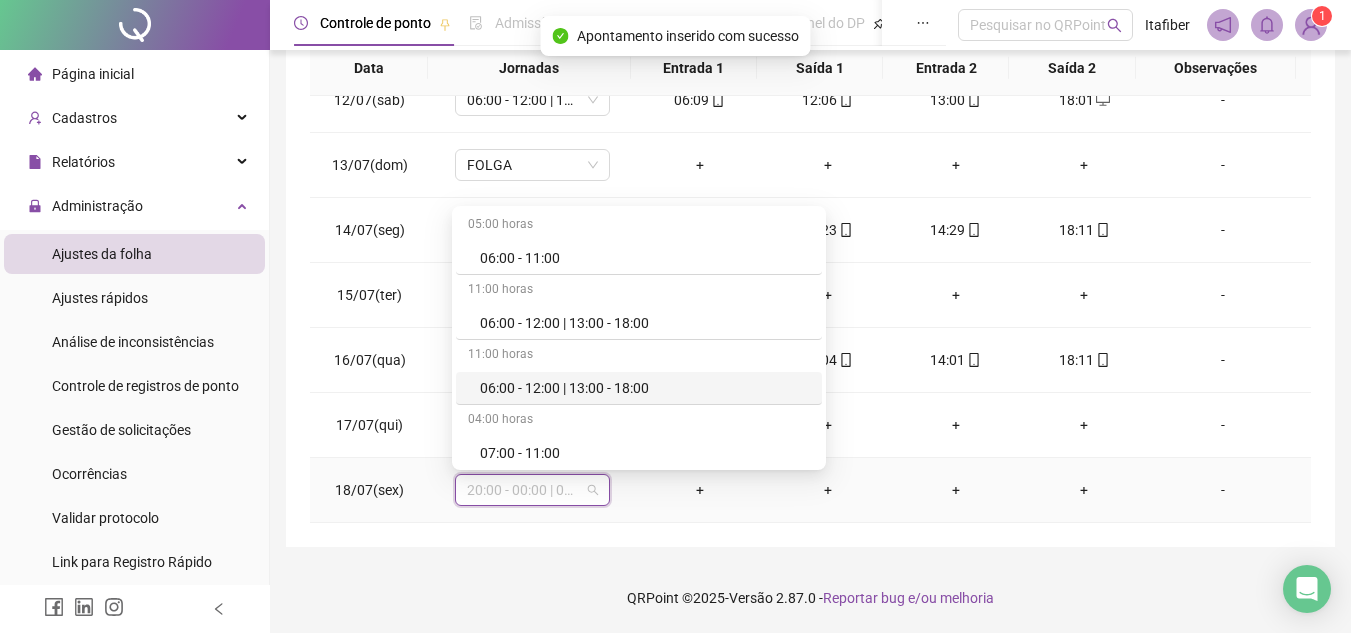 click on "06:00 - 12:00 | 13:00 - 18:00" at bounding box center [645, 388] 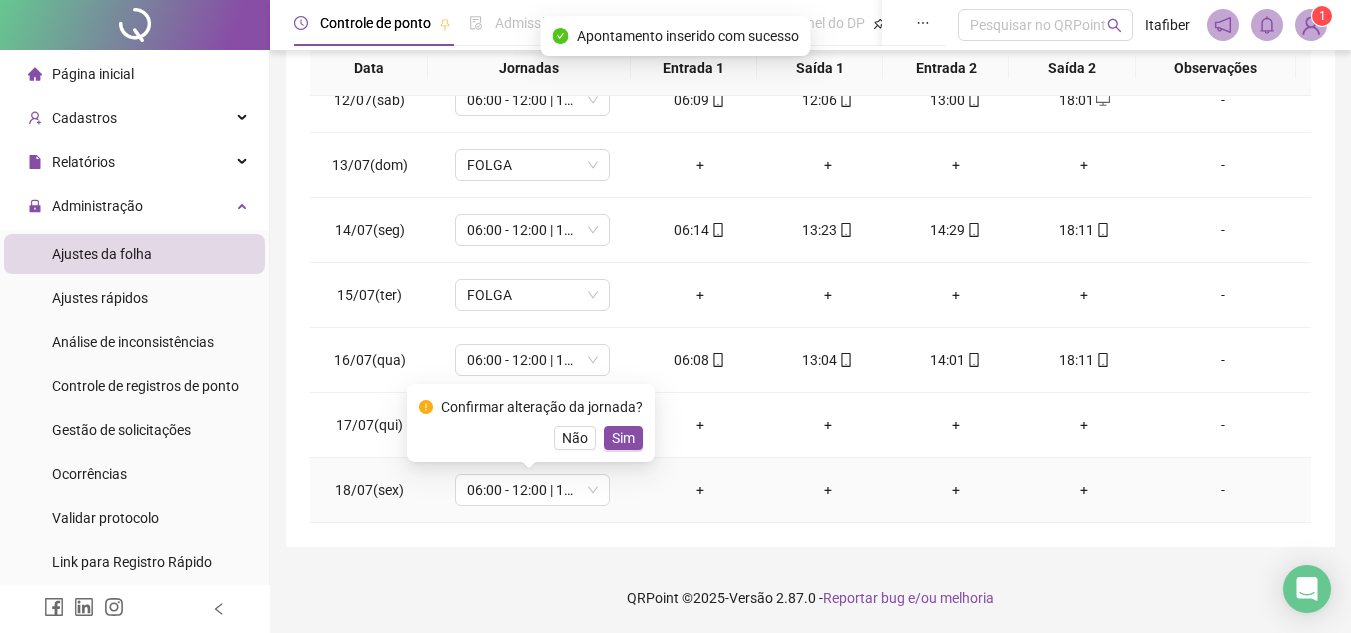 click on "Confirmar alteração da jornada? Não Sim" at bounding box center (531, 423) 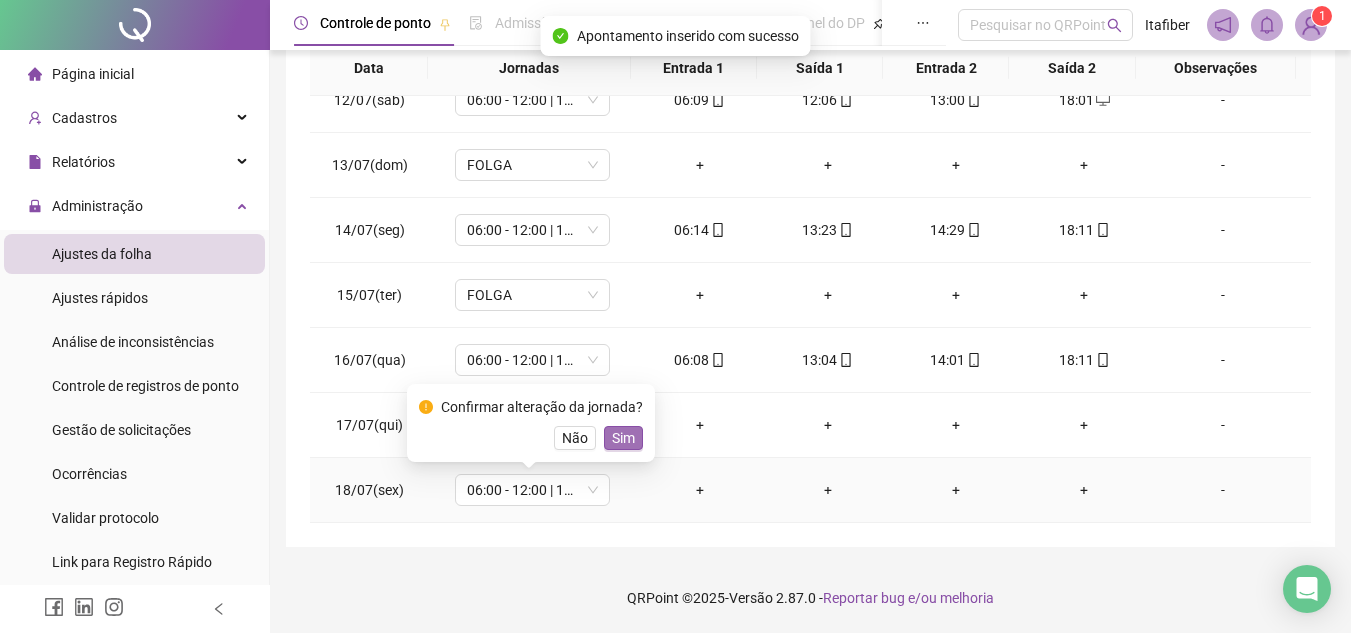 click on "Sim" at bounding box center (623, 438) 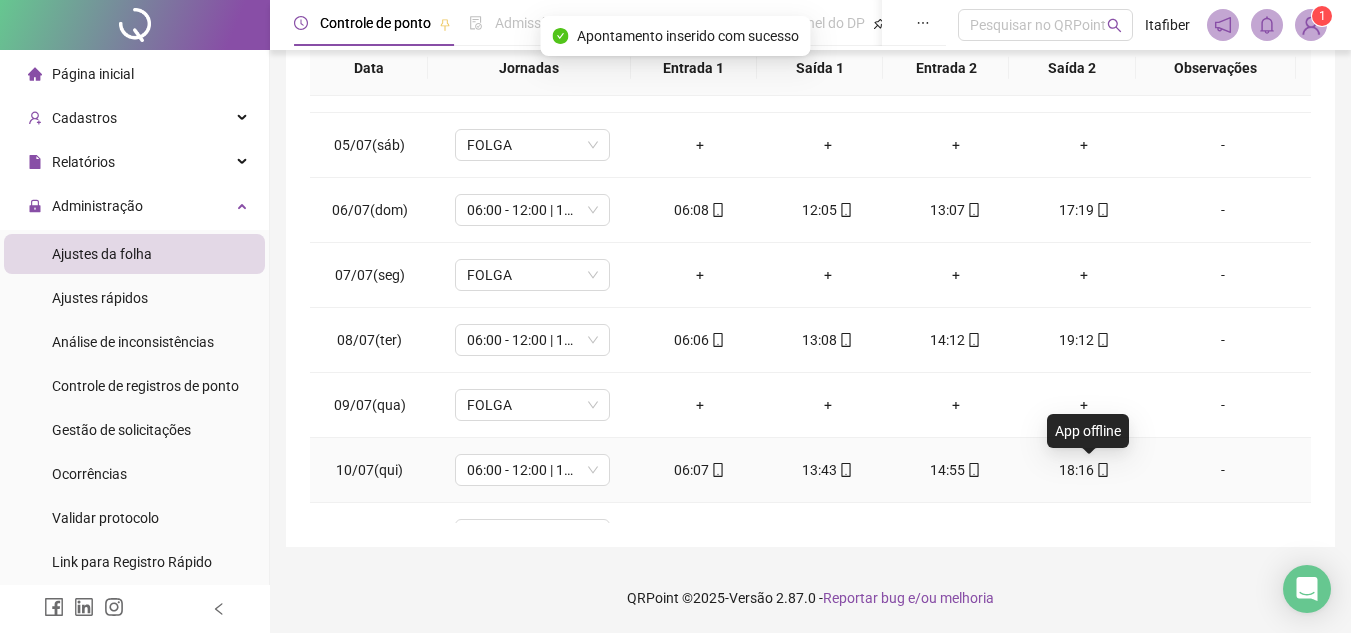 scroll, scrollTop: 0, scrollLeft: 0, axis: both 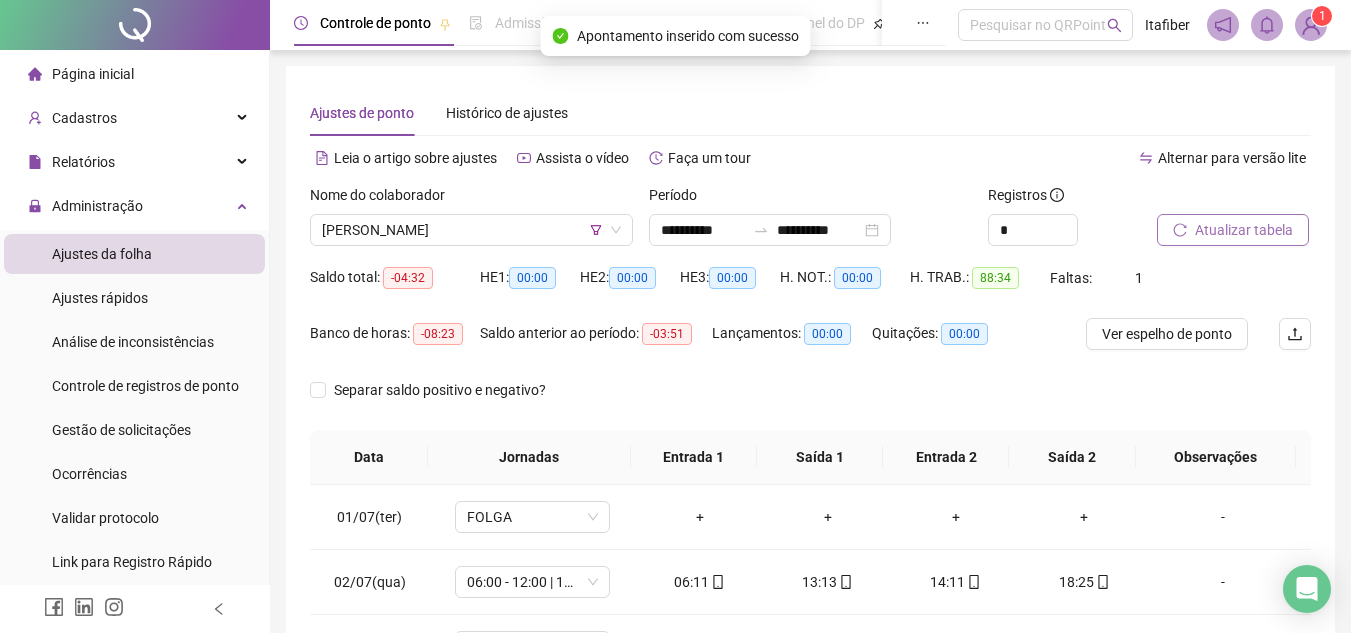 click on "Atualizar tabela" at bounding box center [1244, 230] 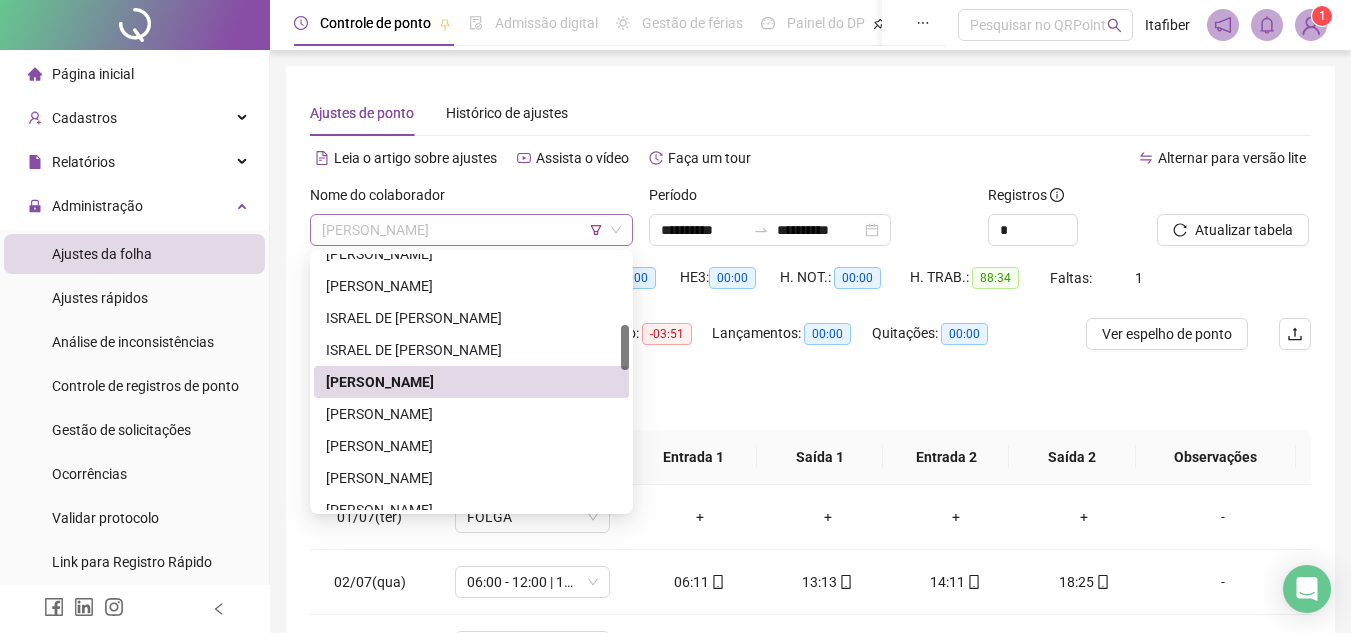 click on "[PERSON_NAME]" at bounding box center (471, 230) 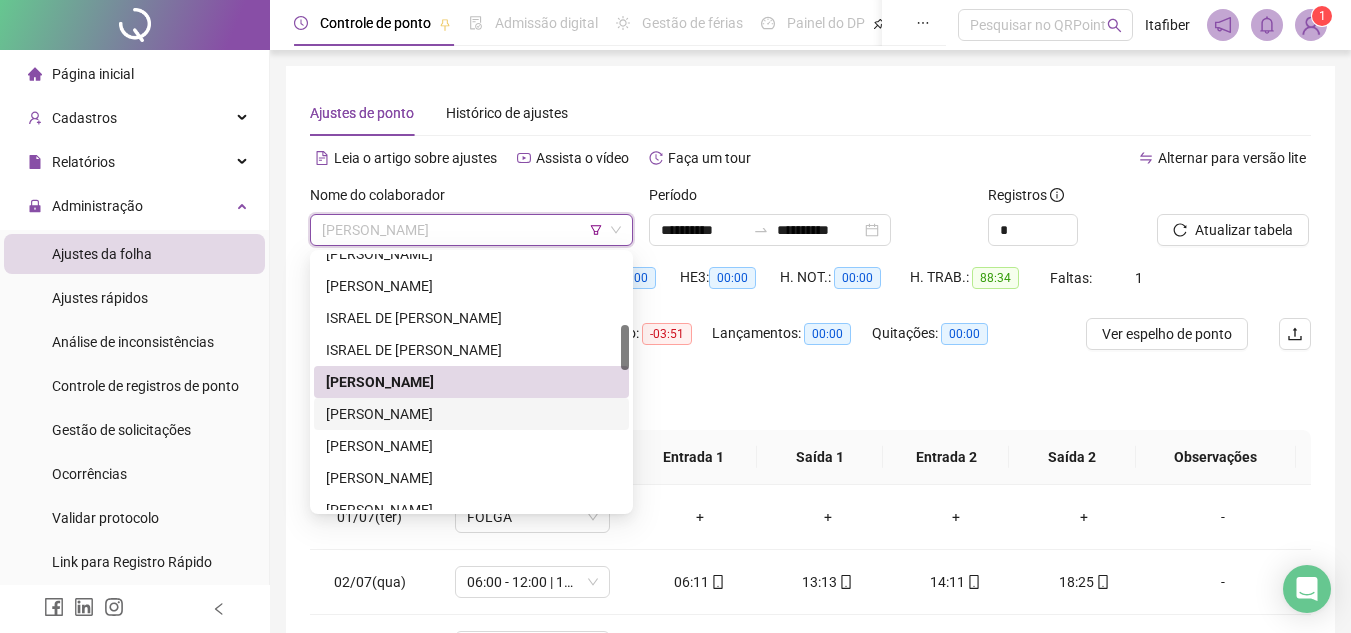 drag, startPoint x: 494, startPoint y: 408, endPoint x: 510, endPoint y: 404, distance: 16.492422 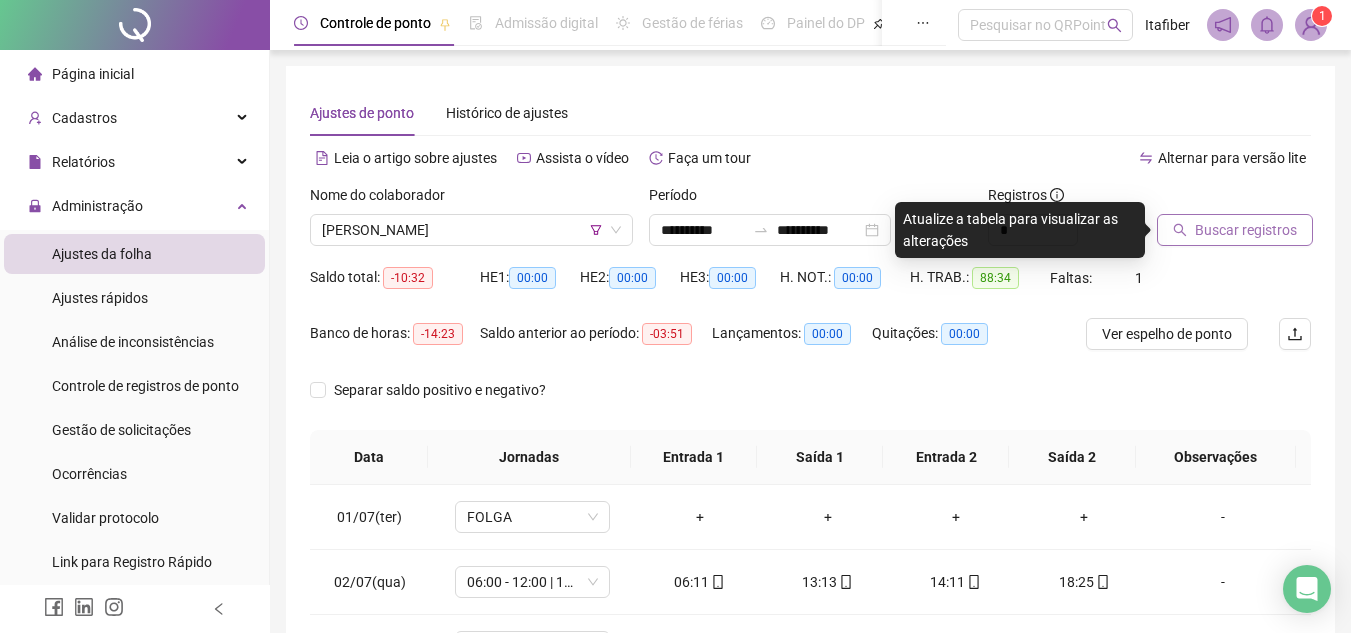 click on "Buscar registros" at bounding box center [1235, 230] 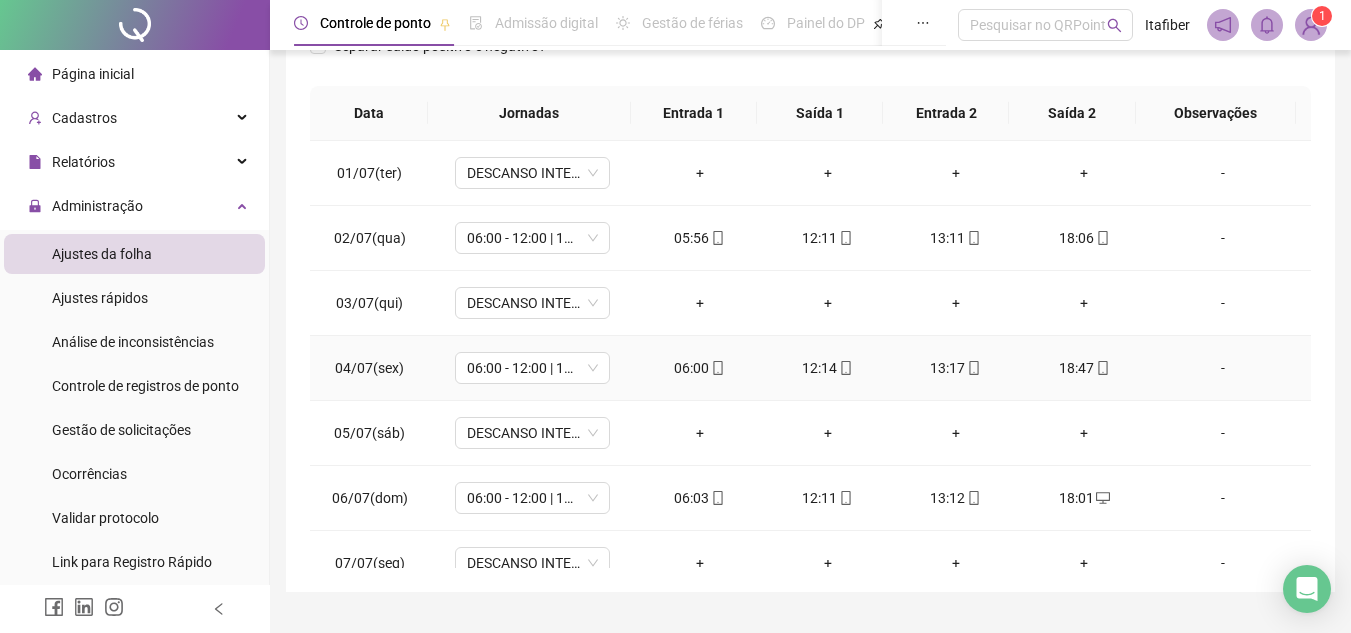 scroll, scrollTop: 445, scrollLeft: 0, axis: vertical 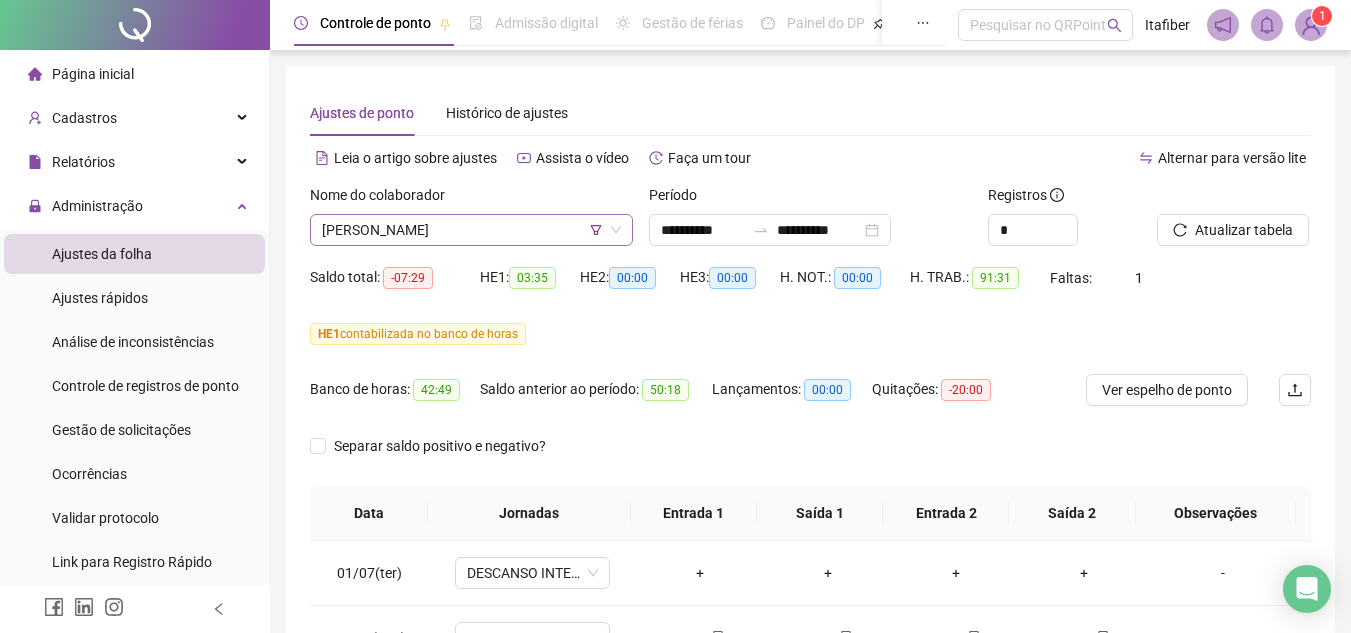 click on "[PERSON_NAME]" at bounding box center (471, 230) 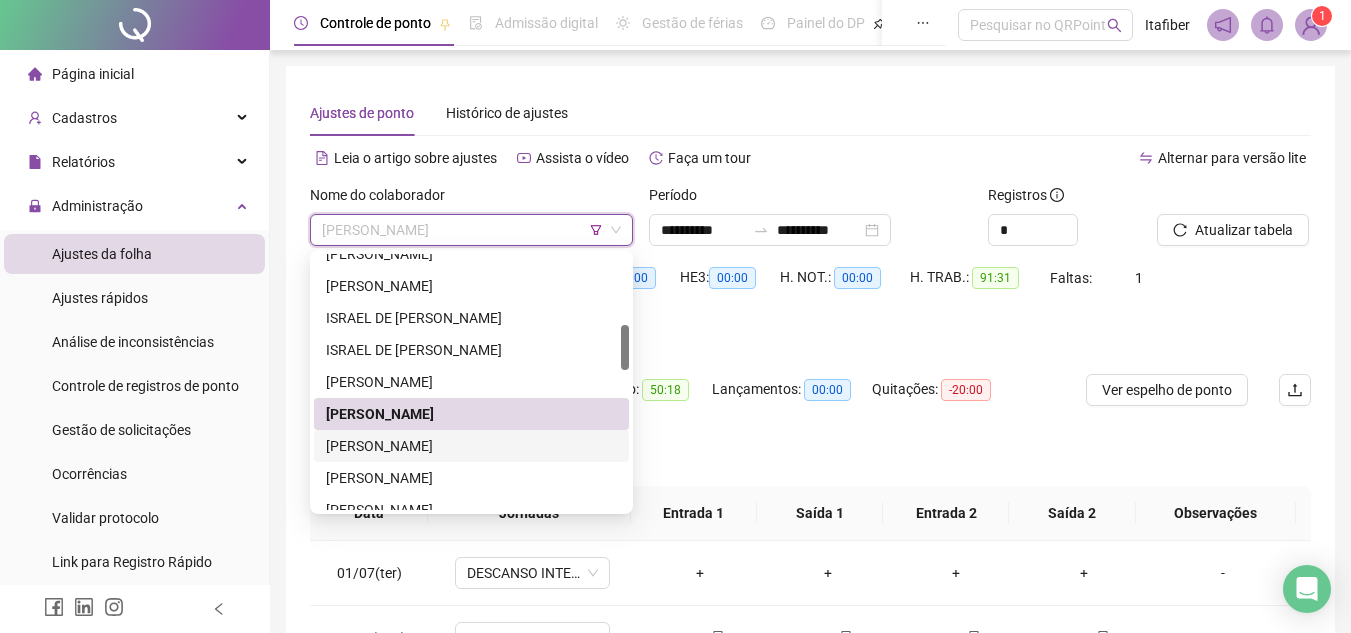 click on "[PERSON_NAME]" at bounding box center (471, 446) 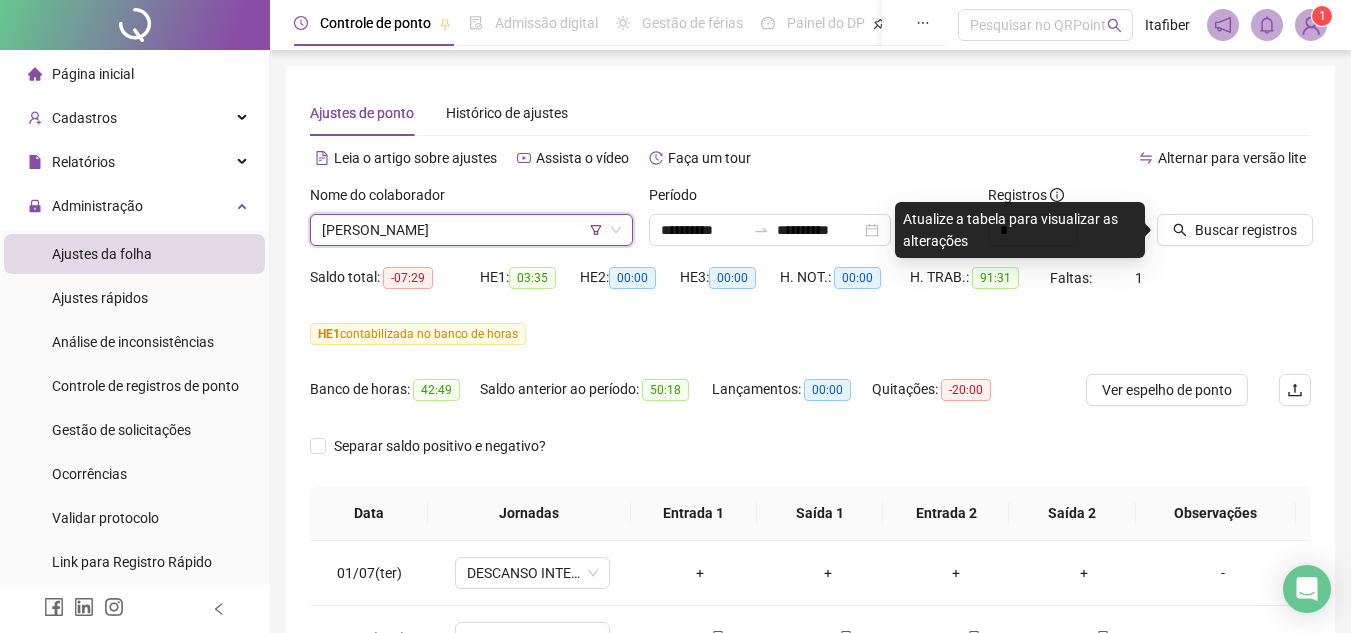 click at bounding box center [1209, 199] 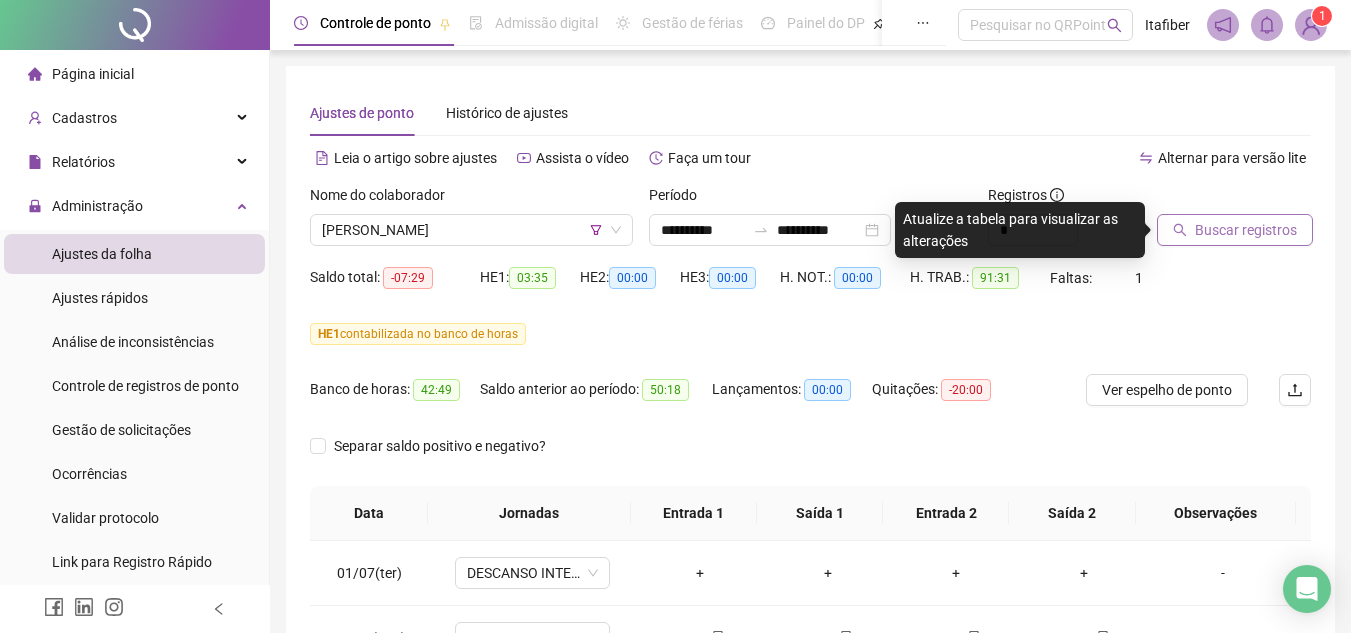 click on "Buscar registros" at bounding box center [1246, 230] 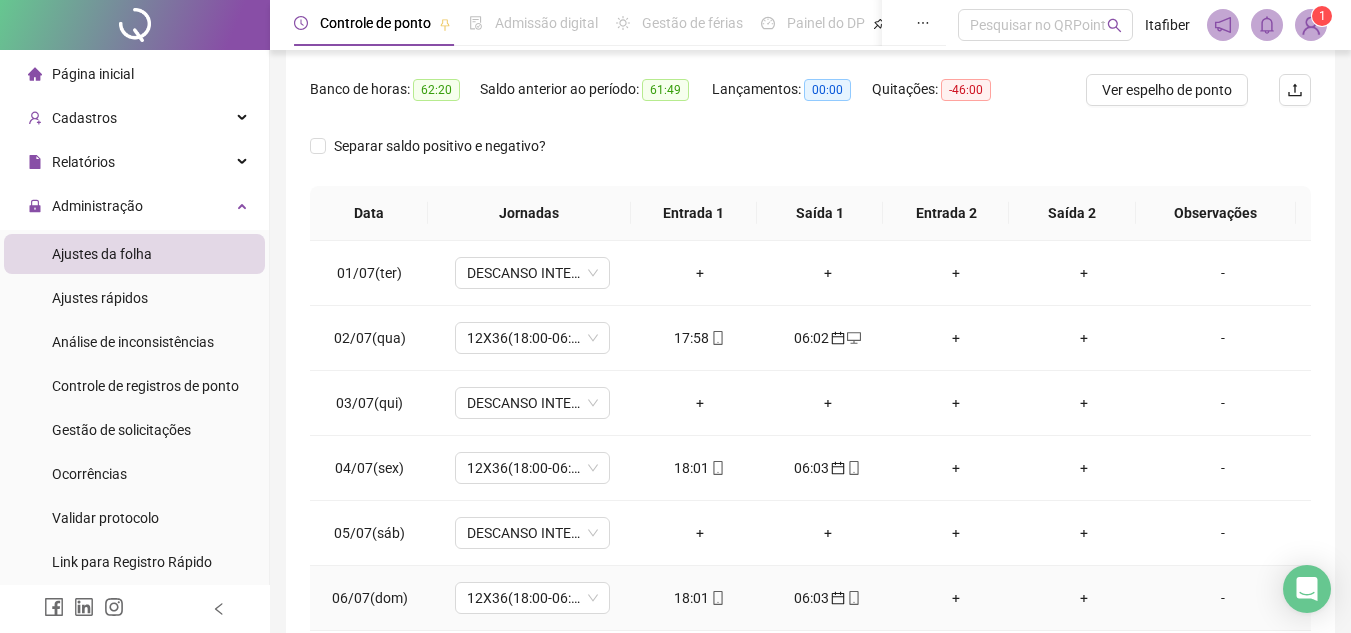 scroll, scrollTop: 445, scrollLeft: 0, axis: vertical 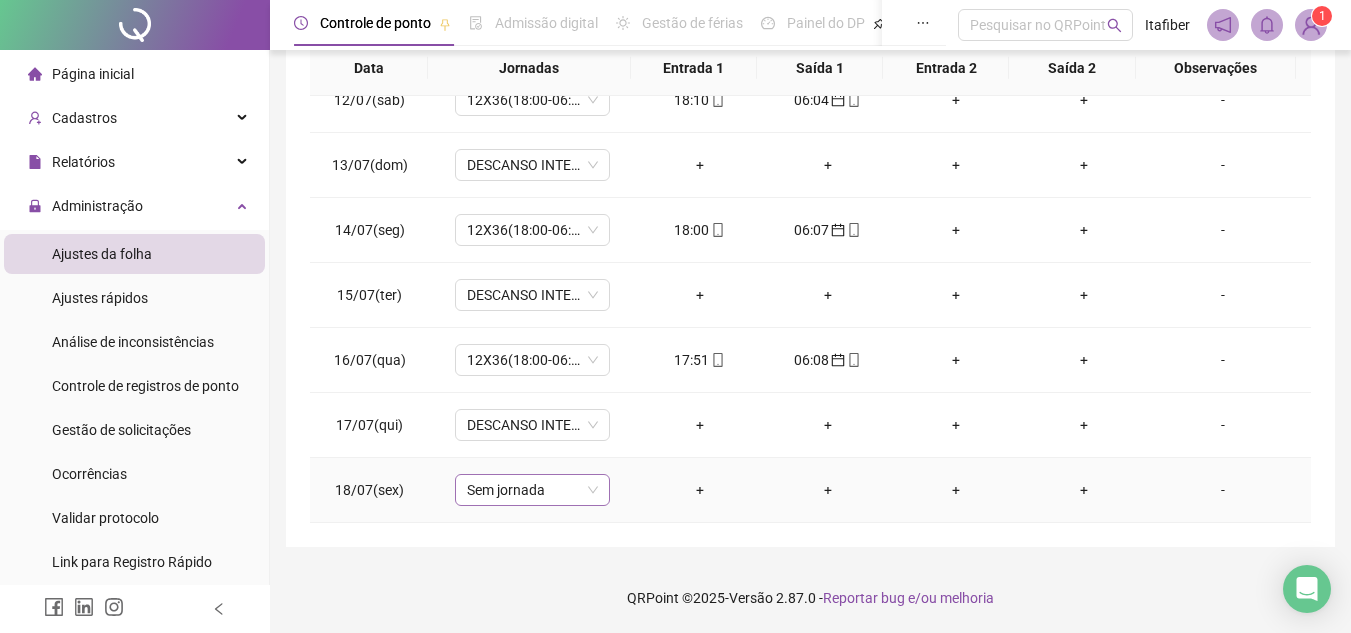 click on "Sem jornada" at bounding box center (532, 490) 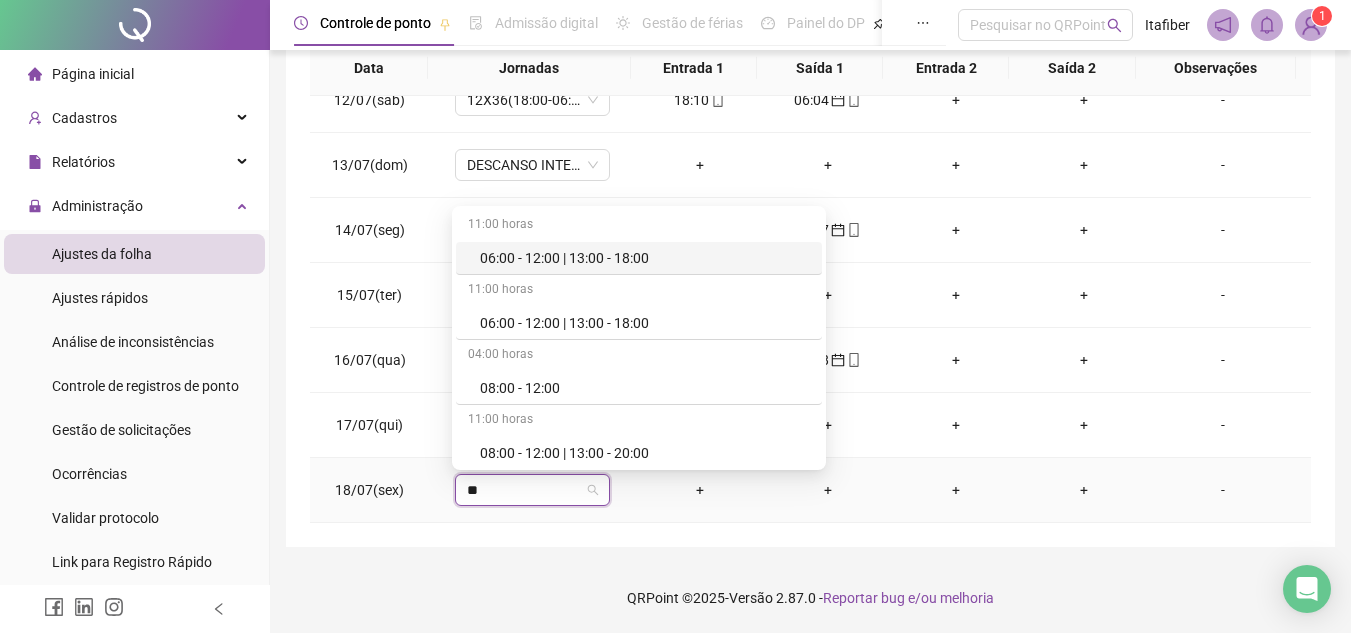 type on "***" 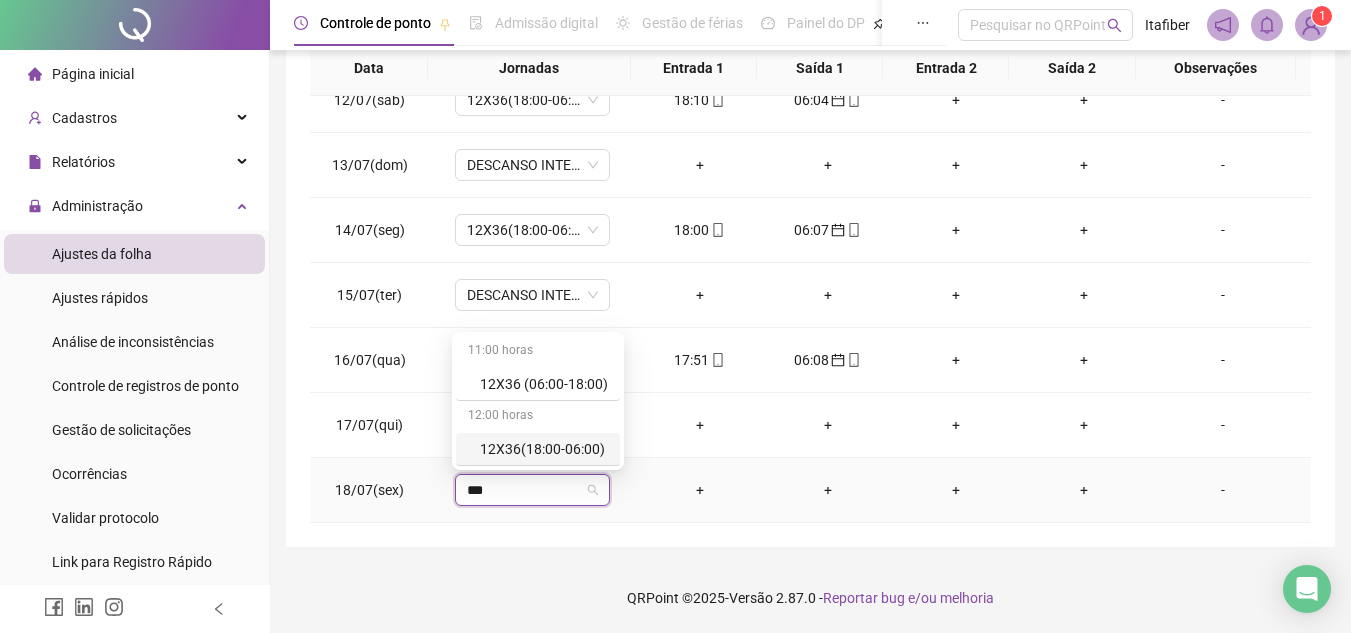 click on "12X36(18:00-06:00)" at bounding box center [538, 449] 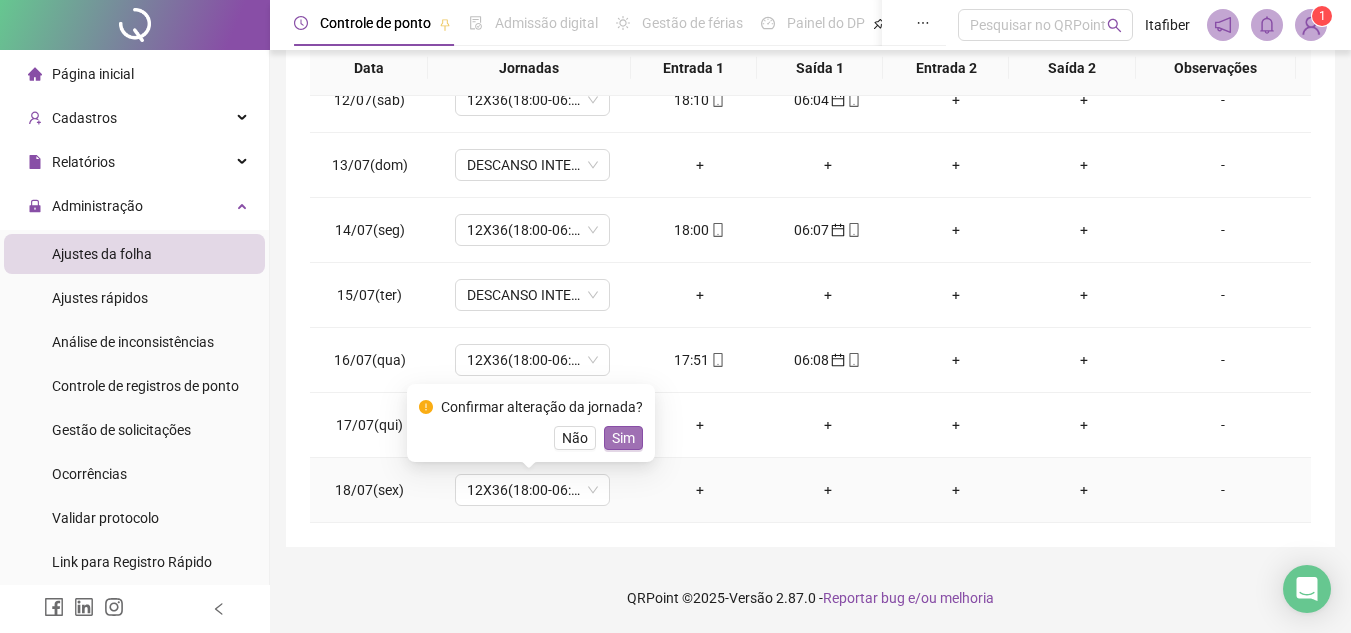 click on "Sim" at bounding box center (623, 438) 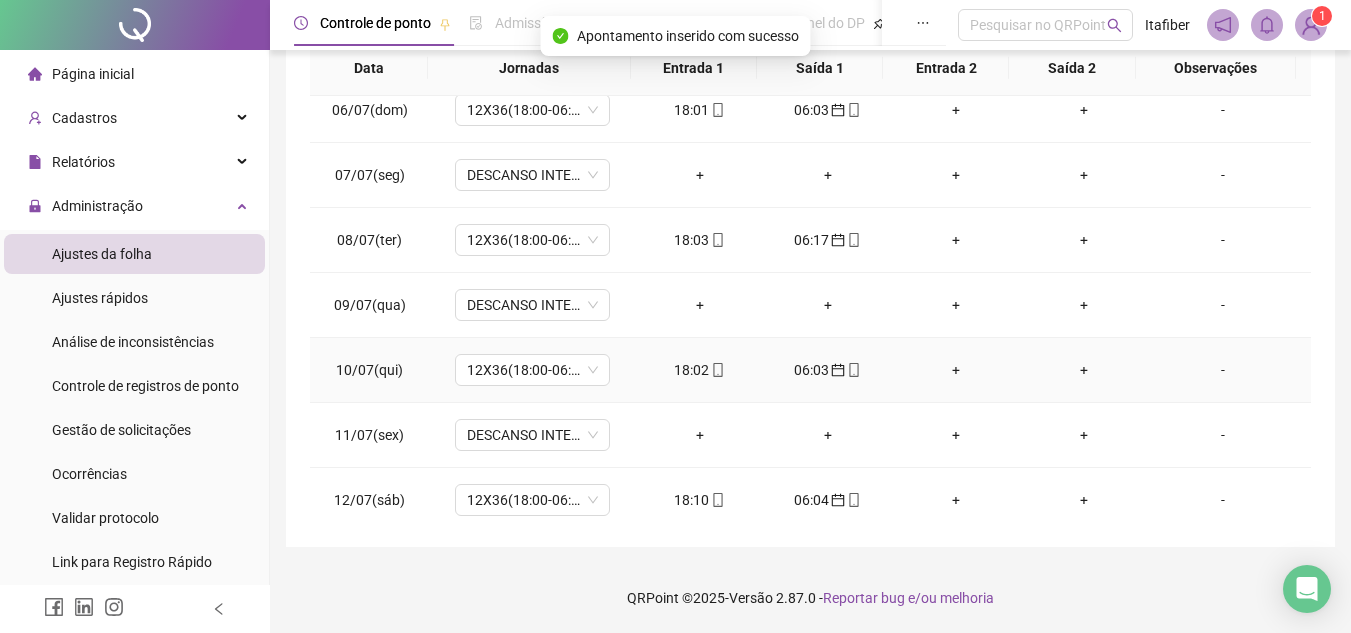 scroll, scrollTop: 0, scrollLeft: 0, axis: both 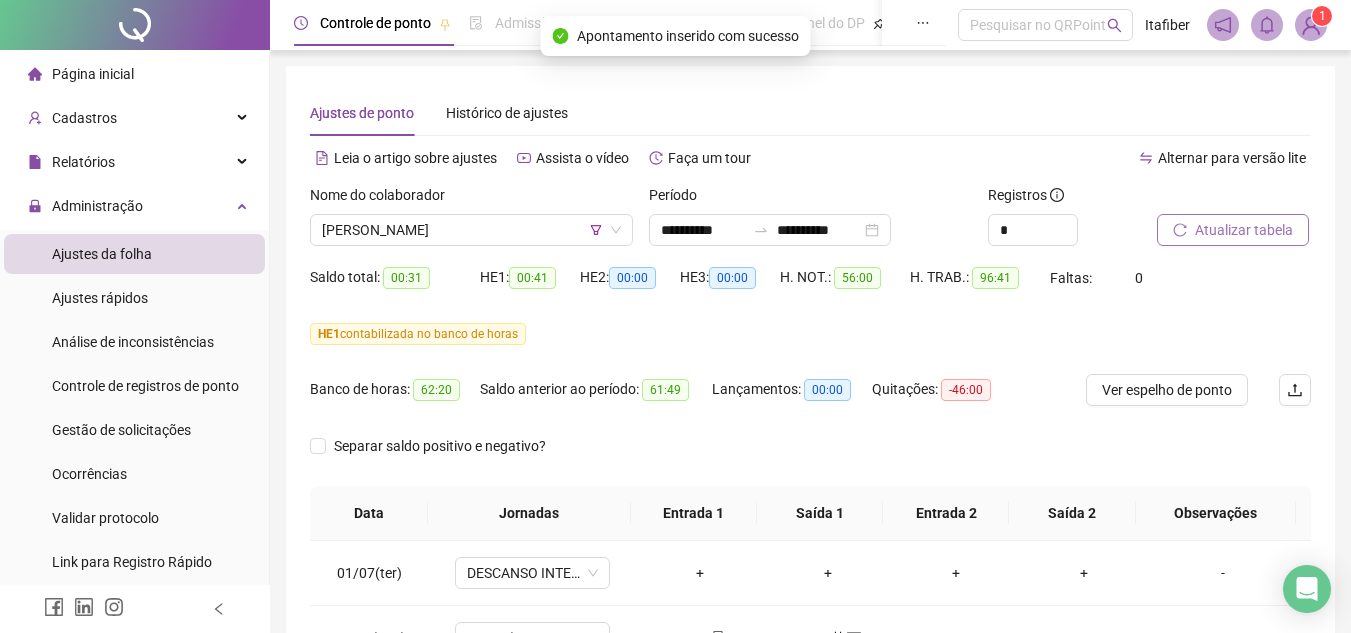 click on "Atualizar tabela" at bounding box center [1244, 230] 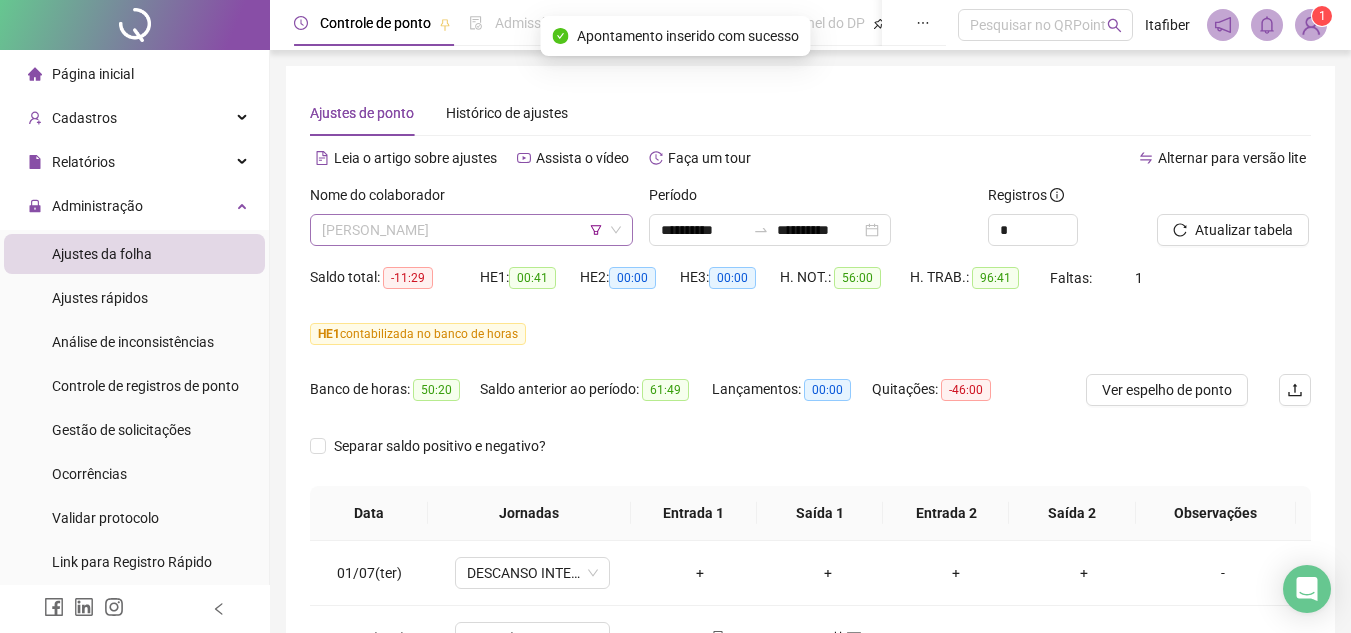 click on "[PERSON_NAME]" at bounding box center (471, 230) 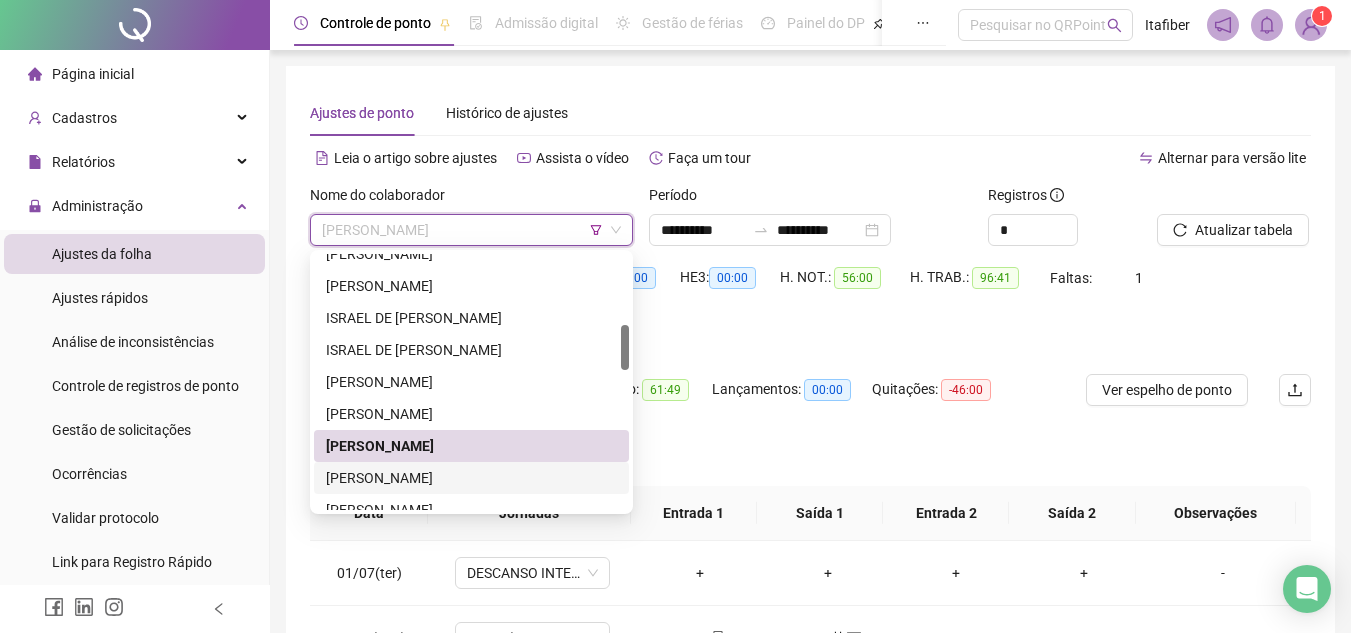 click on "[PERSON_NAME]" at bounding box center [471, 478] 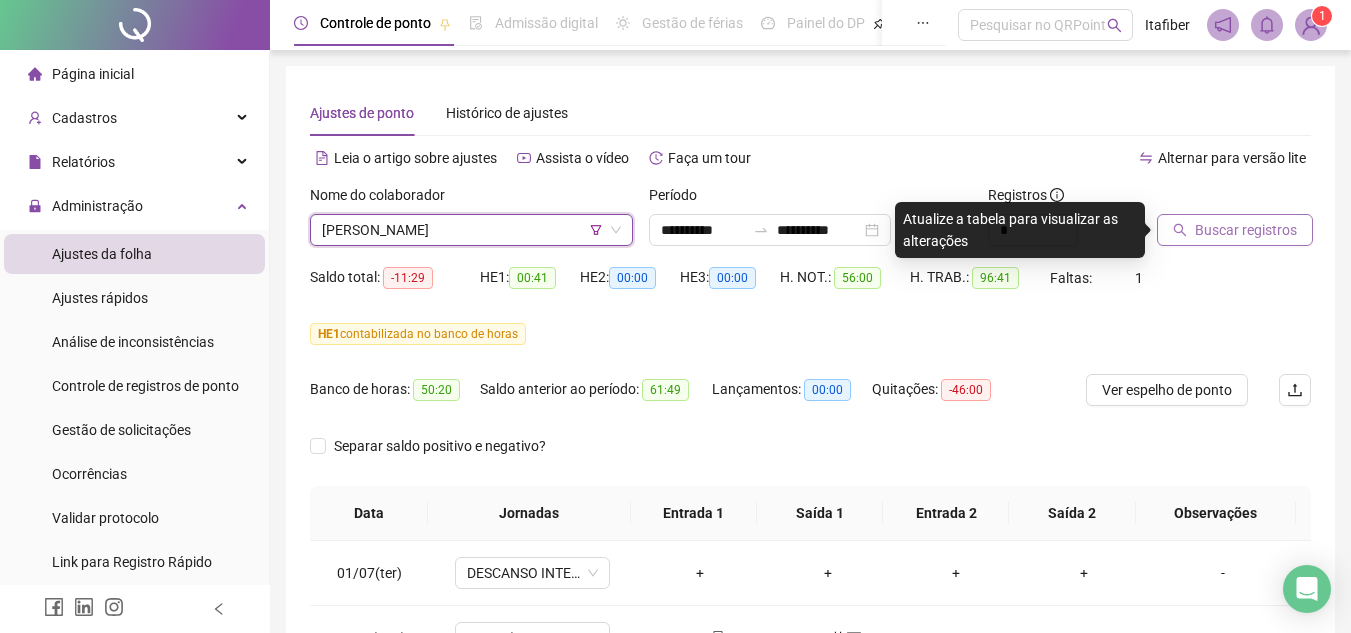 click on "Buscar registros" at bounding box center (1235, 230) 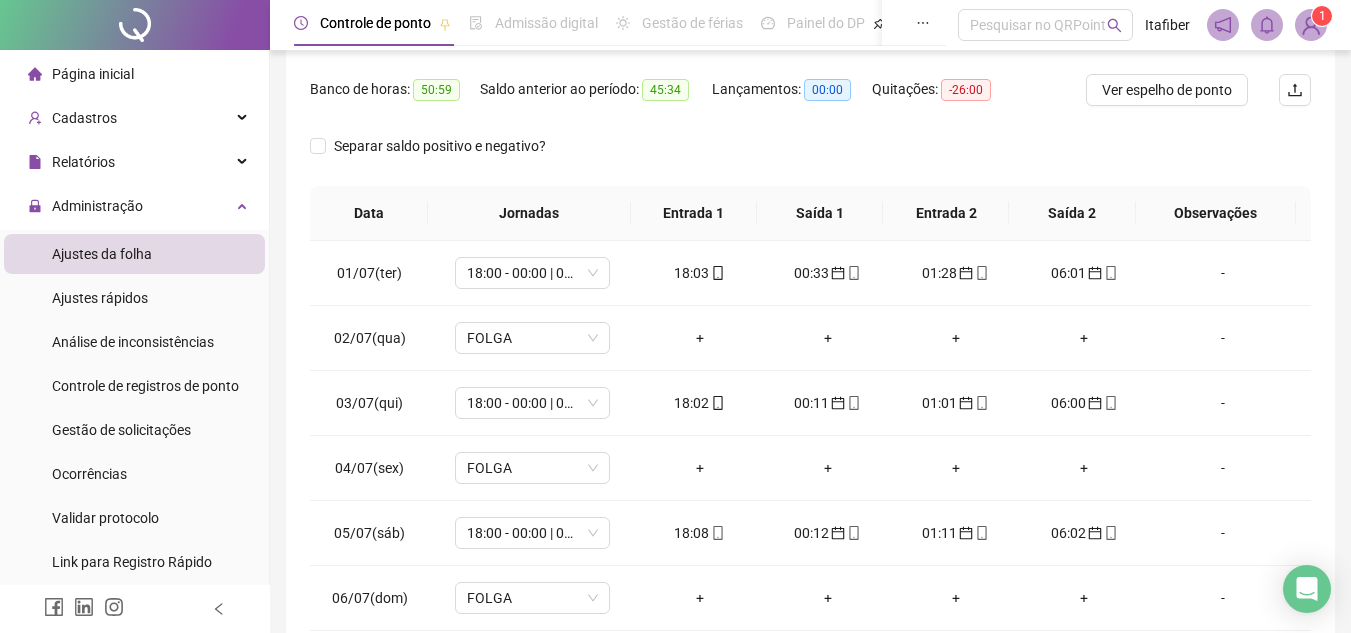 scroll, scrollTop: 400, scrollLeft: 0, axis: vertical 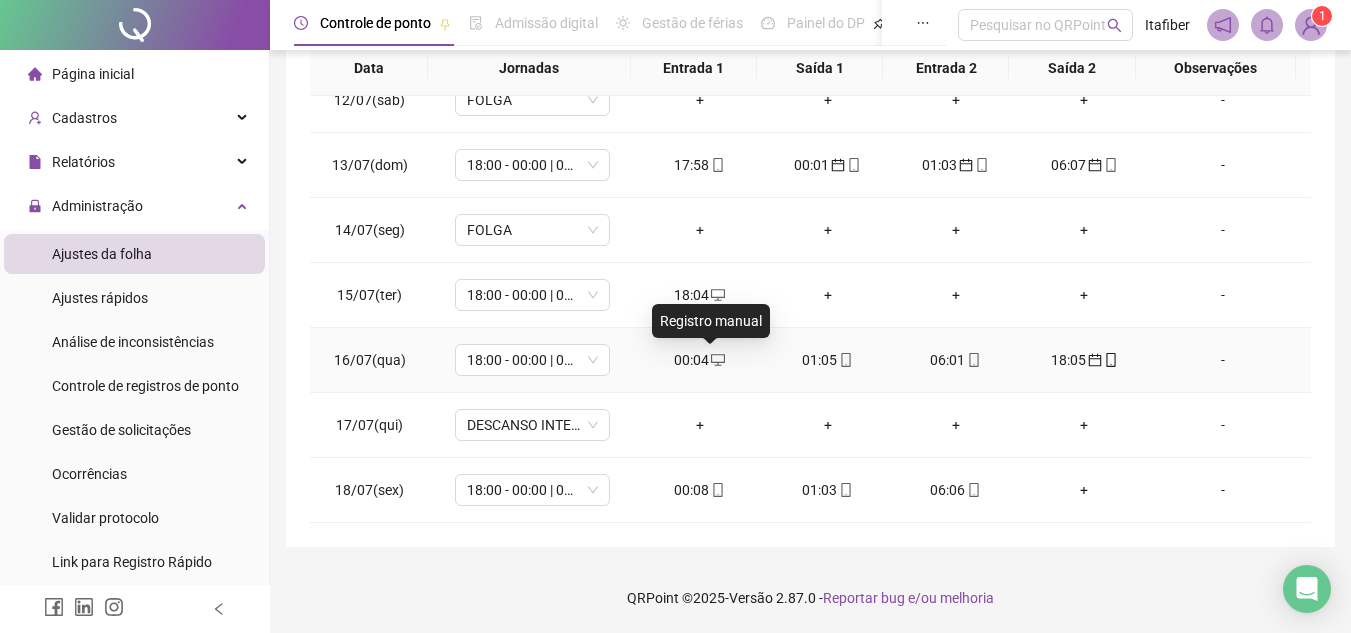click 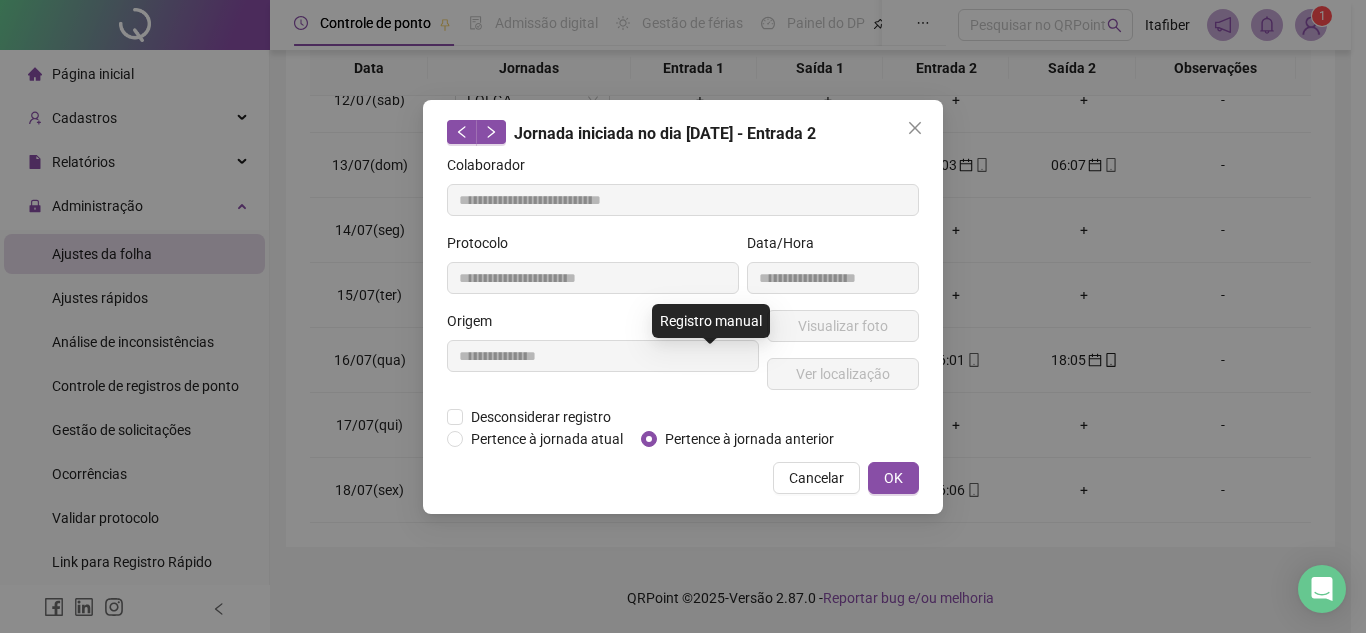 type on "**********" 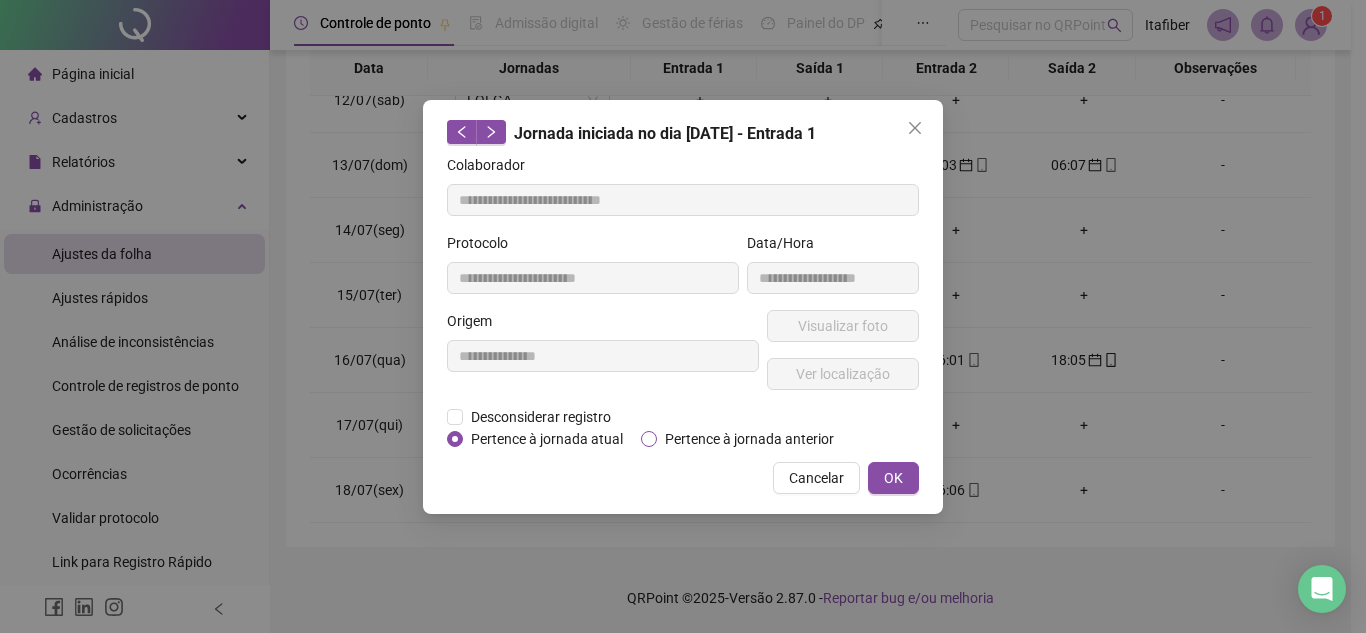 click on "Pertence à jornada anterior" at bounding box center [749, 439] 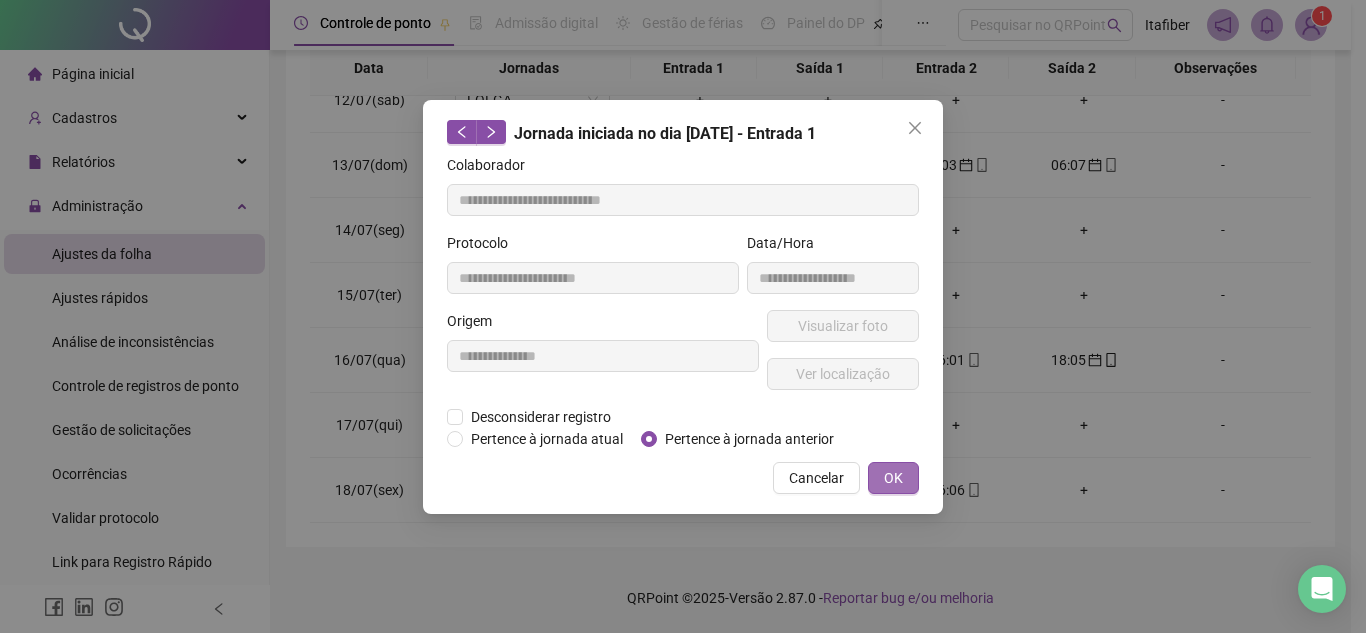 click on "OK" at bounding box center [893, 478] 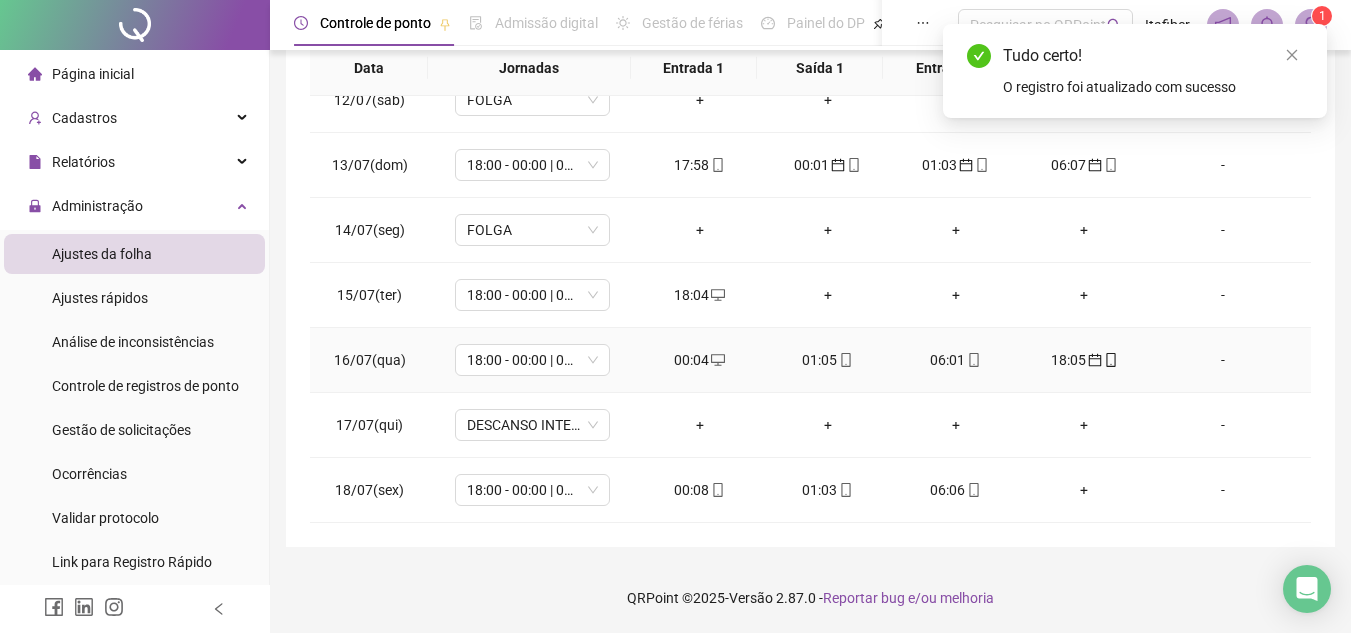 click on "01:05" at bounding box center [828, 360] 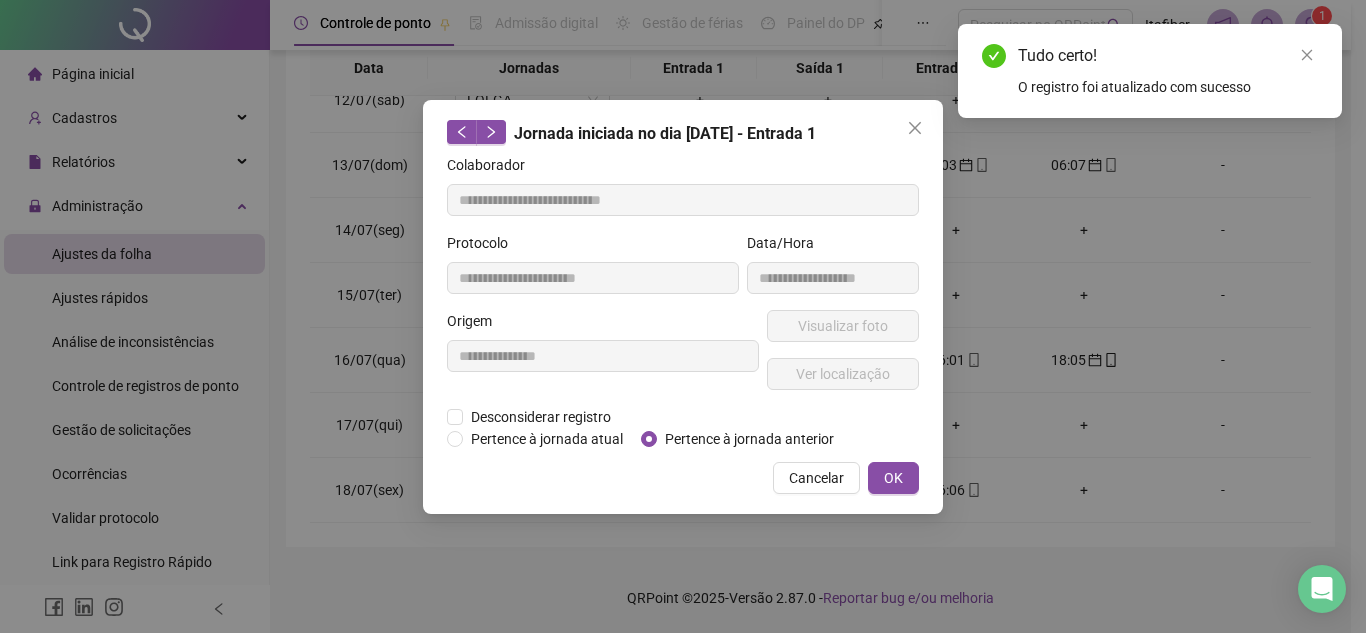 type on "**********" 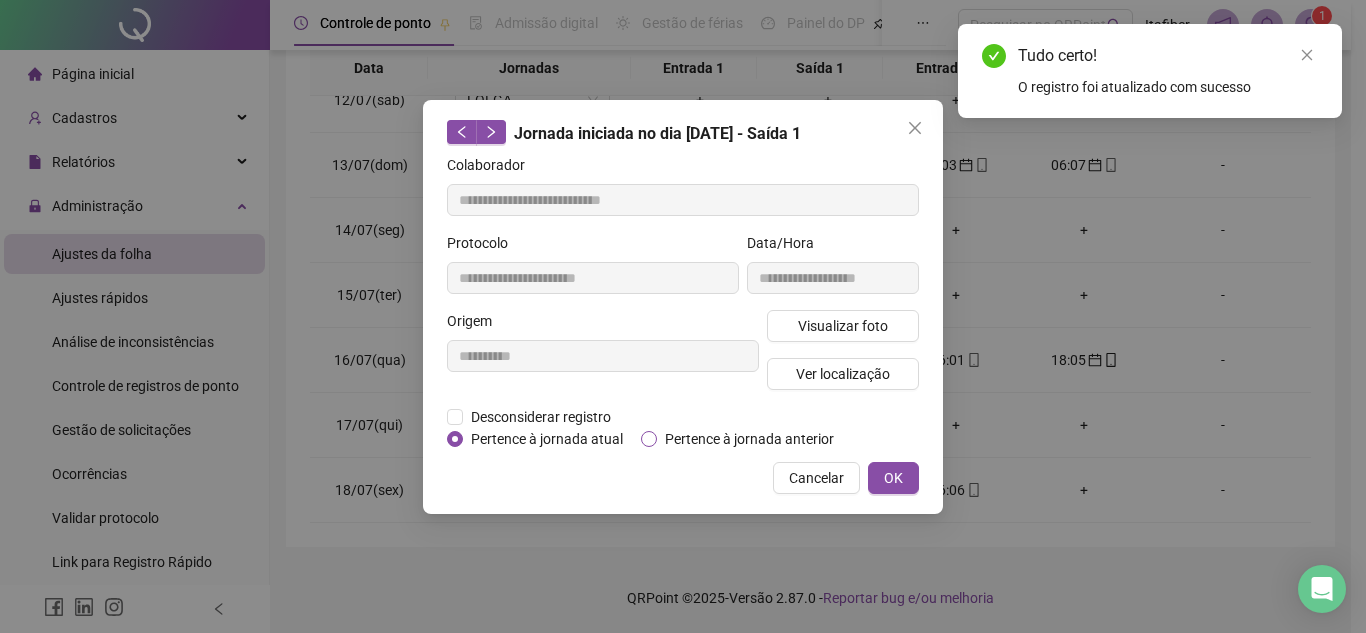 click on "Pertence à jornada anterior" at bounding box center (749, 439) 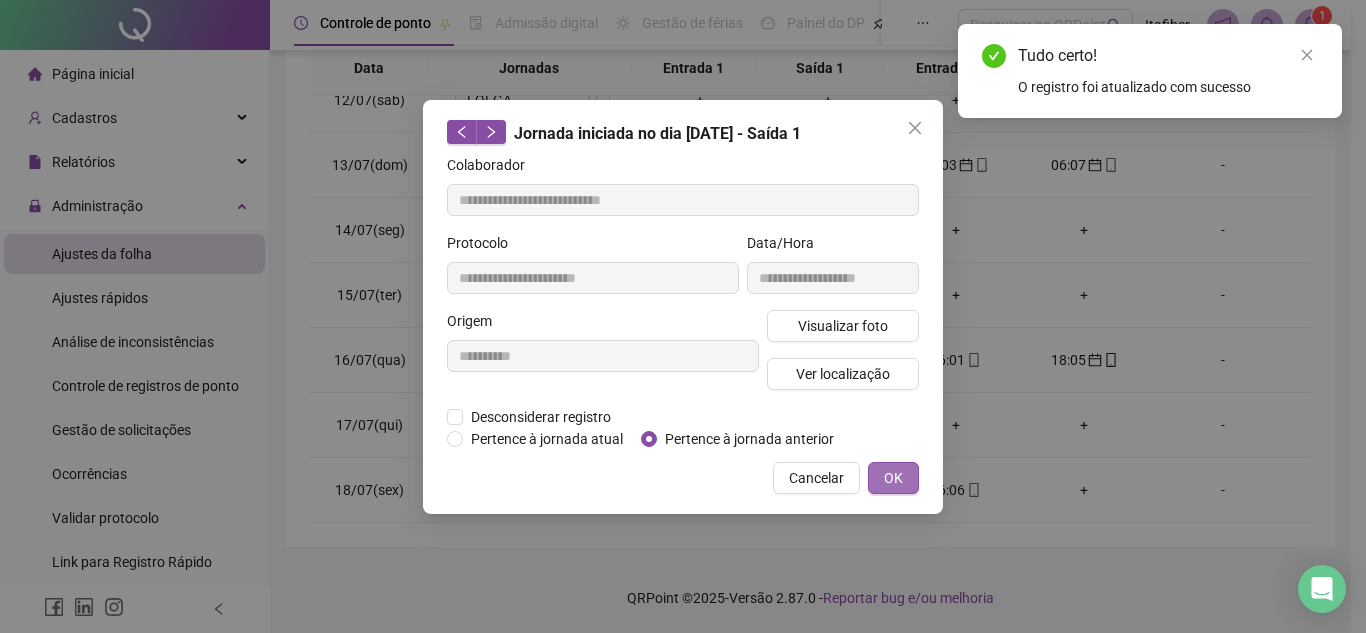 click on "OK" at bounding box center (893, 478) 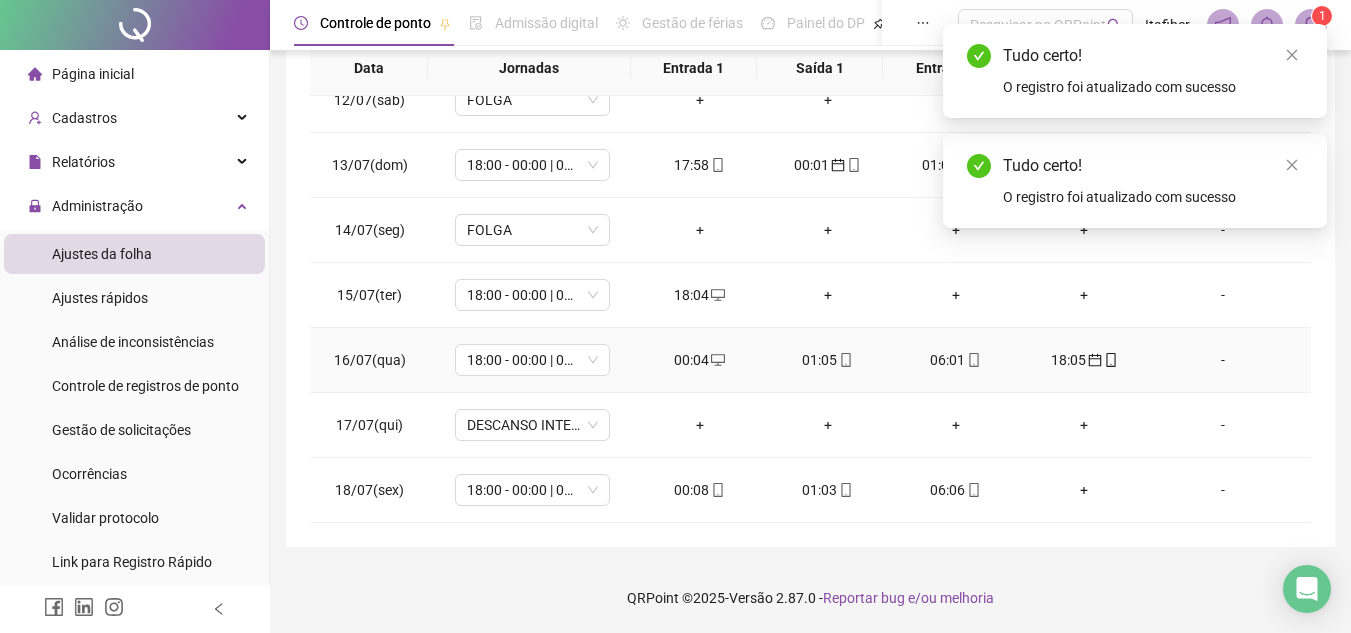 click at bounding box center [973, 360] 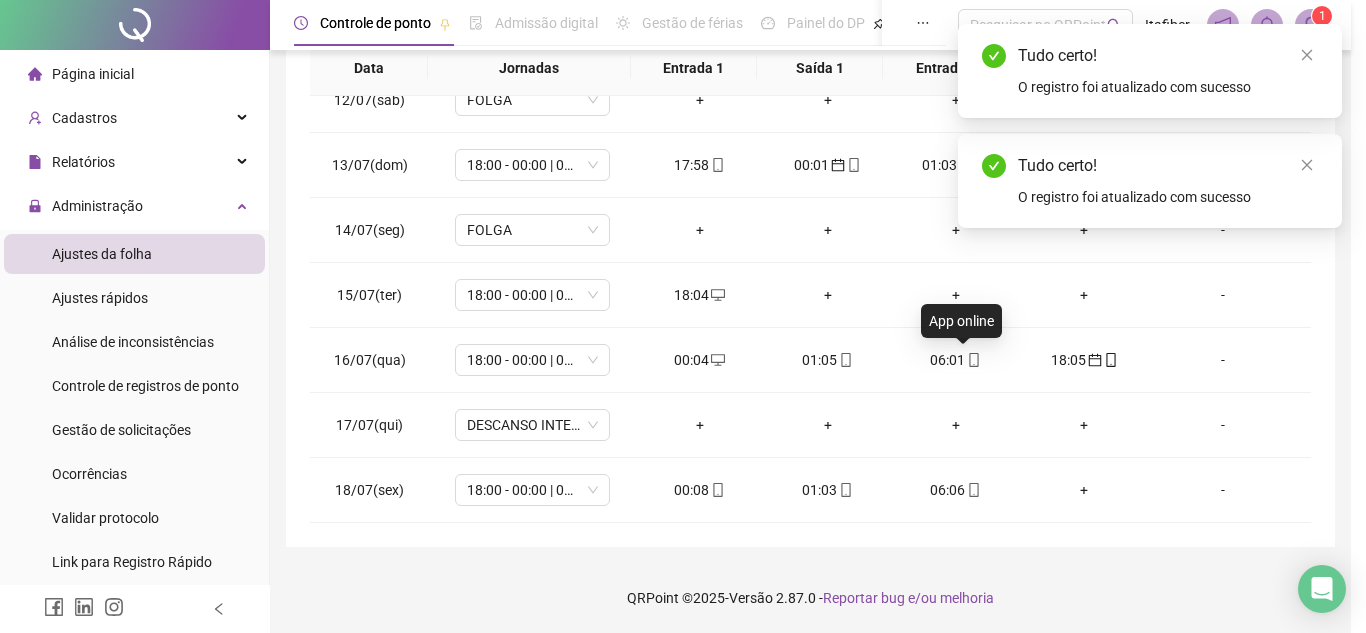 type on "**********" 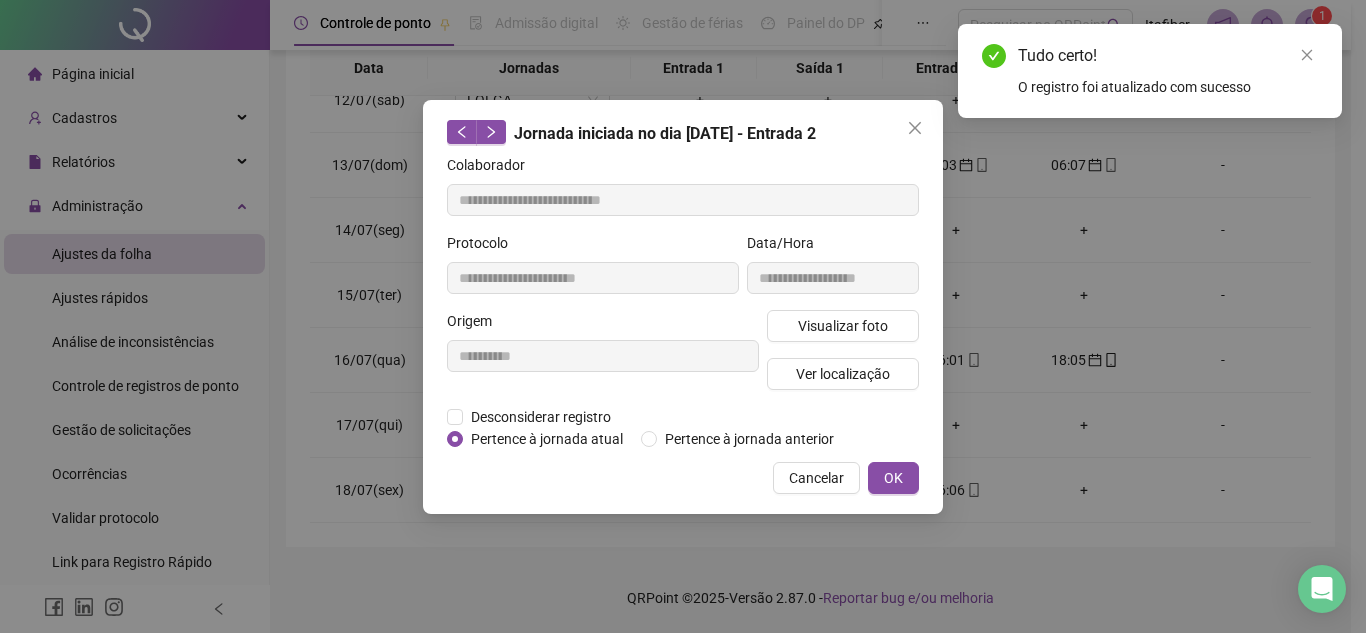 click on "**********" at bounding box center (683, 307) 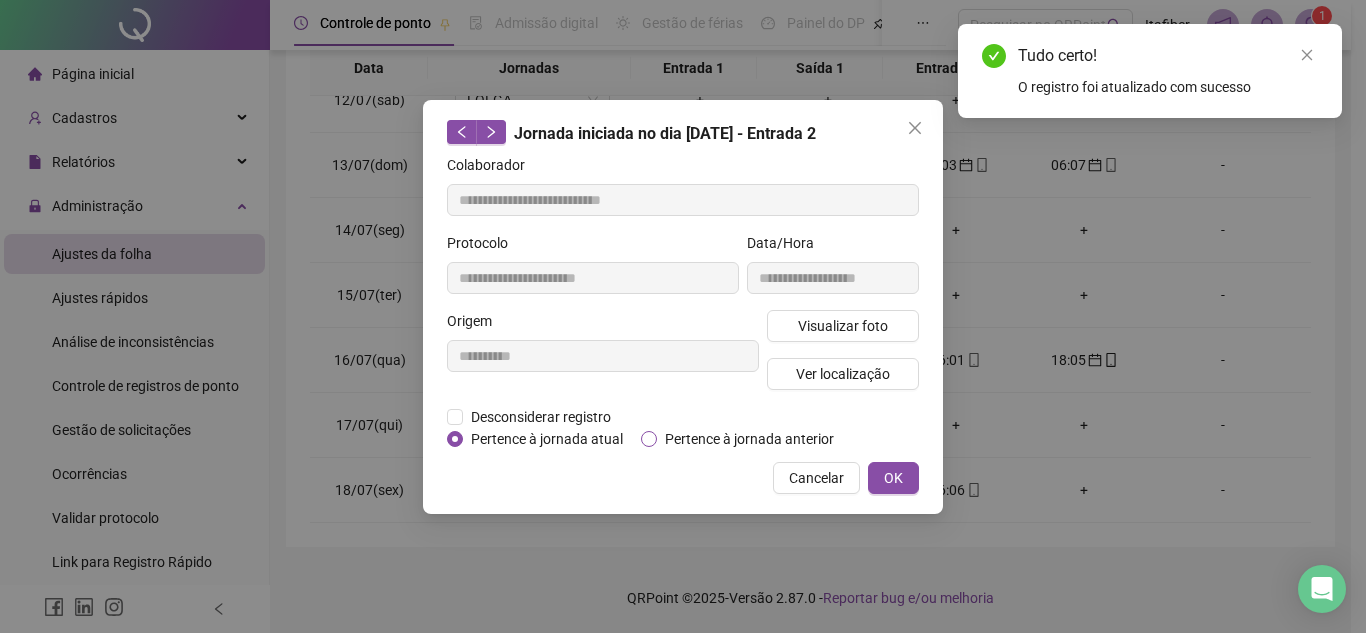 click on "Pertence à jornada anterior" at bounding box center [749, 439] 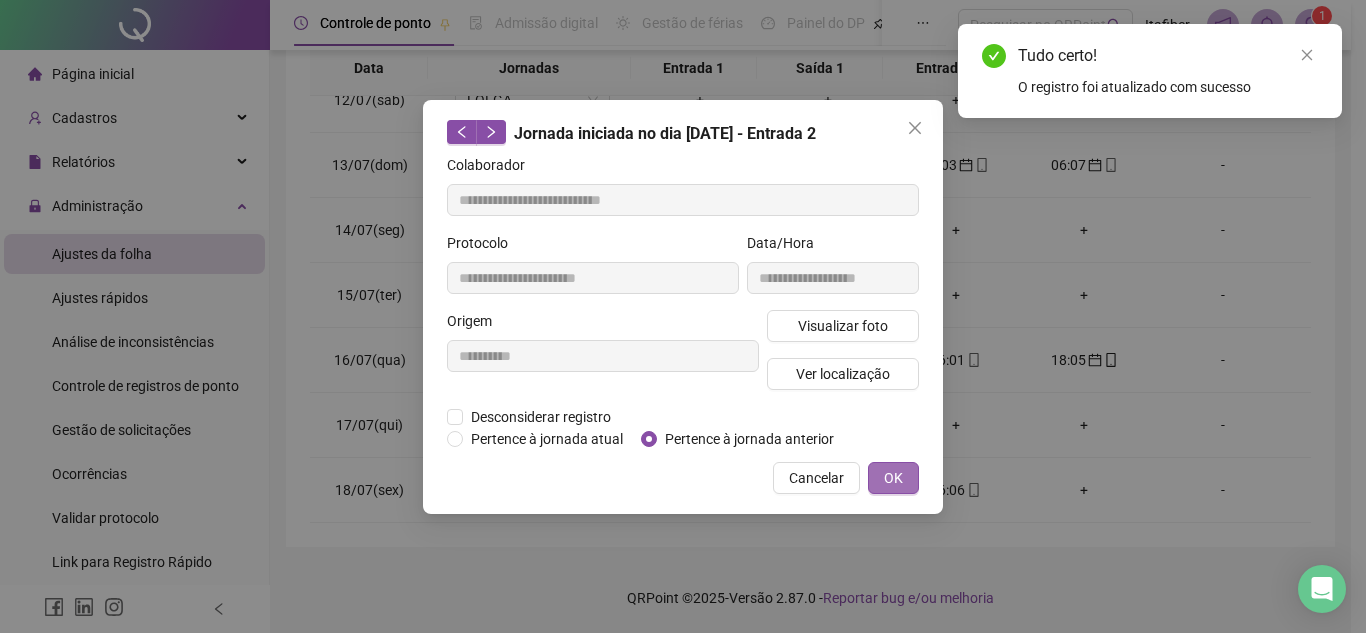 click on "OK" at bounding box center [893, 478] 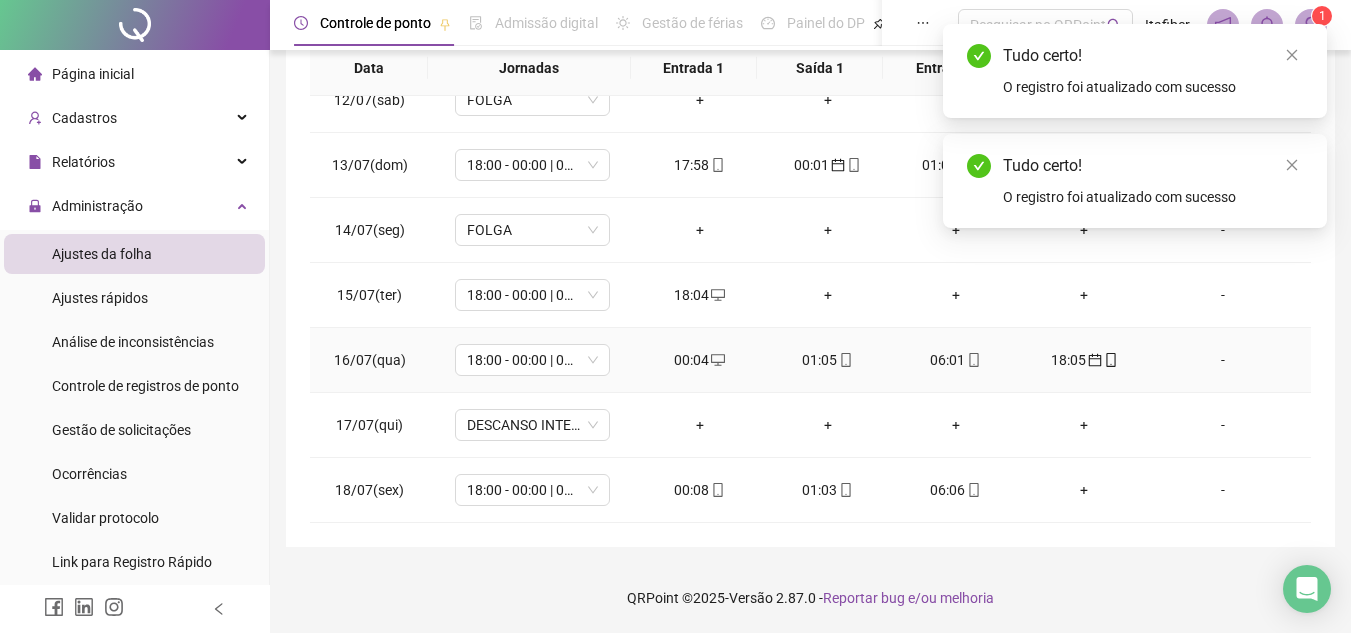 click on "18:05" at bounding box center (1084, 360) 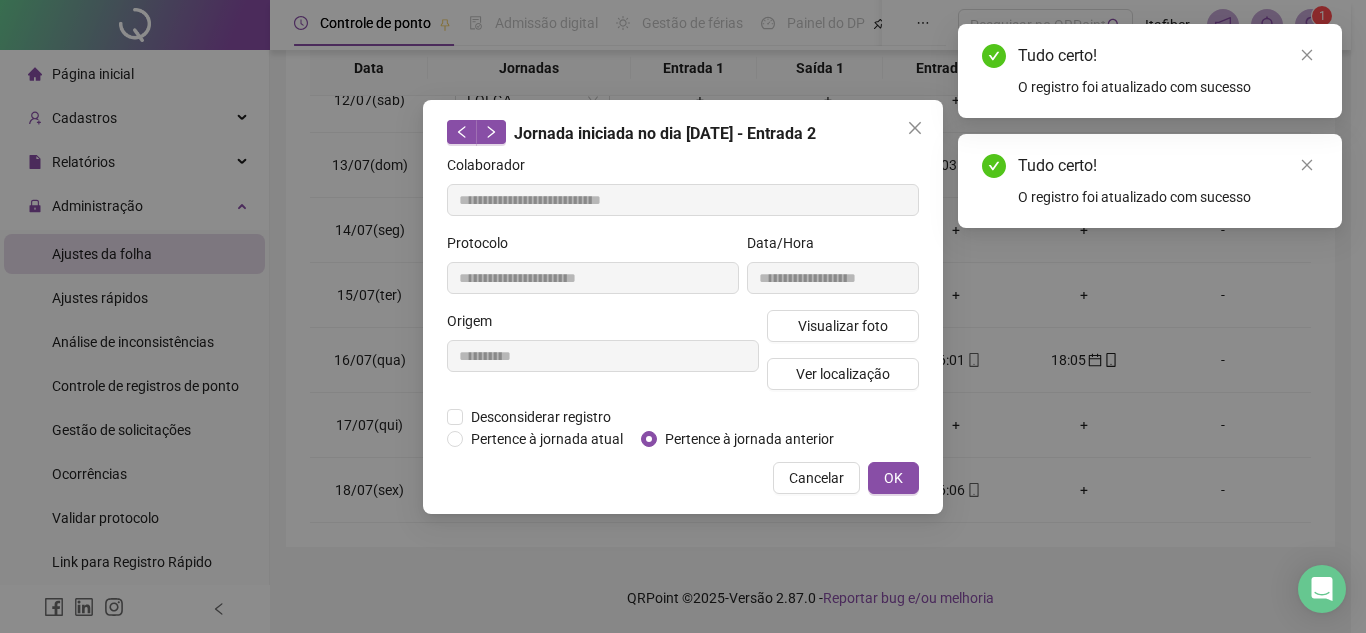 type on "**********" 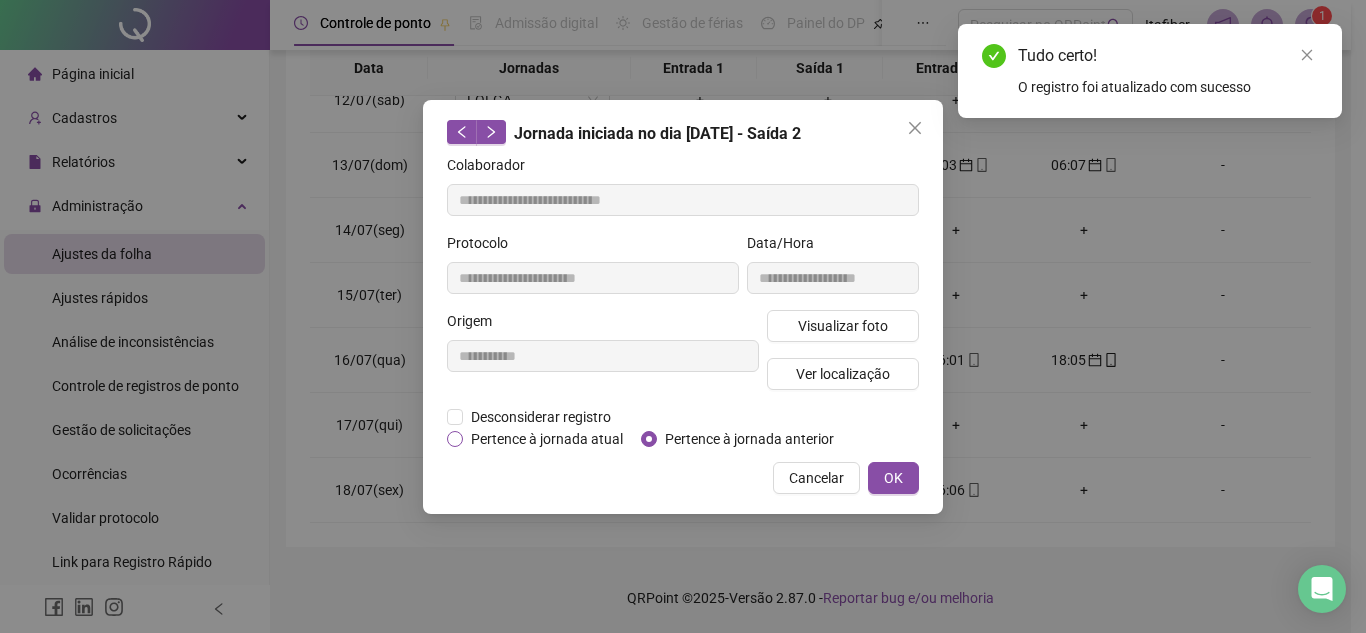 click on "Pertence à jornada atual" at bounding box center [547, 439] 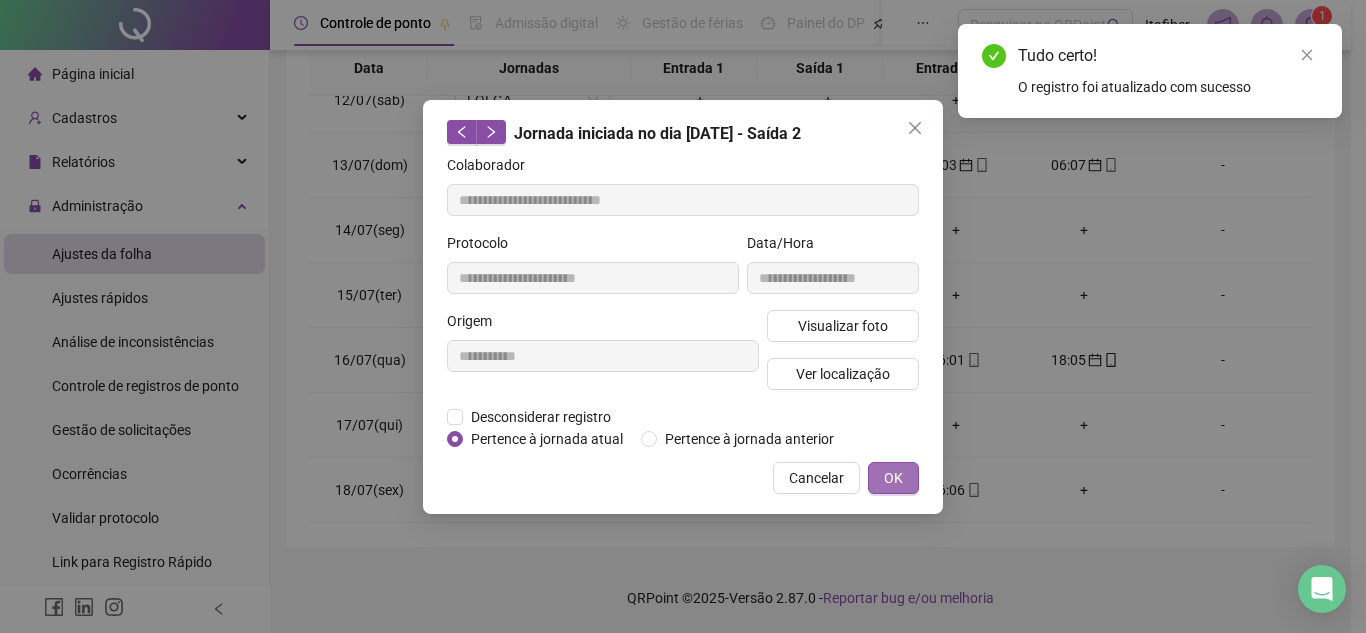 click on "OK" at bounding box center (893, 478) 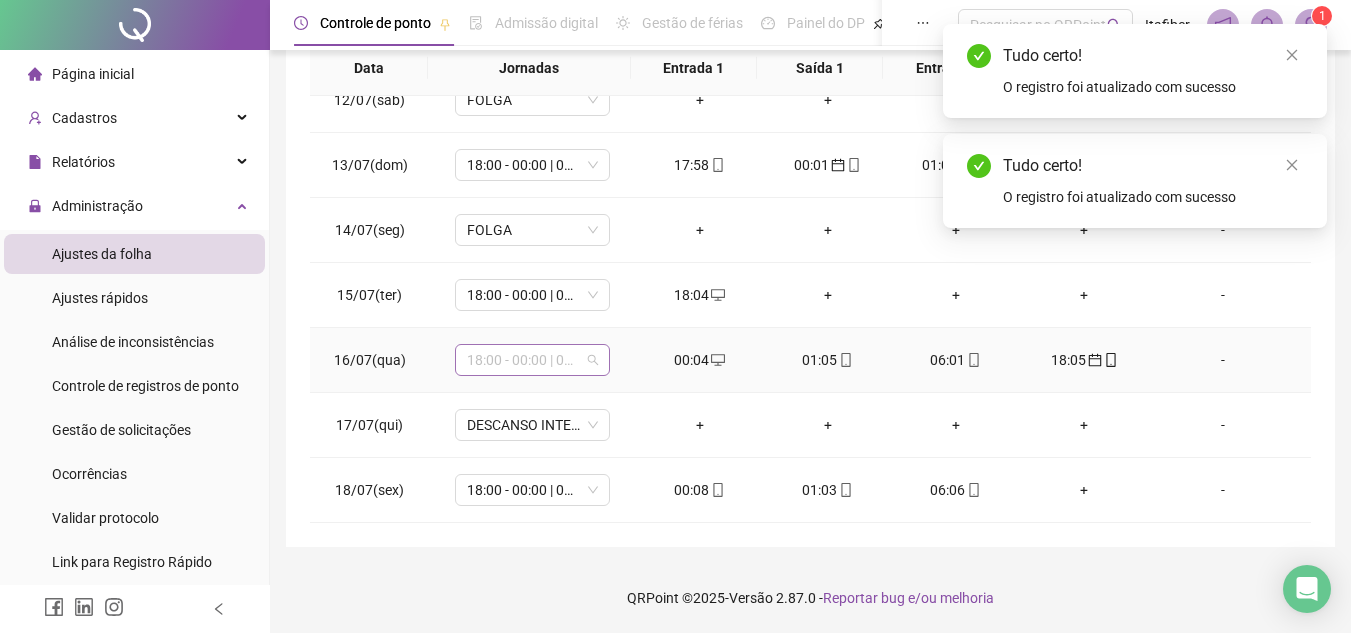click on "18:00 - 00:00 | 01:00 - 06:00" at bounding box center [532, 360] 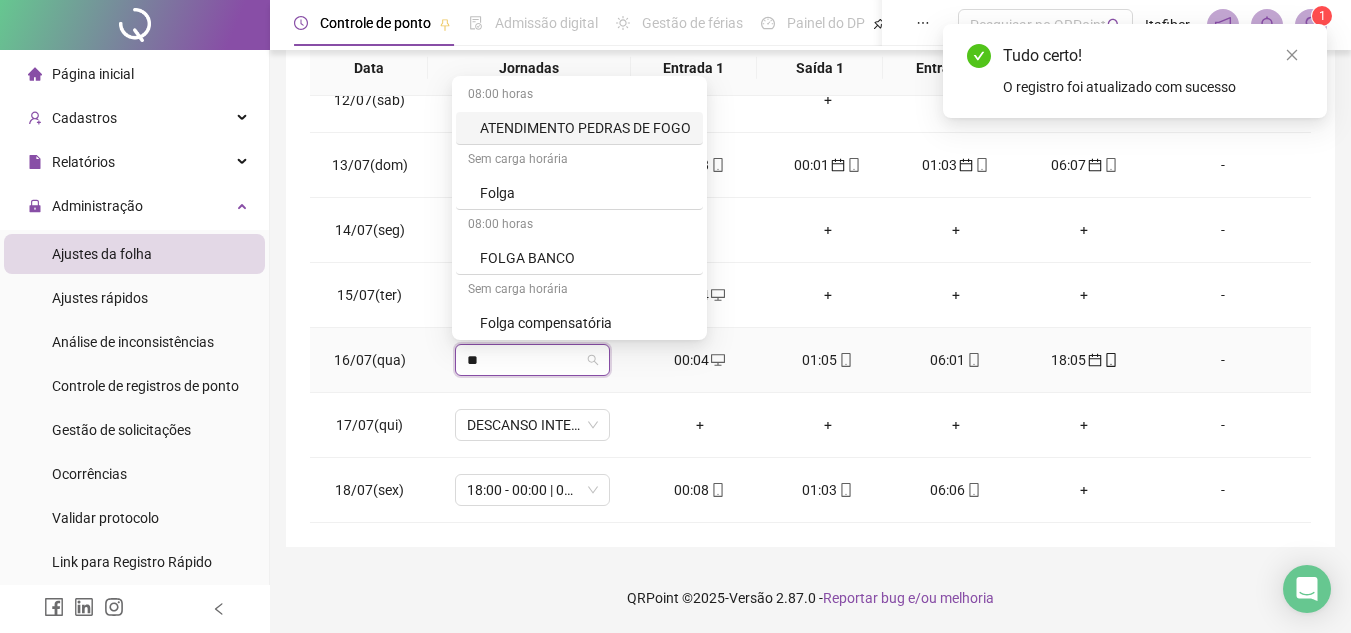 type on "***" 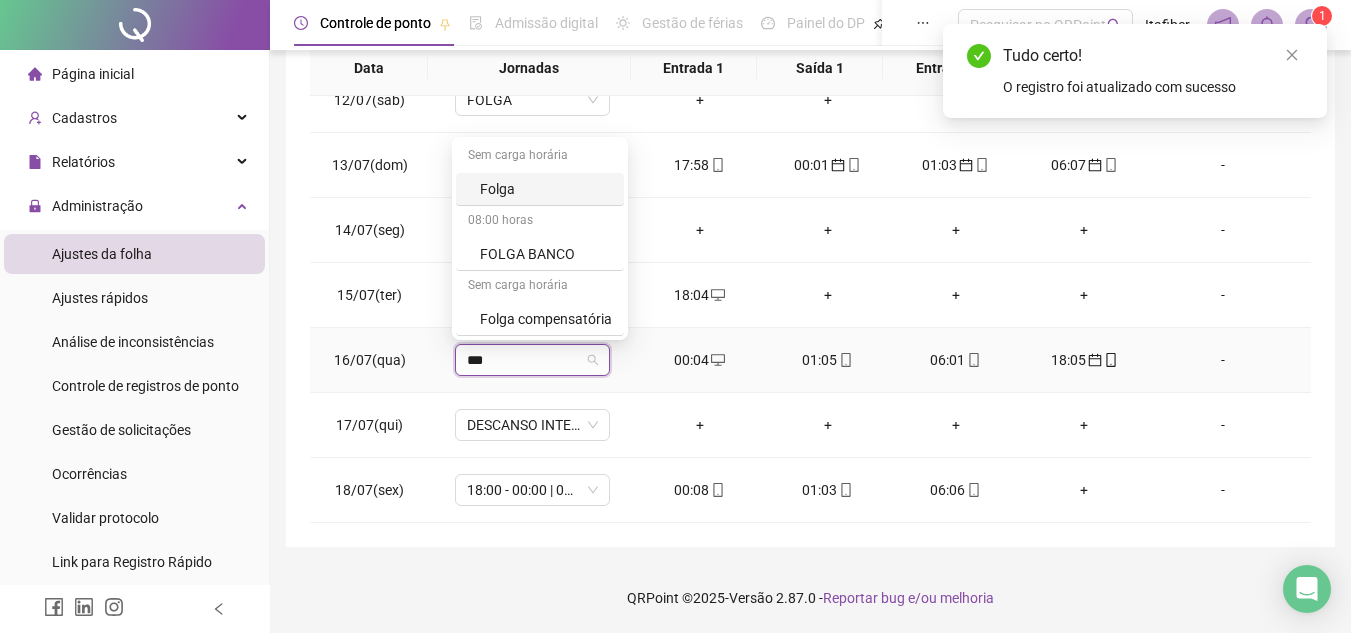 click on "Folga" at bounding box center [540, 189] 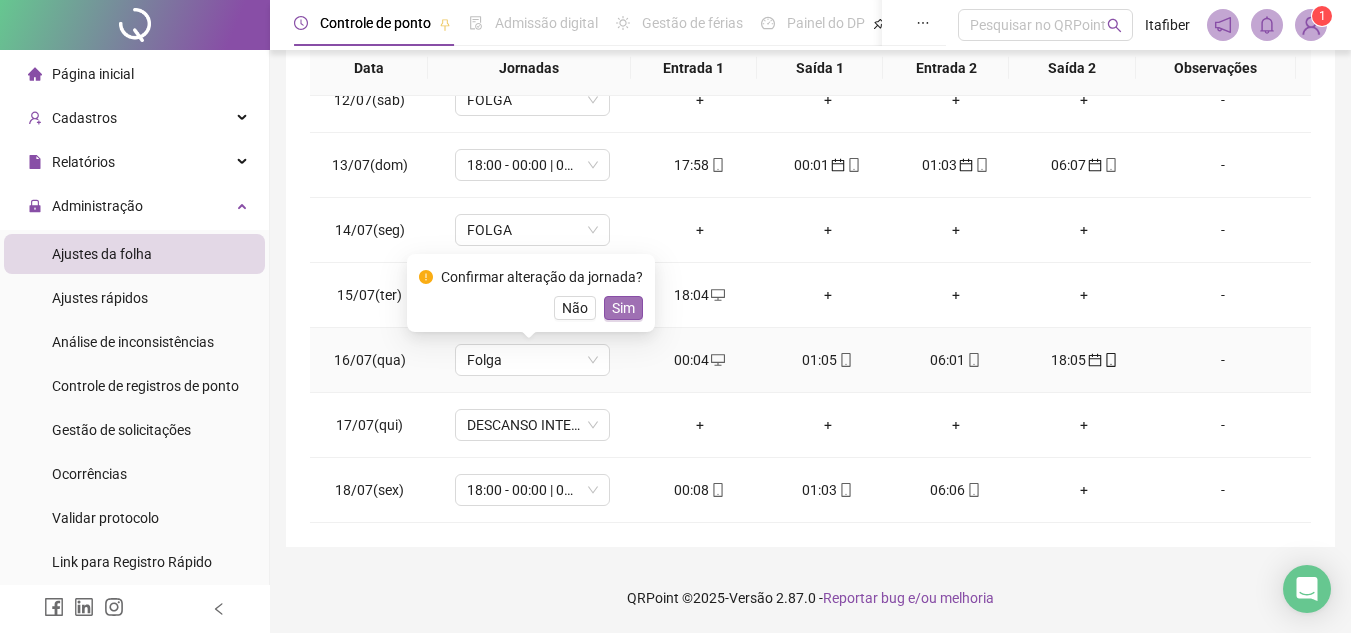 click on "Sim" at bounding box center (623, 308) 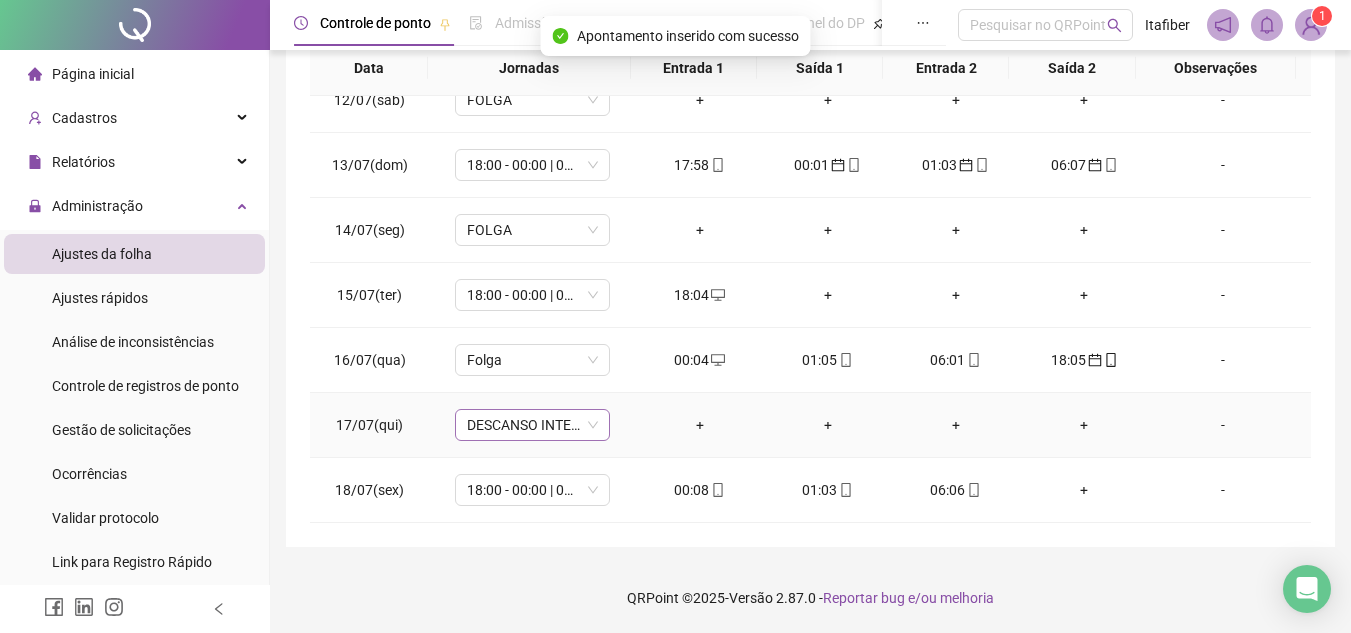 click on "DESCANSO INTER-JORNADA" at bounding box center [532, 425] 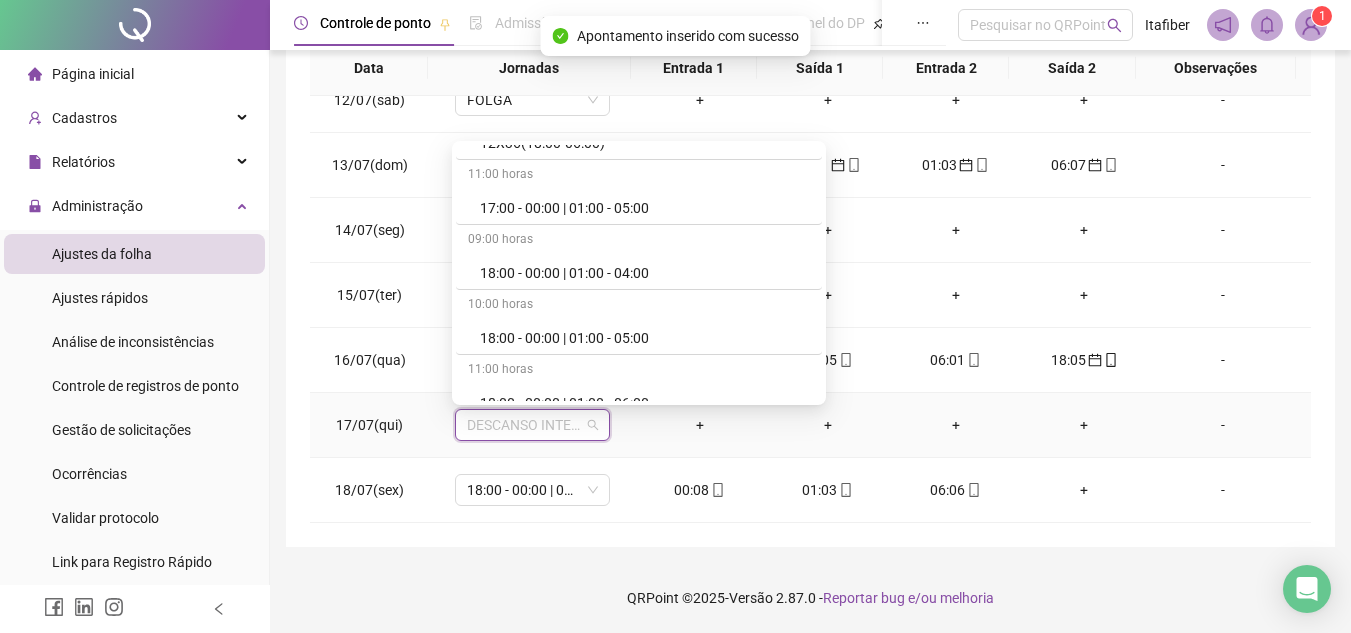 scroll, scrollTop: 800, scrollLeft: 0, axis: vertical 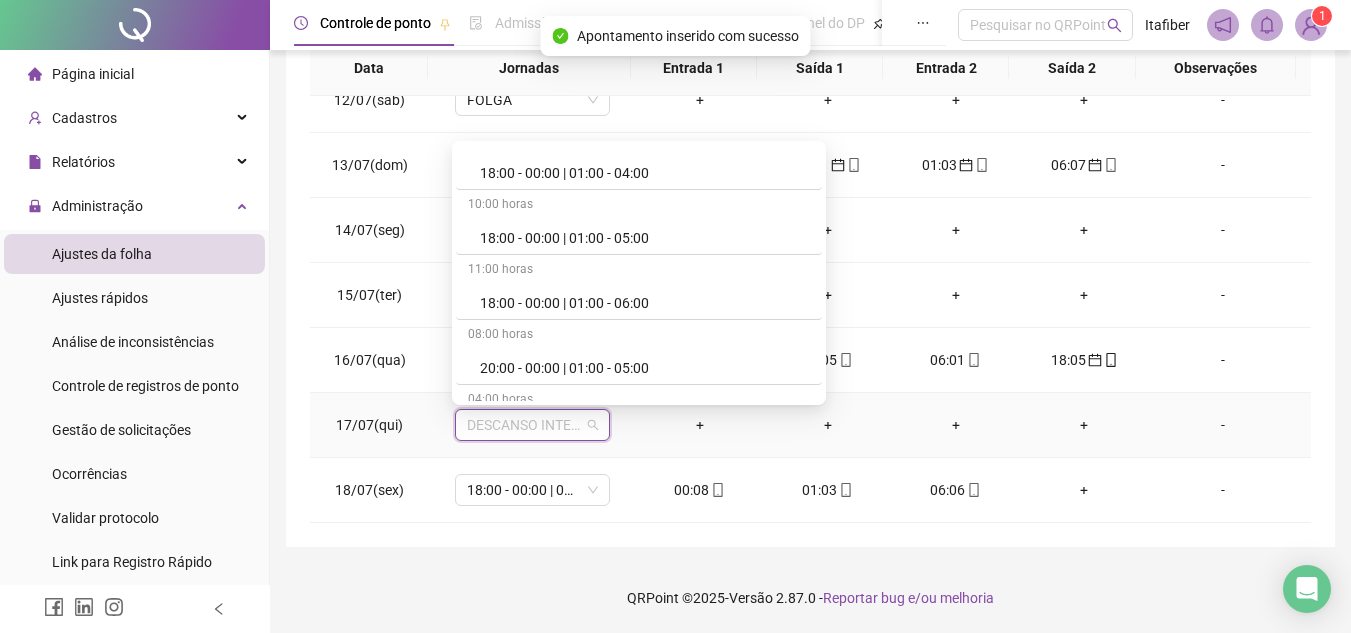 click on "18:00 - 00:00 | 01:00 - 06:00" at bounding box center [645, 303] 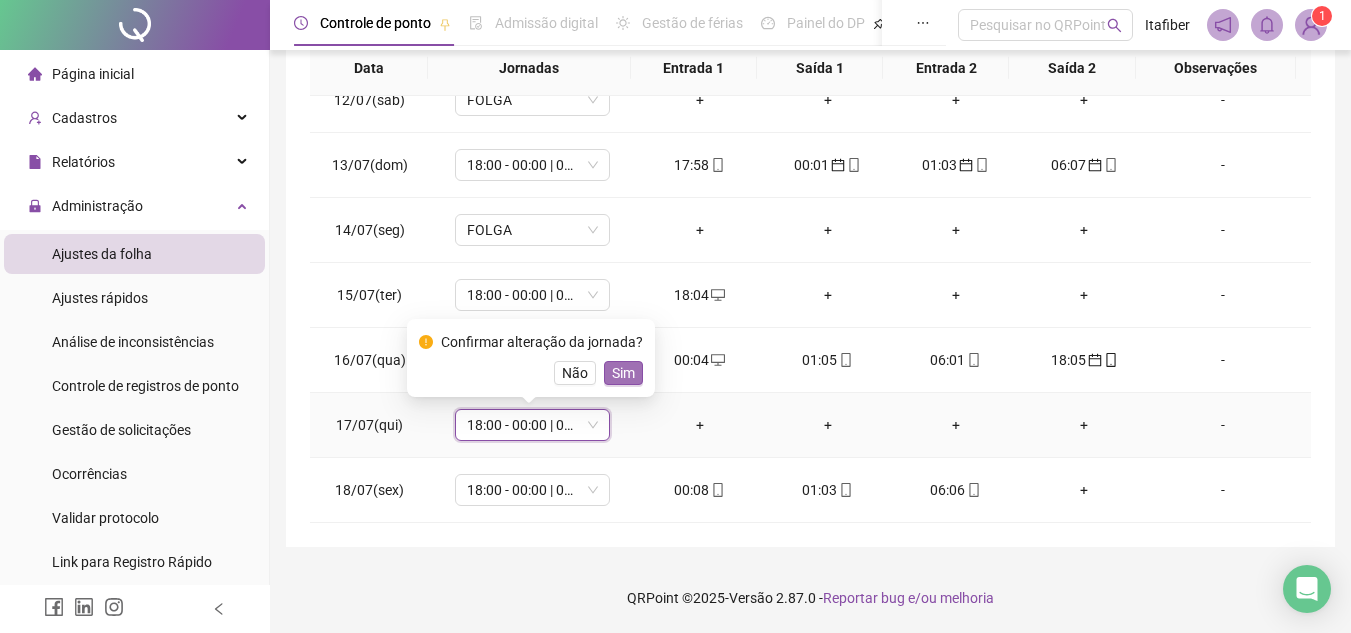 click on "Sim" at bounding box center [623, 373] 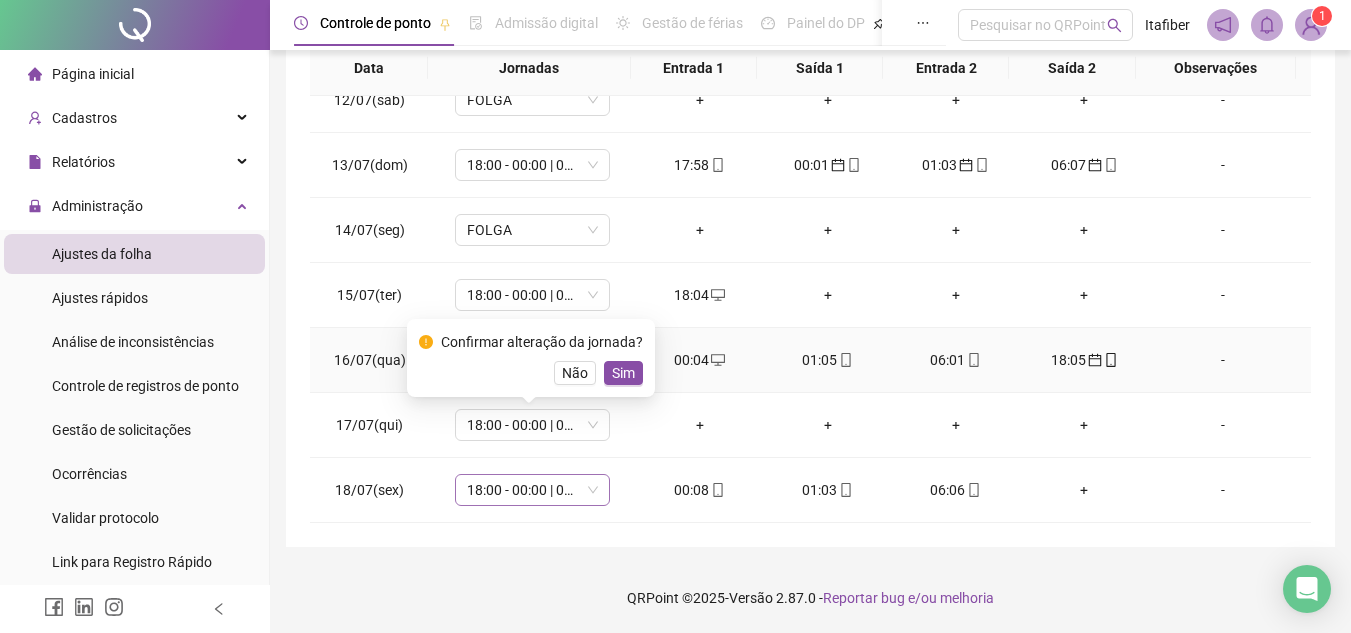 click on "18:00 - 00:00 | 01:00 - 06:00" at bounding box center [532, 490] 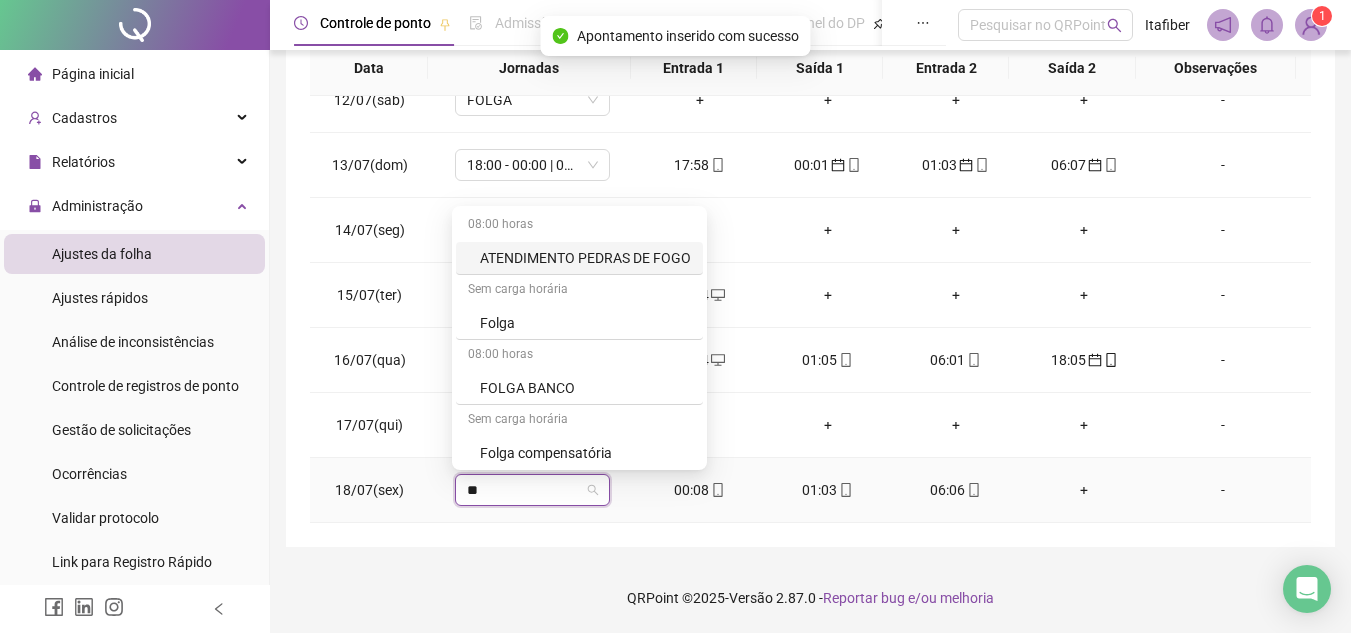 type on "***" 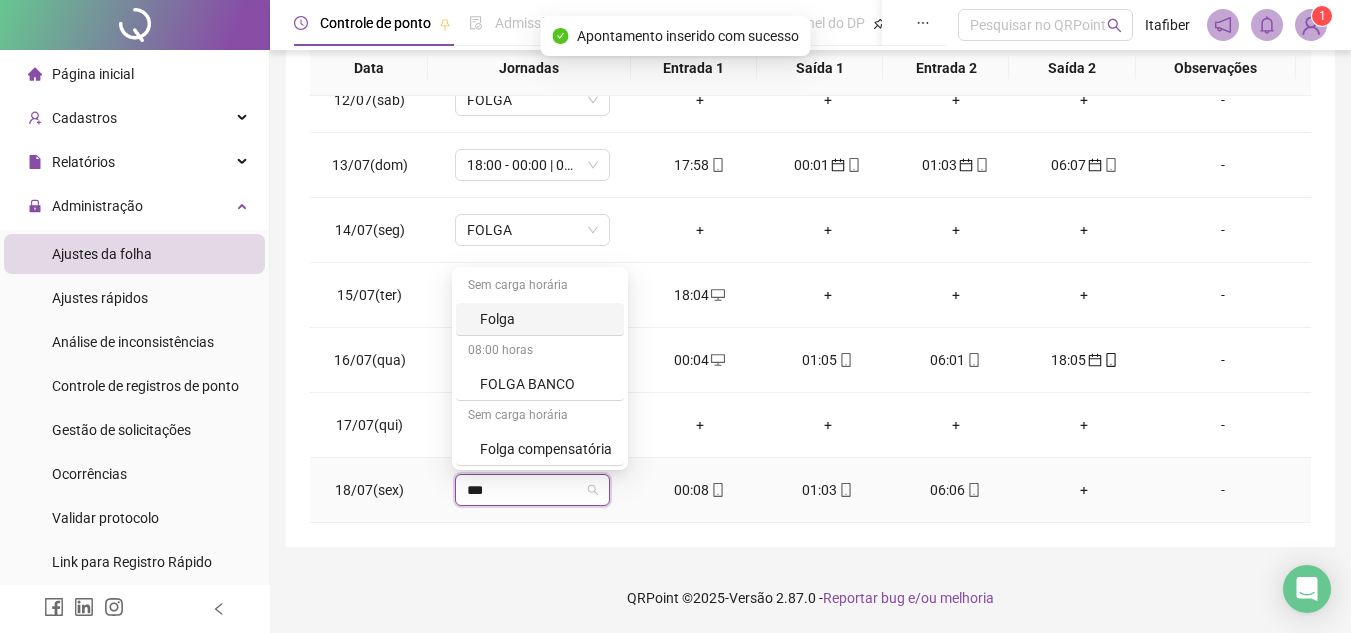 click on "Folga" at bounding box center (546, 319) 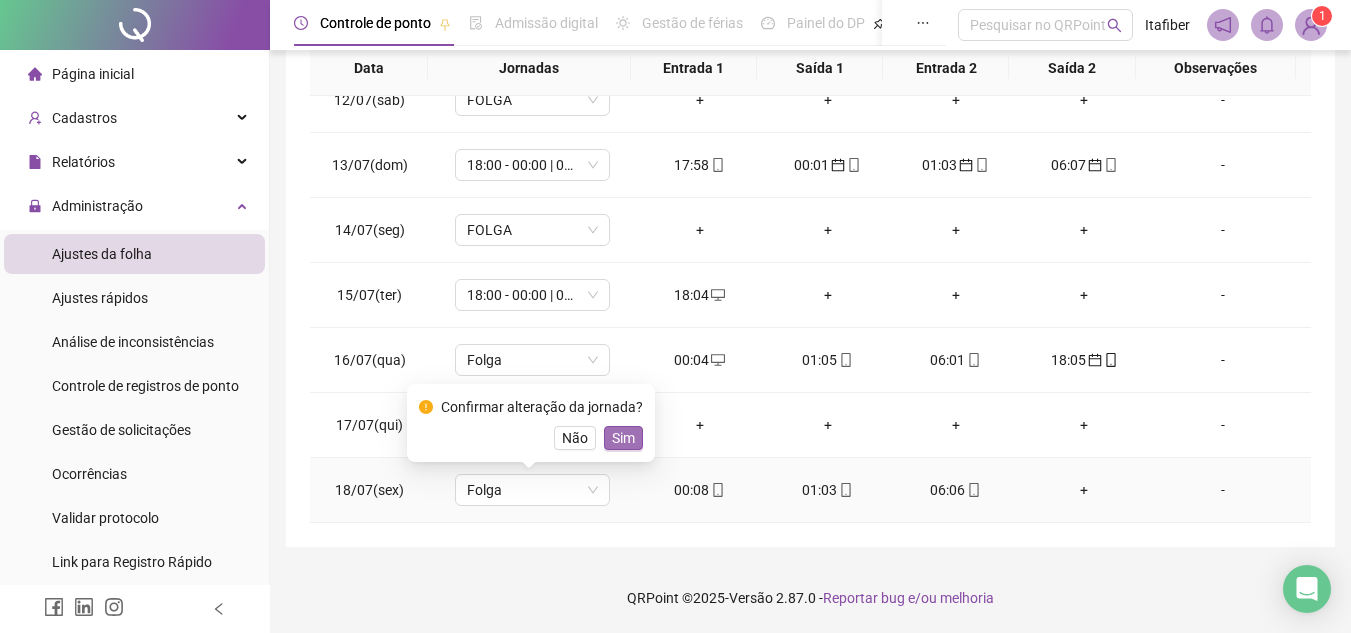 click on "Sim" at bounding box center (623, 438) 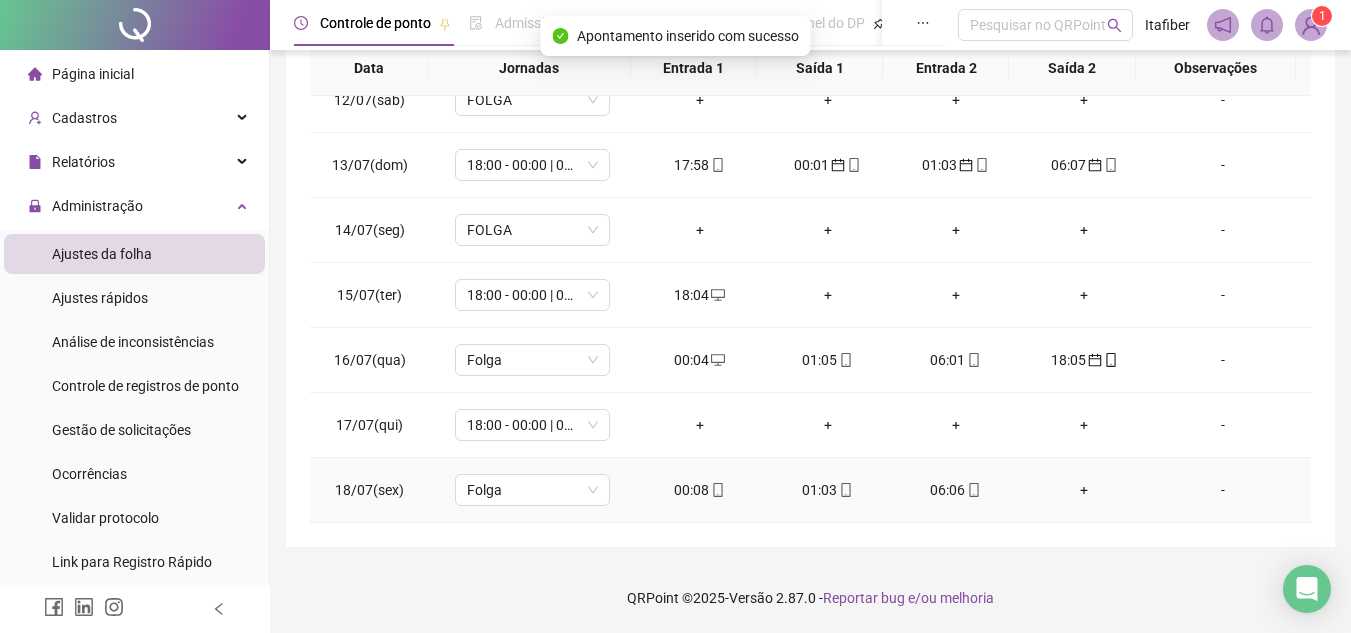 click on "00:08" at bounding box center (700, 490) 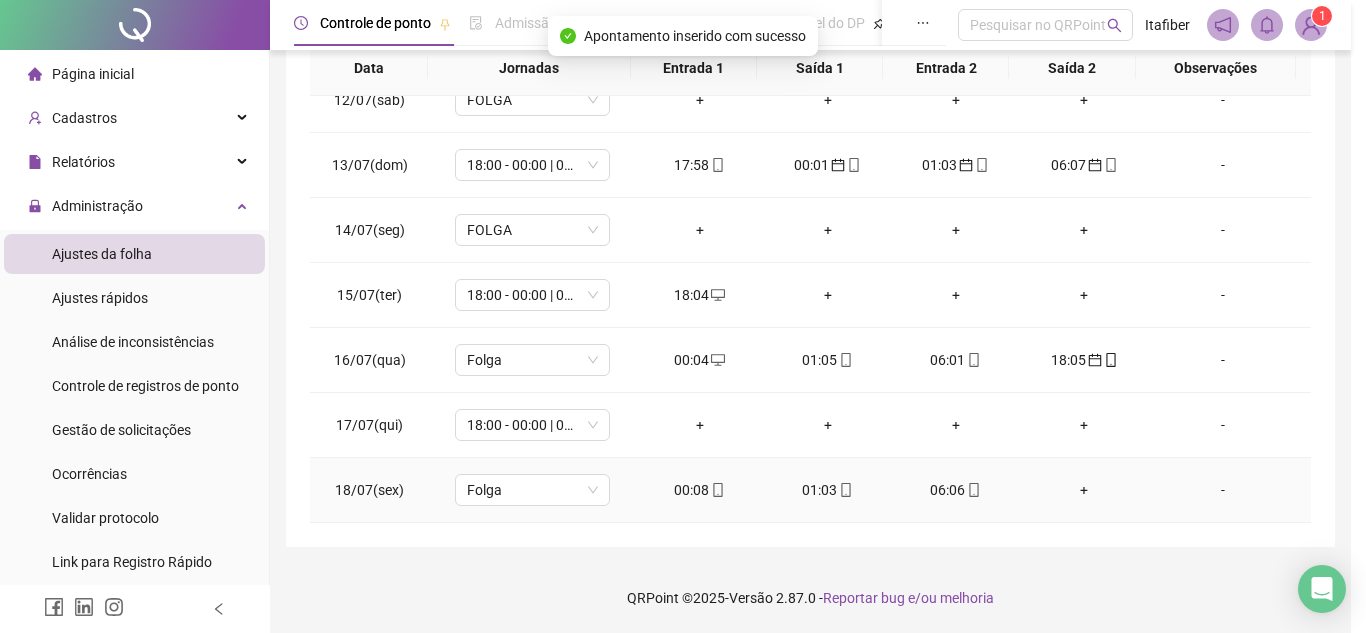 type on "**********" 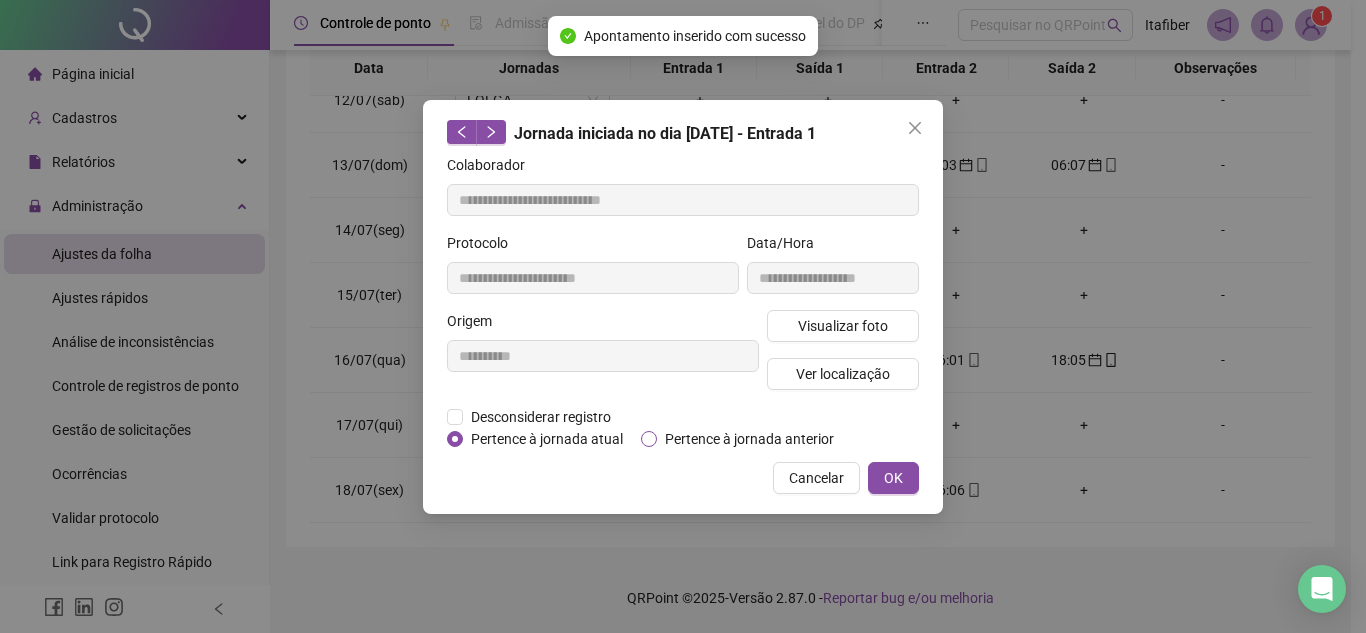 click on "Pertence à jornada anterior" at bounding box center (749, 439) 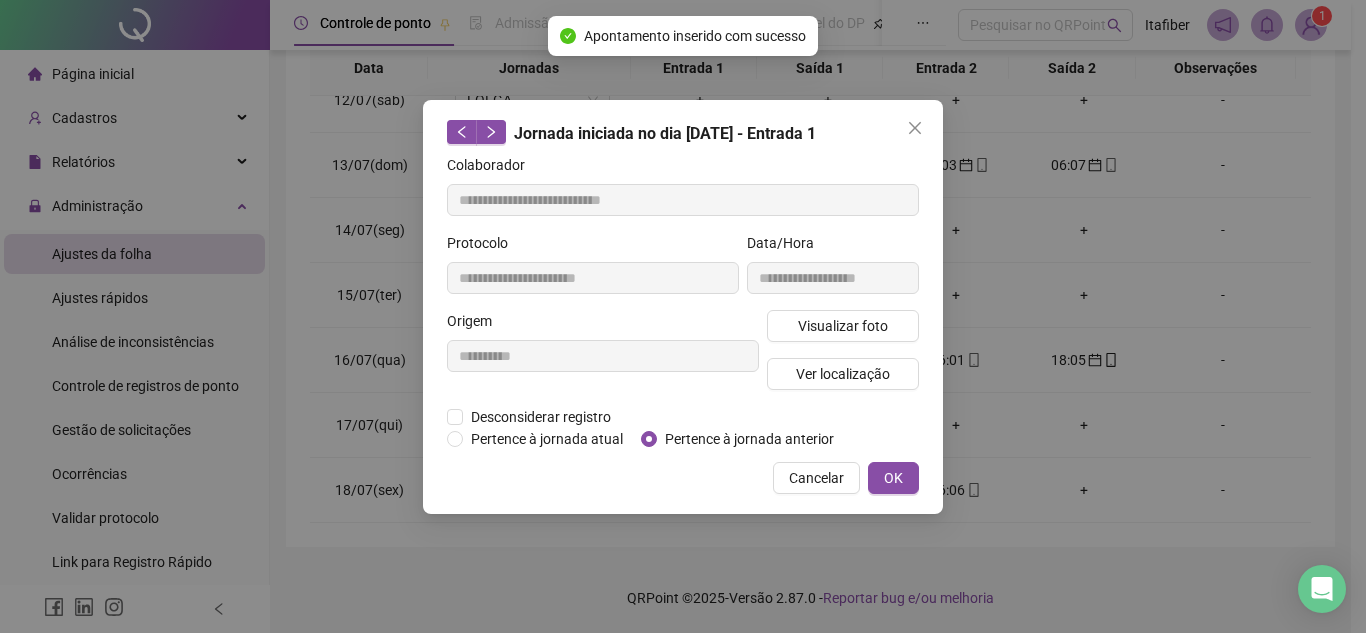 click on "**********" at bounding box center (683, 307) 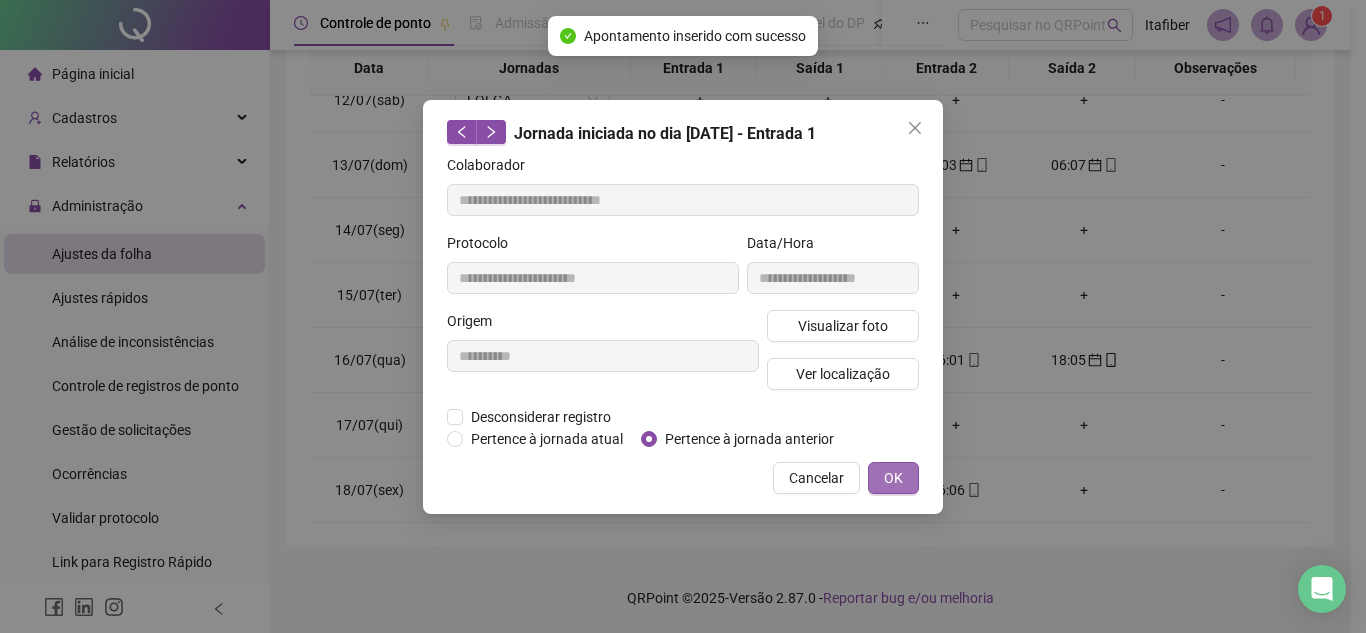 click on "OK" at bounding box center (893, 478) 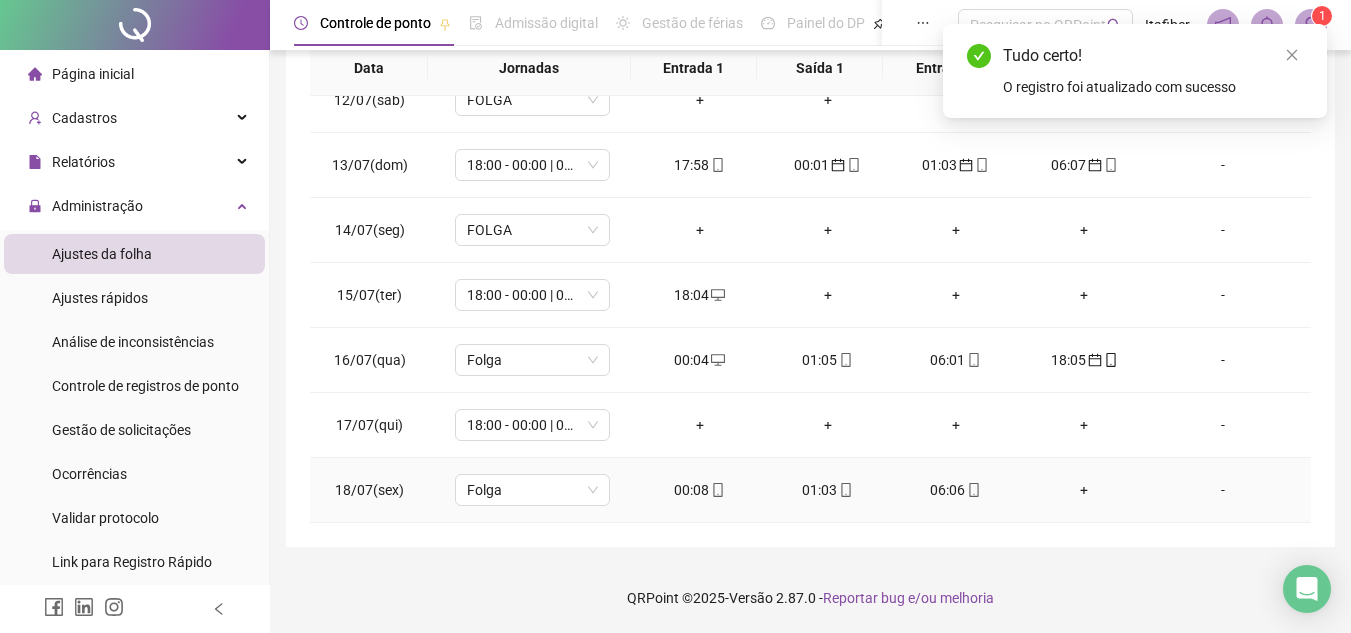 click 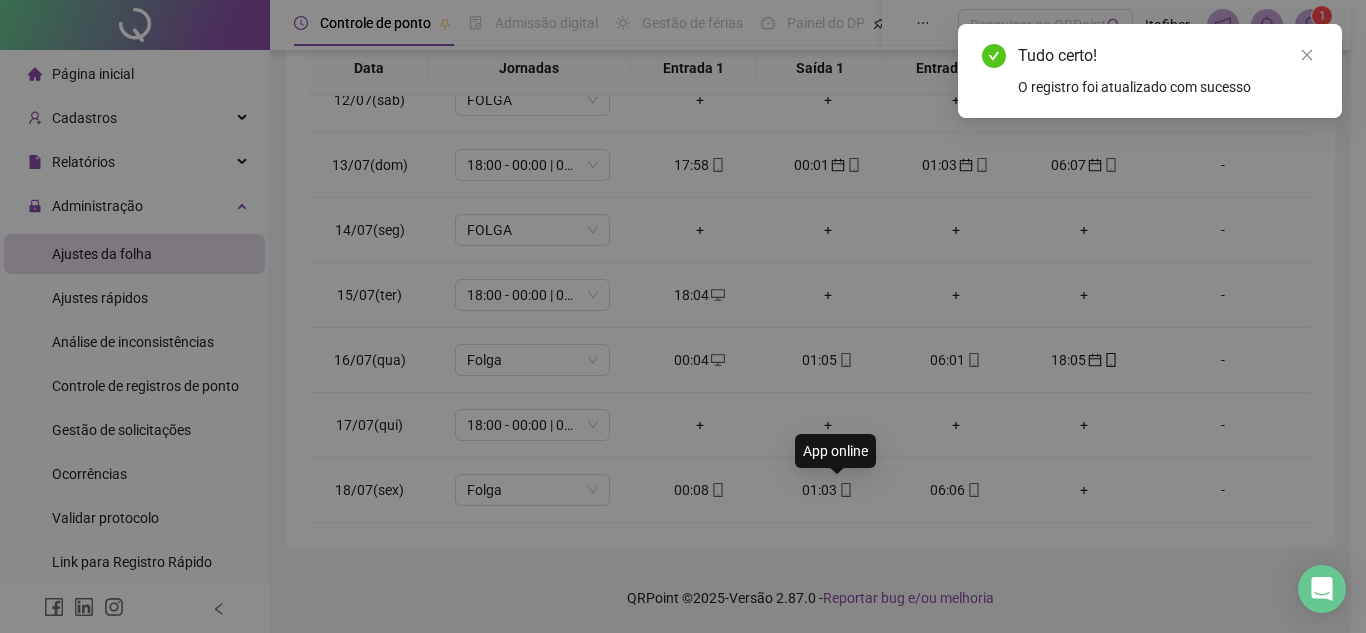 type on "**********" 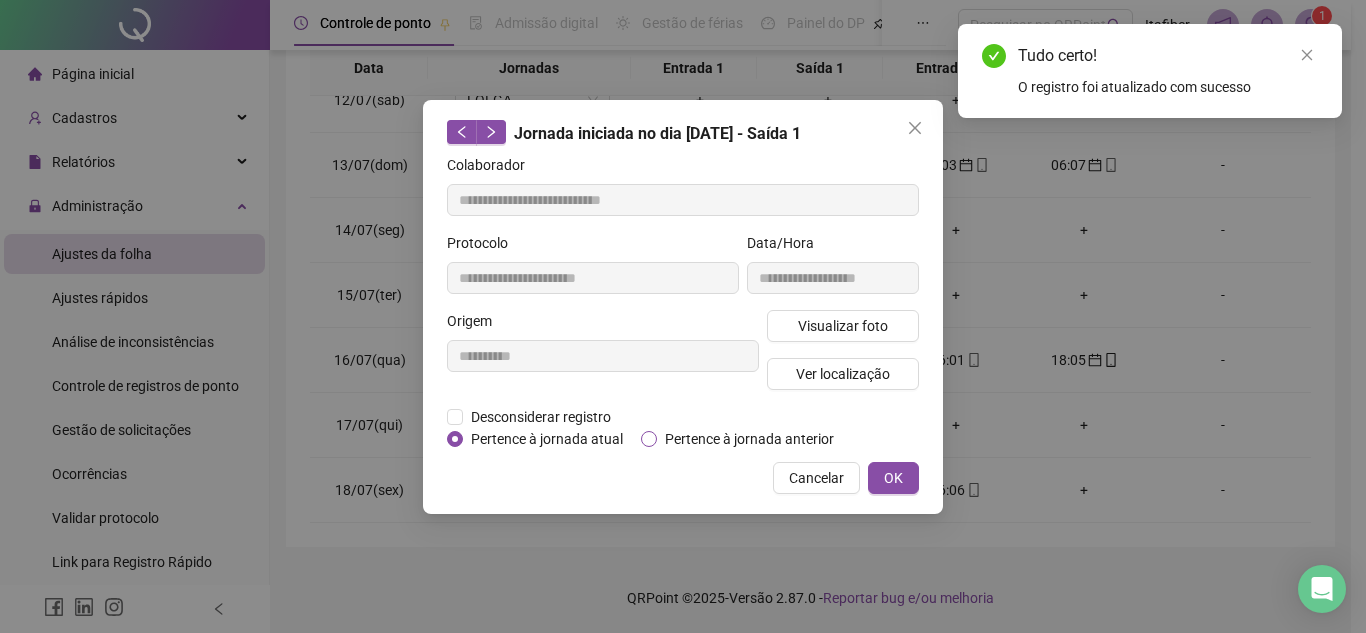click on "Pertence à jornada anterior" at bounding box center (749, 439) 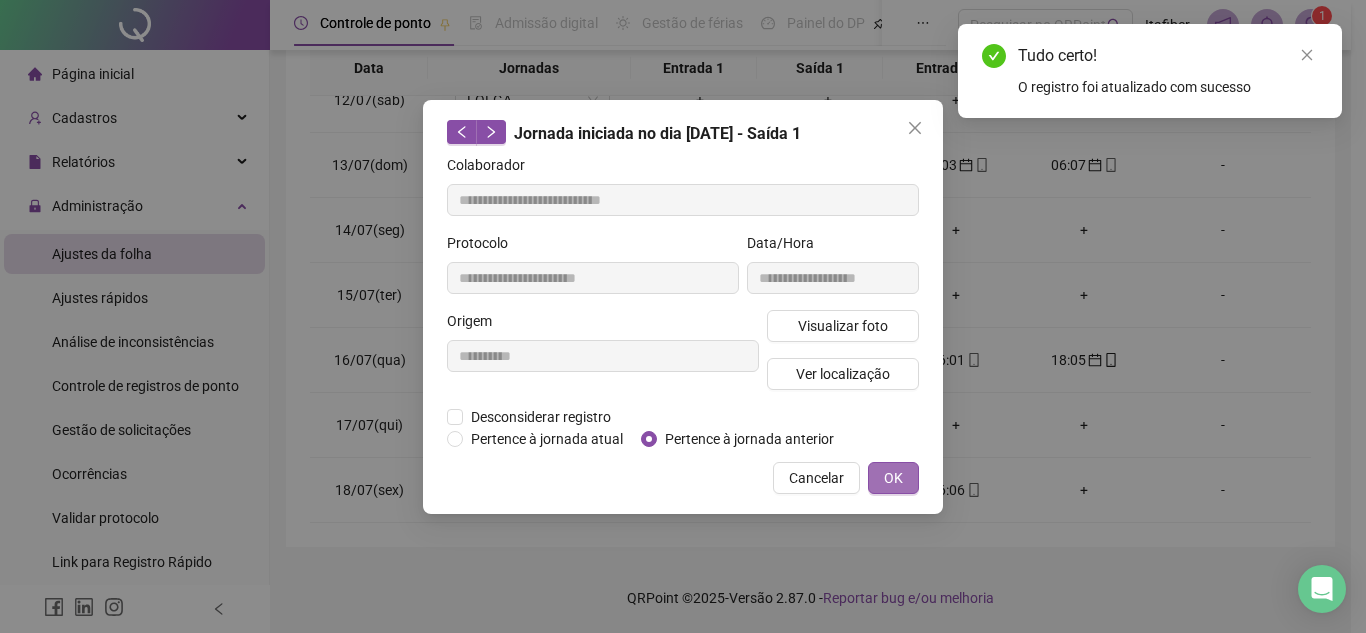 click on "OK" at bounding box center (893, 478) 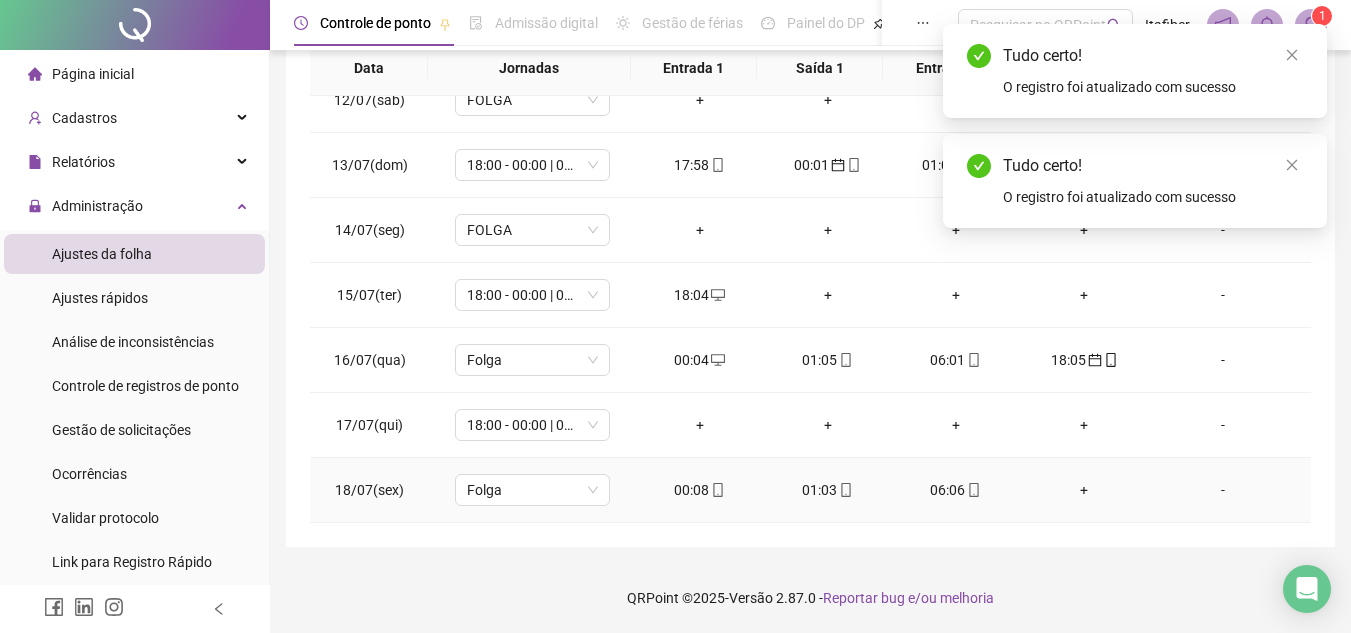 click on "06:06" at bounding box center [956, 490] 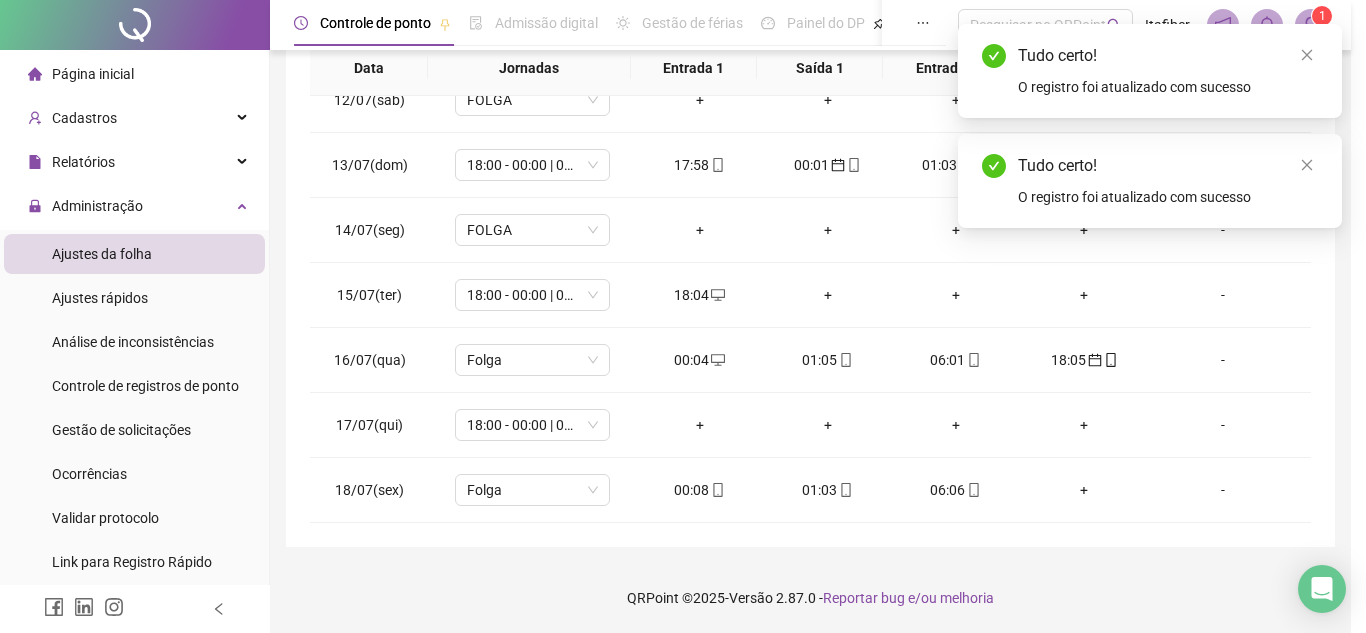type on "**********" 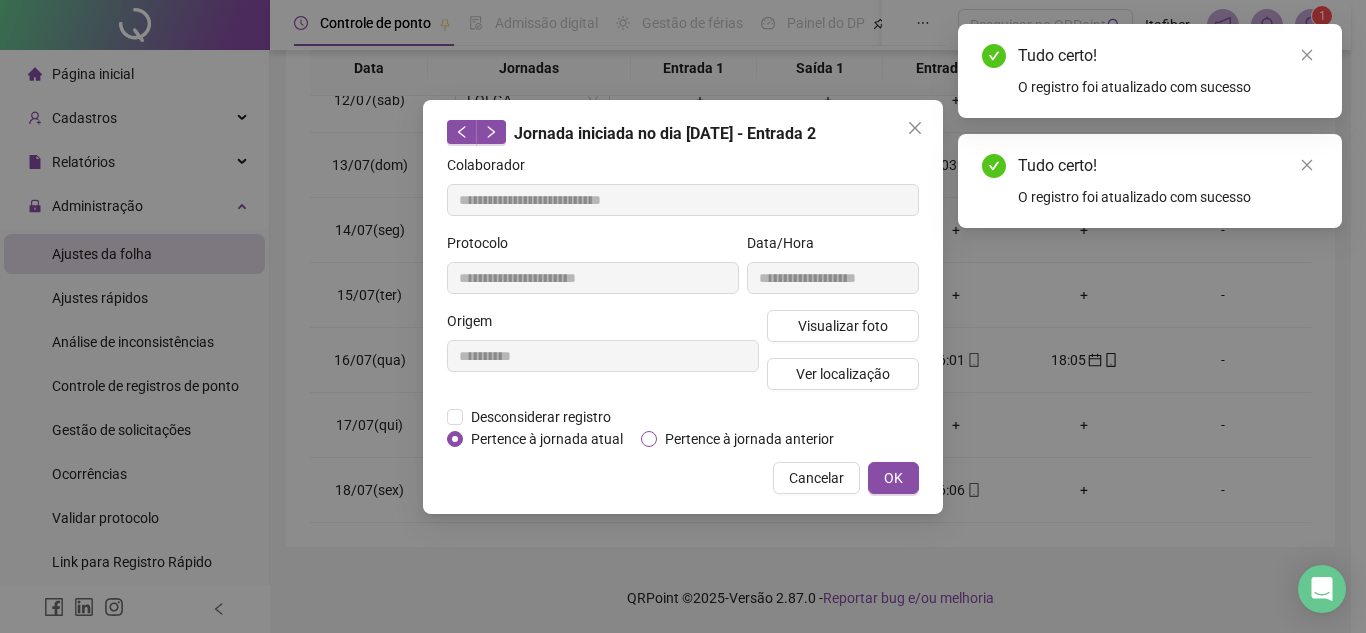 click on "Pertence à jornada anterior" at bounding box center [749, 439] 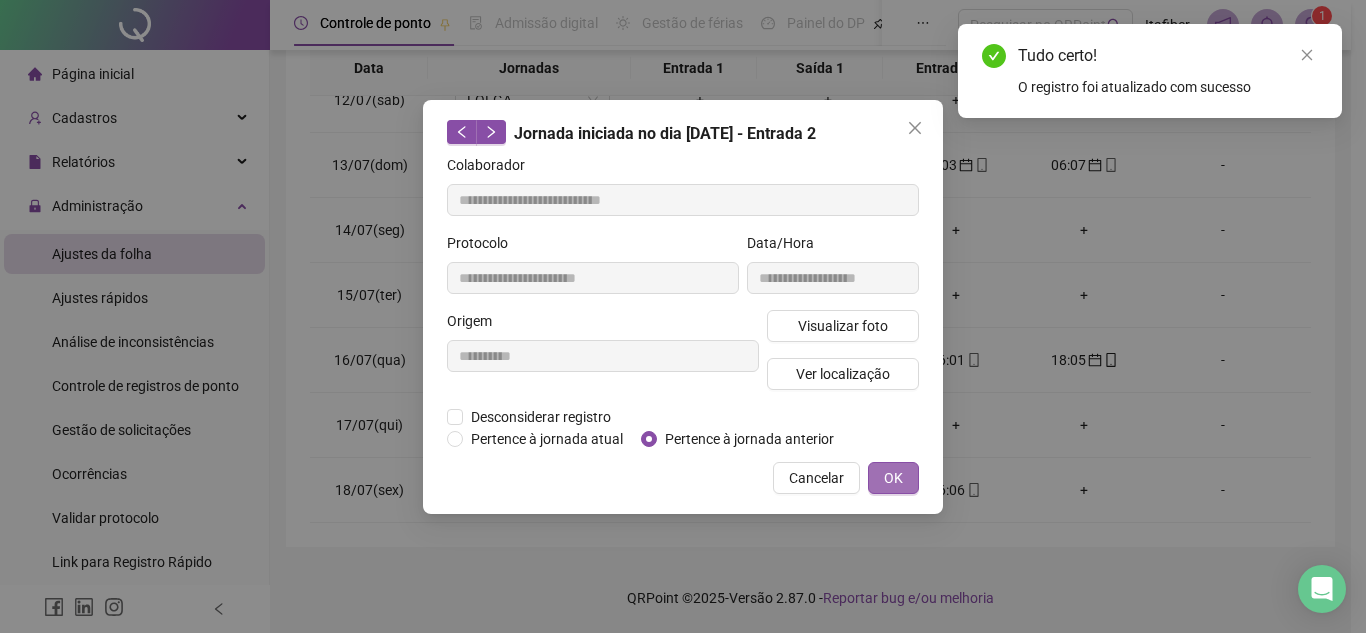 click on "OK" at bounding box center (893, 478) 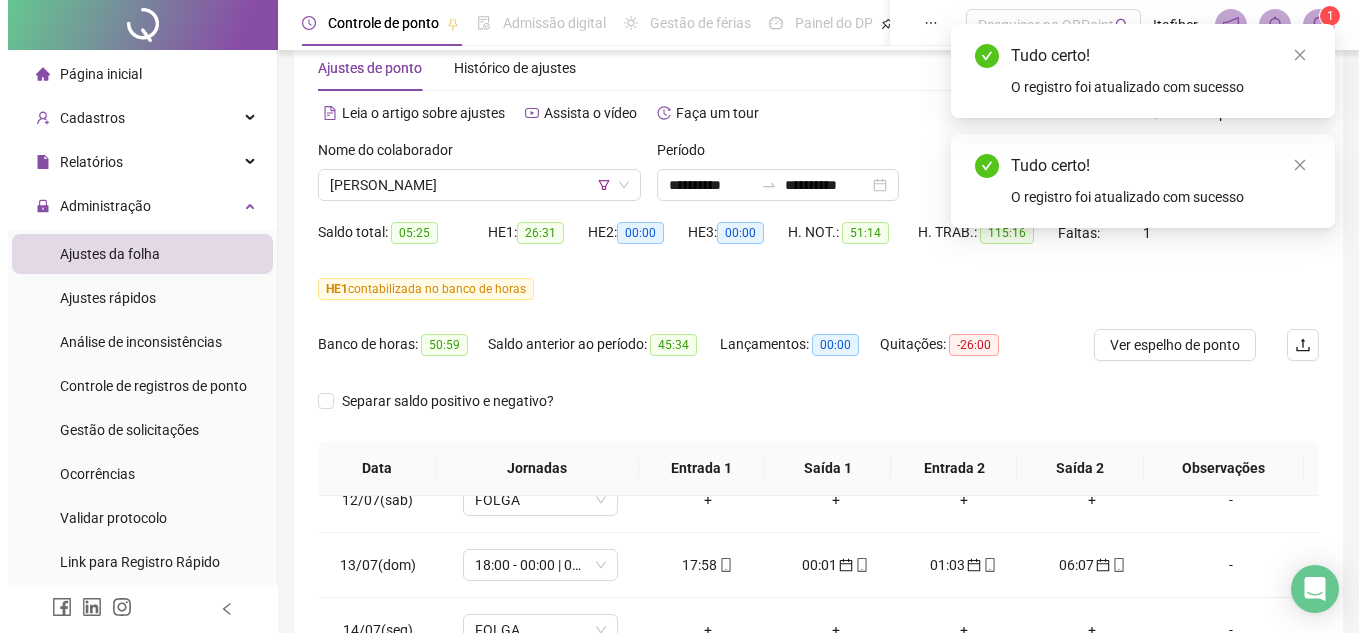 scroll, scrollTop: 0, scrollLeft: 0, axis: both 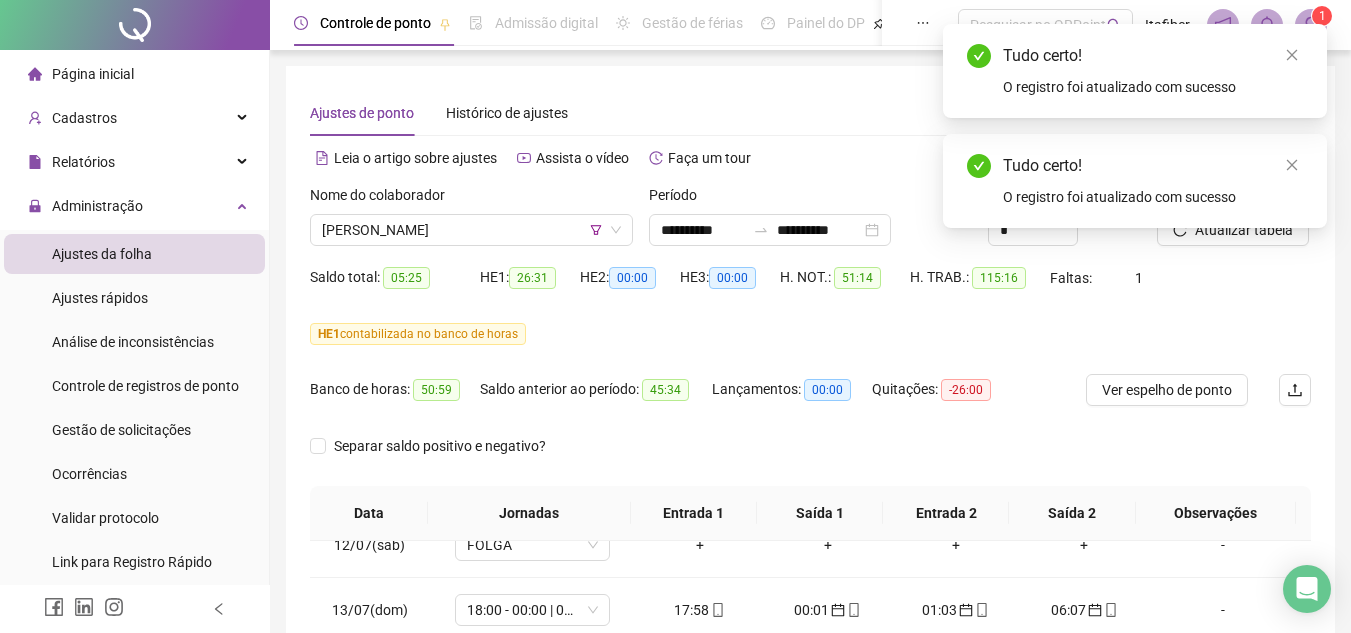 click on "Tudo certo! O registro foi atualizado com sucesso" at bounding box center (1135, 181) 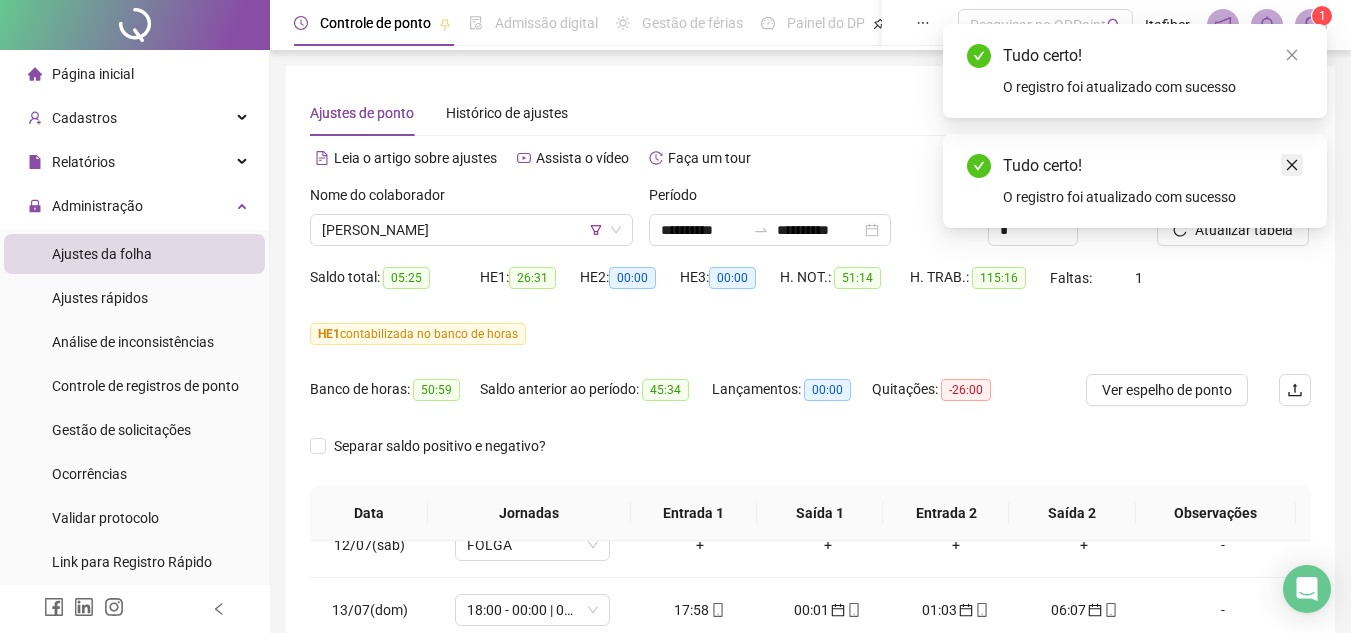 click at bounding box center [1292, 165] 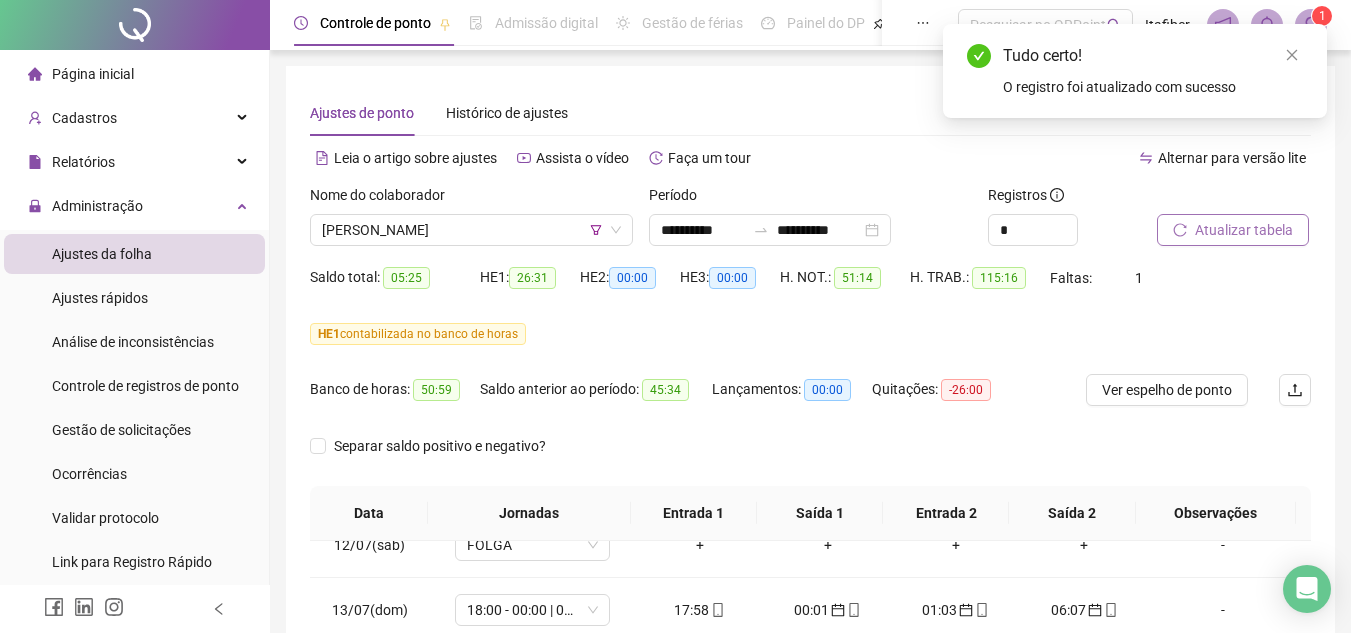 click on "Atualizar tabela" at bounding box center [1244, 230] 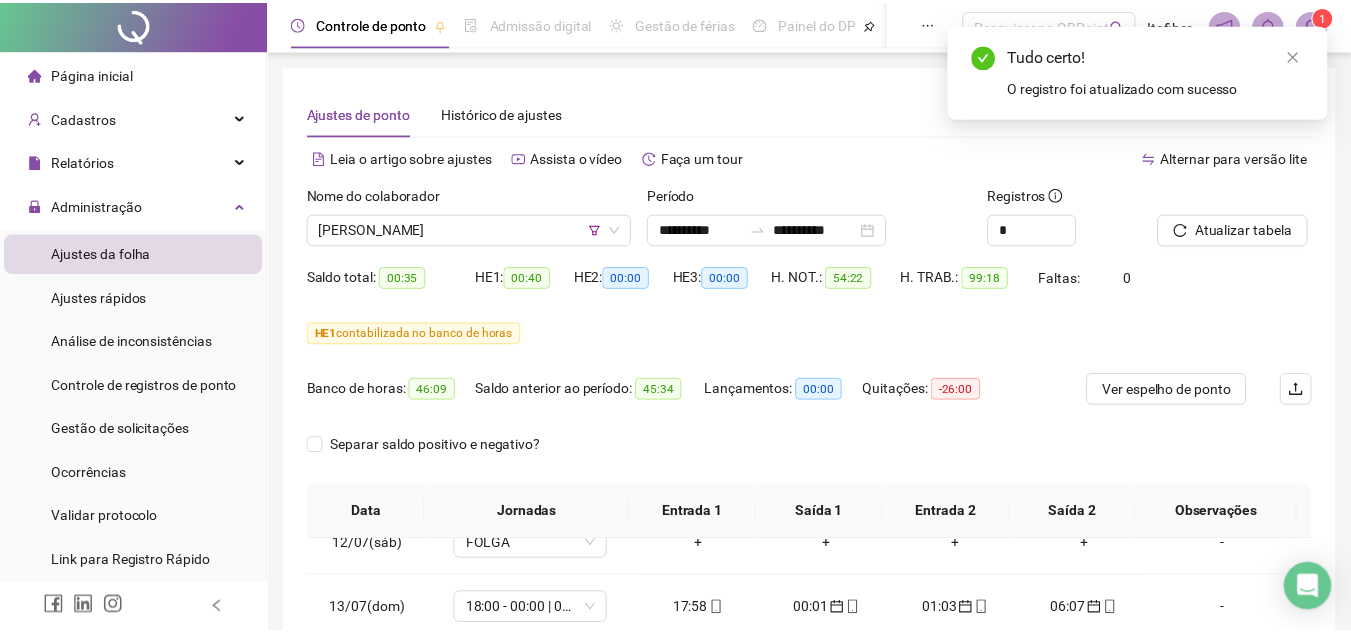scroll, scrollTop: 445, scrollLeft: 0, axis: vertical 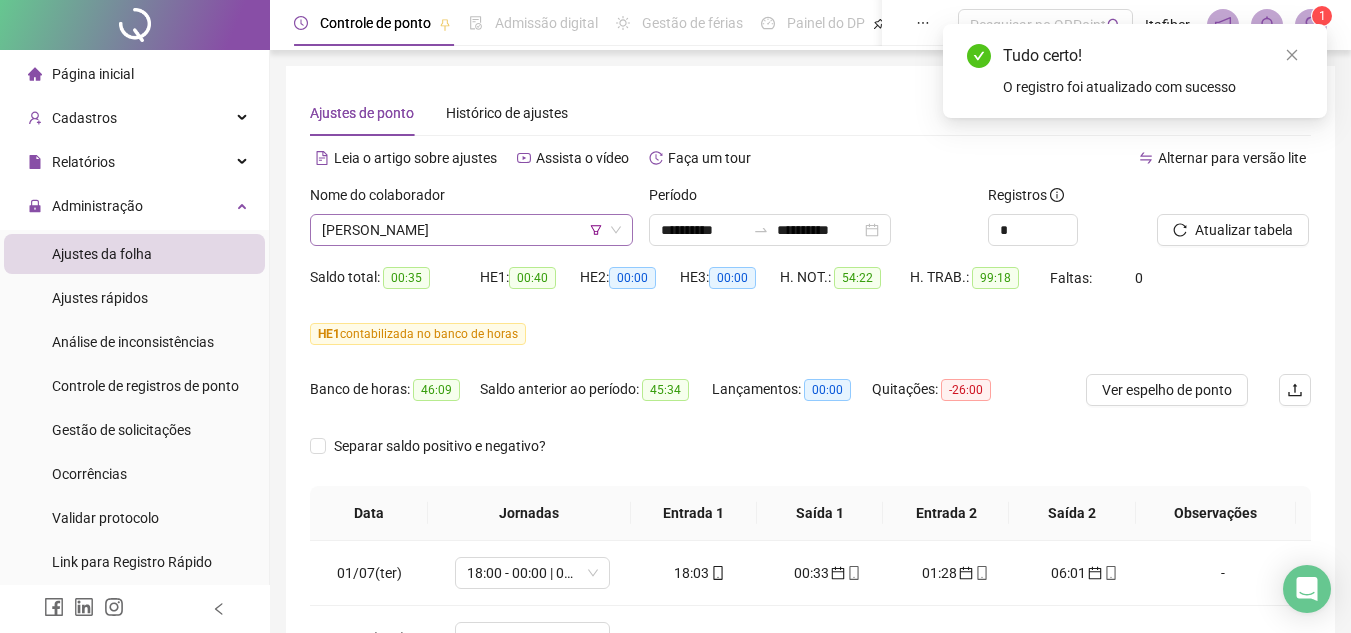 click on "[PERSON_NAME]" at bounding box center (471, 230) 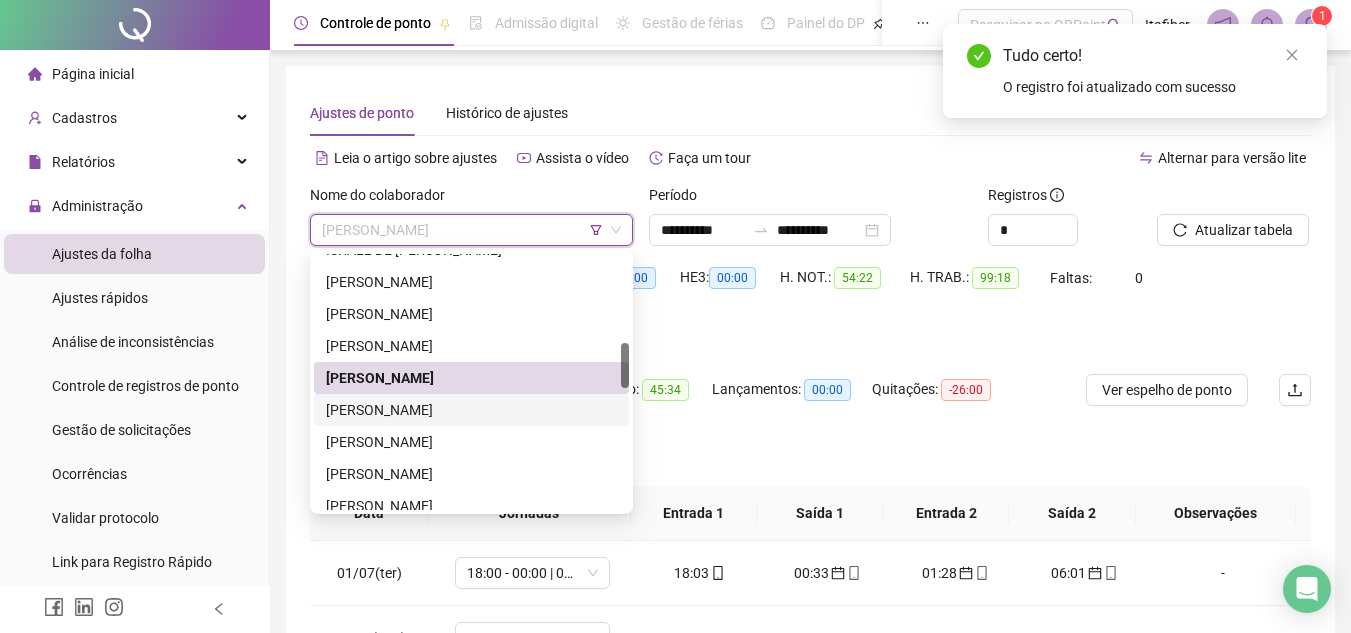 scroll, scrollTop: 600, scrollLeft: 0, axis: vertical 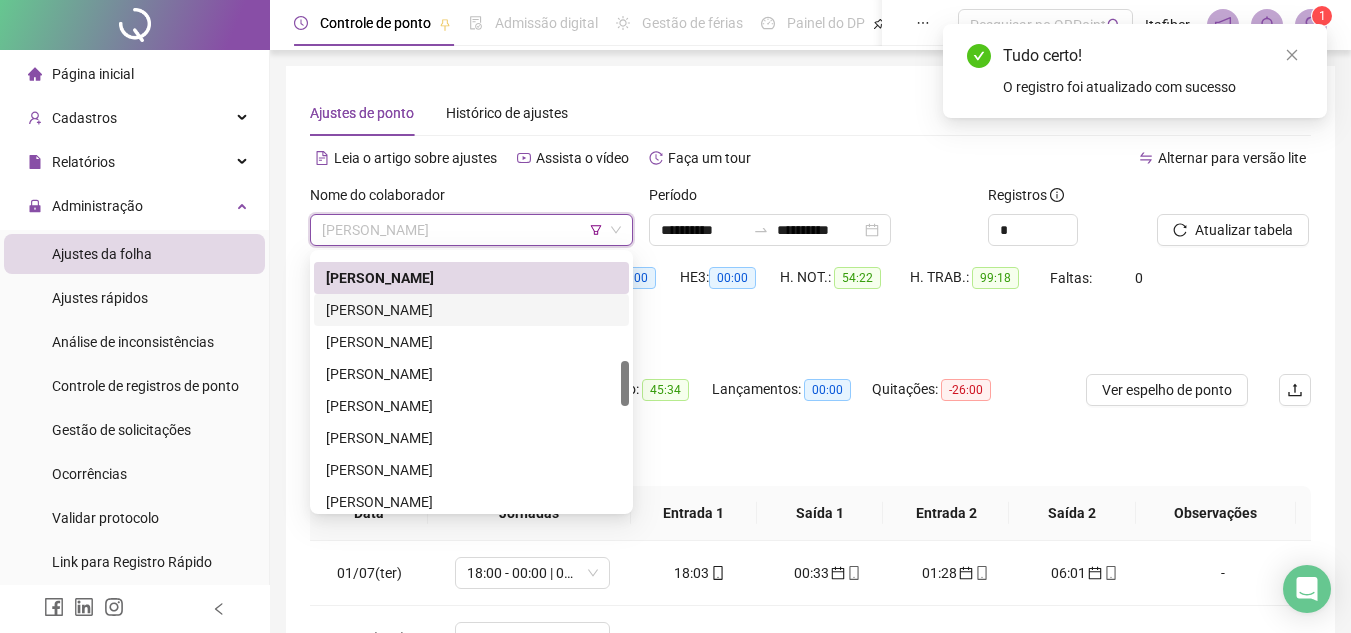 click on "[PERSON_NAME]" at bounding box center (471, 310) 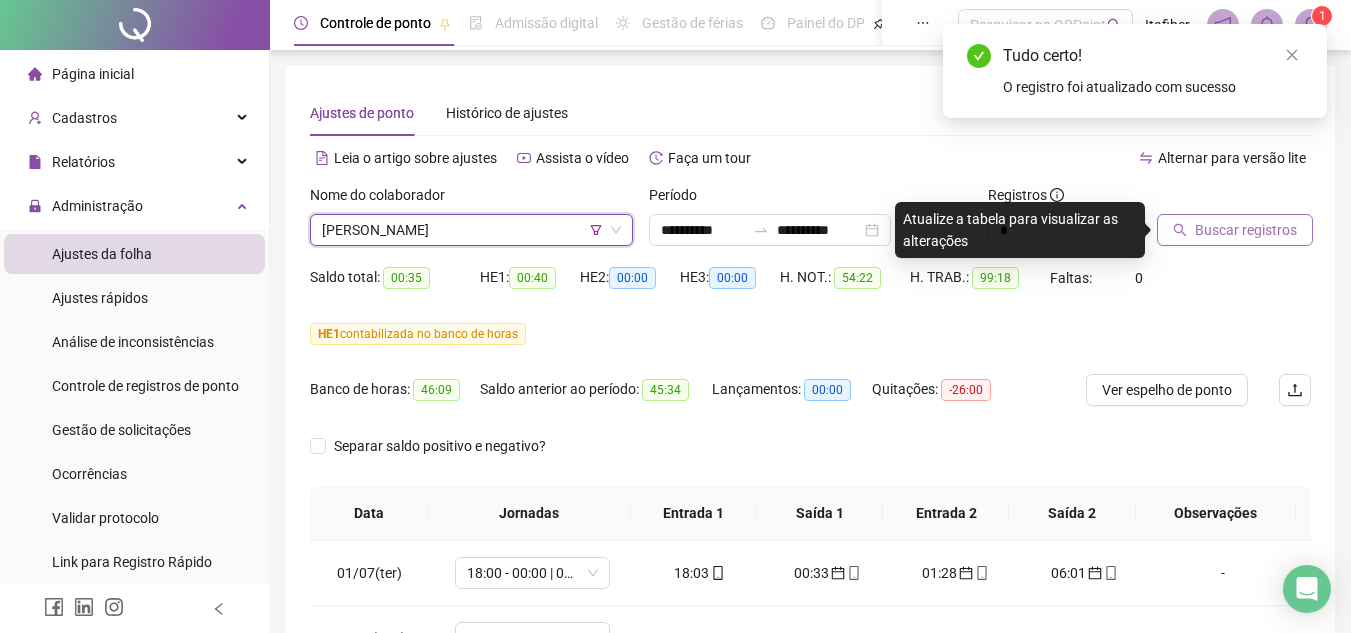 click on "Buscar registros" at bounding box center [1235, 230] 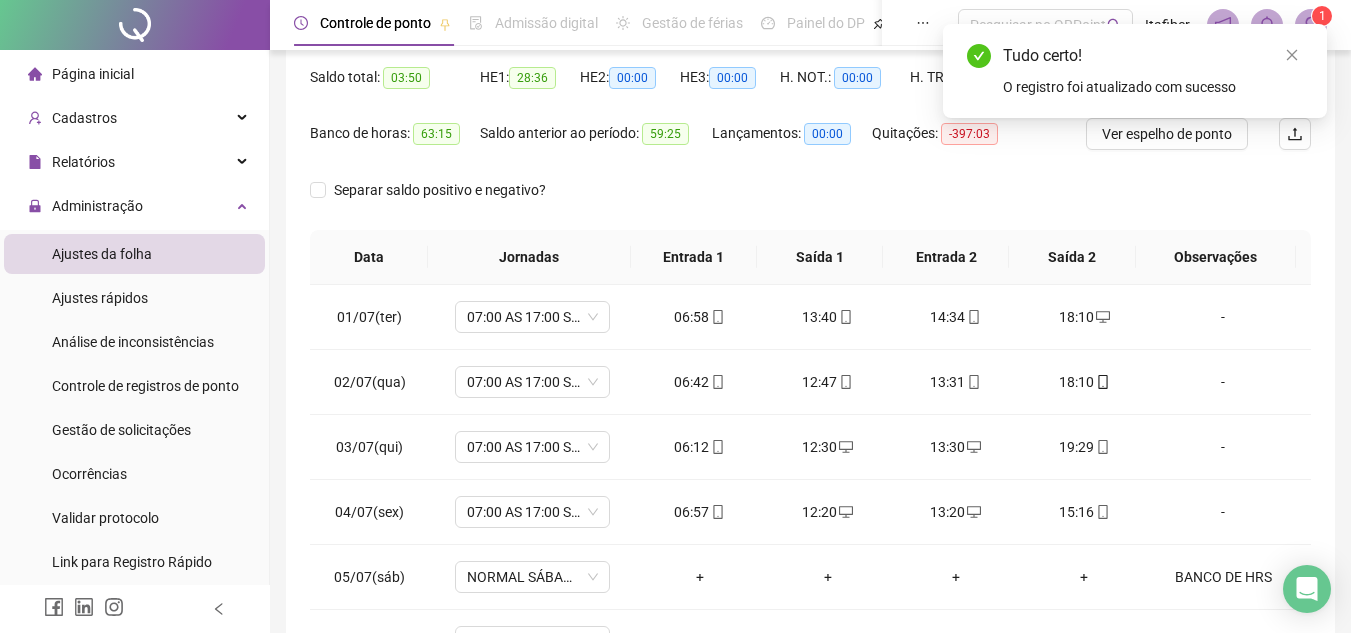 scroll, scrollTop: 300, scrollLeft: 0, axis: vertical 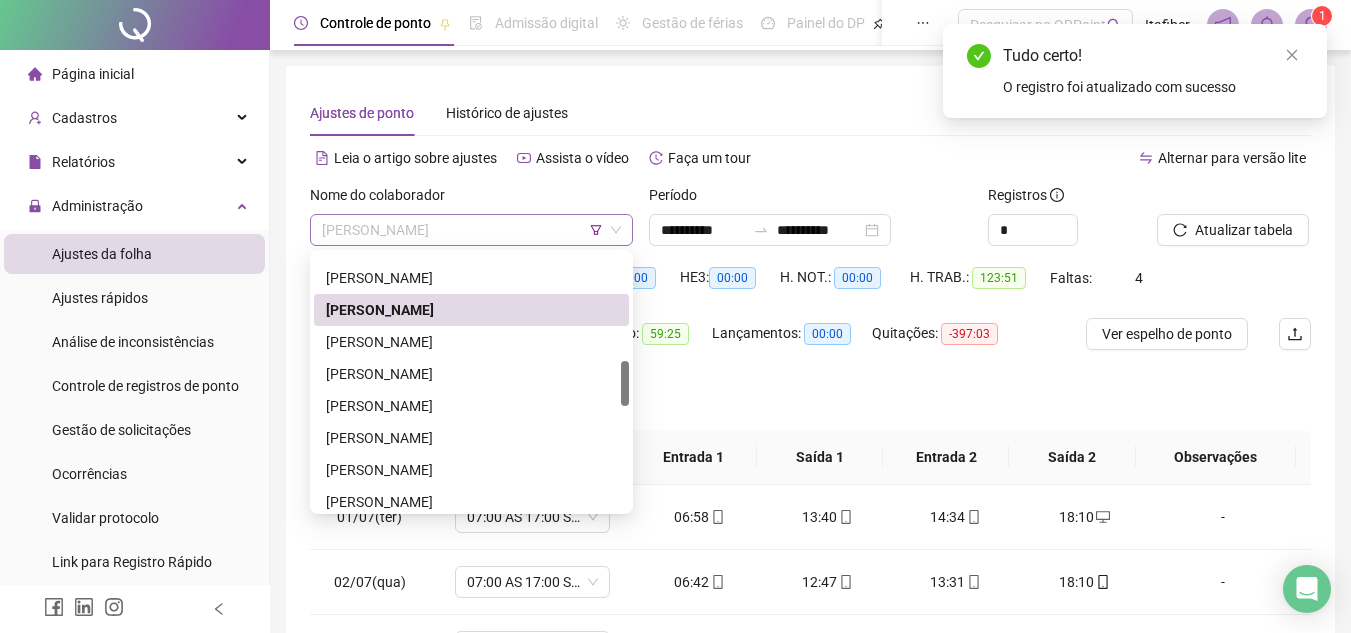 click on "[PERSON_NAME]" at bounding box center [471, 230] 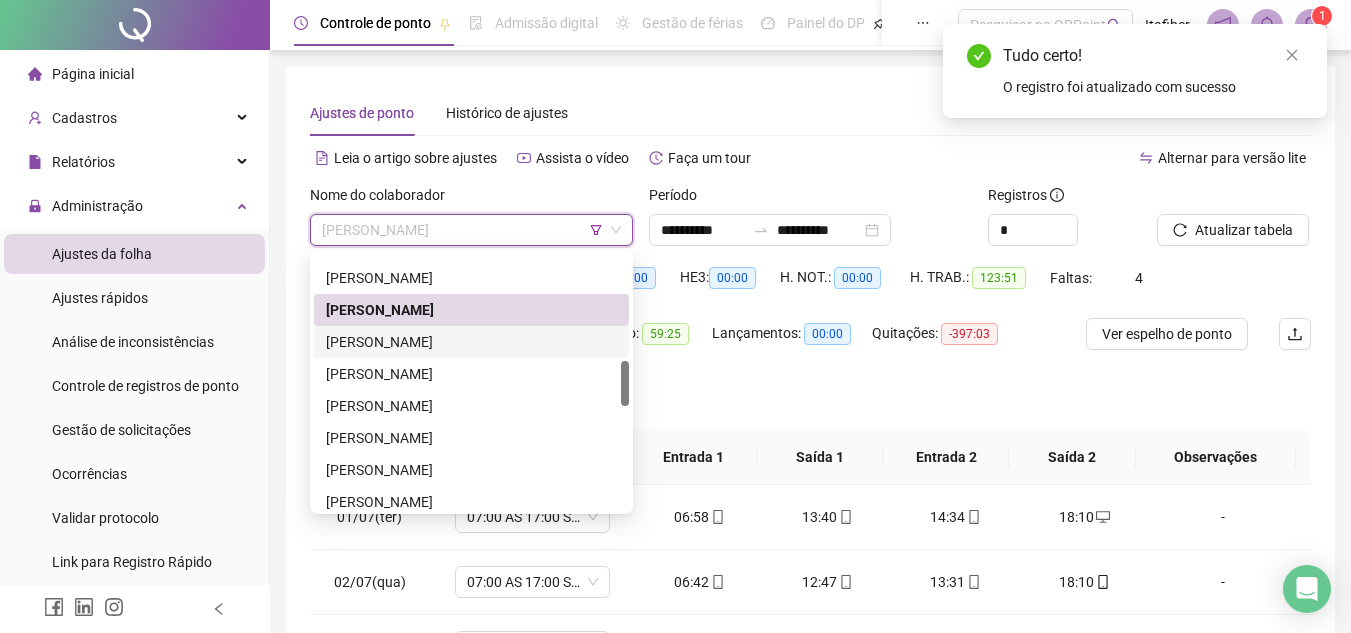 click on "[PERSON_NAME]" at bounding box center [471, 342] 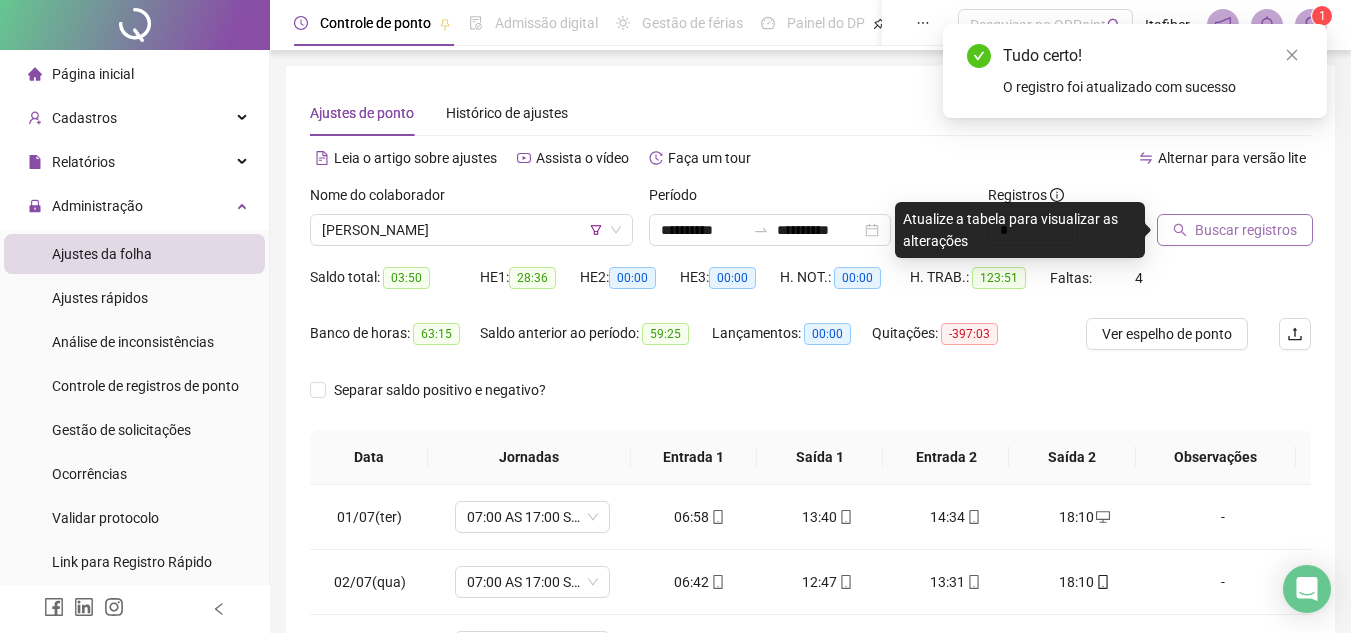 click on "Buscar registros" at bounding box center [1246, 230] 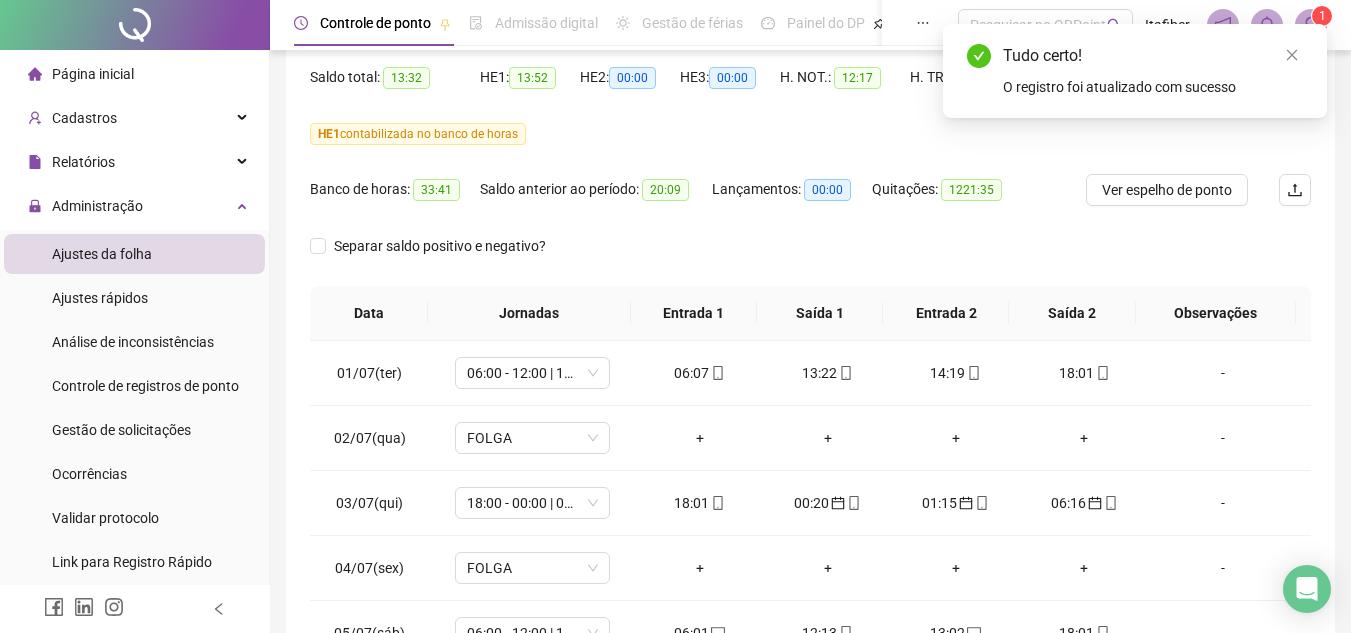 scroll, scrollTop: 400, scrollLeft: 0, axis: vertical 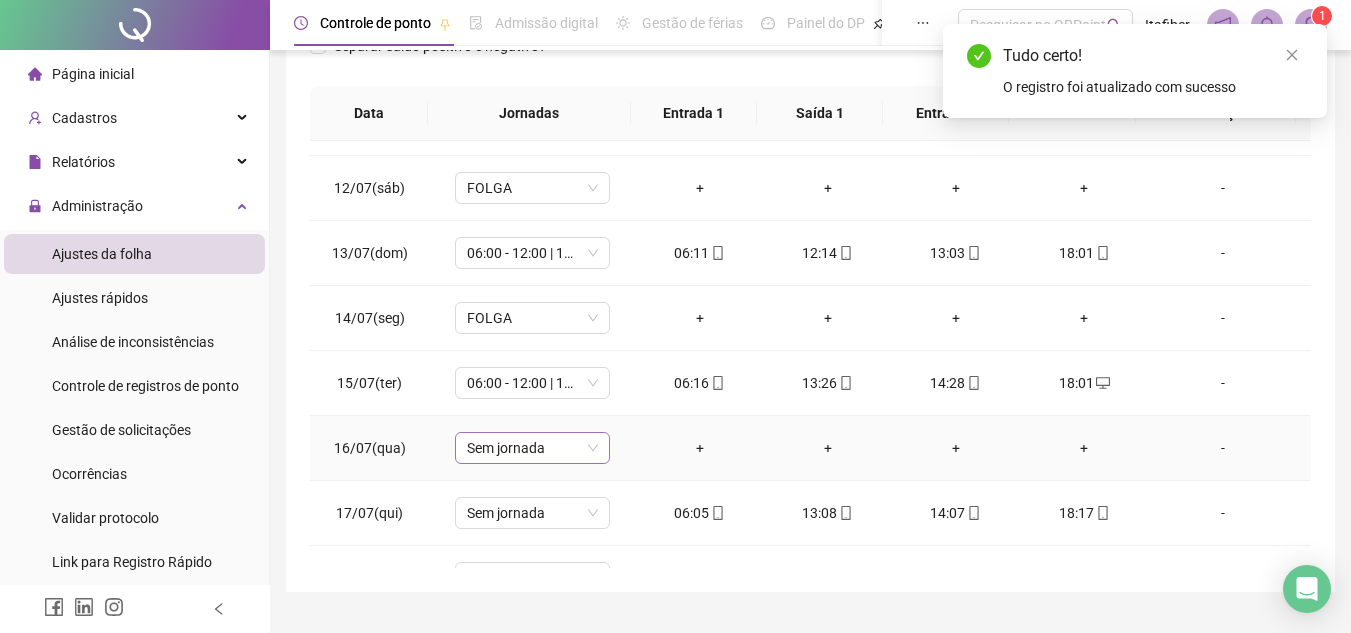 click on "Sem jornada" at bounding box center [532, 448] 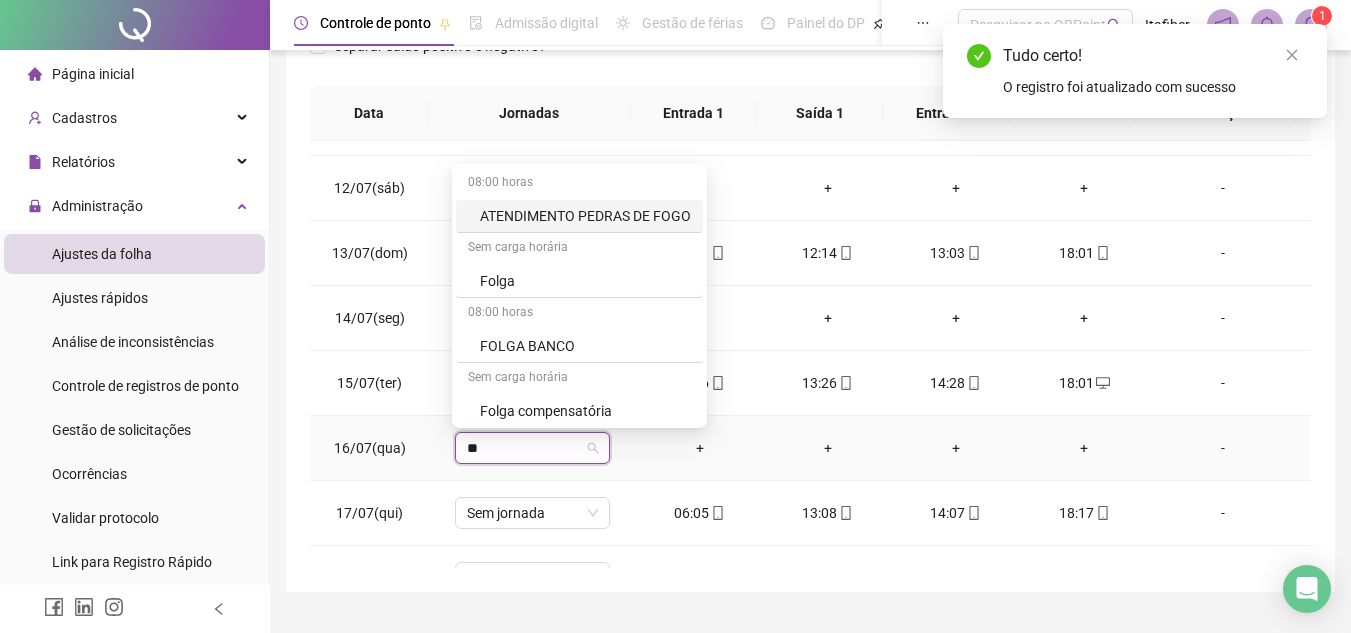 type on "***" 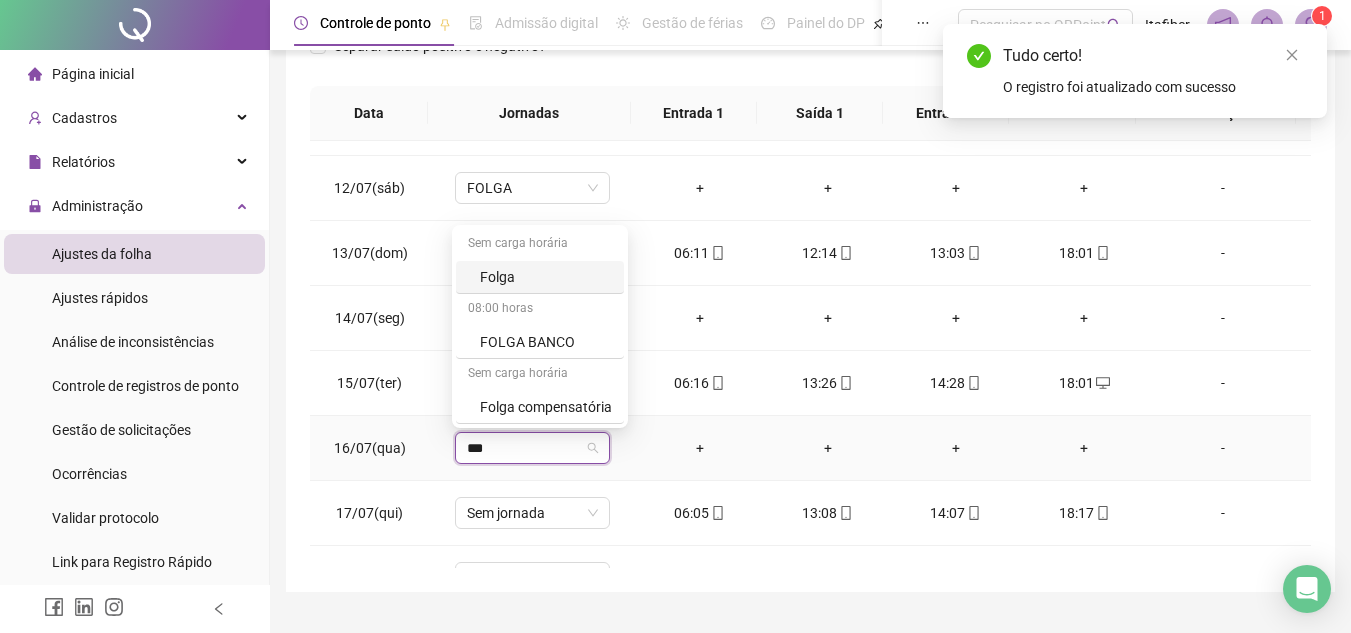 click on "Folga" at bounding box center (546, 277) 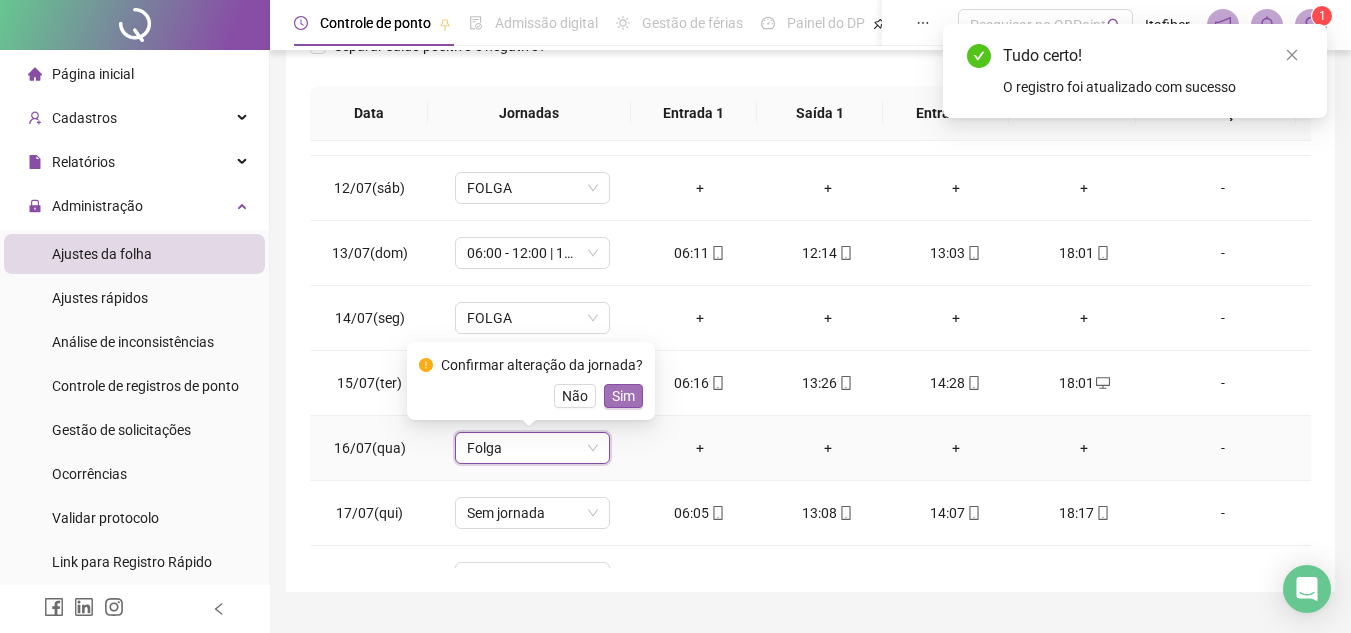 click on "Sim" at bounding box center (623, 396) 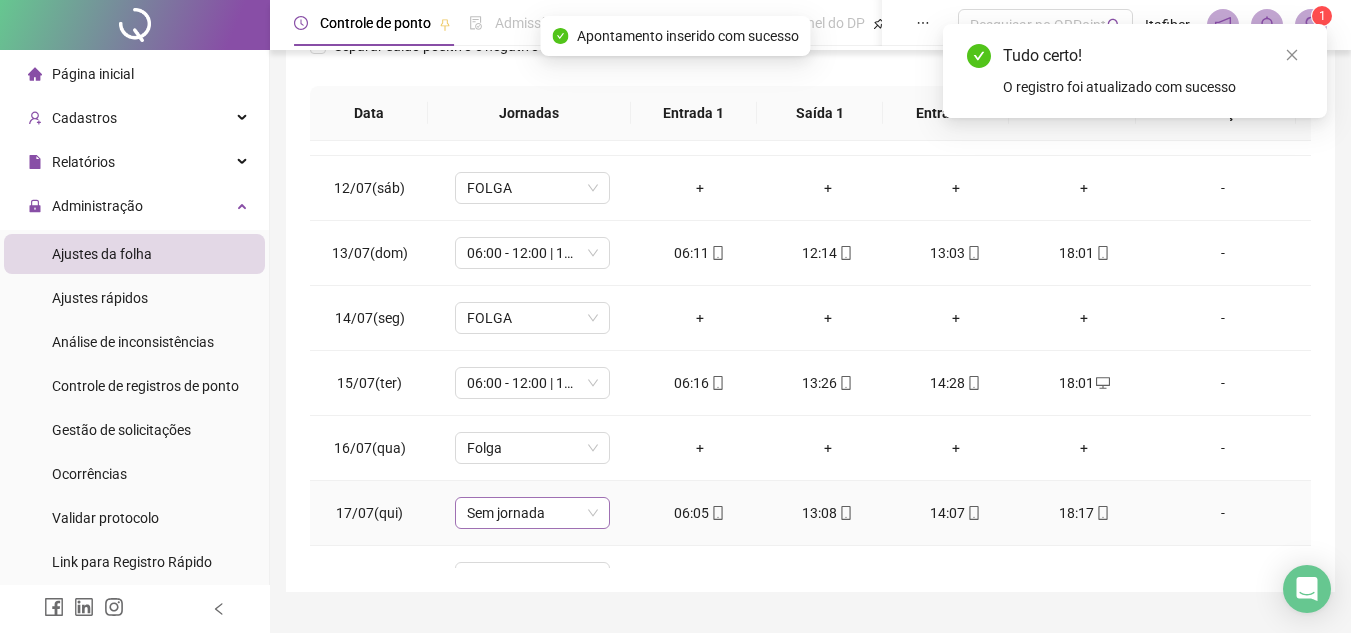 click on "Sem jornada" at bounding box center (532, 513) 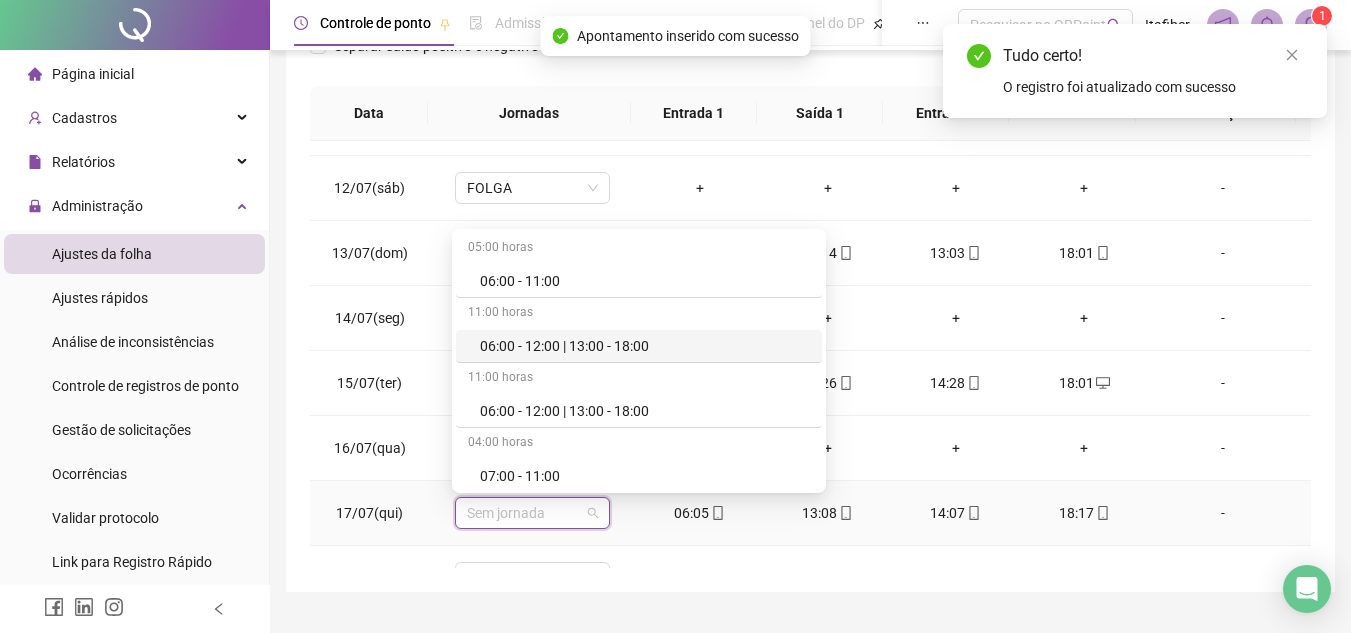 click on "06:00 - 12:00 | 13:00 - 18:00" at bounding box center [645, 346] 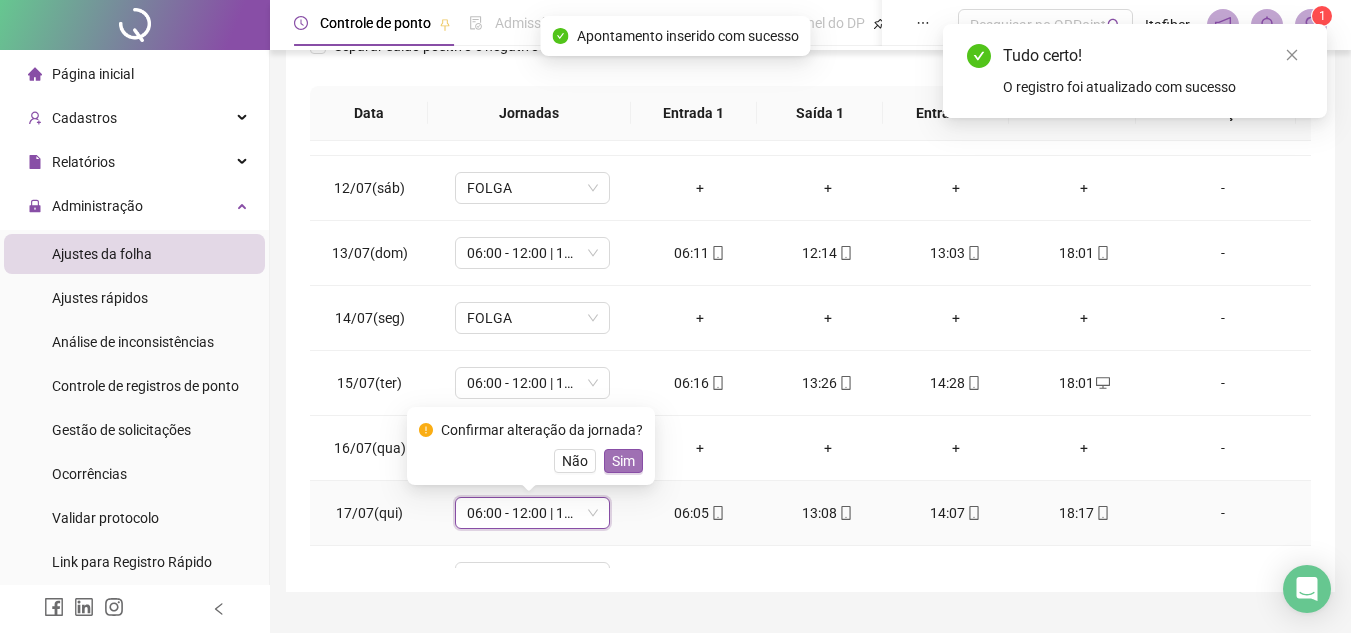 click on "Sim" at bounding box center [623, 461] 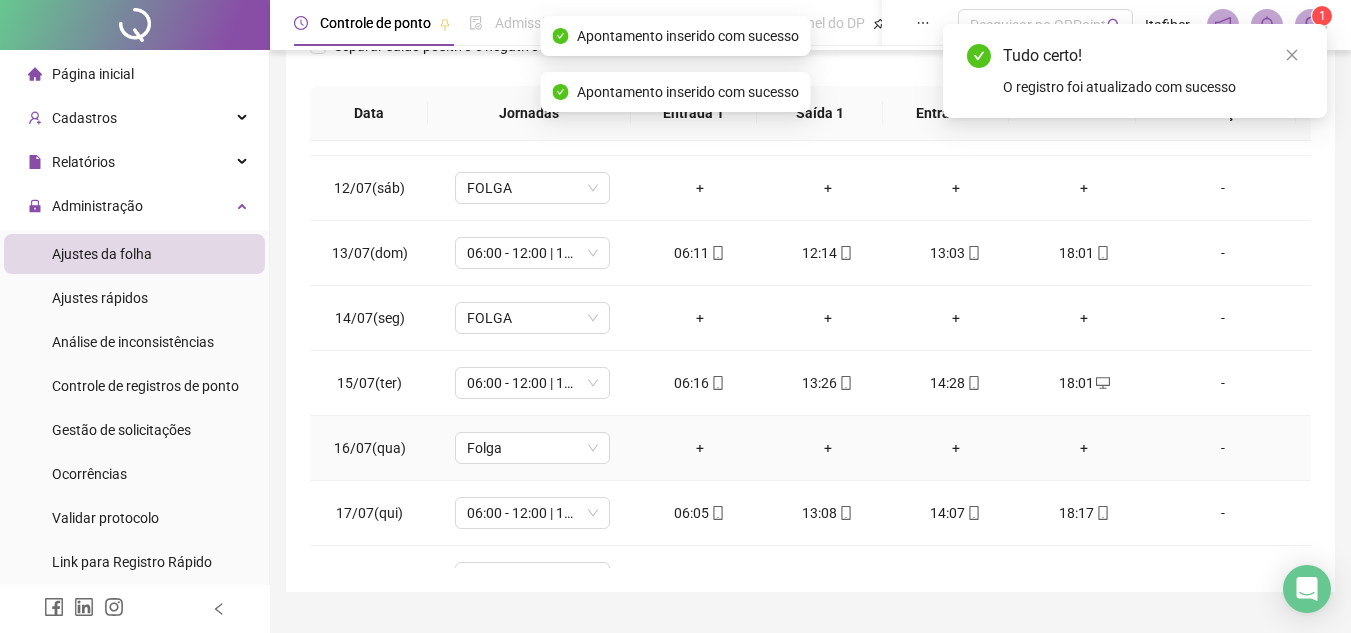 scroll, scrollTop: 743, scrollLeft: 0, axis: vertical 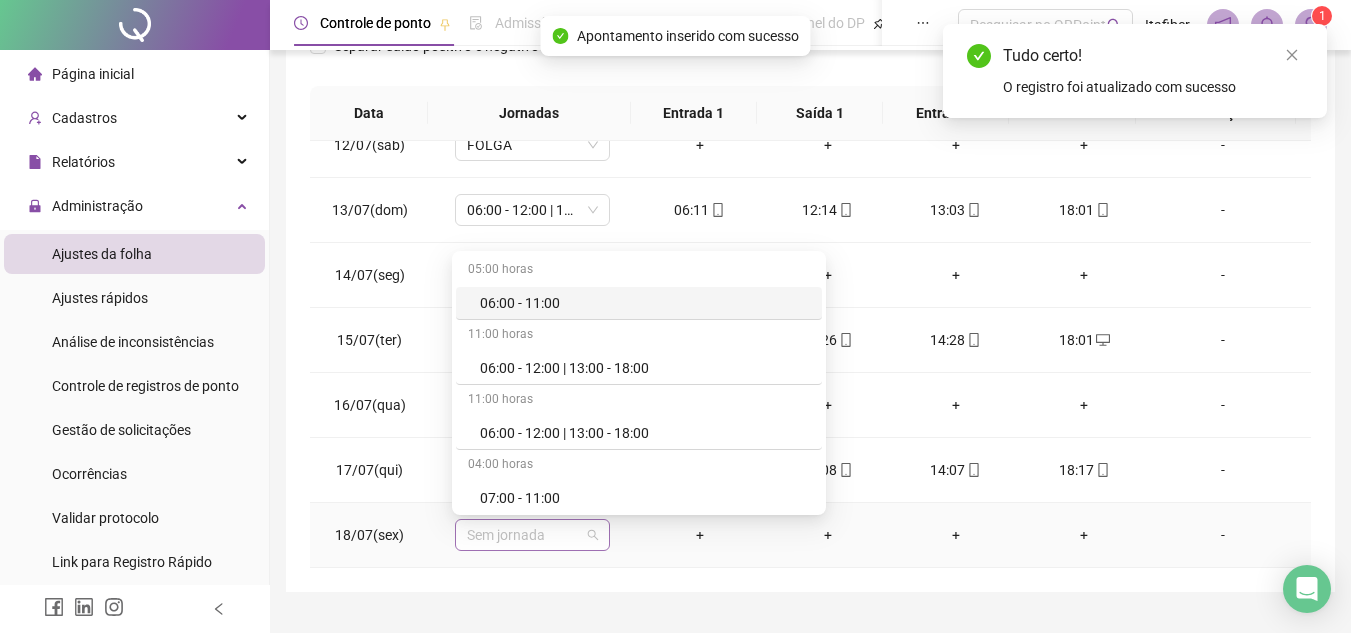 click on "Sem jornada" at bounding box center [532, 535] 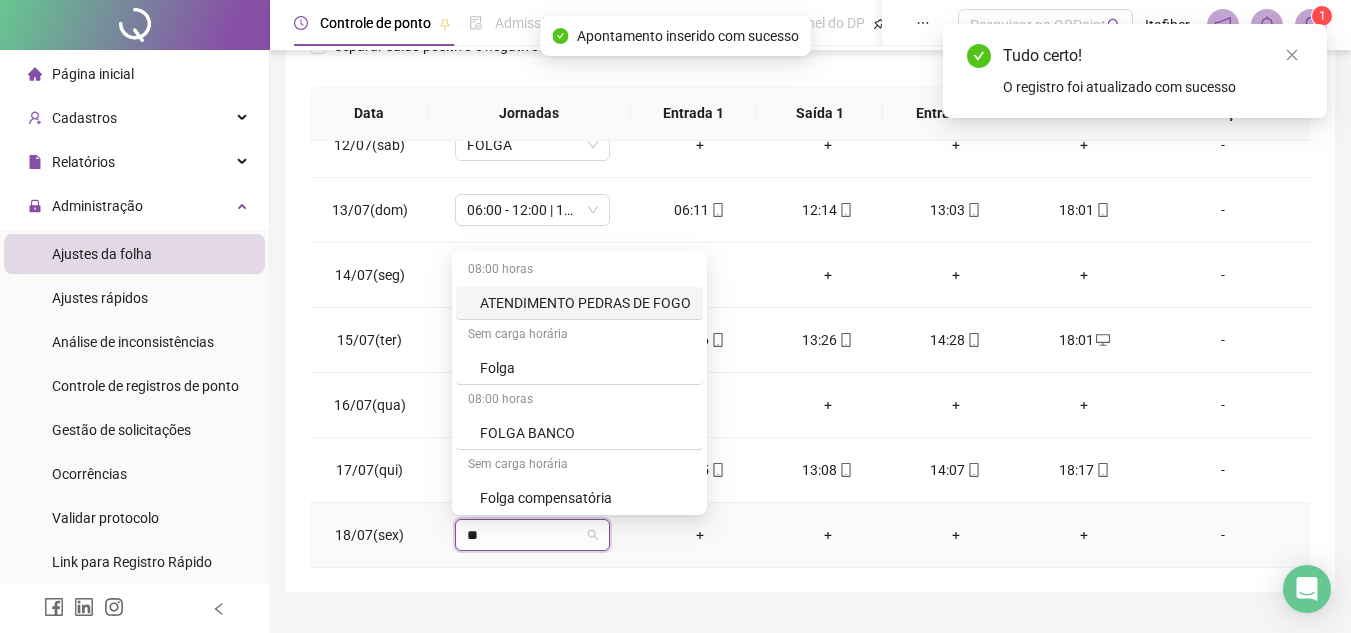 type on "***" 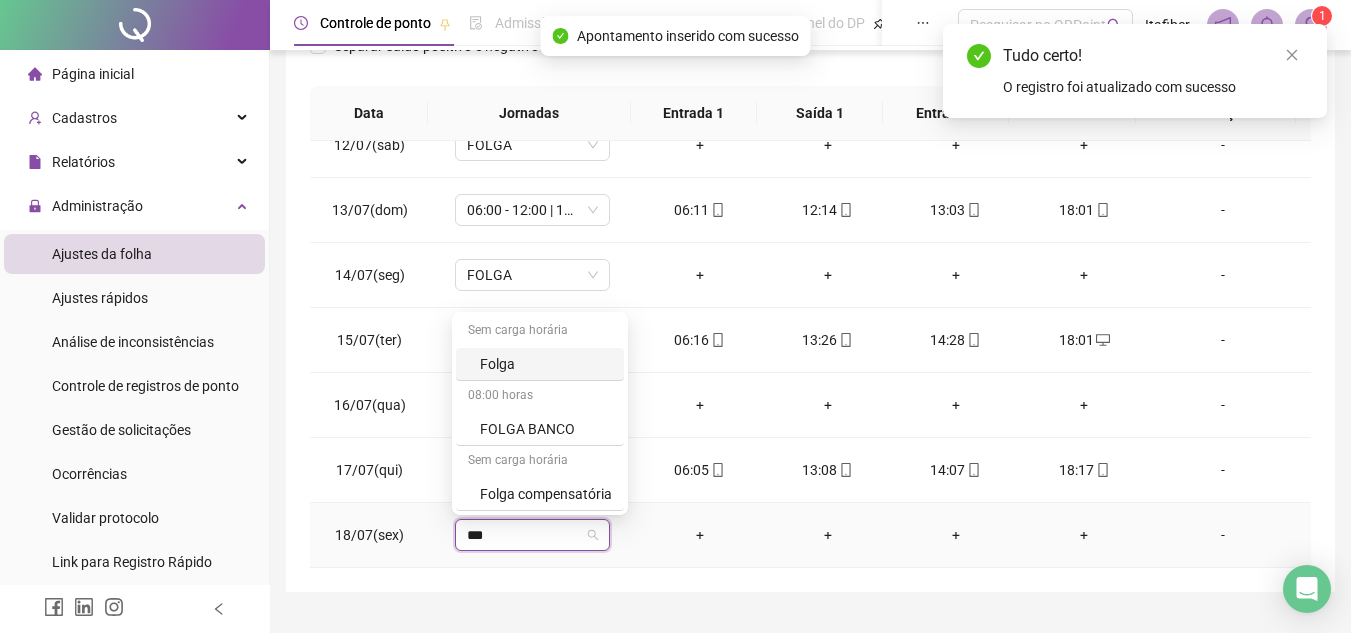 click on "Folga" at bounding box center [546, 364] 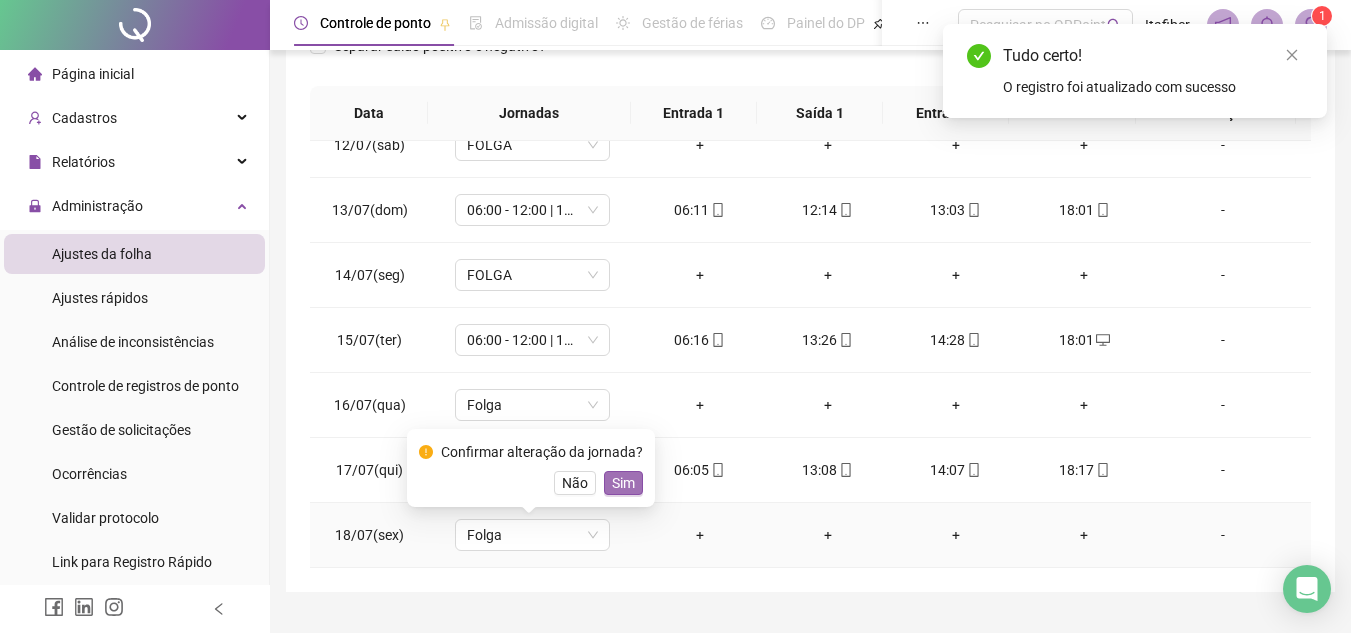 click on "Sim" at bounding box center [623, 483] 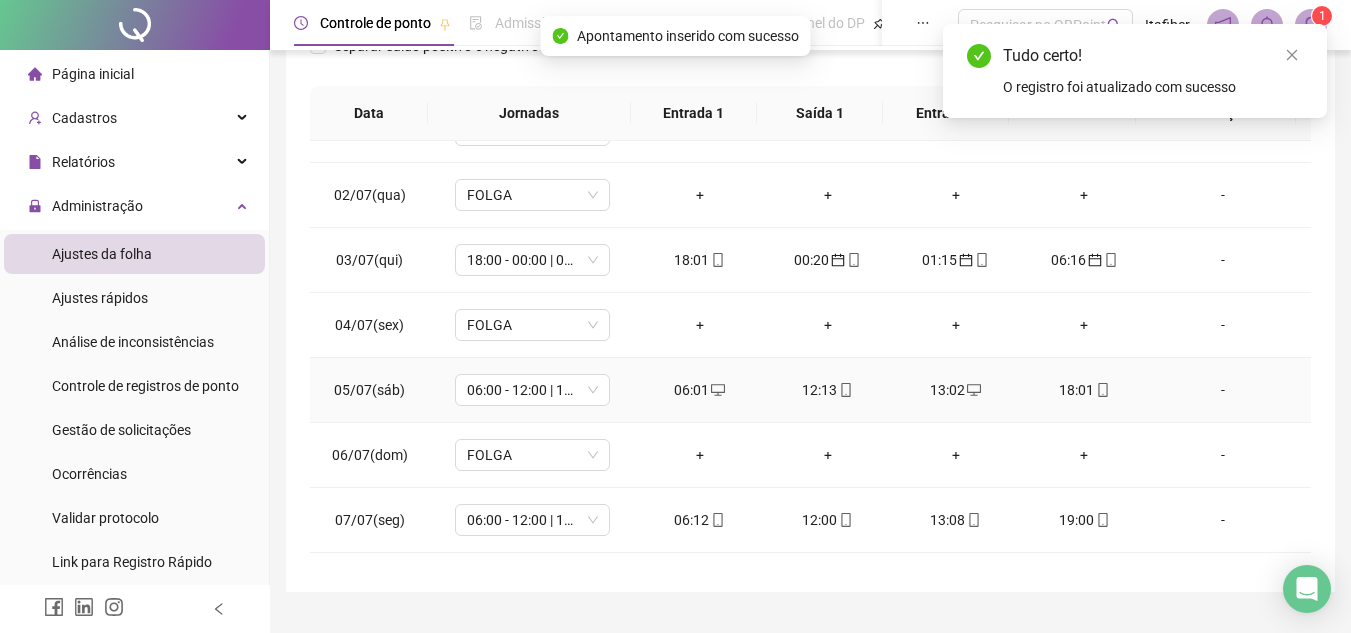 scroll, scrollTop: 0, scrollLeft: 0, axis: both 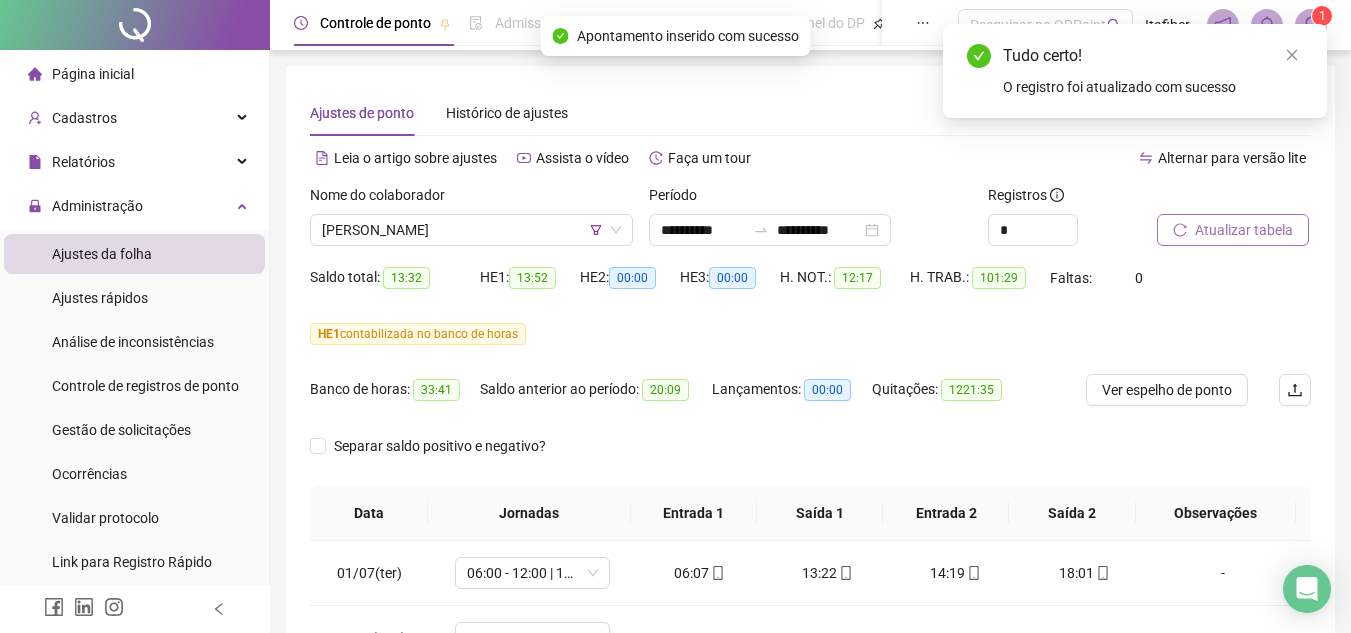 click on "Atualizar tabela" at bounding box center [1244, 230] 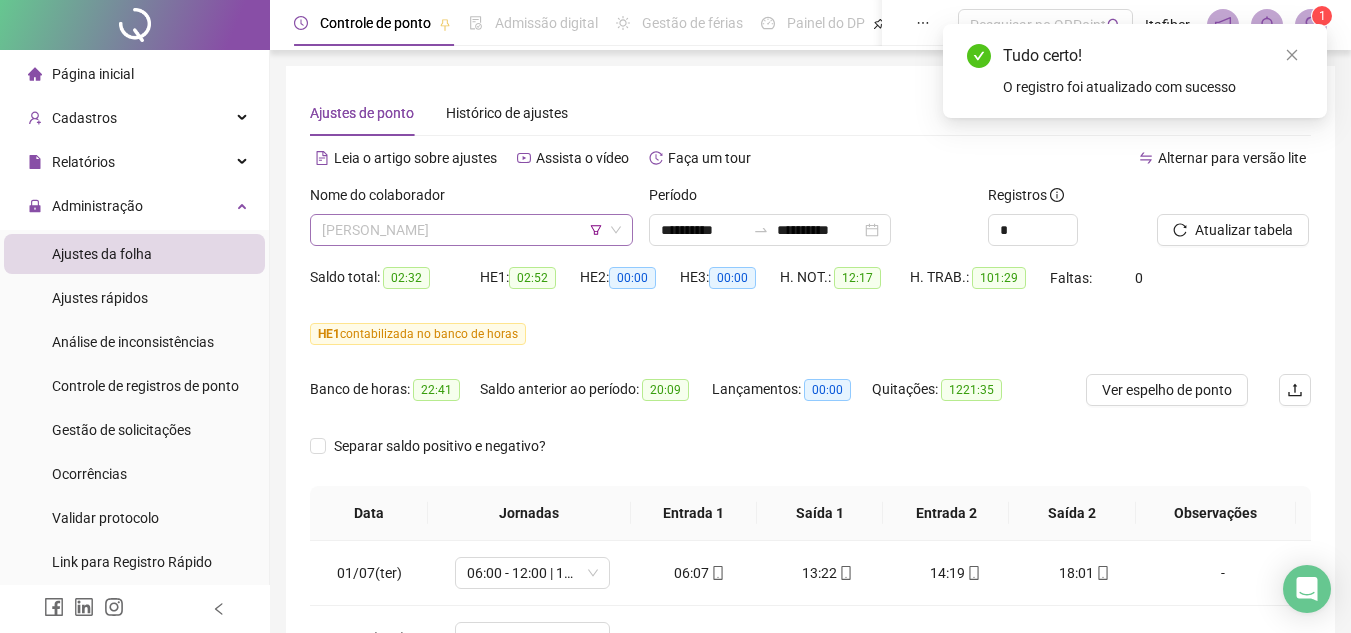 click on "[PERSON_NAME]" at bounding box center [471, 230] 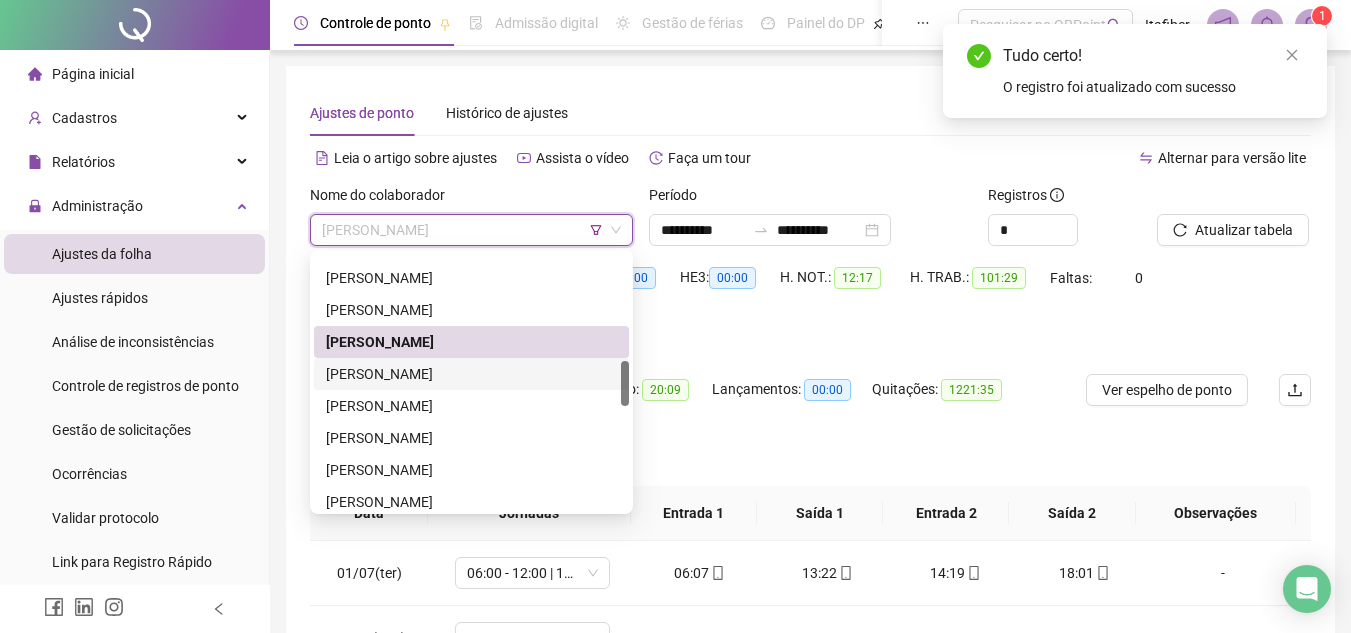 click on "[PERSON_NAME]" at bounding box center (471, 374) 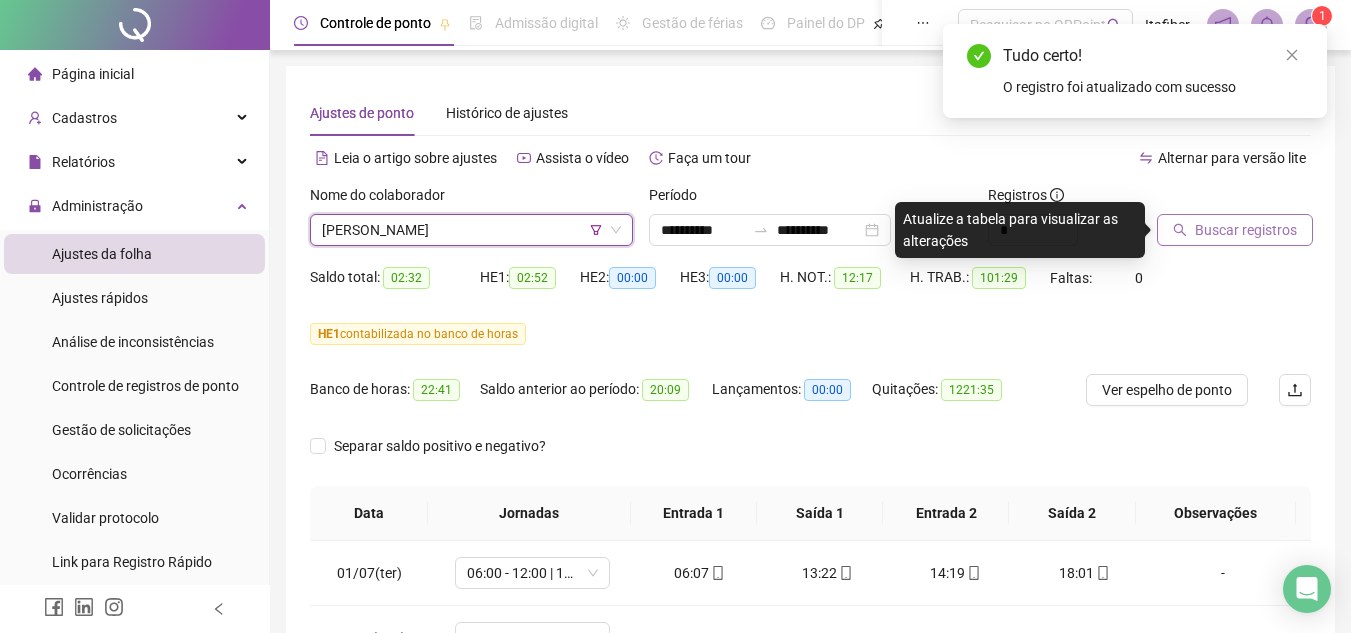 click on "Buscar registros" at bounding box center (1235, 230) 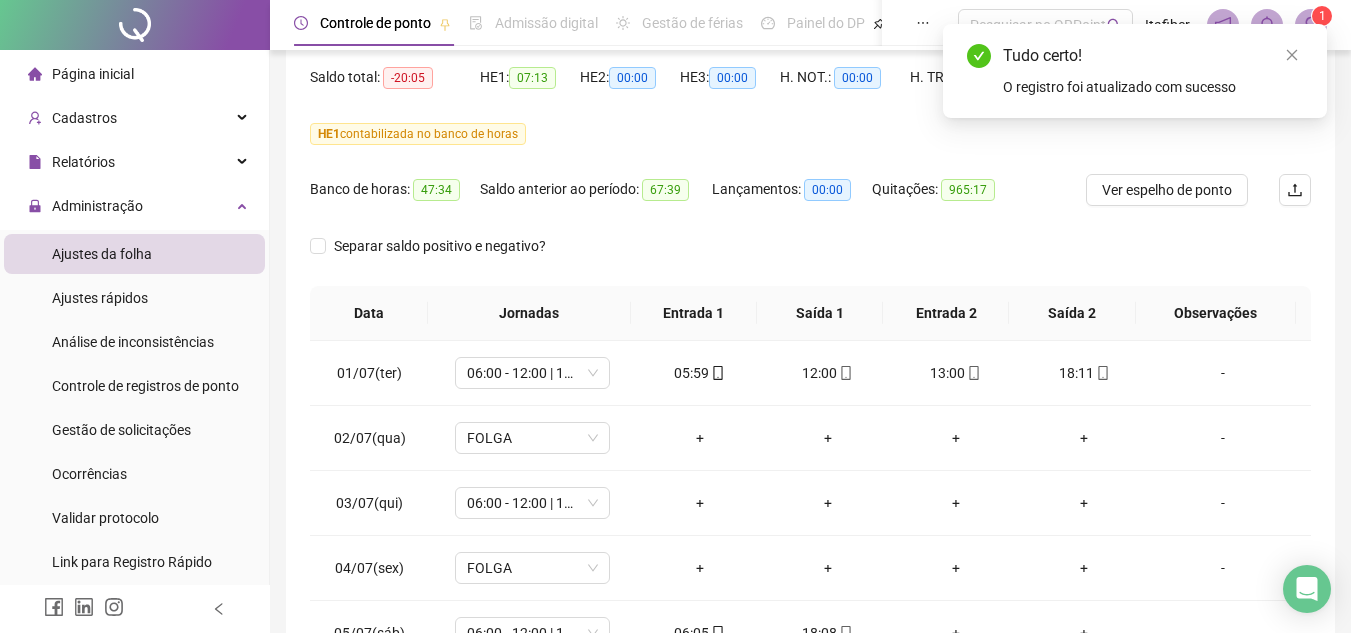 scroll, scrollTop: 300, scrollLeft: 0, axis: vertical 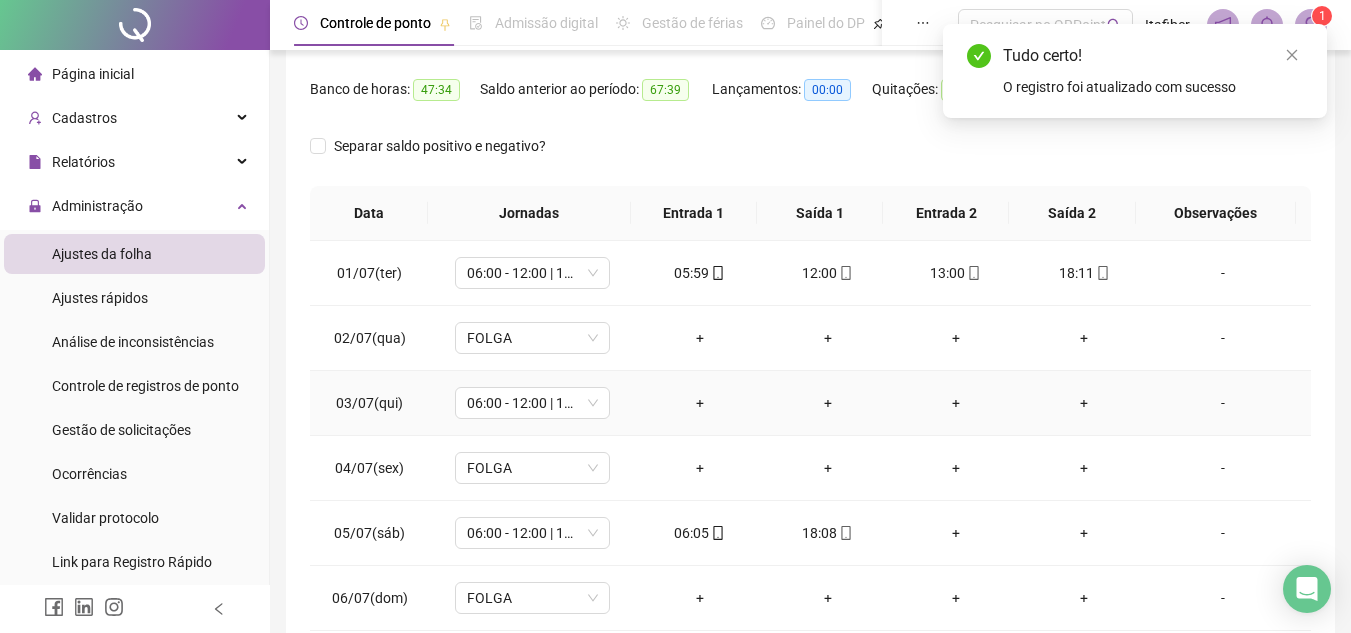 click on "+" at bounding box center [700, 403] 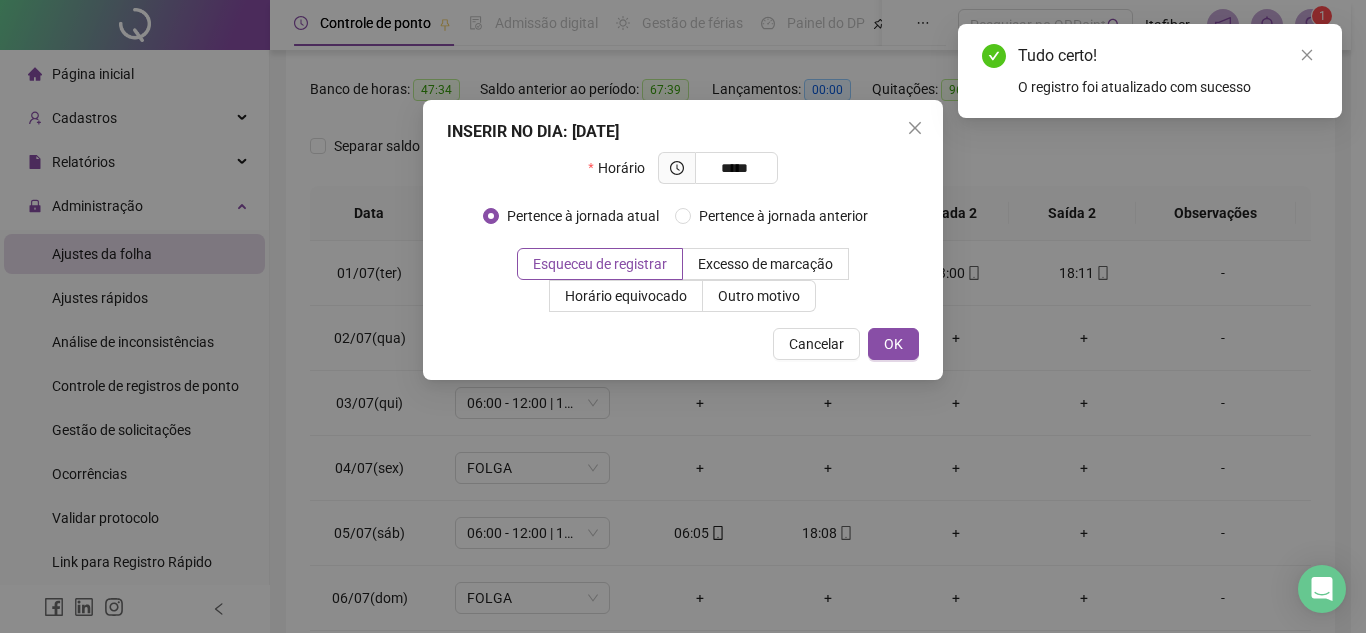 type on "*****" 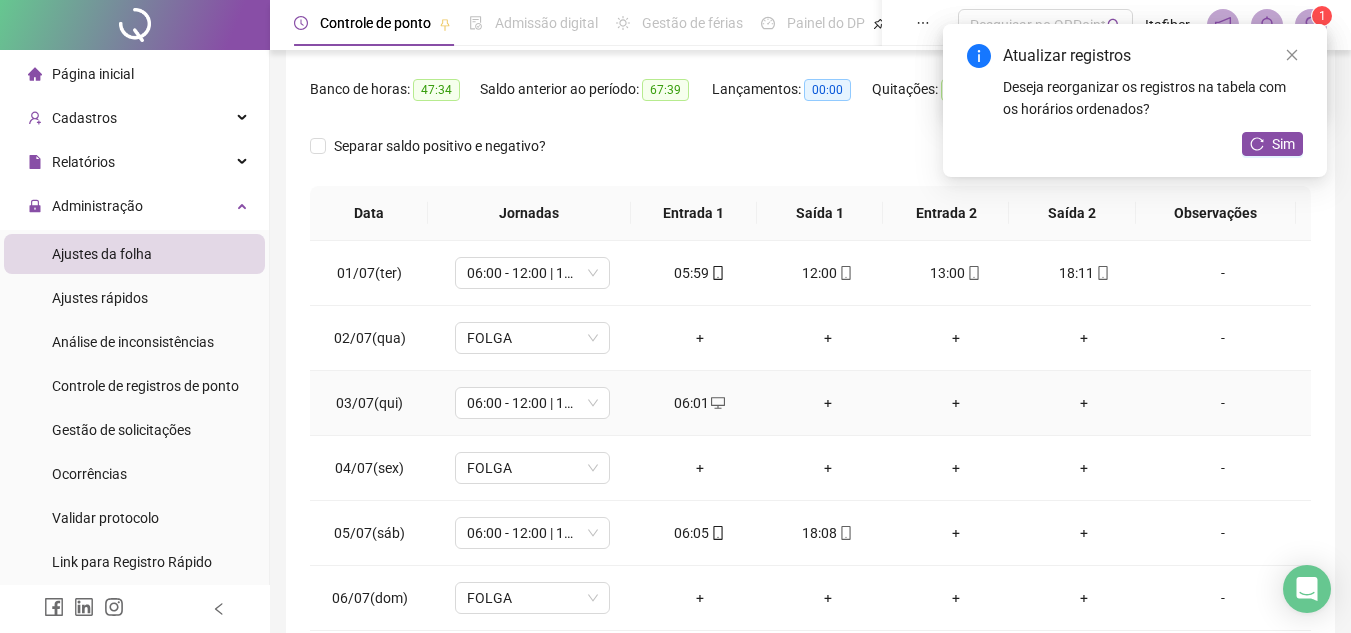 click on "+" at bounding box center [828, 403] 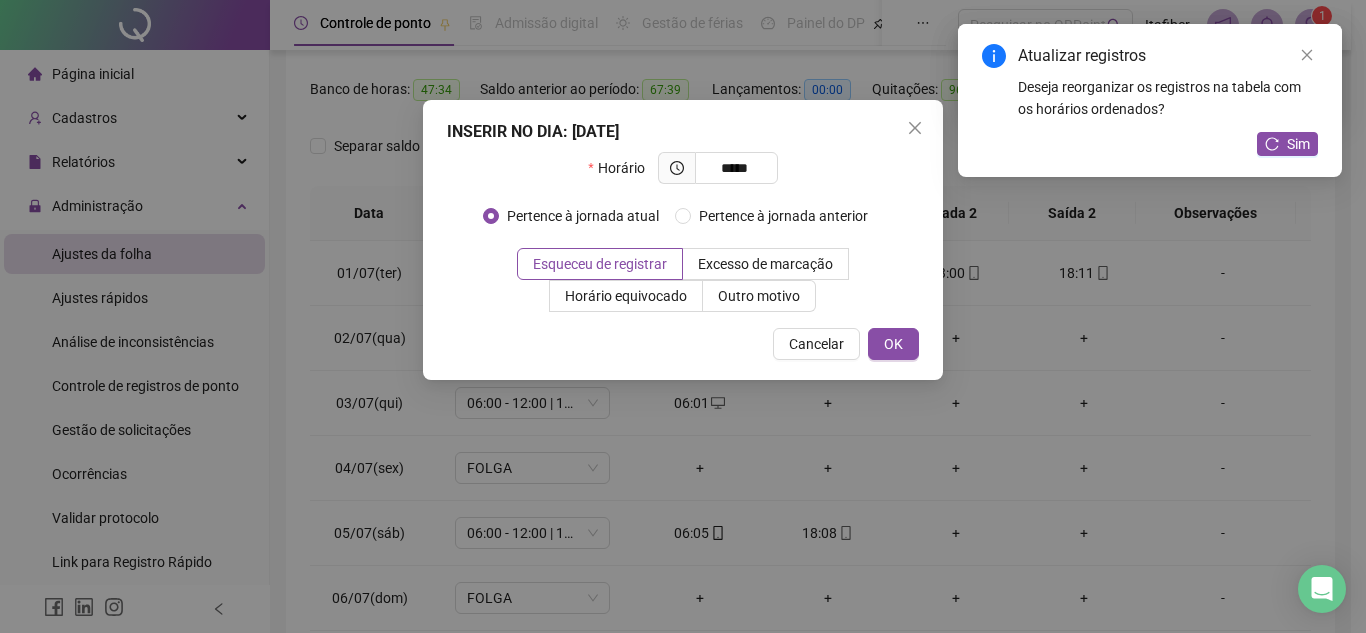 type on "*****" 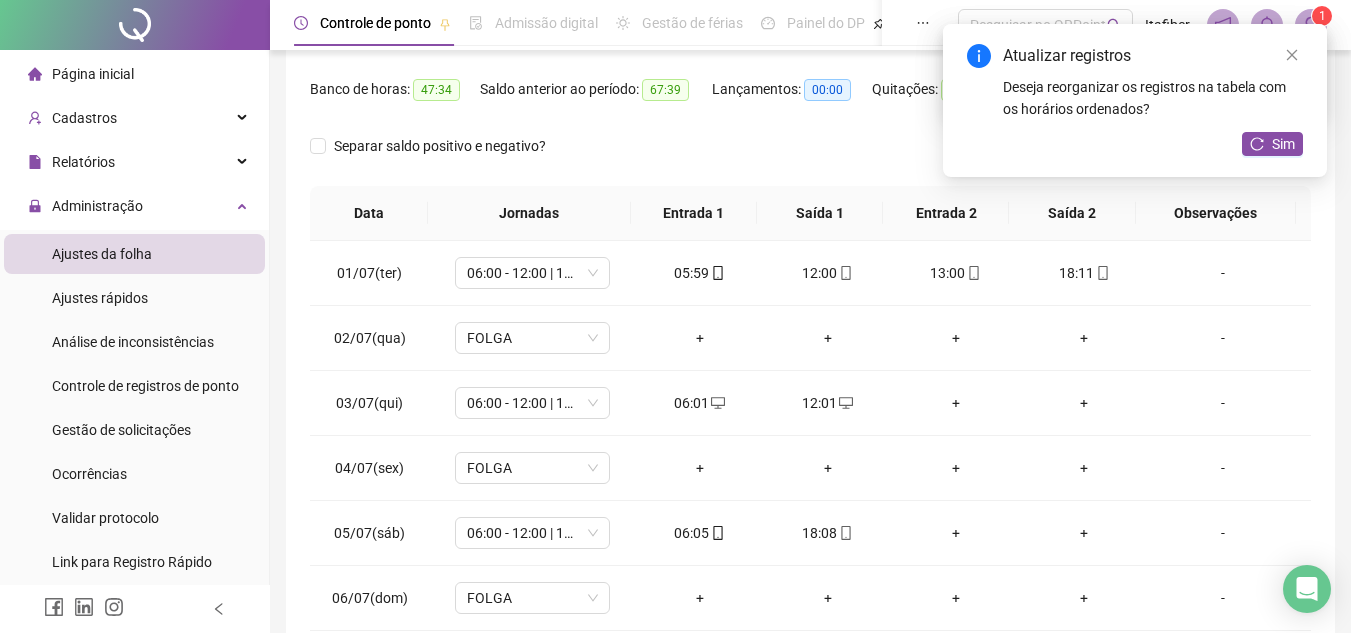 click on "+" at bounding box center (956, 403) 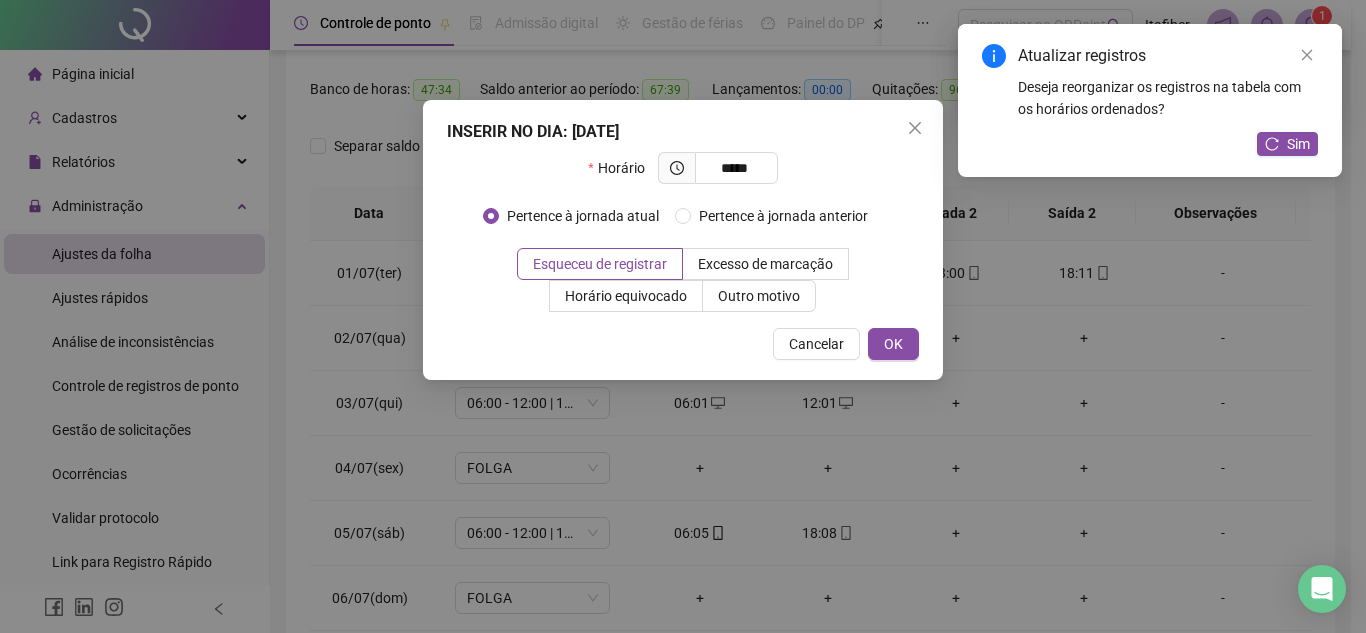 type on "*****" 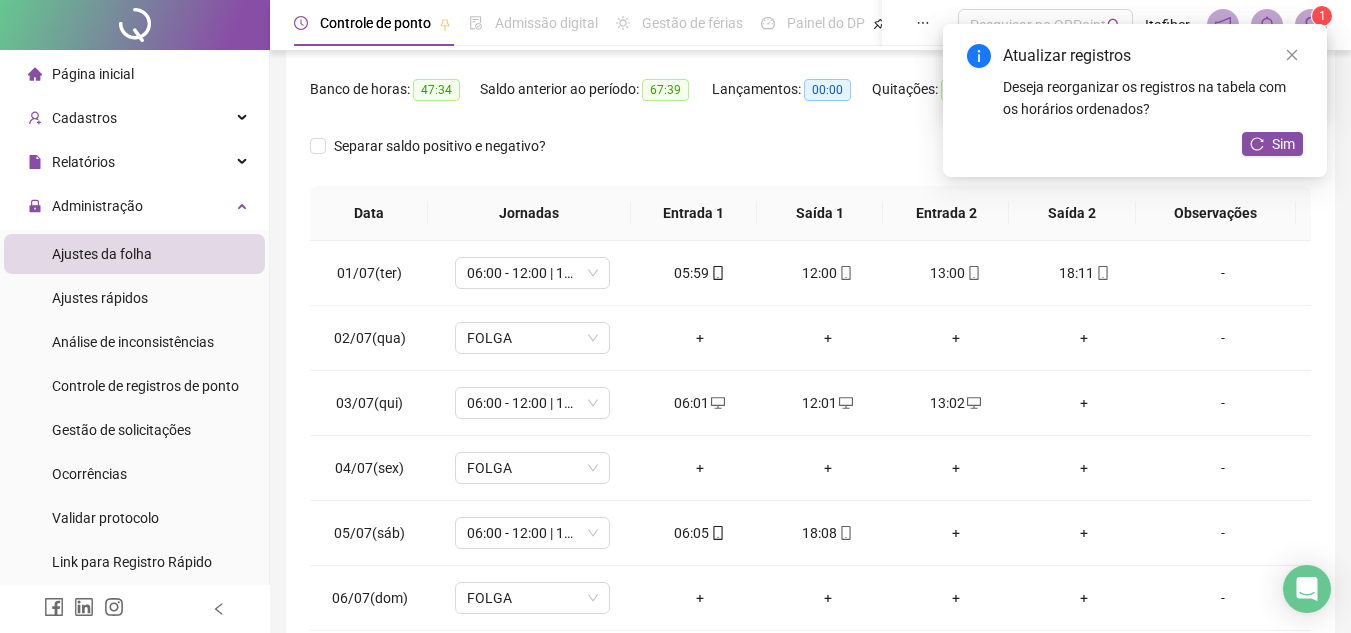 click on "+" at bounding box center (1084, 403) 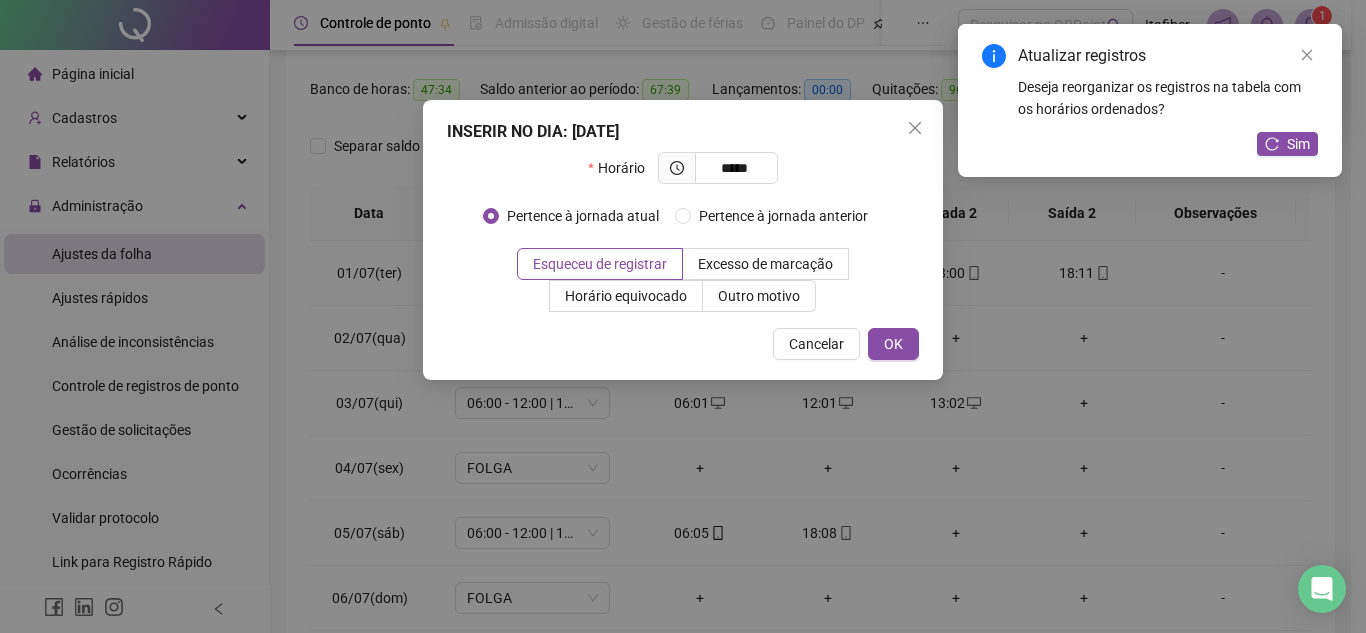 type on "*****" 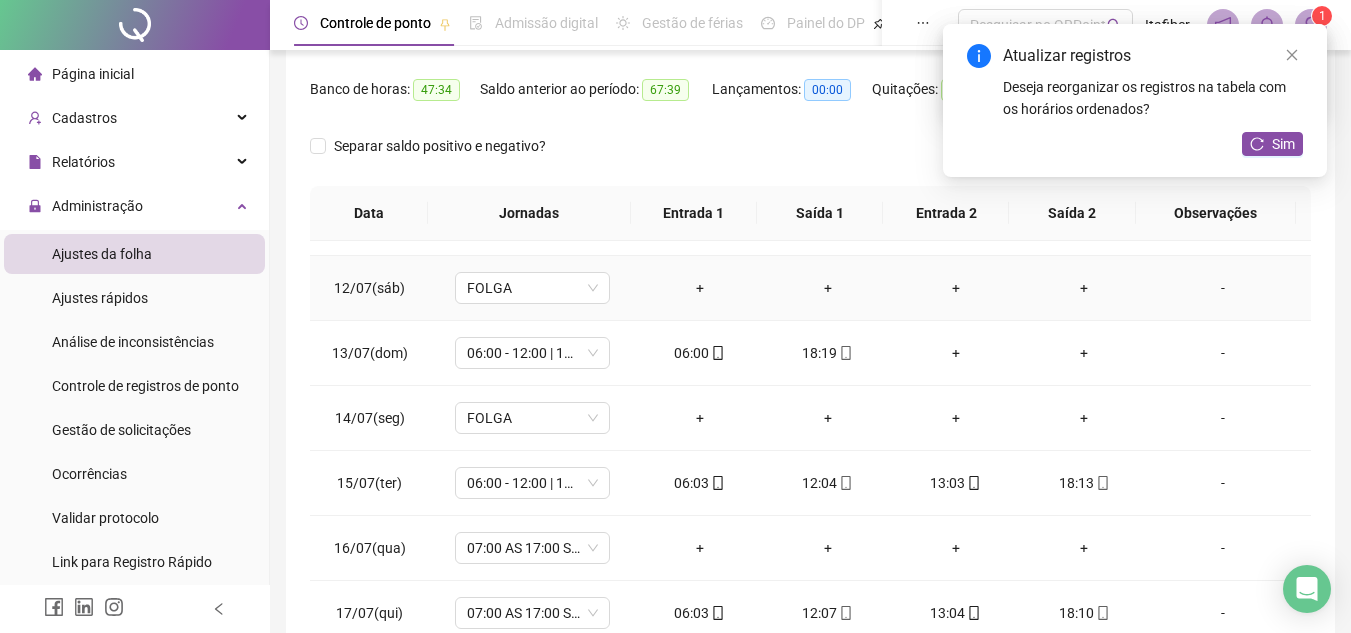 scroll, scrollTop: 743, scrollLeft: 0, axis: vertical 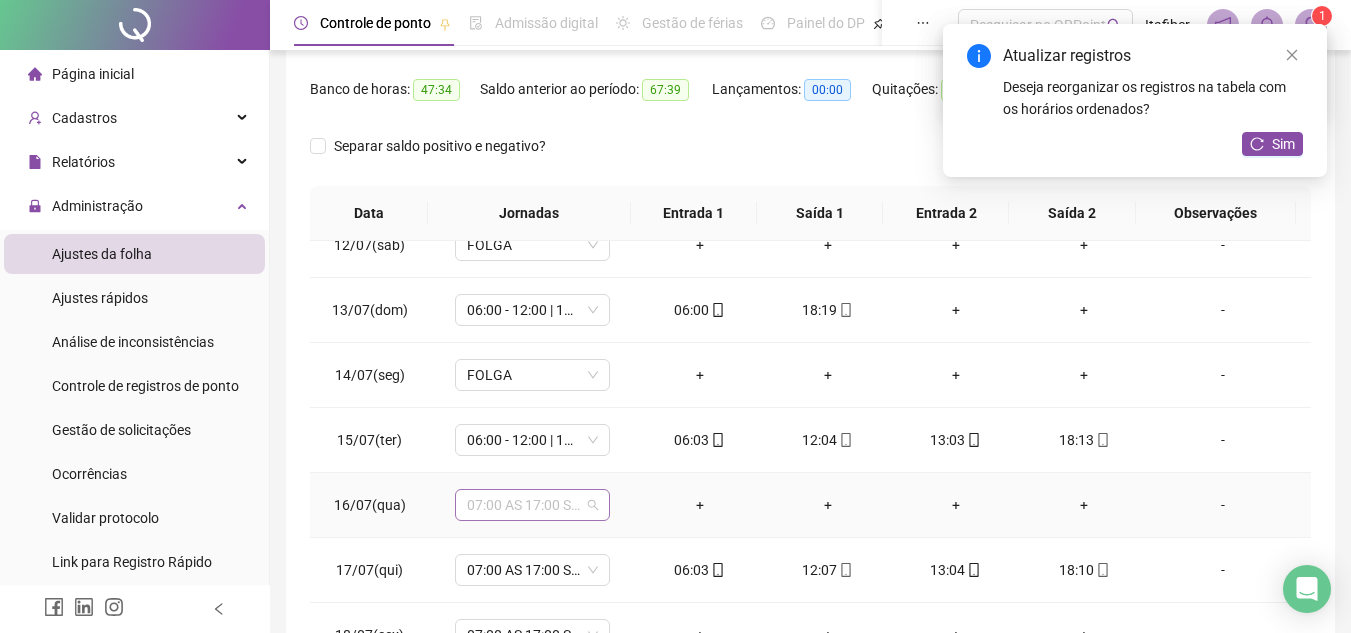 click on "07:00 AS 17:00 SEG. A SEXT" at bounding box center [532, 505] 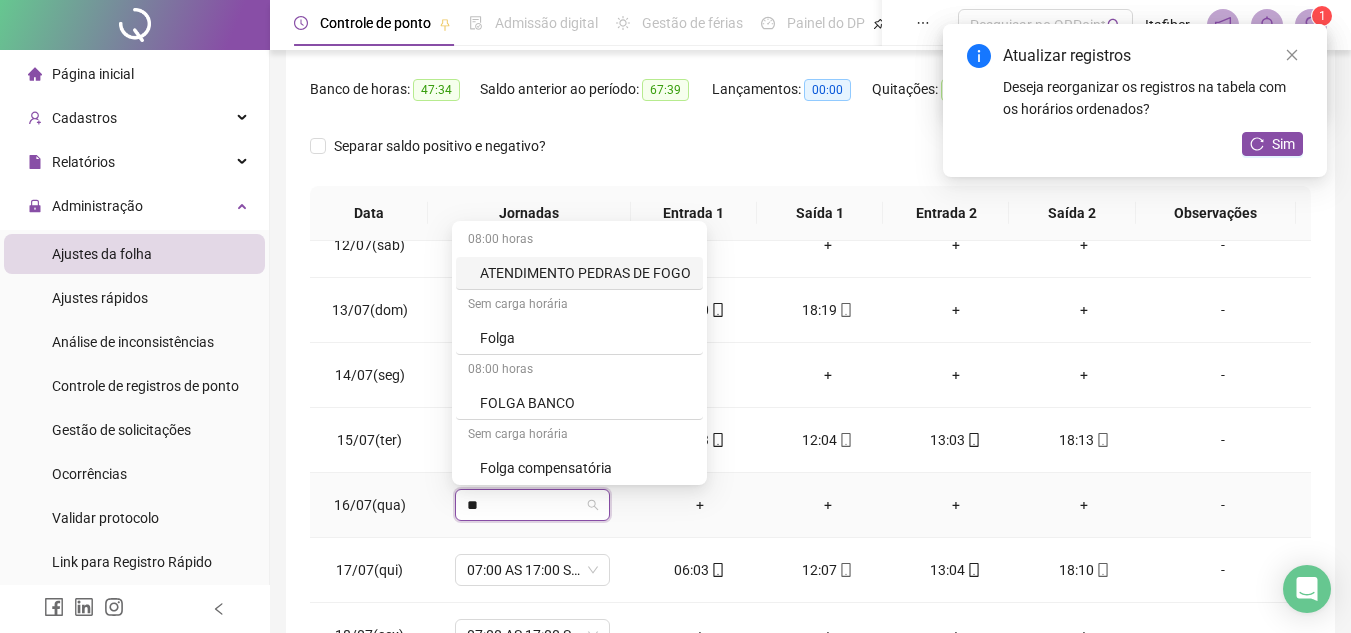 type on "***" 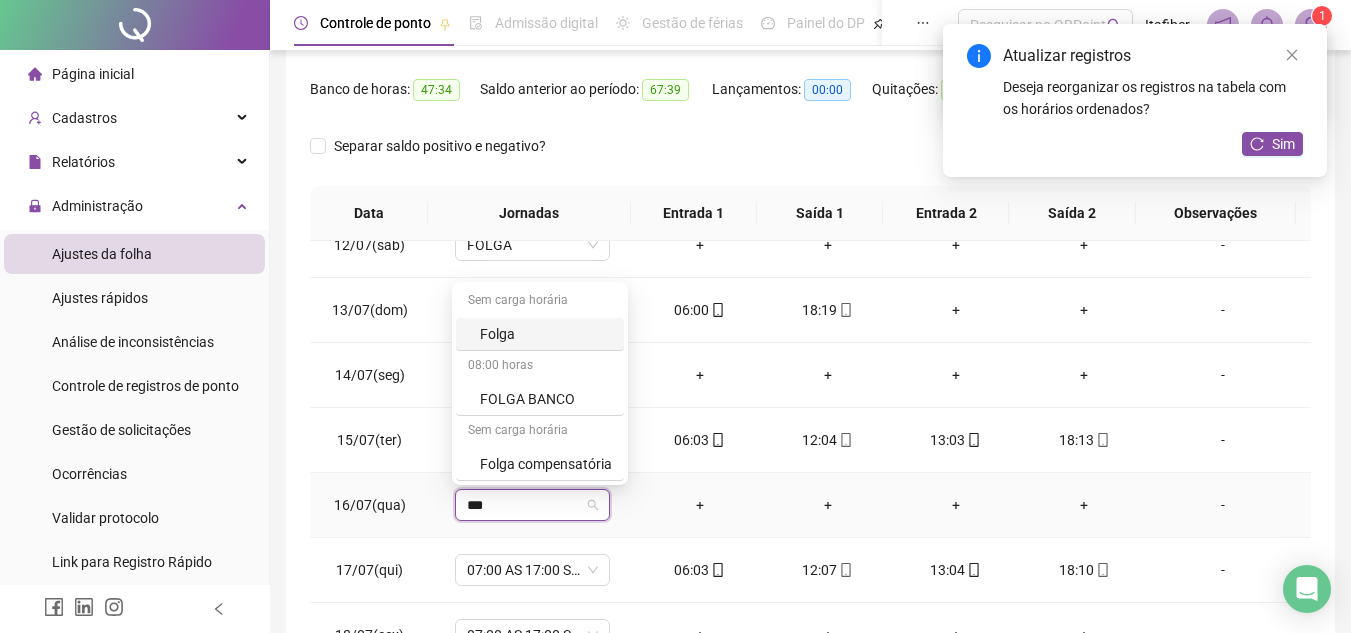 drag, startPoint x: 539, startPoint y: 309, endPoint x: 544, endPoint y: 335, distance: 26.476404 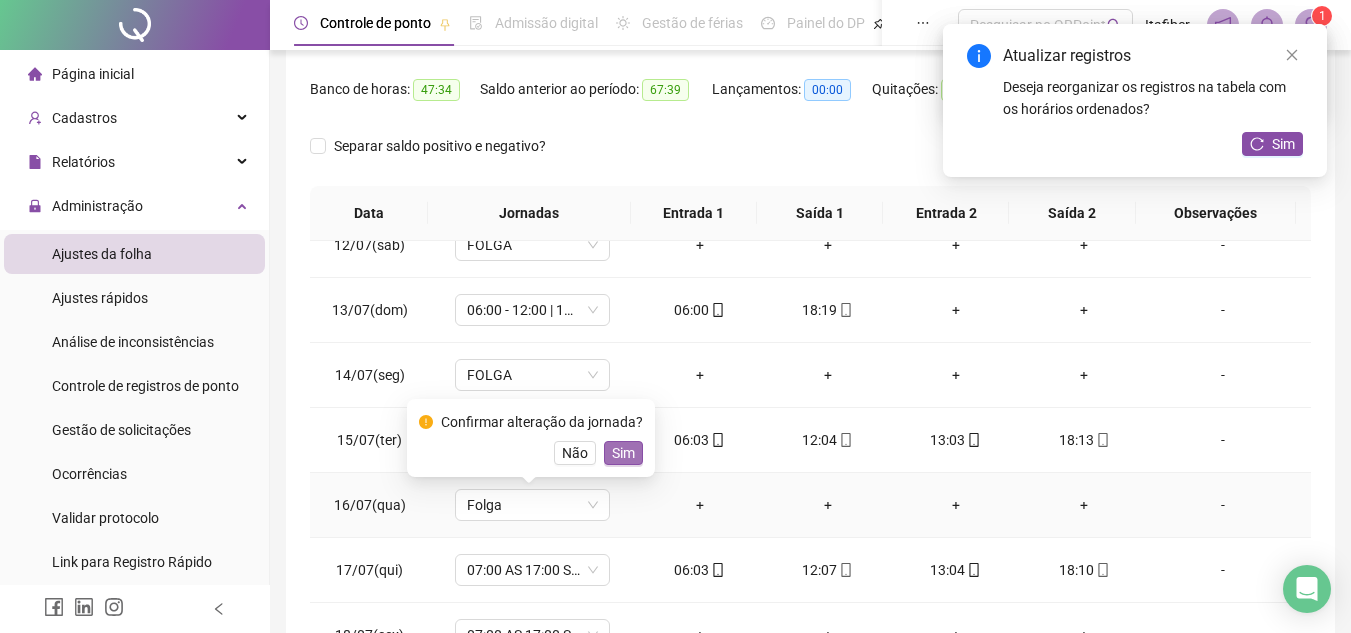 click on "Sim" at bounding box center (623, 453) 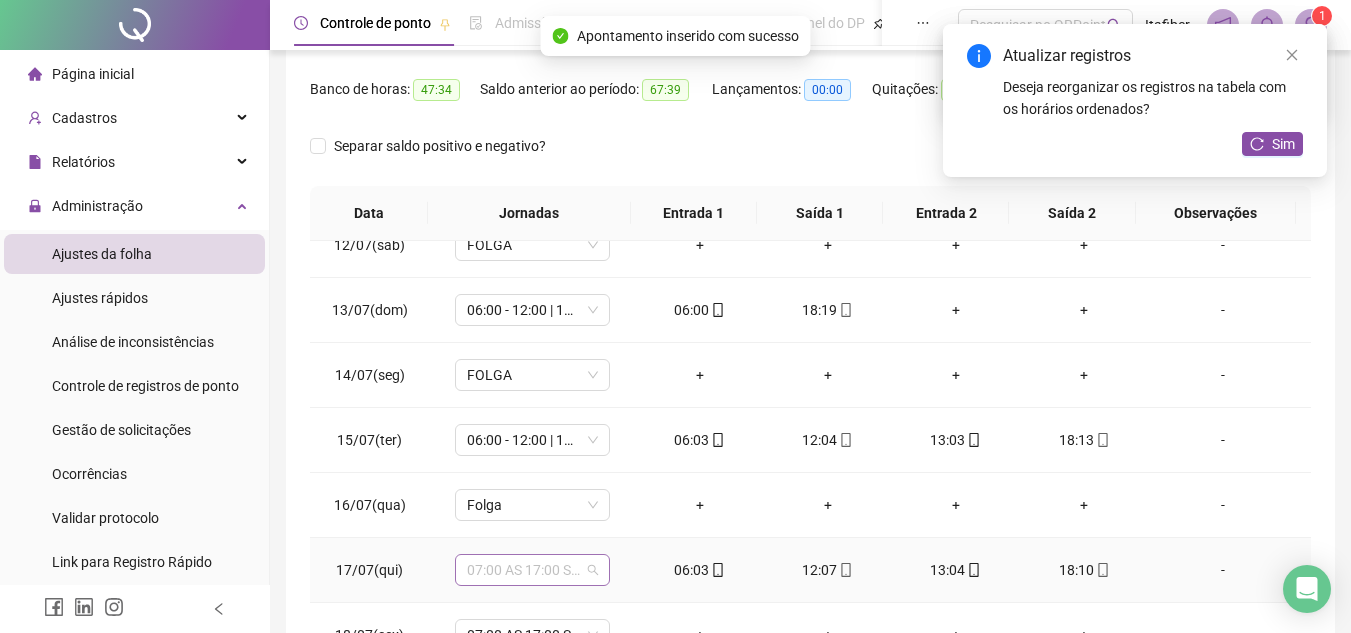 click on "07:00 AS 17:00 SEG. A SEXT" at bounding box center [532, 570] 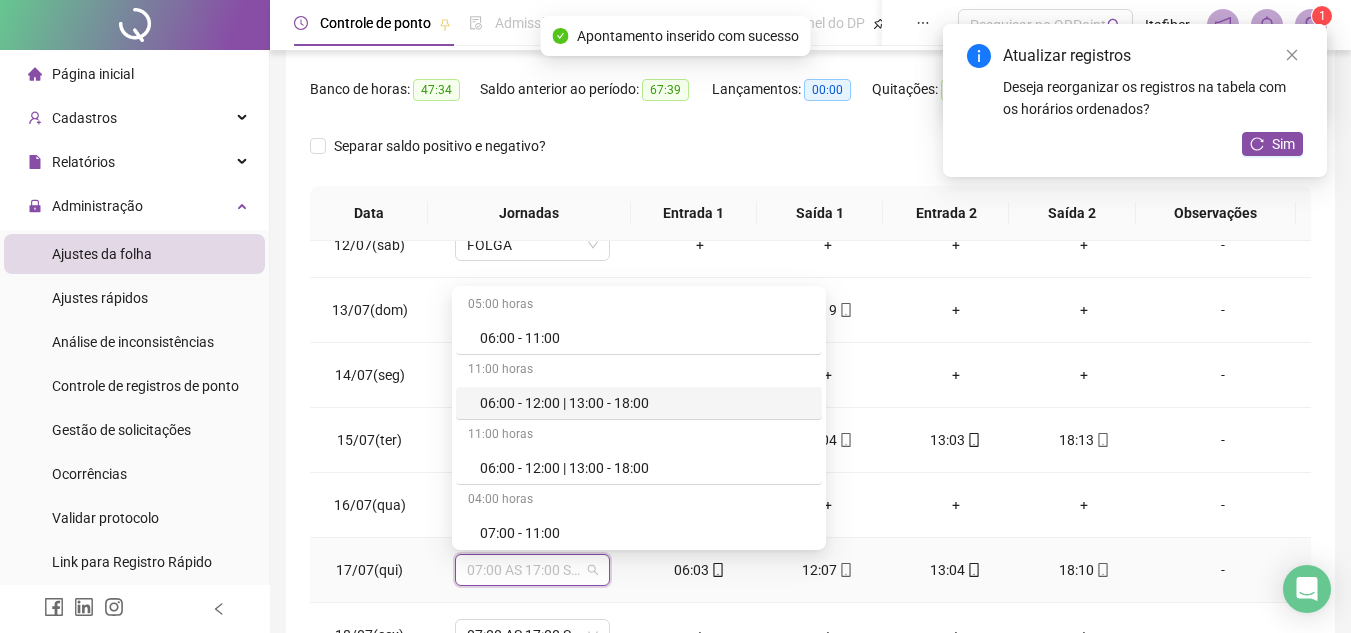 click on "06:00 - 12:00 | 13:00 - 18:00" at bounding box center (645, 403) 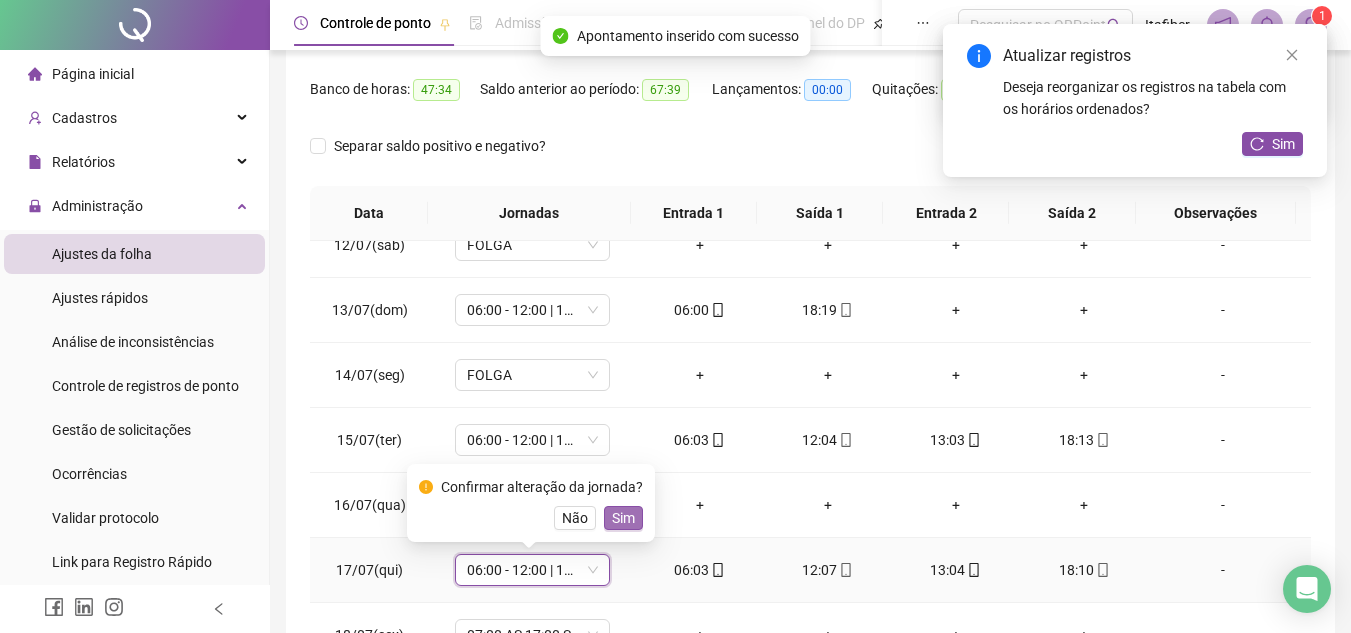 click on "Sim" at bounding box center (623, 518) 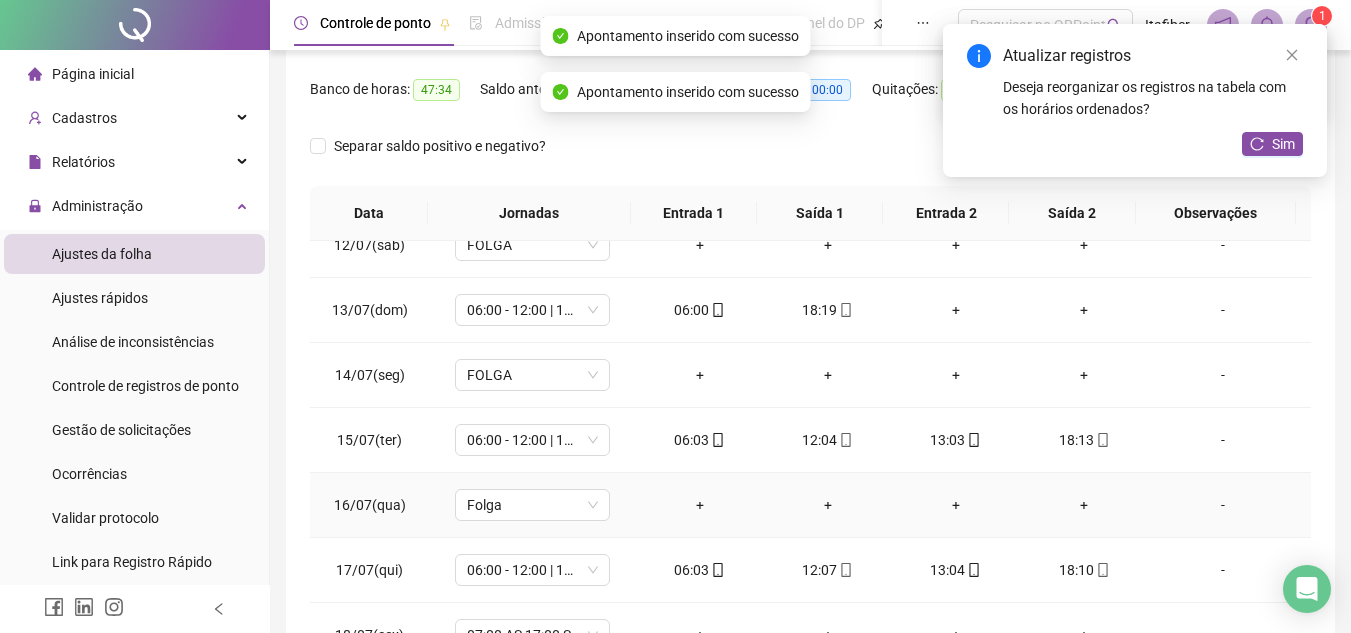 scroll, scrollTop: 445, scrollLeft: 0, axis: vertical 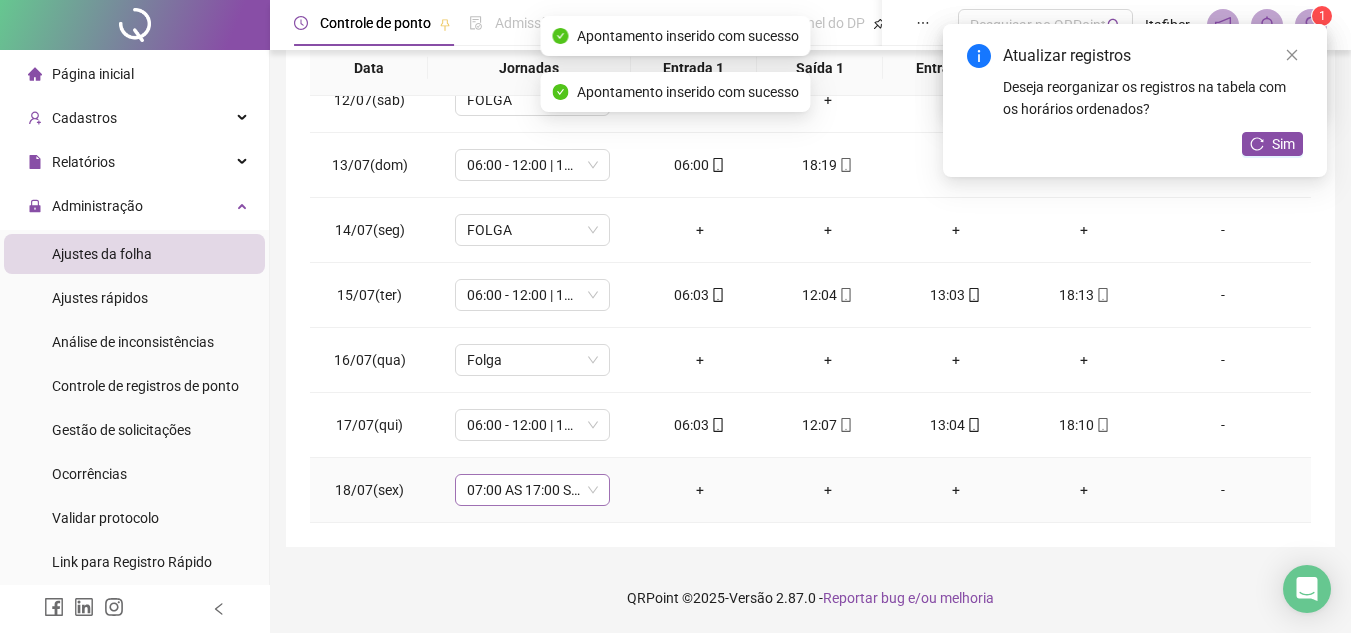 click on "07:00 AS 17:00 SEG. A SEXT" at bounding box center (532, 490) 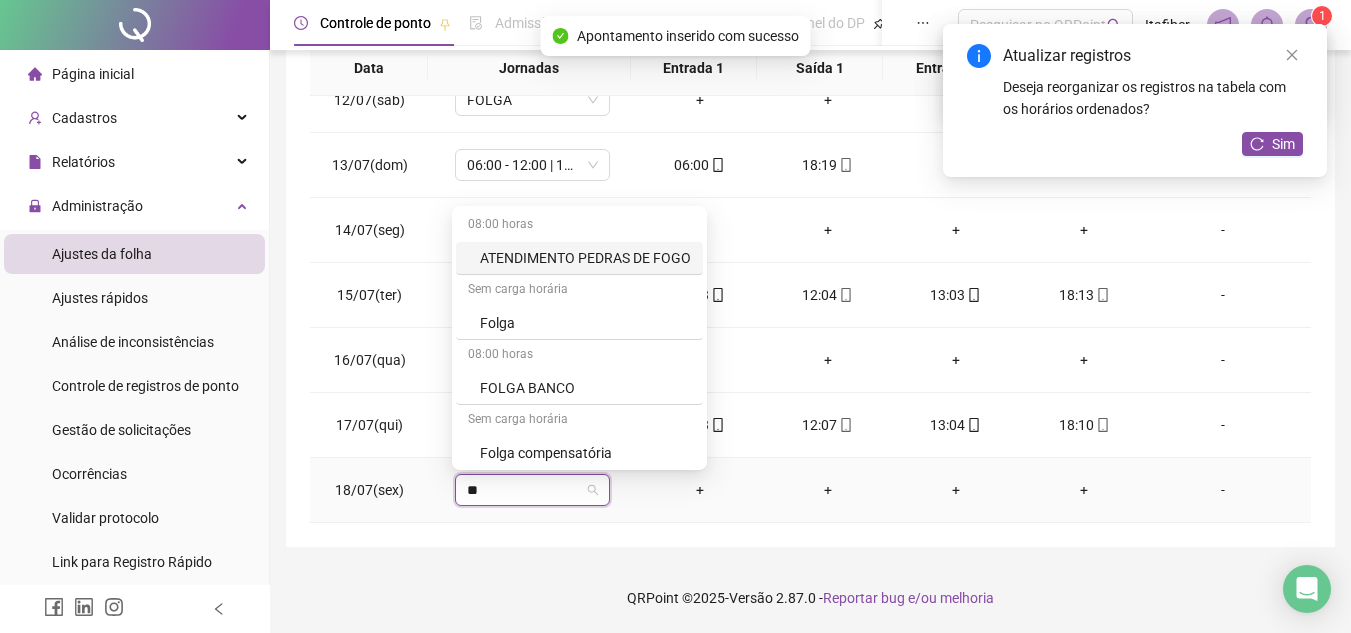 type on "***" 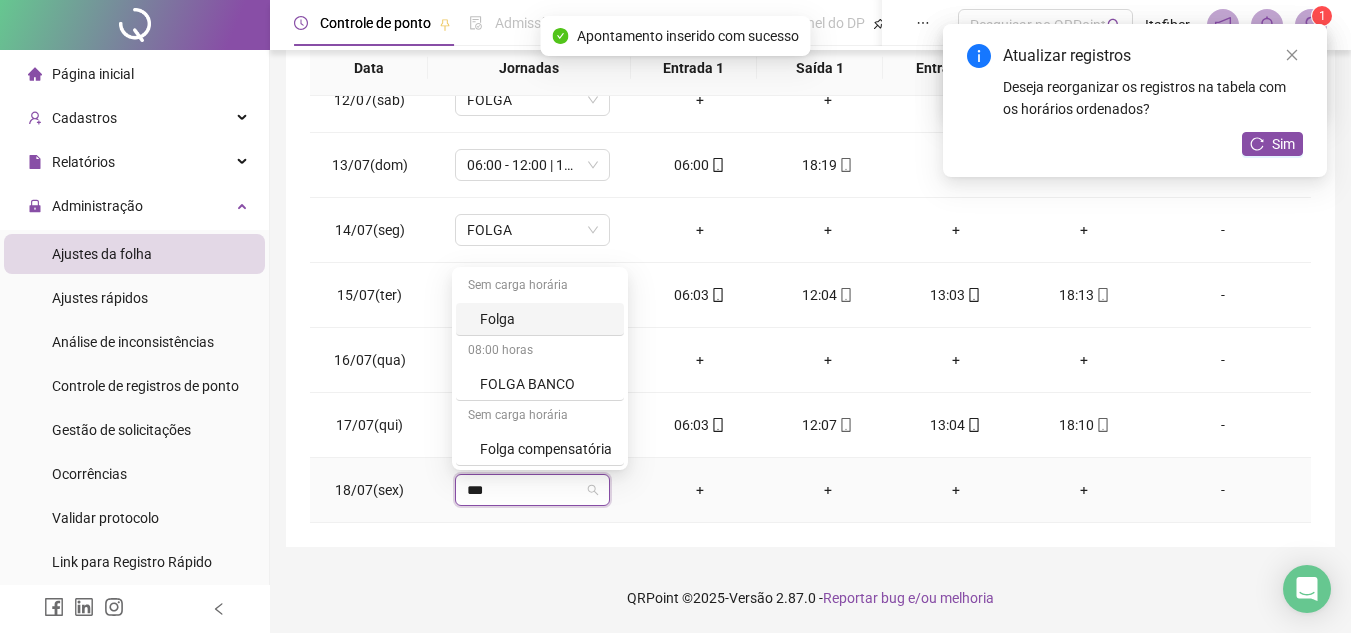 click on "Folga" at bounding box center (540, 319) 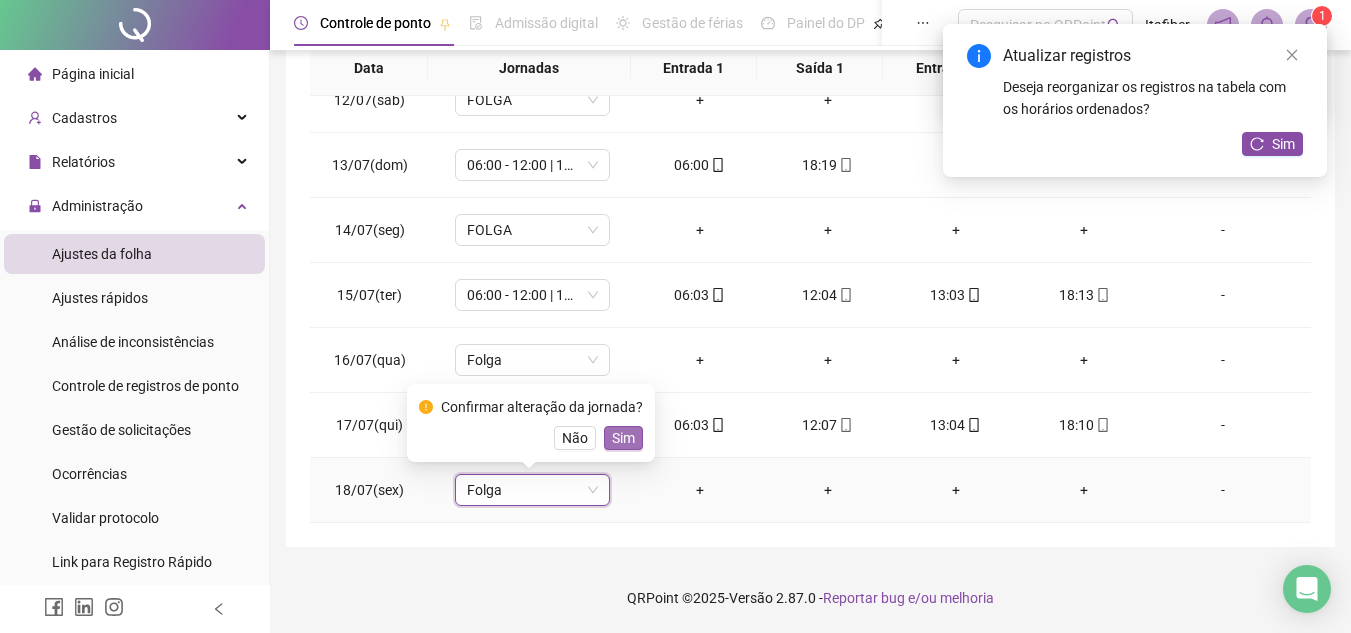 click on "Sim" at bounding box center (623, 438) 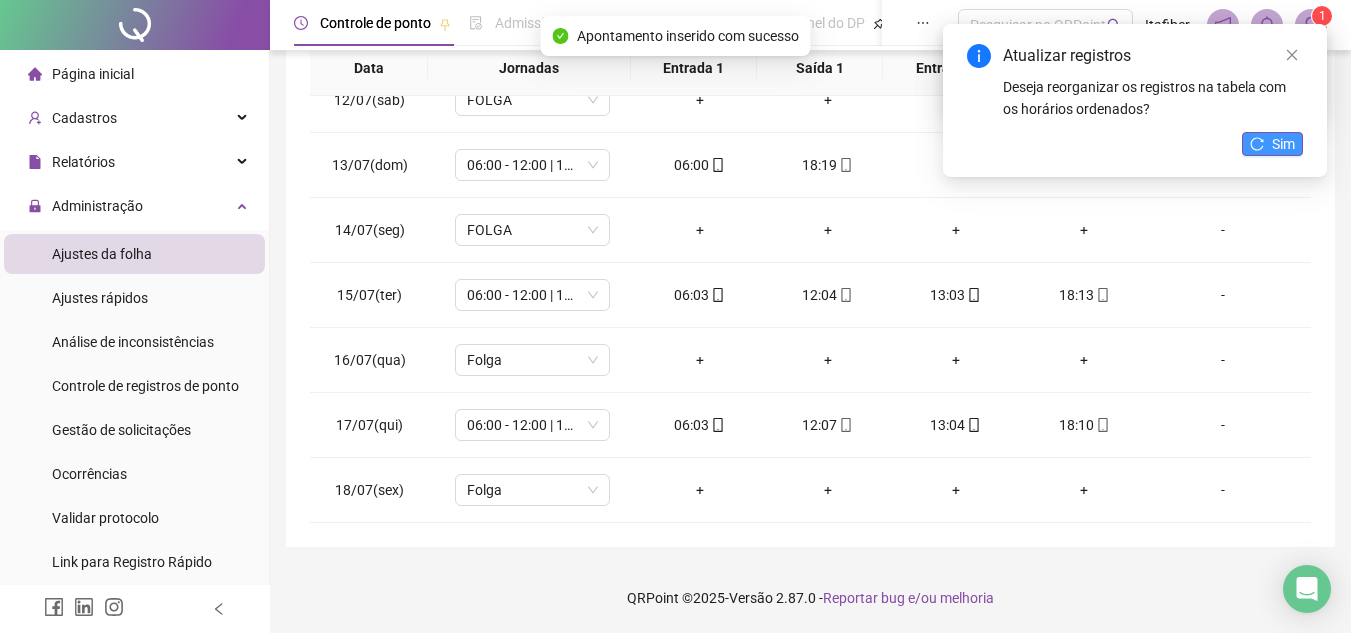 click 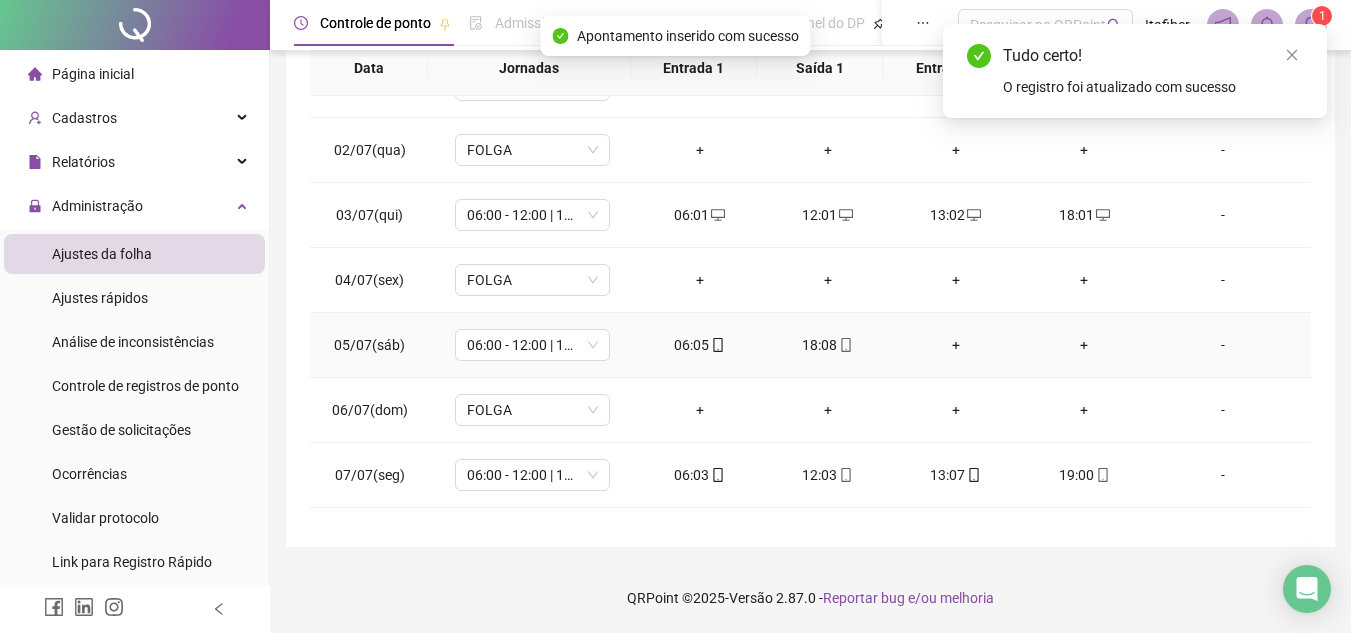 scroll, scrollTop: 0, scrollLeft: 0, axis: both 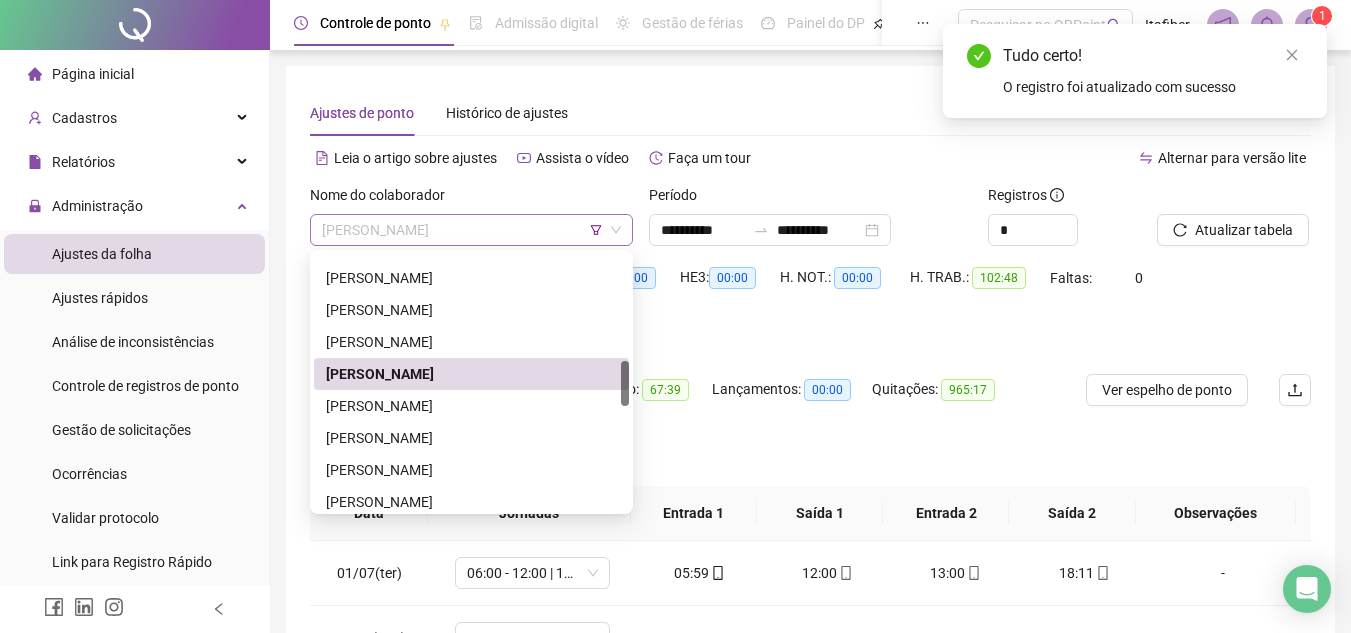 click on "[PERSON_NAME]" at bounding box center [471, 230] 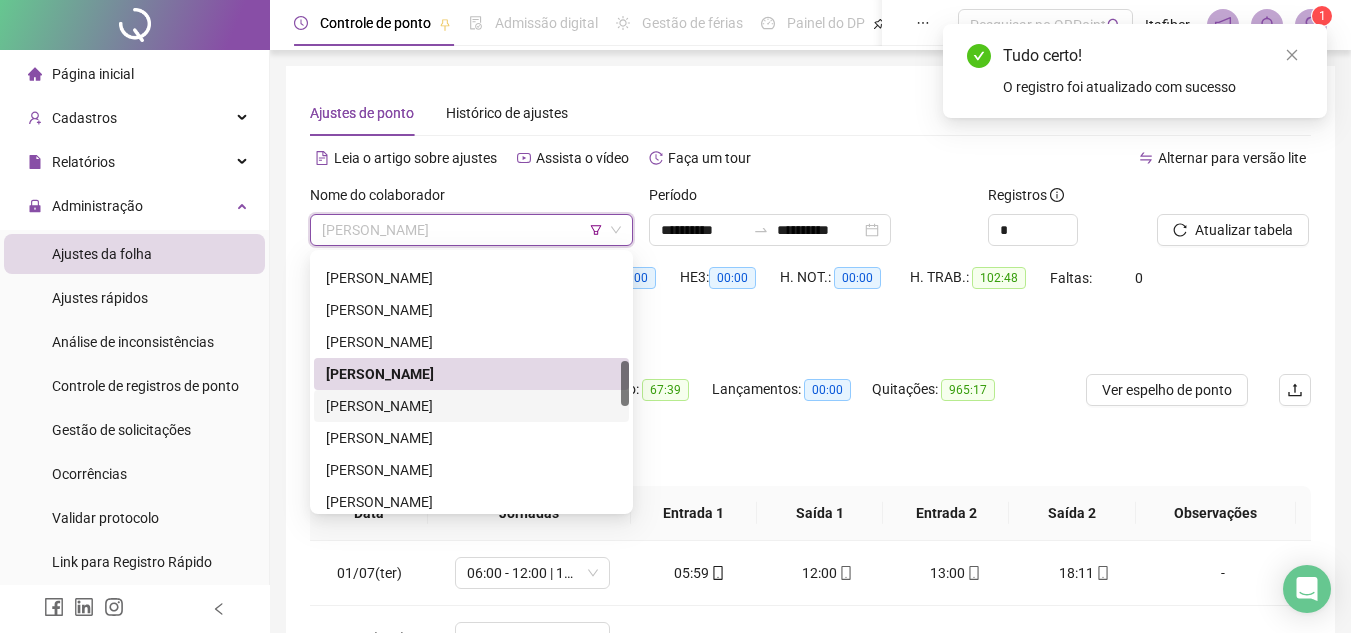 click on "[PERSON_NAME]" at bounding box center [471, 406] 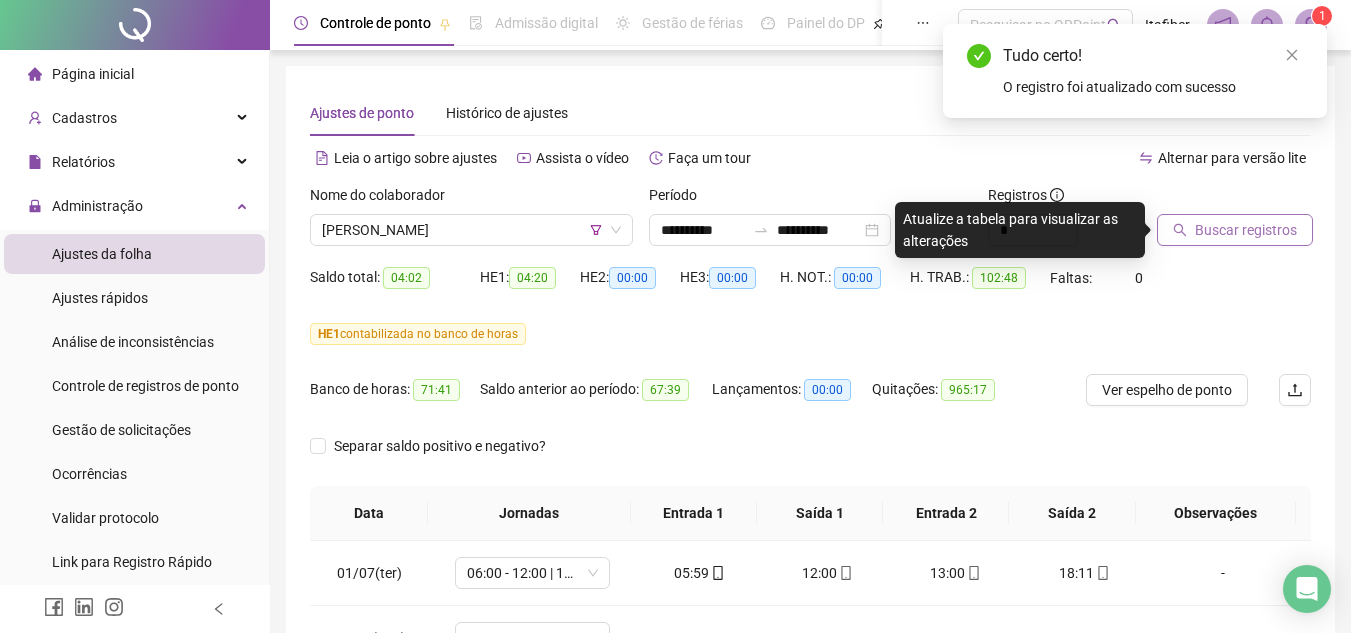 click on "Buscar registros" at bounding box center [1246, 230] 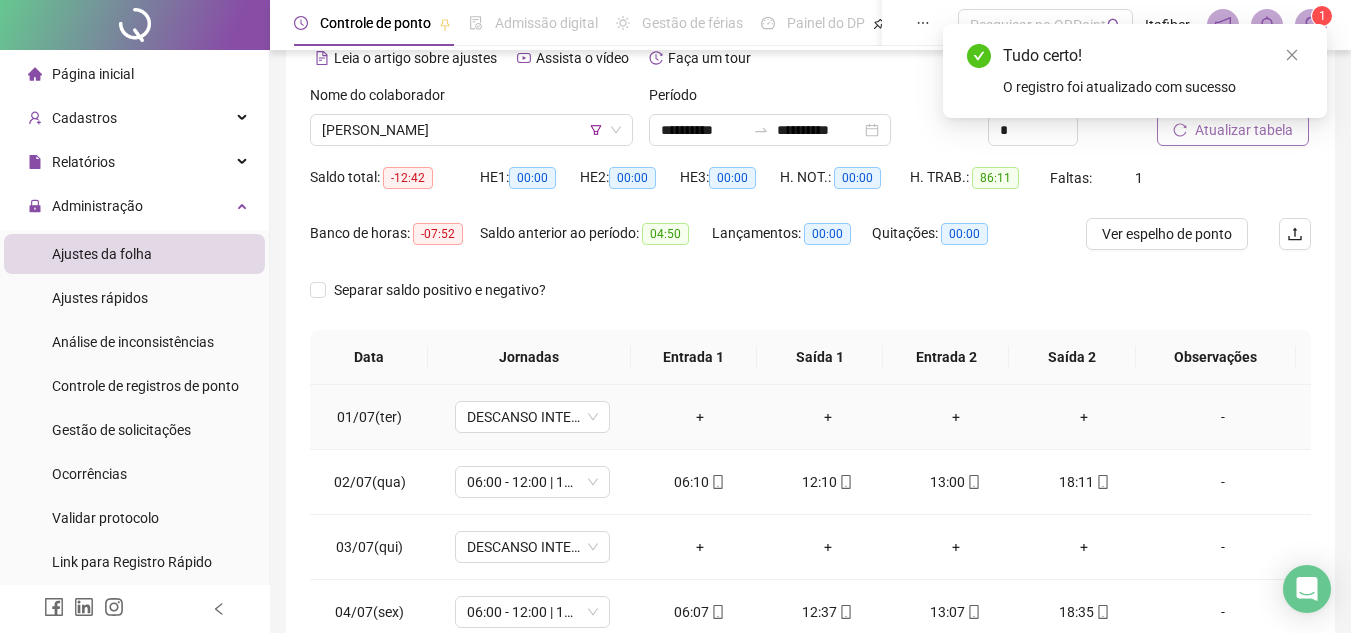 scroll, scrollTop: 200, scrollLeft: 0, axis: vertical 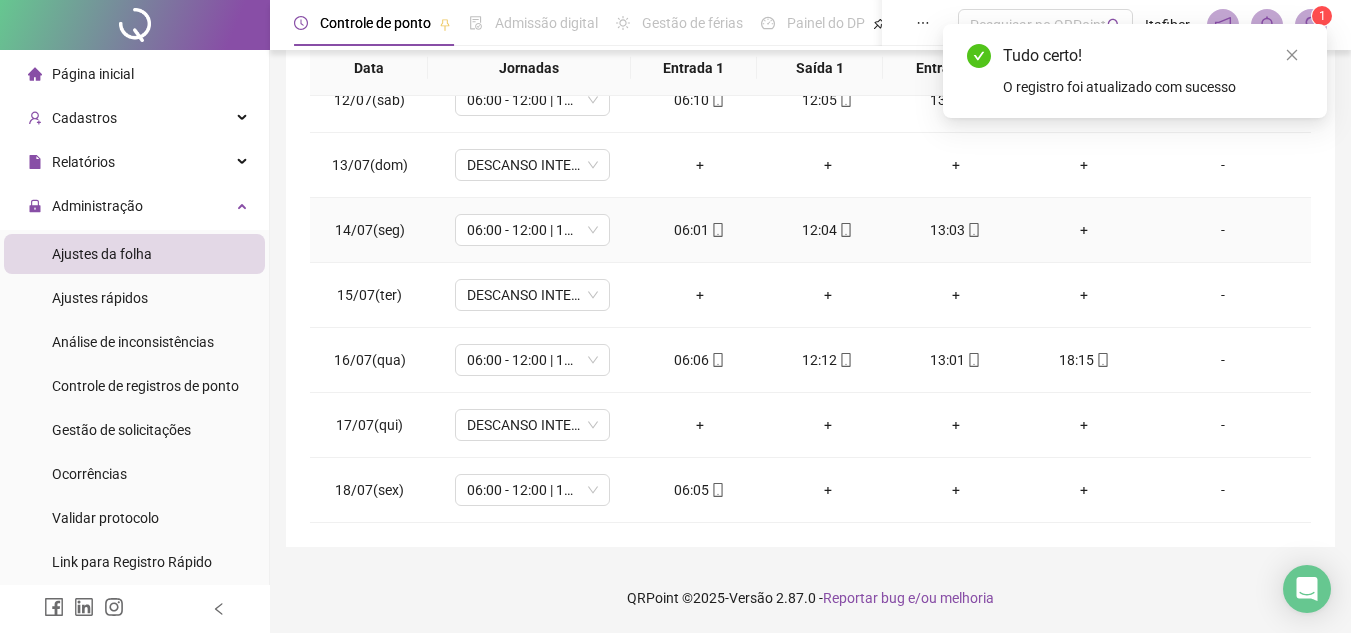 click on "+" at bounding box center (1084, 230) 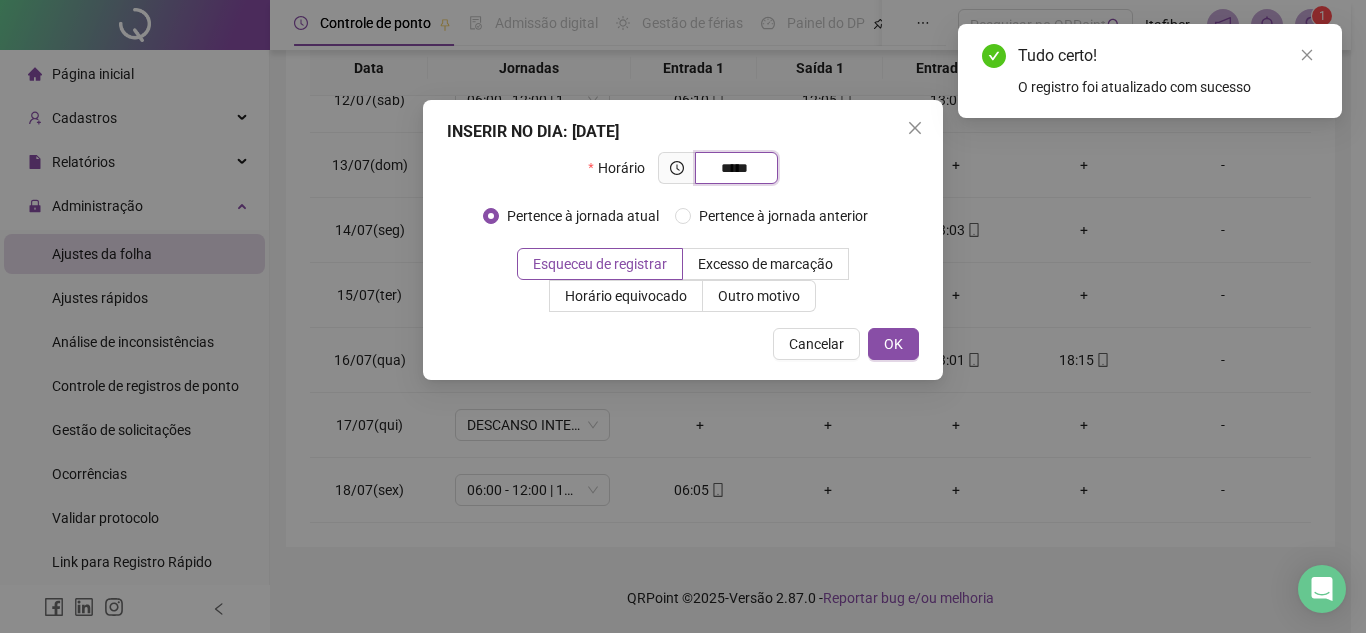 type on "*****" 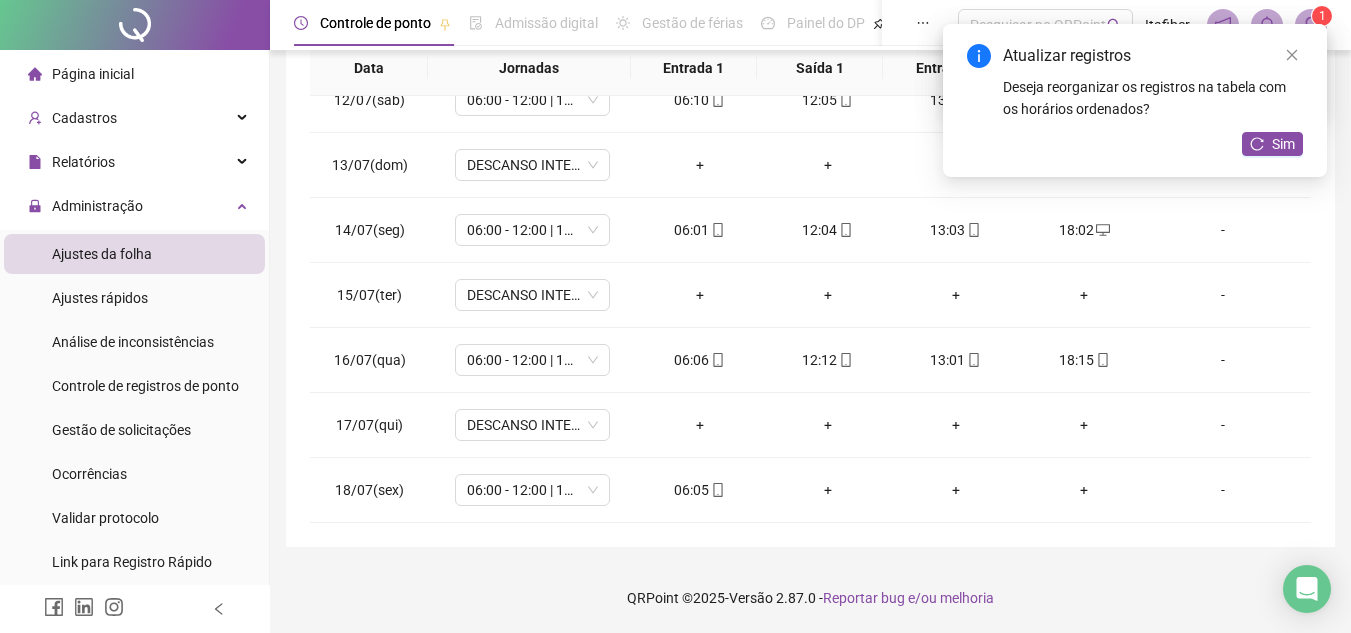 click on "Atualizar registros Deseja reorganizar os registros na tabela com os horários ordenados? Sim" at bounding box center (1135, 100) 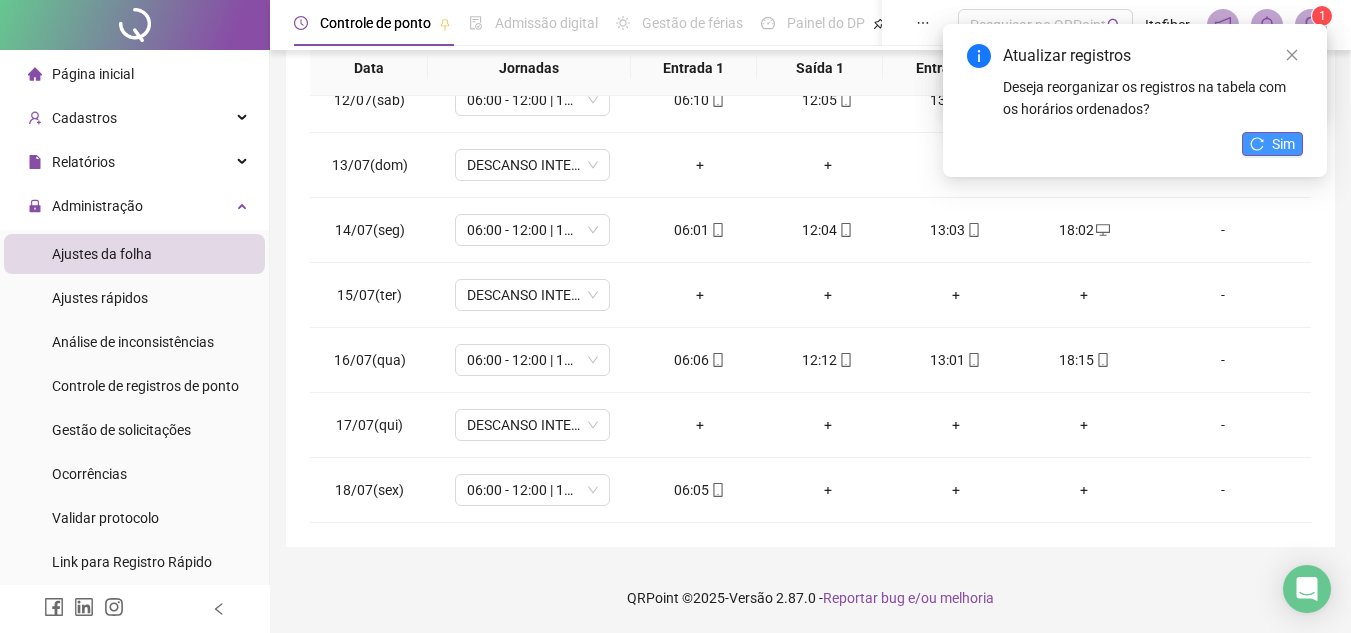 click on "Sim" at bounding box center (1283, 144) 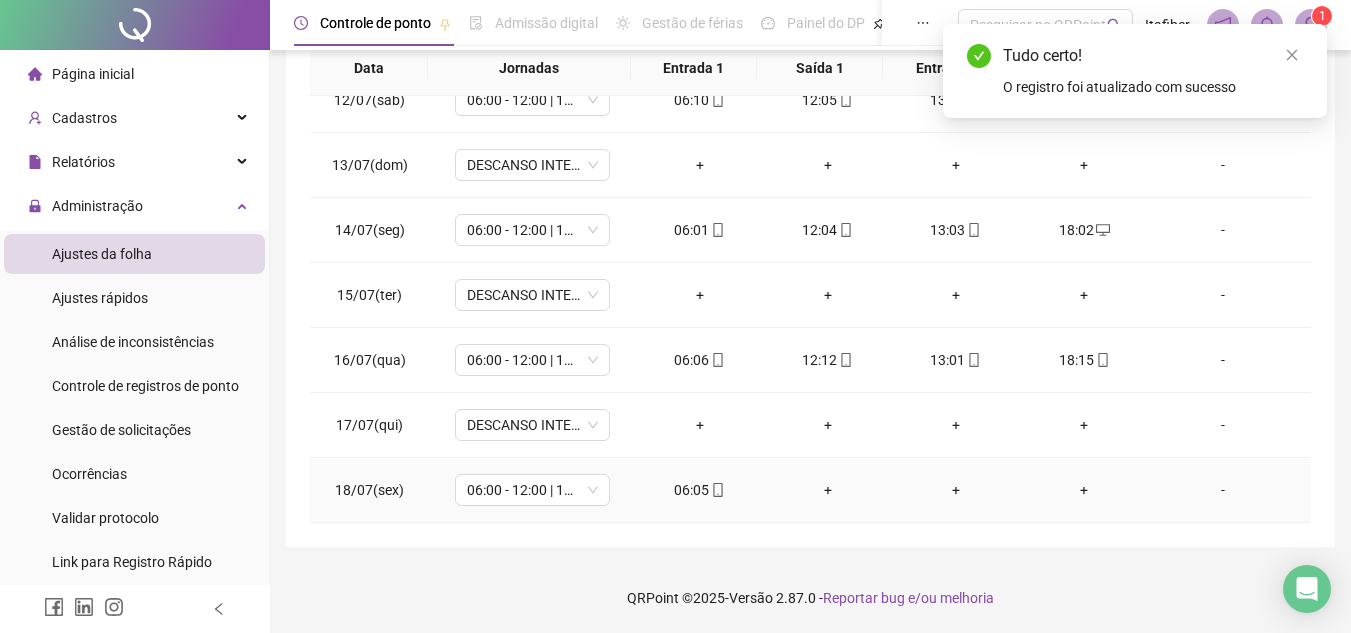 click on "+" at bounding box center (956, 490) 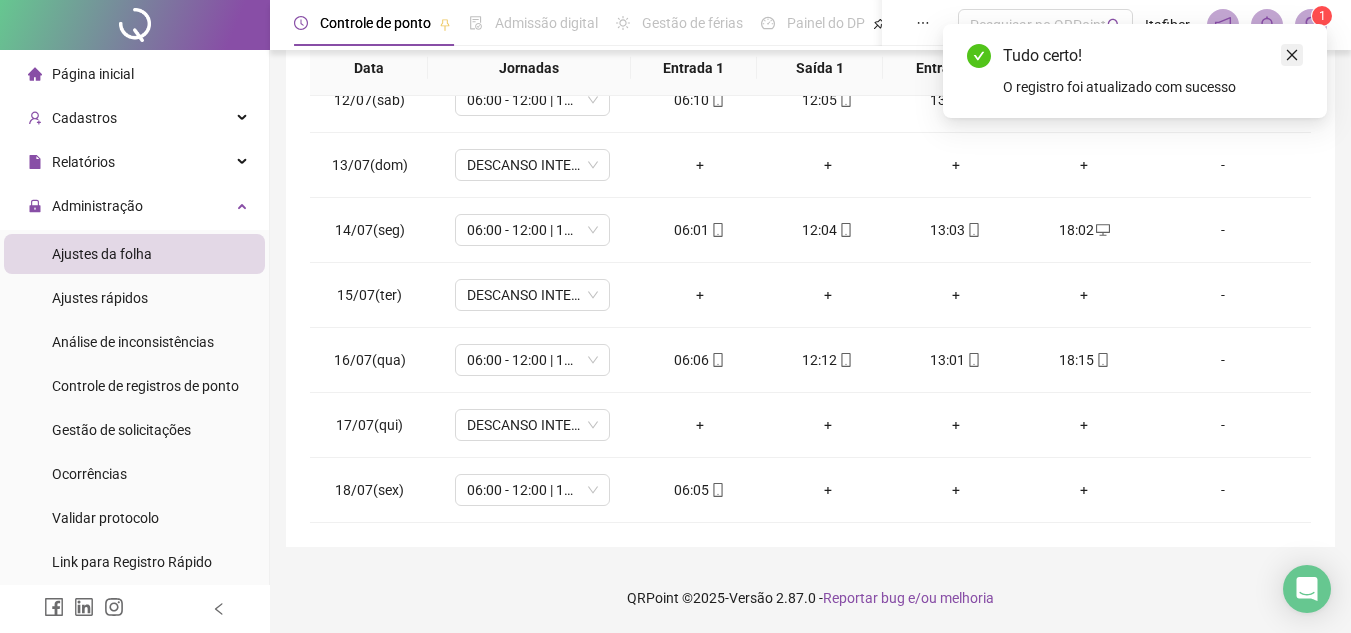 click 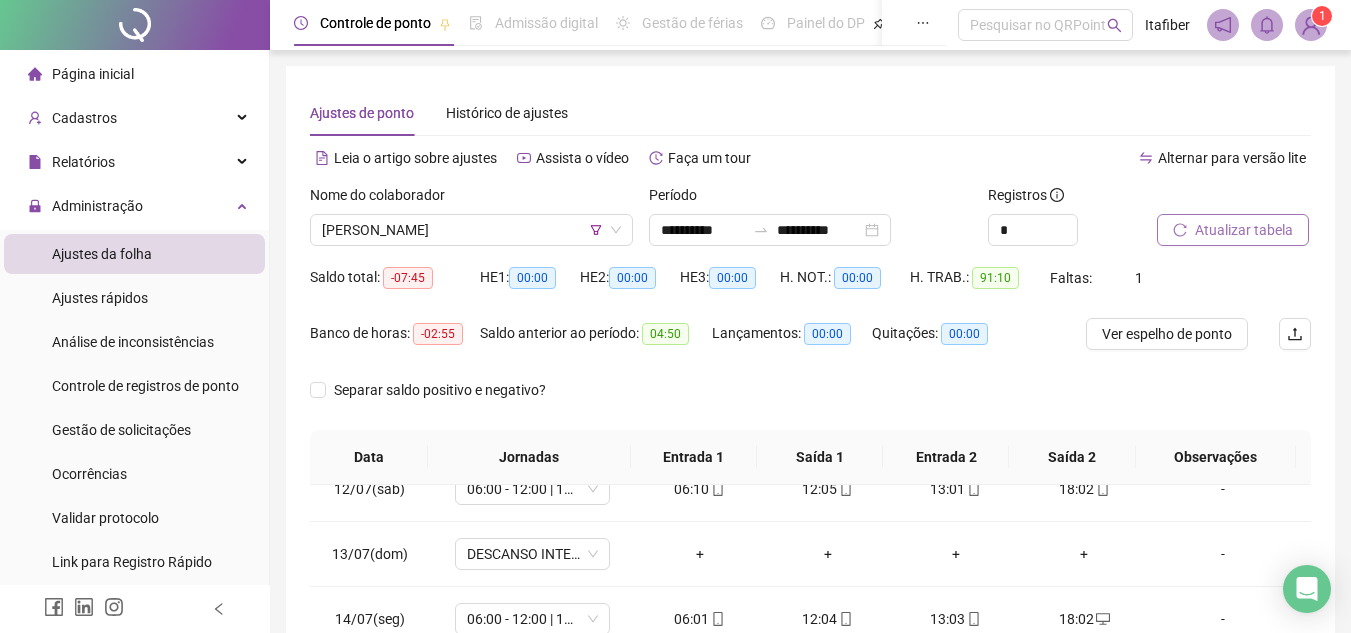 scroll, scrollTop: 389, scrollLeft: 0, axis: vertical 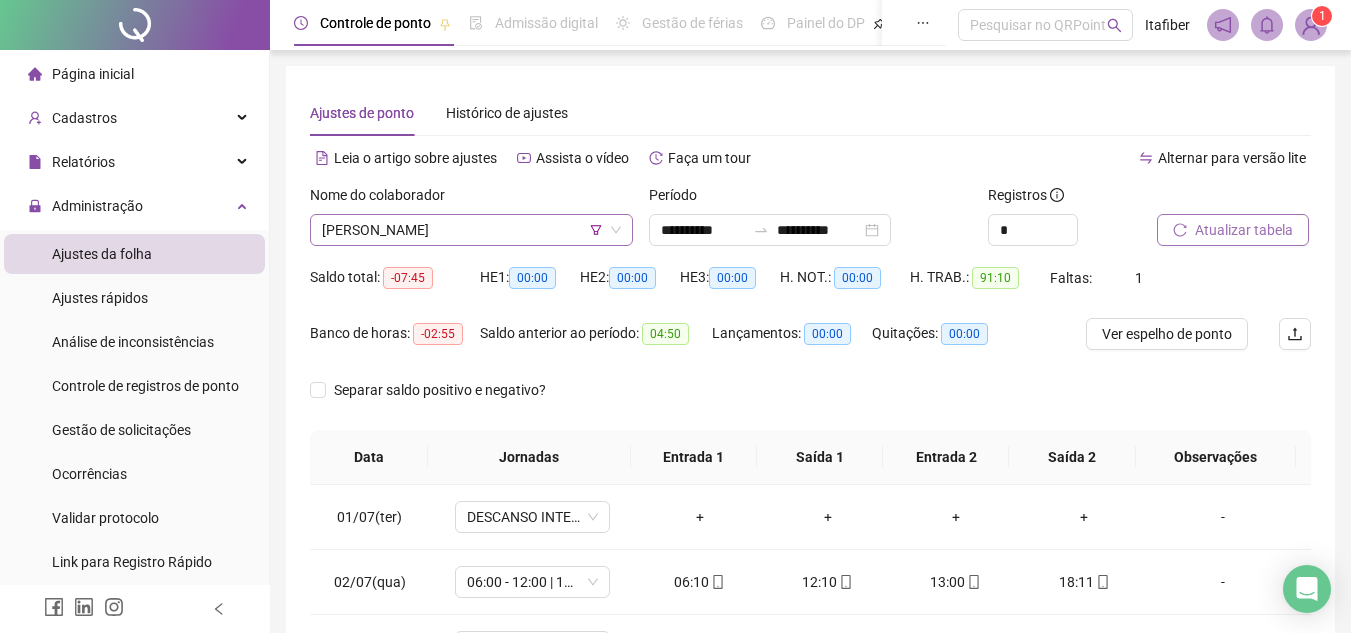 click on "[PERSON_NAME]" at bounding box center (471, 230) 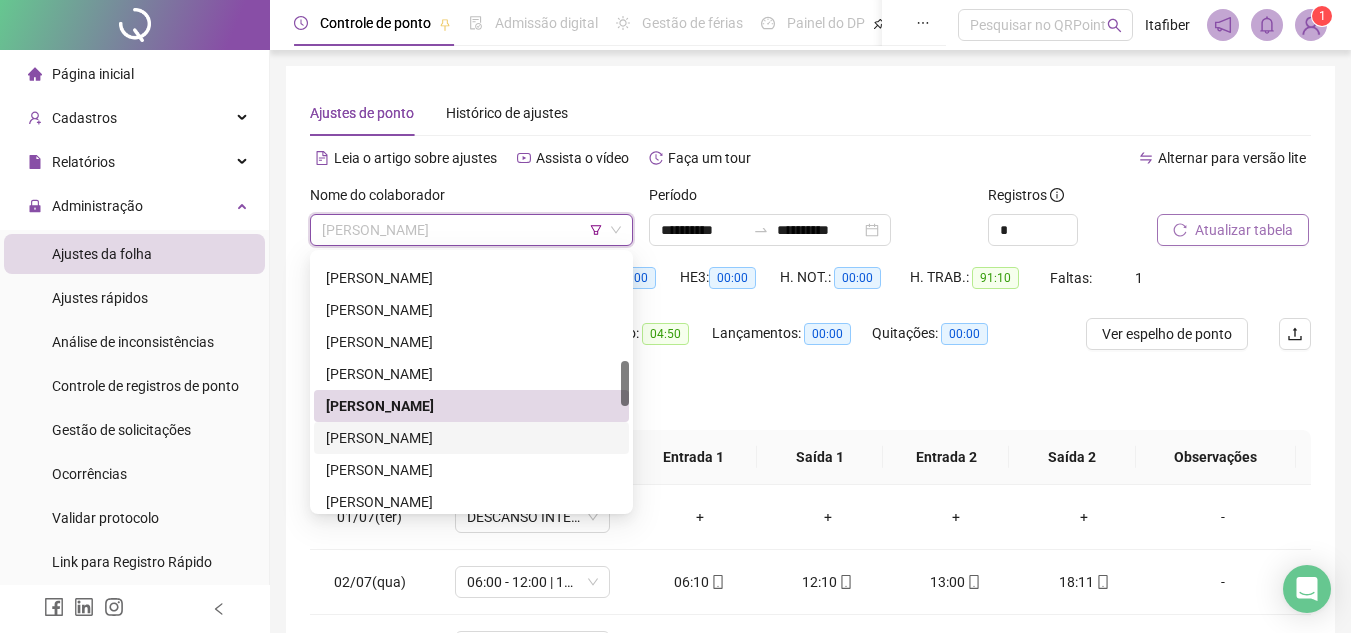 click on "[PERSON_NAME]" at bounding box center (471, 438) 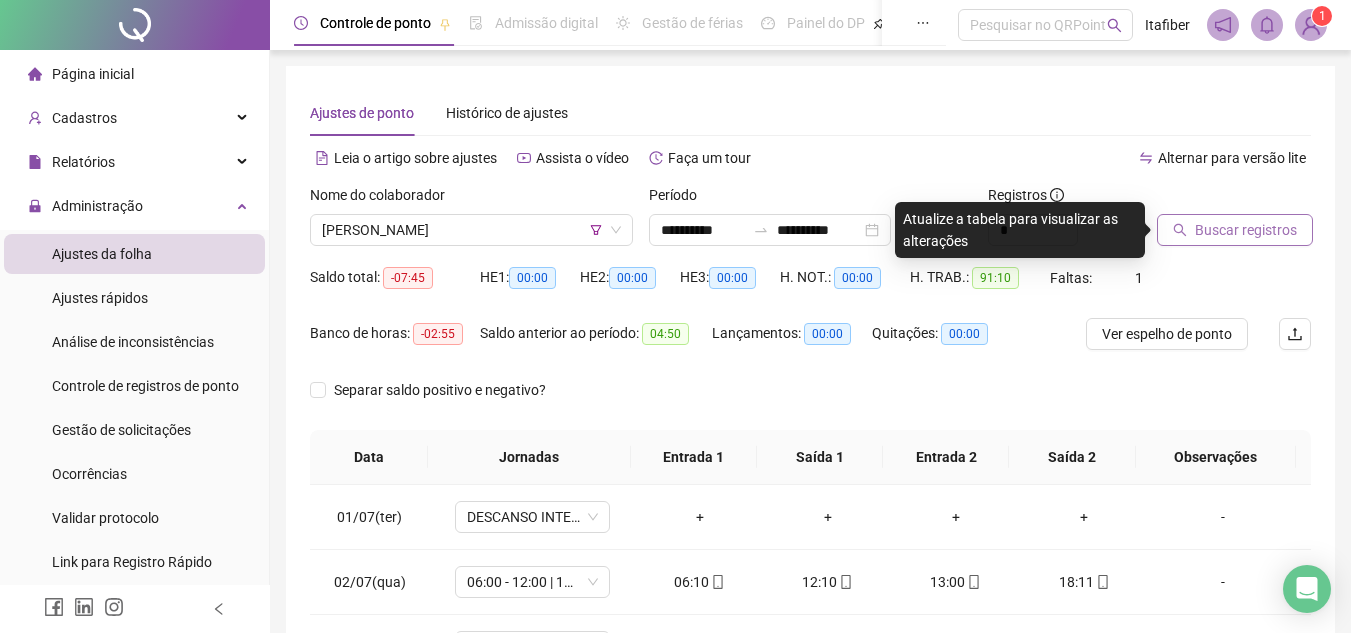 click on "Buscar registros" at bounding box center (1235, 230) 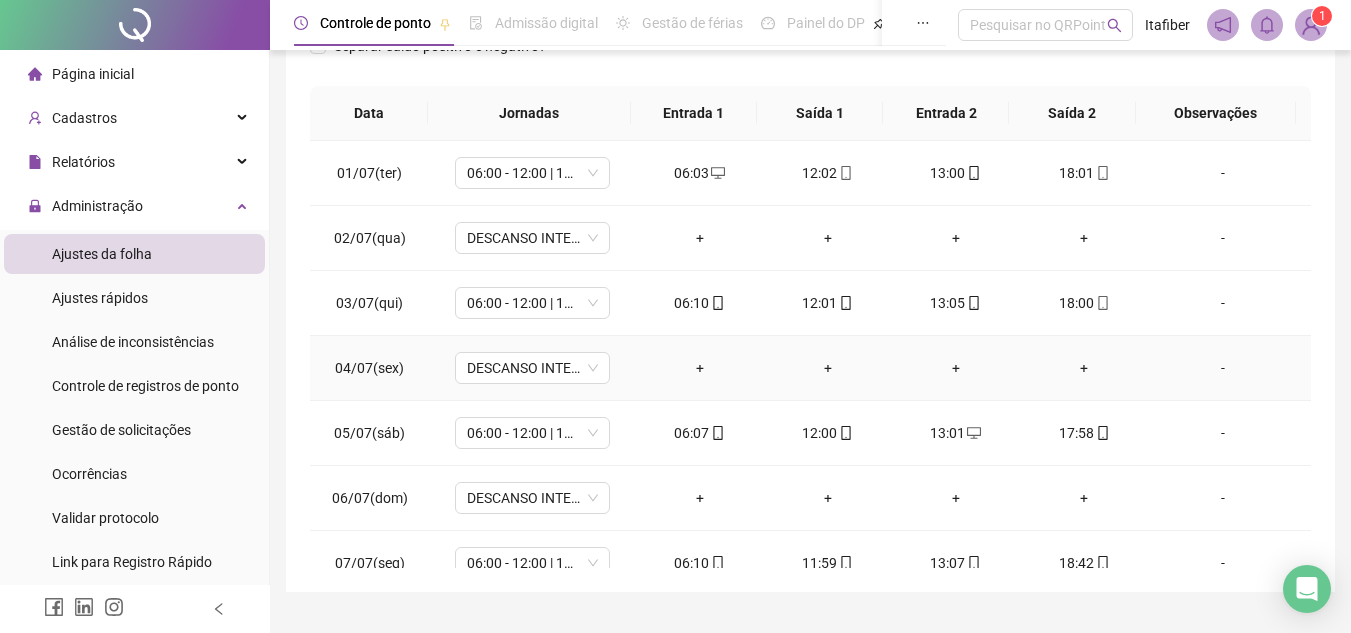 scroll, scrollTop: 445, scrollLeft: 0, axis: vertical 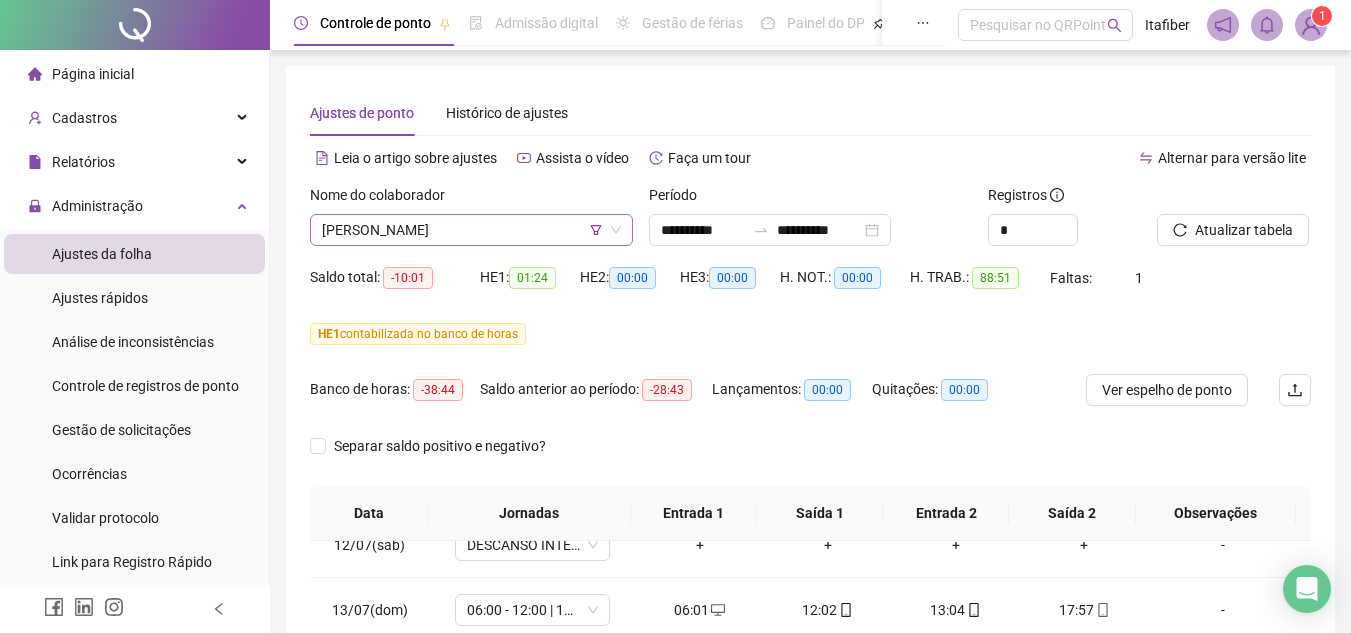 click on "[PERSON_NAME]" at bounding box center (471, 230) 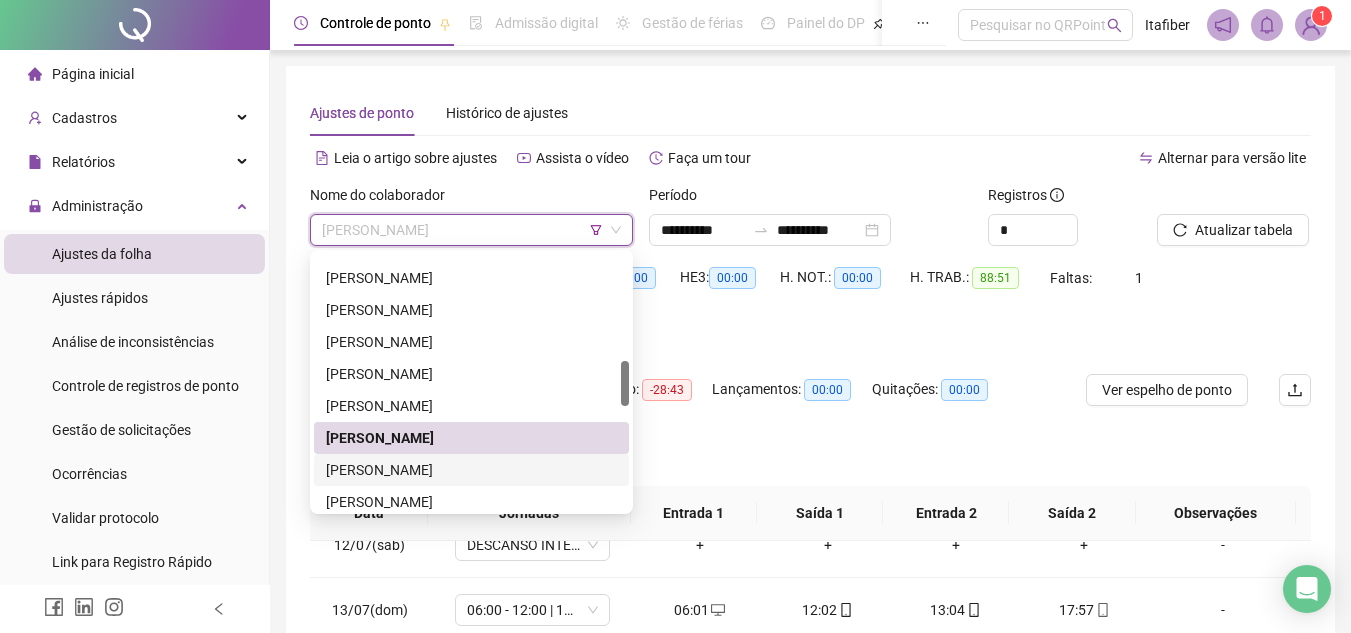 click on "[PERSON_NAME]" at bounding box center (471, 470) 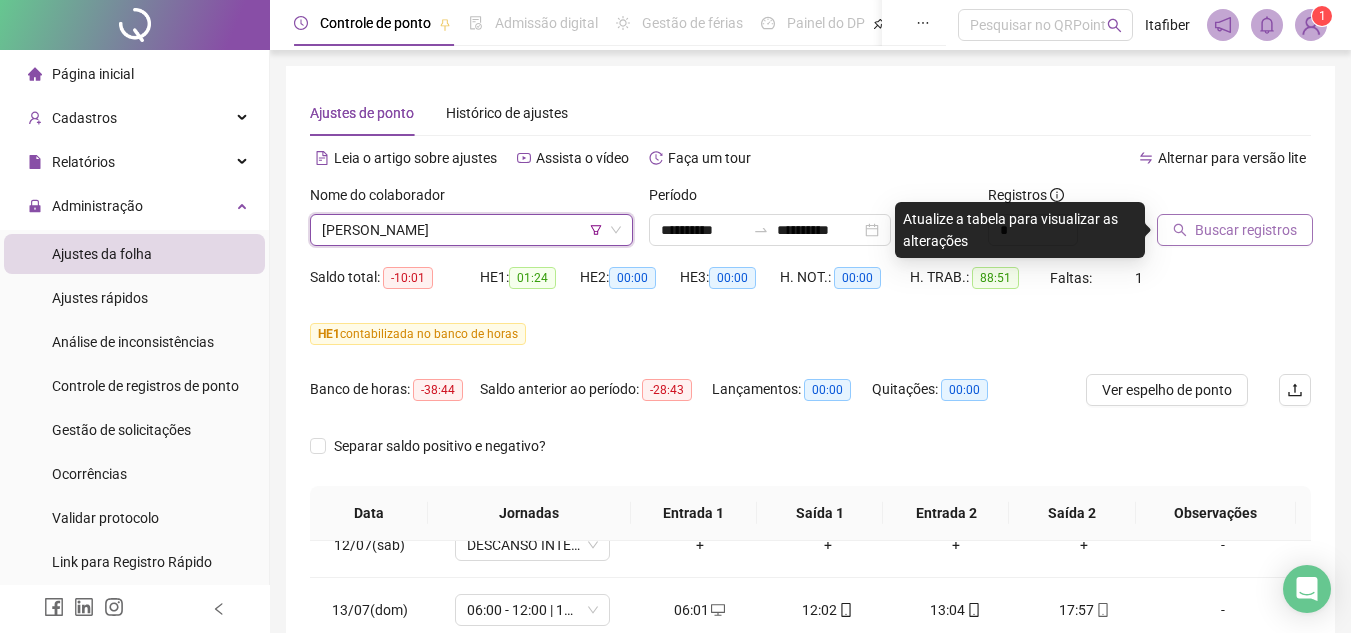 click on "Buscar registros" at bounding box center [1246, 230] 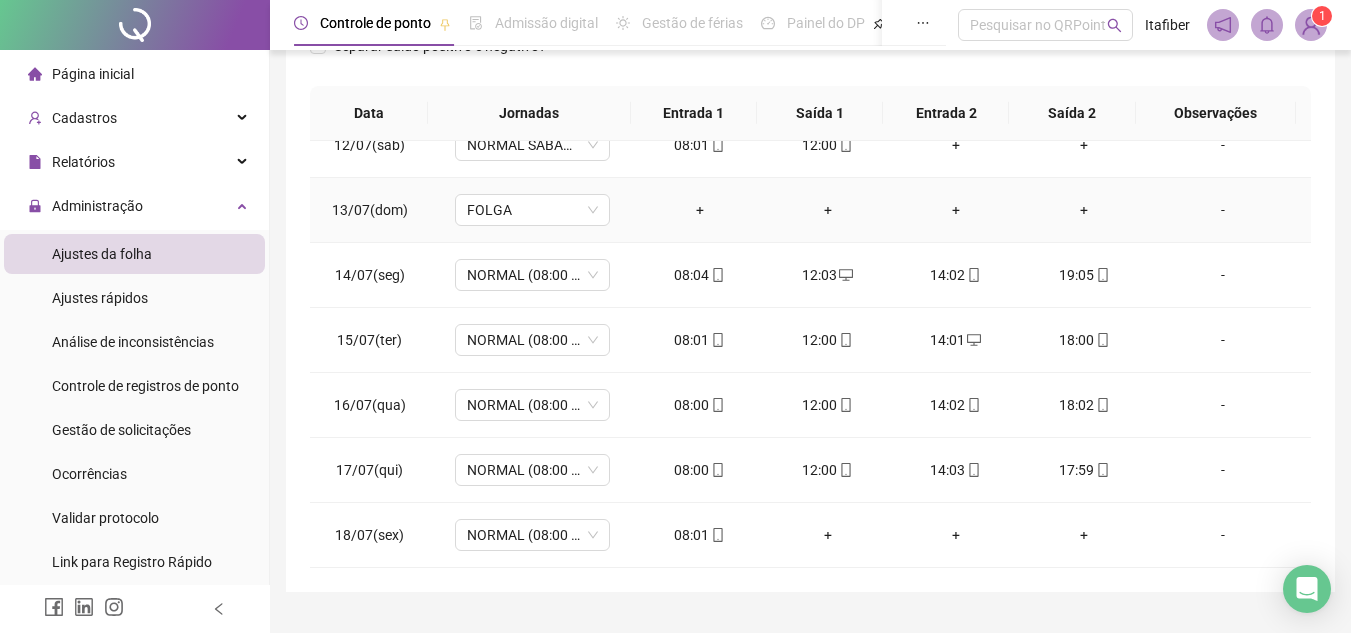 scroll, scrollTop: 445, scrollLeft: 0, axis: vertical 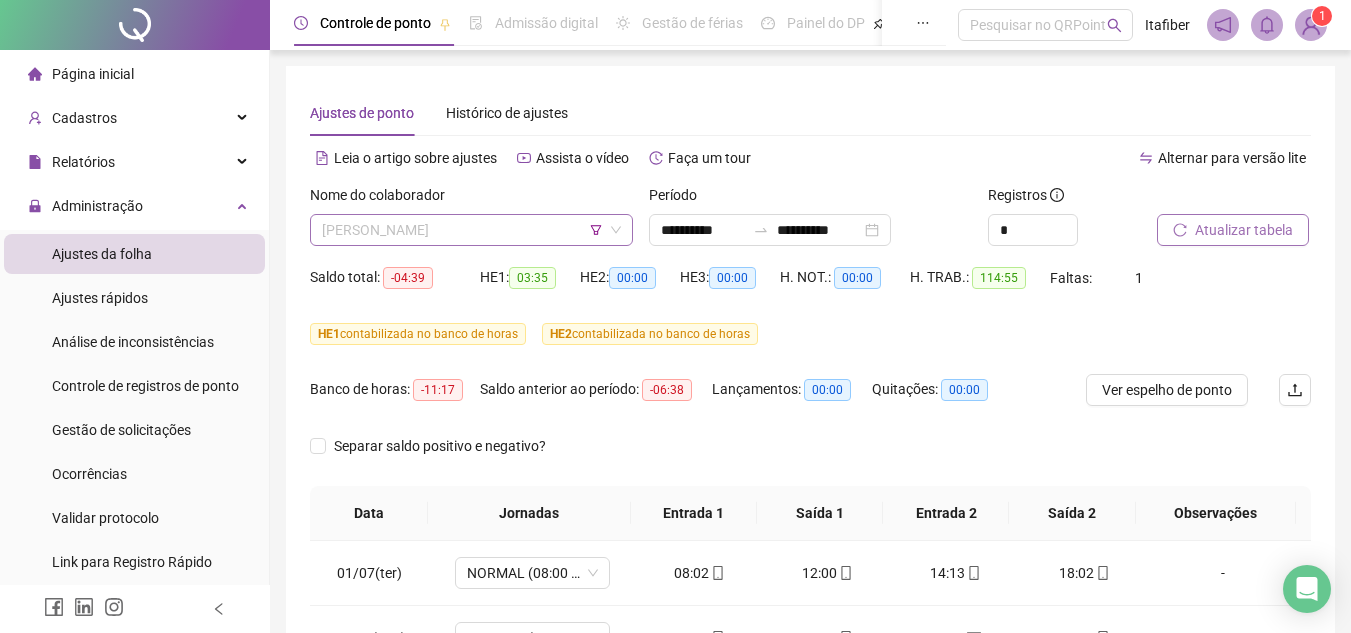 click on "[PERSON_NAME]" at bounding box center (471, 230) 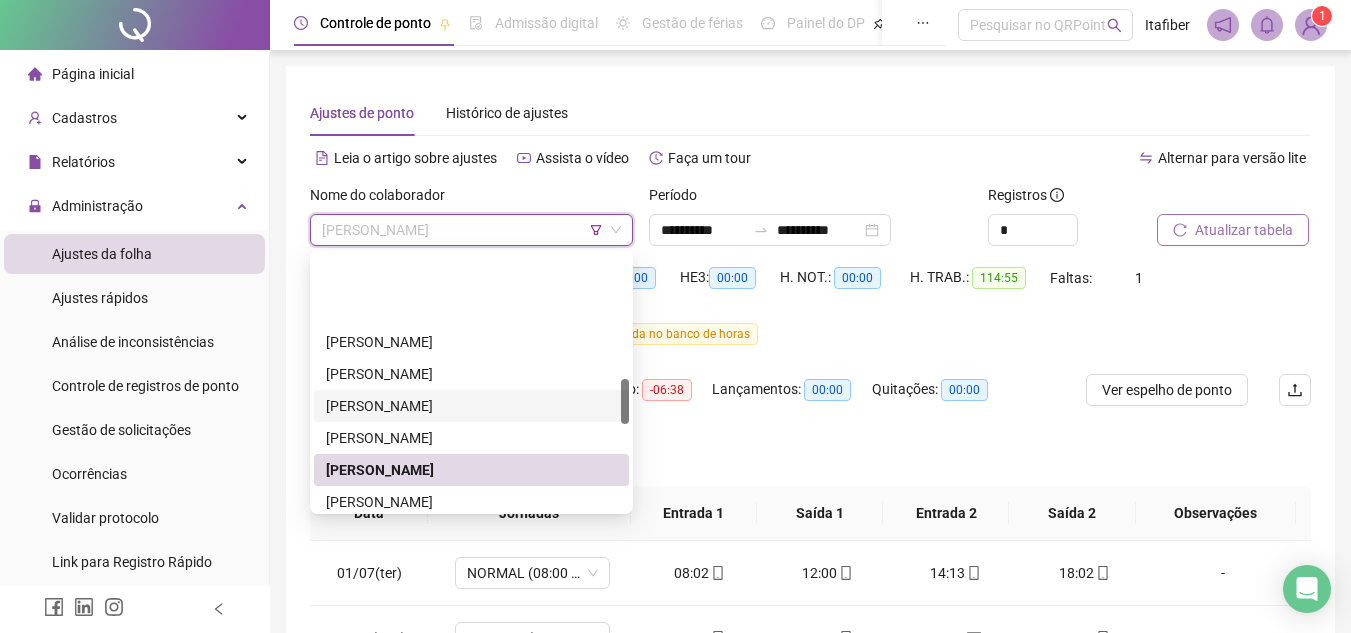 scroll, scrollTop: 700, scrollLeft: 0, axis: vertical 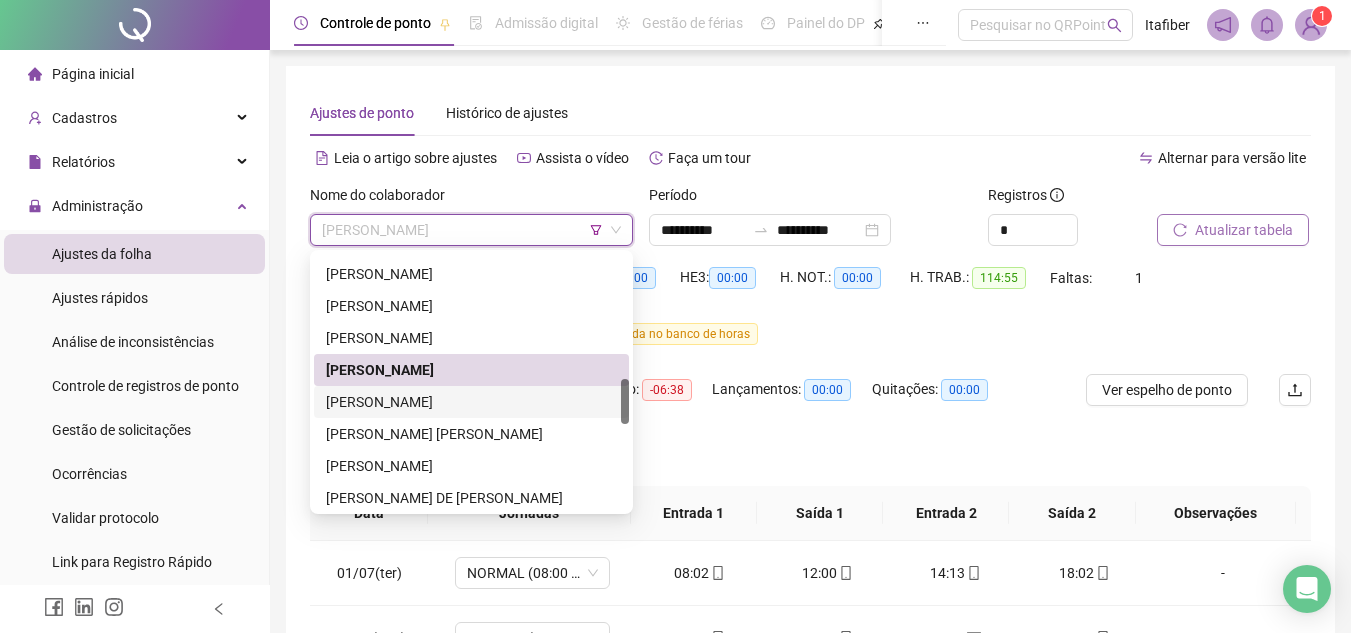 click on "[PERSON_NAME]" at bounding box center (471, 402) 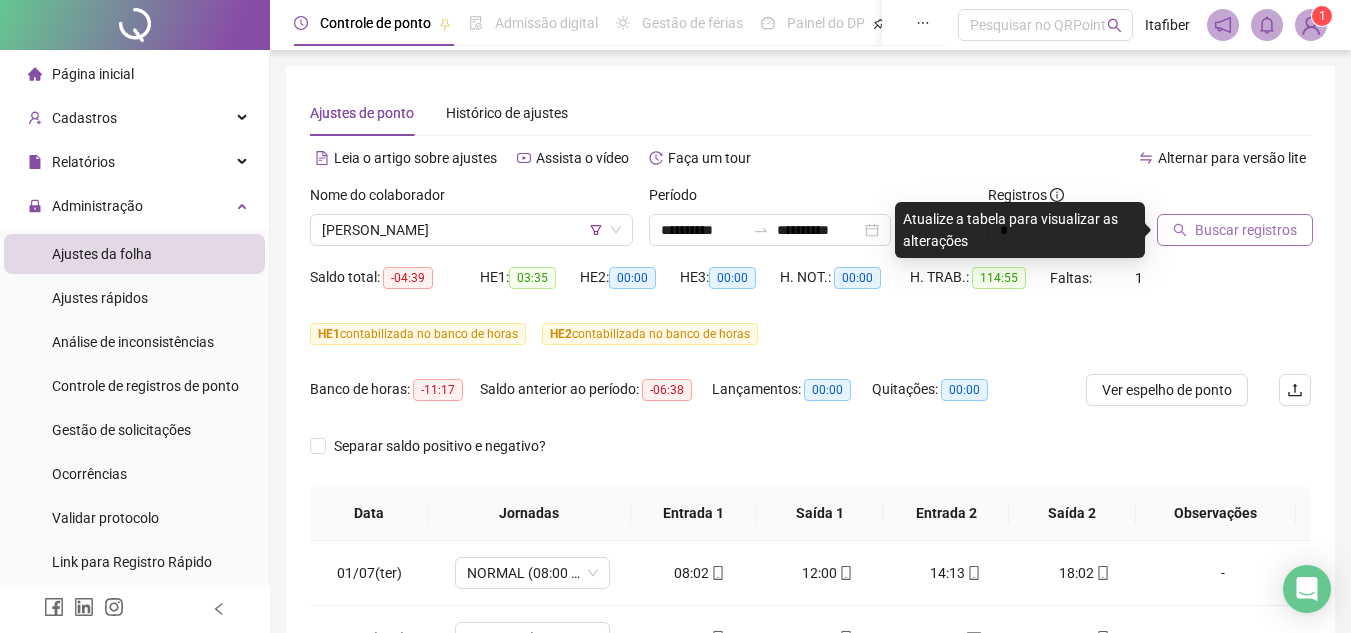 click on "Buscar registros" at bounding box center (1246, 230) 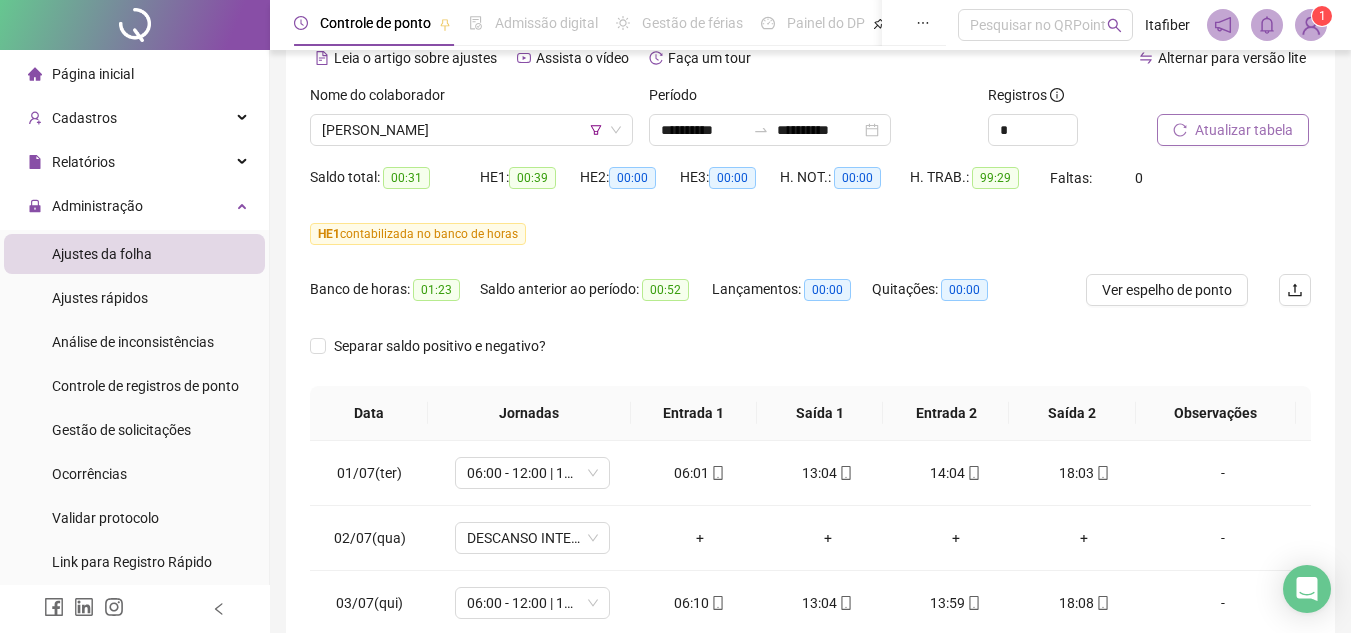scroll, scrollTop: 400, scrollLeft: 0, axis: vertical 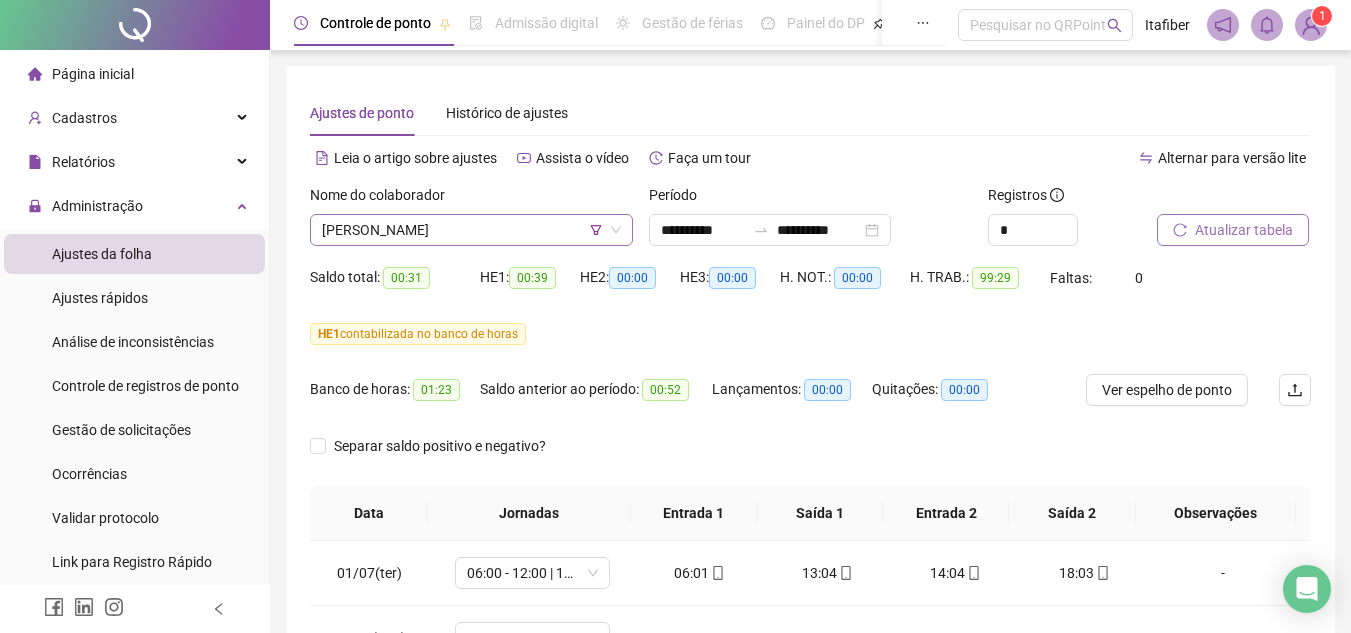 click on "[PERSON_NAME]" at bounding box center (471, 230) 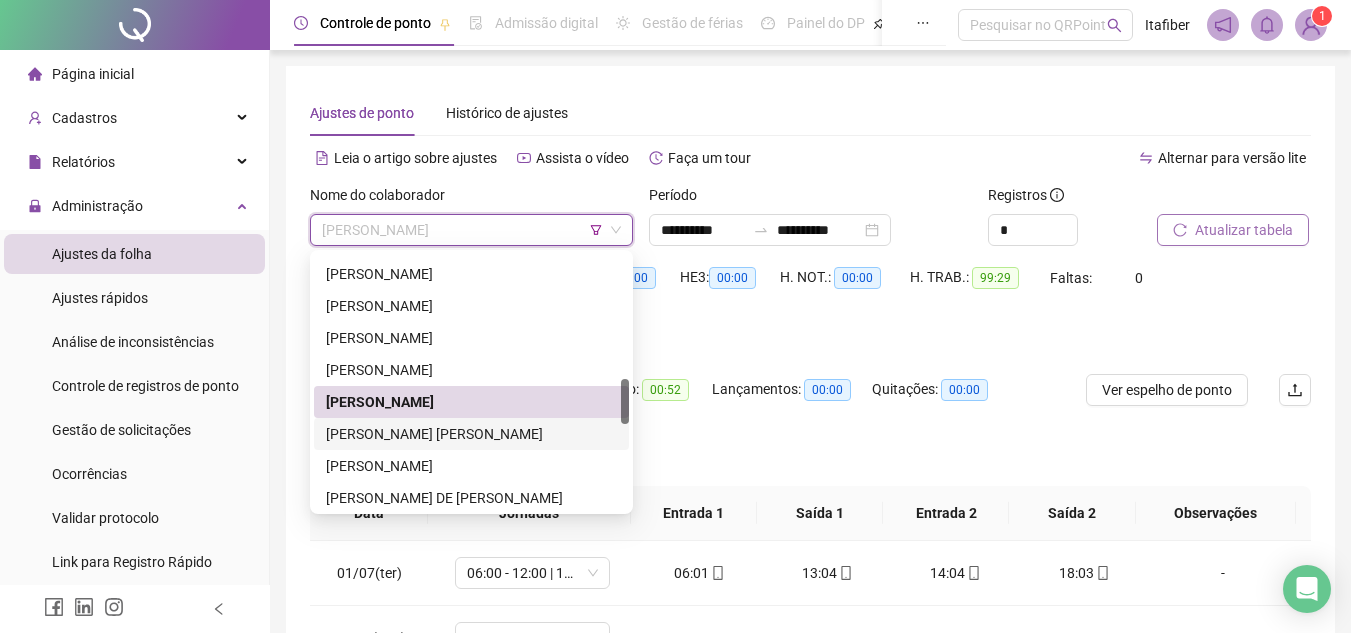 click on "[PERSON_NAME] [PERSON_NAME]" at bounding box center [471, 434] 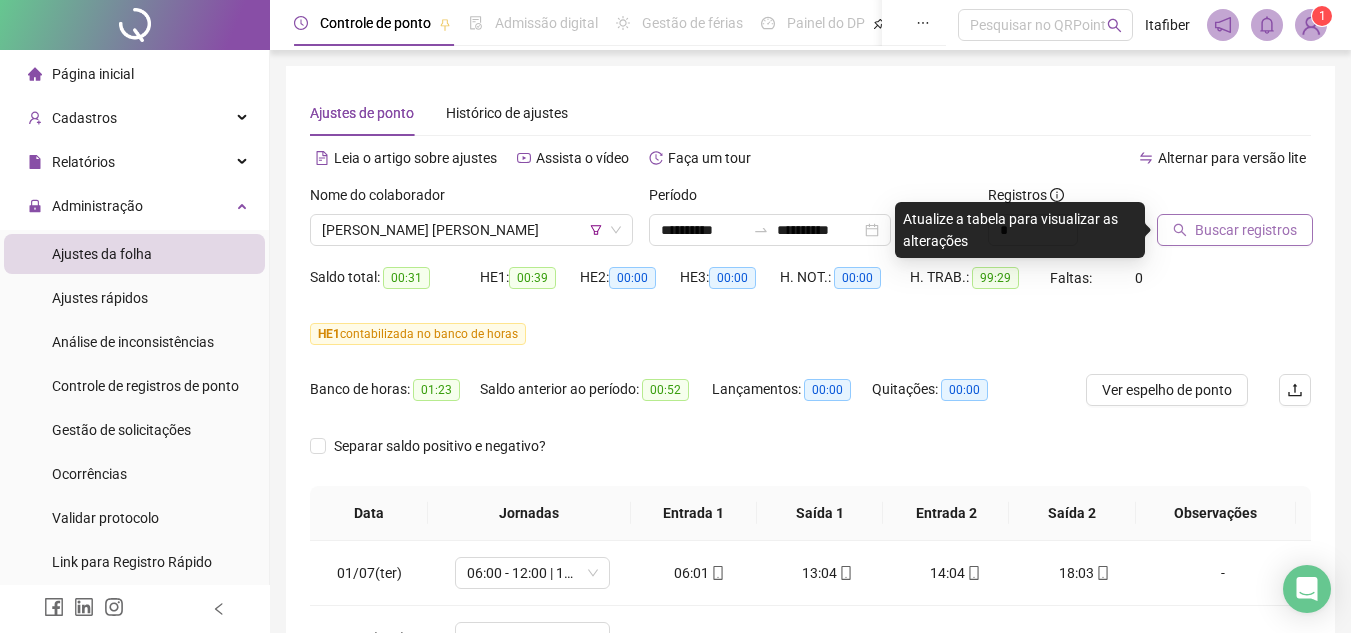 click on "Buscar registros" at bounding box center (1235, 230) 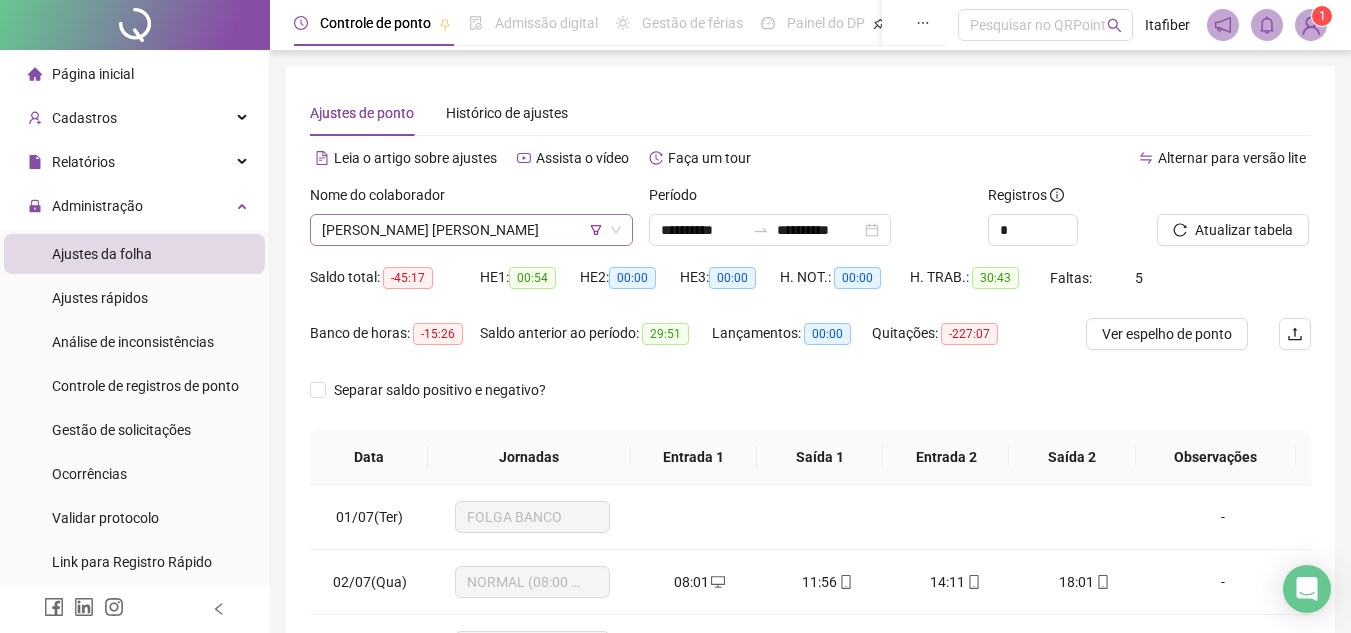 click on "[PERSON_NAME] [PERSON_NAME]" at bounding box center [471, 230] 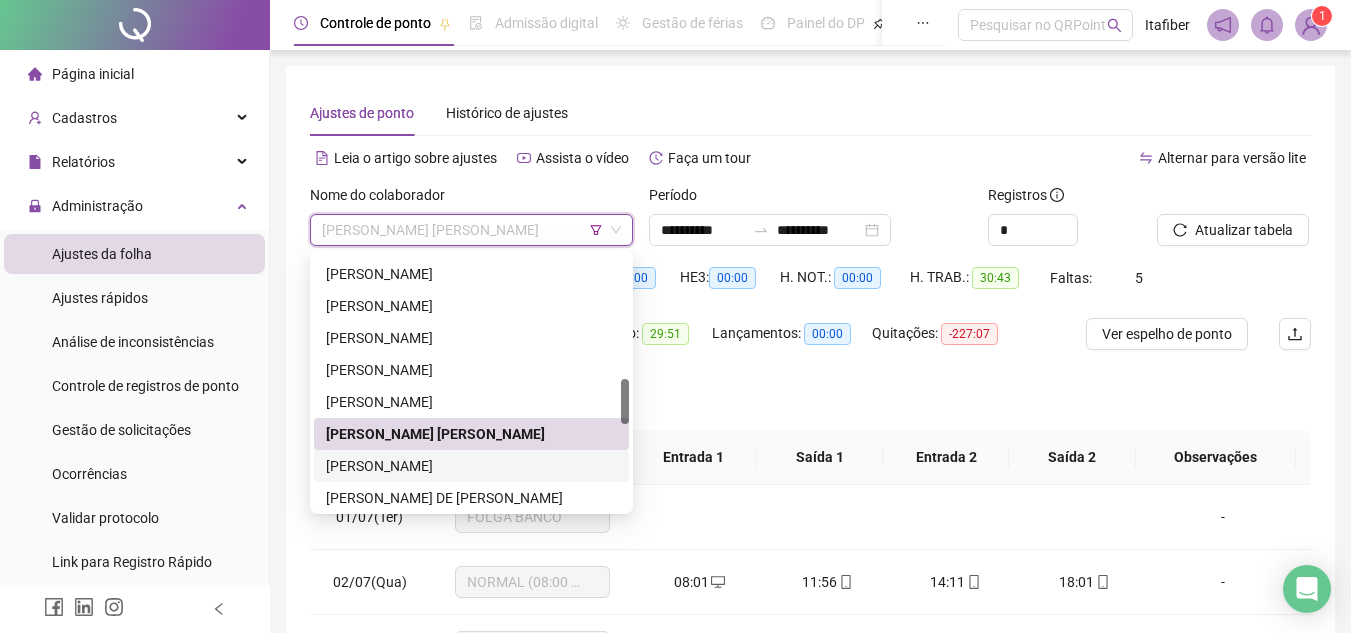 click on "[PERSON_NAME]" at bounding box center [471, 466] 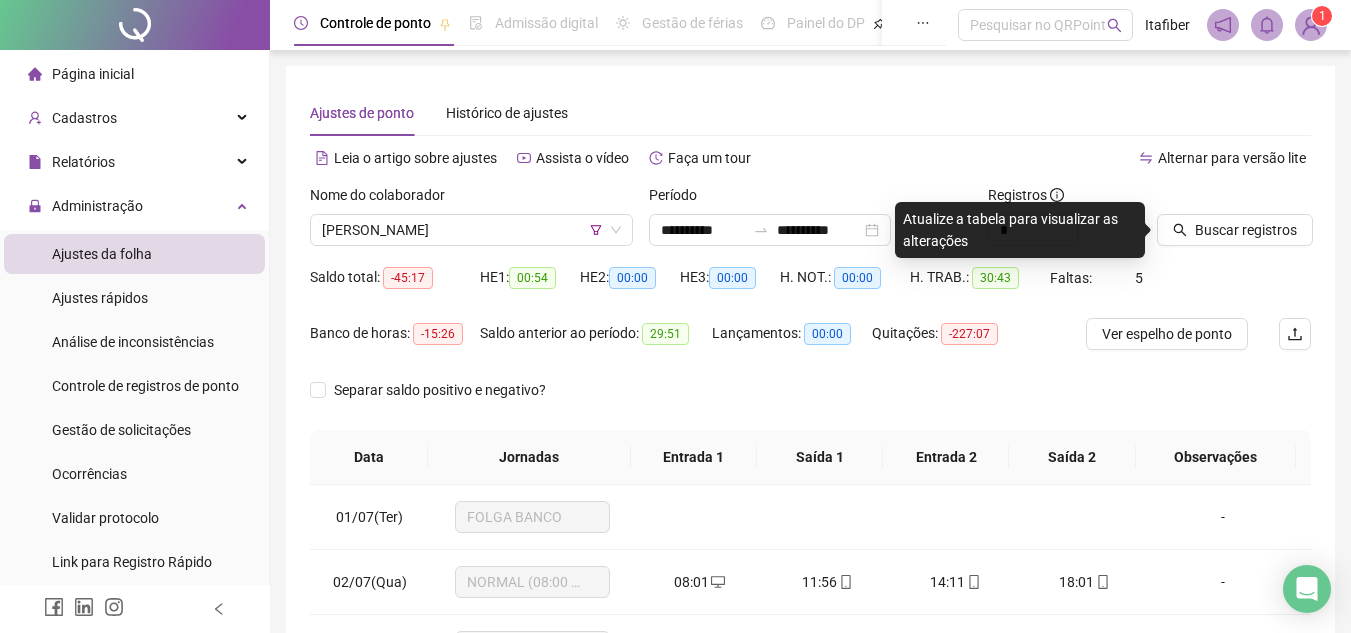 click on "Buscar registros" at bounding box center [1235, 230] 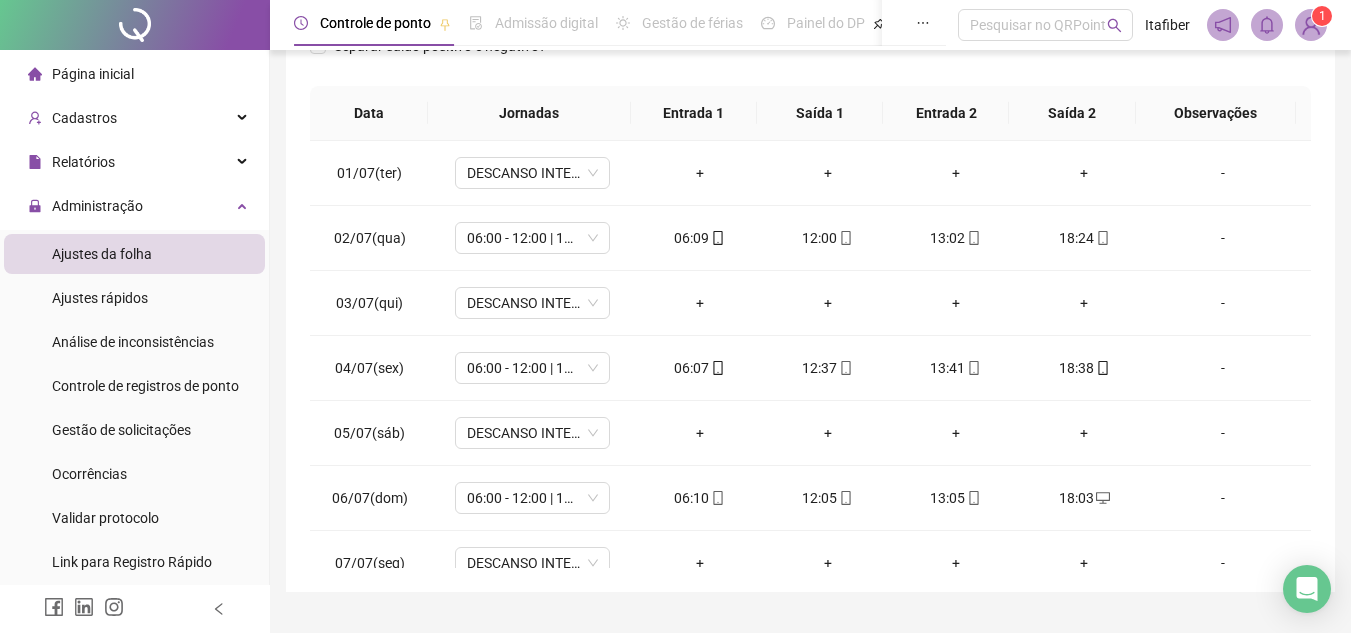 scroll, scrollTop: 445, scrollLeft: 0, axis: vertical 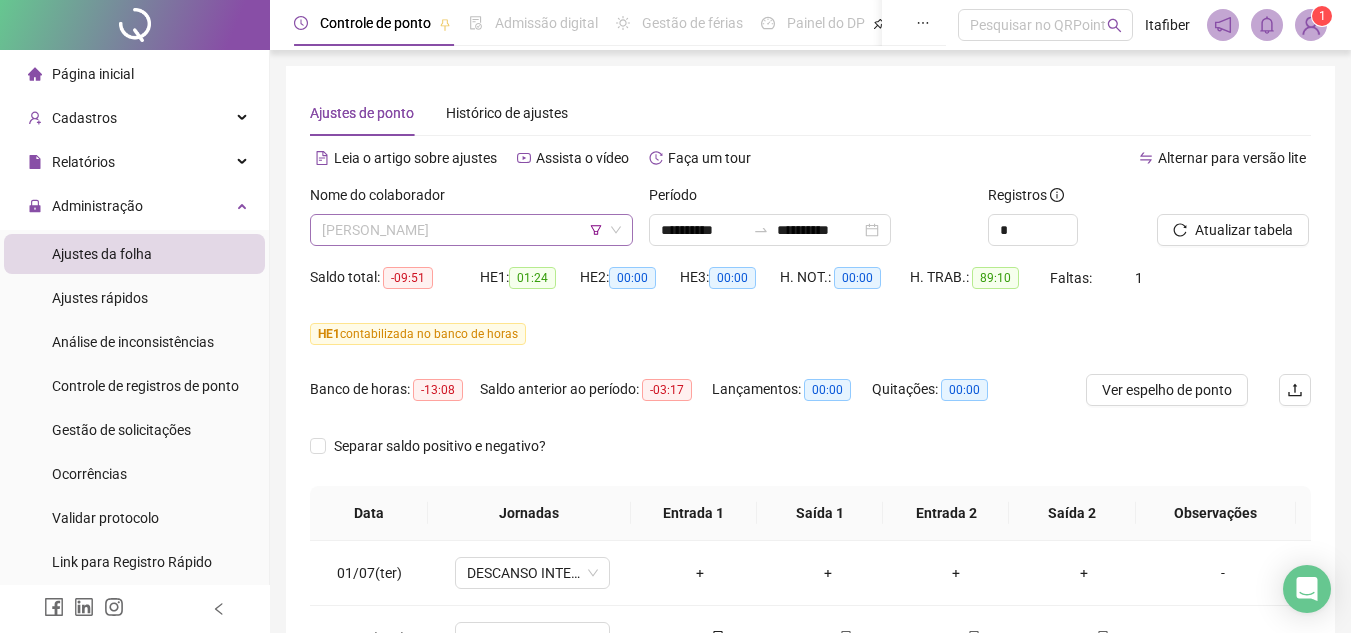click on "[PERSON_NAME]" at bounding box center (471, 230) 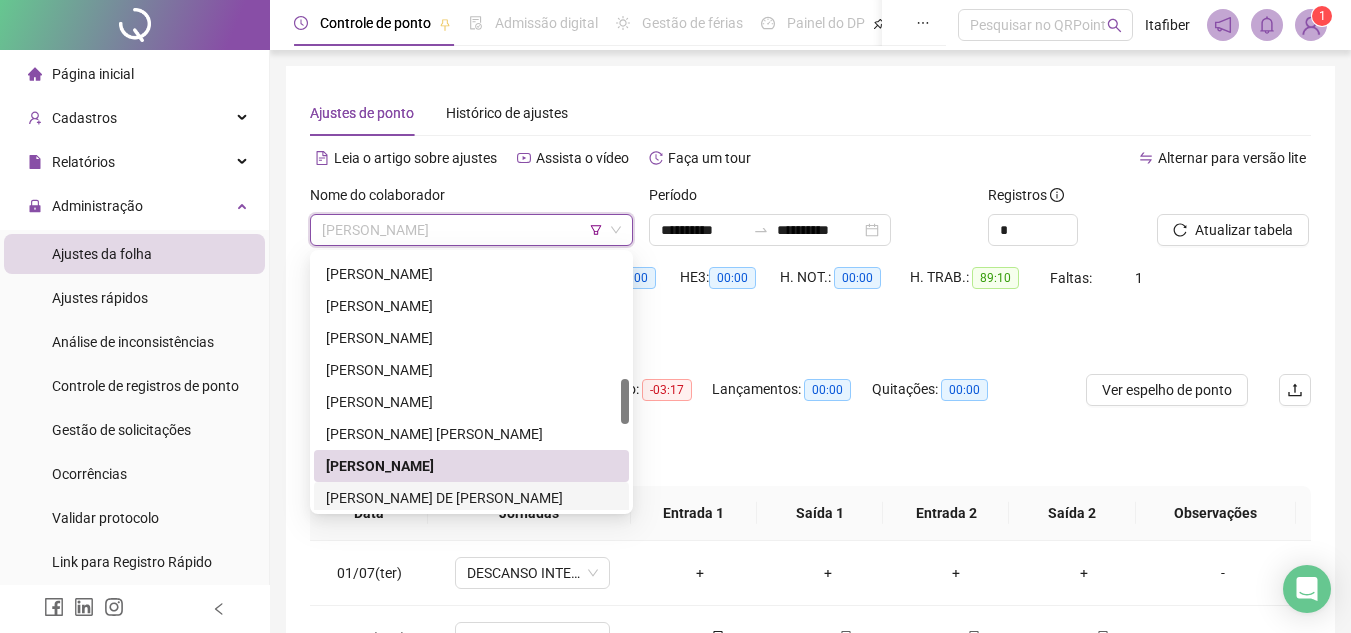 click on "[PERSON_NAME] DE [PERSON_NAME]" at bounding box center (471, 498) 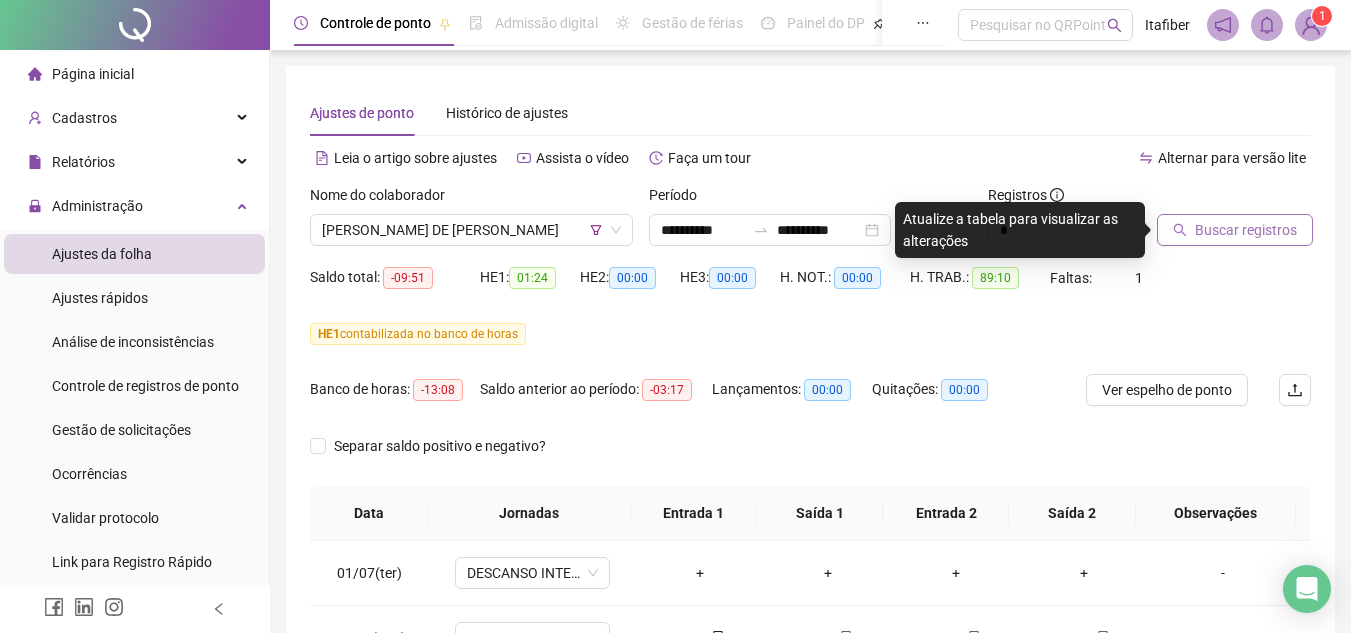 click on "Buscar registros" at bounding box center (1246, 230) 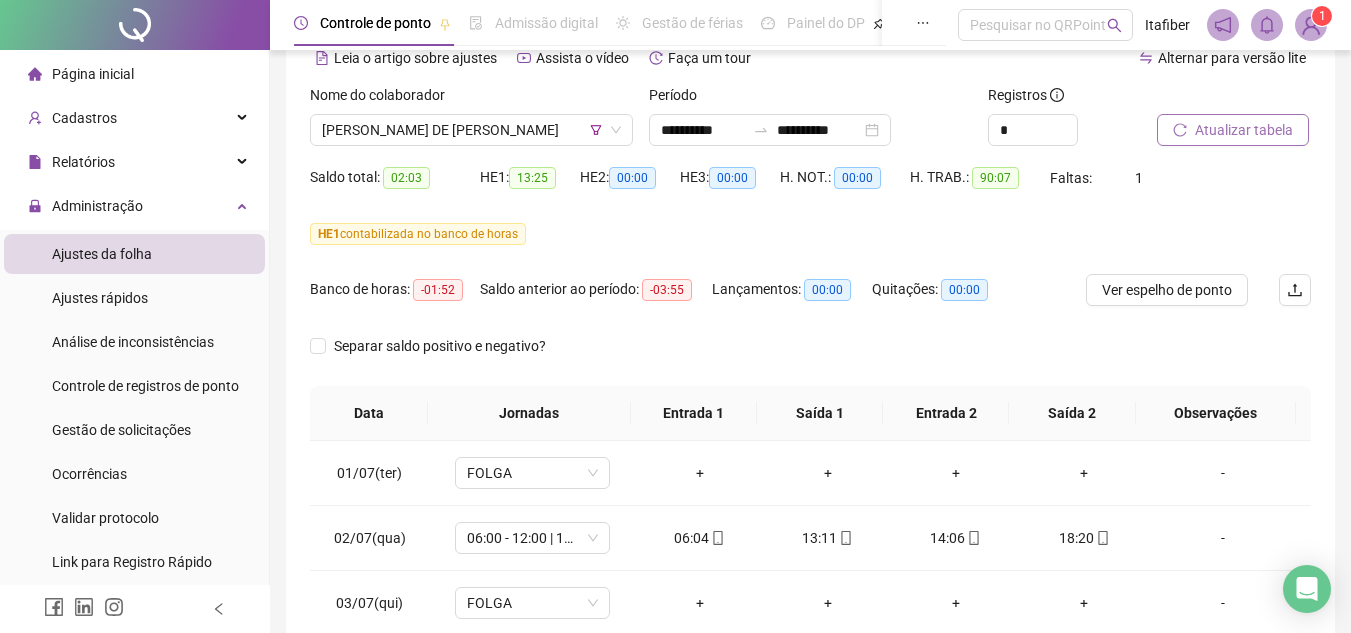 scroll, scrollTop: 300, scrollLeft: 0, axis: vertical 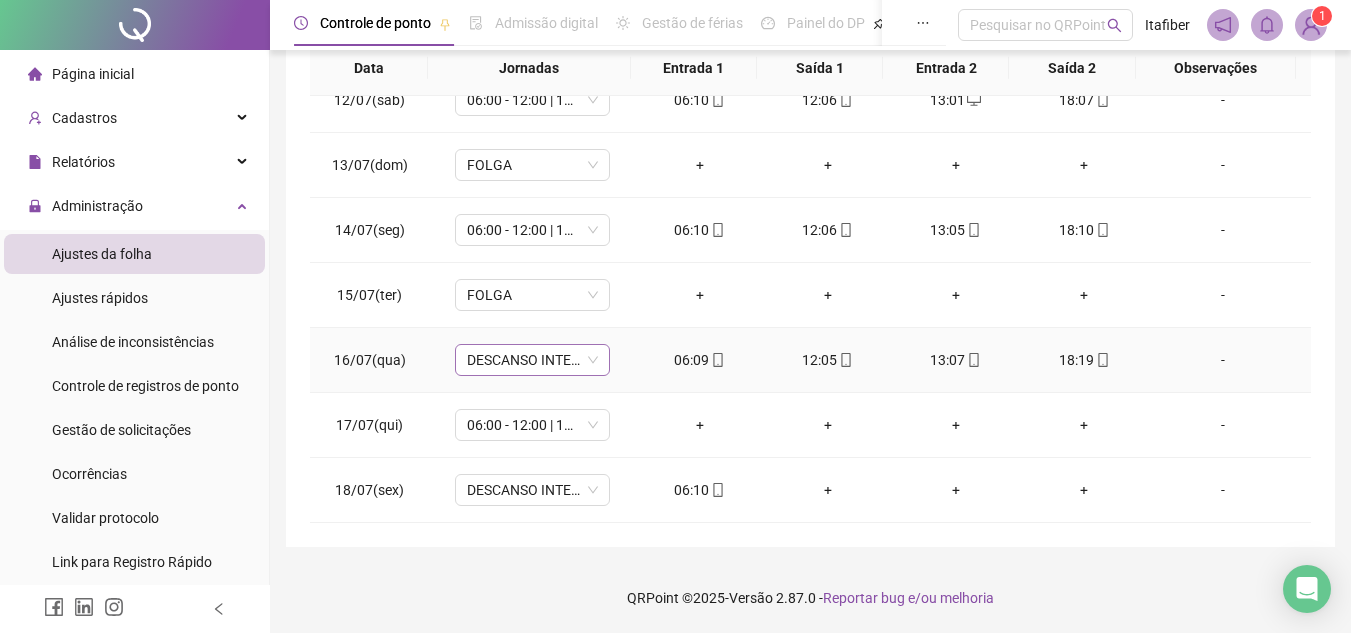 click on "DESCANSO INTER-JORNADA" at bounding box center [532, 360] 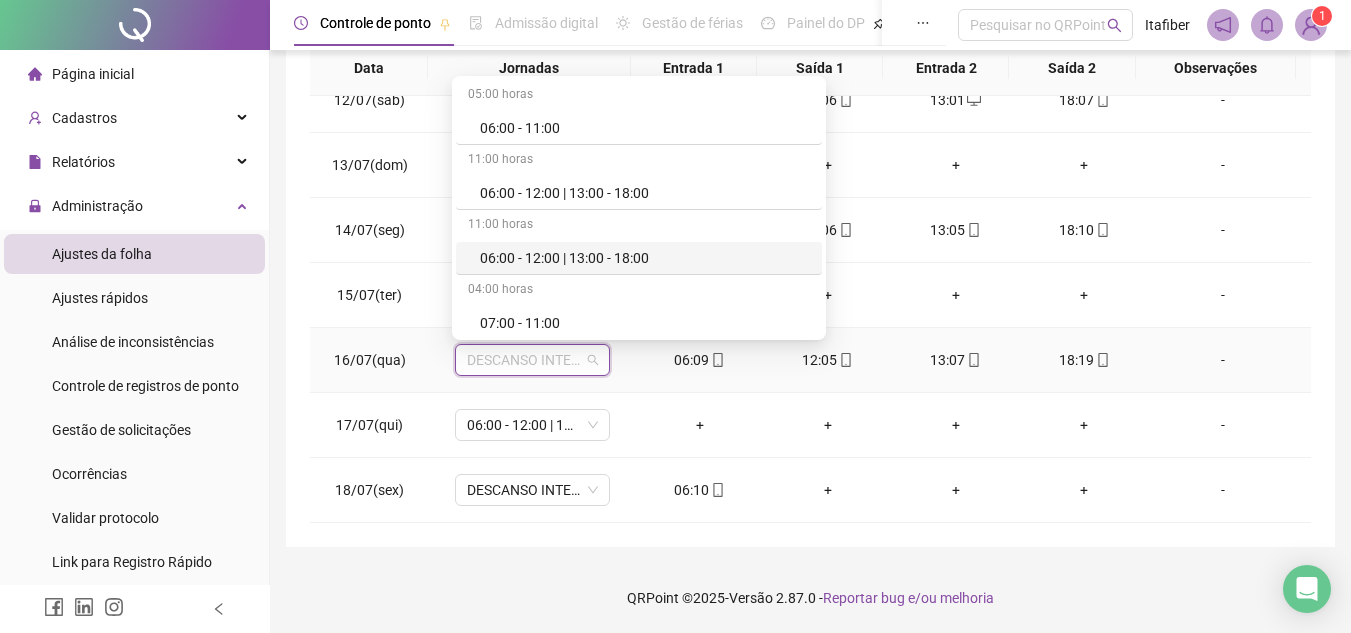click on "06:00 - 12:00 | 13:00 - 18:00" at bounding box center [645, 258] 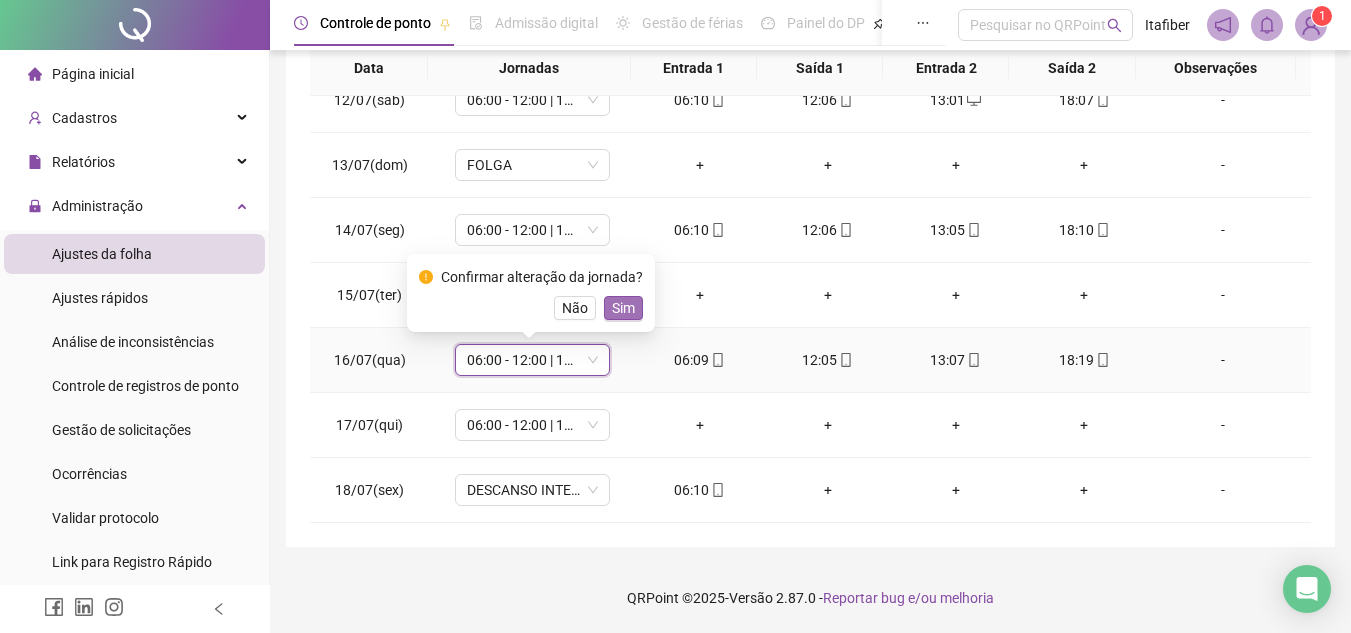 click on "Sim" at bounding box center [623, 308] 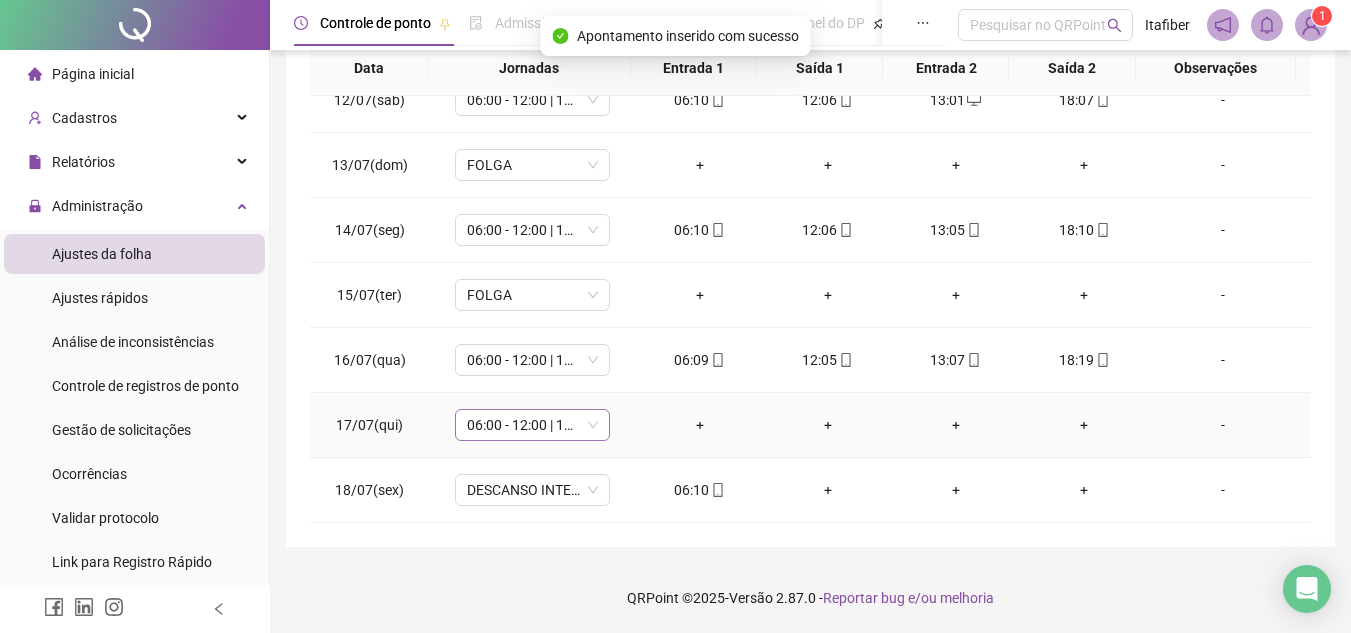 click on "06:00 - 12:00 | 13:00 - 18:00" at bounding box center [532, 425] 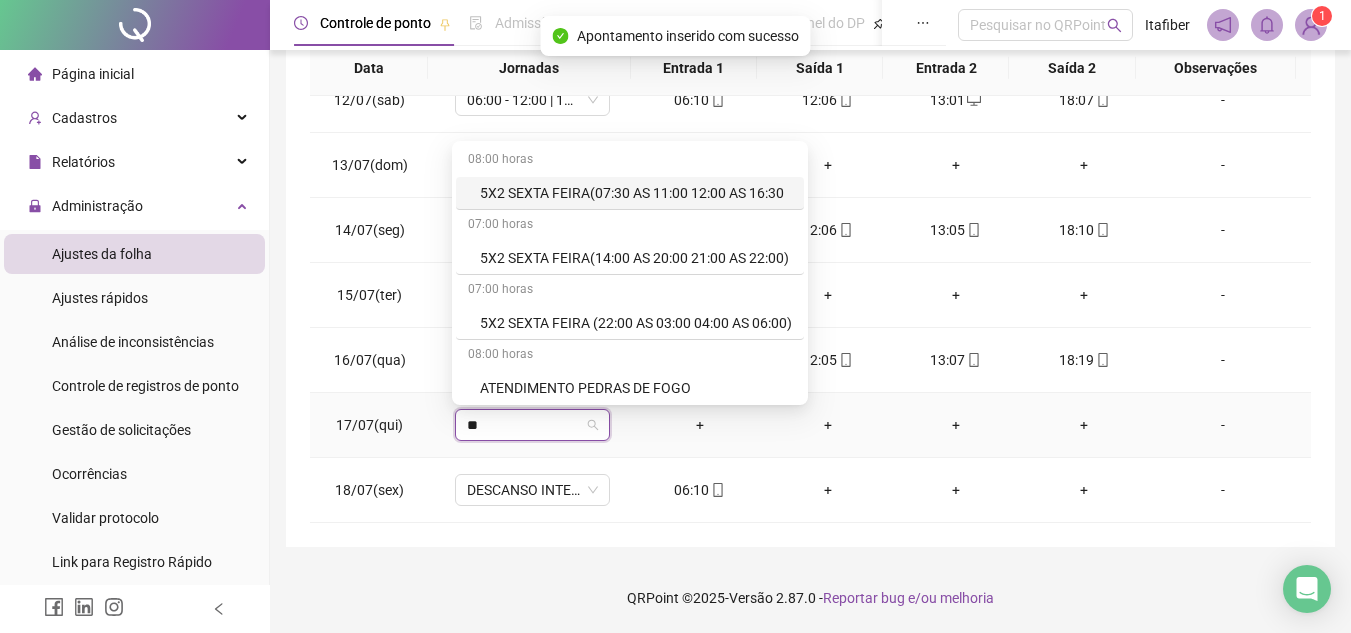 type on "***" 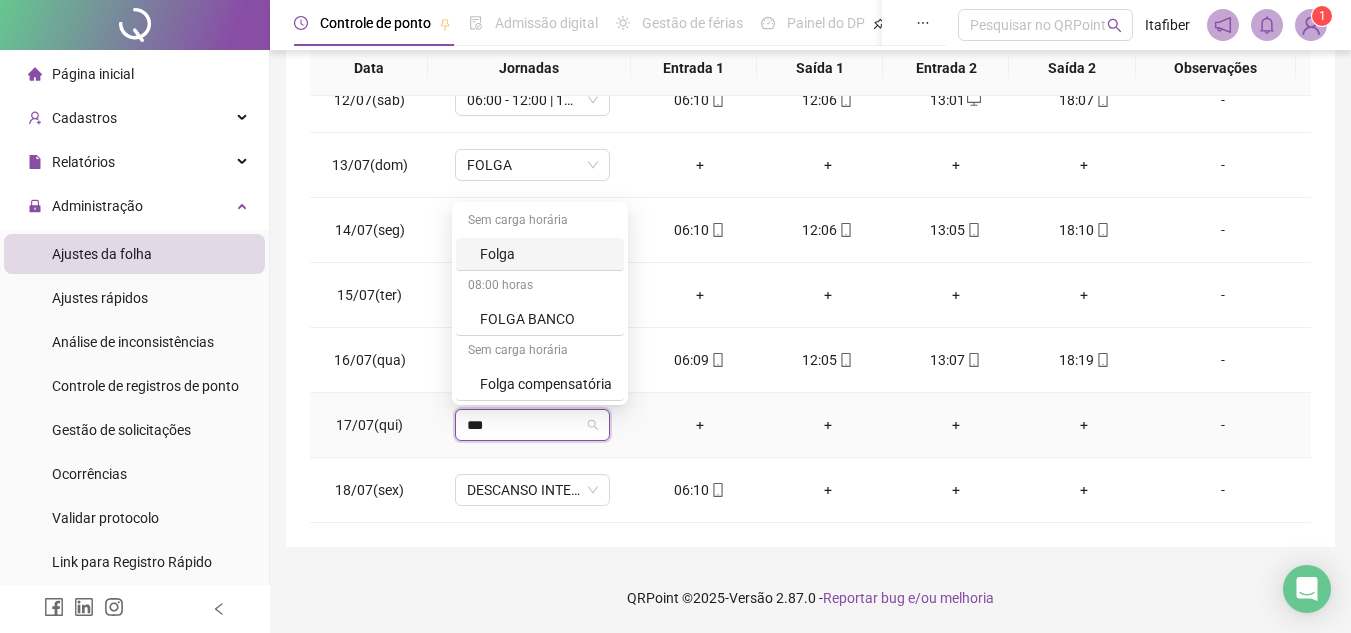 click on "Folga" at bounding box center [546, 254] 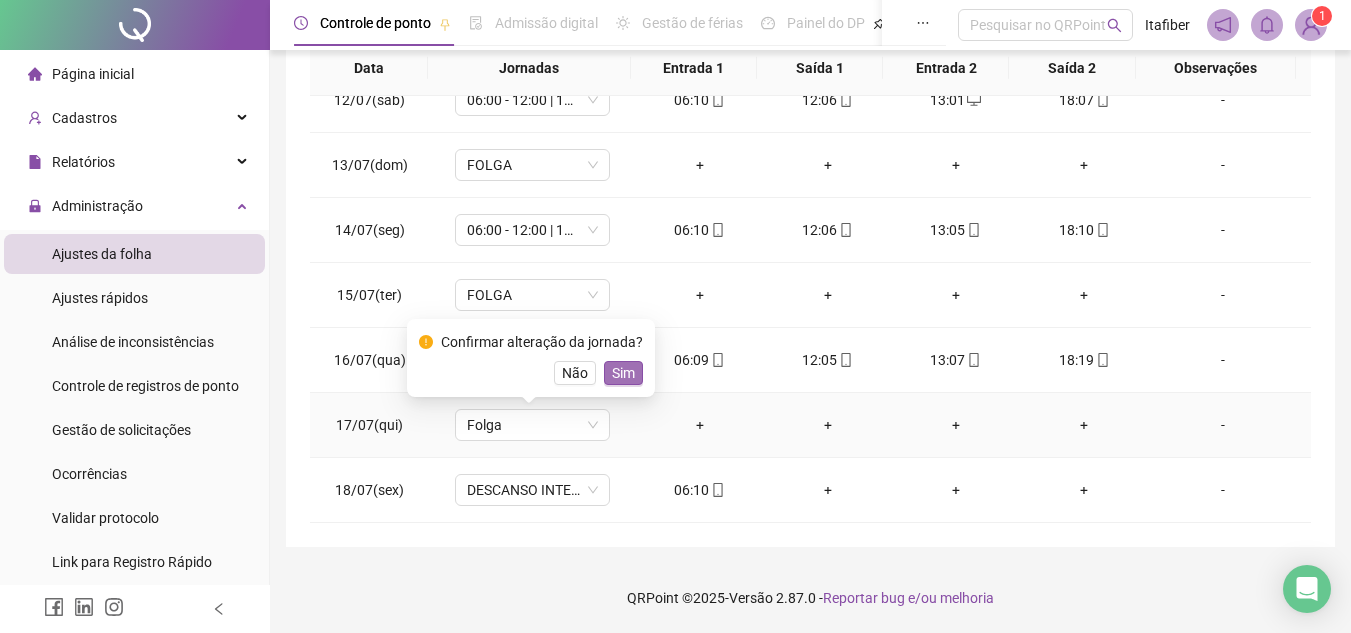 click on "Sim" at bounding box center [623, 373] 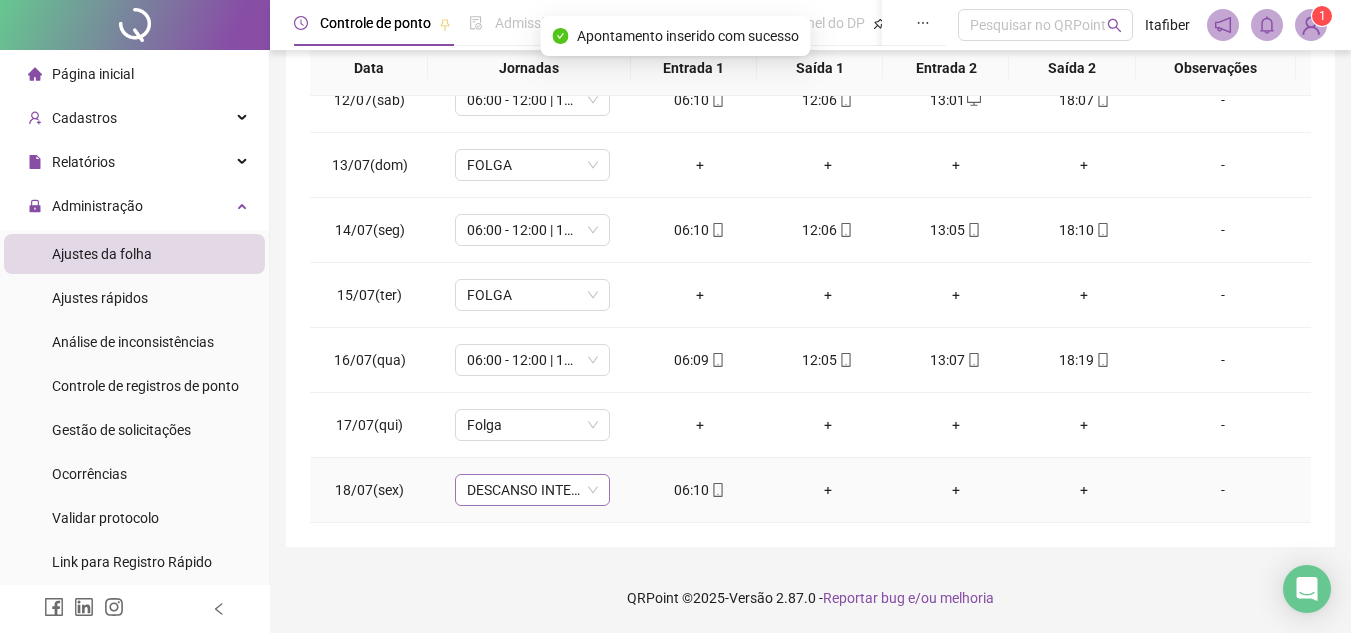 click on "DESCANSO INTER-JORNADA" at bounding box center (532, 490) 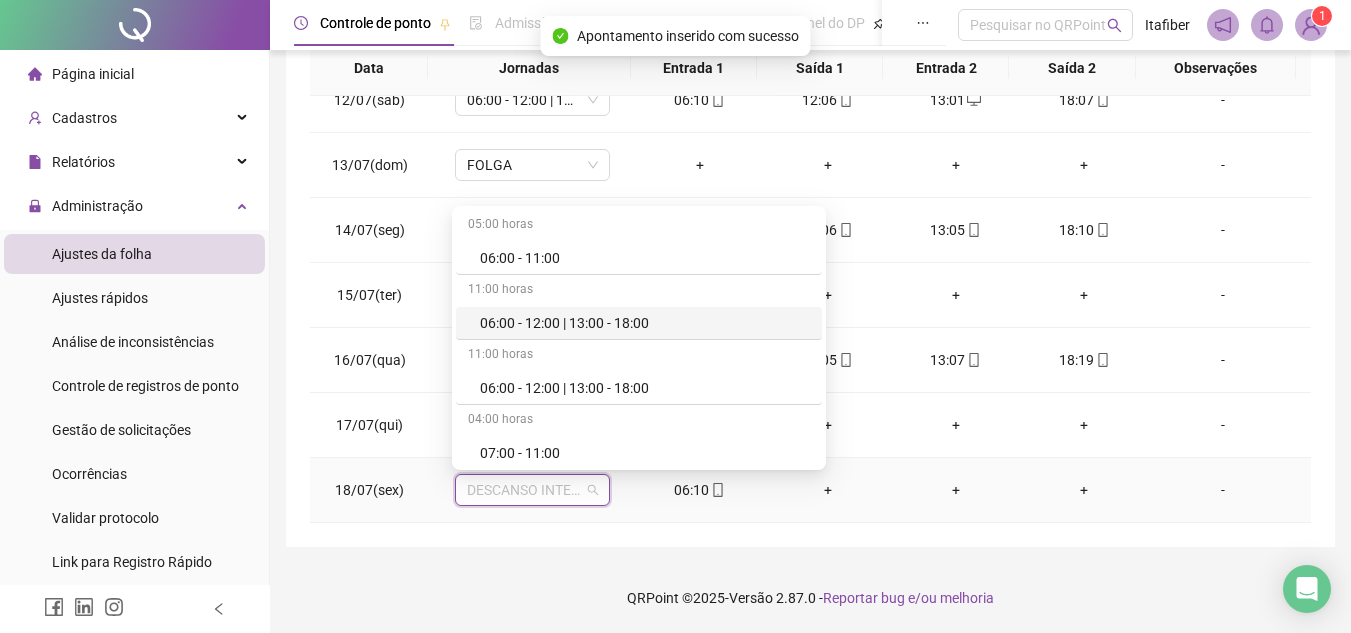 click on "11:00 horas" at bounding box center [639, 291] 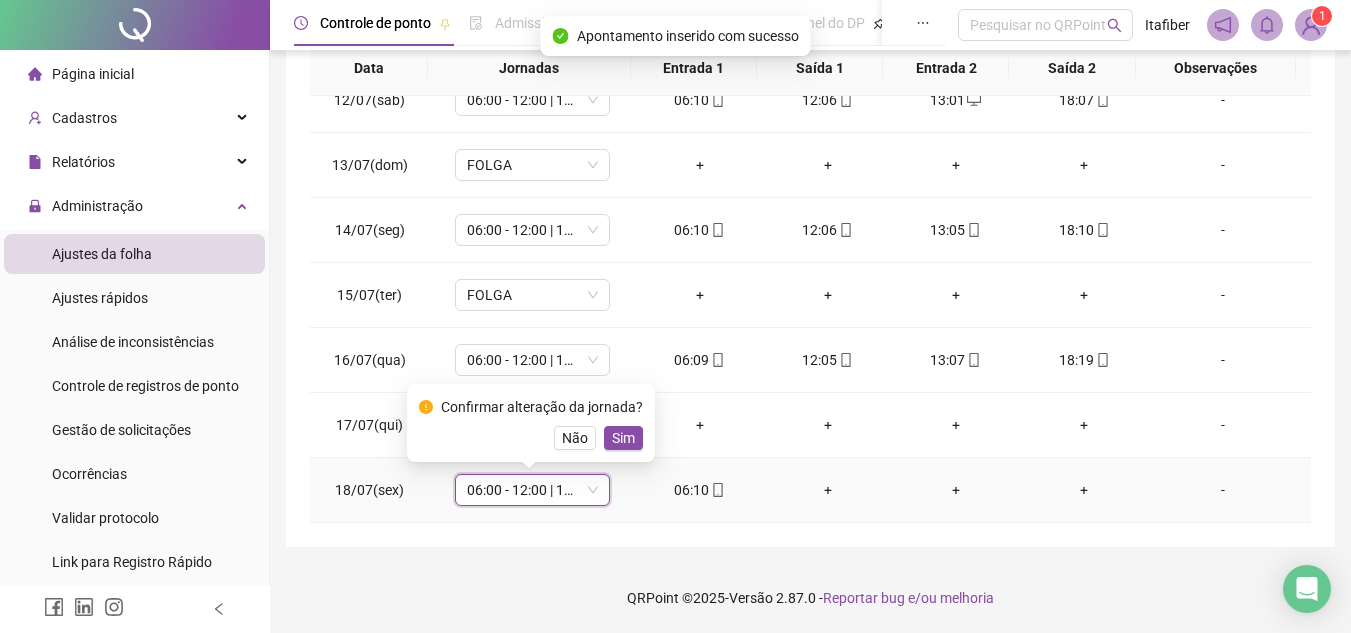 click on "Sim" at bounding box center [623, 438] 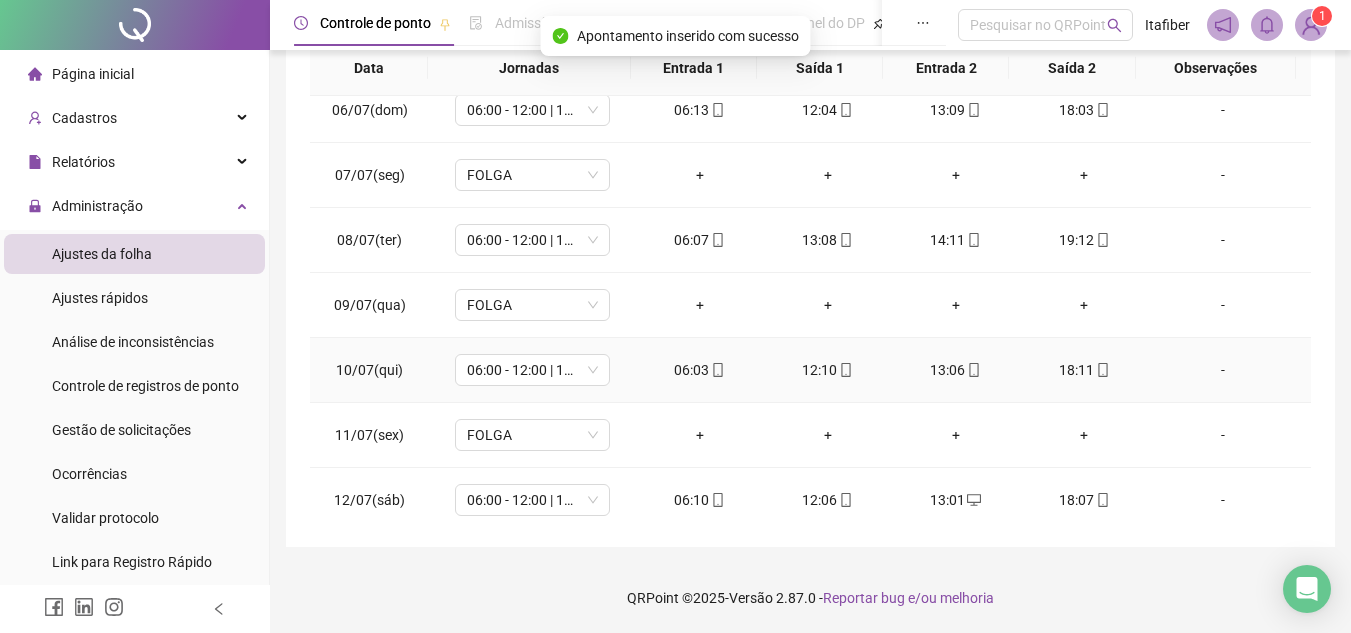 scroll, scrollTop: 0, scrollLeft: 0, axis: both 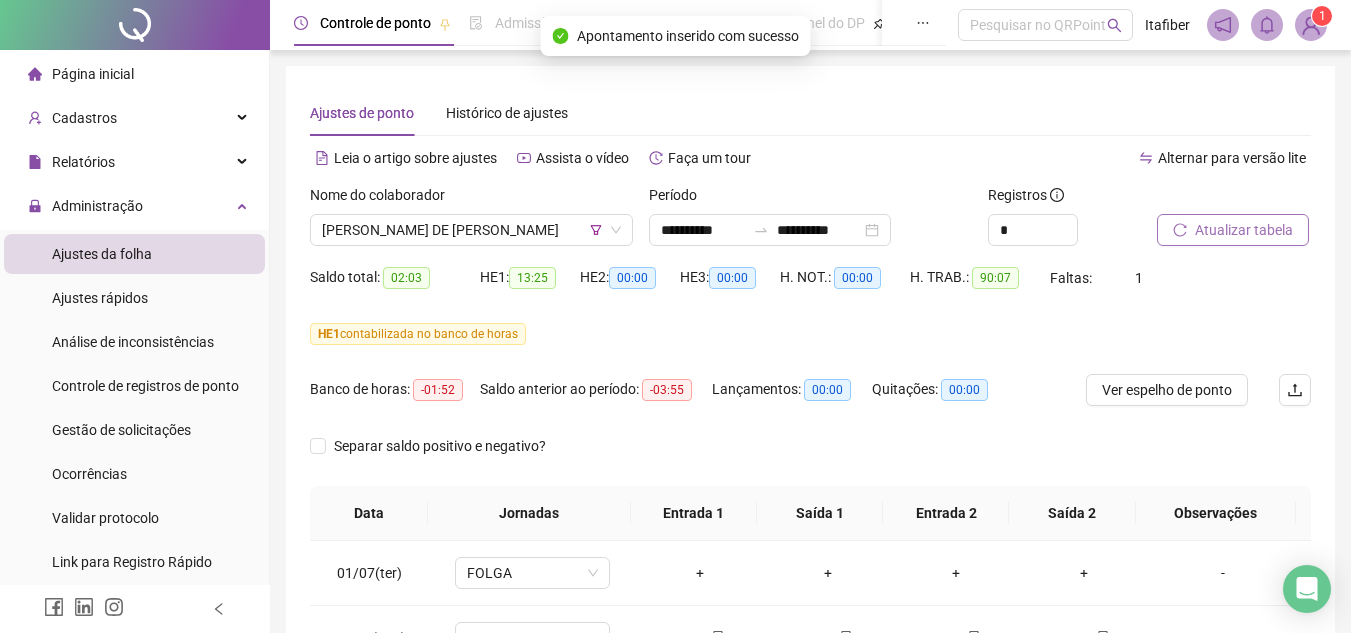 click on "Atualizar tabela" at bounding box center (1244, 230) 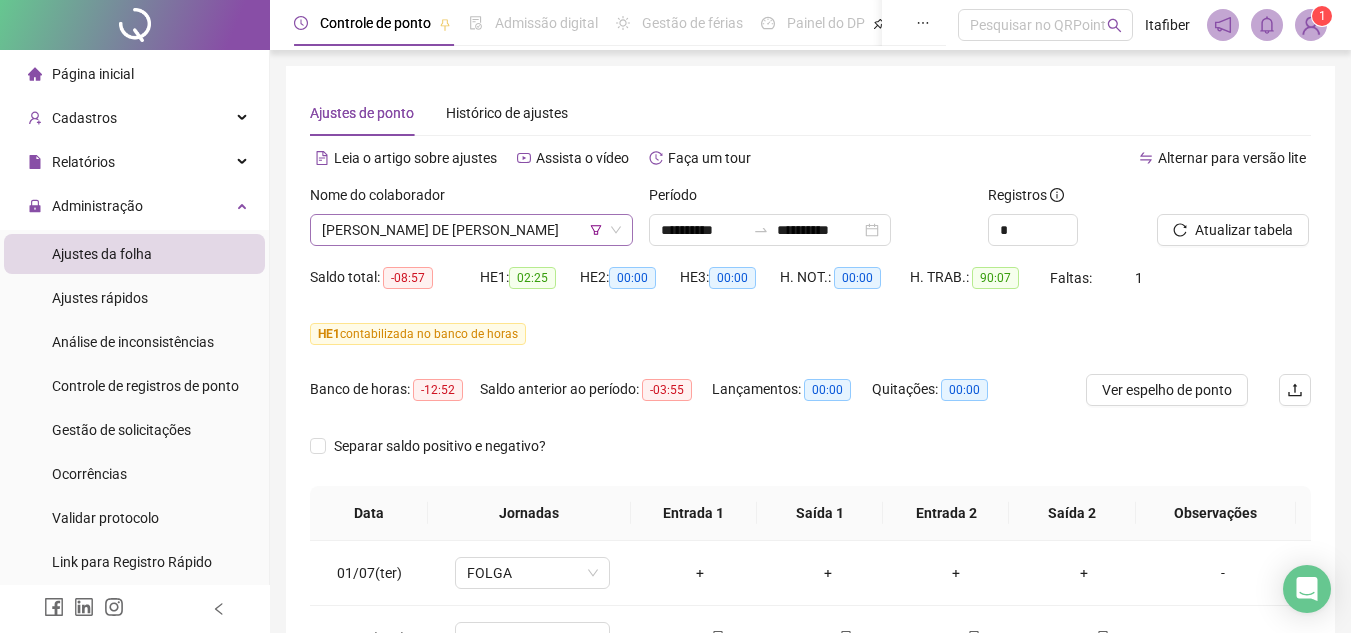 click on "[PERSON_NAME] DE [PERSON_NAME]" at bounding box center [471, 230] 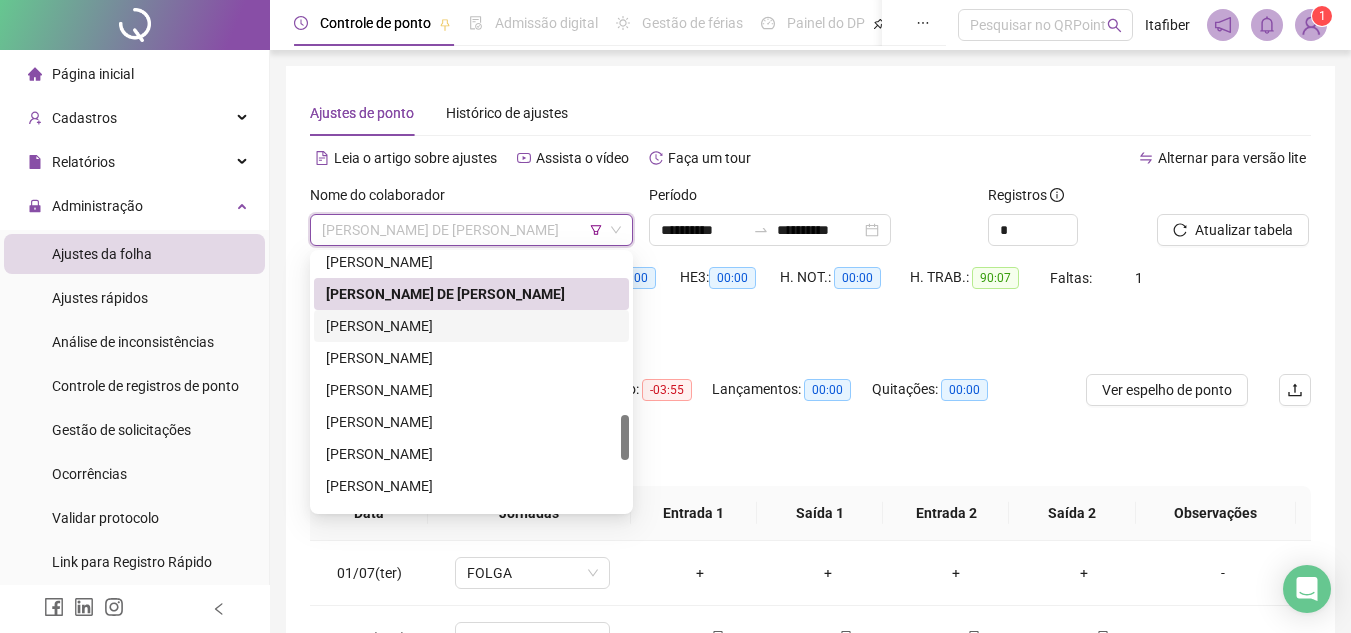 click on "[PERSON_NAME]" at bounding box center [471, 326] 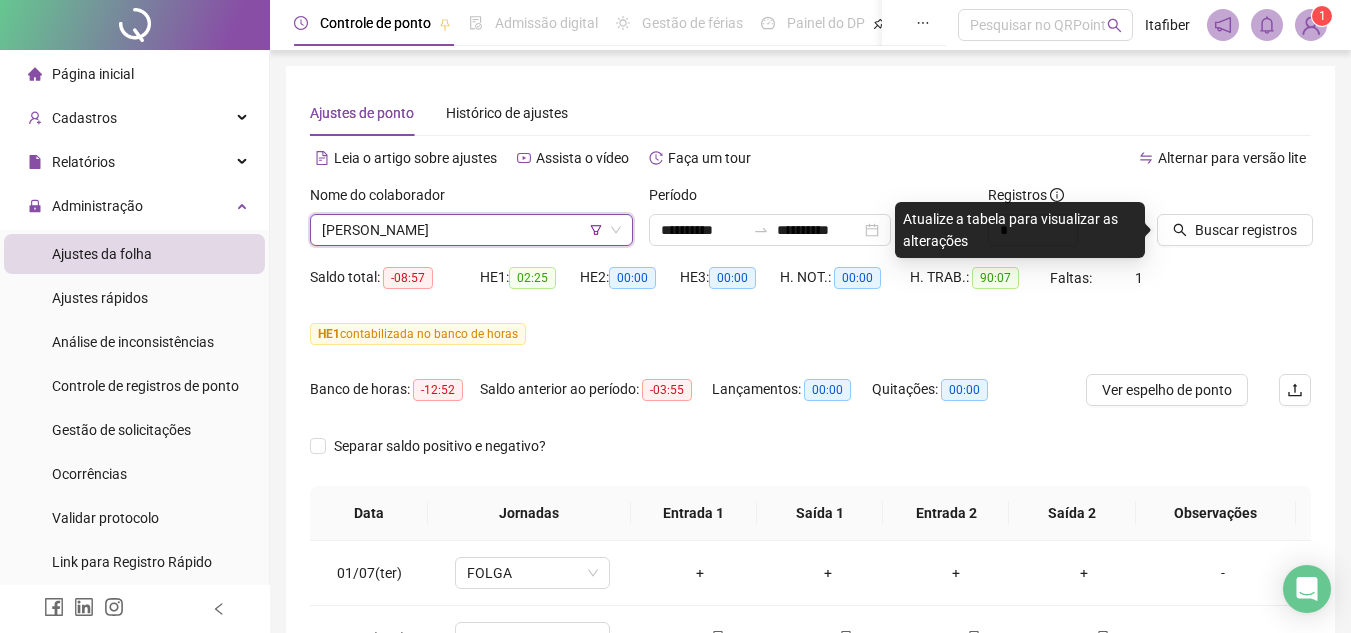 click at bounding box center [1209, 199] 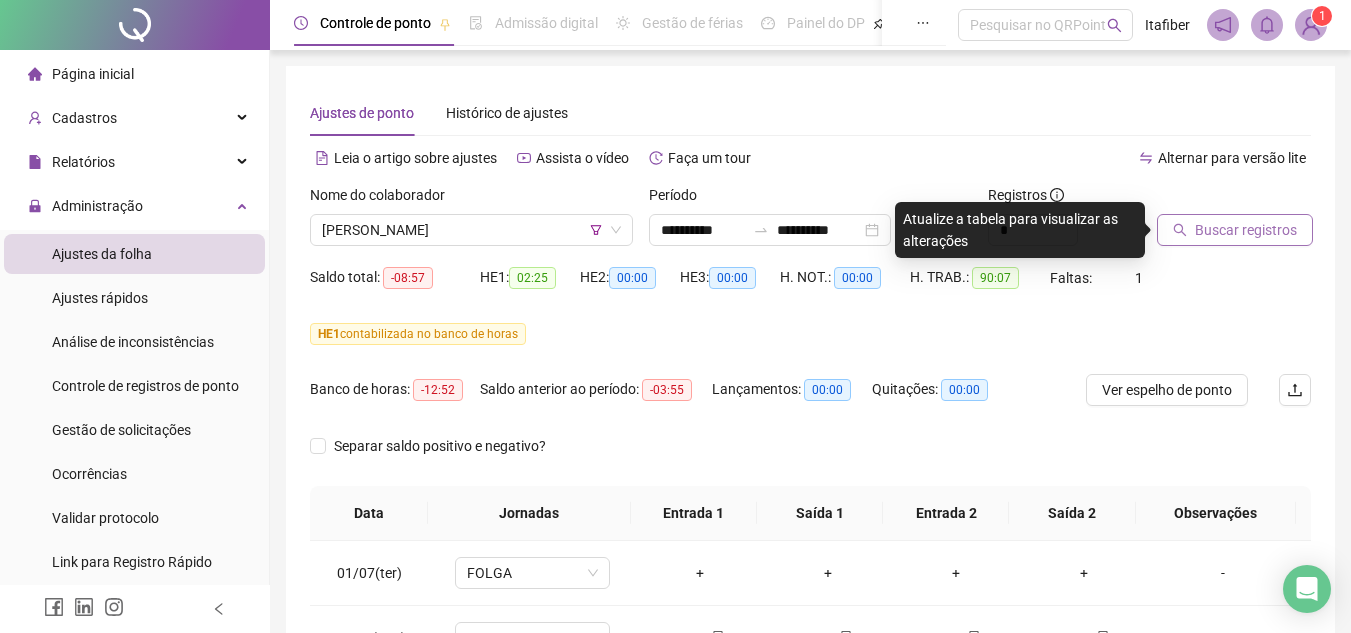 click on "Buscar registros" at bounding box center (1246, 230) 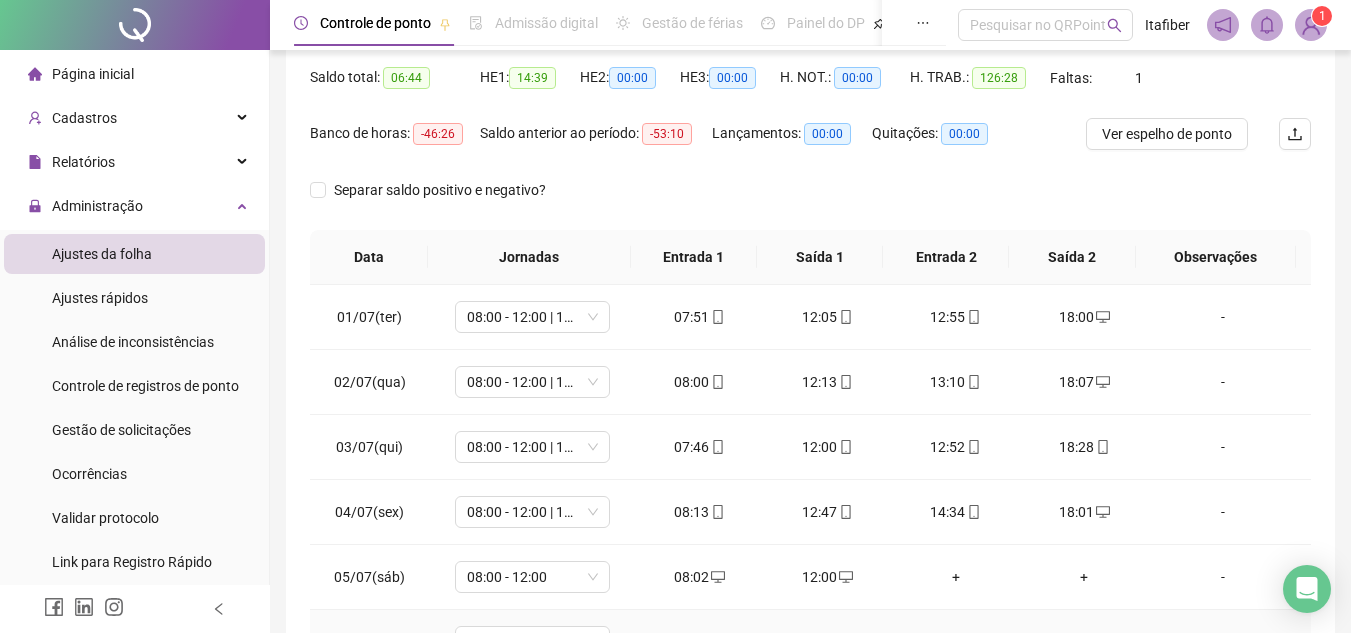 scroll, scrollTop: 389, scrollLeft: 0, axis: vertical 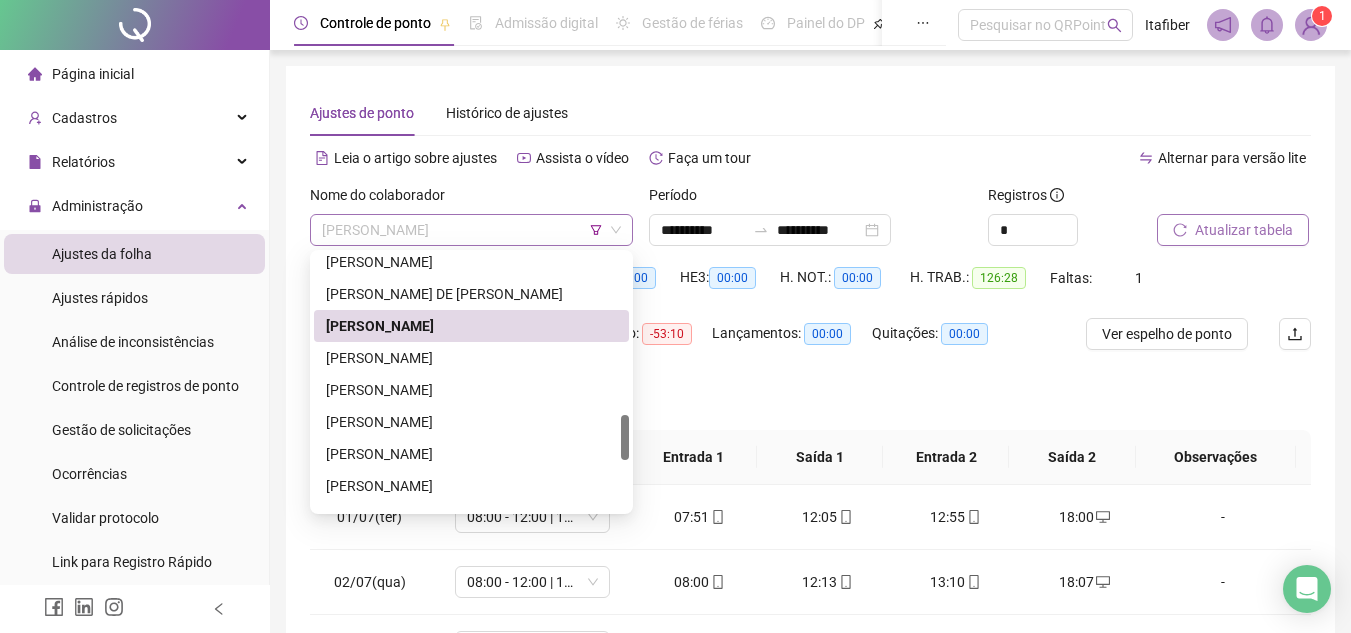 click on "[PERSON_NAME]" at bounding box center (471, 230) 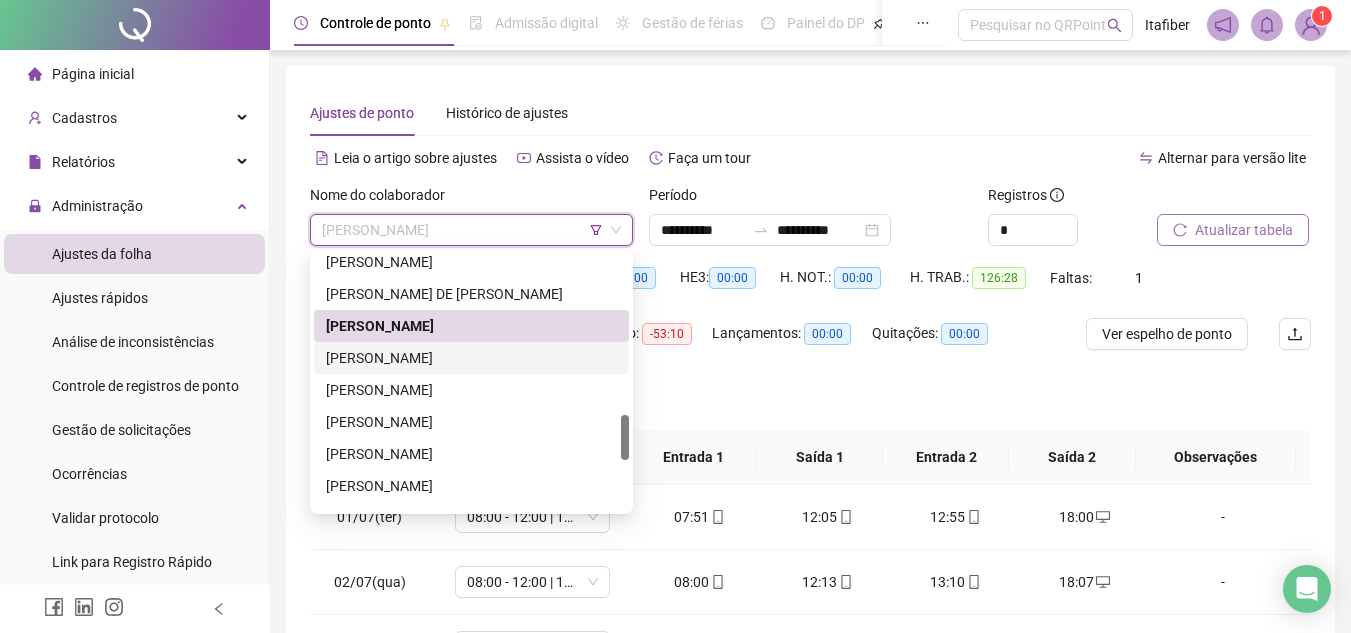 click on "[PERSON_NAME]" at bounding box center (471, 358) 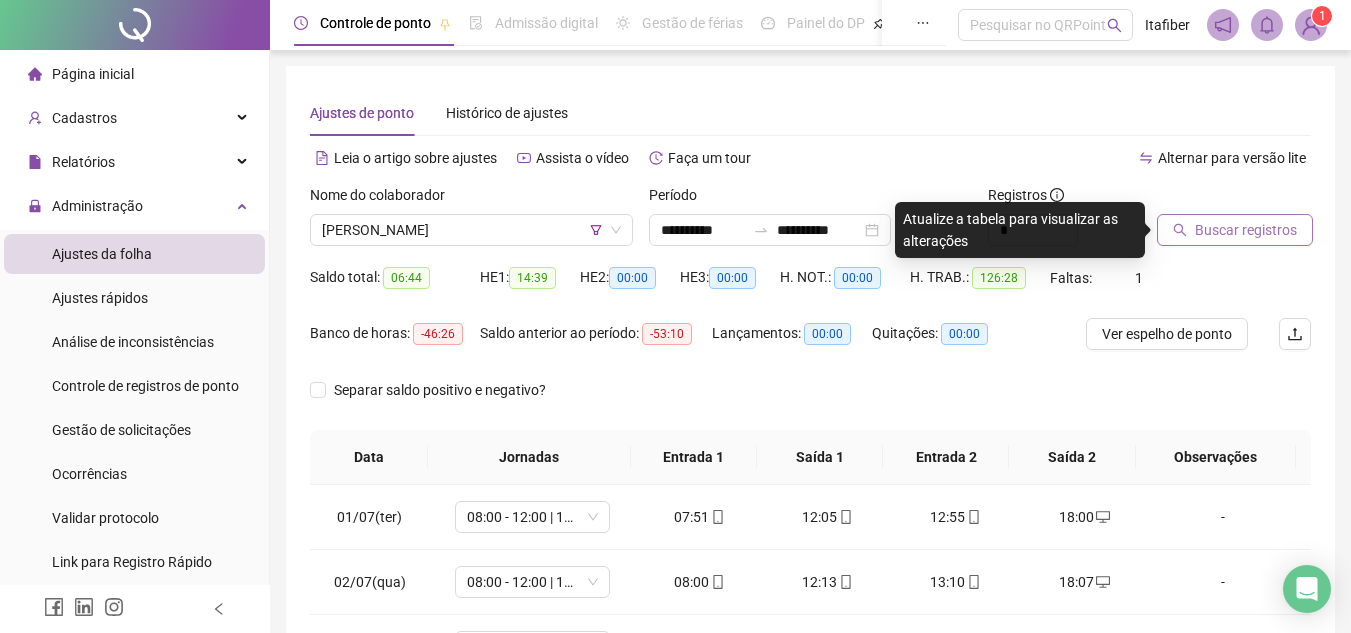 click on "Buscar registros" at bounding box center [1246, 230] 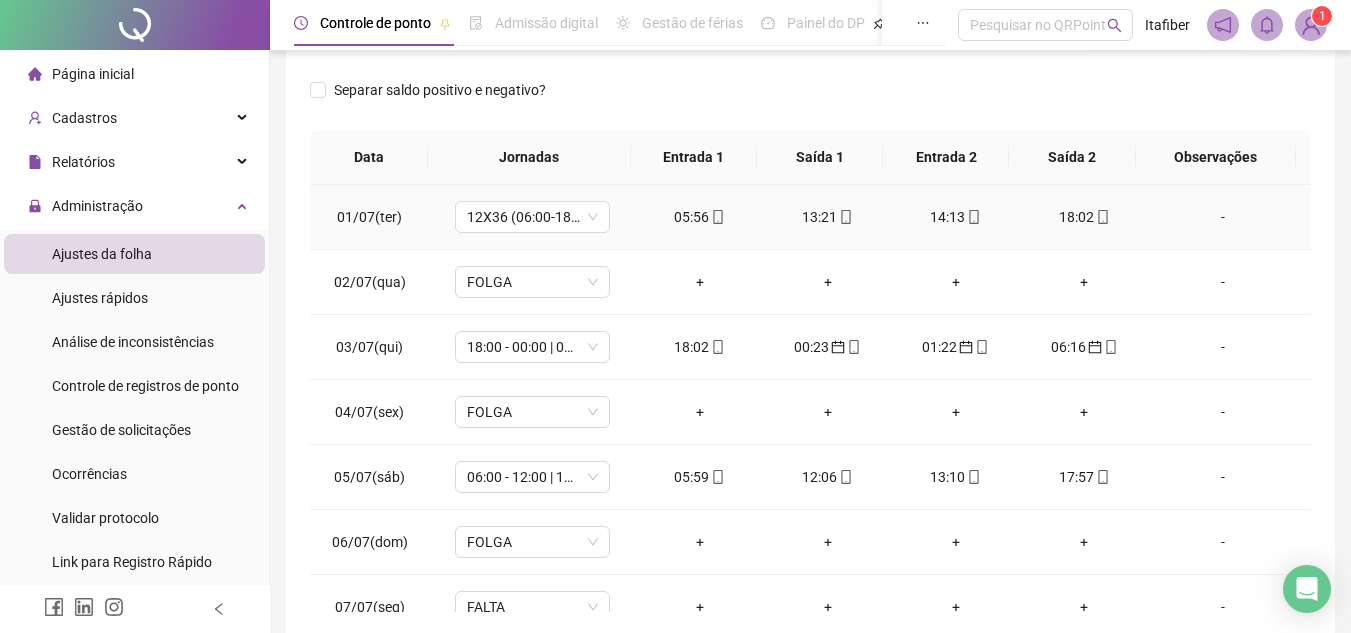 scroll, scrollTop: 389, scrollLeft: 0, axis: vertical 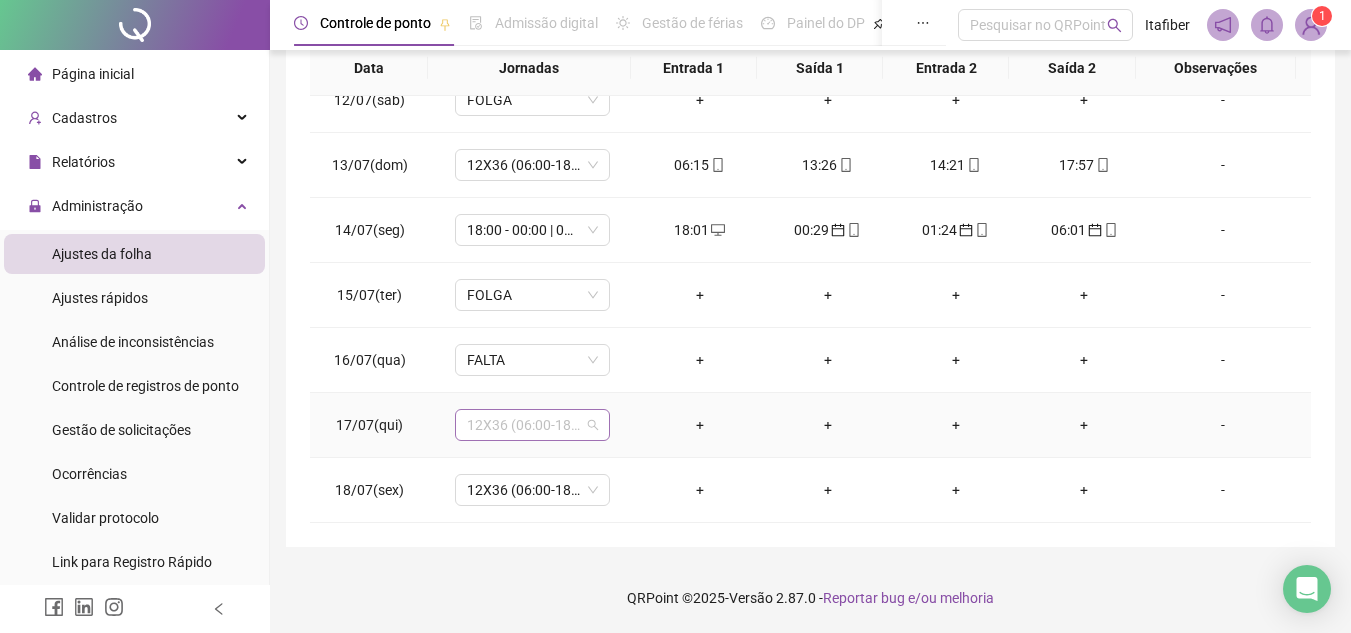 click on "12X36 (06:00-18:00)" at bounding box center (532, 425) 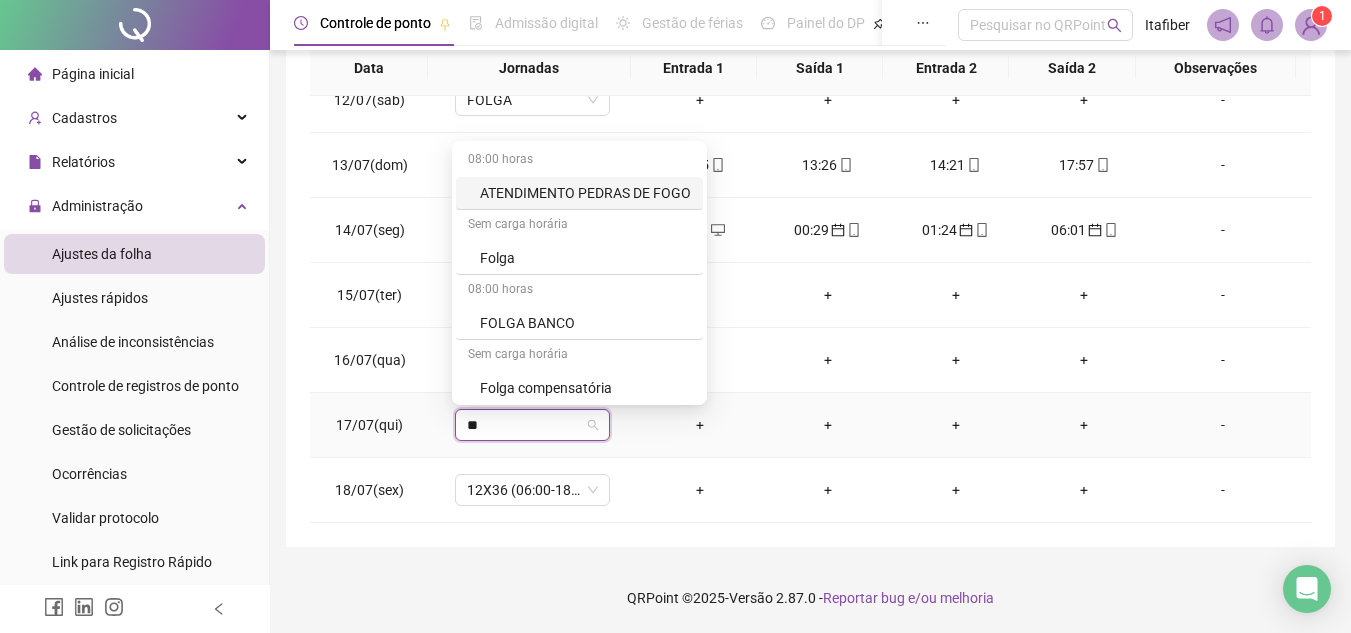 type on "***" 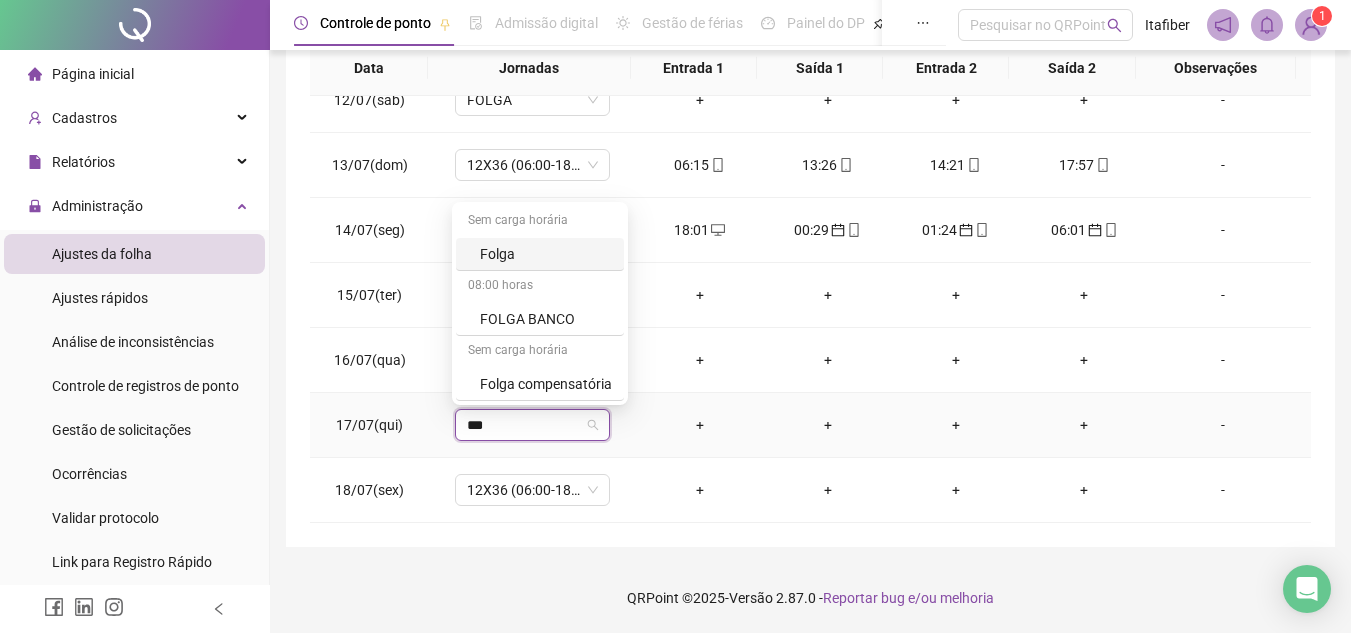 click on "Folga" at bounding box center [546, 254] 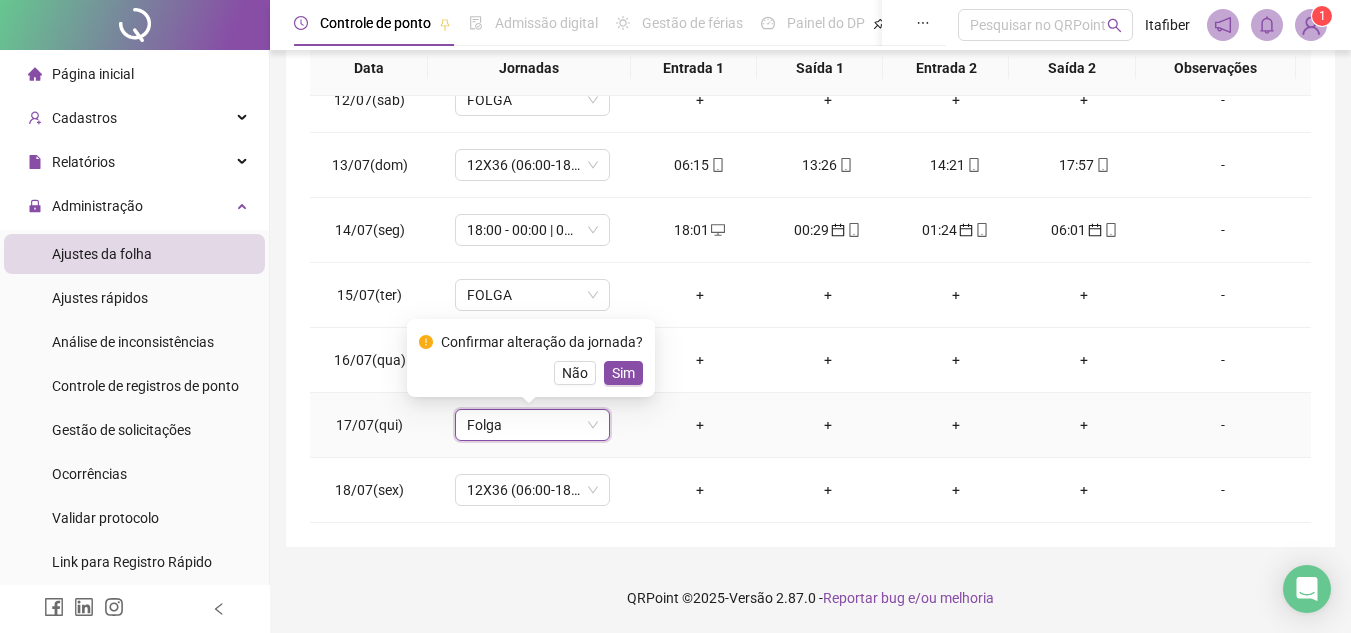 click on "Confirmar alteração da jornada? Não Sim" at bounding box center [531, 358] 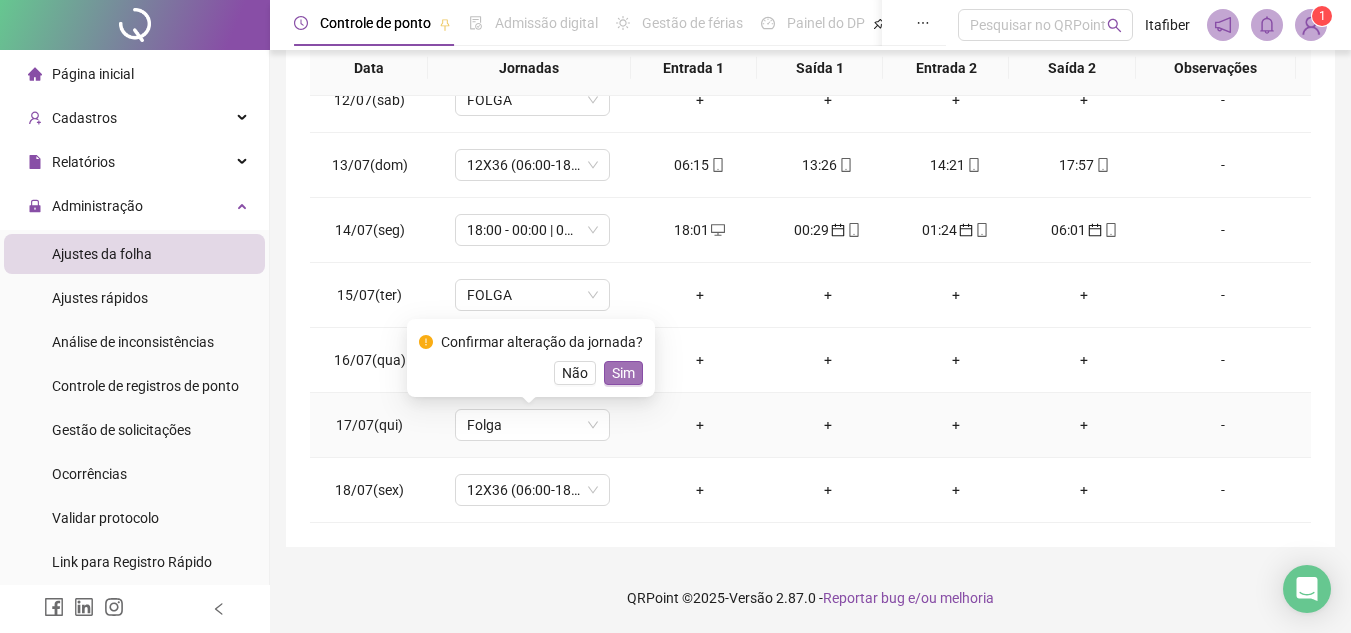 click on "Sim" at bounding box center (623, 373) 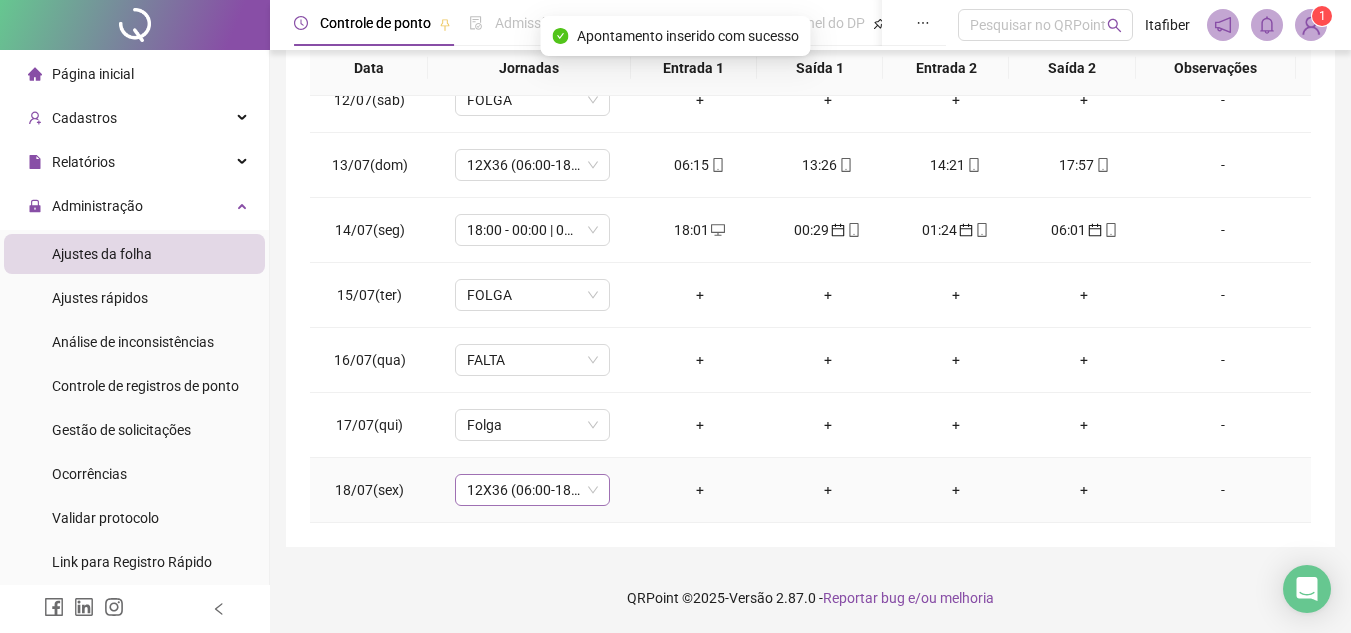 click on "12X36 (06:00-18:00)" at bounding box center [532, 490] 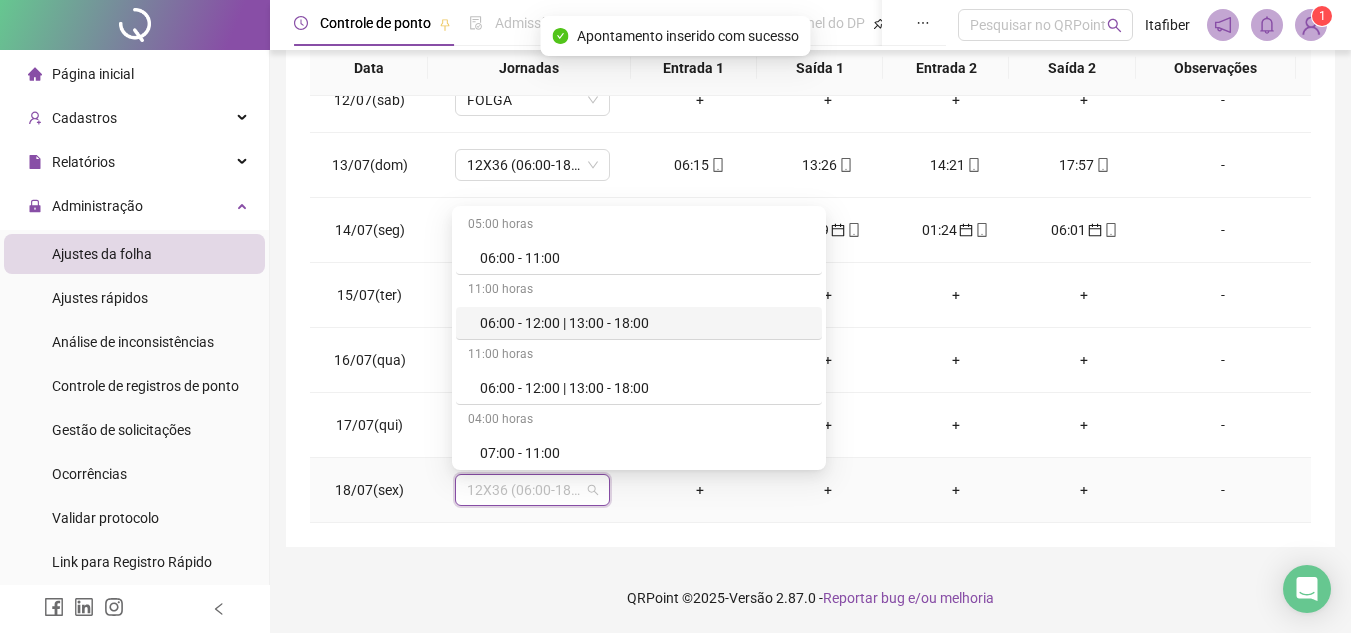 click on "06:00 - 12:00 | 13:00 - 18:00" at bounding box center (645, 323) 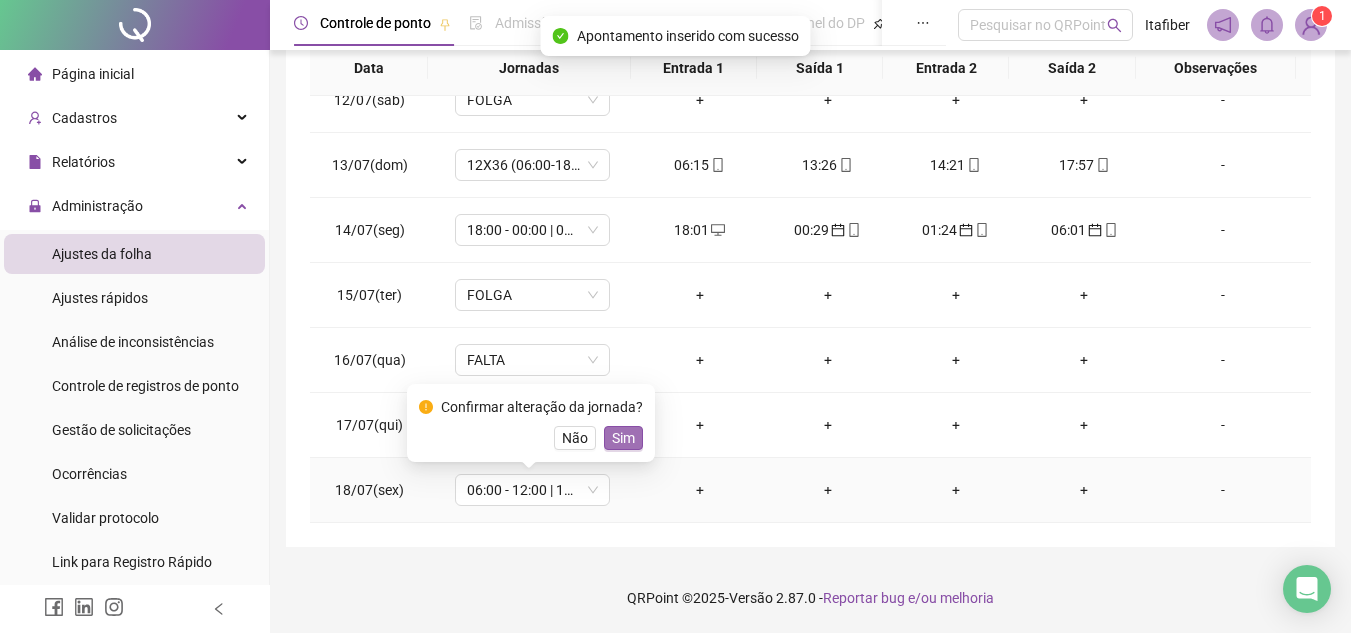 click on "Sim" at bounding box center (623, 438) 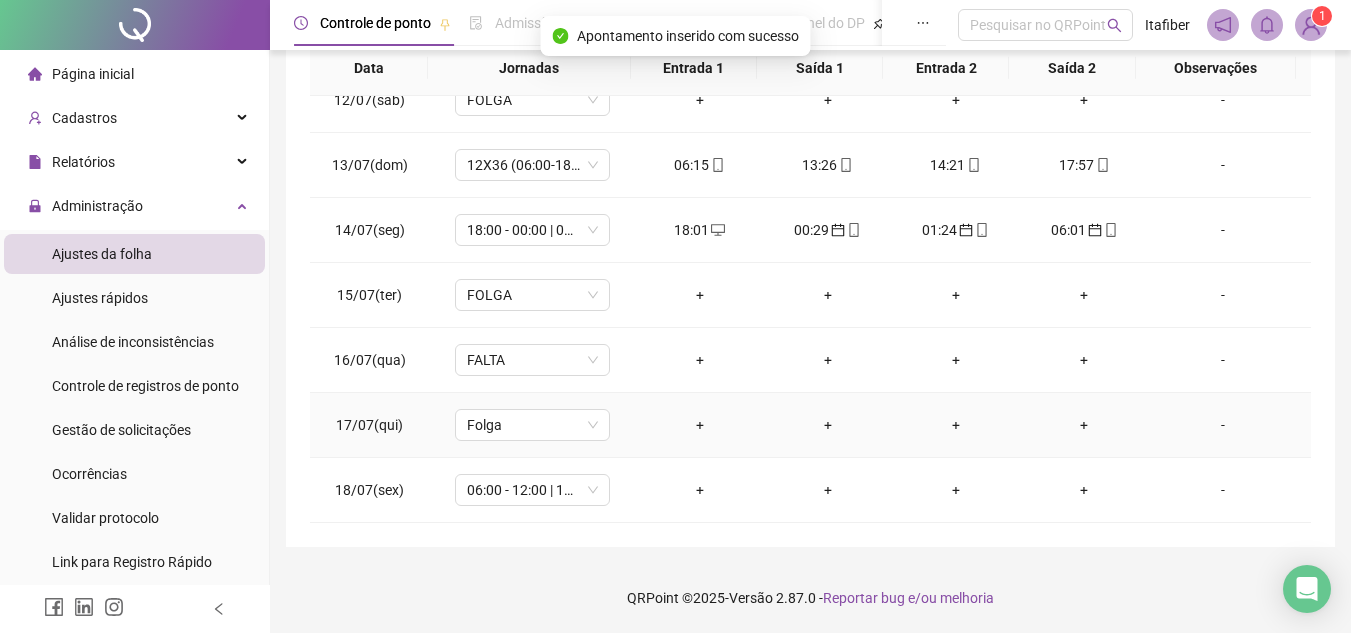 scroll, scrollTop: 643, scrollLeft: 0, axis: vertical 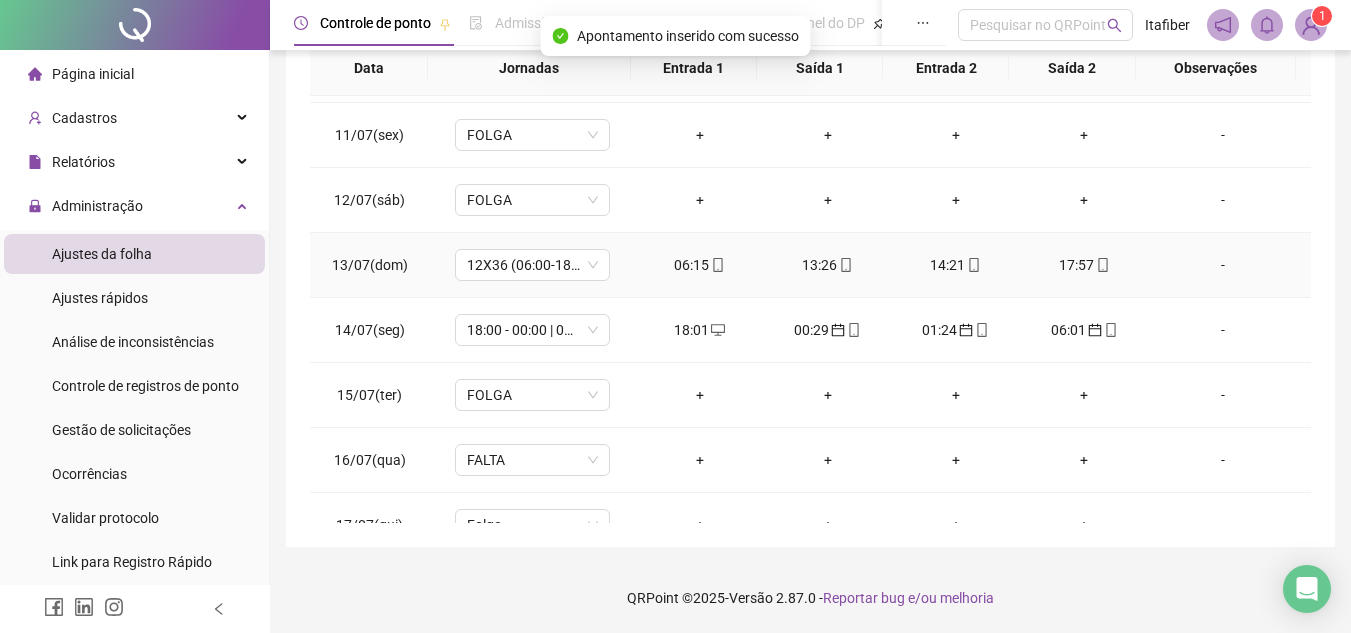 click on "12X36 (06:00-18:00)" at bounding box center (532, 265) 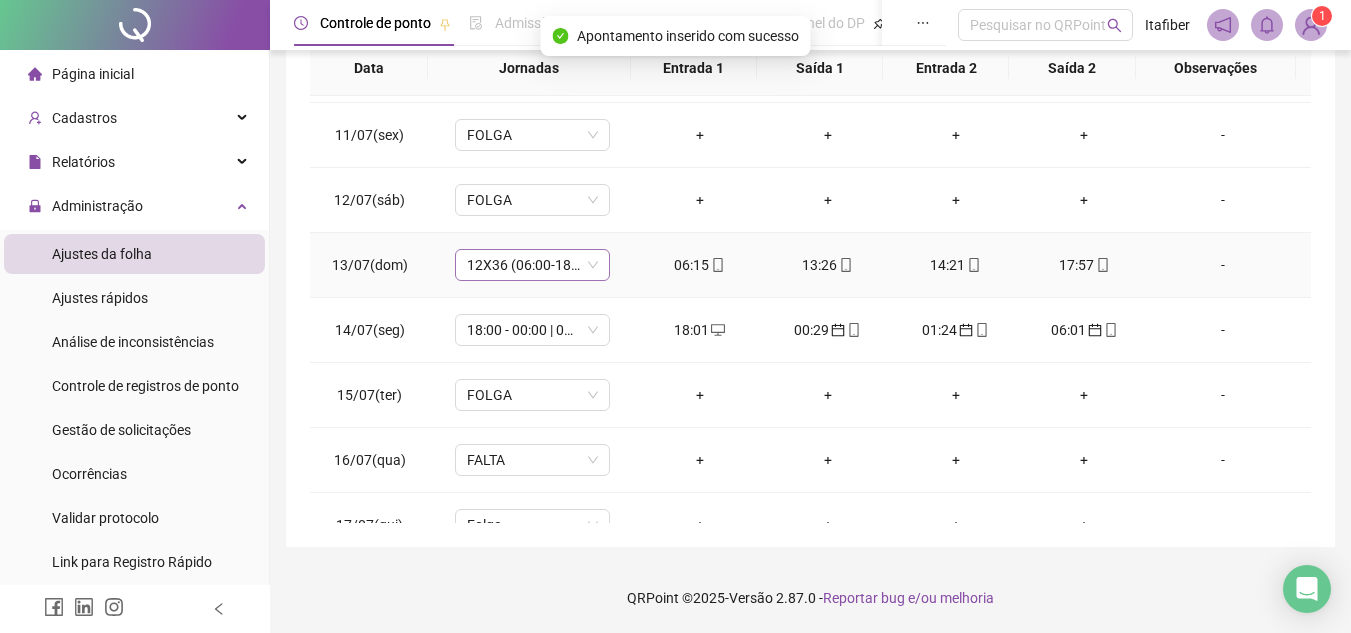 click on "12X36 (06:00-18:00)" at bounding box center [532, 265] 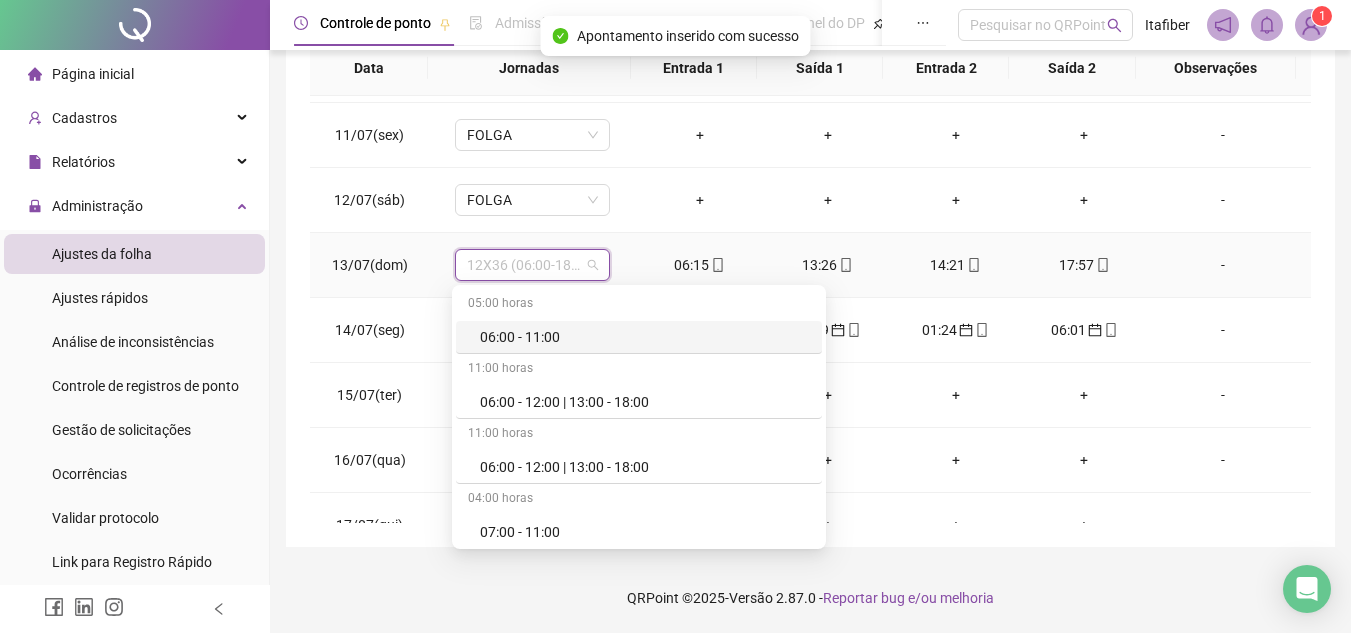 click on "11:00 horas" at bounding box center [639, 370] 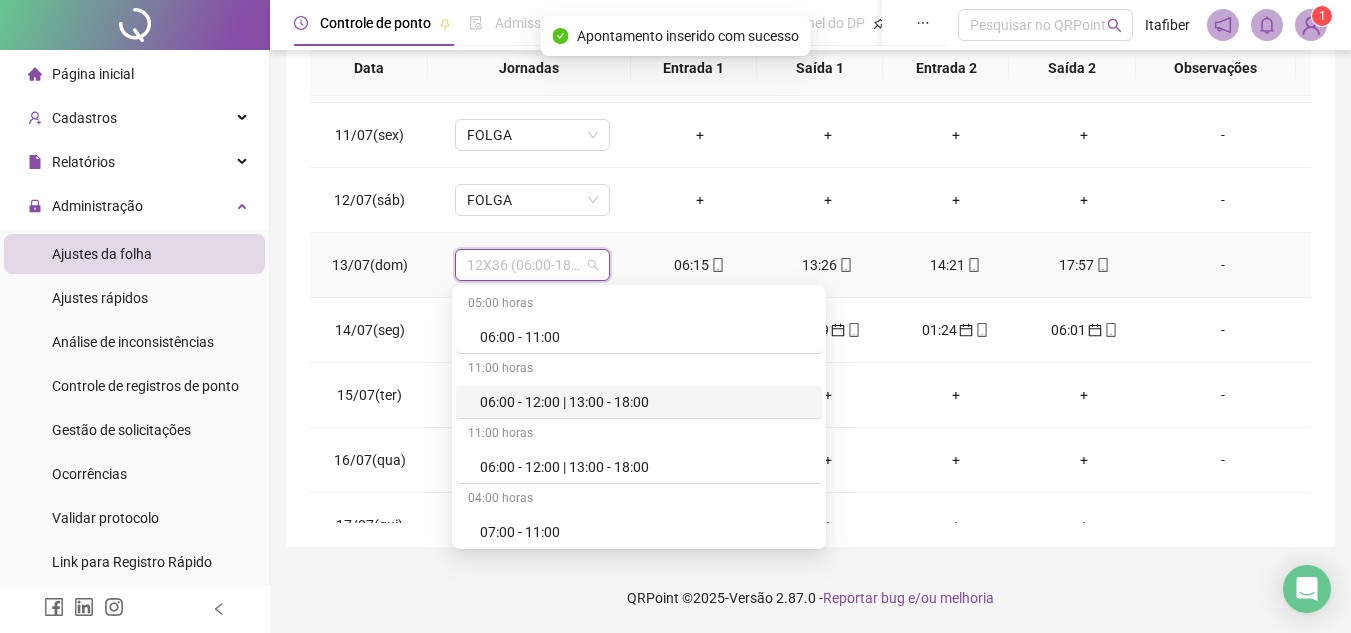 click on "06:00 - 12:00 | 13:00 - 18:00" at bounding box center (645, 402) 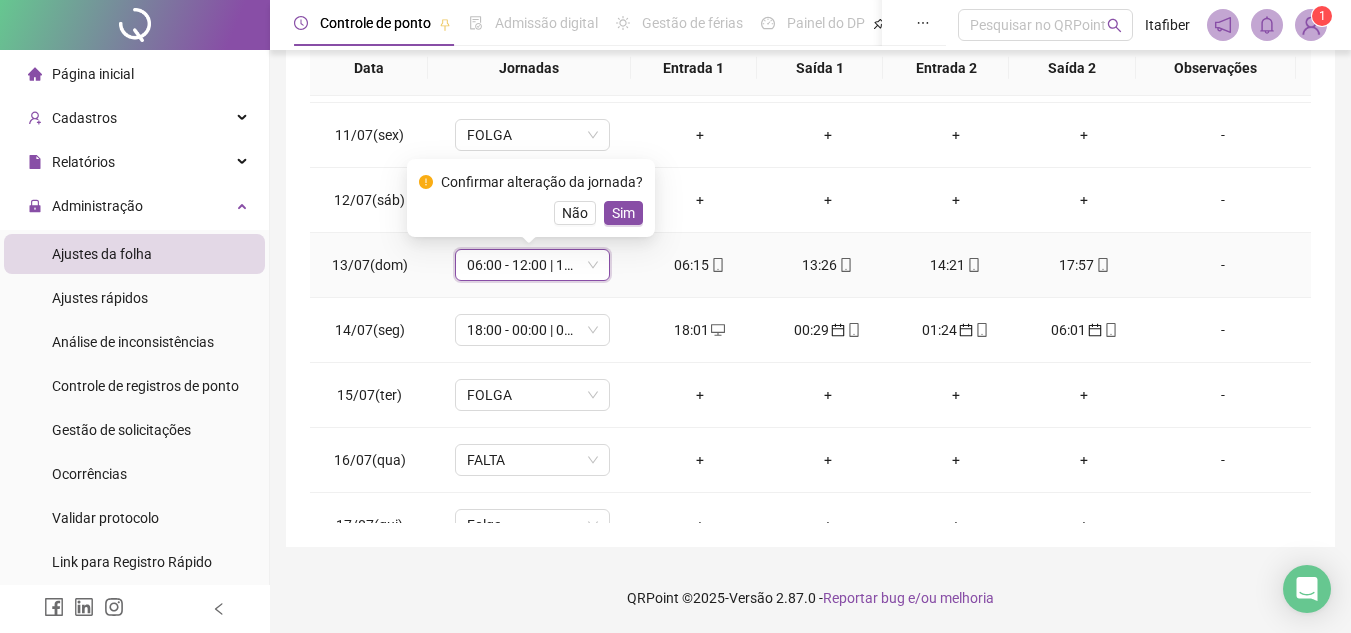 click on "Sim" at bounding box center [623, 213] 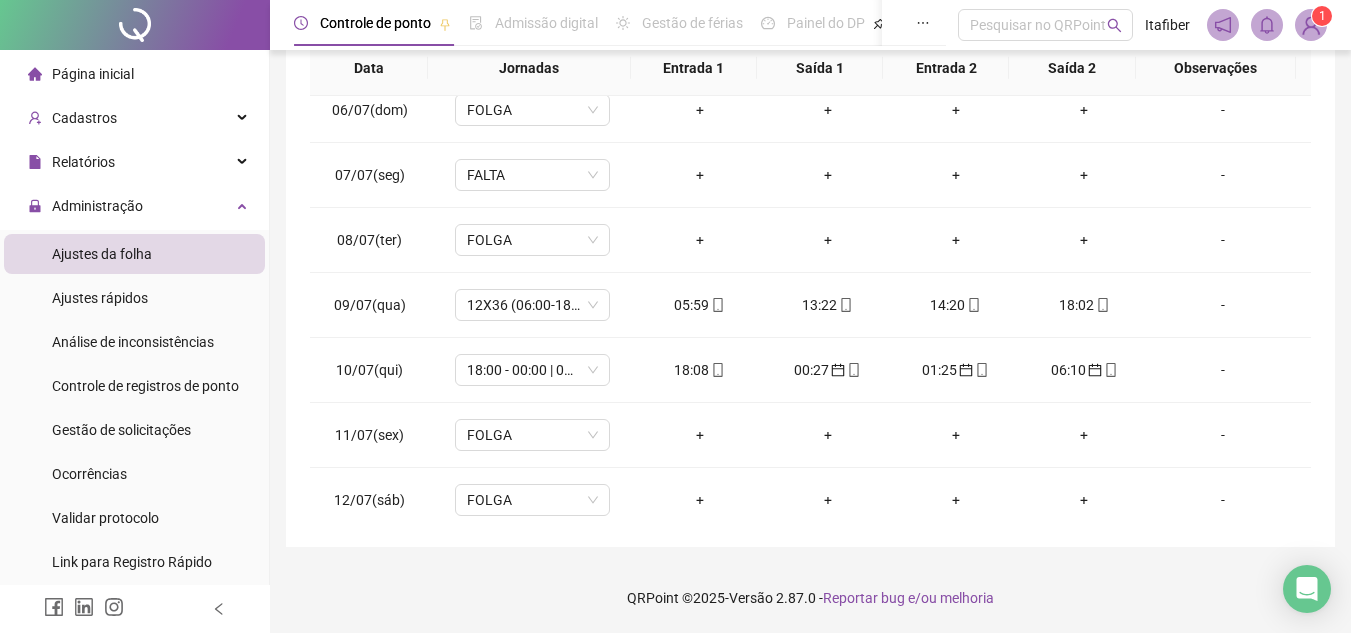 scroll, scrollTop: 243, scrollLeft: 0, axis: vertical 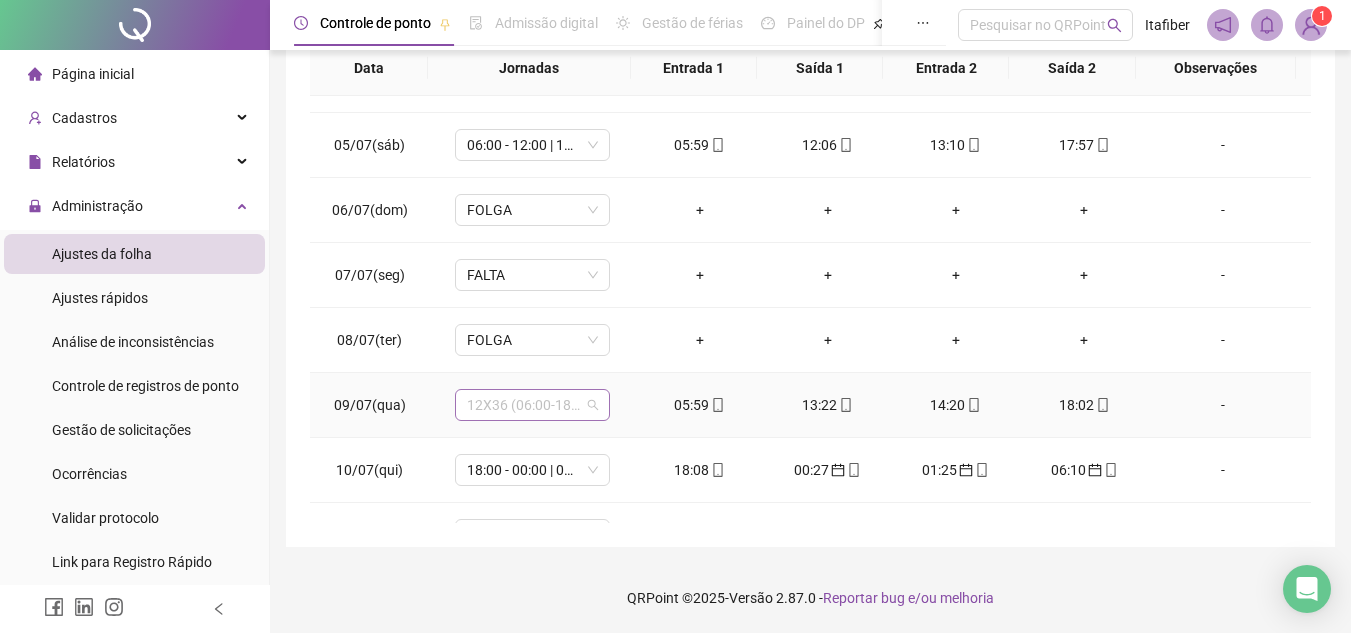 click on "12X36 (06:00-18:00)" at bounding box center [532, 405] 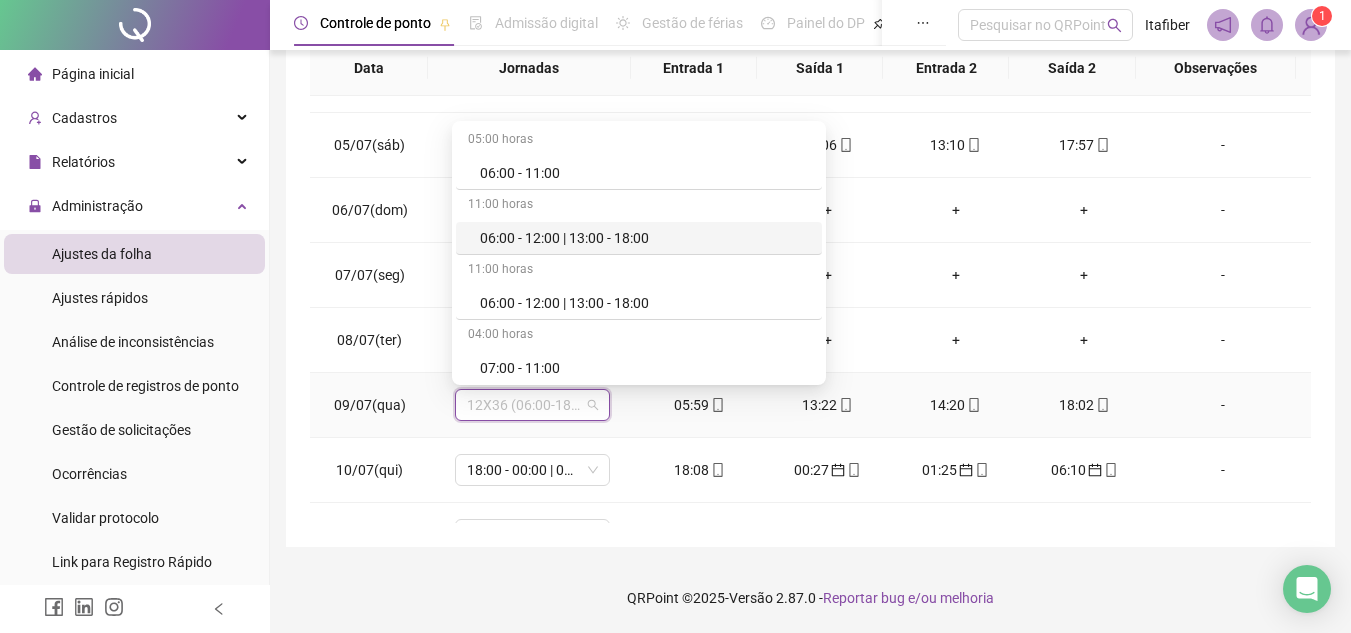click on "11:00 horas" at bounding box center (639, 206) 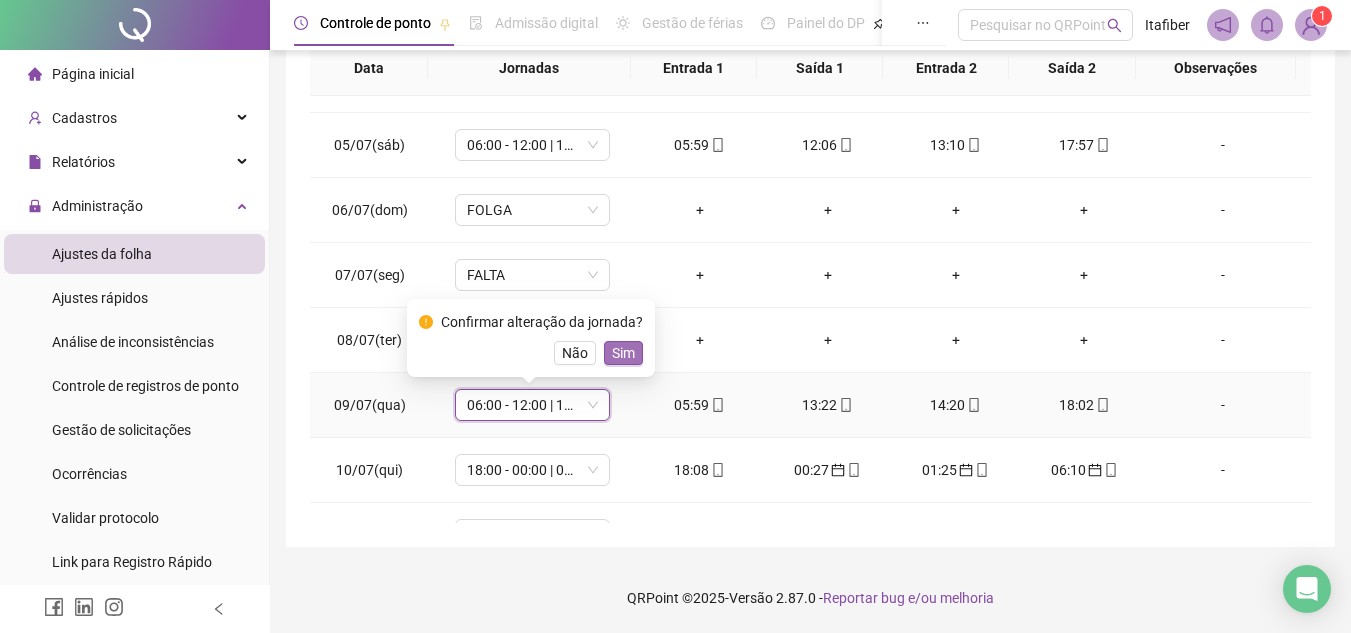click on "Sim" at bounding box center [623, 353] 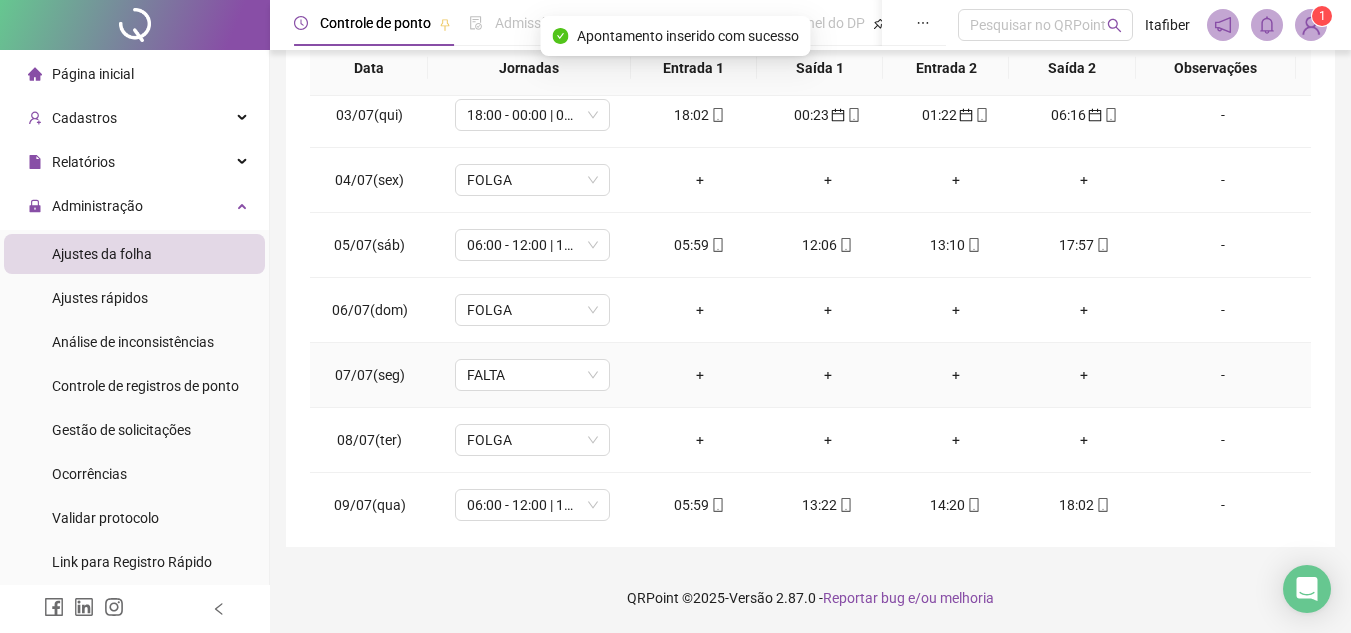 scroll, scrollTop: 0, scrollLeft: 0, axis: both 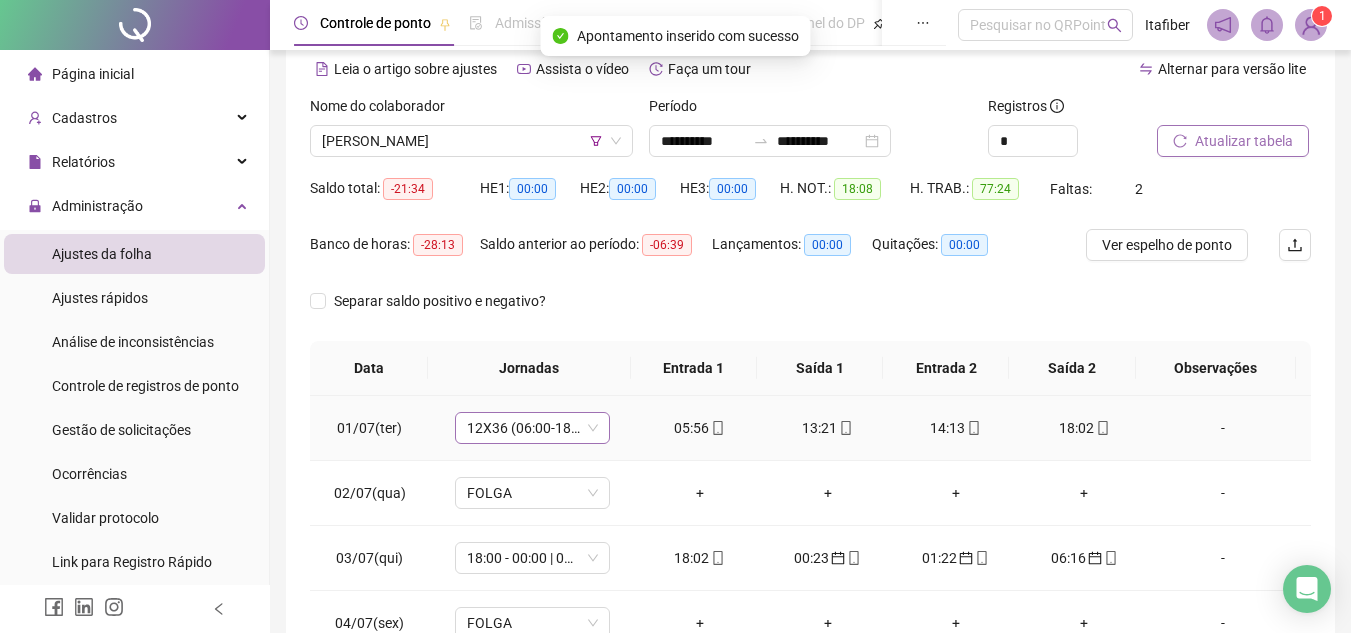 click on "12X36 (06:00-18:00)" at bounding box center (532, 428) 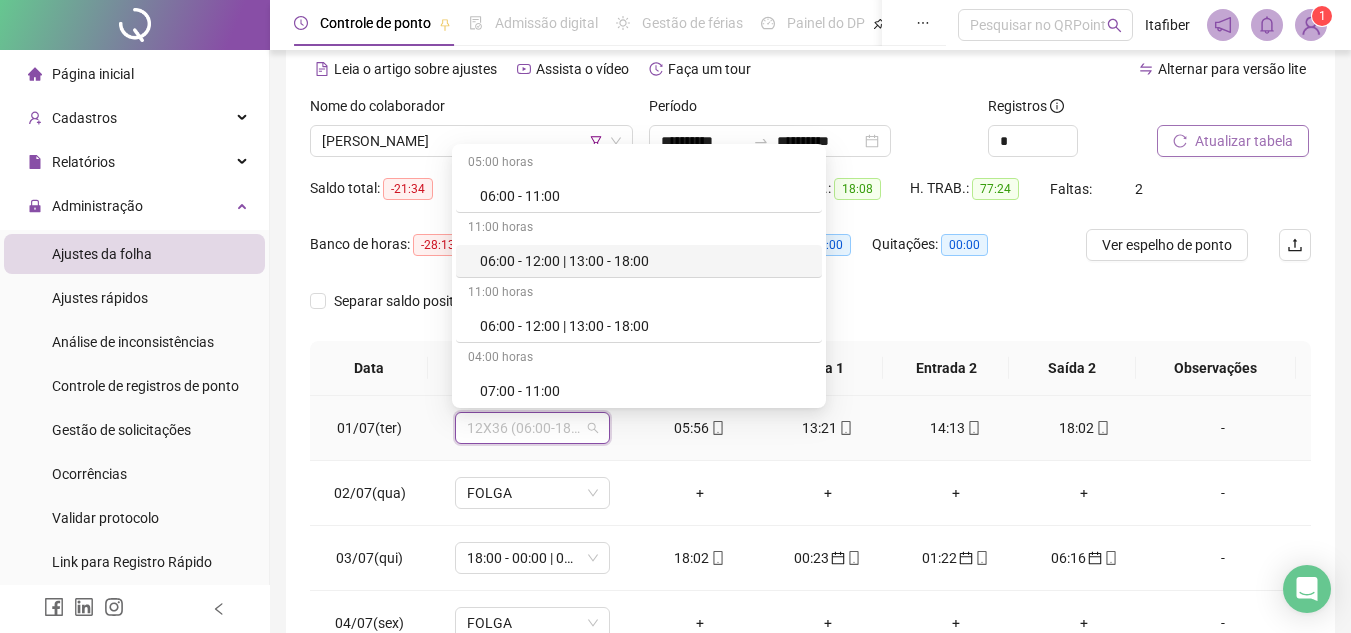 click on "06:00 - 12:00 | 13:00 - 18:00" at bounding box center (645, 261) 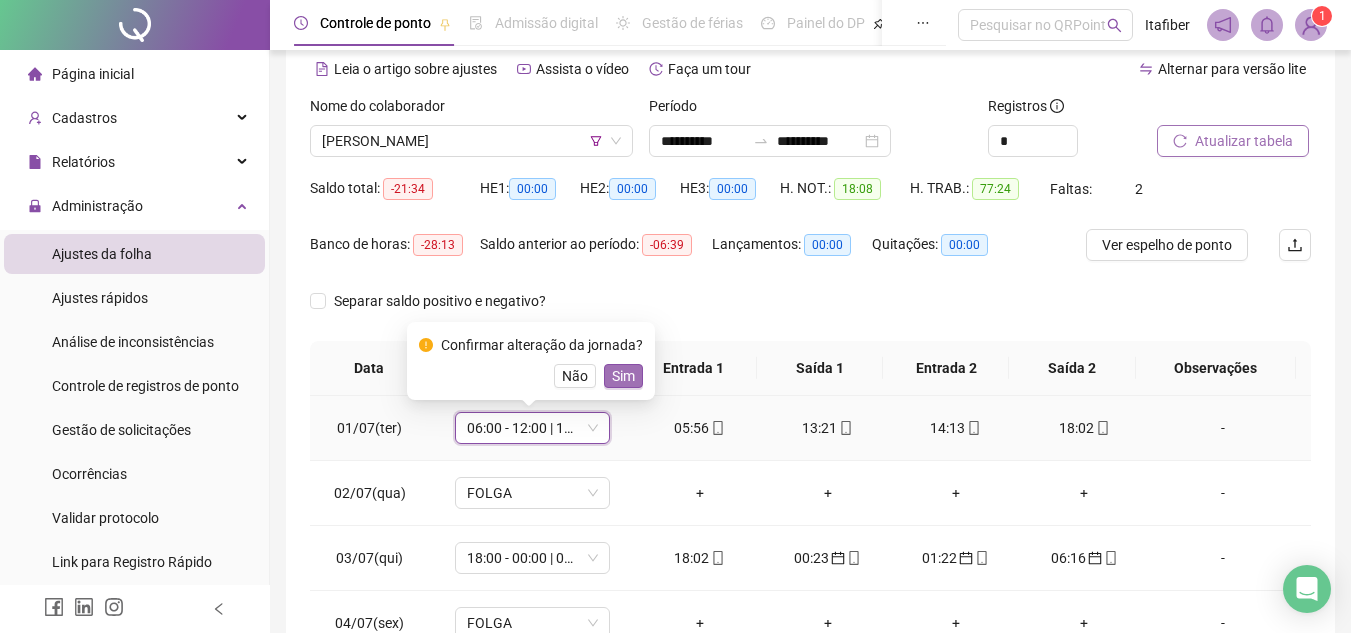 click on "Sim" at bounding box center [623, 376] 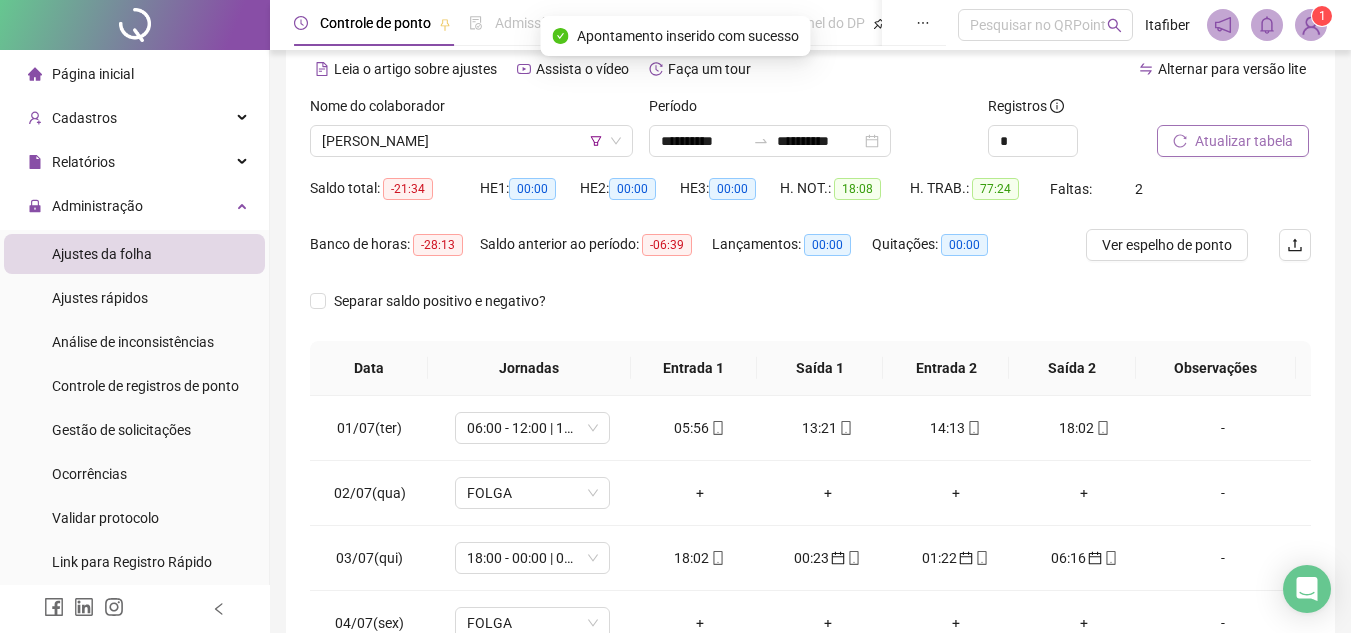 scroll, scrollTop: 389, scrollLeft: 0, axis: vertical 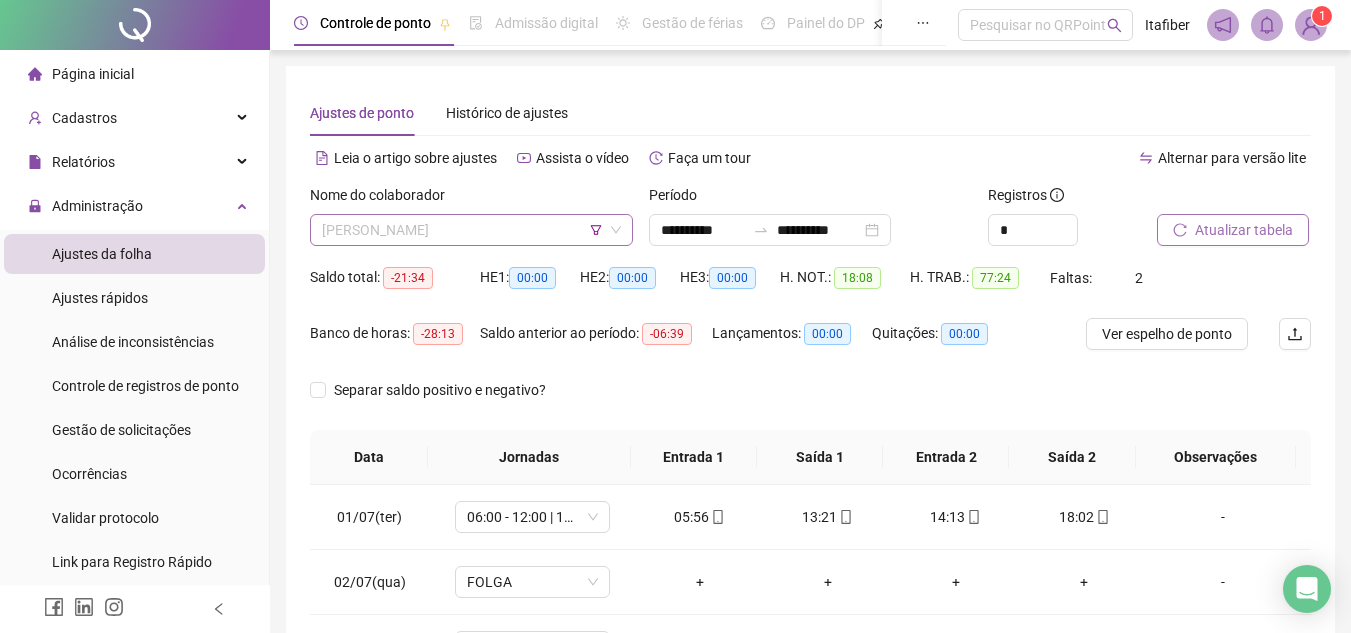 click on "[PERSON_NAME]" at bounding box center (471, 230) 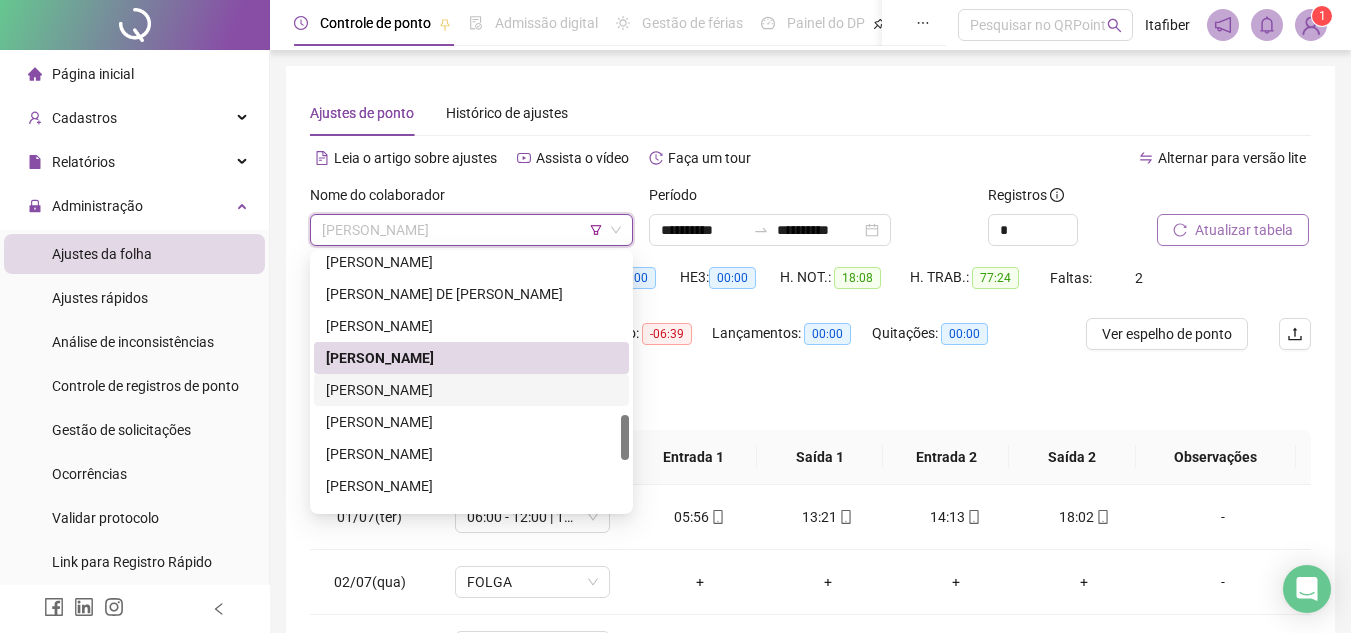 click on "[PERSON_NAME]" at bounding box center [471, 390] 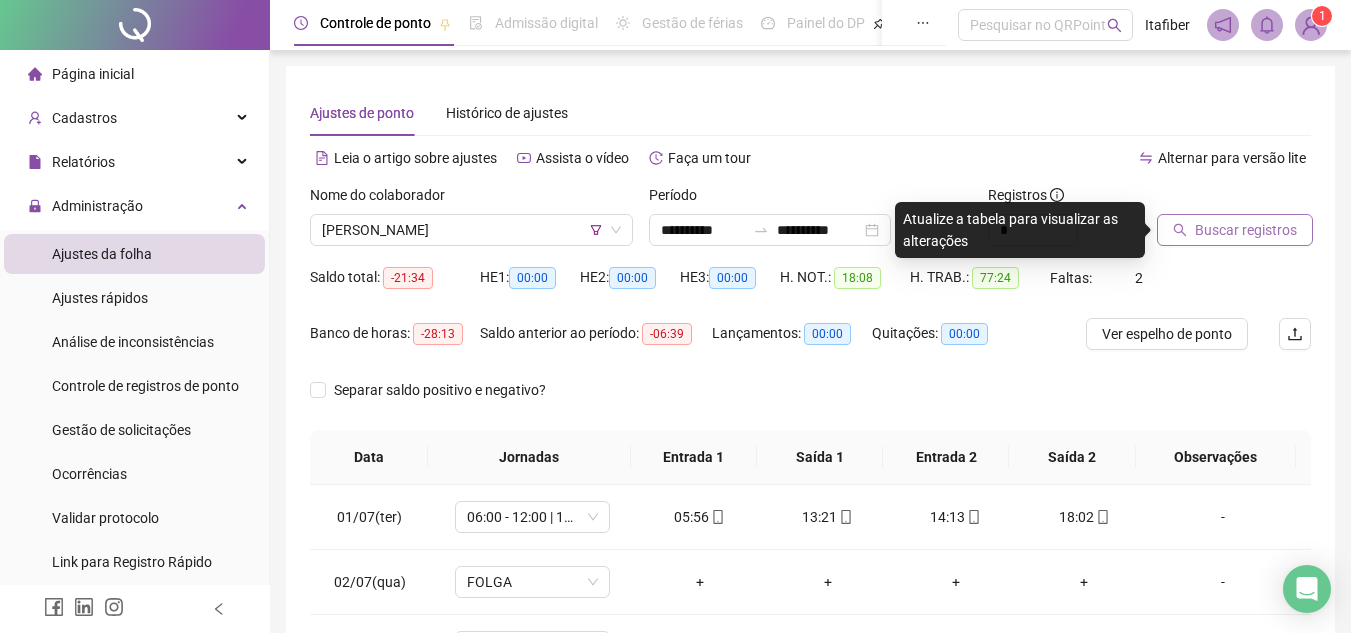 click on "Buscar registros" at bounding box center (1235, 230) 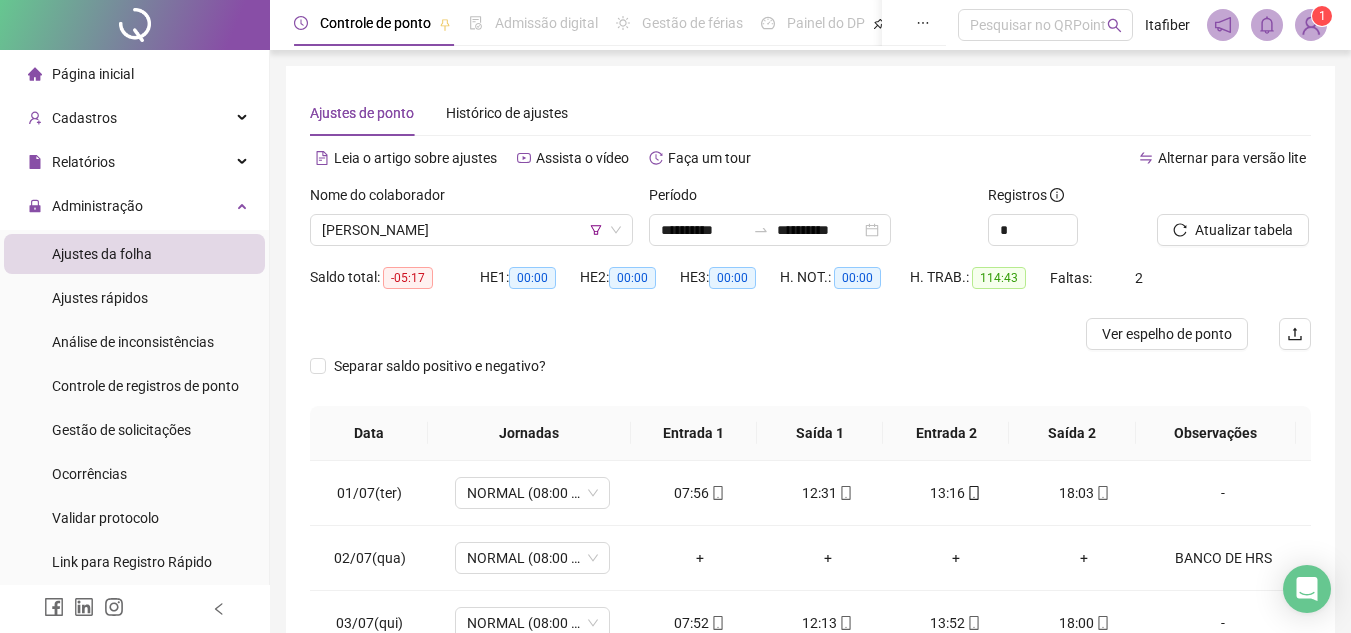 scroll, scrollTop: 100, scrollLeft: 0, axis: vertical 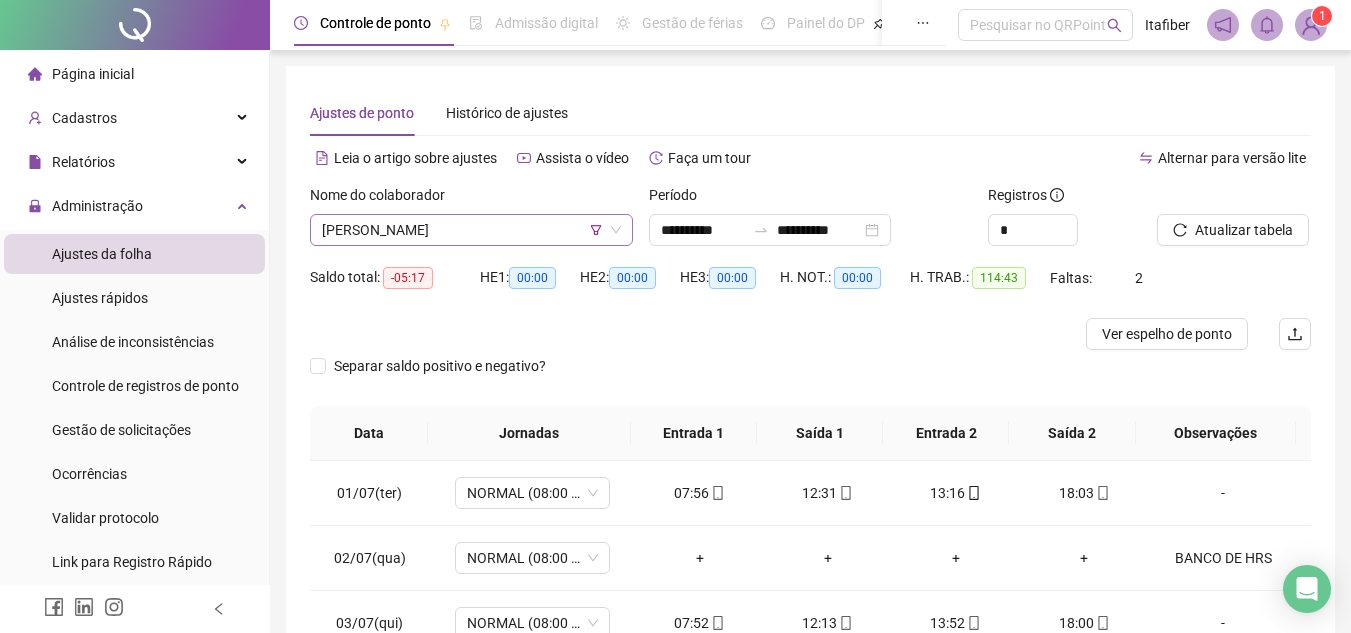 click on "[PERSON_NAME]" at bounding box center [471, 230] 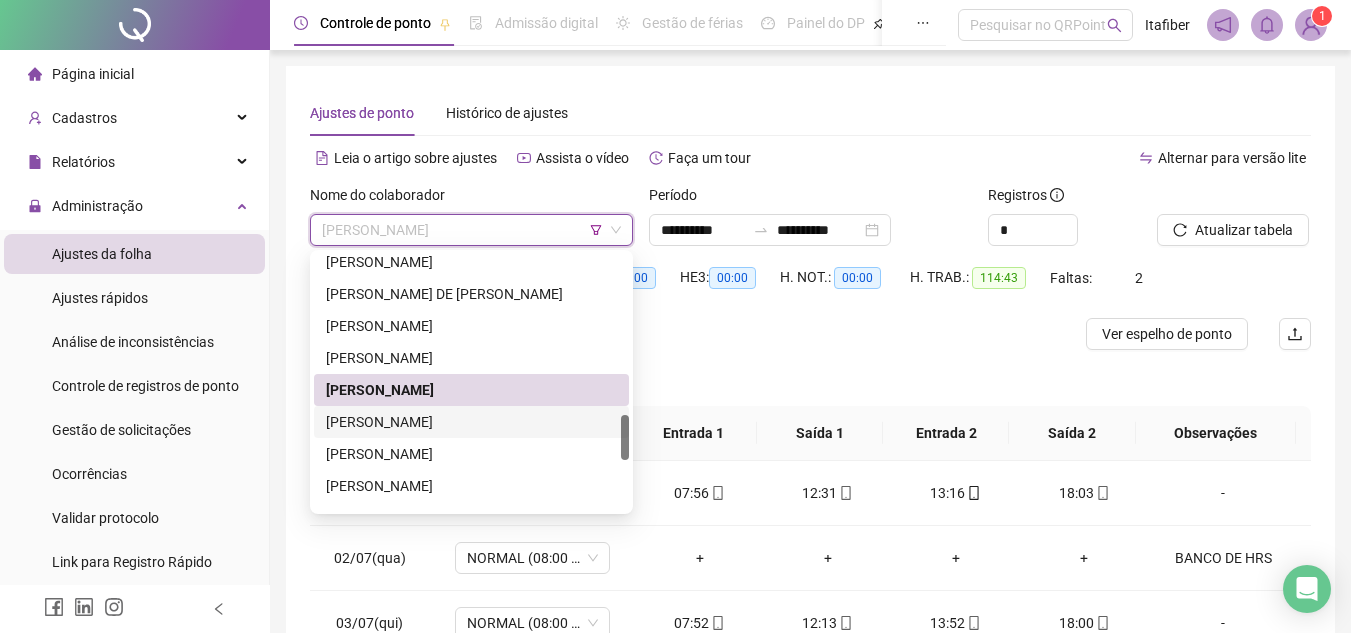 click on "[PERSON_NAME]" at bounding box center [471, 422] 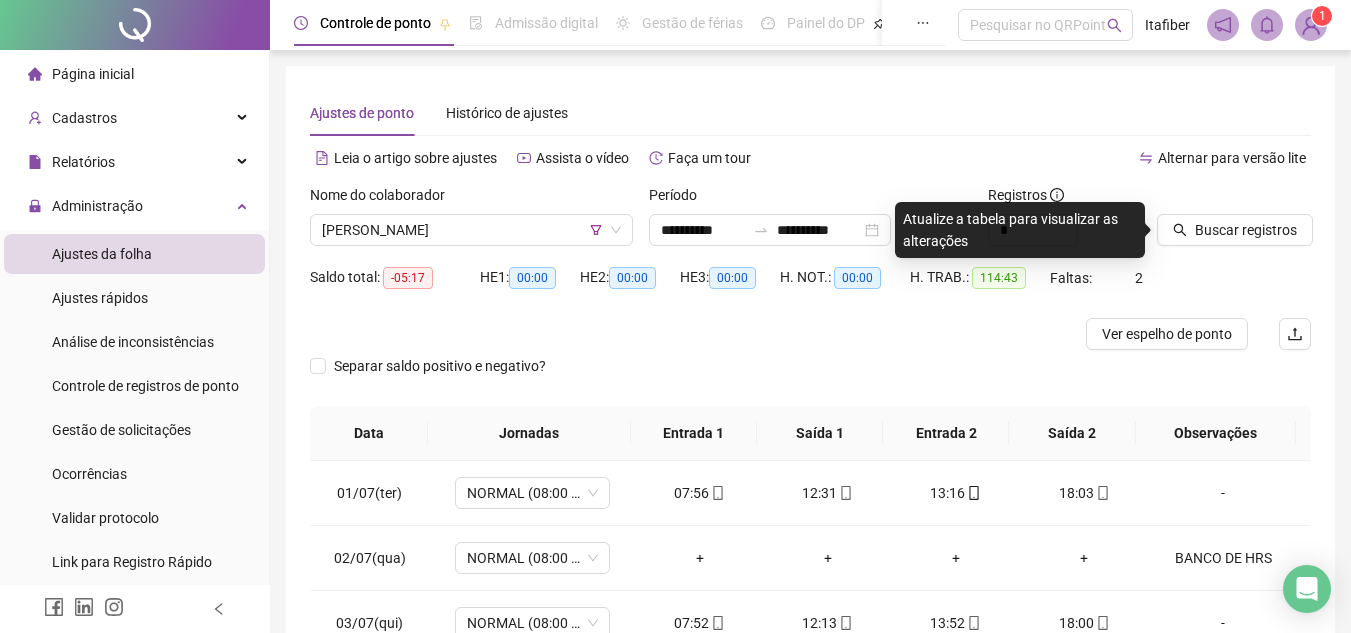 click at bounding box center [1209, 199] 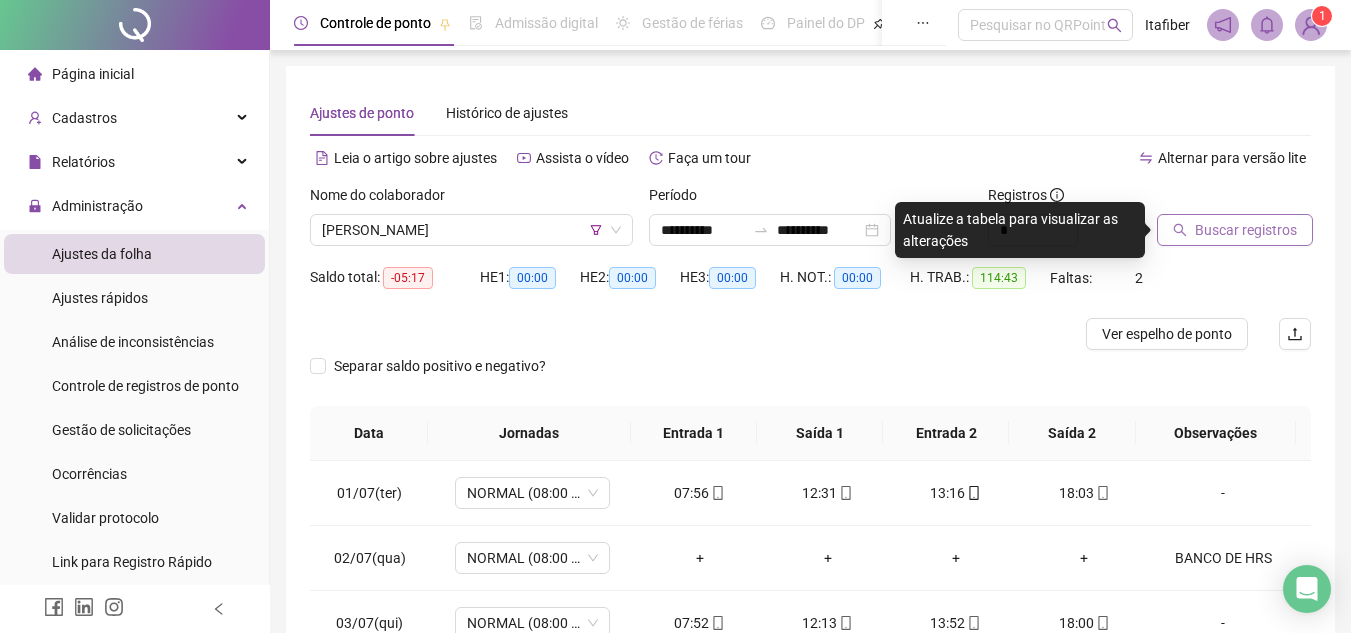 click on "Buscar registros" at bounding box center (1246, 230) 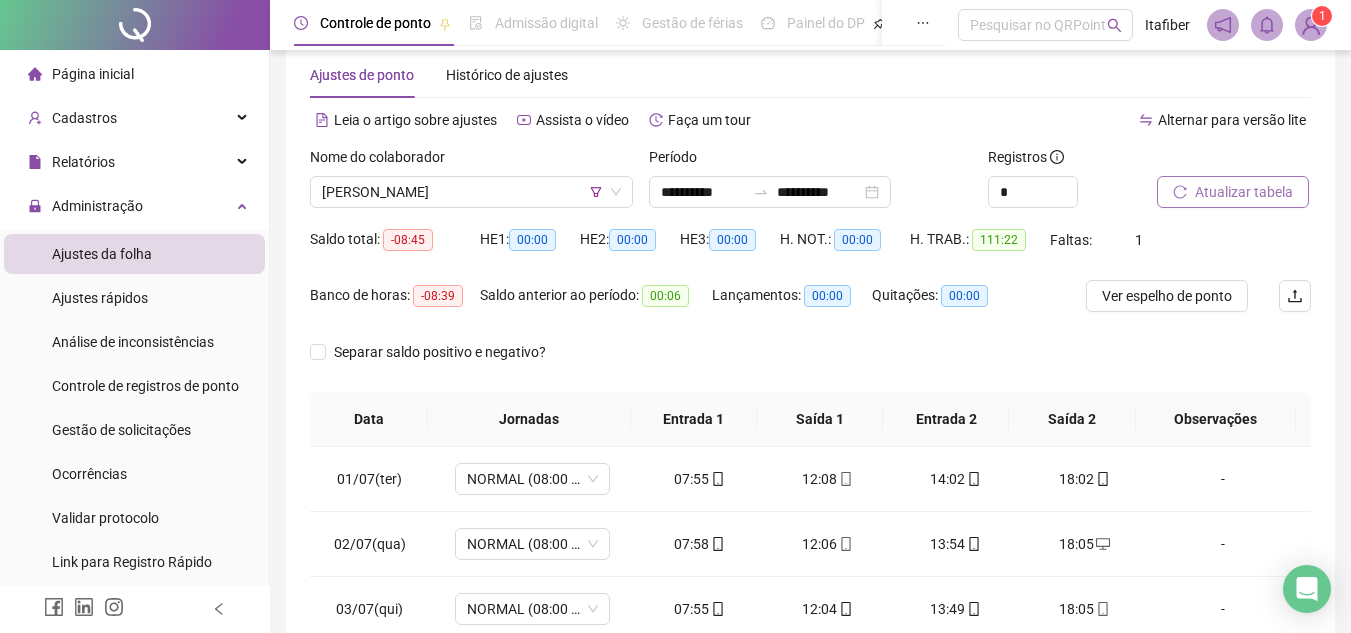 scroll, scrollTop: 250, scrollLeft: 0, axis: vertical 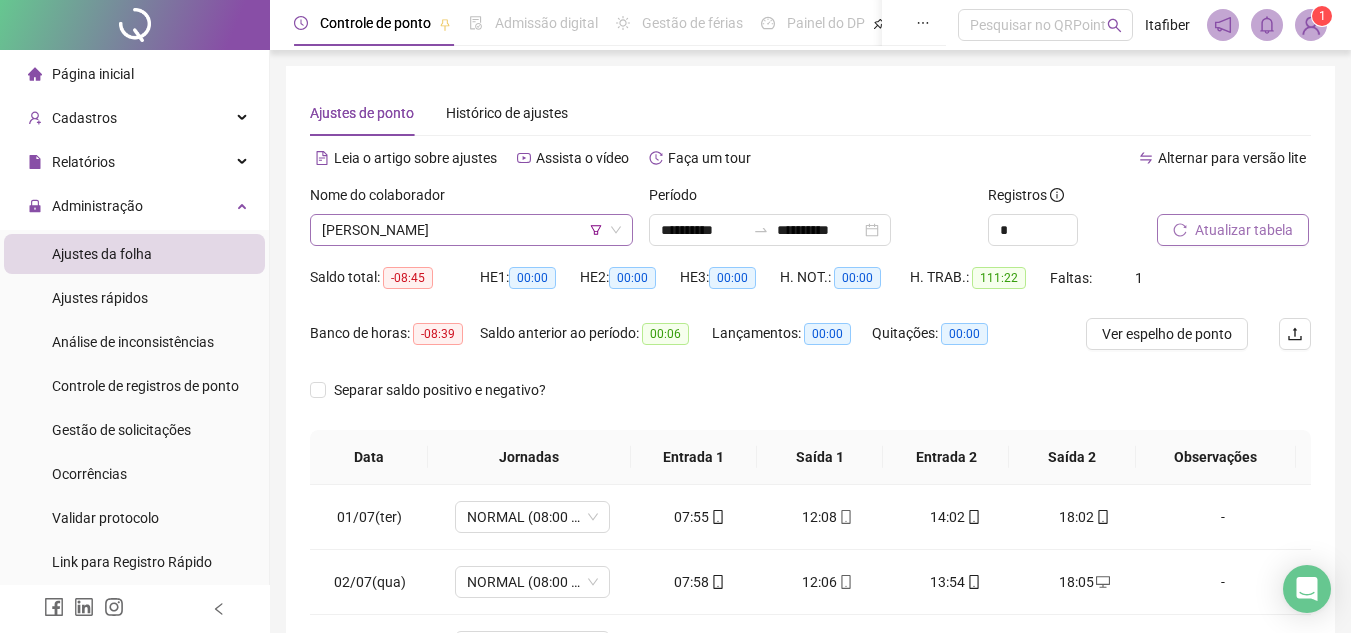 click on "[PERSON_NAME]" at bounding box center (471, 230) 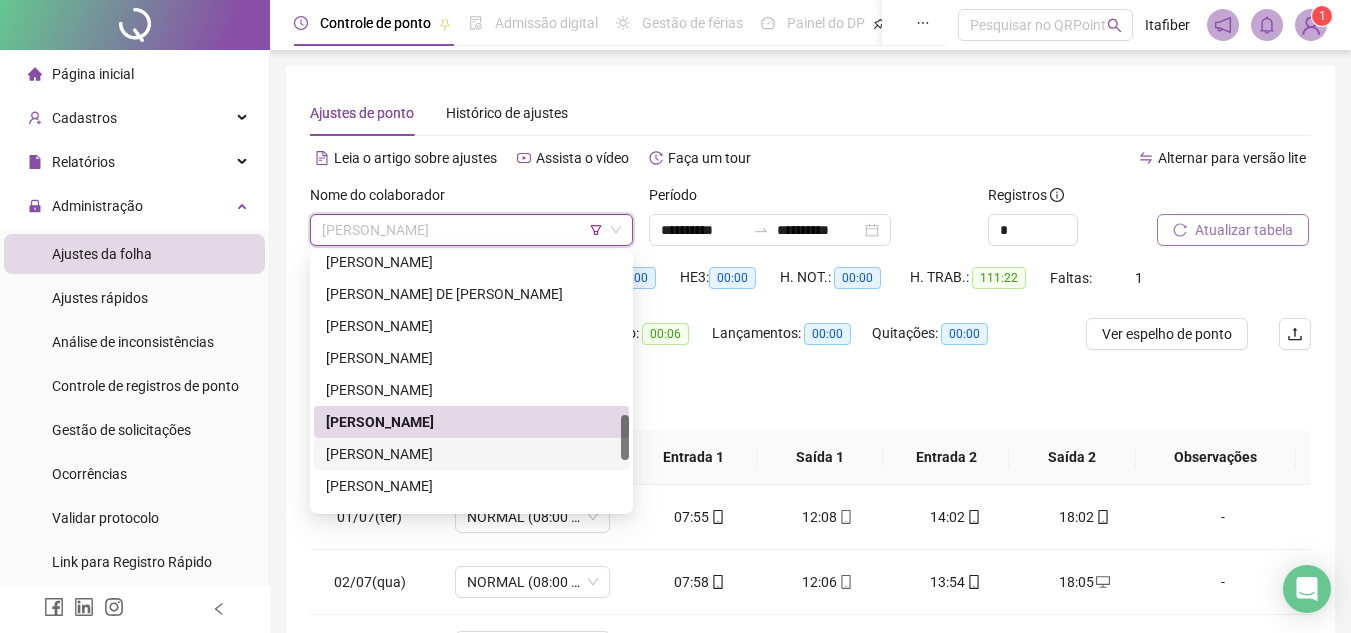 drag, startPoint x: 503, startPoint y: 446, endPoint x: 573, endPoint y: 445, distance: 70.00714 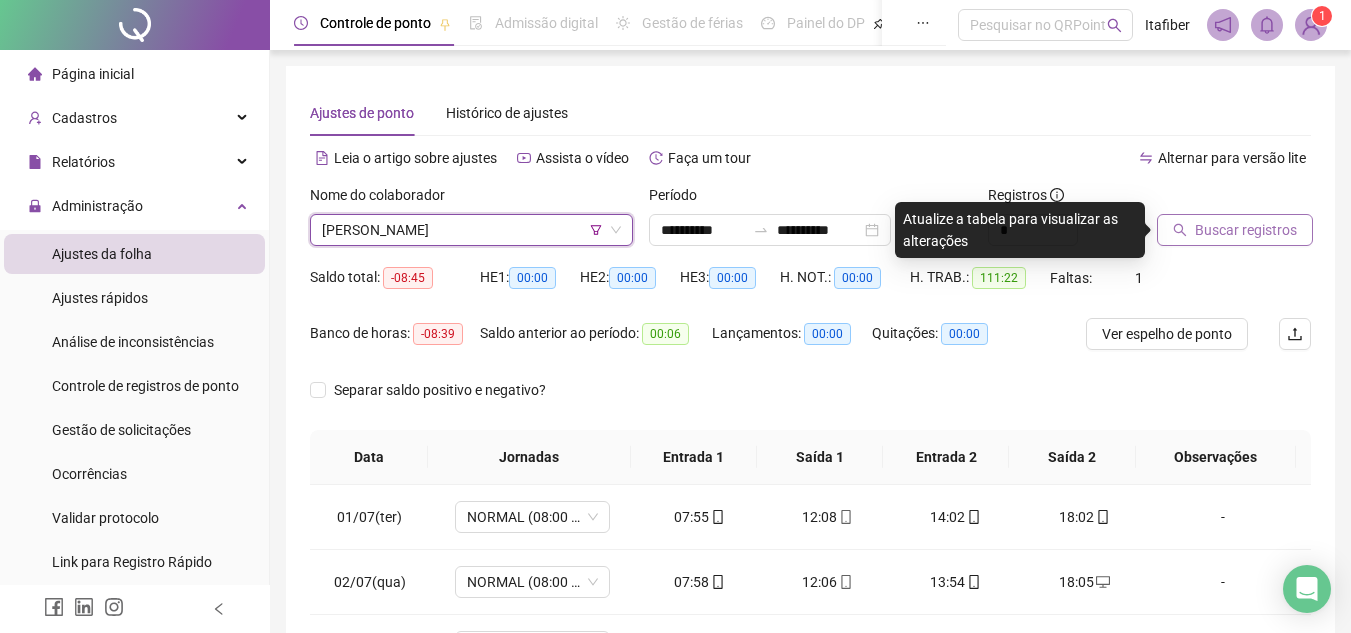 click on "Buscar registros" at bounding box center (1246, 230) 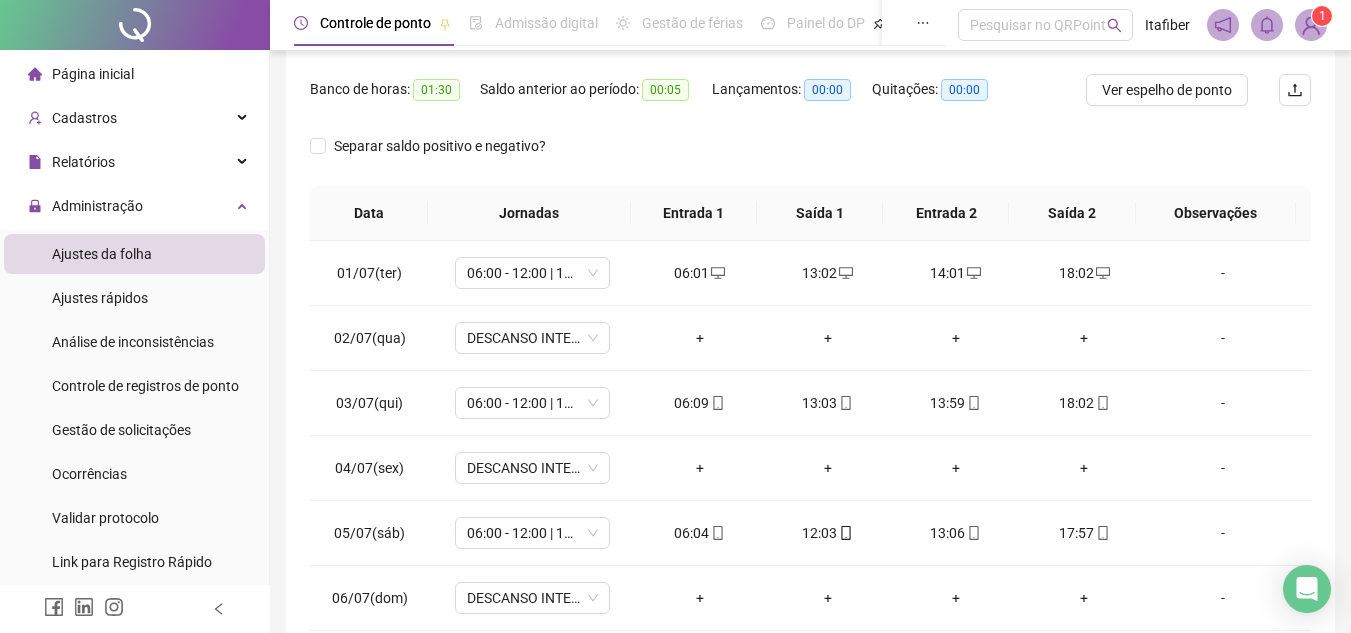 scroll, scrollTop: 445, scrollLeft: 0, axis: vertical 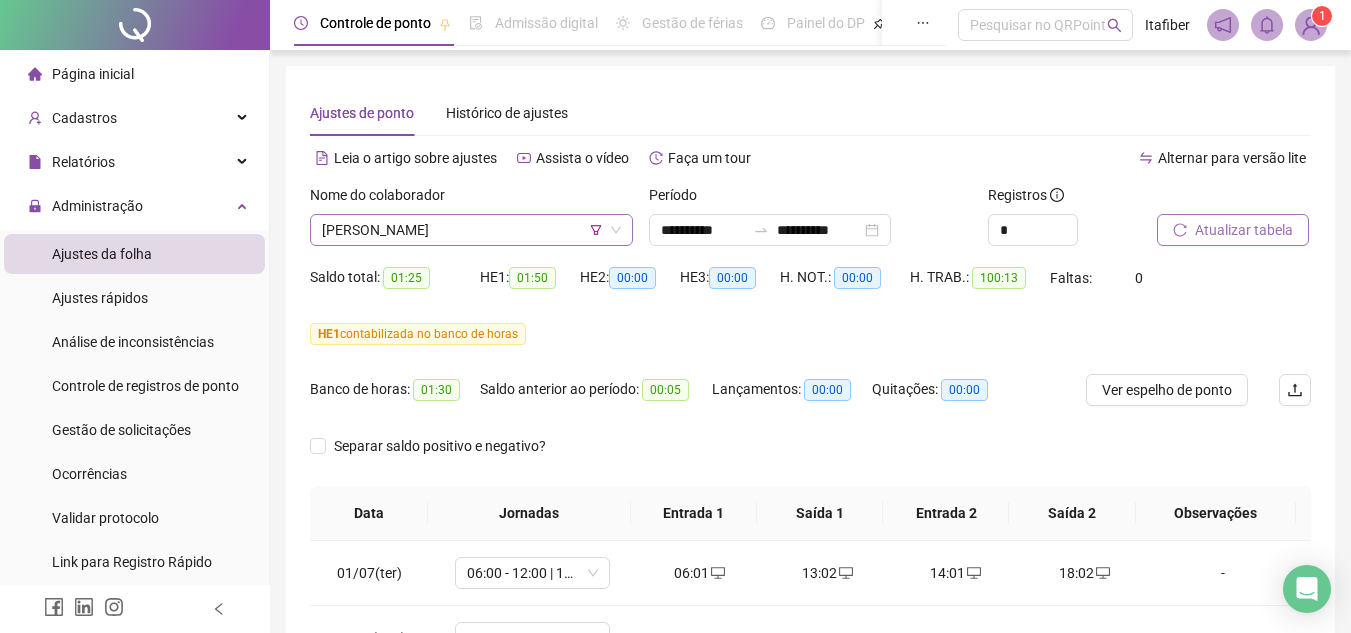 click on "[PERSON_NAME]" at bounding box center [471, 230] 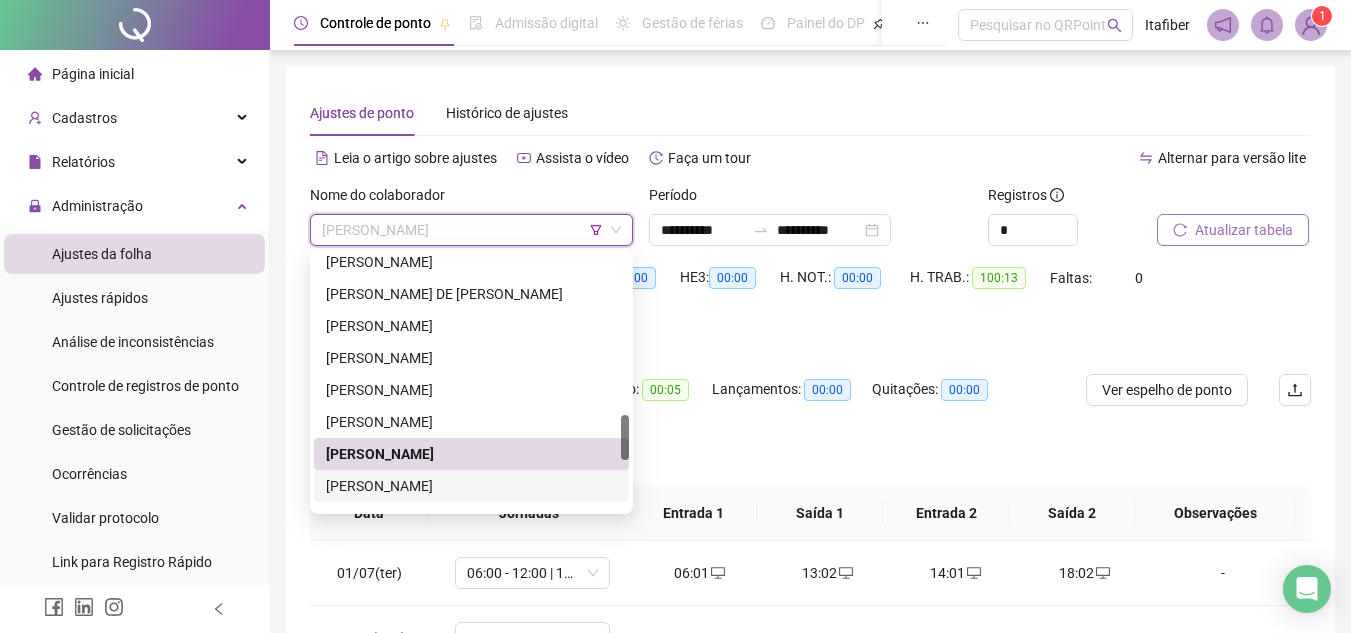 click on "[PERSON_NAME]" at bounding box center (471, 486) 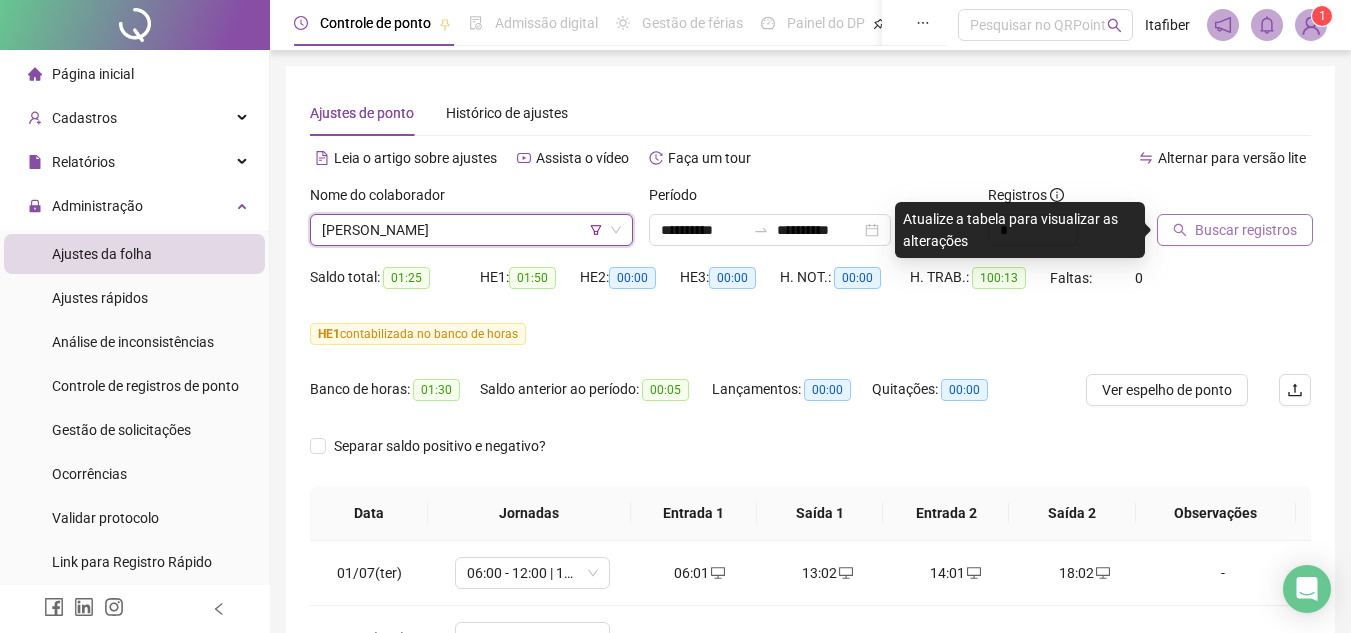 click on "Buscar registros" at bounding box center (1235, 230) 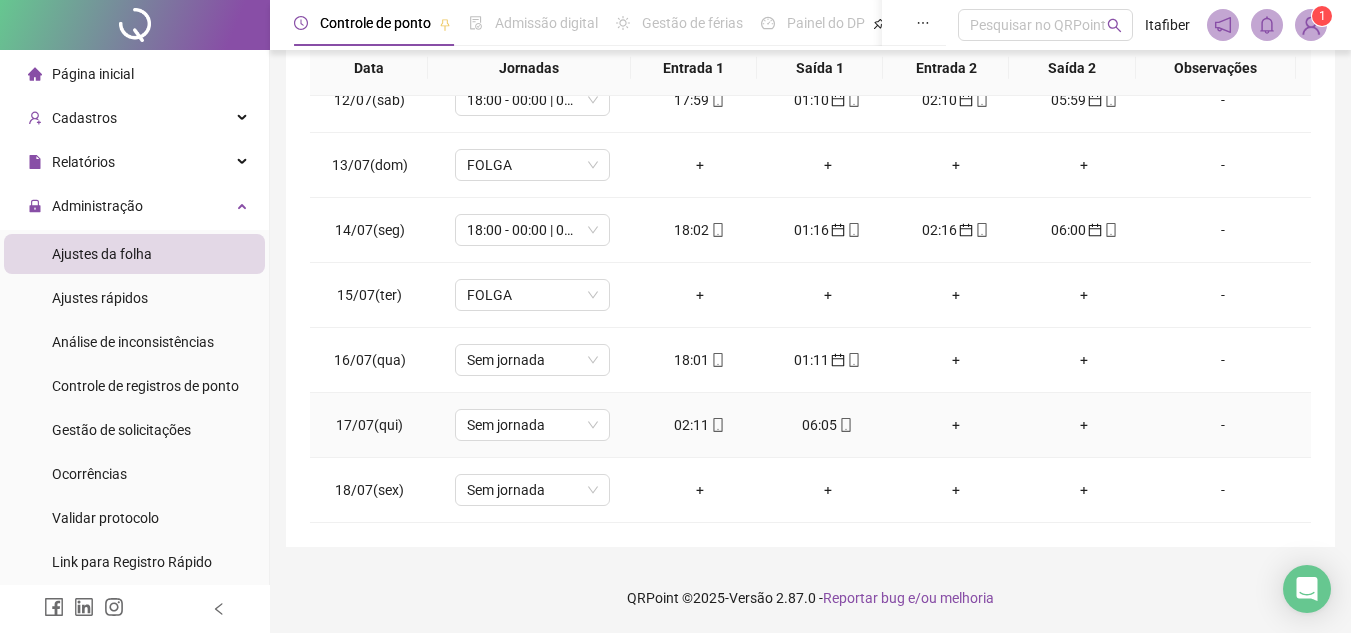 click 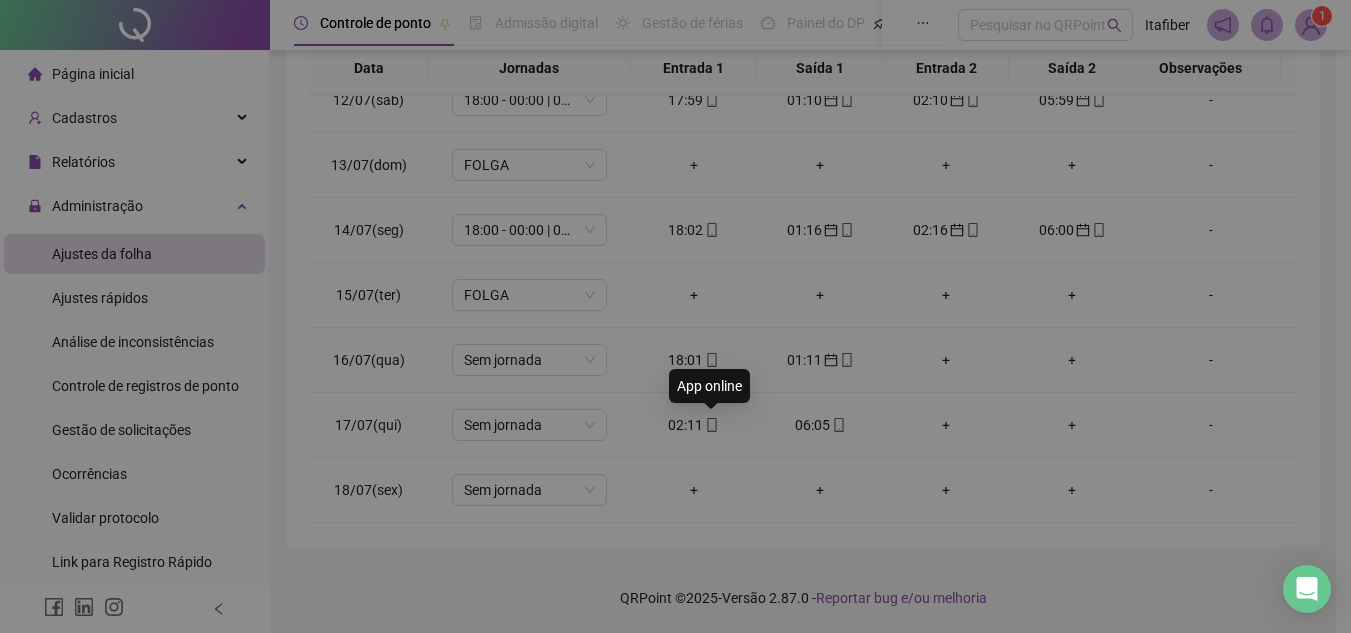 type on "**********" 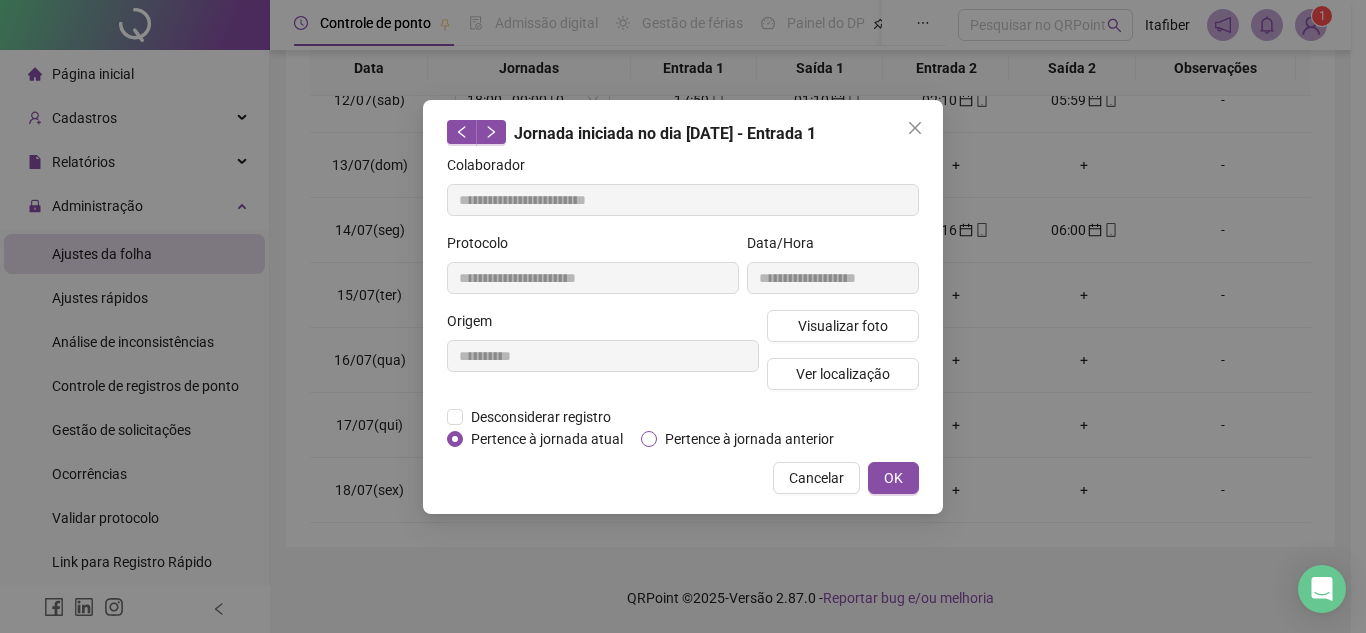 click on "Pertence à jornada anterior" at bounding box center (749, 439) 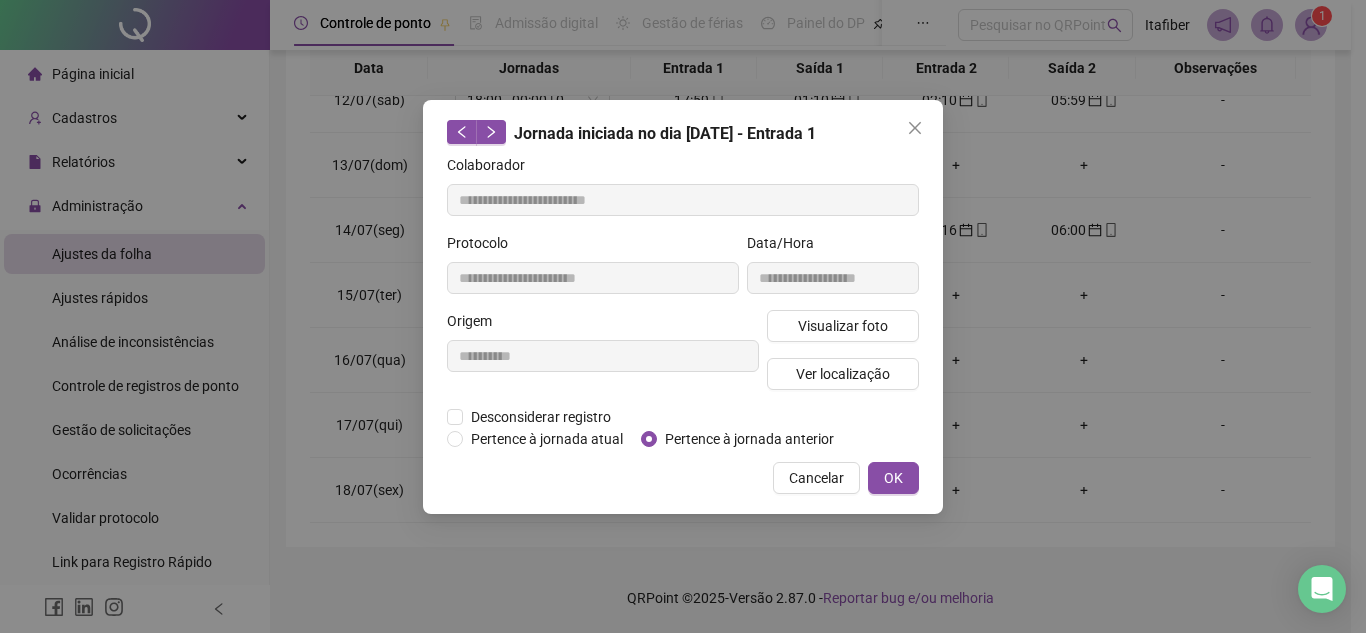 click on "**********" at bounding box center (683, 307) 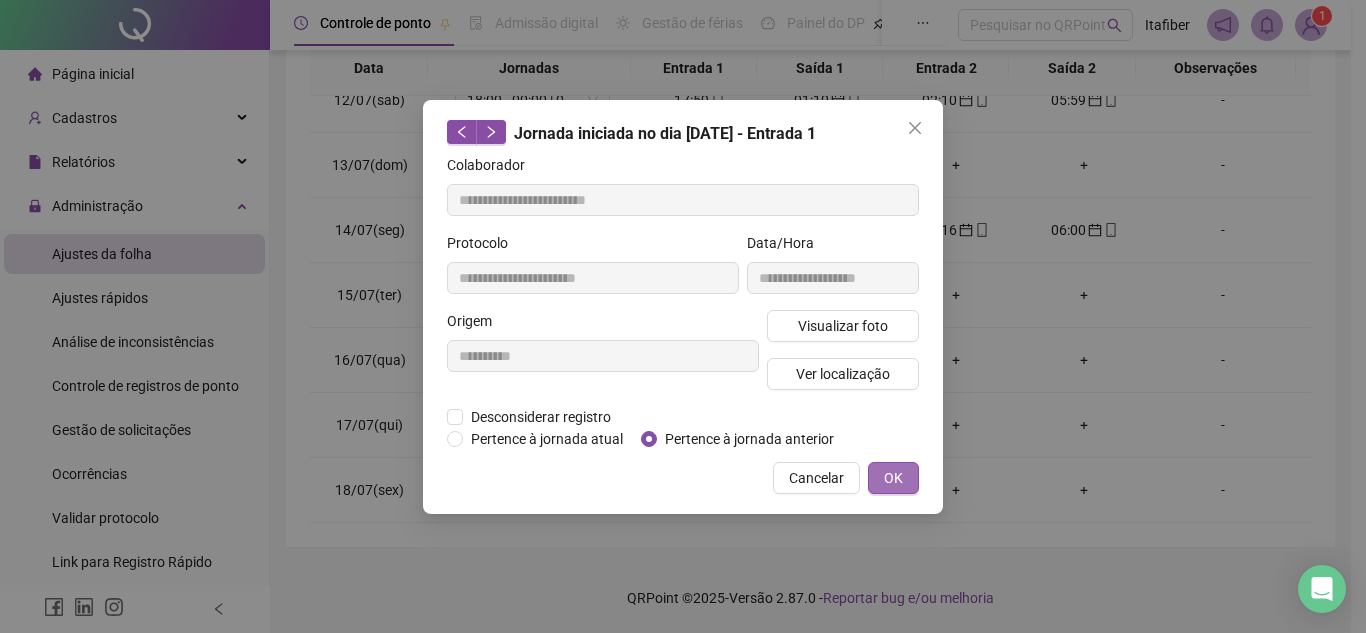 click on "OK" at bounding box center (893, 478) 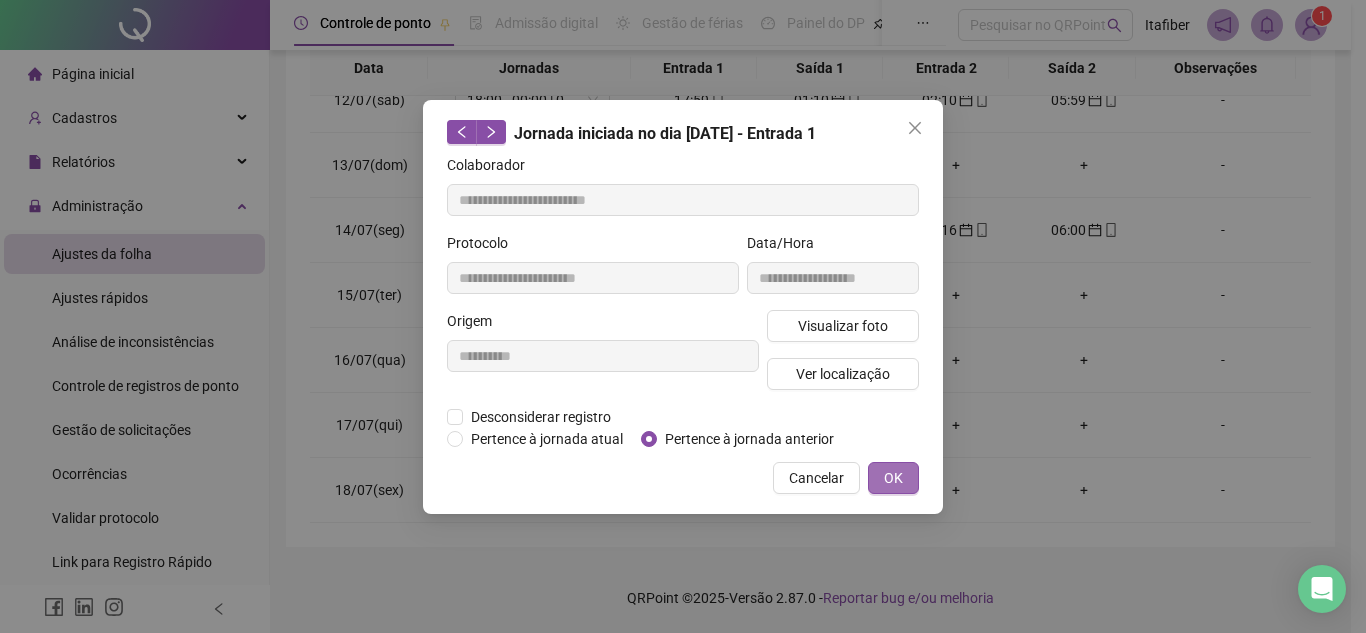 click on "OK" at bounding box center (893, 478) 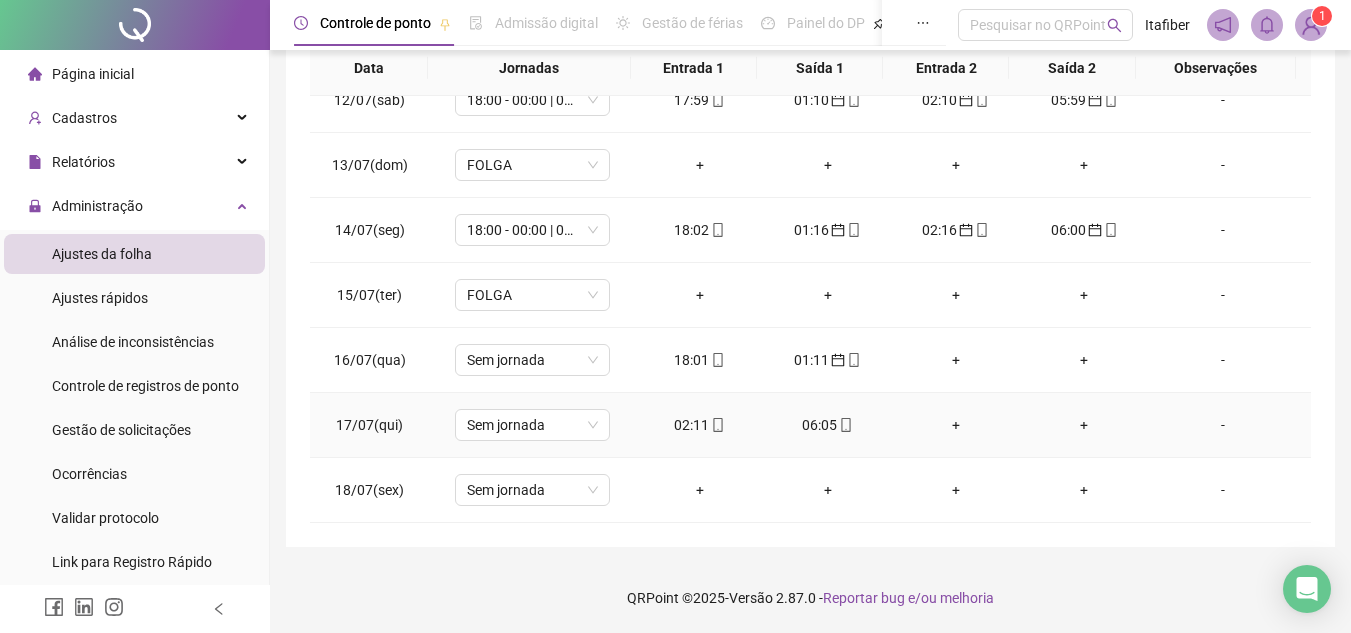 click on "06:05" at bounding box center (828, 425) 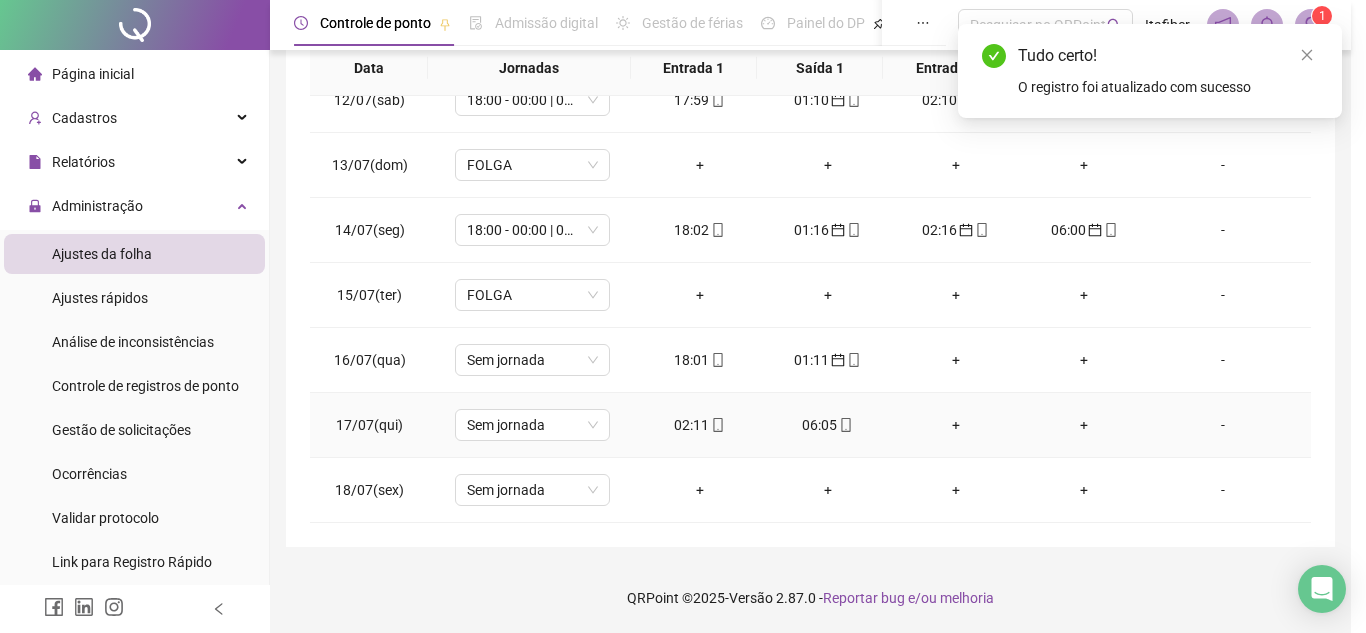 click on "06:05" at bounding box center (828, 425) 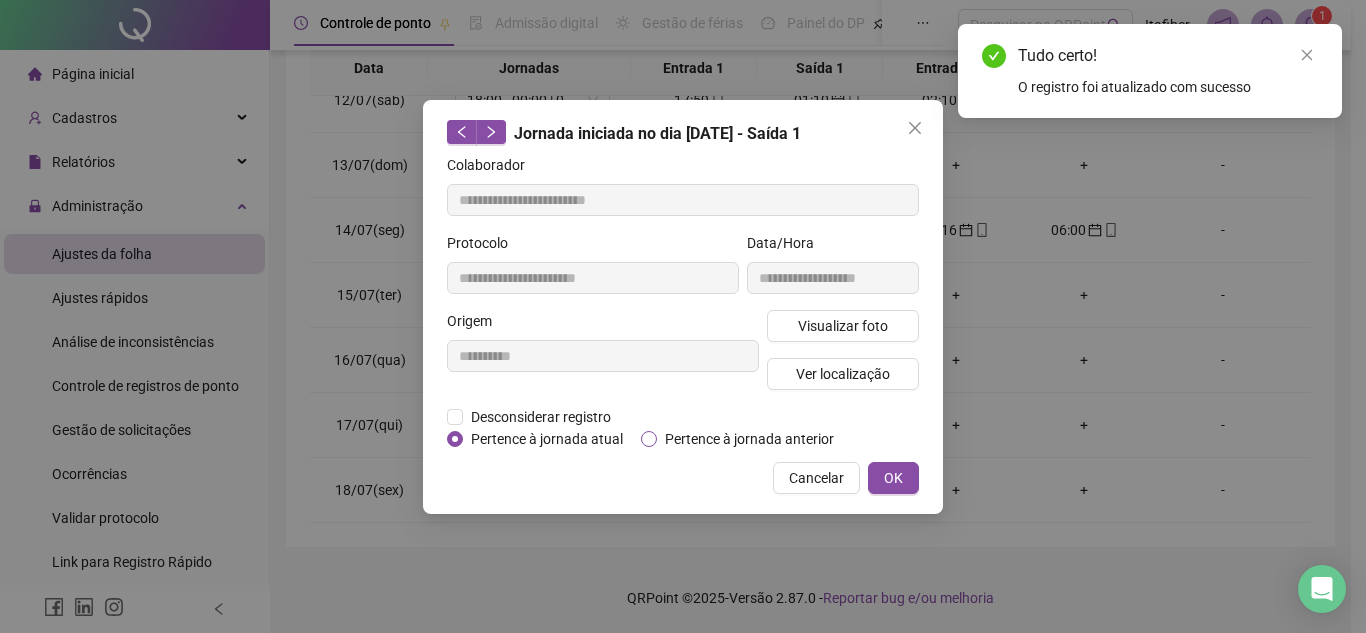 click on "Pertence à jornada anterior" at bounding box center (749, 439) 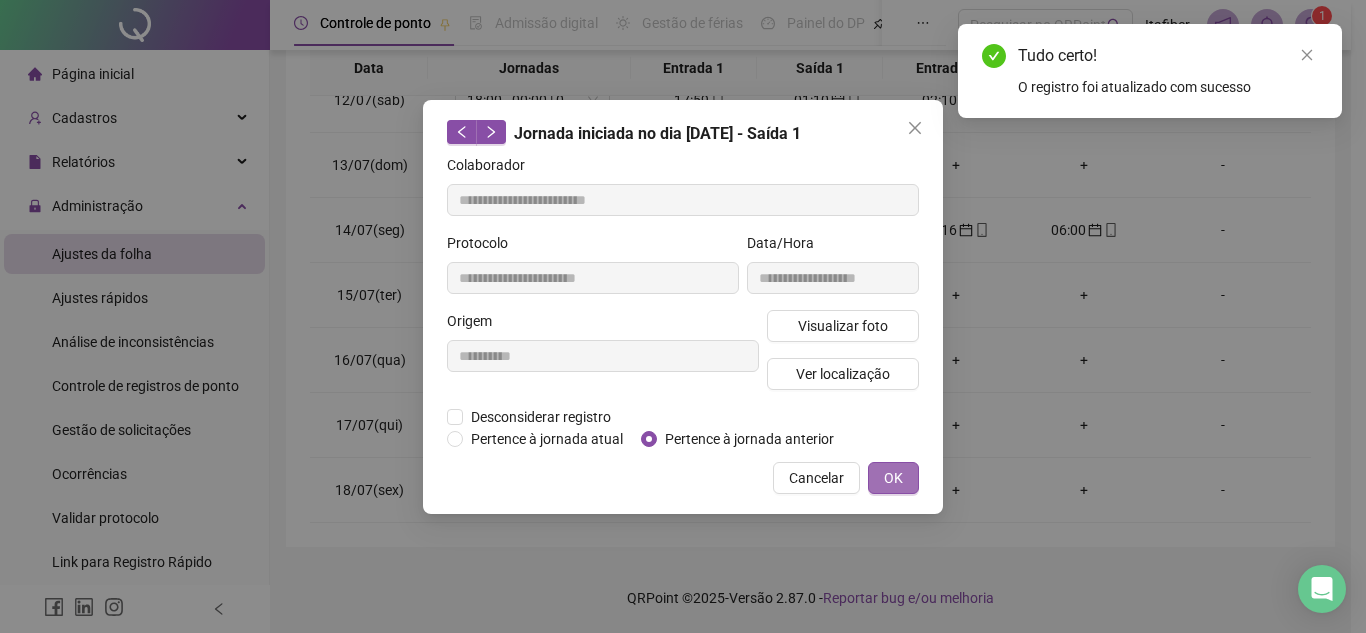 click on "OK" at bounding box center (893, 478) 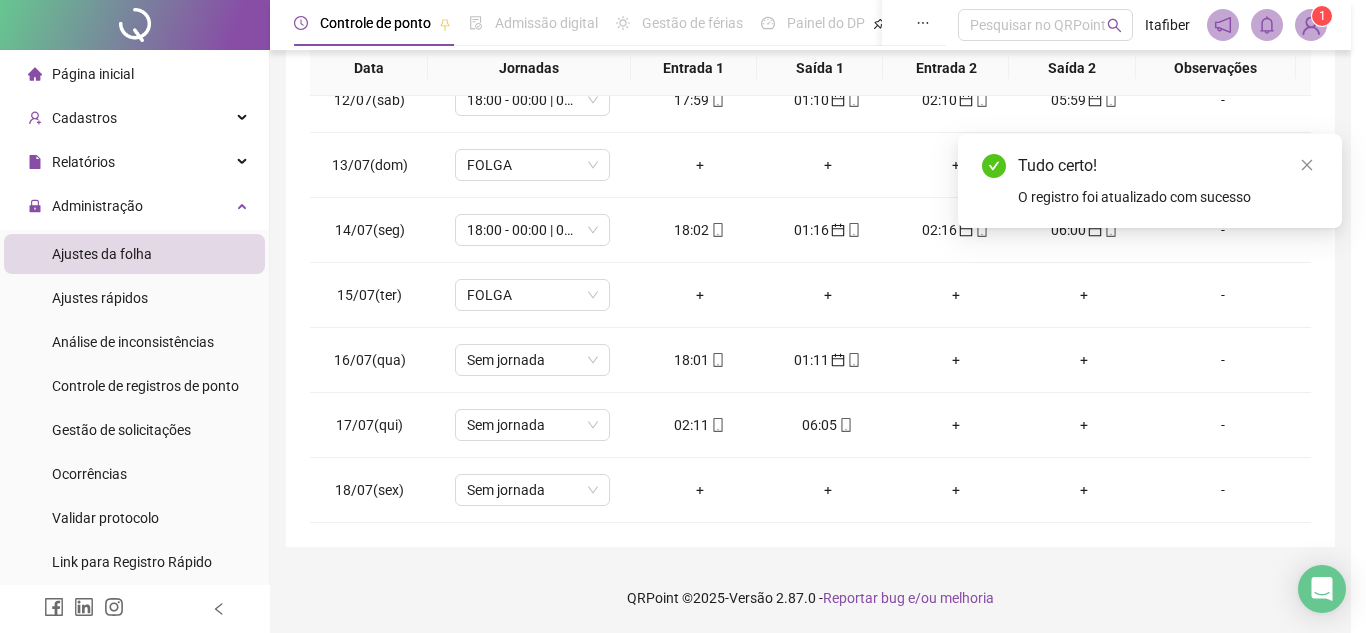 click on "**********" at bounding box center [683, 316] 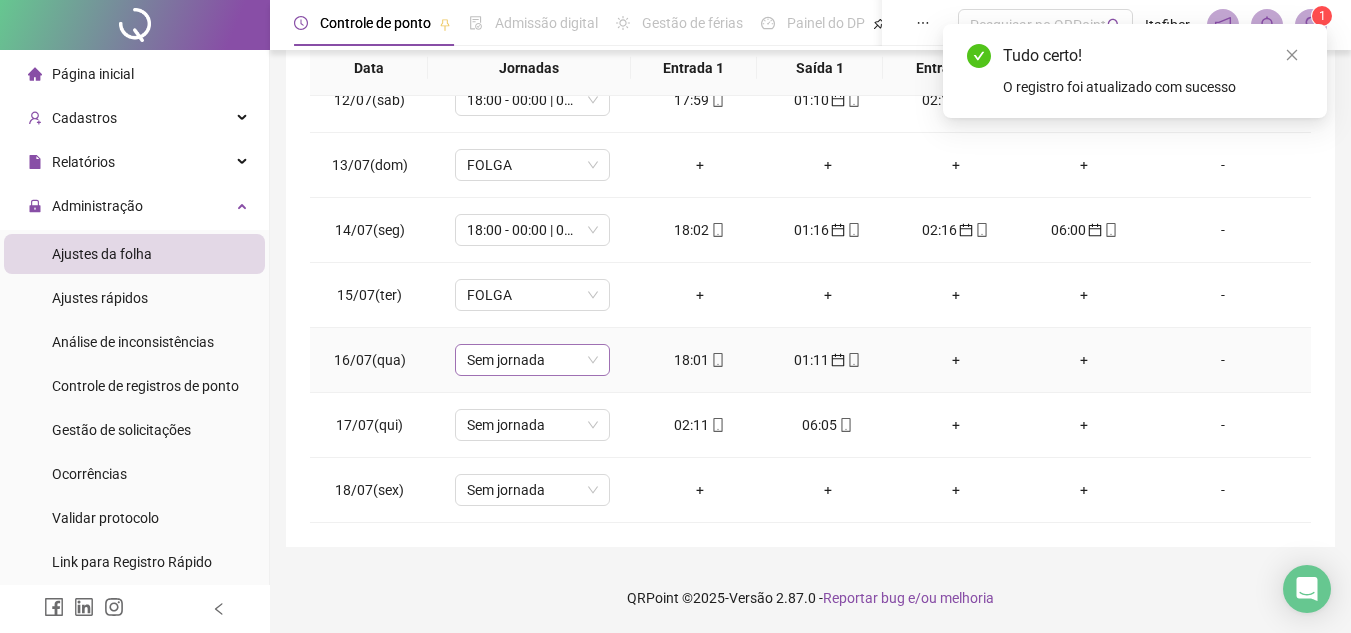click on "Sem jornada" at bounding box center [532, 360] 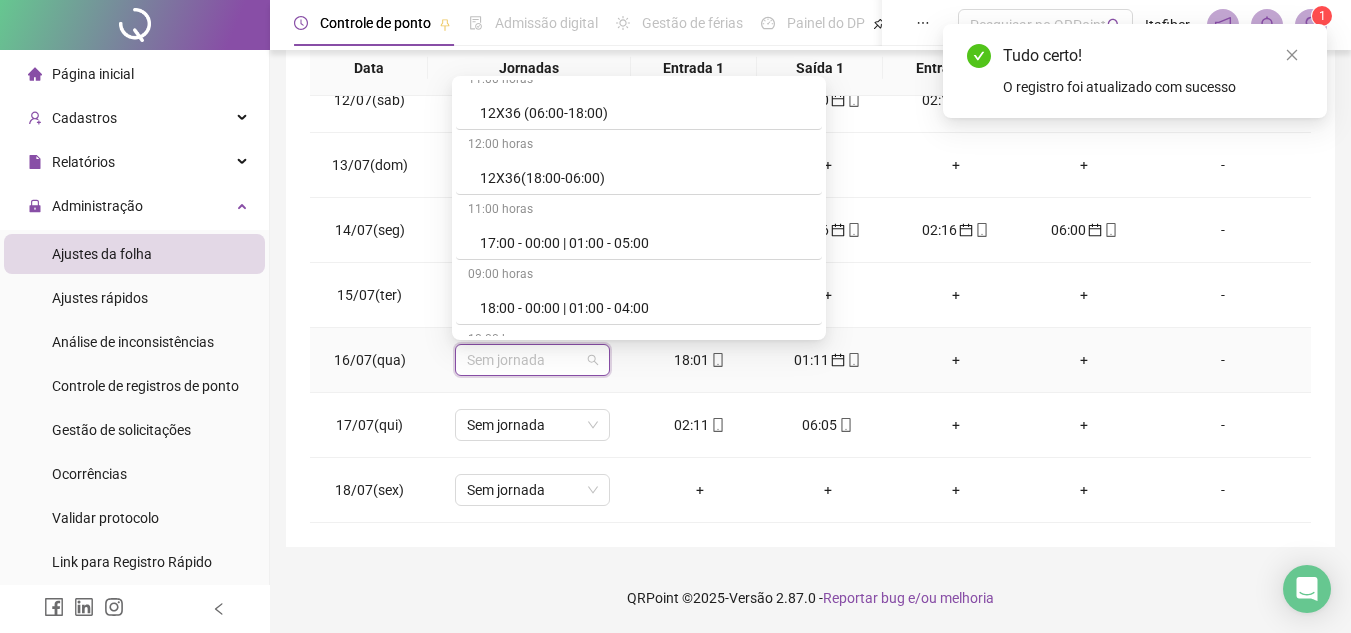 scroll, scrollTop: 800, scrollLeft: 0, axis: vertical 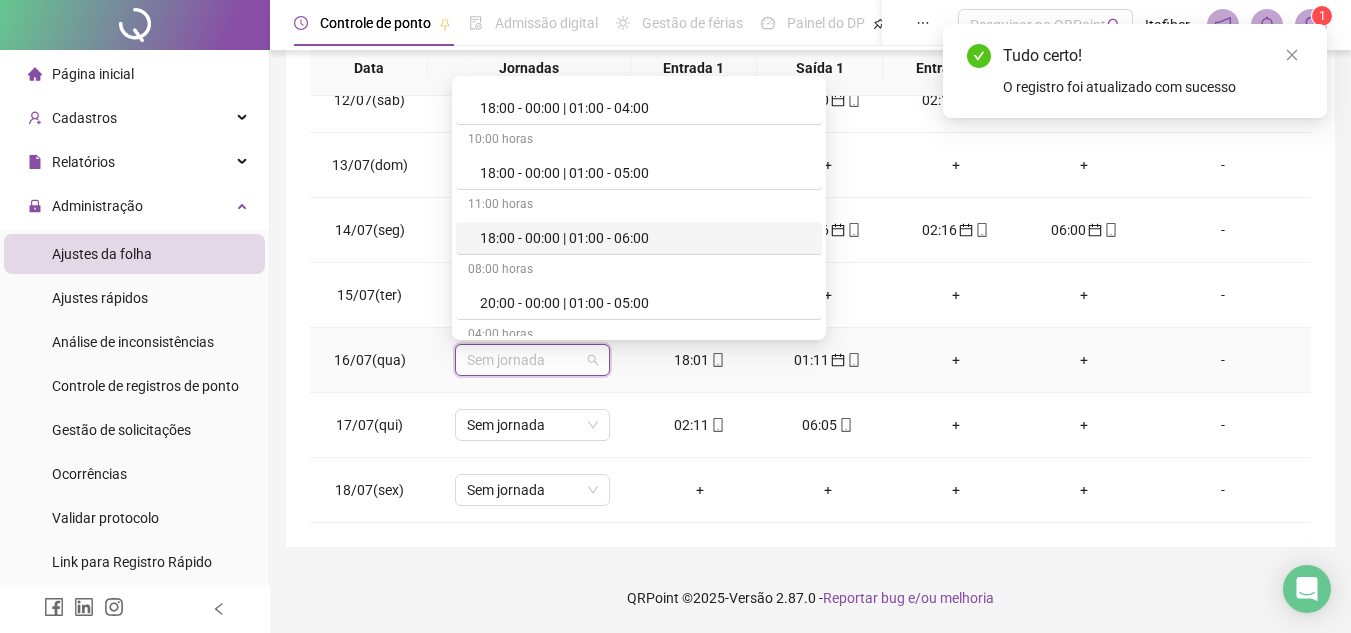 click on "18:00 - 00:00 | 01:00 - 06:00" at bounding box center [645, 238] 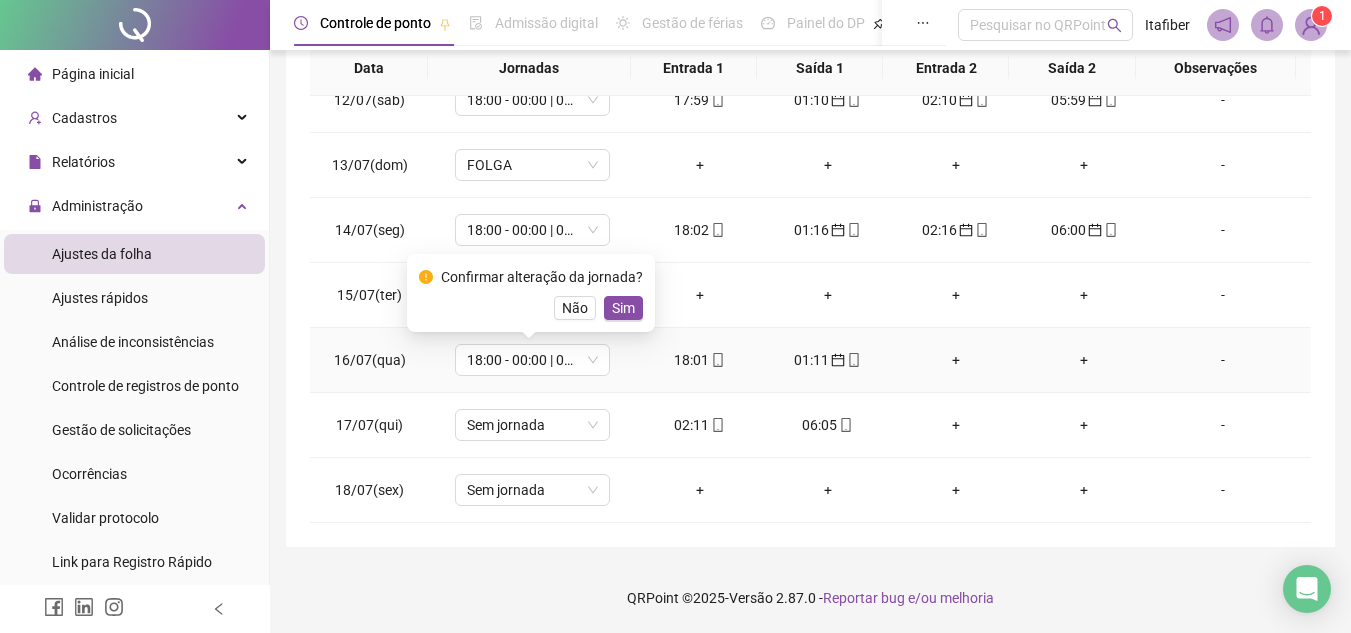 click on "Confirmar alteração da jornada? Não Sim" at bounding box center (531, 293) 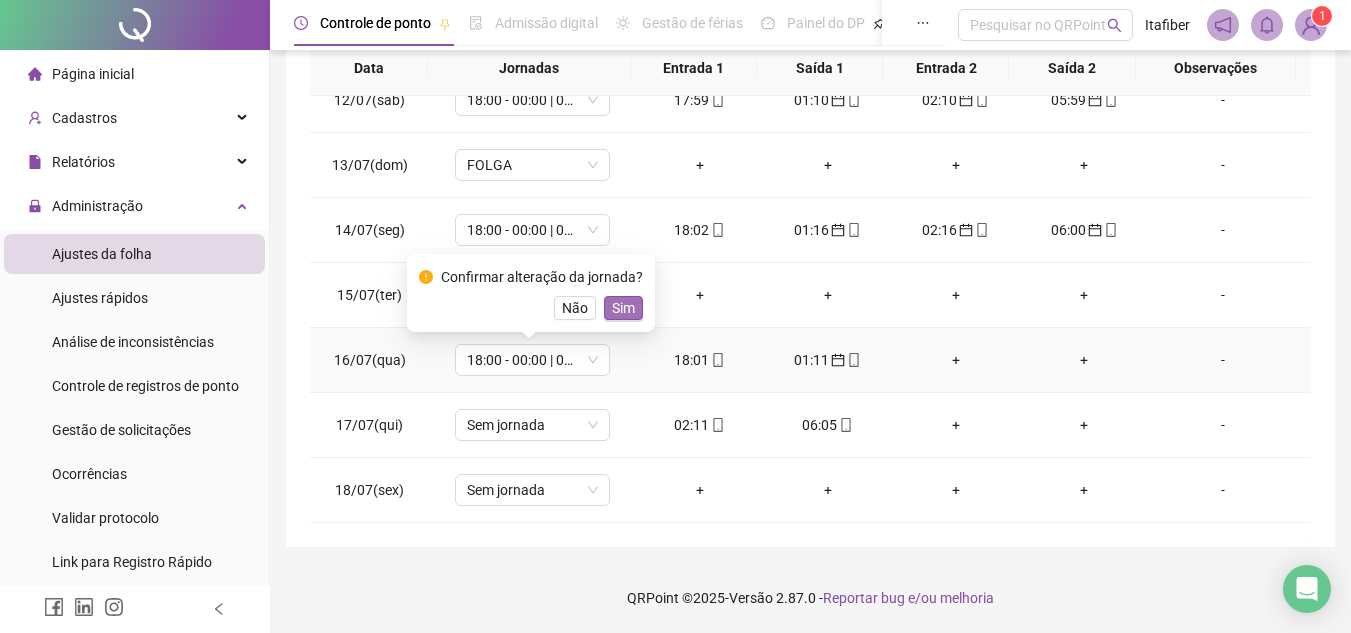 click on "Sim" at bounding box center [623, 308] 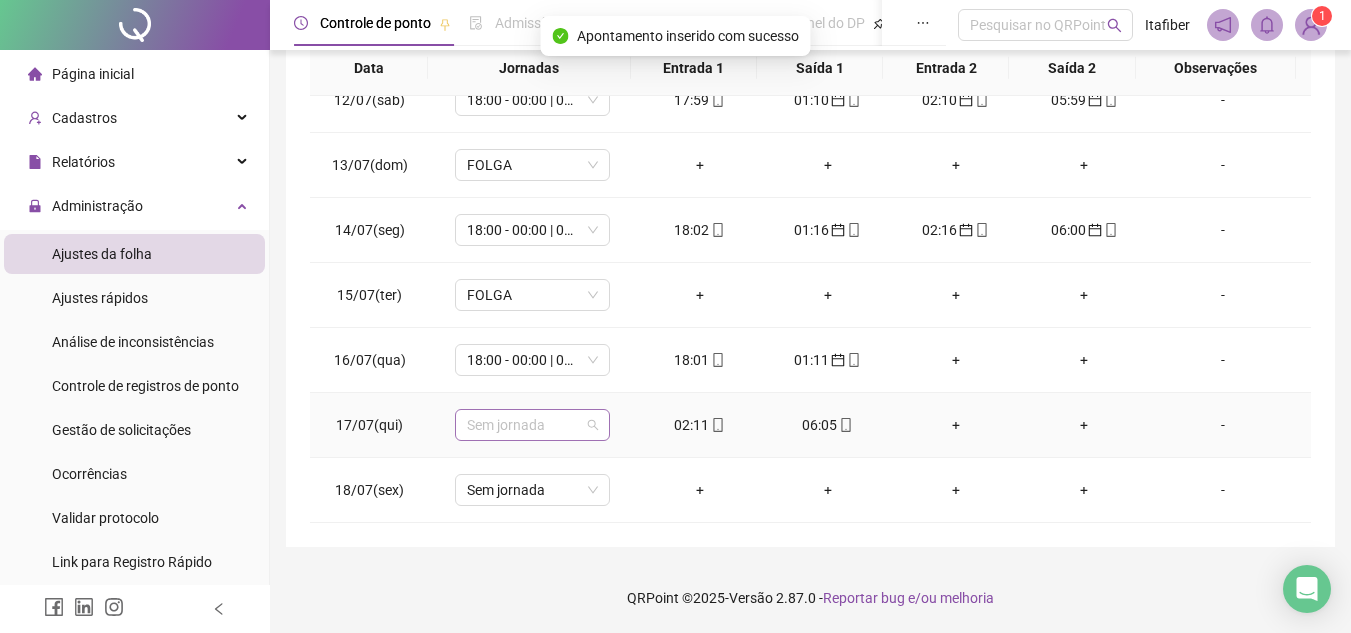 click on "Sem jornada" at bounding box center (532, 425) 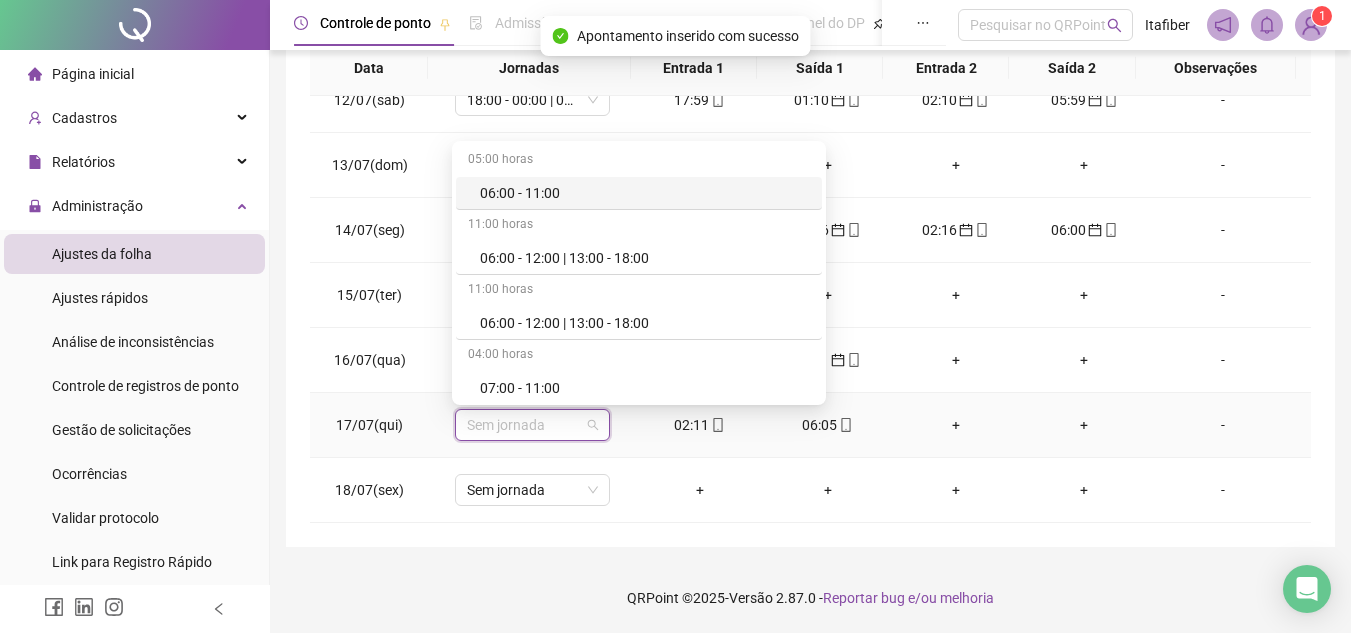 type on "*" 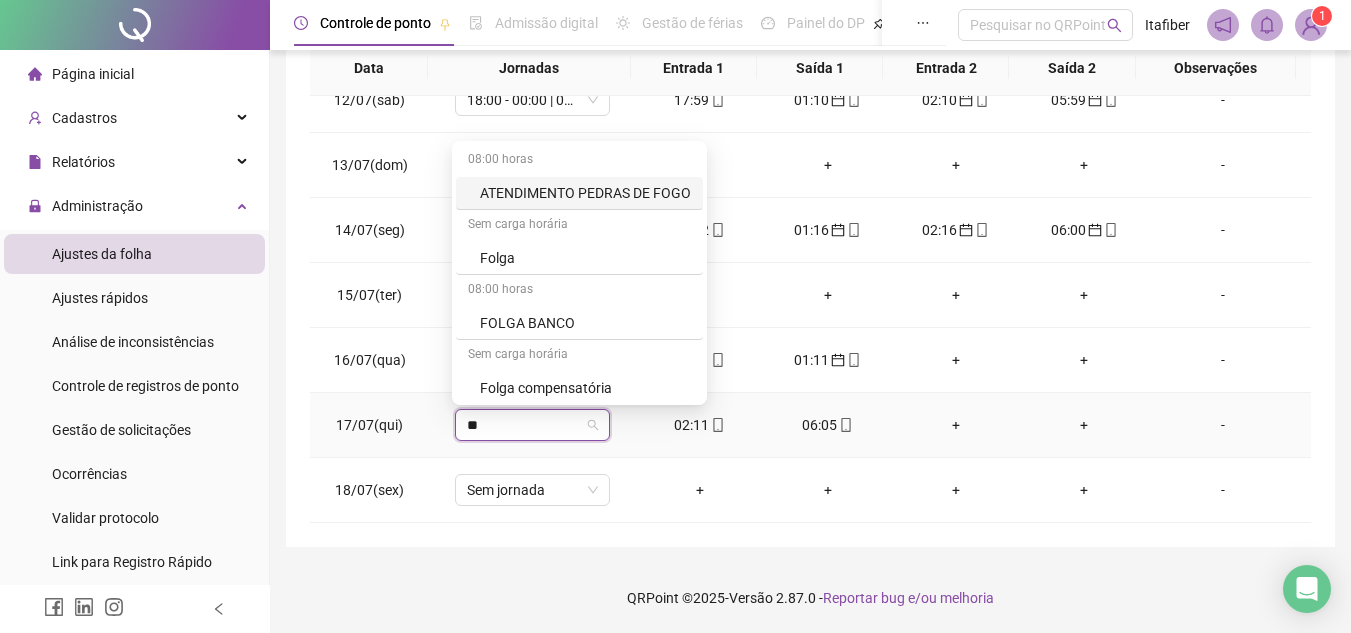 type on "***" 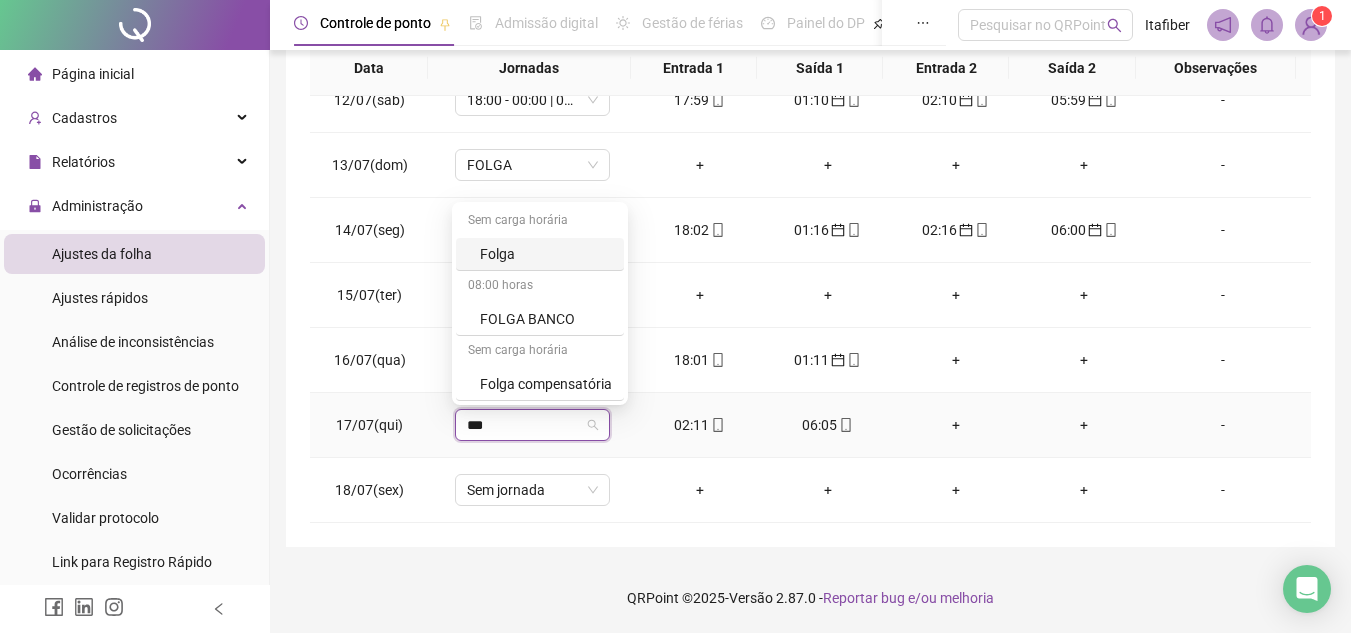 click on "Folga" at bounding box center [540, 254] 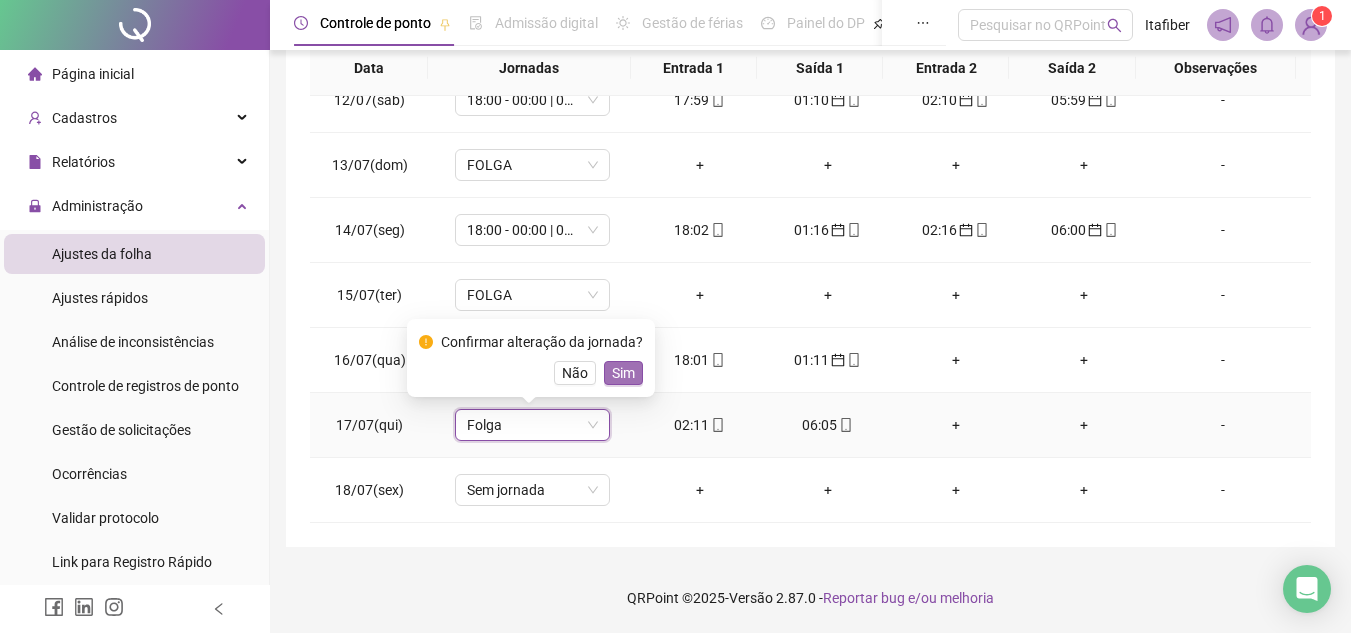 click on "Sim" at bounding box center [623, 373] 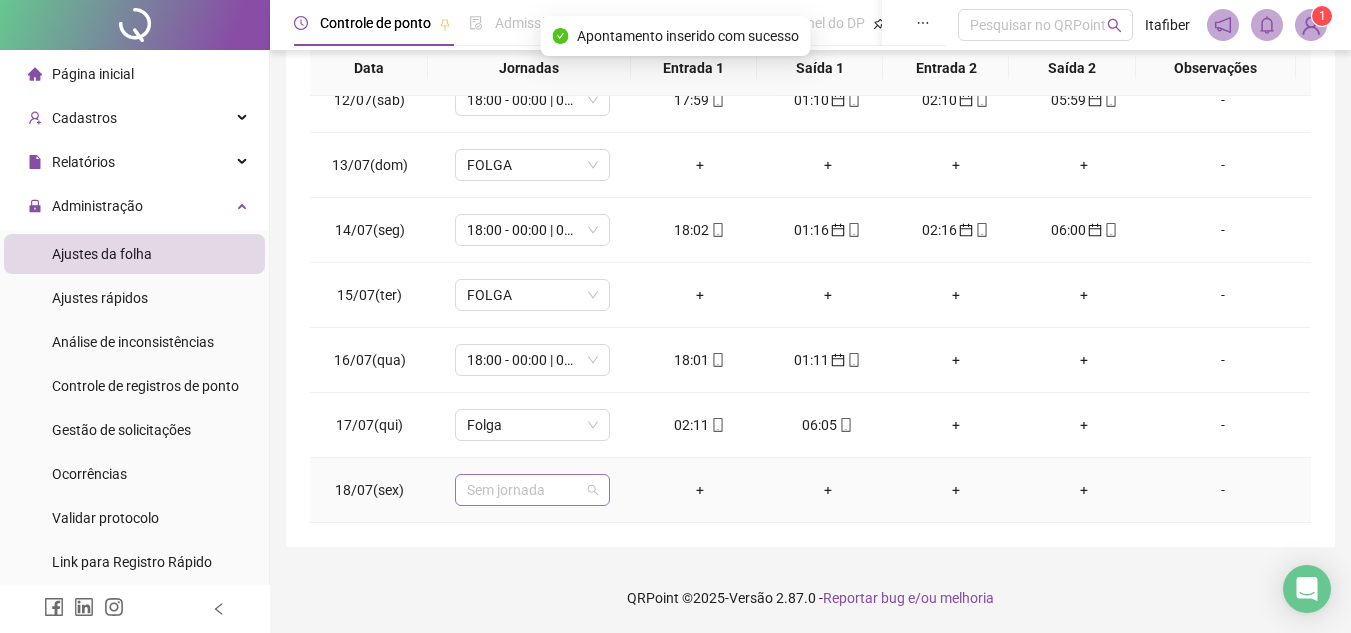 click on "Sem jornada" at bounding box center [532, 490] 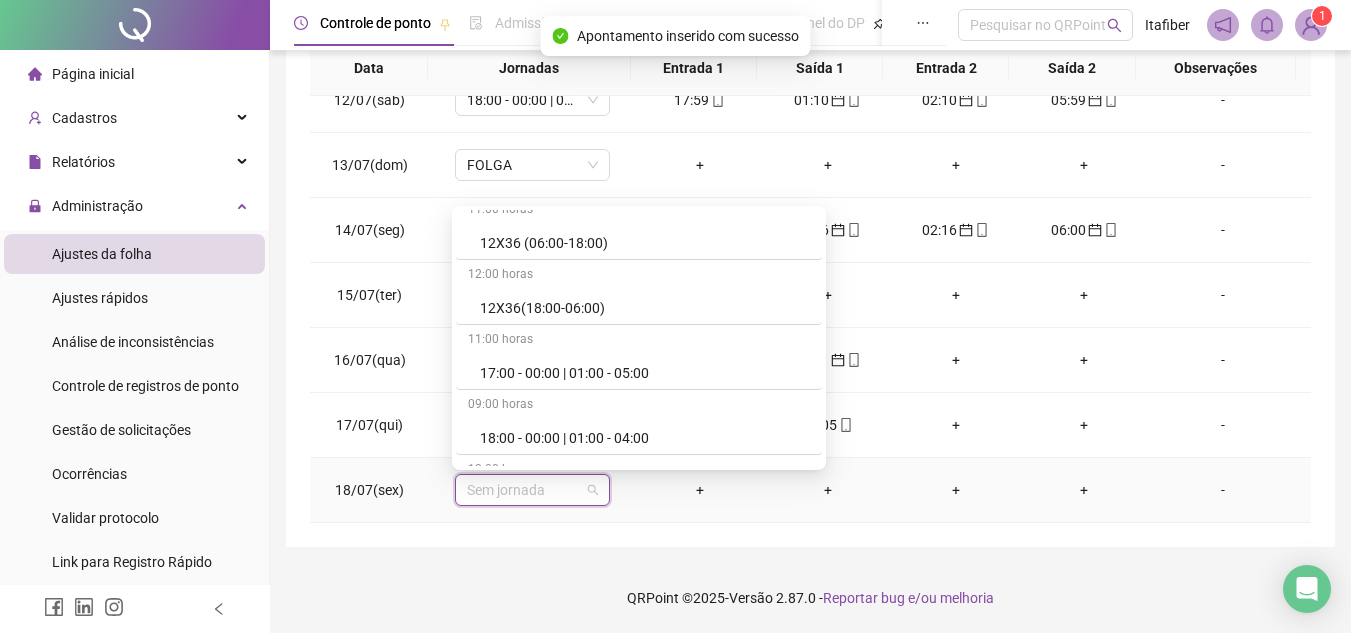 scroll, scrollTop: 800, scrollLeft: 0, axis: vertical 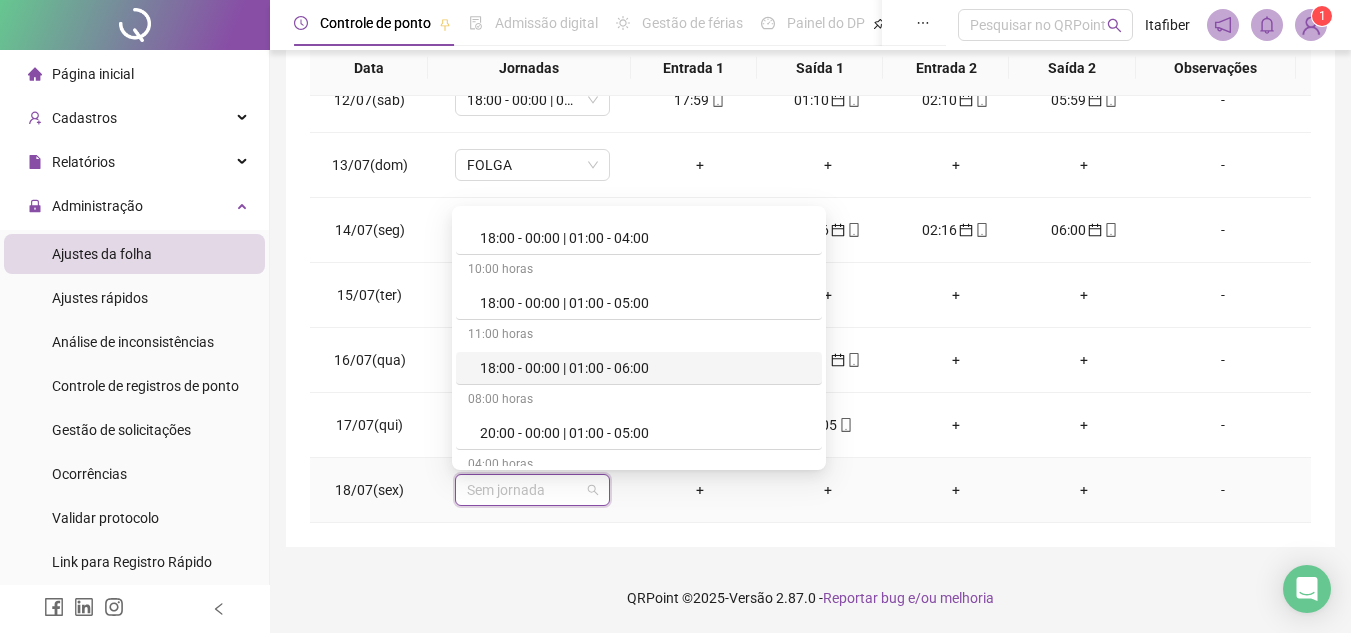 click on "18:00 - 00:00 | 01:00 - 06:00" at bounding box center [645, 368] 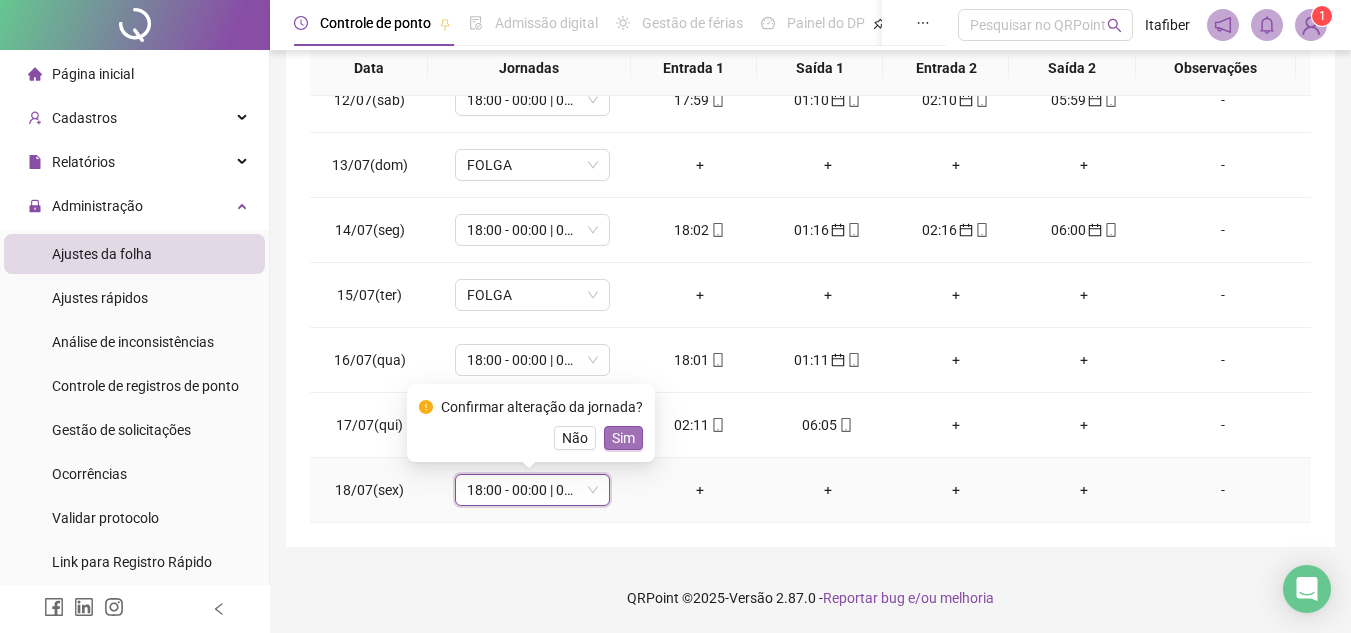 click on "Sim" at bounding box center (623, 438) 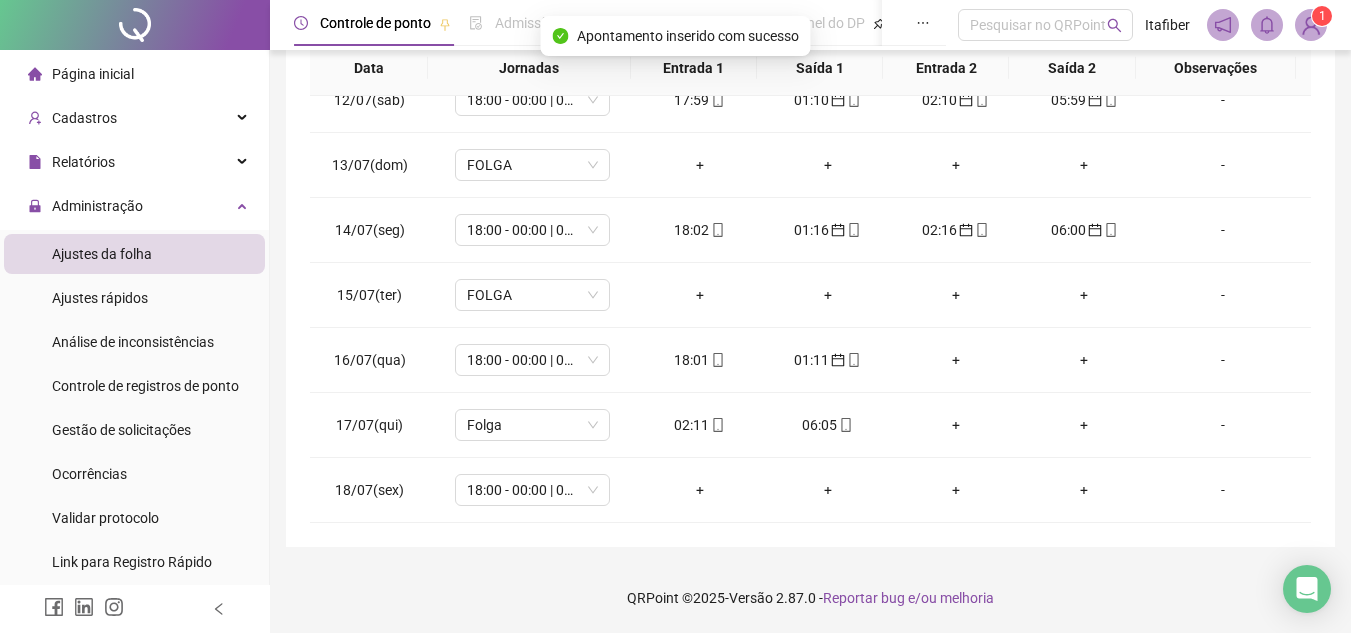 scroll, scrollTop: 0, scrollLeft: 0, axis: both 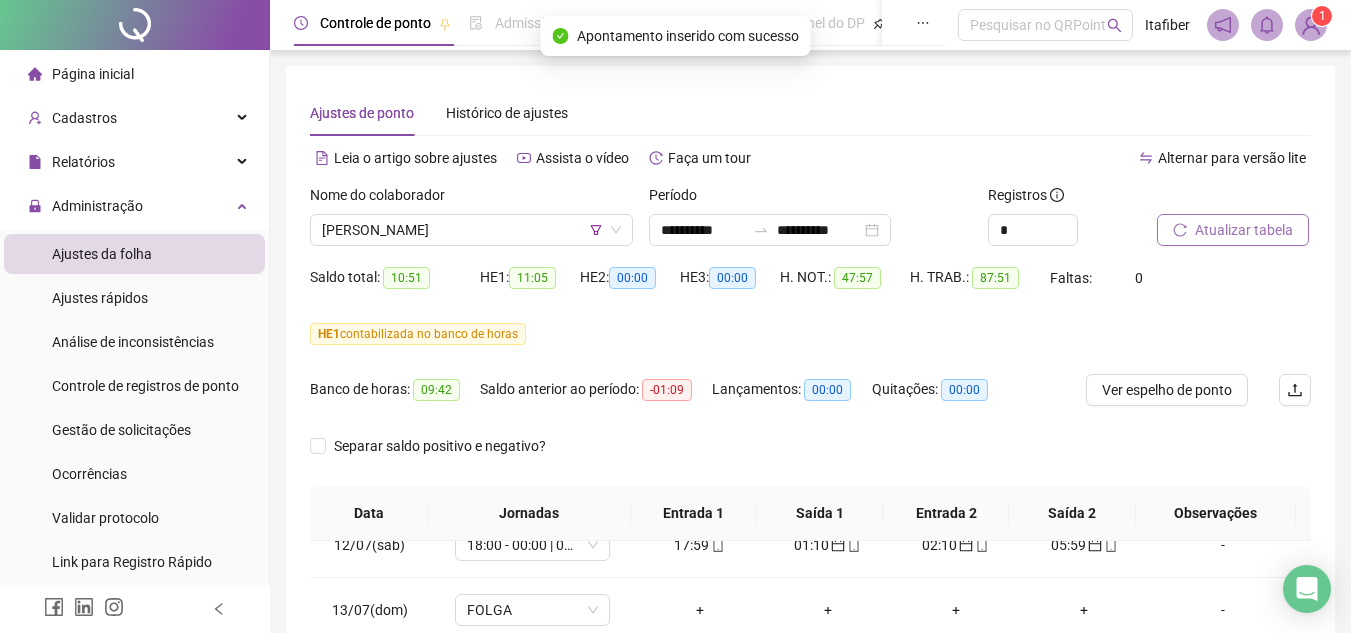 click on "Atualizar tabela" at bounding box center (1244, 230) 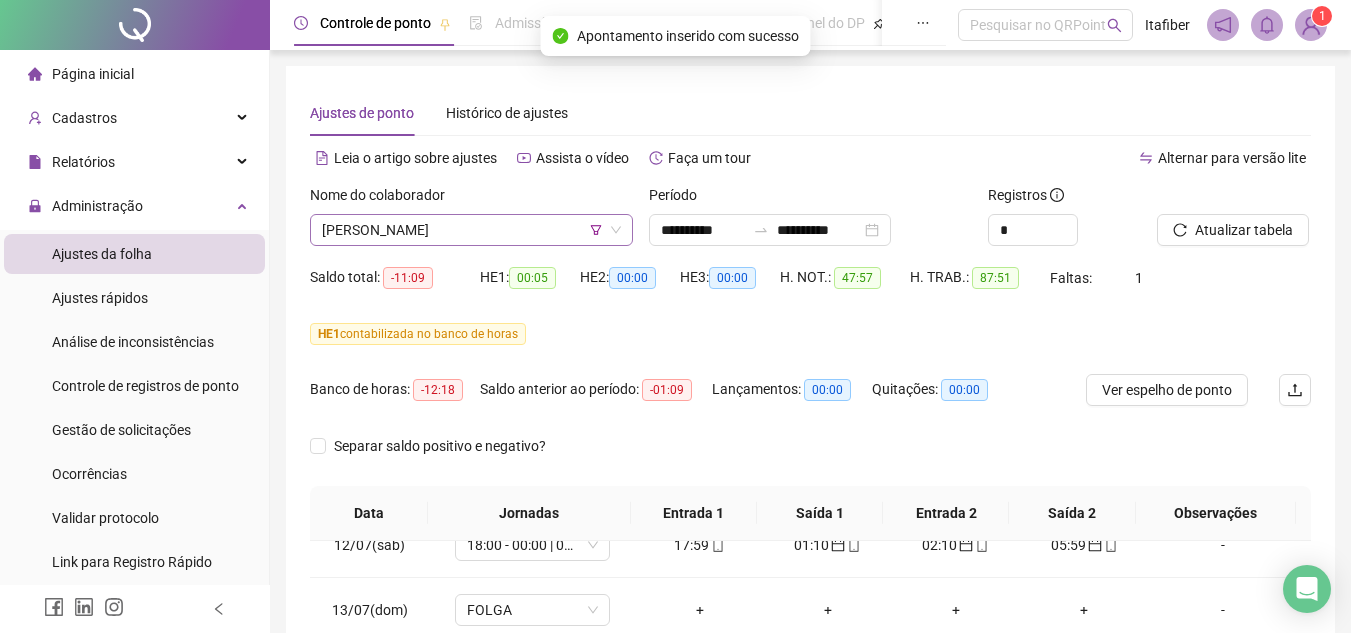 click on "[PERSON_NAME]" at bounding box center [471, 230] 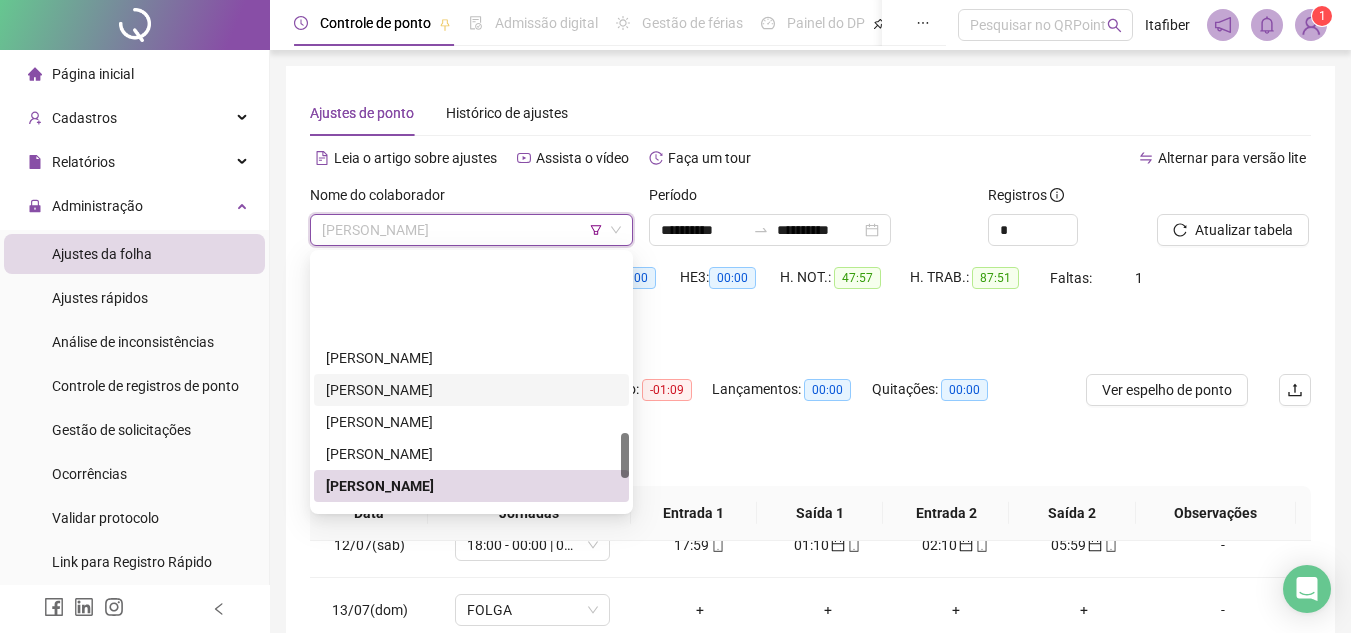 scroll, scrollTop: 1104, scrollLeft: 0, axis: vertical 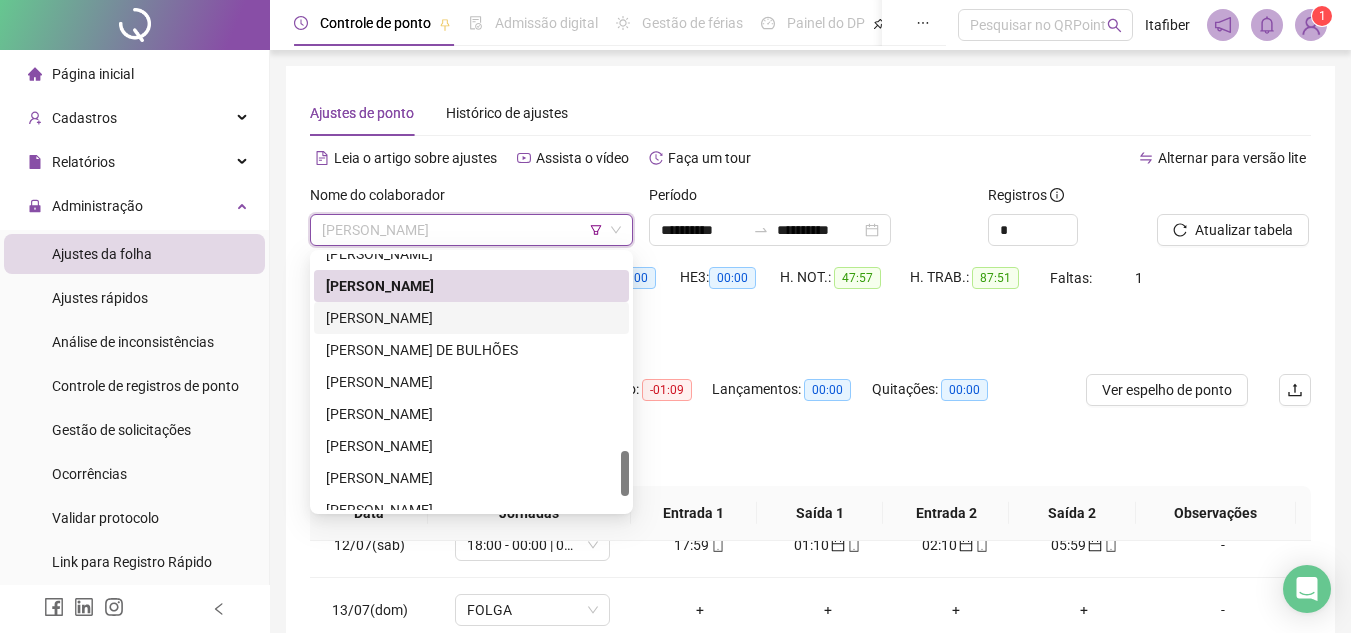 click on "[PERSON_NAME]" at bounding box center [471, 318] 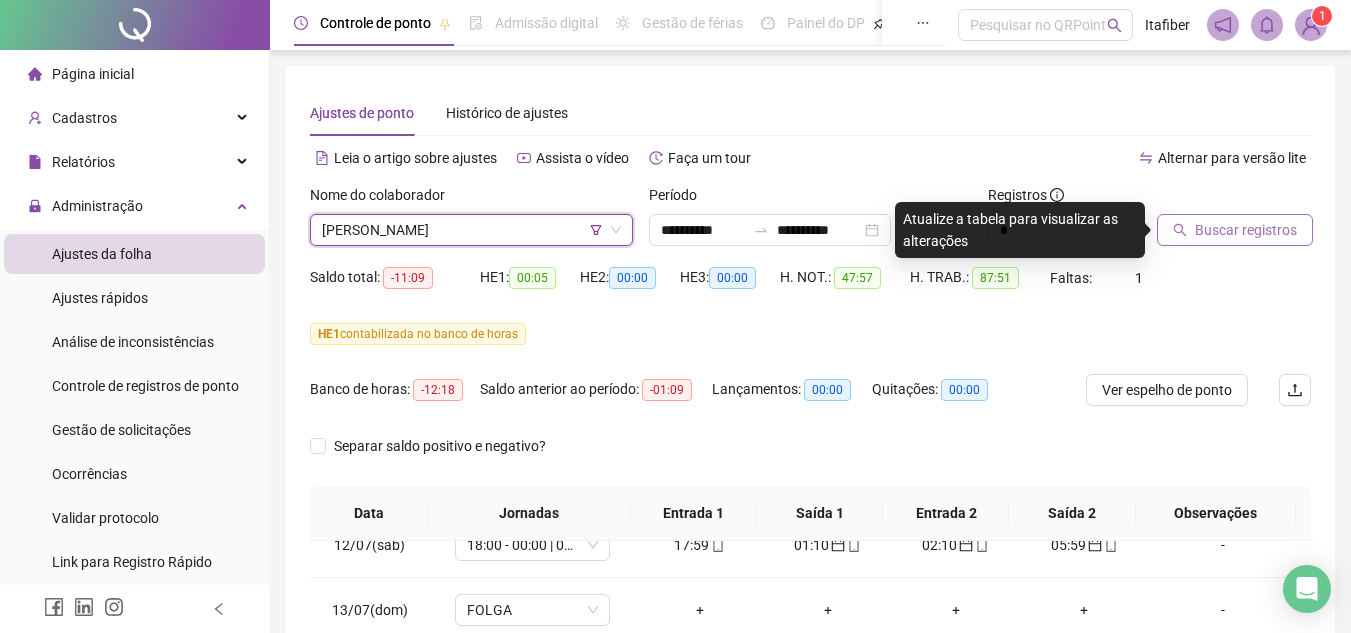 click on "Buscar registros" at bounding box center (1246, 230) 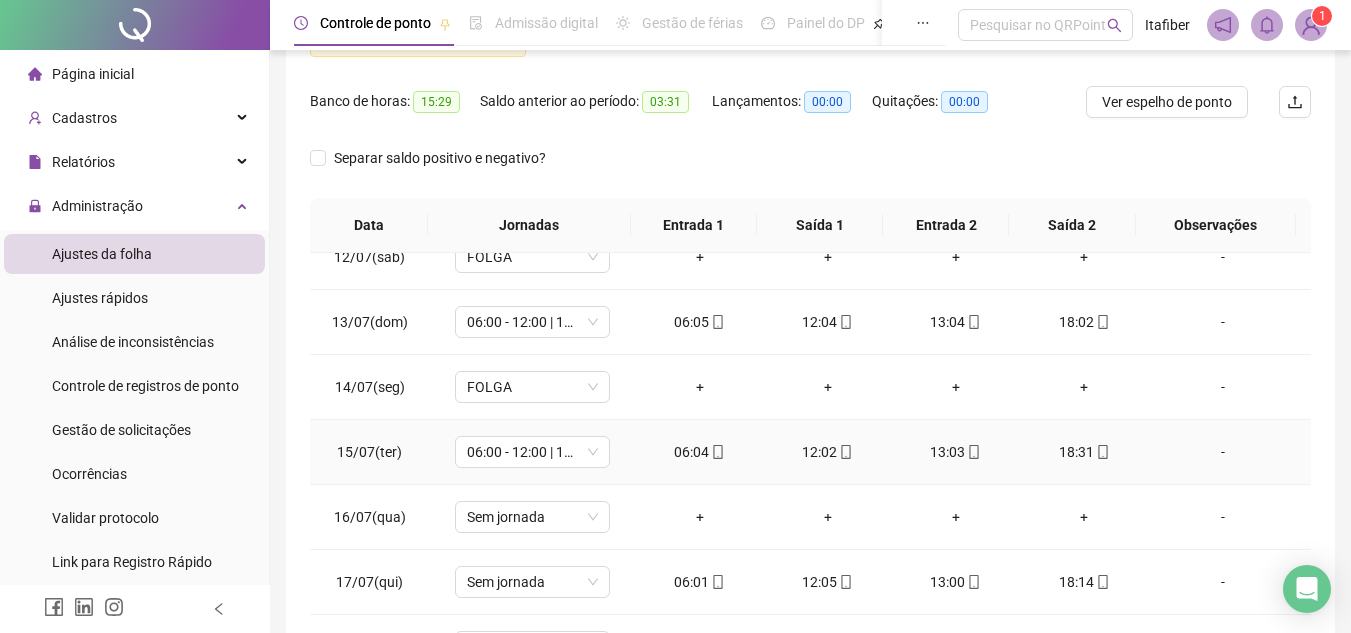 scroll, scrollTop: 388, scrollLeft: 0, axis: vertical 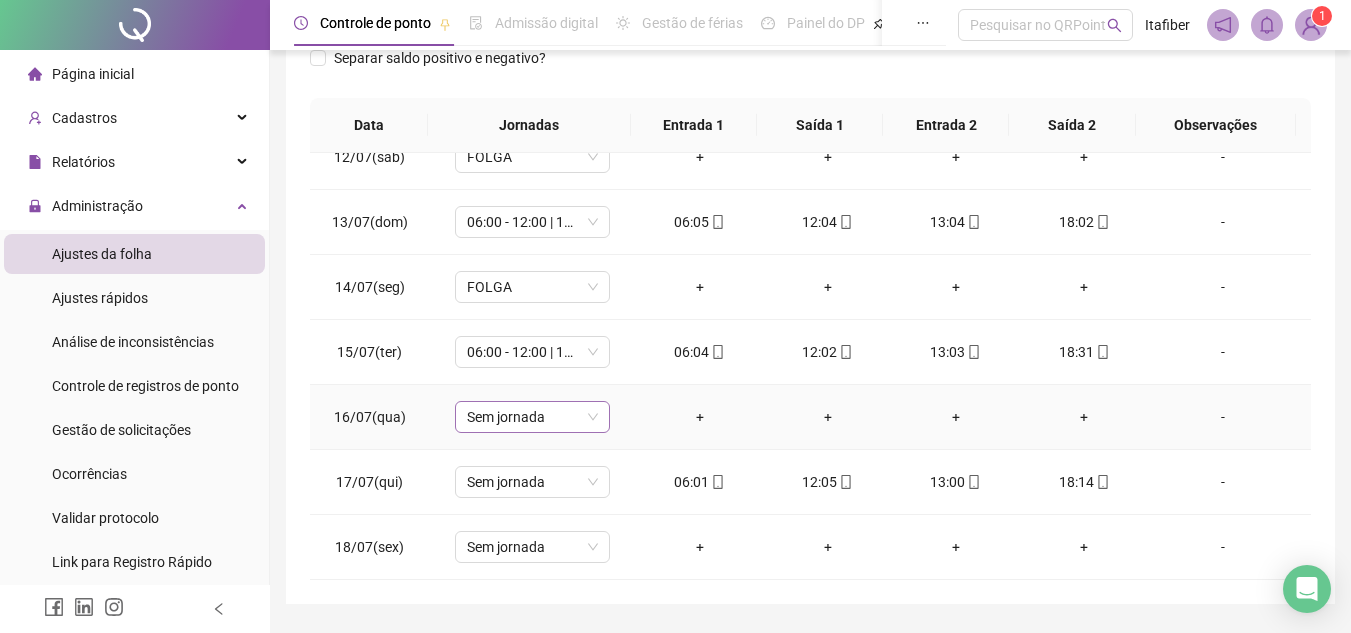 click on "Sem jornada" at bounding box center [532, 417] 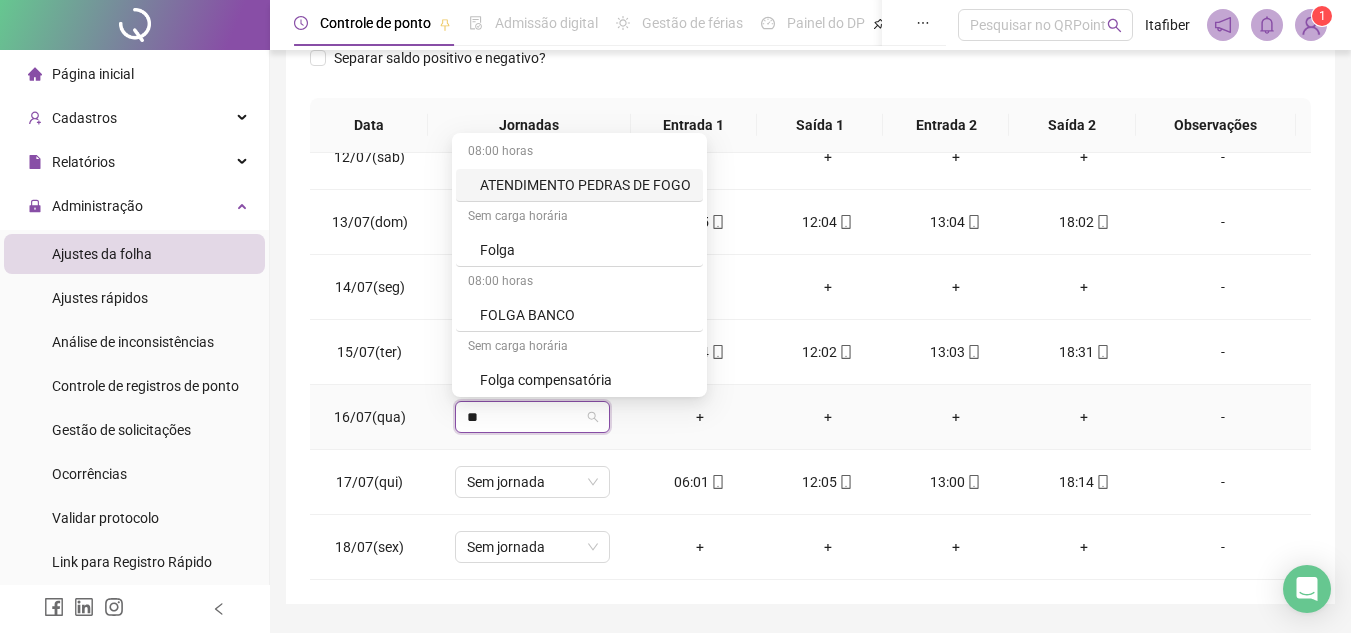 type on "***" 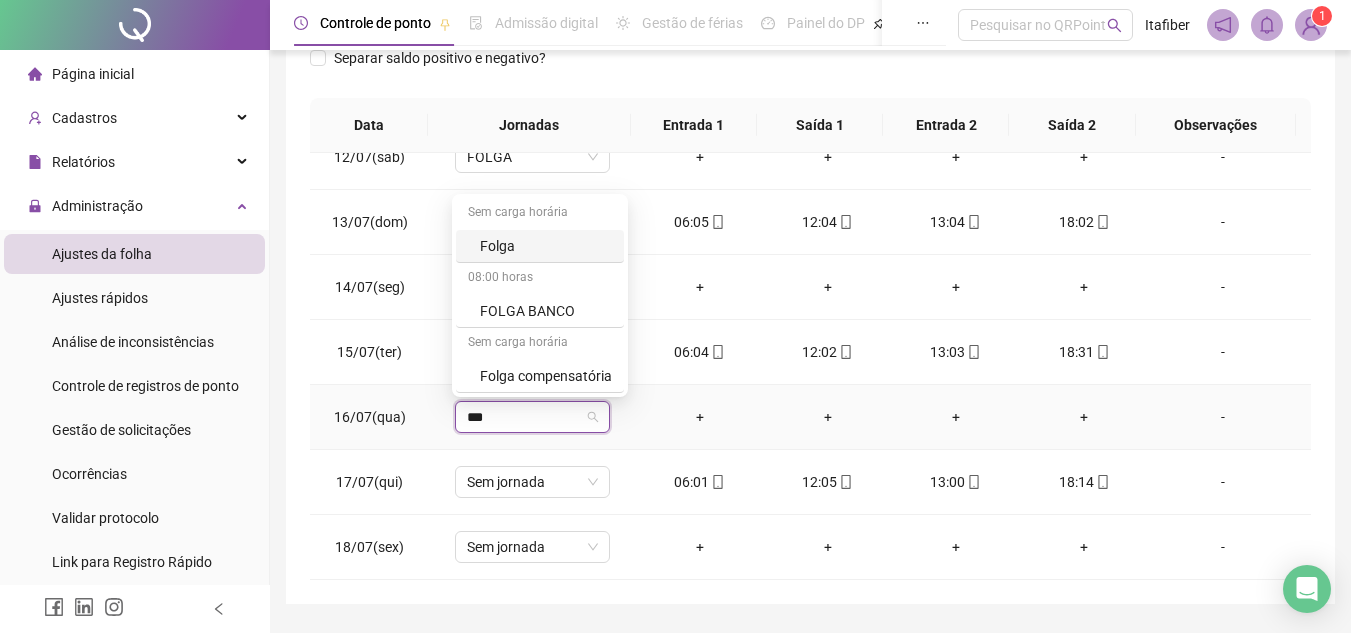 click on "Folga" at bounding box center [546, 246] 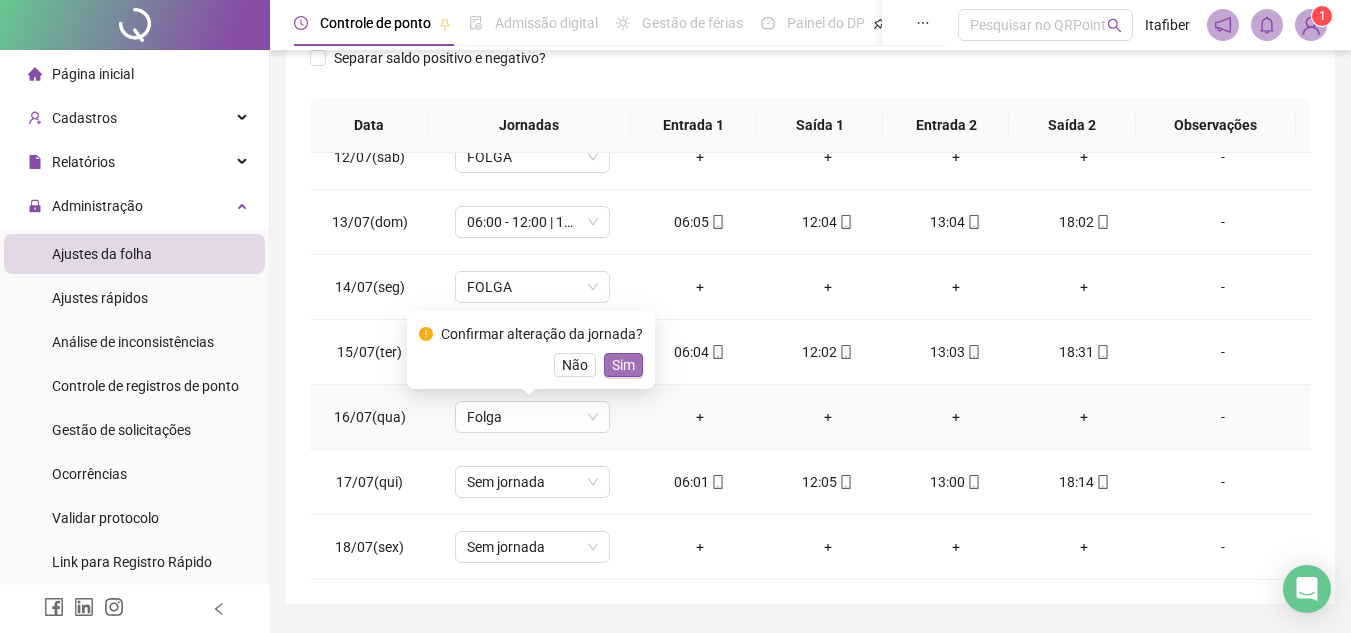 click on "Sim" at bounding box center [623, 365] 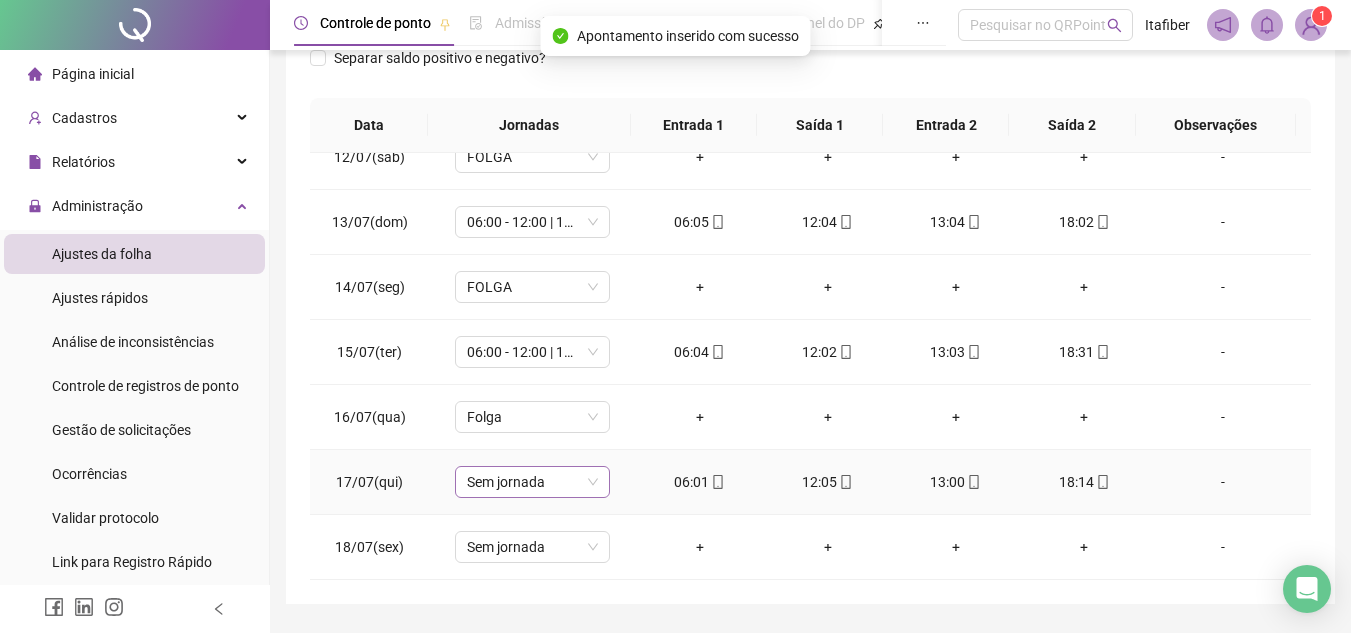 click on "Sem jornada" at bounding box center [532, 482] 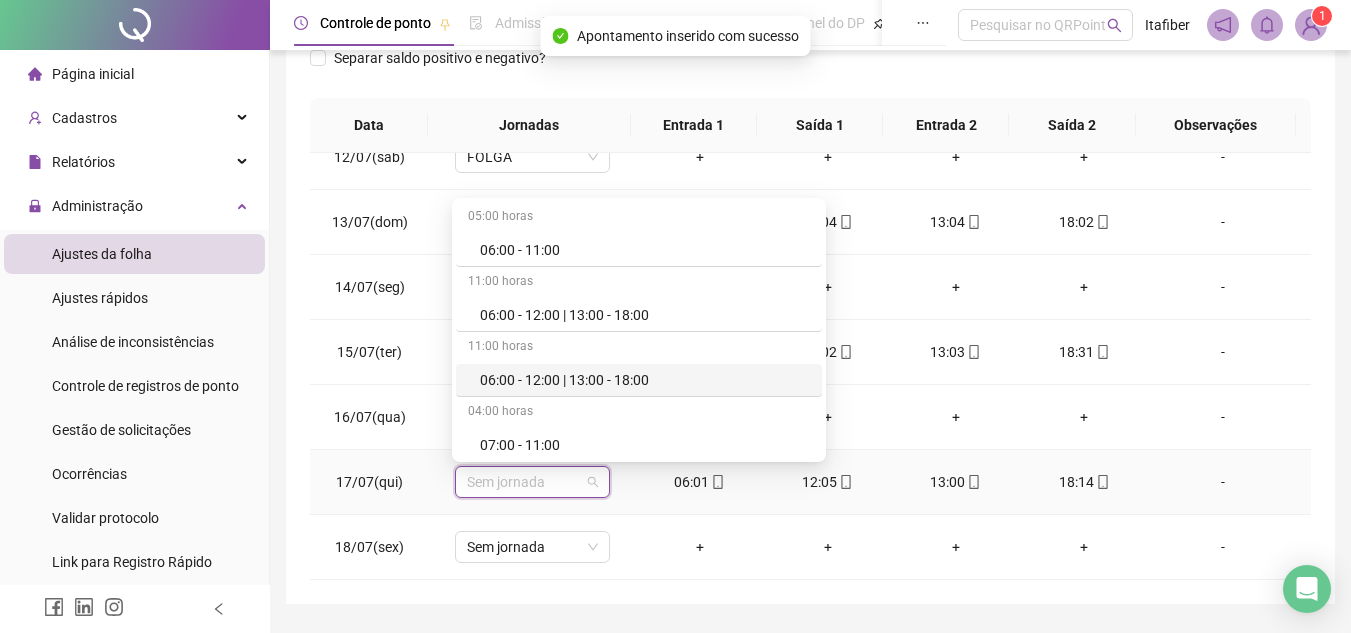 click on "11:00 horas" at bounding box center (639, 348) 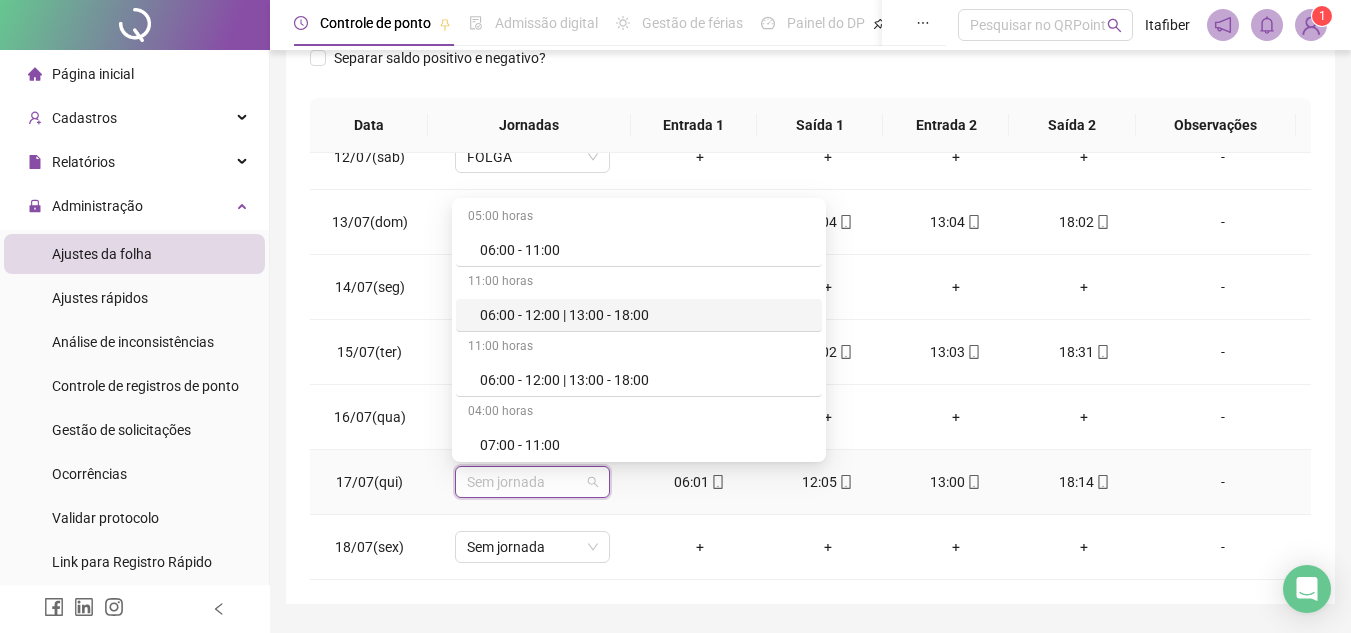 click on "06:00 - 12:00 | 13:00 - 18:00" at bounding box center [639, 315] 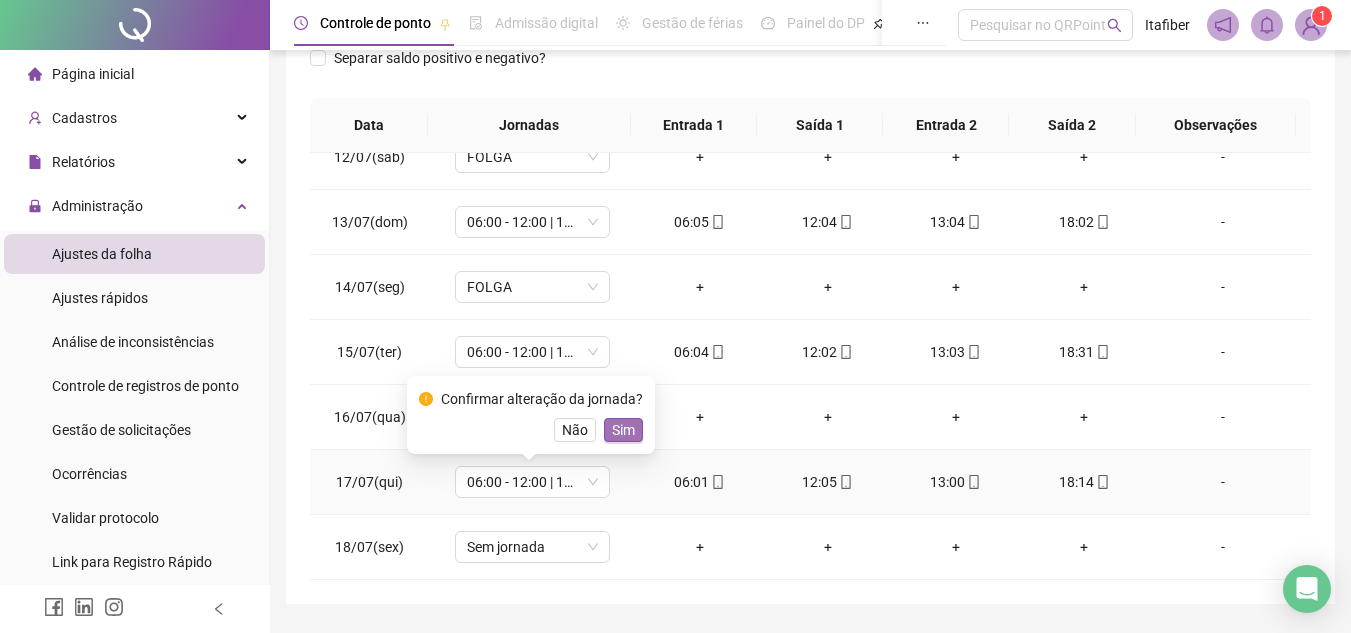 click on "Sim" at bounding box center (623, 430) 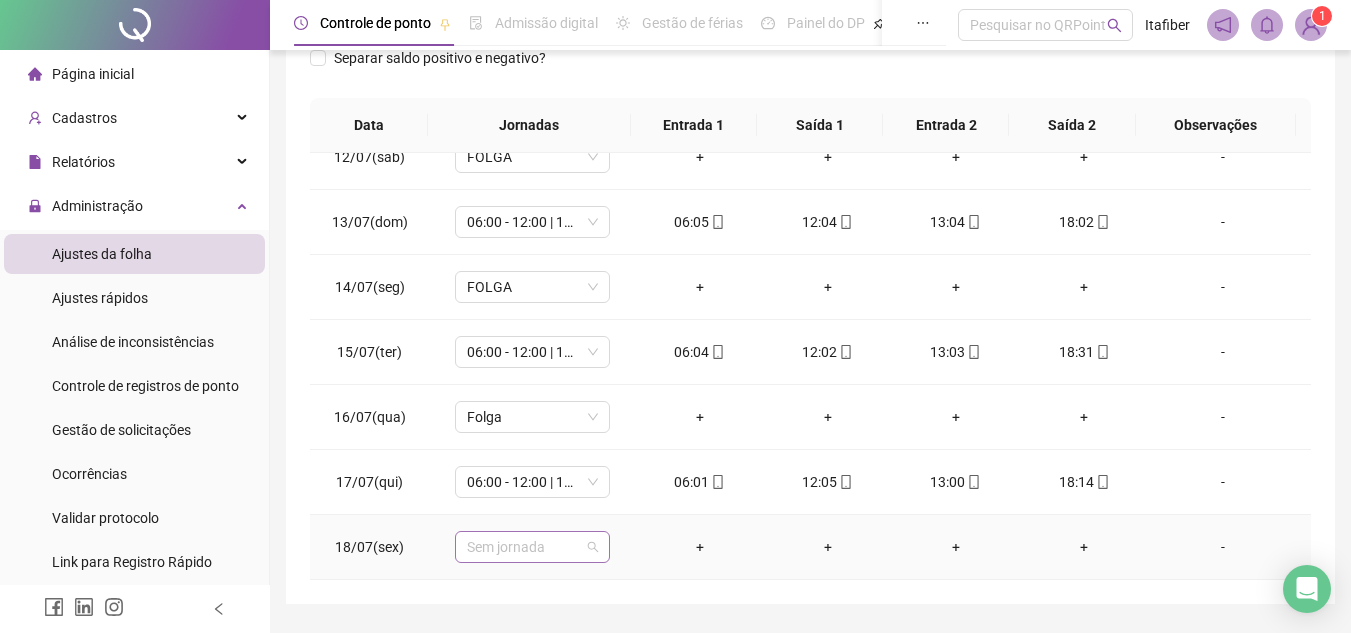 click on "Sem jornada" at bounding box center (532, 547) 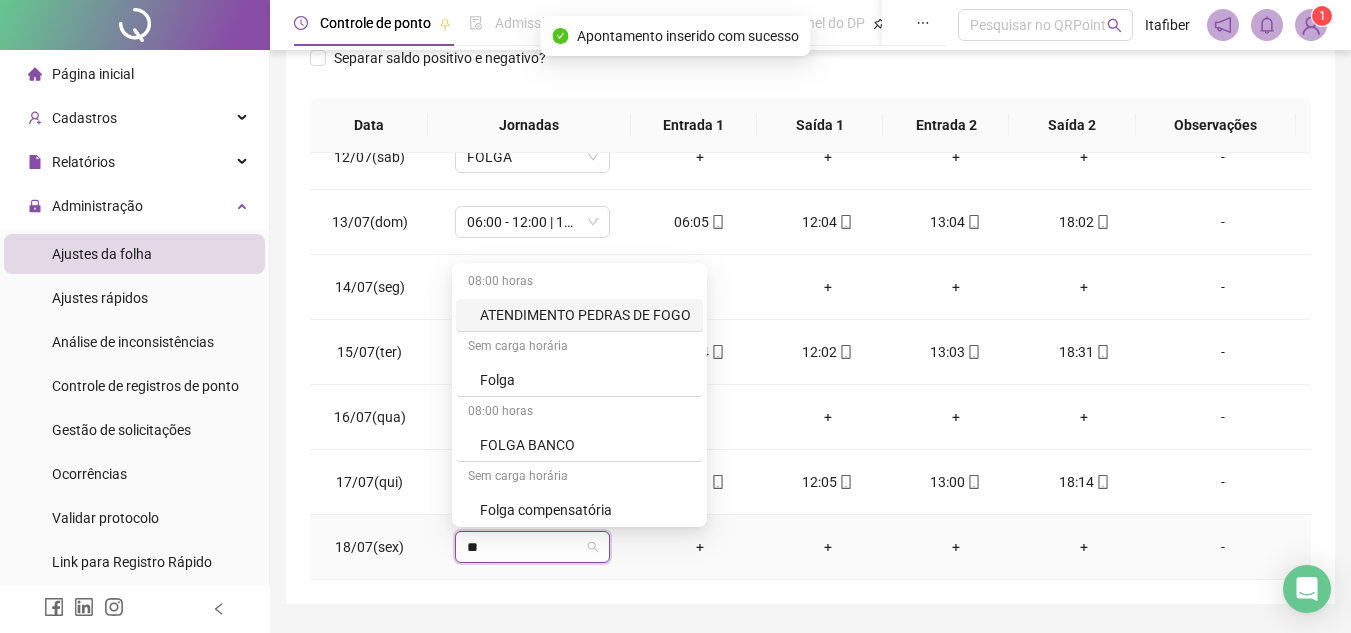 type on "***" 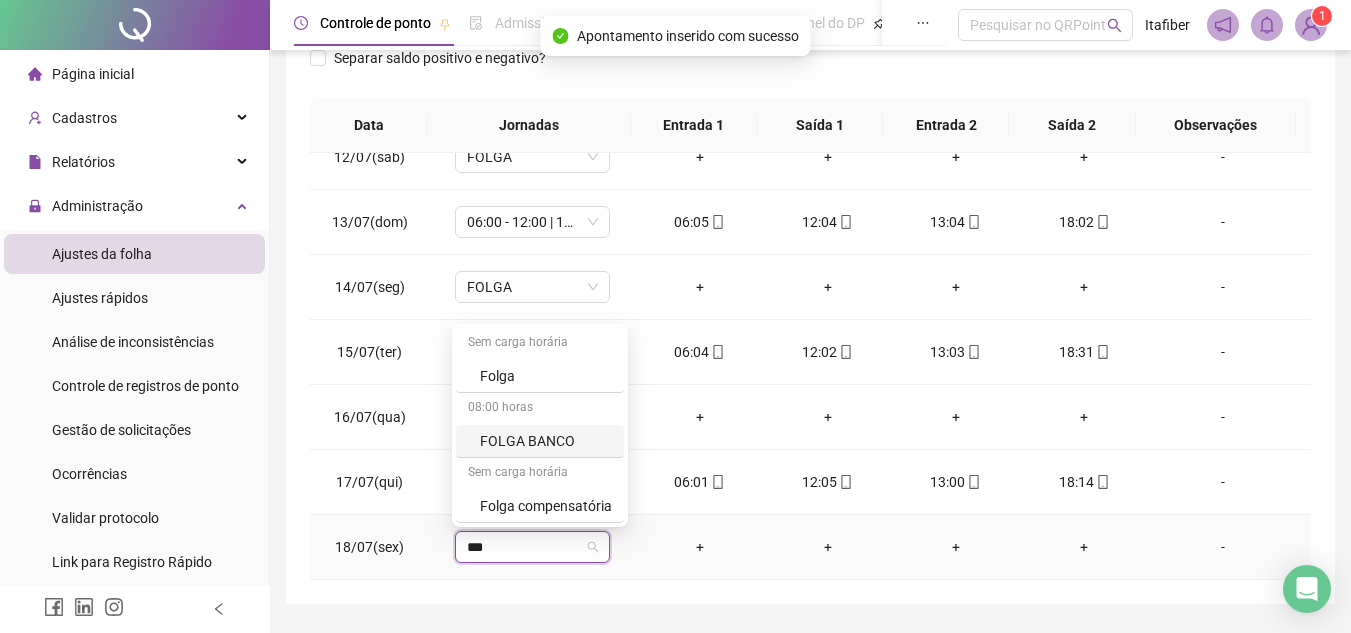 click on "08:00 horas" at bounding box center [540, 409] 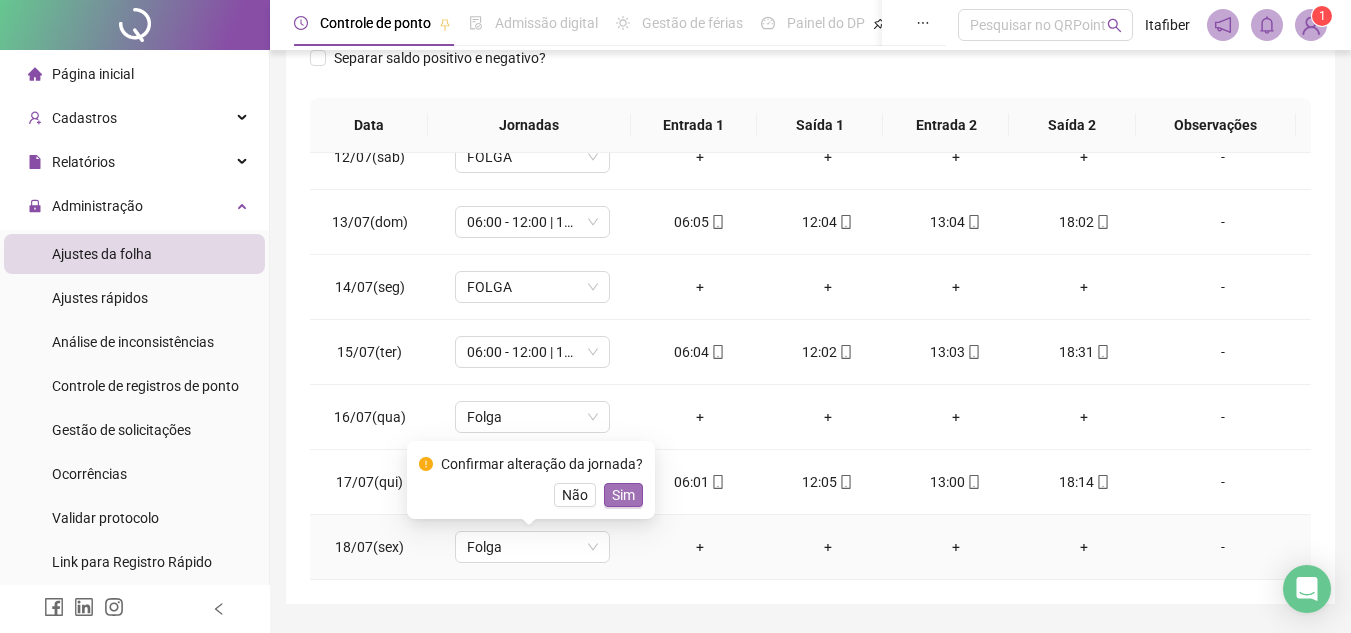 click on "Confirmar alteração da jornada? Não Sim" at bounding box center (531, 480) 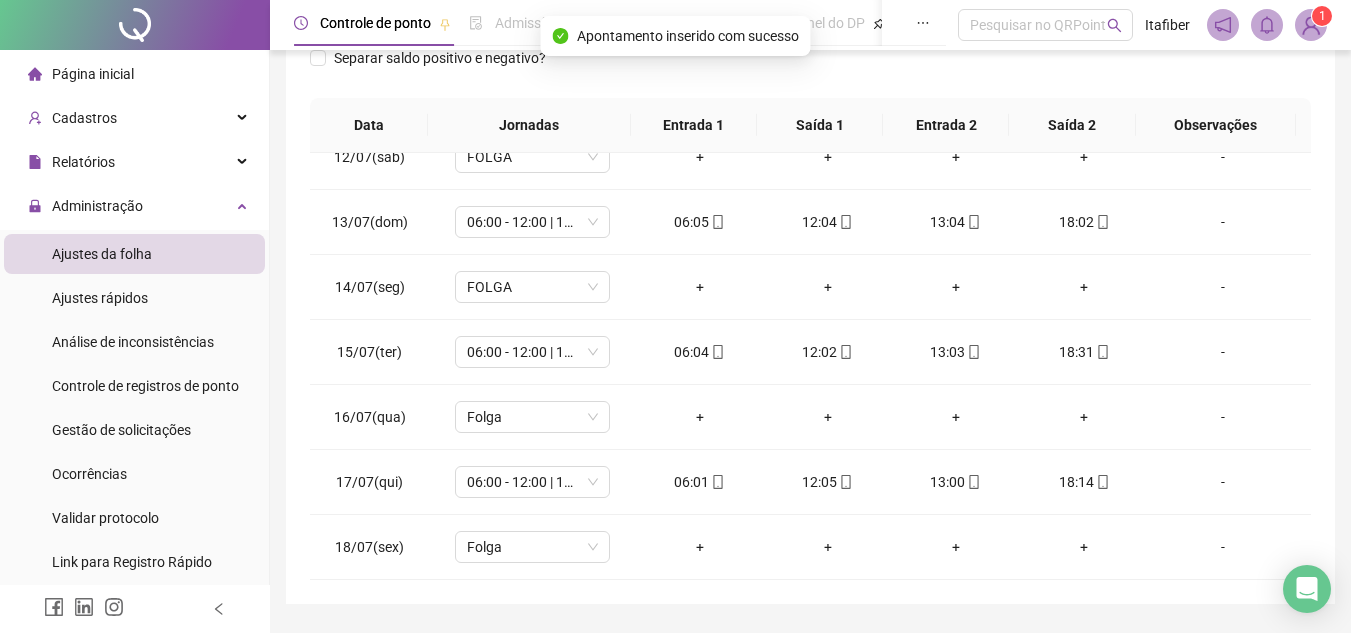 scroll, scrollTop: 445, scrollLeft: 0, axis: vertical 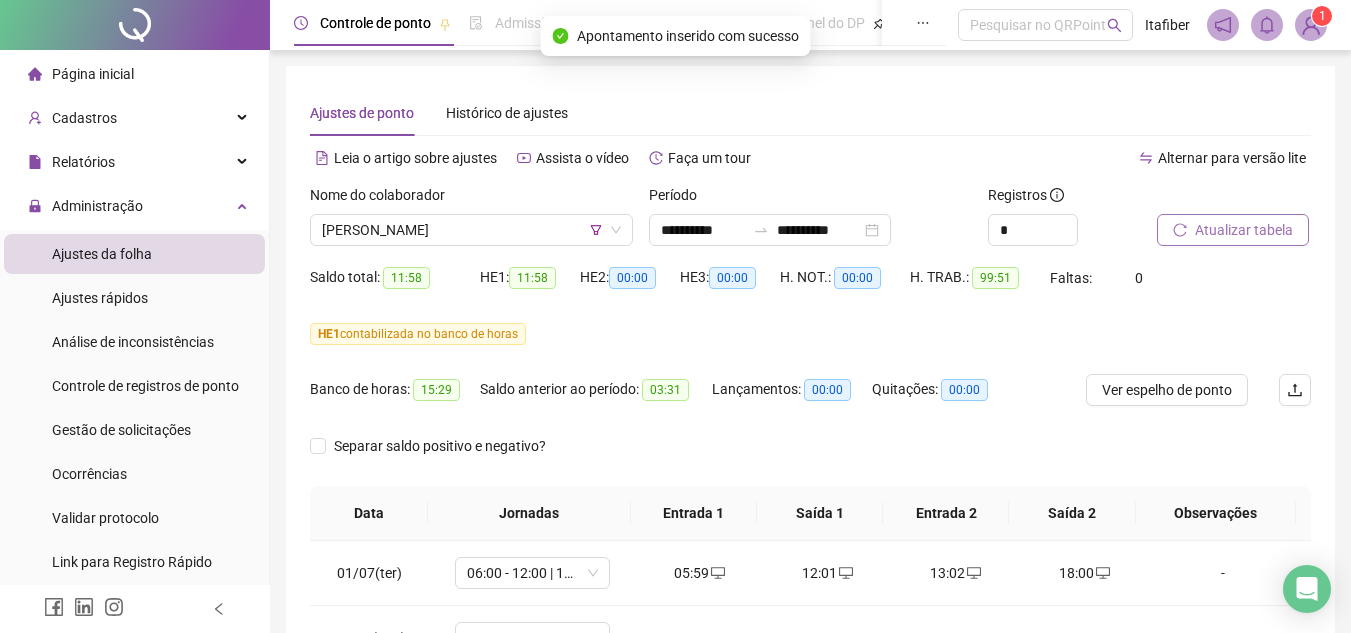 click at bounding box center (1209, 199) 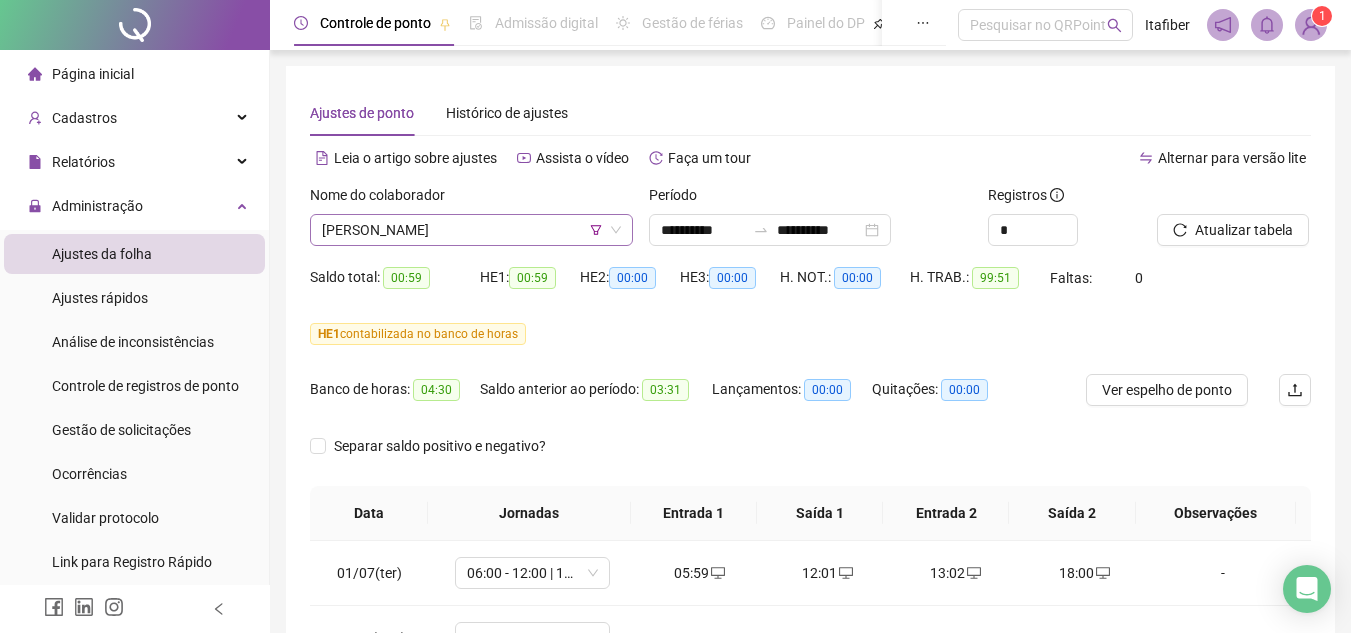 click on "[PERSON_NAME]" at bounding box center [471, 230] 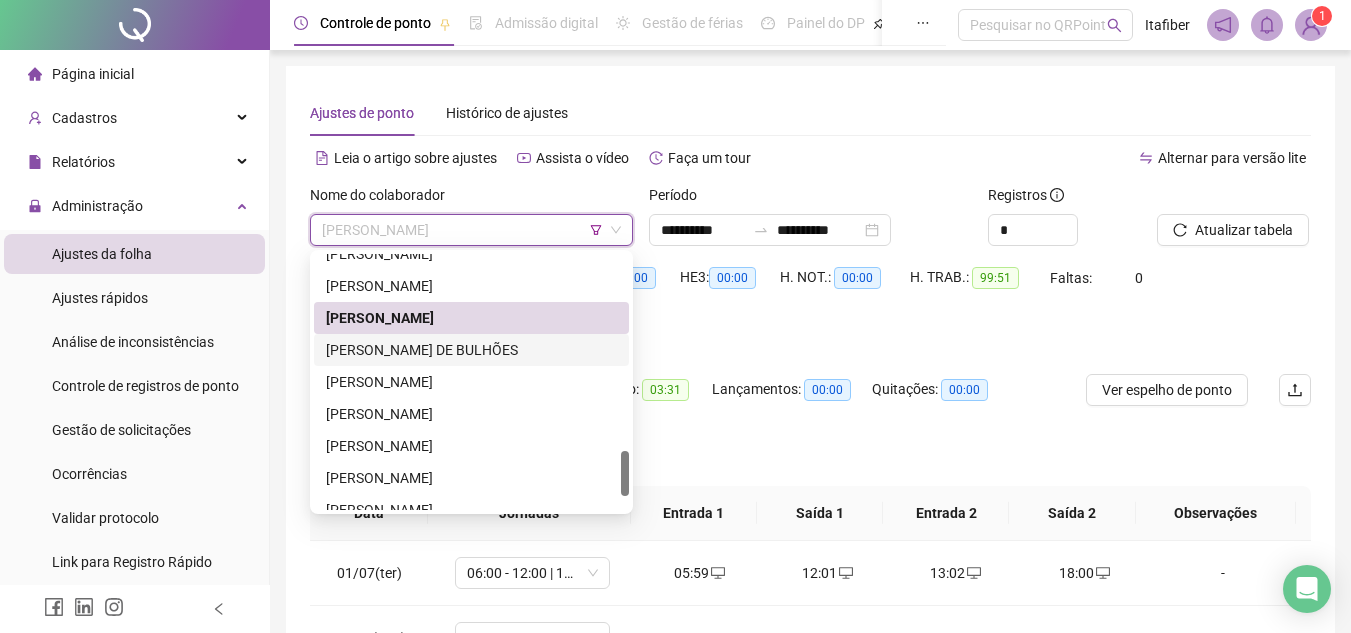 click on "[PERSON_NAME] DE BULHÕES" at bounding box center (471, 350) 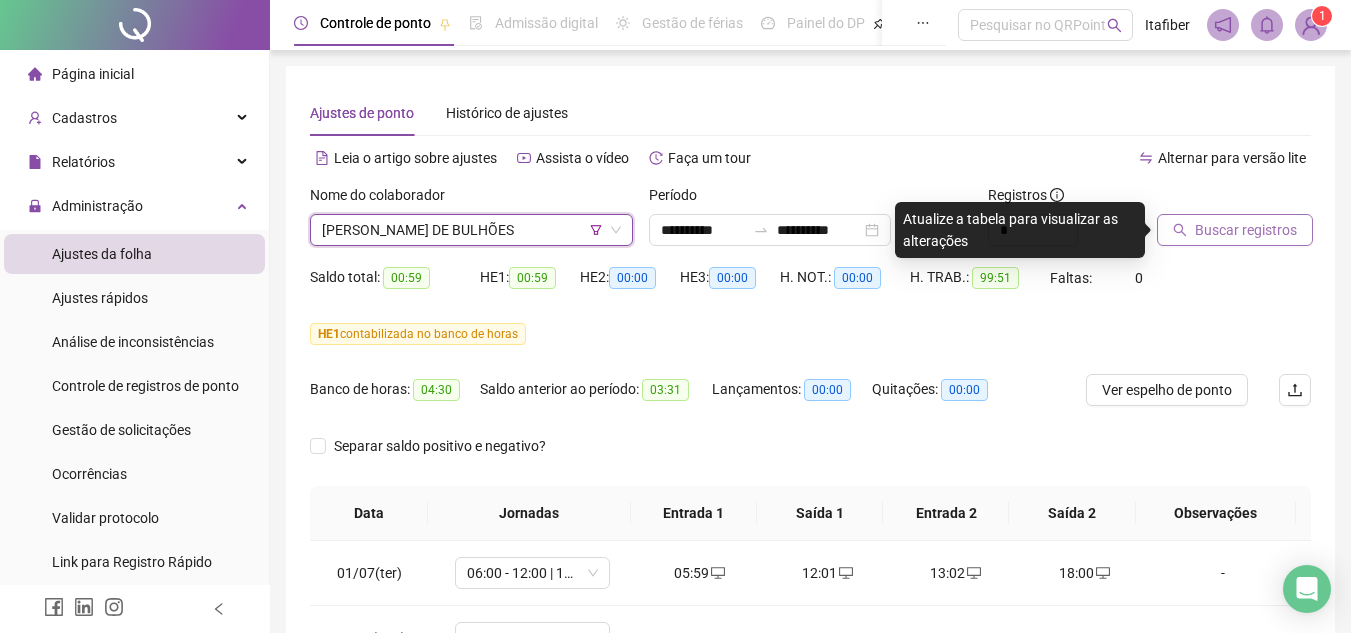click on "Buscar registros" at bounding box center (1235, 230) 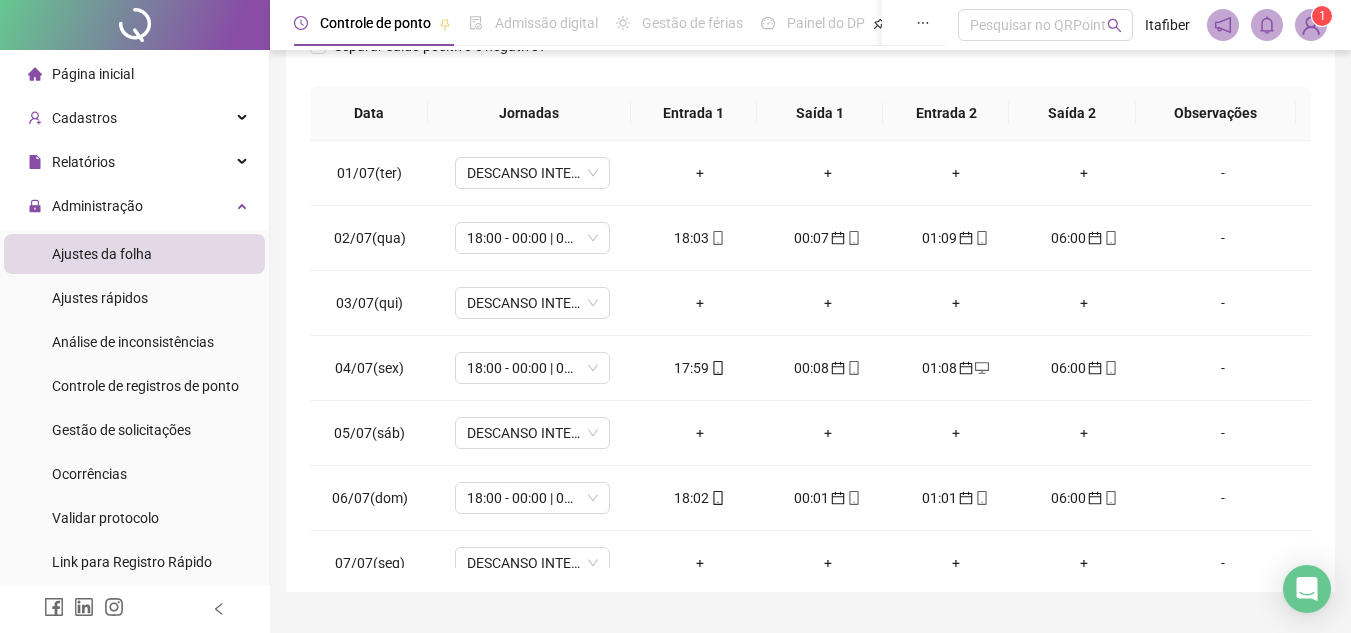 scroll, scrollTop: 445, scrollLeft: 0, axis: vertical 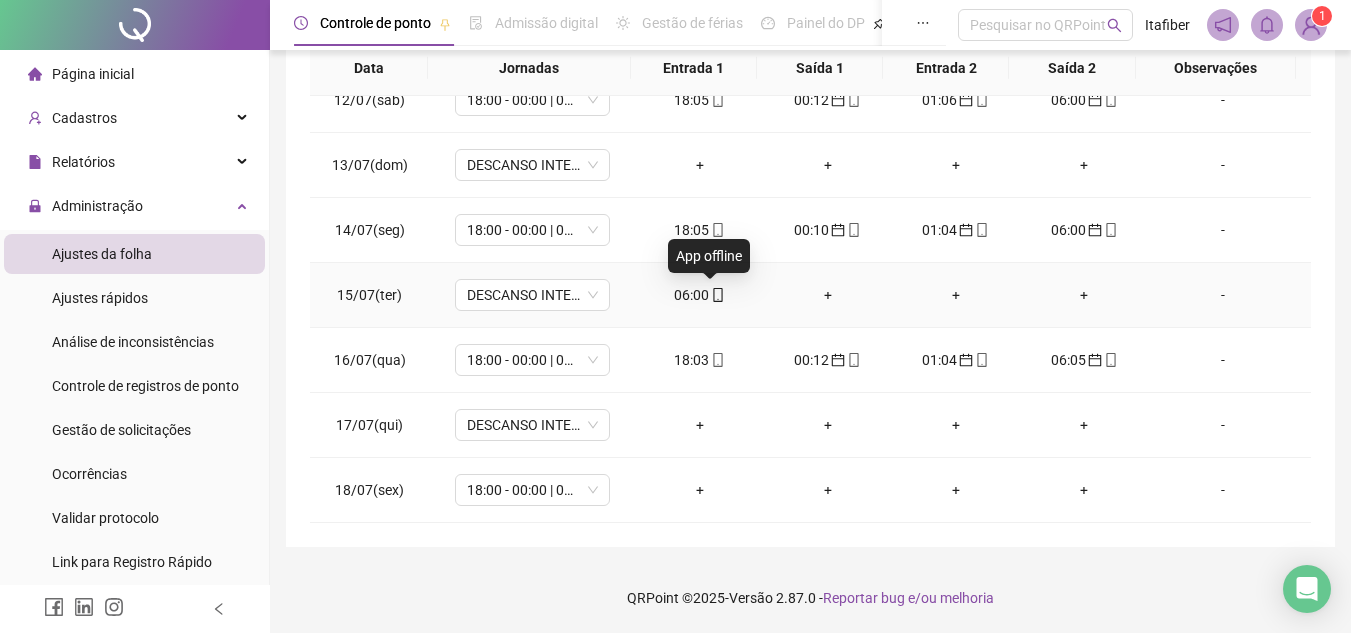 click 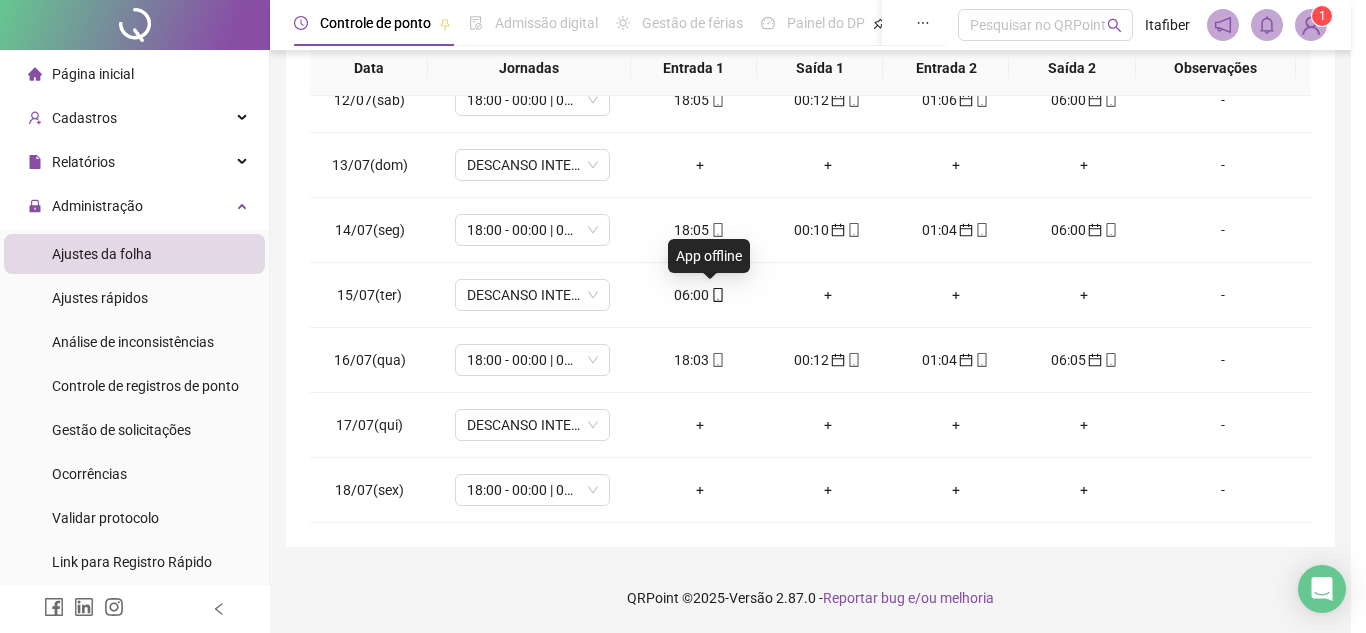 type on "**********" 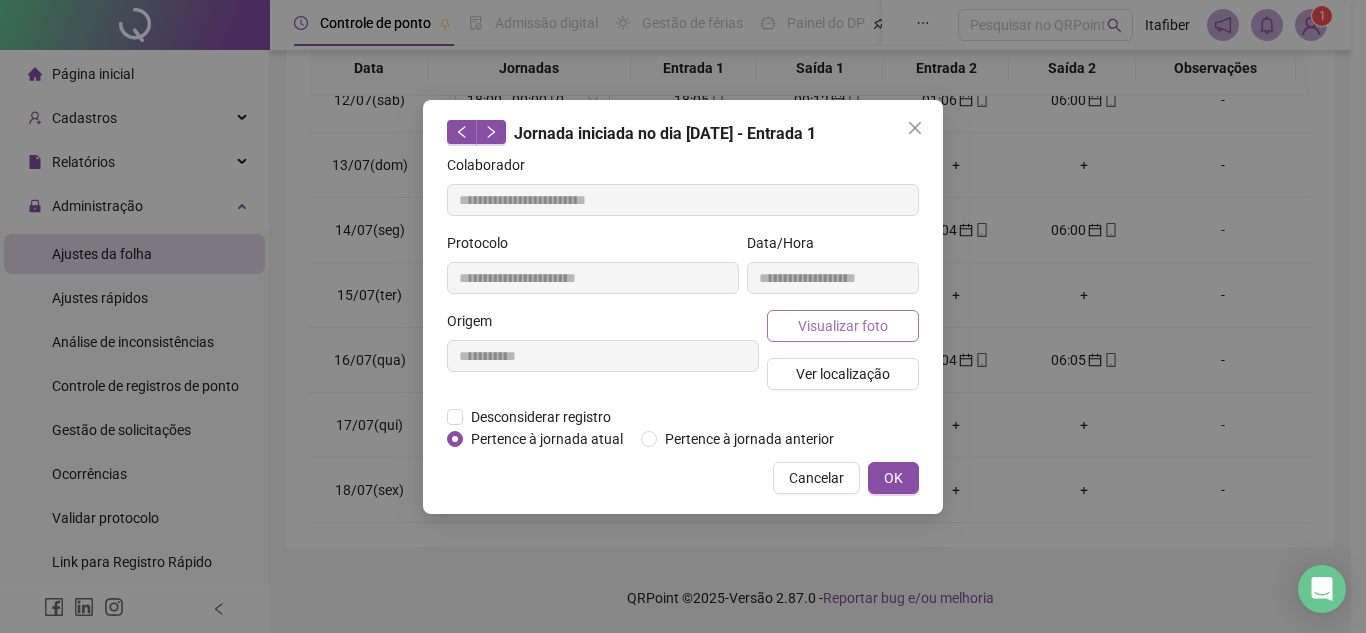click on "Visualizar foto" at bounding box center (843, 326) 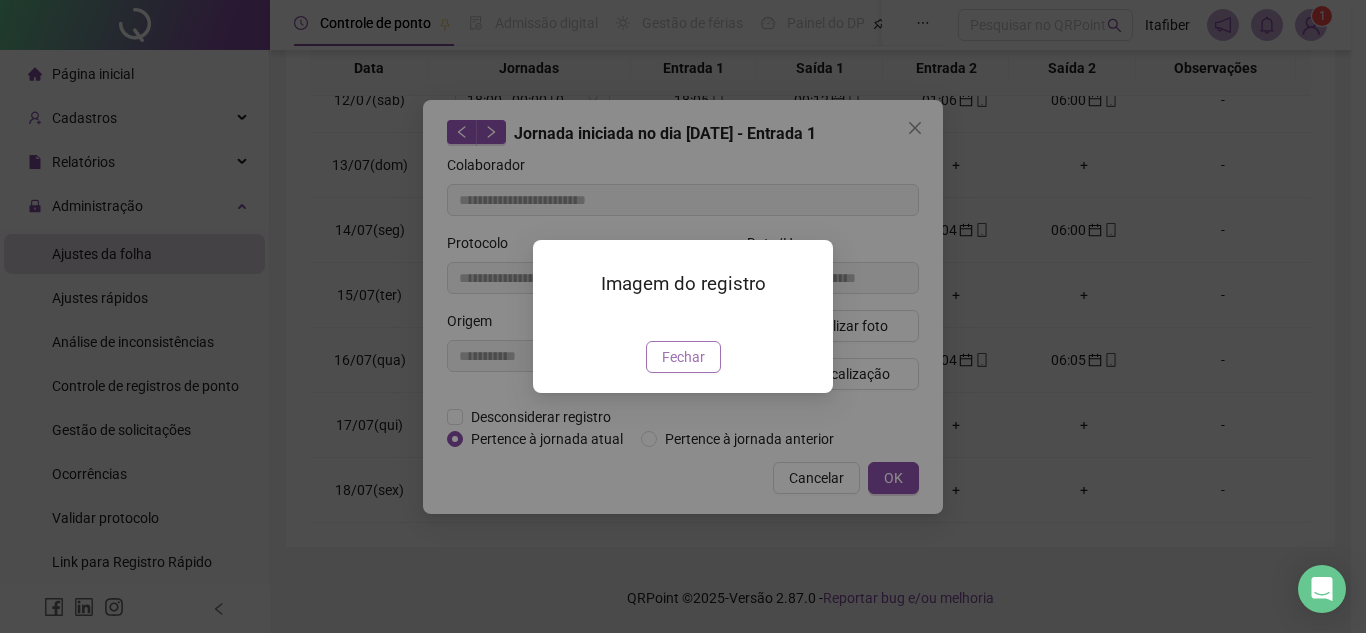 click on "Fechar" at bounding box center (683, 357) 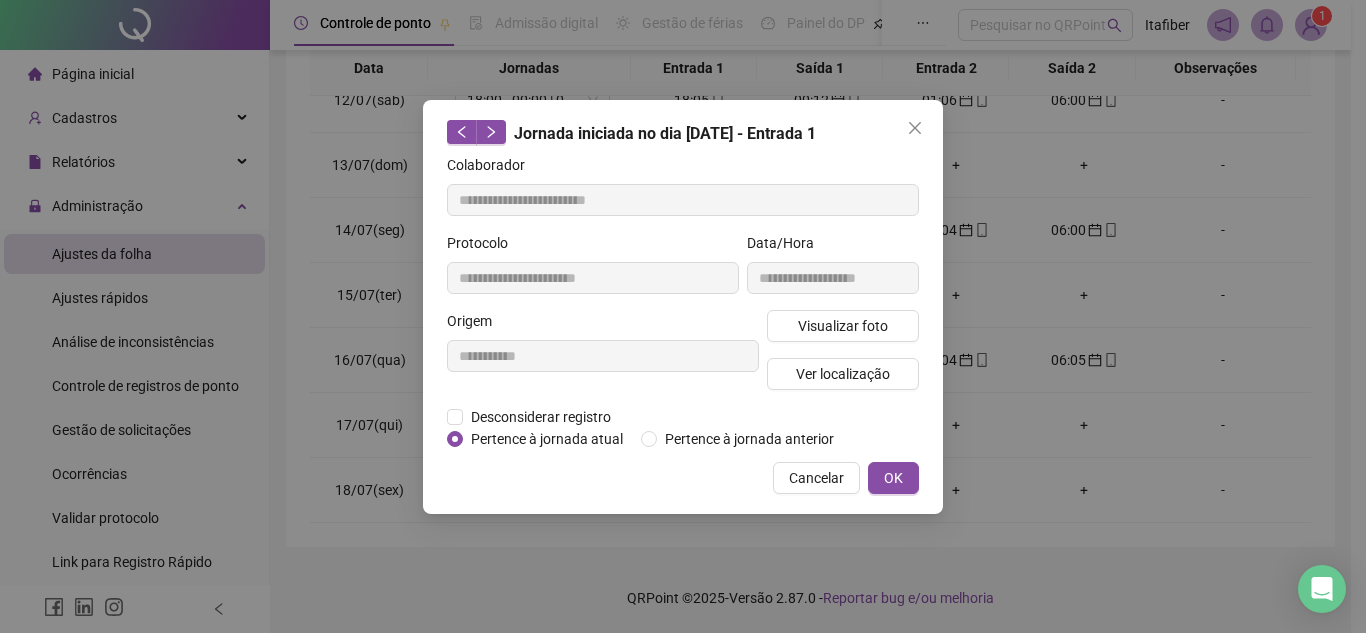 click on "Visualizar foto Ver localização" at bounding box center (843, 358) 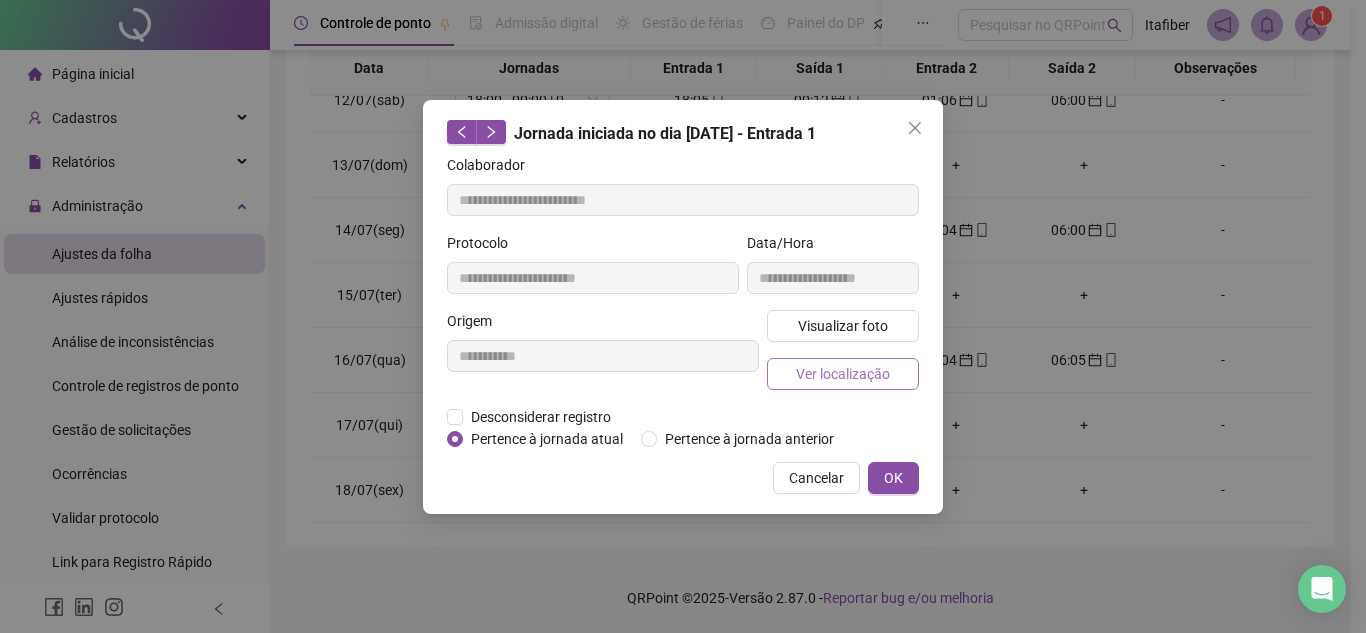 click on "Ver localização" at bounding box center [843, 374] 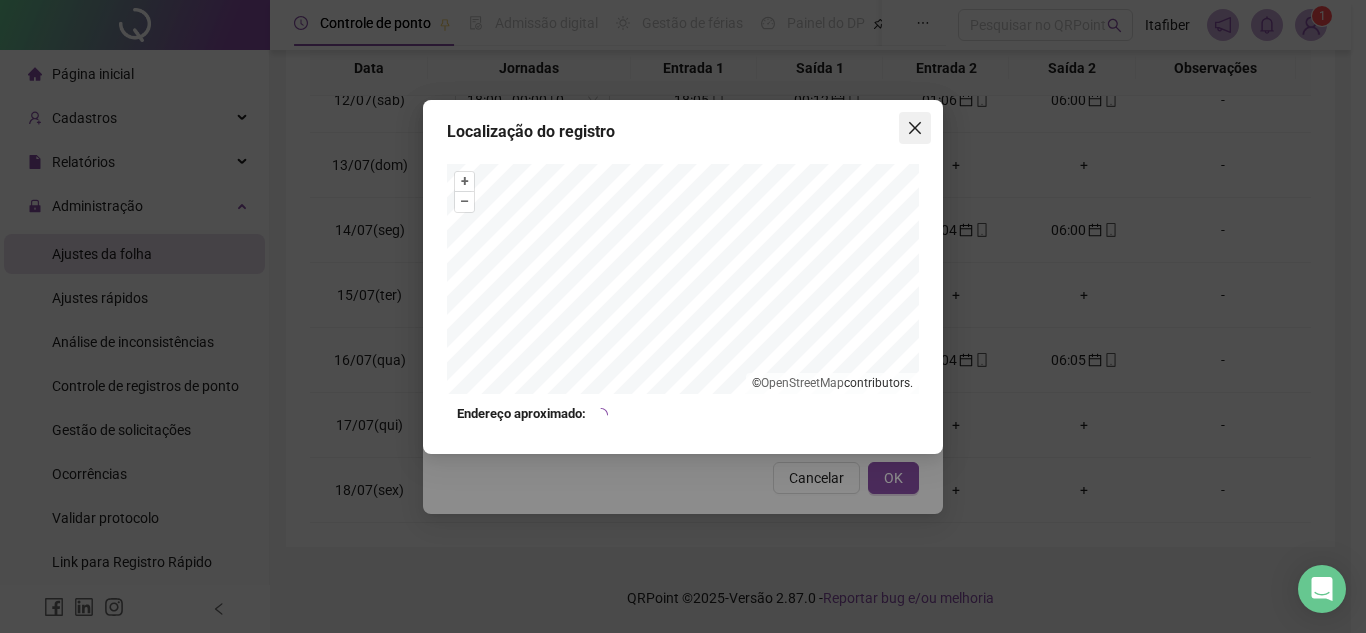 click at bounding box center [915, 128] 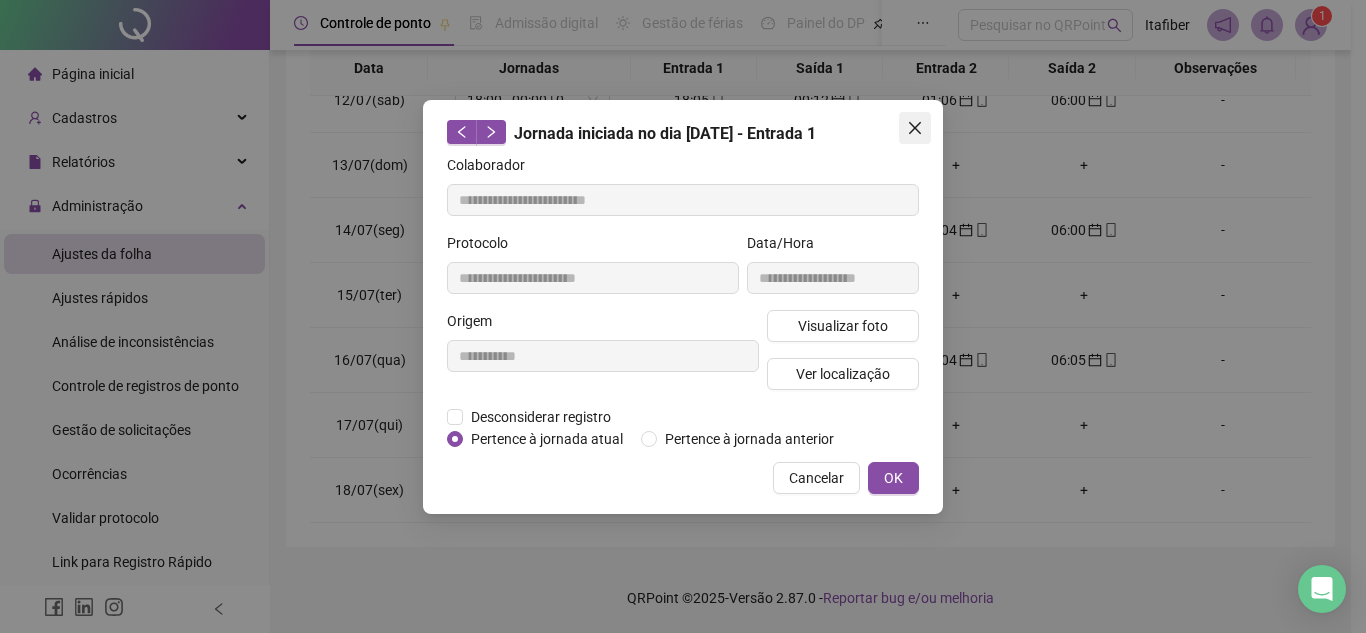 click at bounding box center [915, 128] 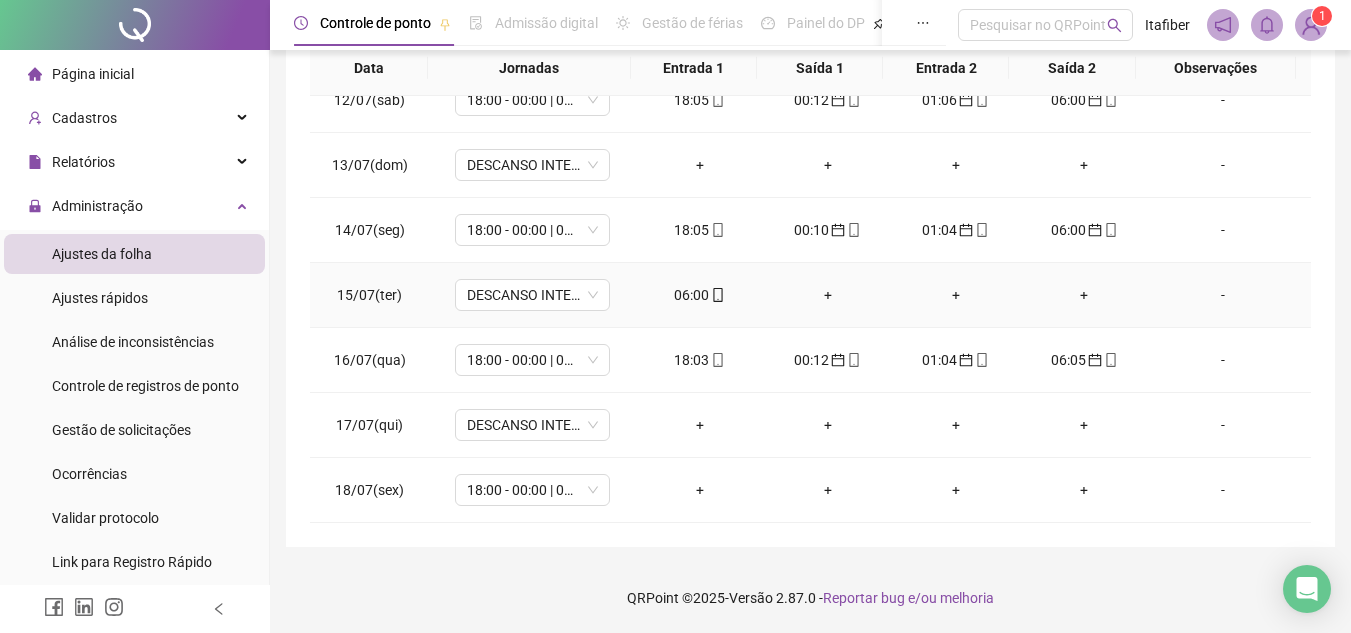 click on "06:00" at bounding box center (700, 295) 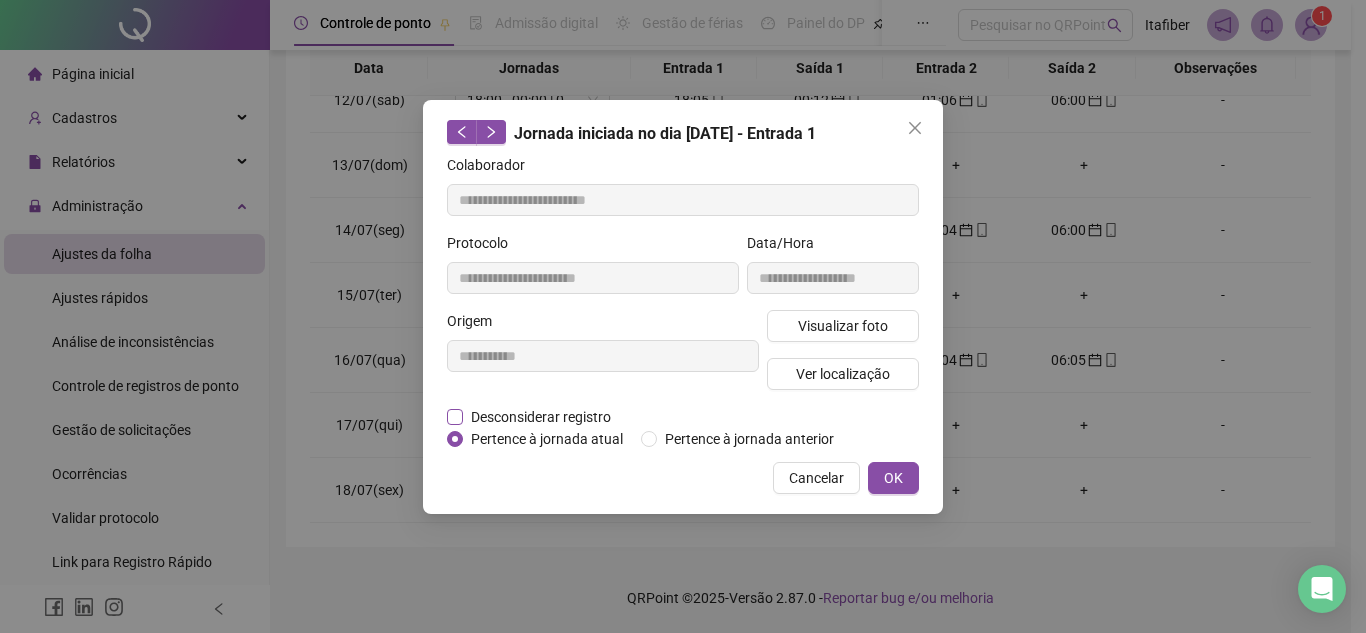 click on "Desconsiderar registro" at bounding box center (541, 417) 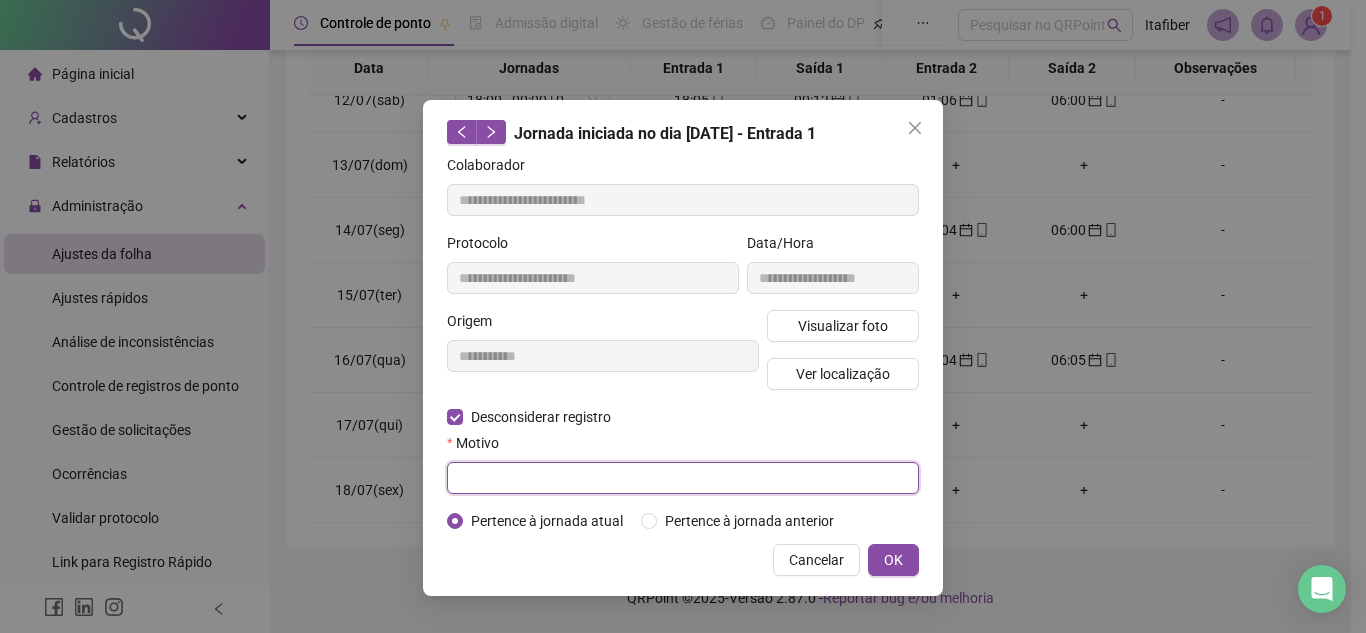 click at bounding box center [683, 478] 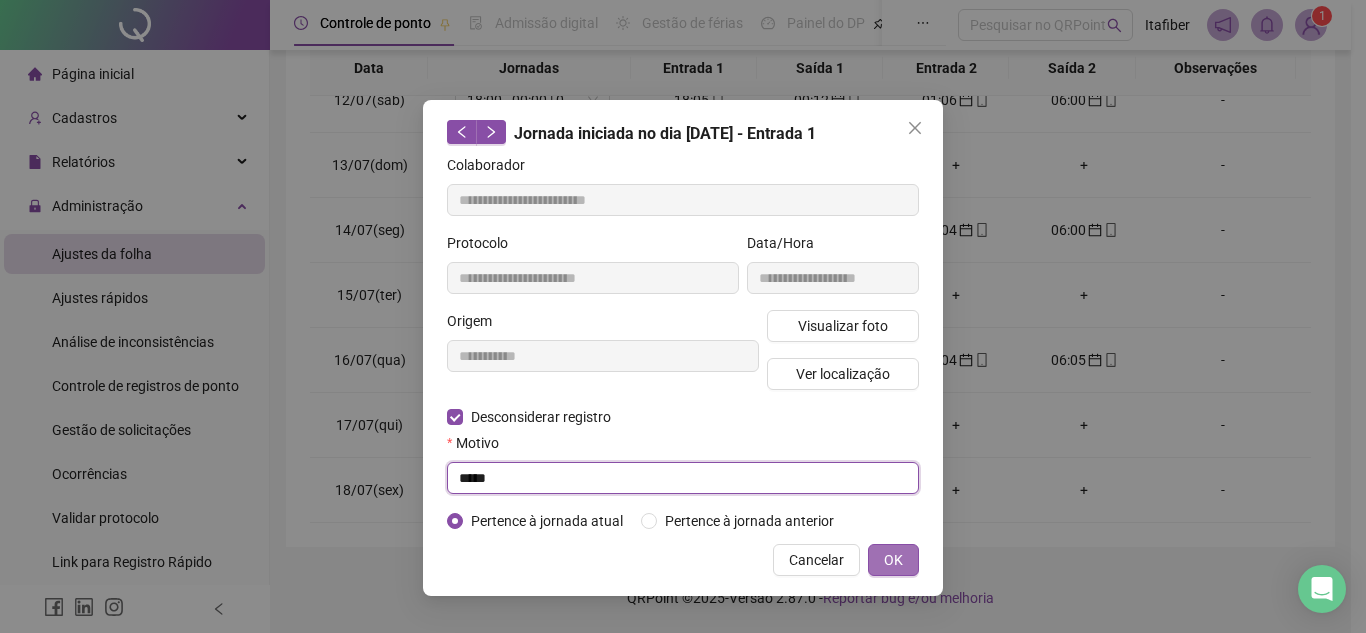 type on "*****" 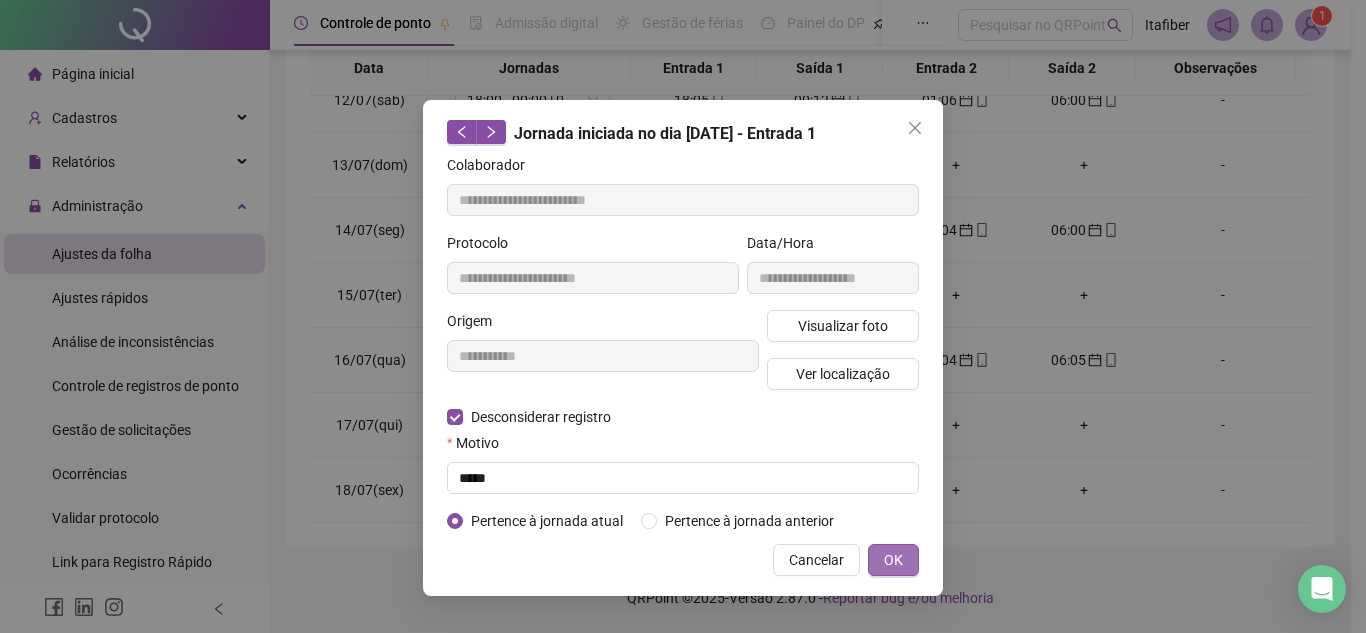 click on "OK" at bounding box center (893, 560) 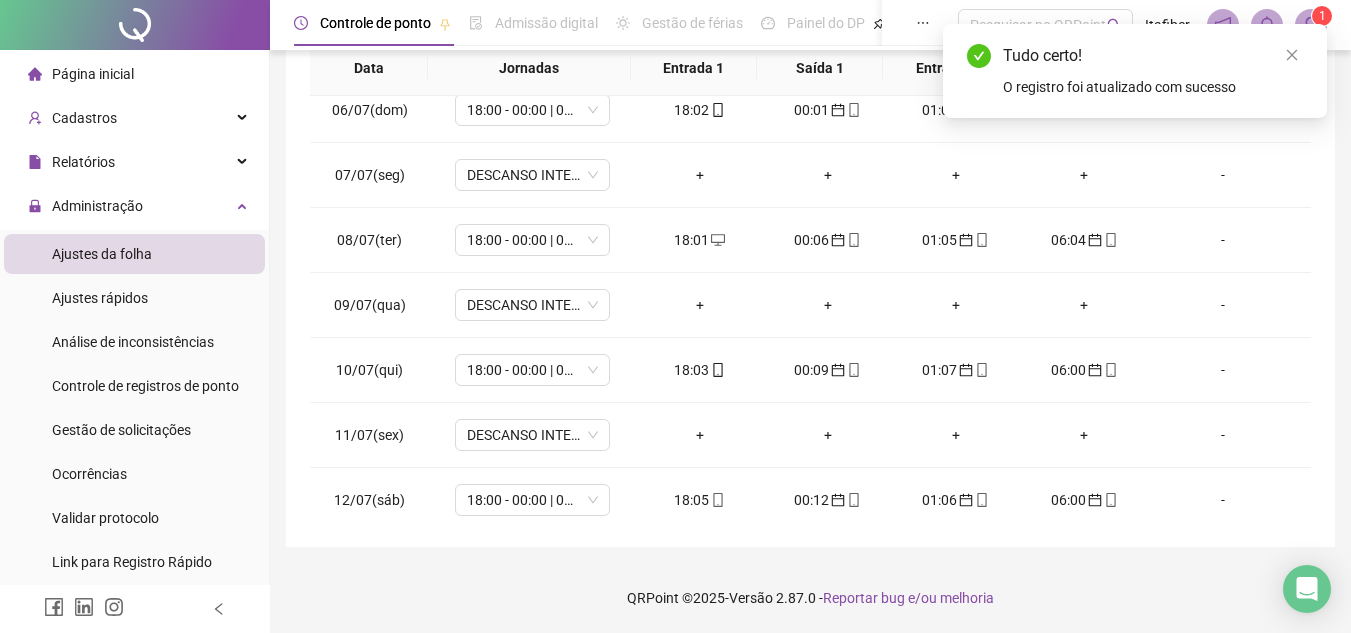 scroll, scrollTop: 0, scrollLeft: 0, axis: both 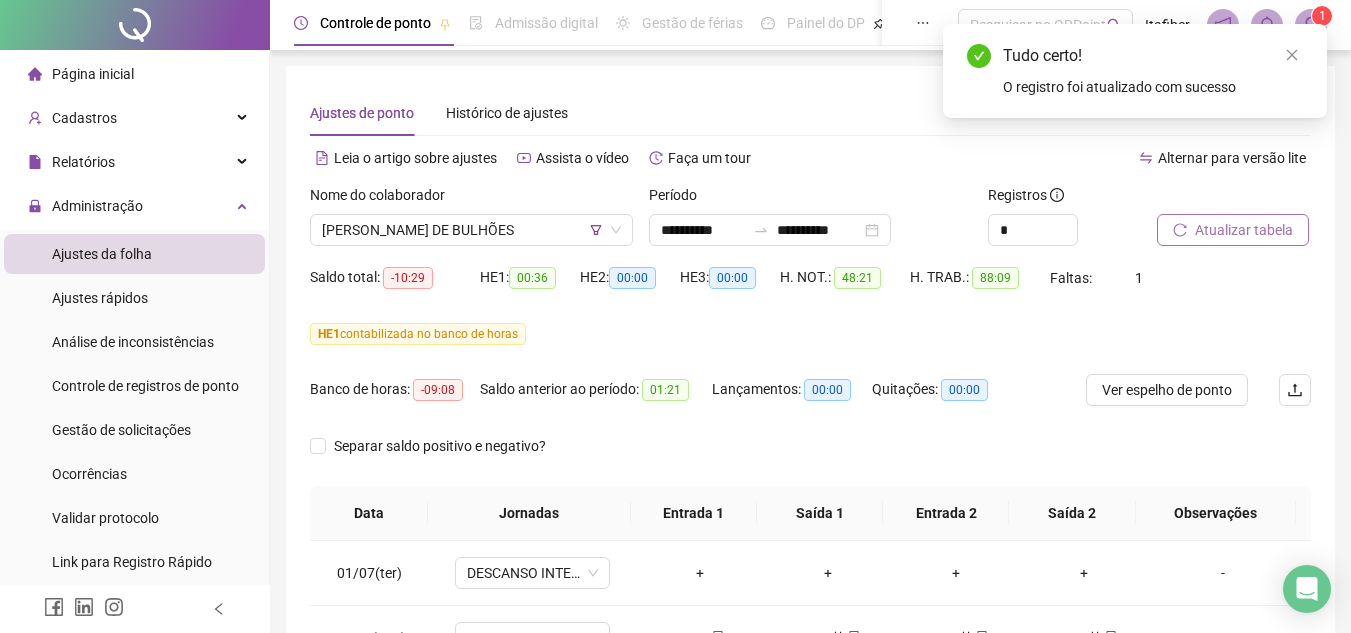 click on "Atualizar tabela" at bounding box center [1244, 230] 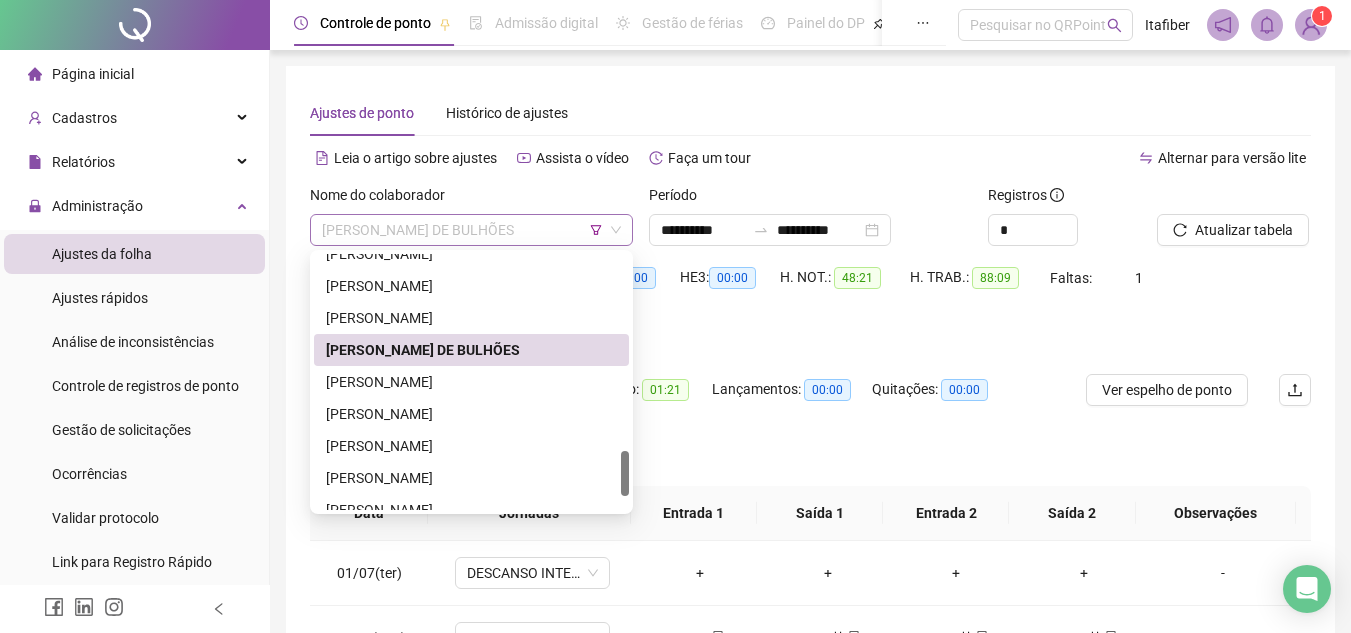 click on "[PERSON_NAME] DE BULHÕES" at bounding box center (471, 230) 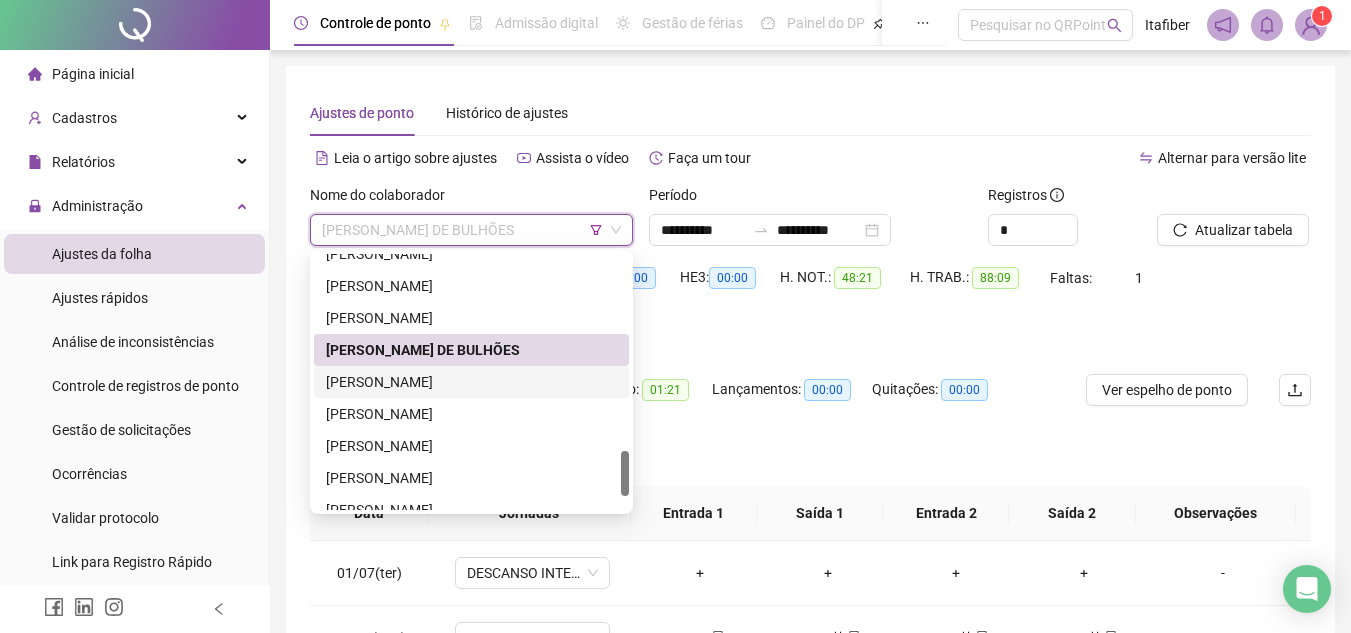 click on "[PERSON_NAME]" at bounding box center (471, 382) 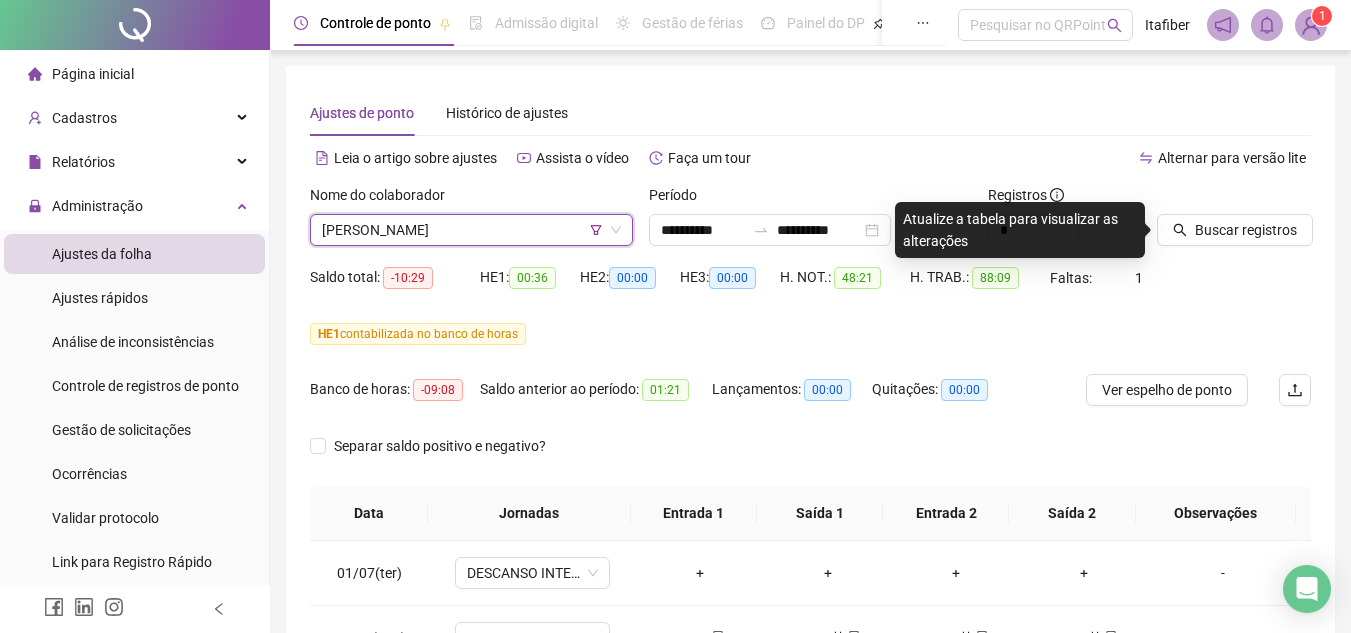 click at bounding box center [1209, 199] 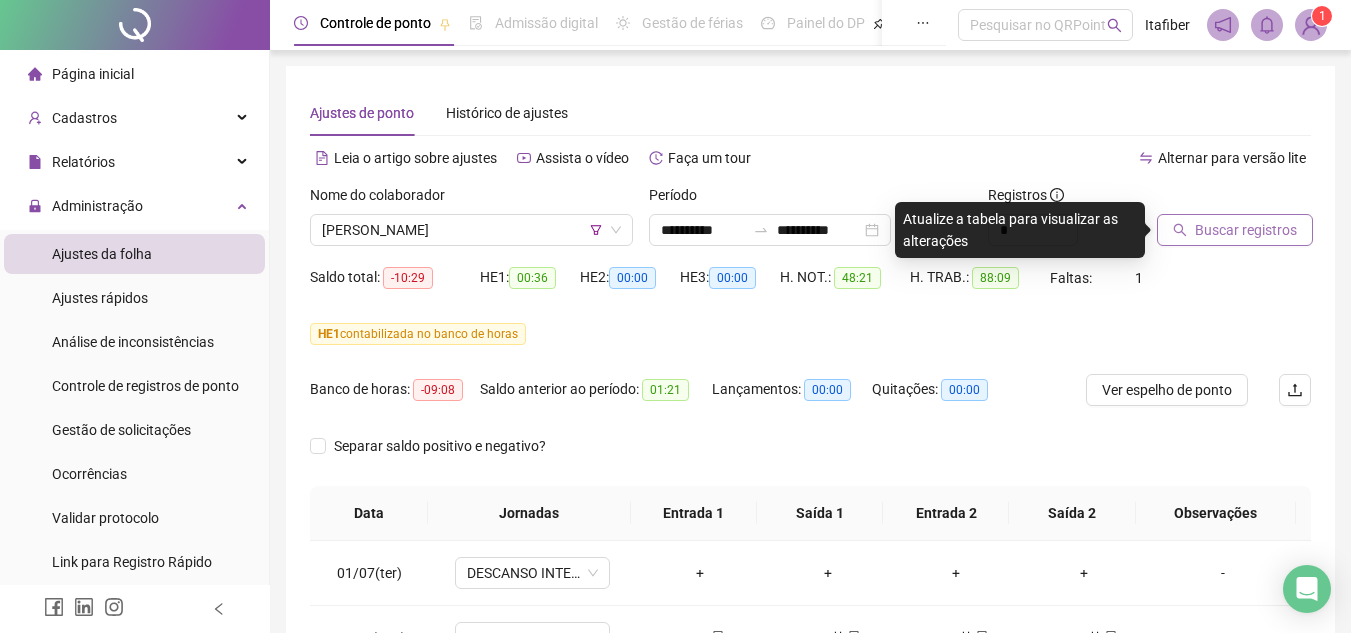 click on "Buscar registros" at bounding box center (1246, 230) 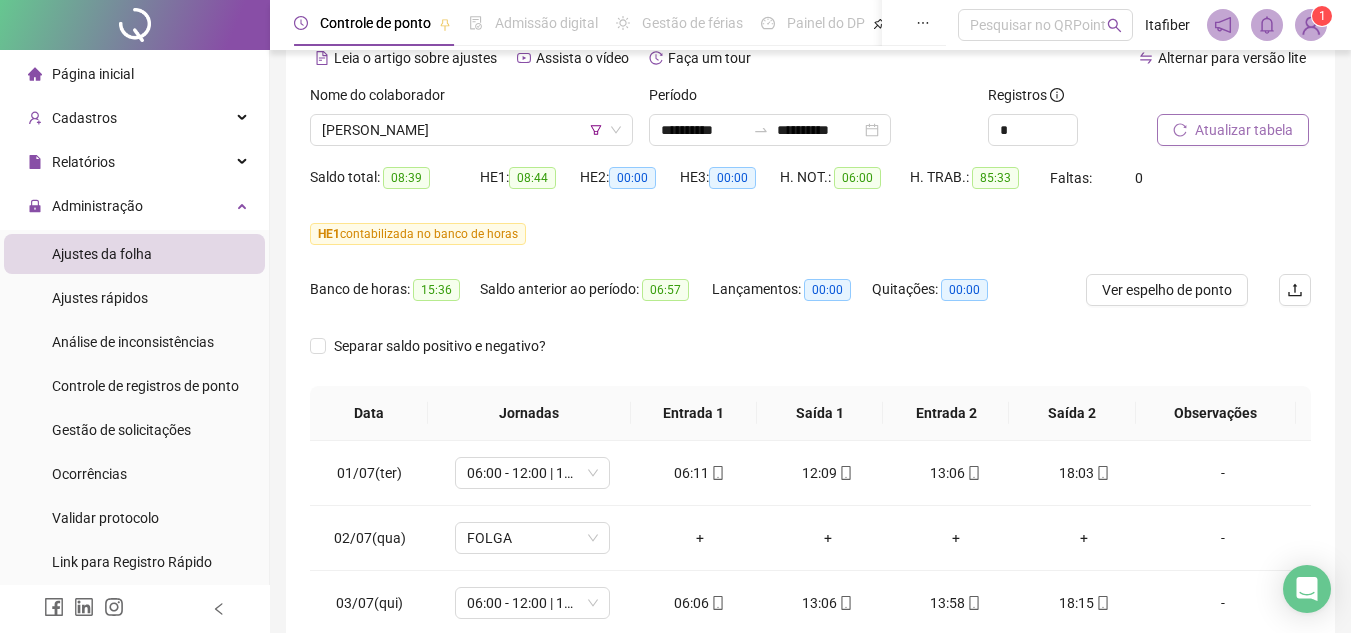 scroll, scrollTop: 300, scrollLeft: 0, axis: vertical 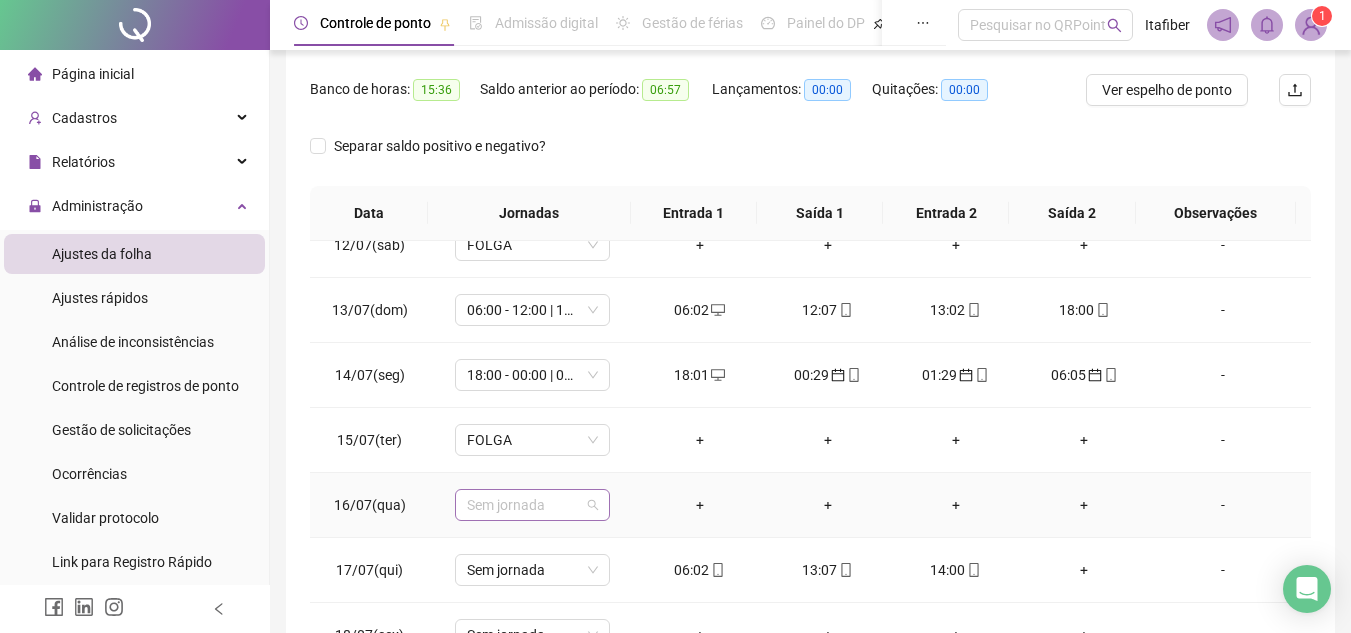 click on "Sem jornada" at bounding box center (532, 505) 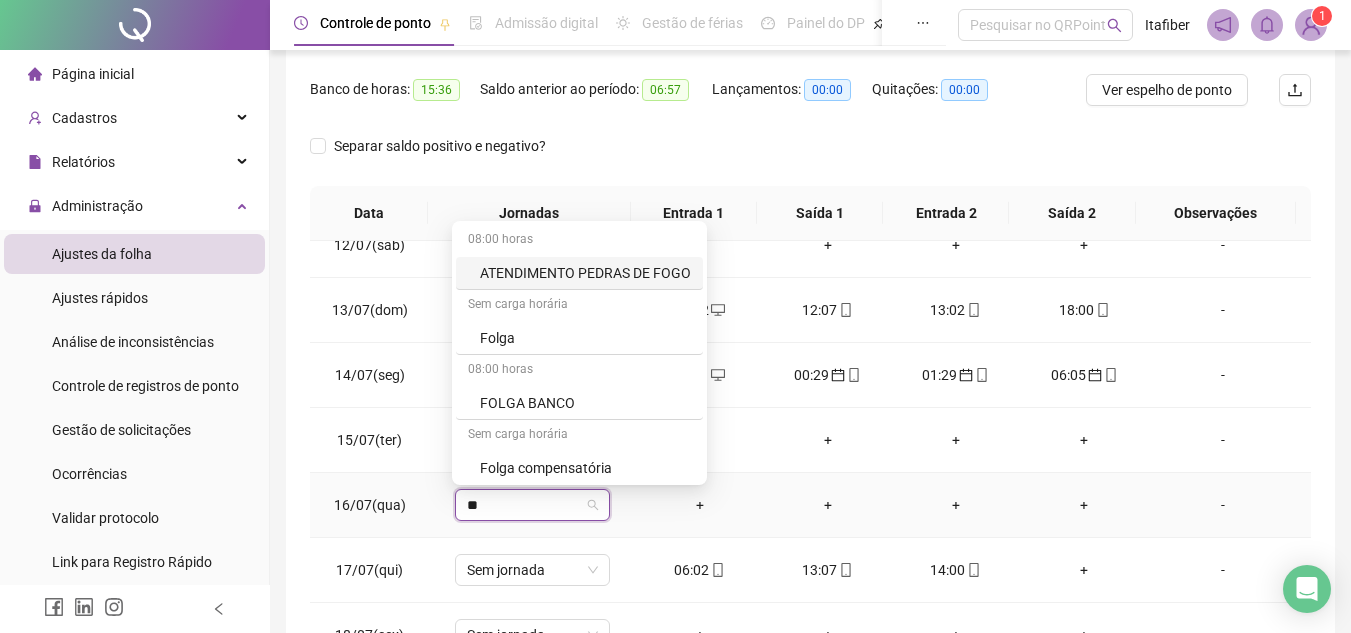 type on "***" 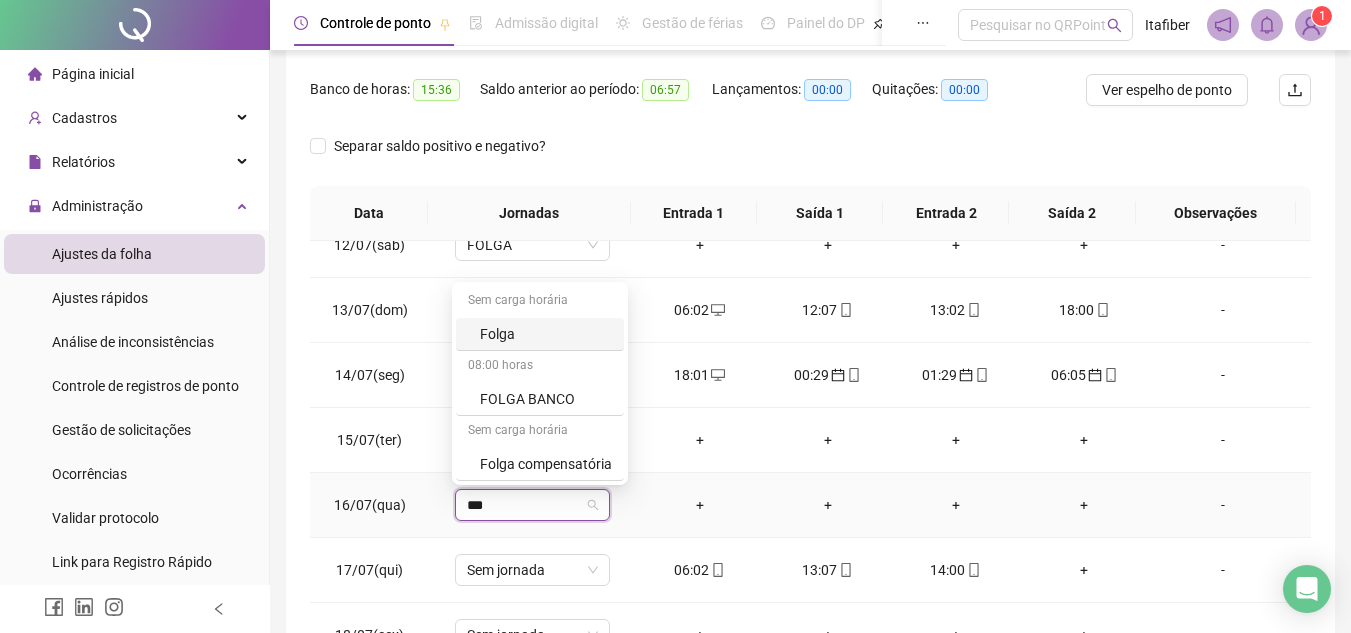 click on "Folga" at bounding box center (540, 334) 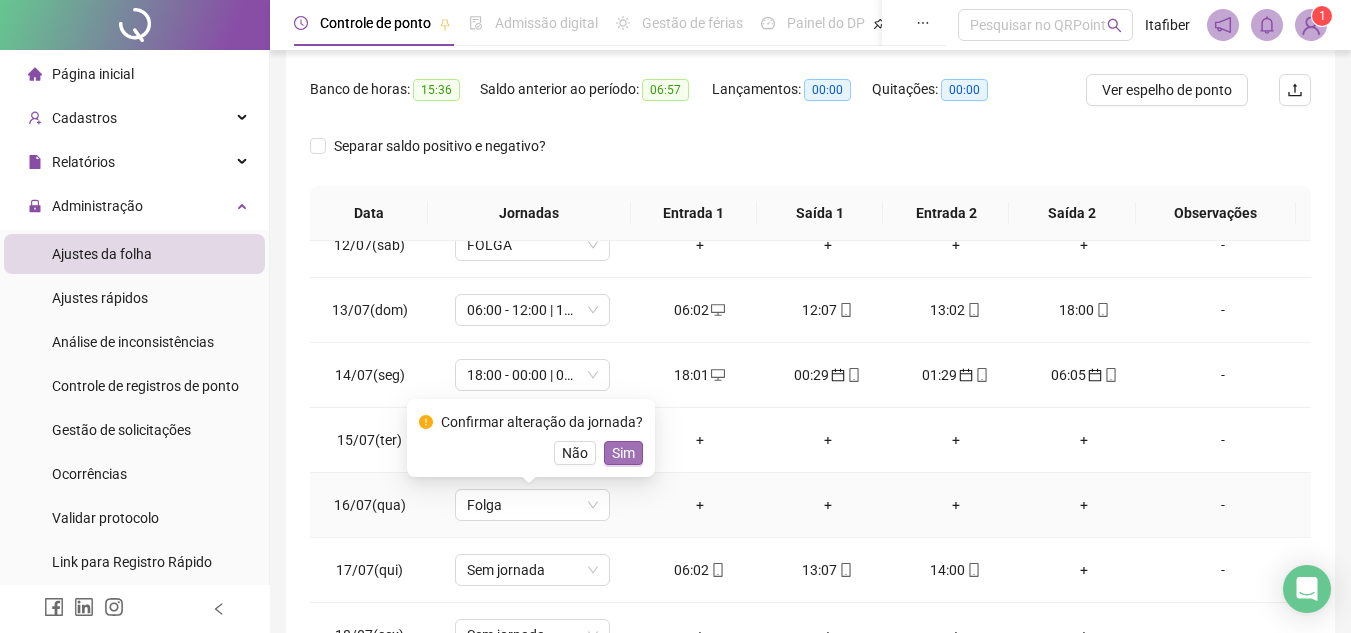 click on "Sim" at bounding box center (623, 453) 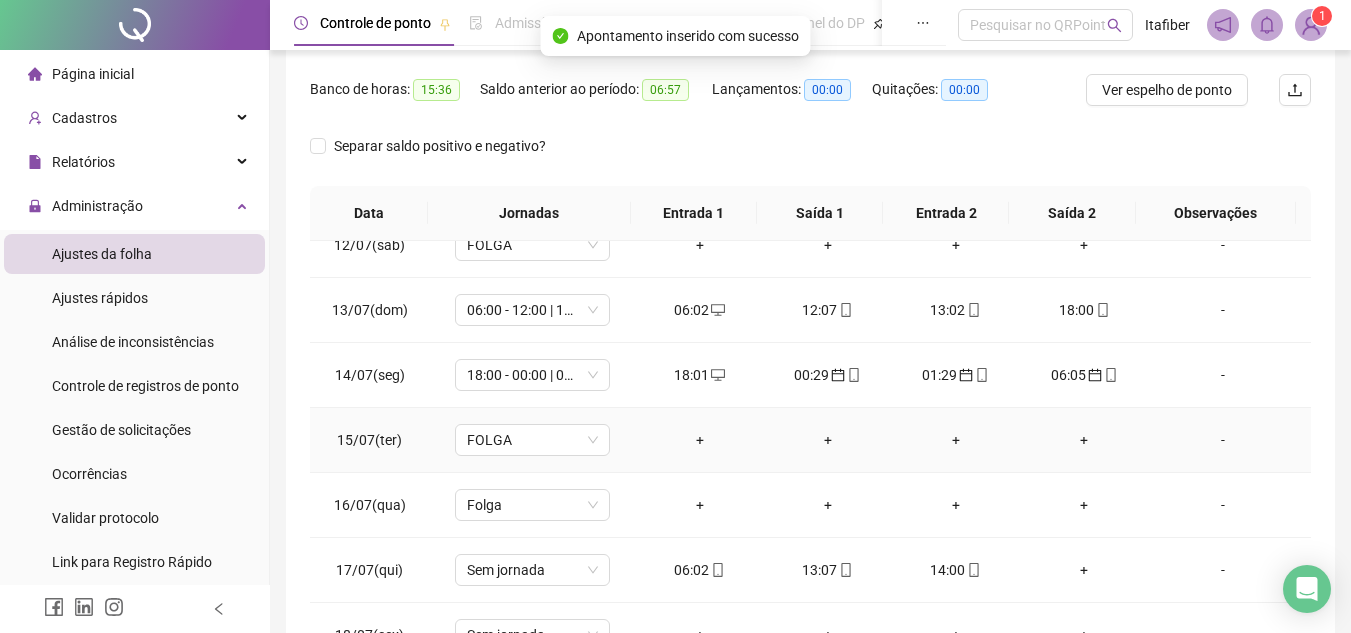 scroll, scrollTop: 400, scrollLeft: 0, axis: vertical 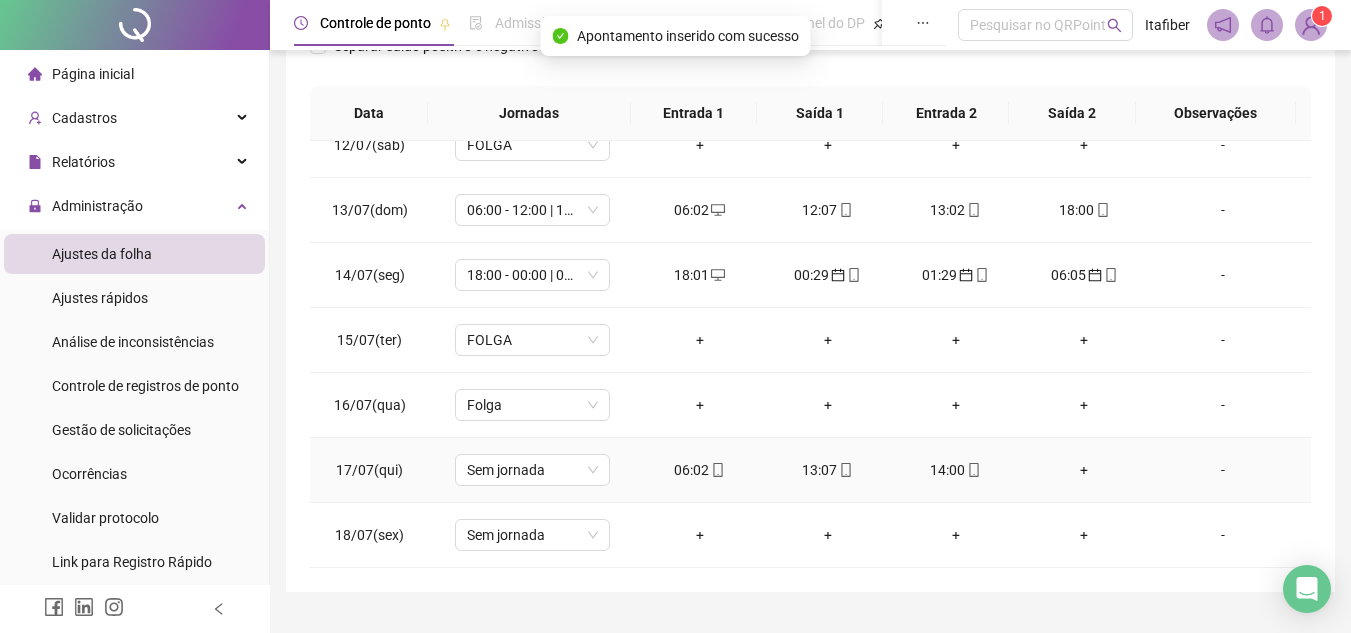 click on "Sem jornada" at bounding box center (532, 470) 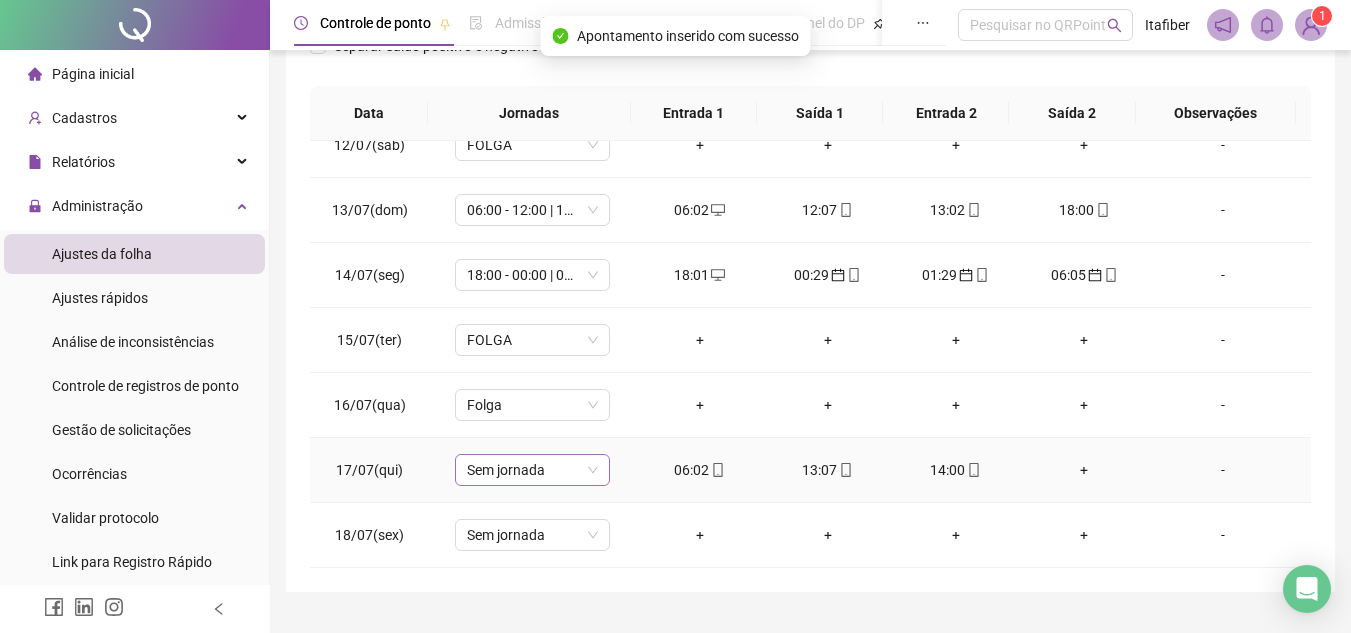 click on "Sem jornada" at bounding box center [532, 470] 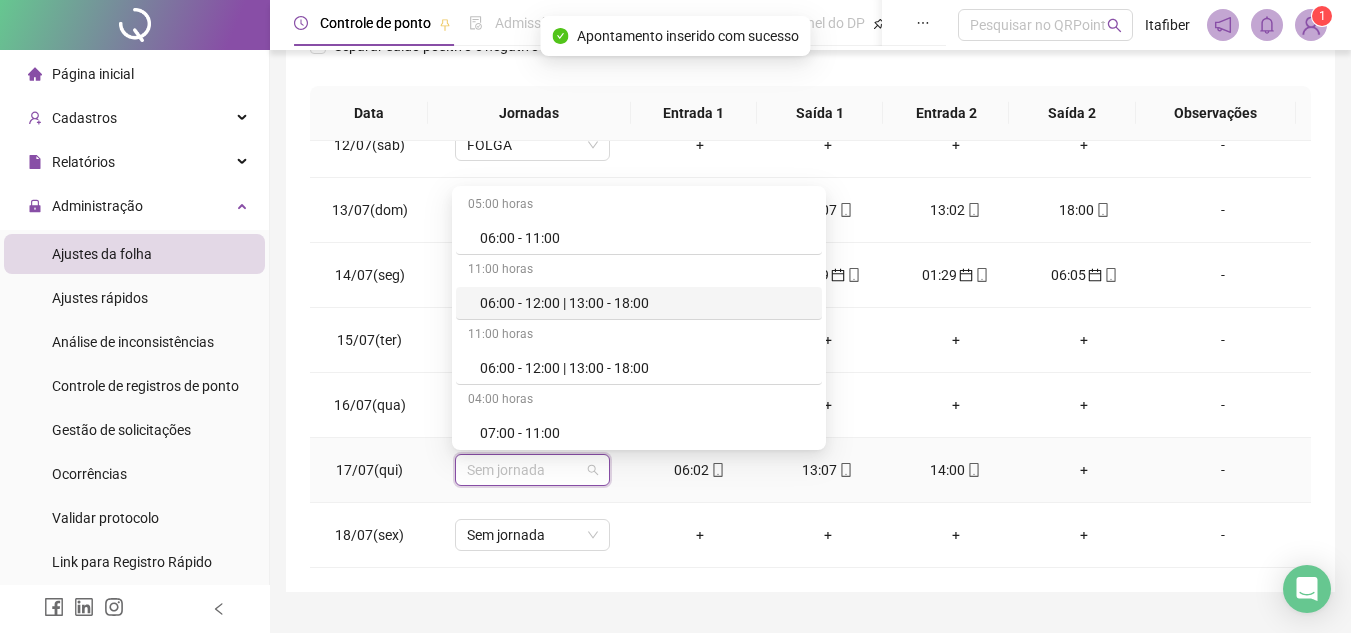 click on "11:00 horas" at bounding box center [639, 271] 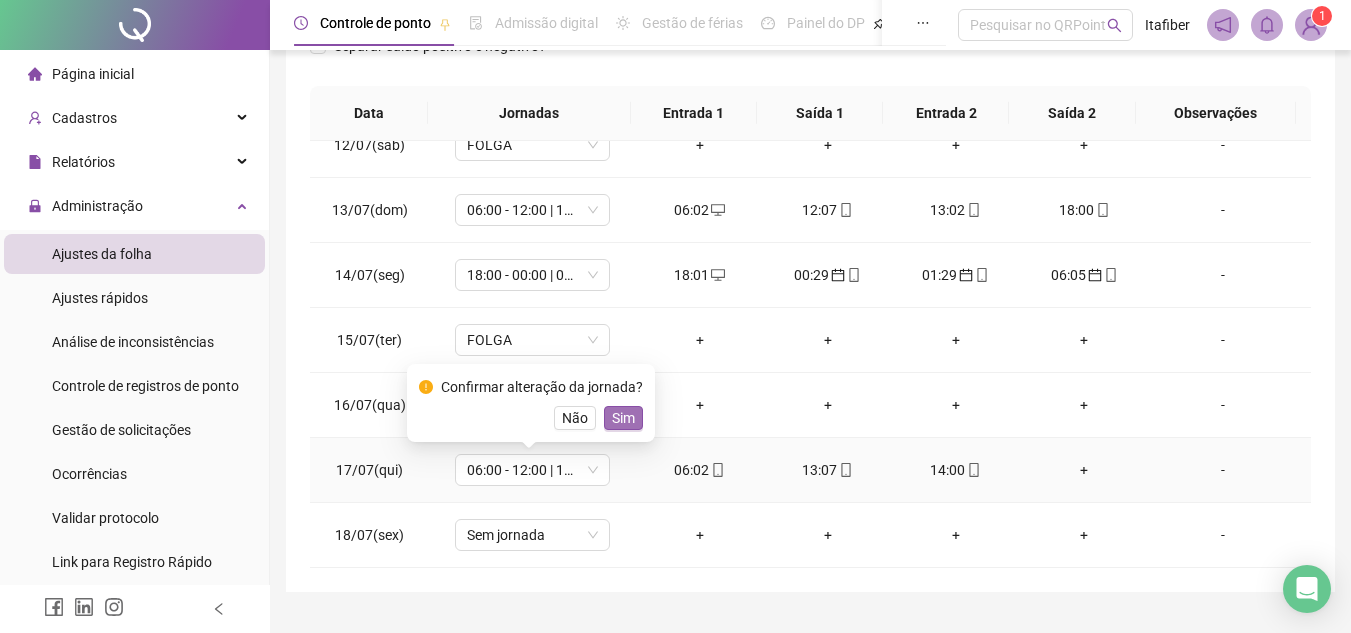 click on "Sim" at bounding box center [623, 418] 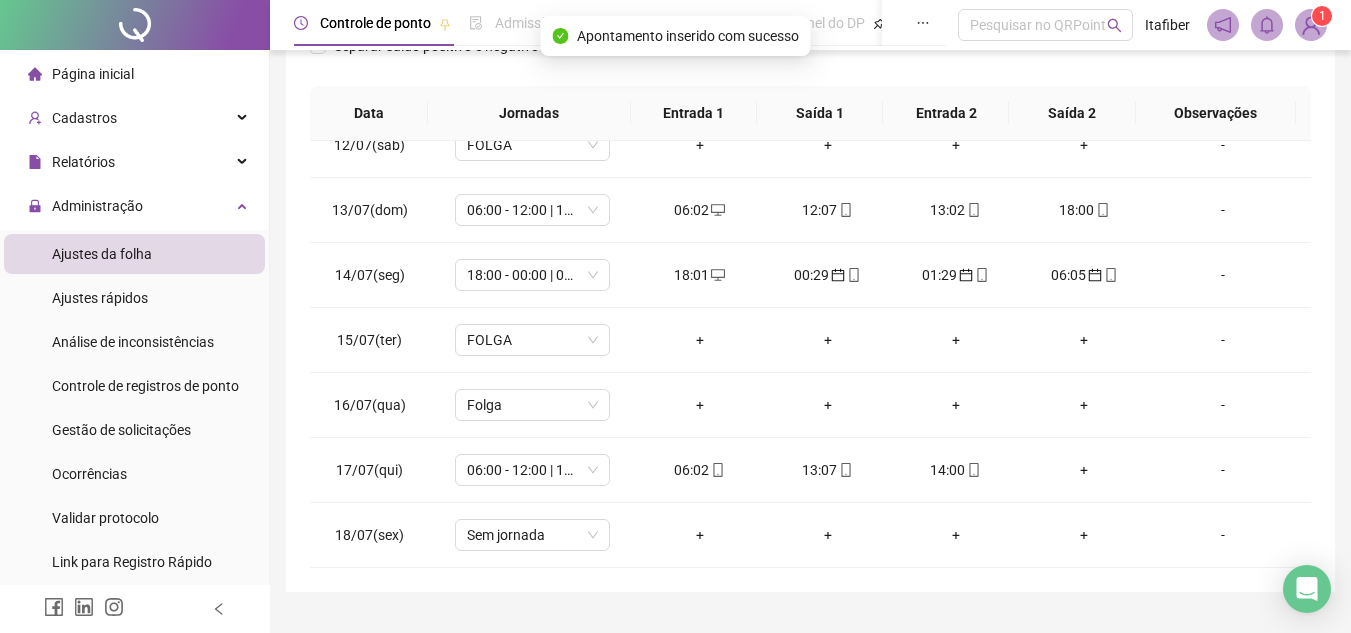 click on "**********" at bounding box center (810, 129) 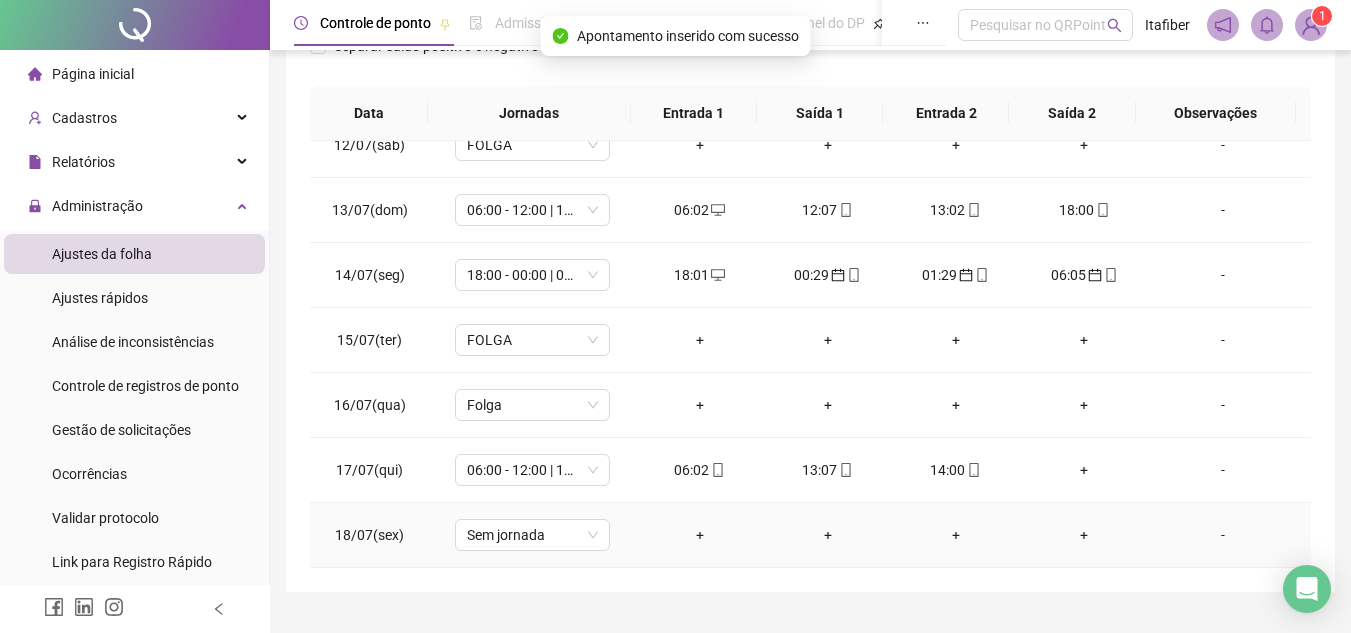 click on "Sem jornada" at bounding box center [532, 535] 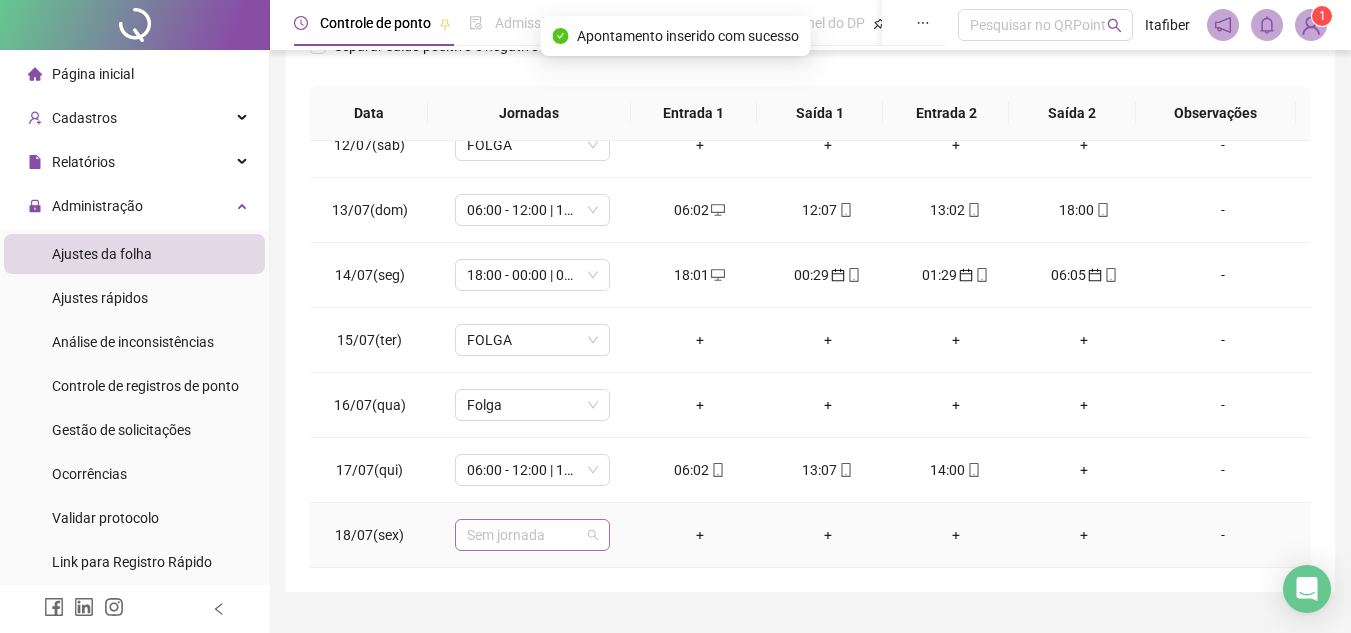 click on "Sem jornada" at bounding box center (532, 535) 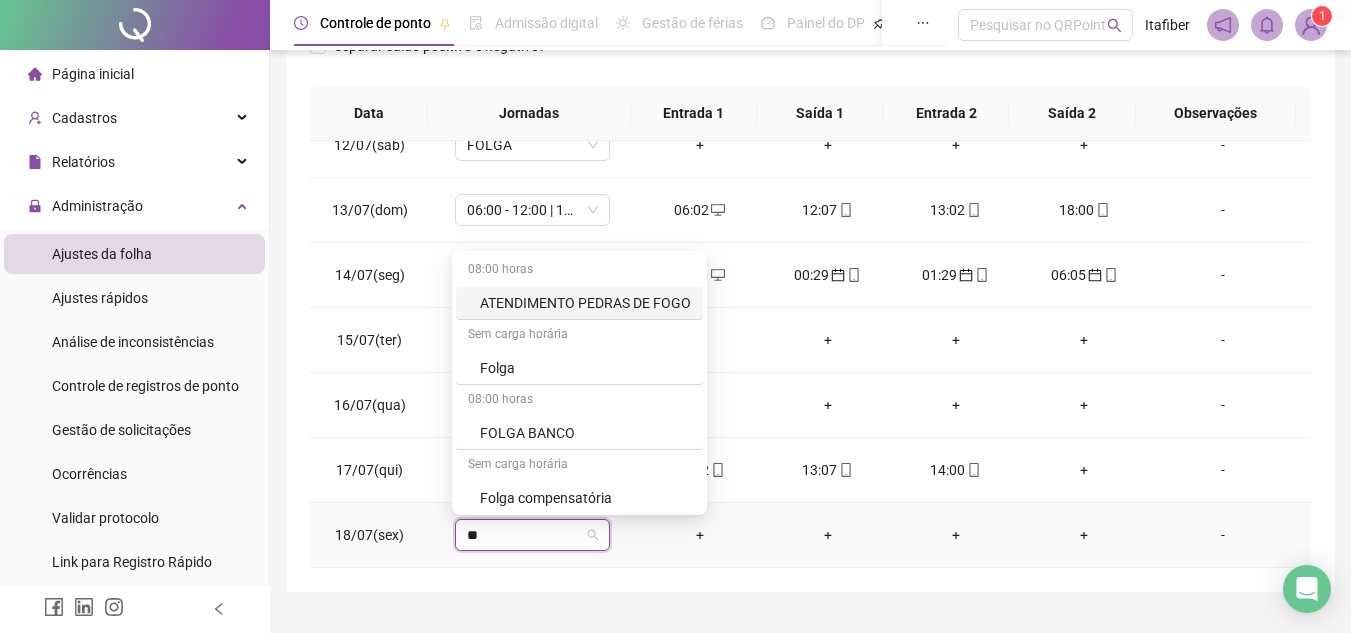 type on "***" 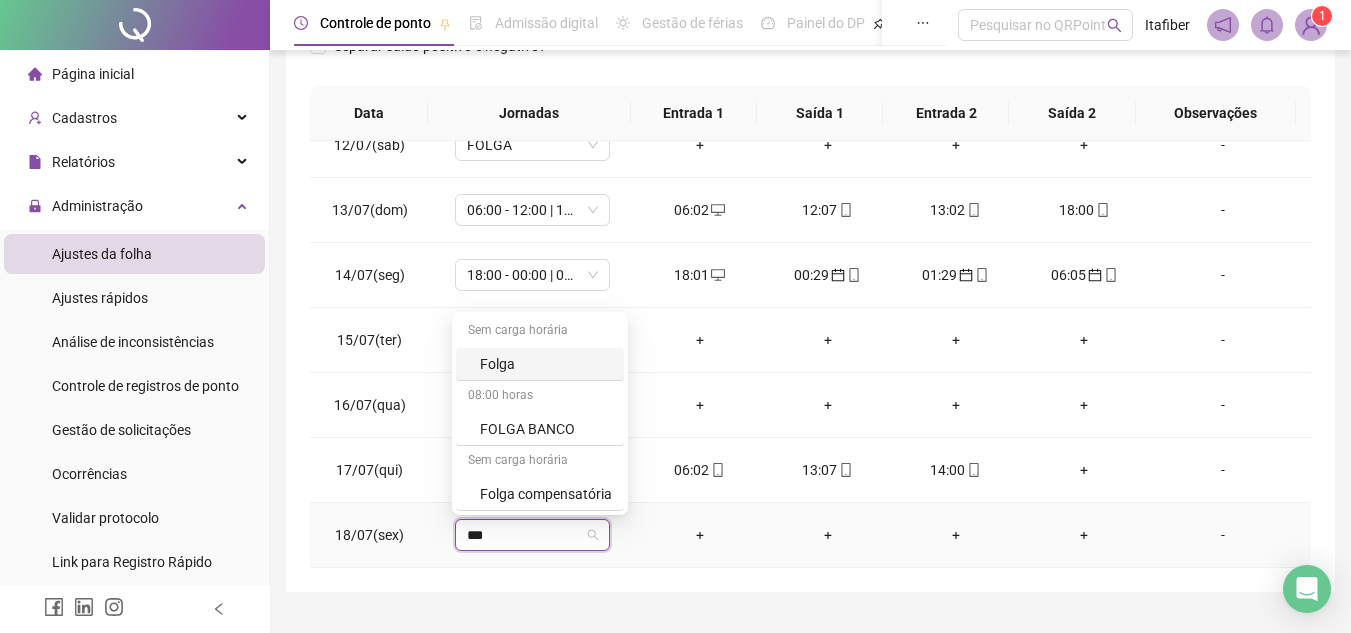 click on "Folga" at bounding box center [546, 364] 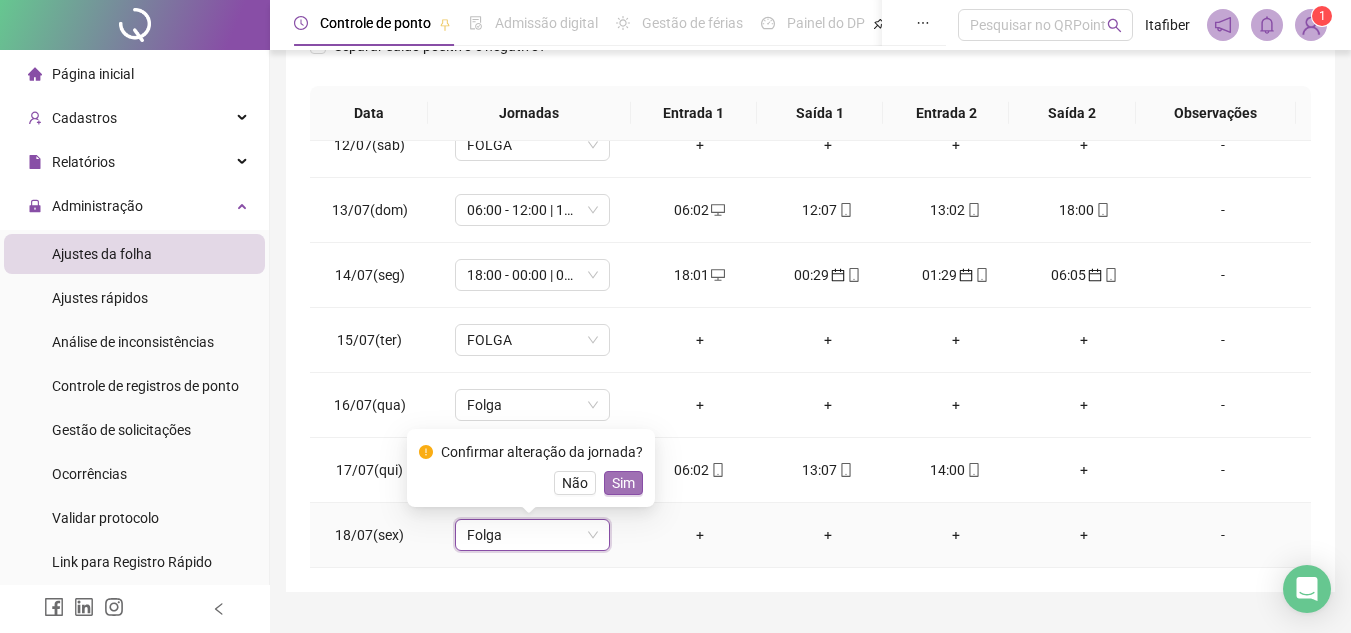 click on "Sim" at bounding box center (623, 483) 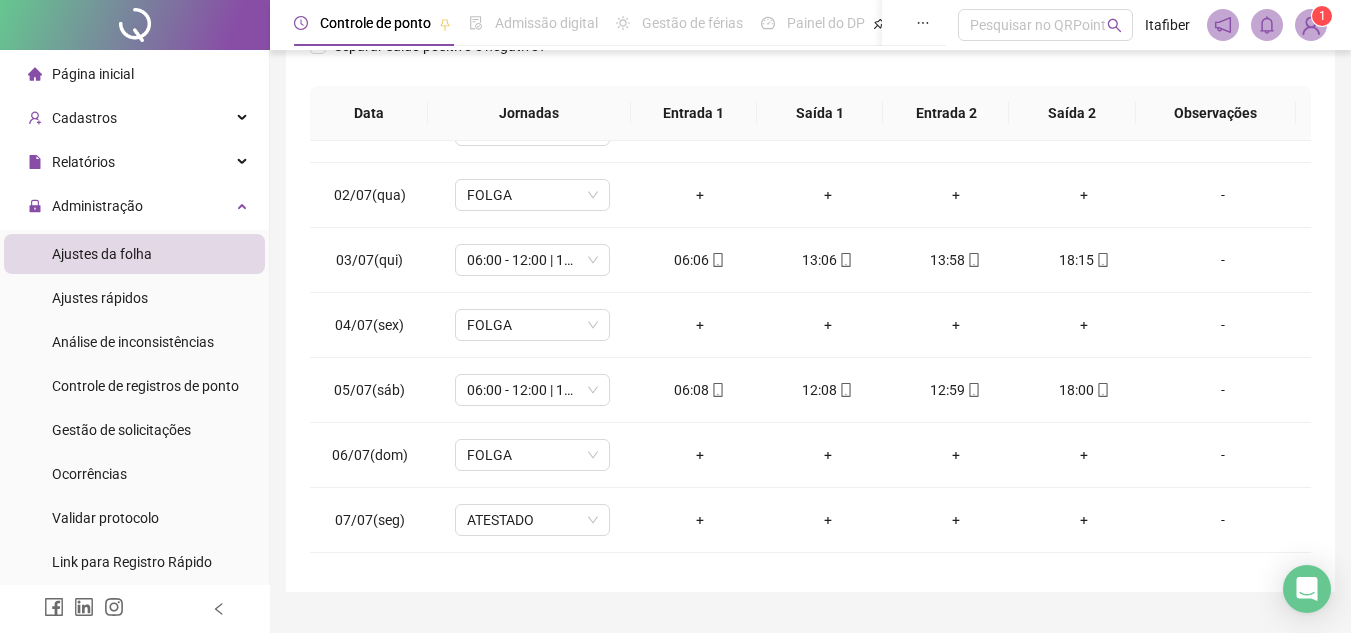 scroll, scrollTop: 0, scrollLeft: 0, axis: both 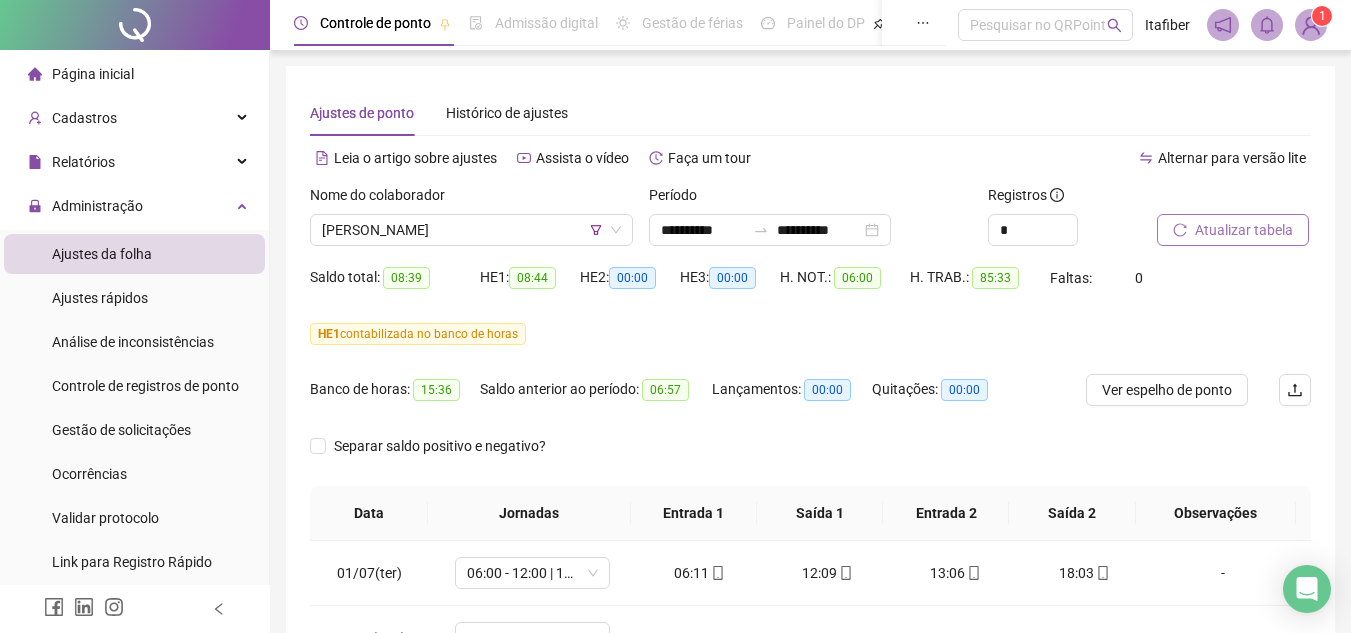 click on "Atualizar tabela" at bounding box center [1244, 230] 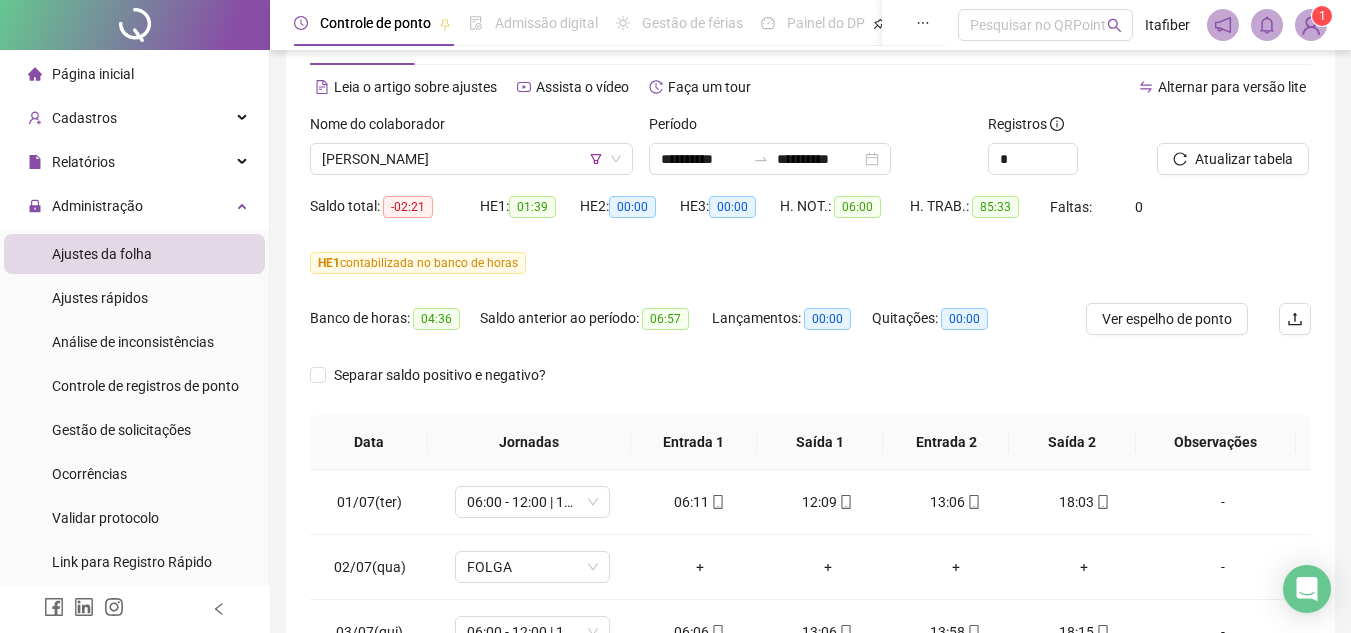scroll, scrollTop: 402, scrollLeft: 0, axis: vertical 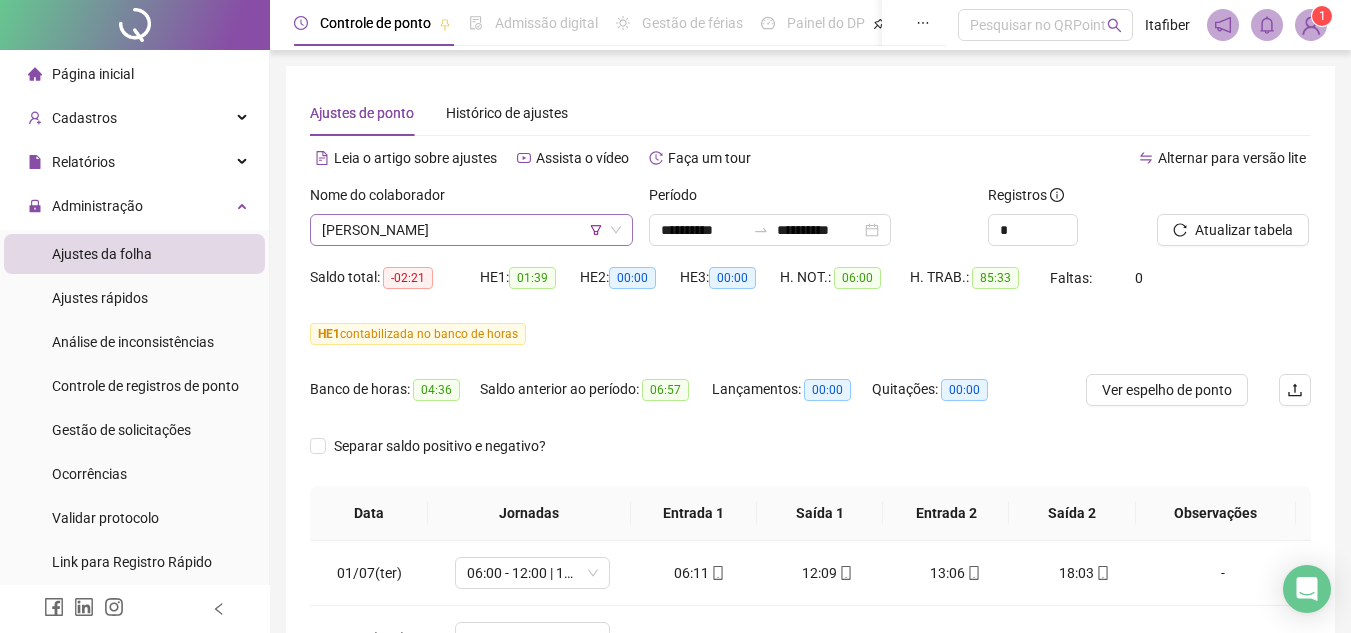 click on "[PERSON_NAME]" at bounding box center (471, 230) 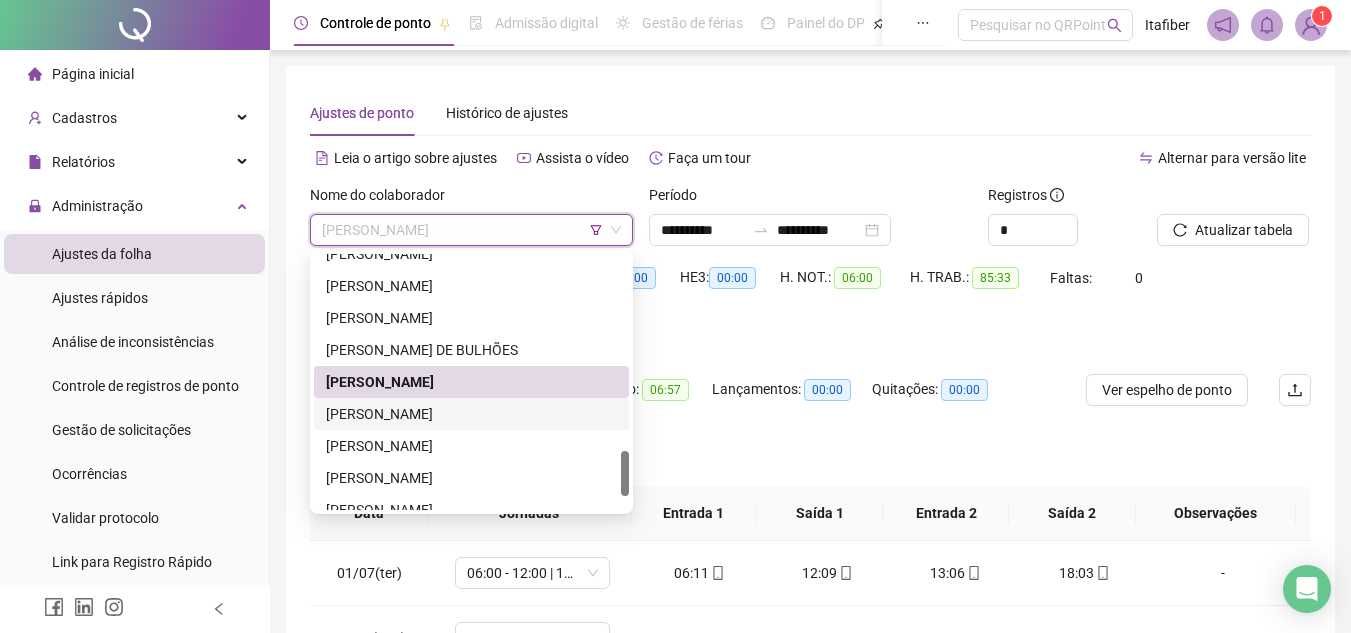 click on "[PERSON_NAME]" at bounding box center [471, 414] 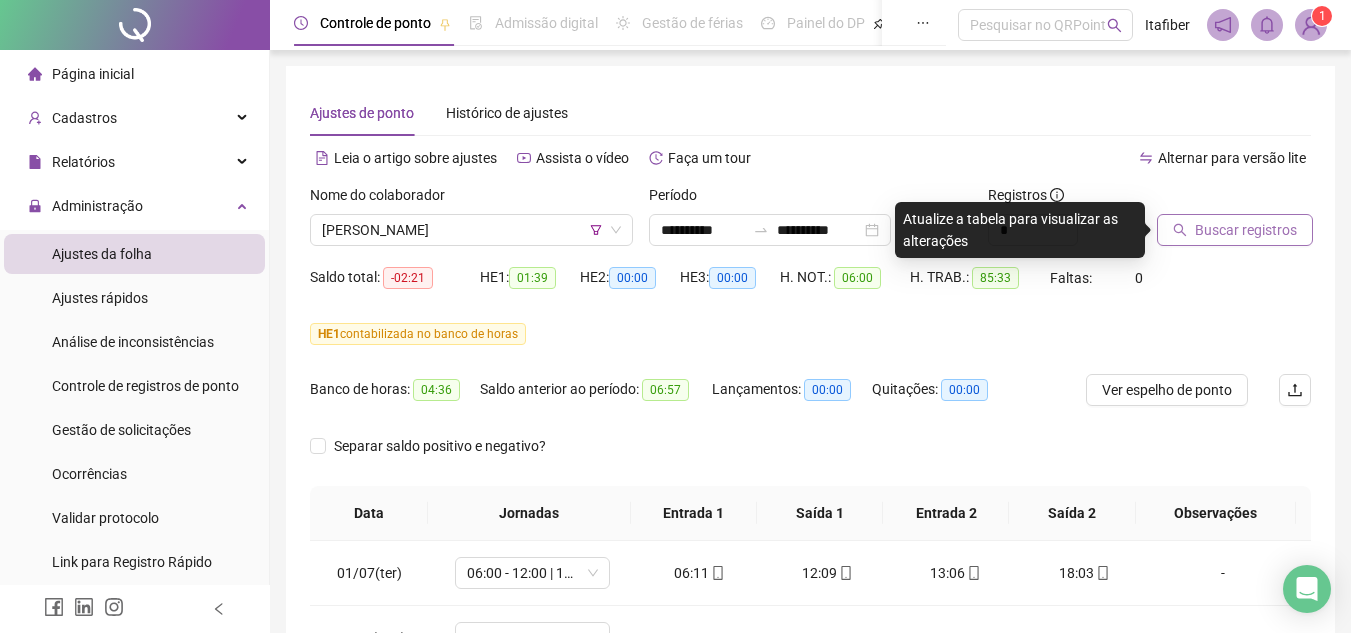 click on "Buscar registros" at bounding box center [1246, 230] 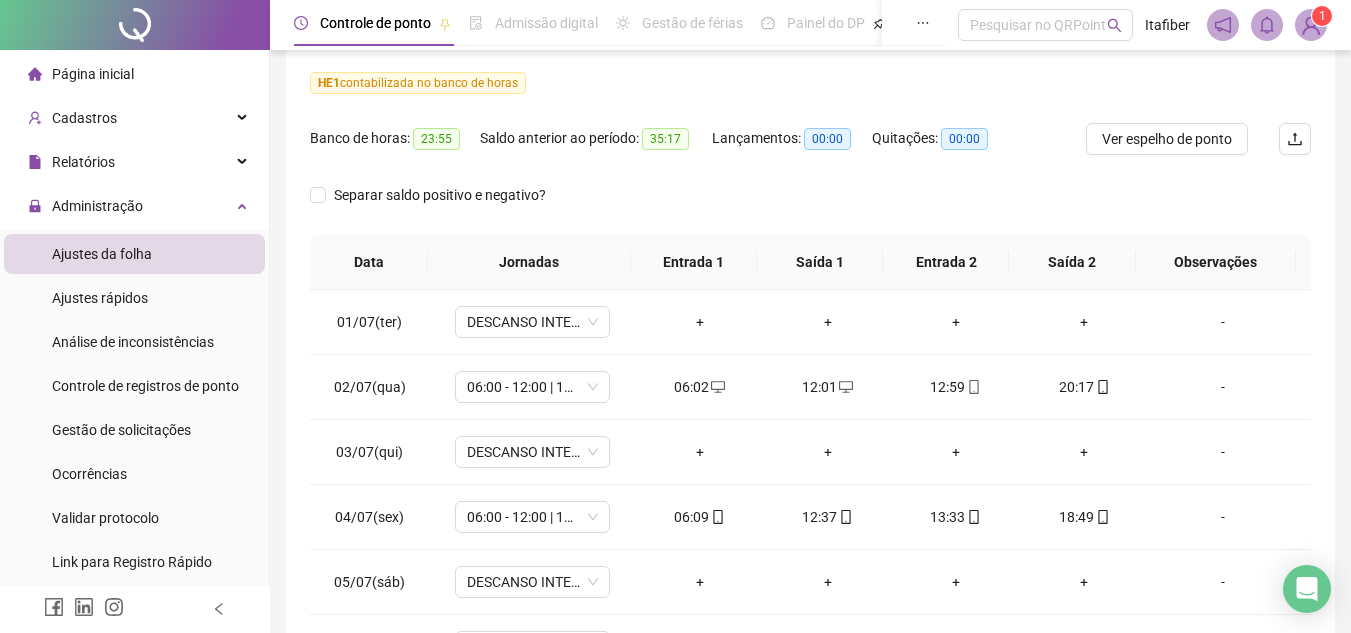 scroll, scrollTop: 257, scrollLeft: 0, axis: vertical 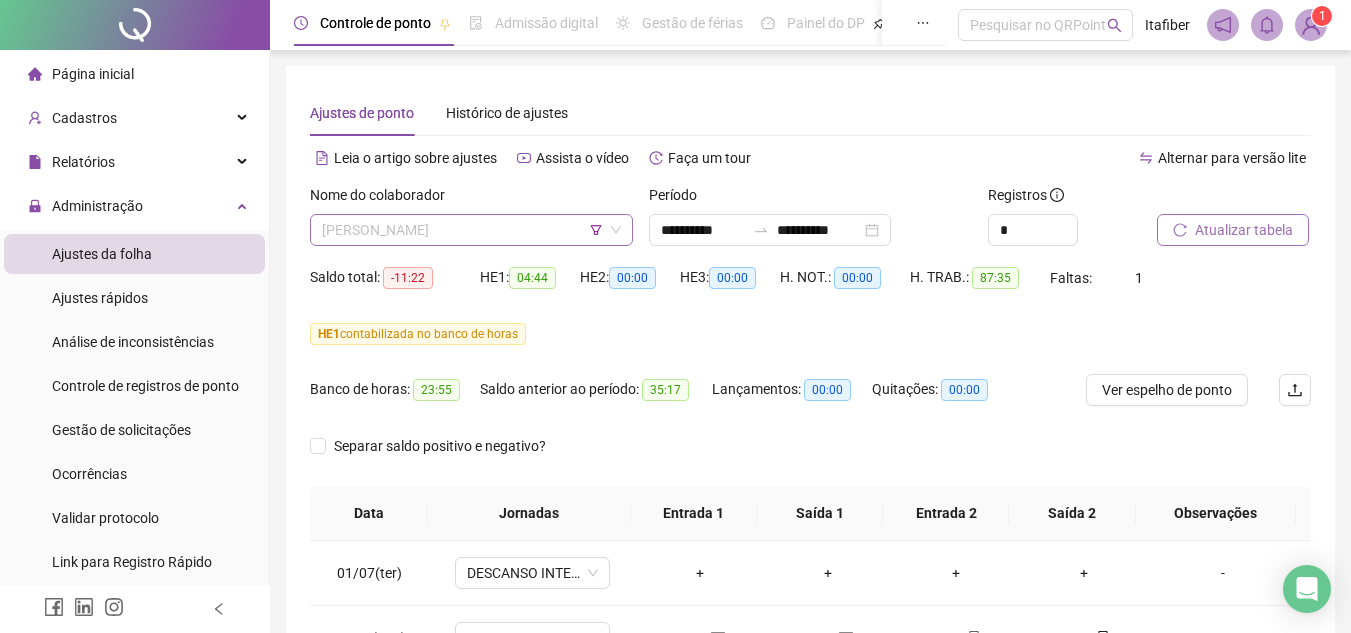 click on "[PERSON_NAME]" at bounding box center (471, 230) 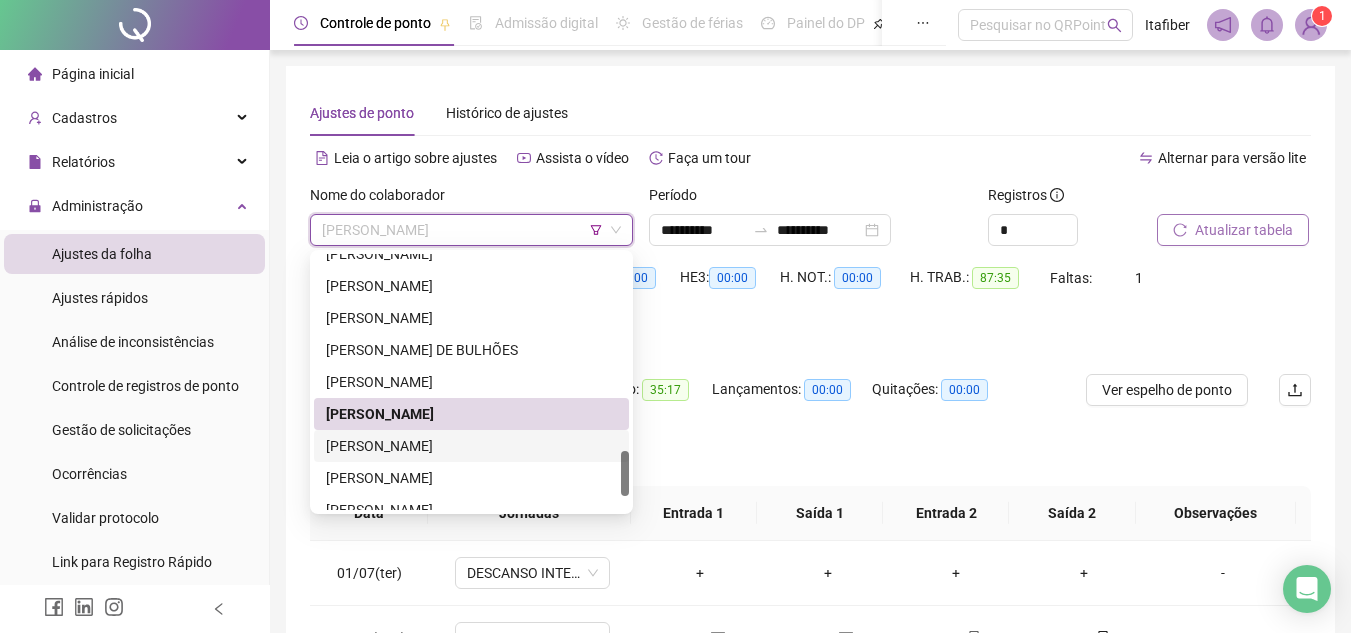 click on "[PERSON_NAME]" at bounding box center [471, 446] 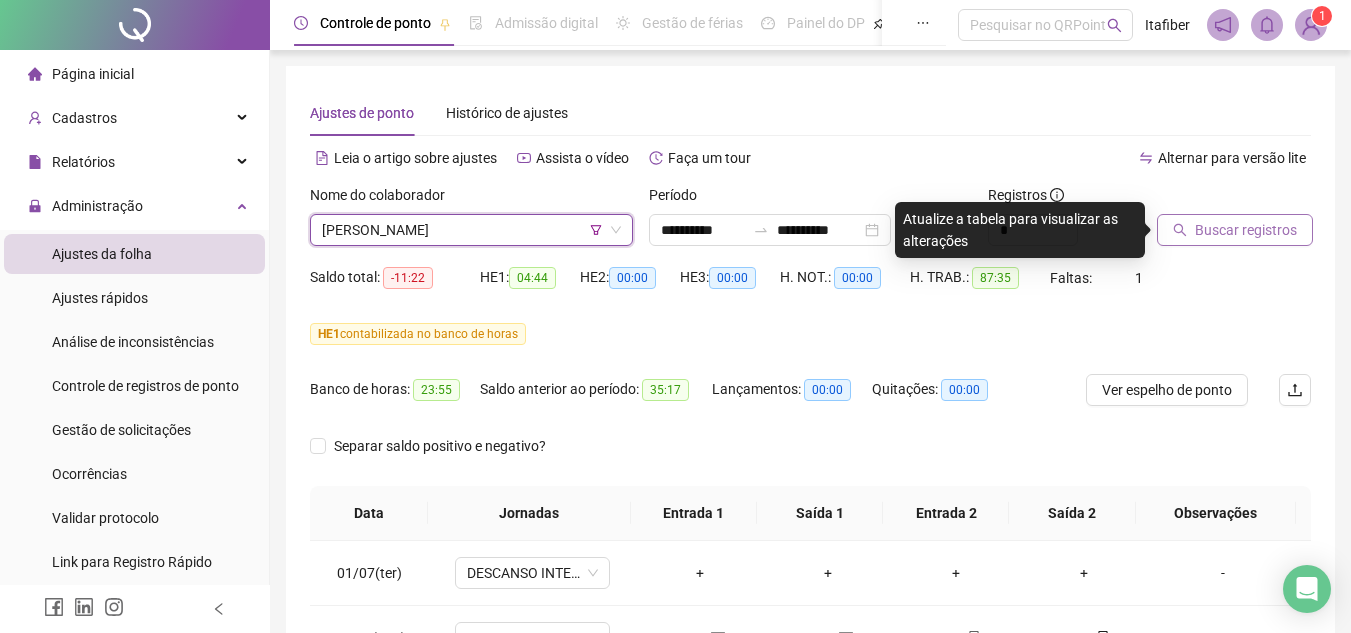 click on "Buscar registros" at bounding box center [1235, 230] 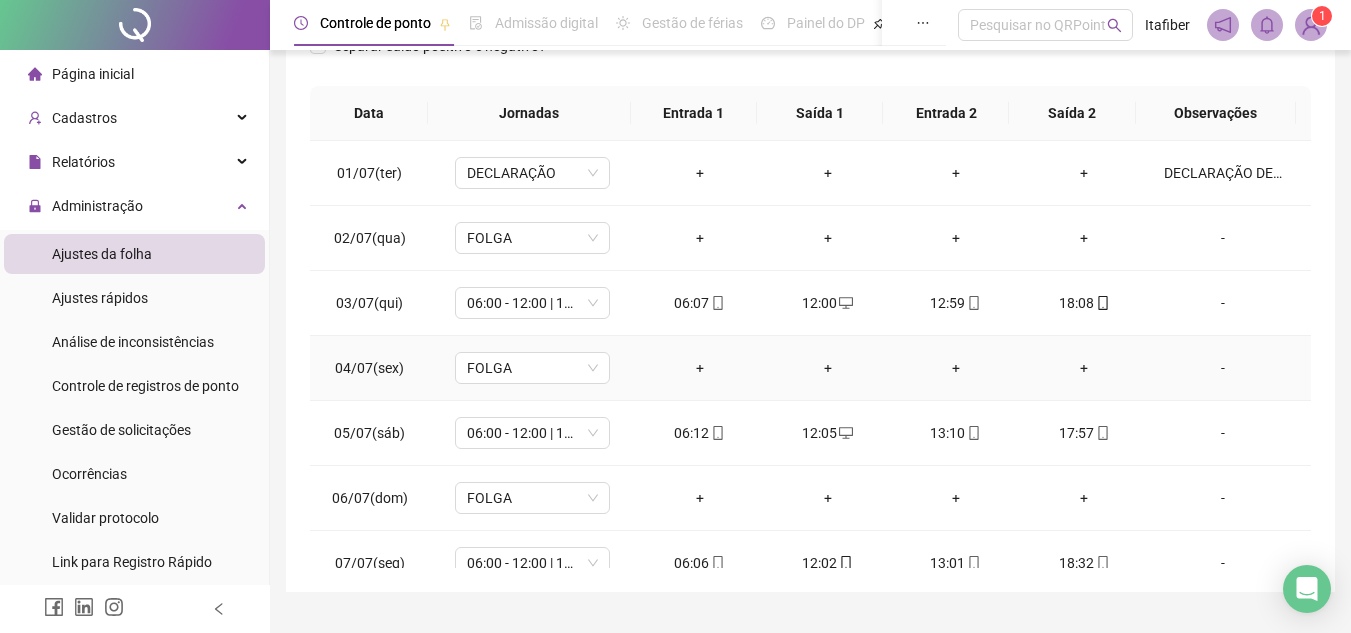 scroll, scrollTop: 445, scrollLeft: 0, axis: vertical 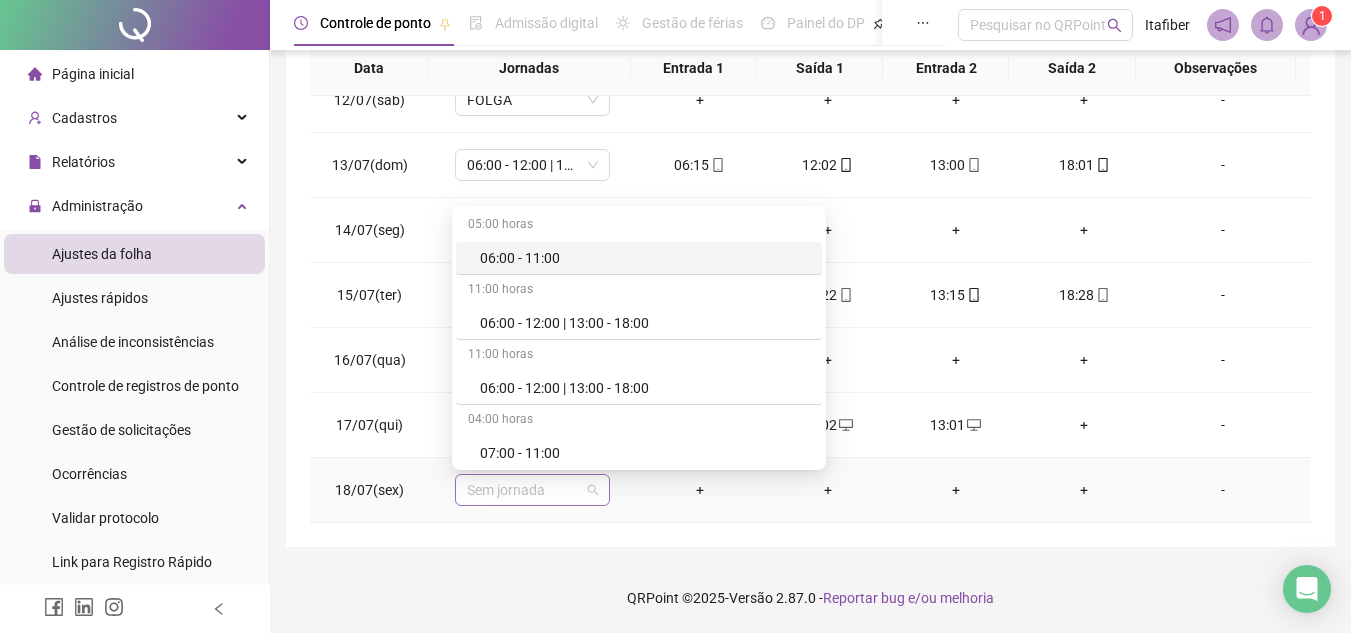 click on "Sem jornada" at bounding box center (532, 490) 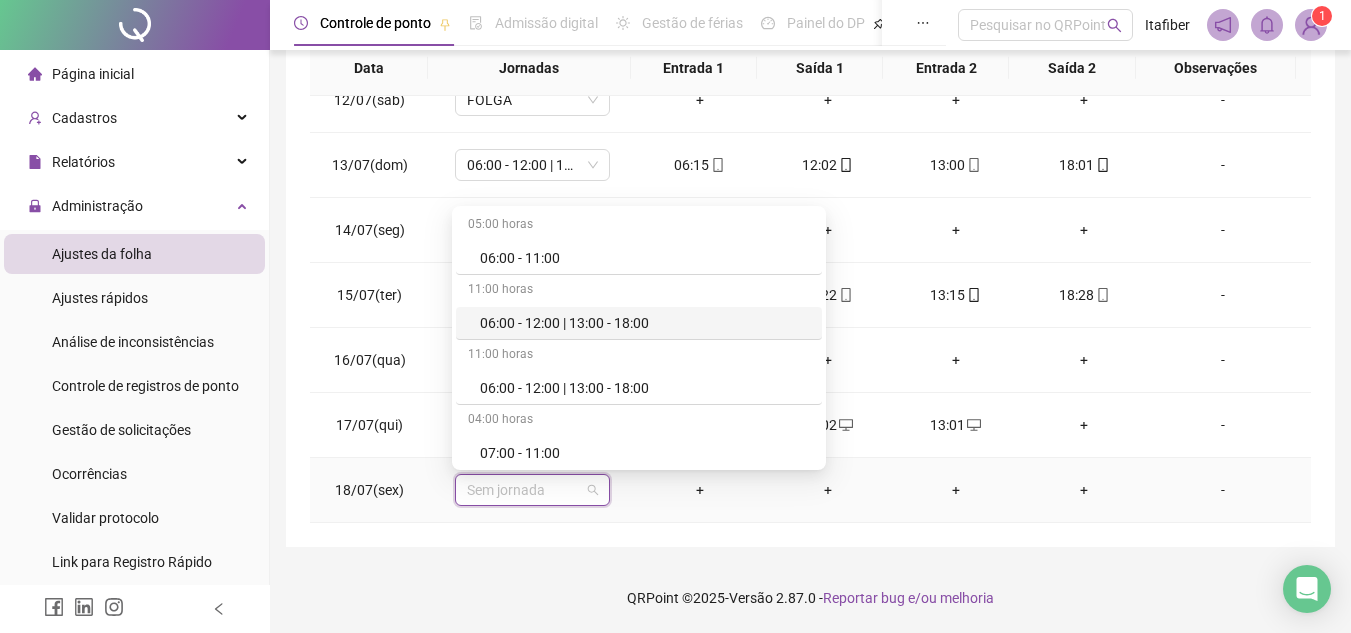 click on "06:00 - 12:00 | 13:00 - 18:00" at bounding box center (645, 323) 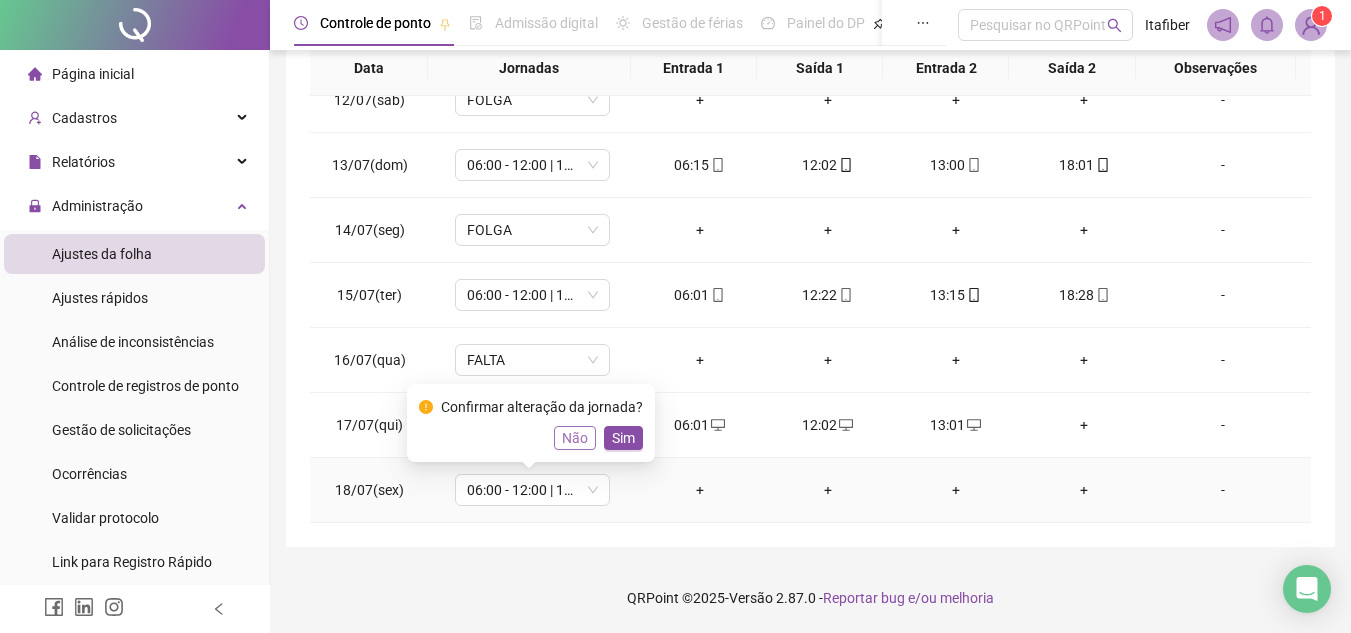 click on "Não" at bounding box center (575, 438) 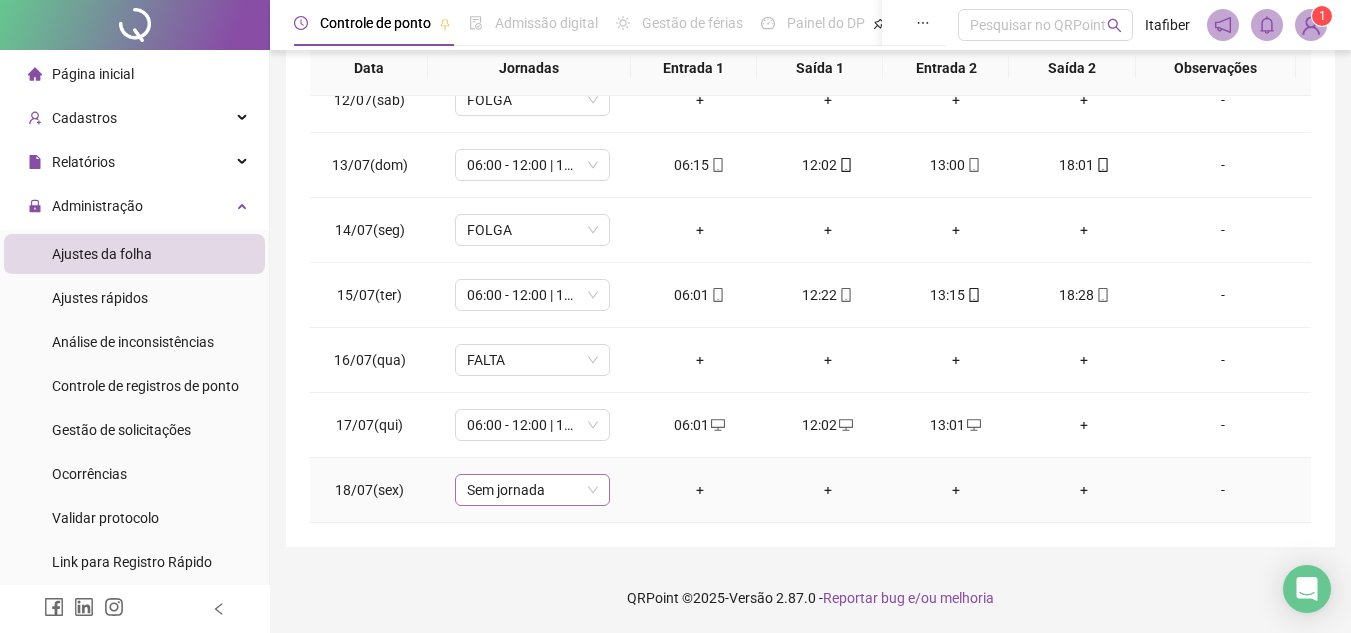 click on "Sem jornada" at bounding box center [532, 490] 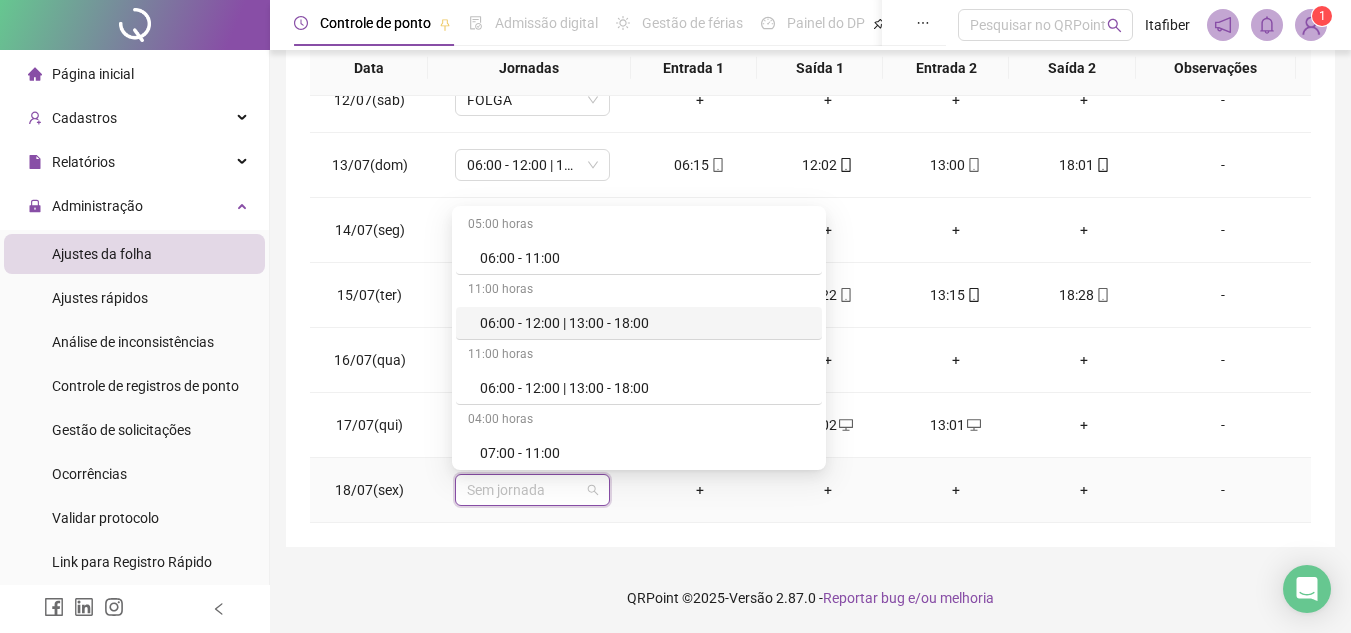click on "06:00 - 12:00 | 13:00 - 18:00" at bounding box center (645, 323) 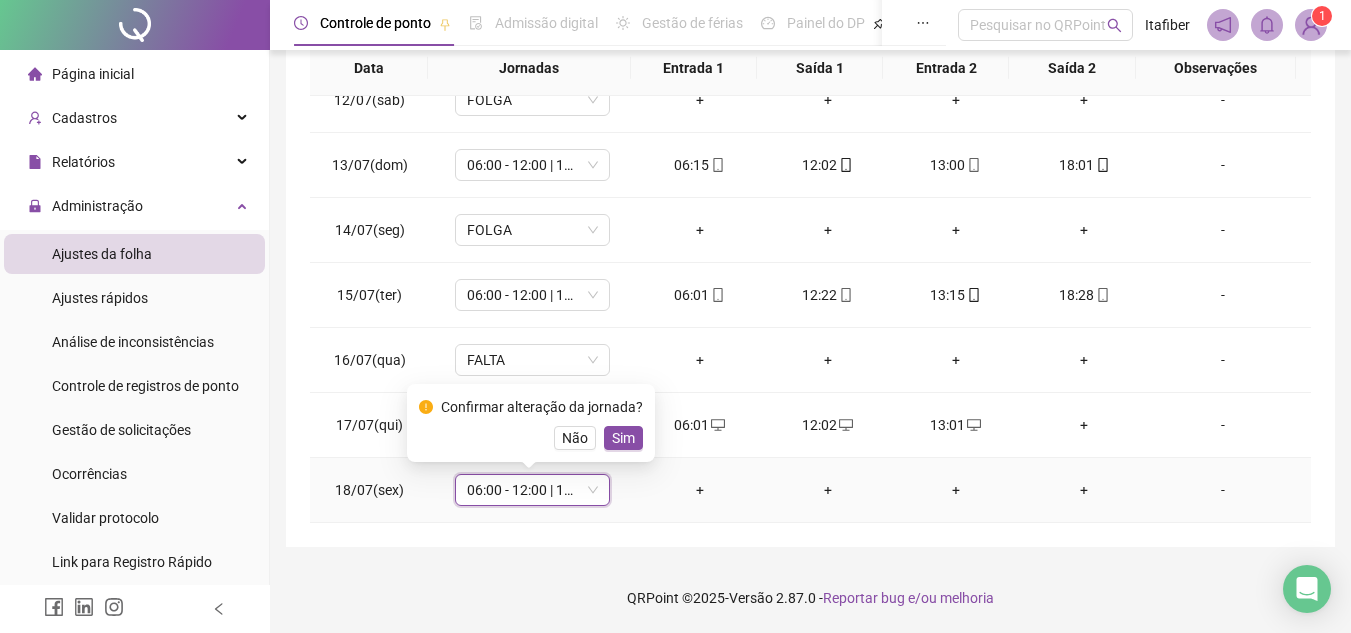 click on "Confirmar alteração da jornada? Não Sim" at bounding box center (531, 423) 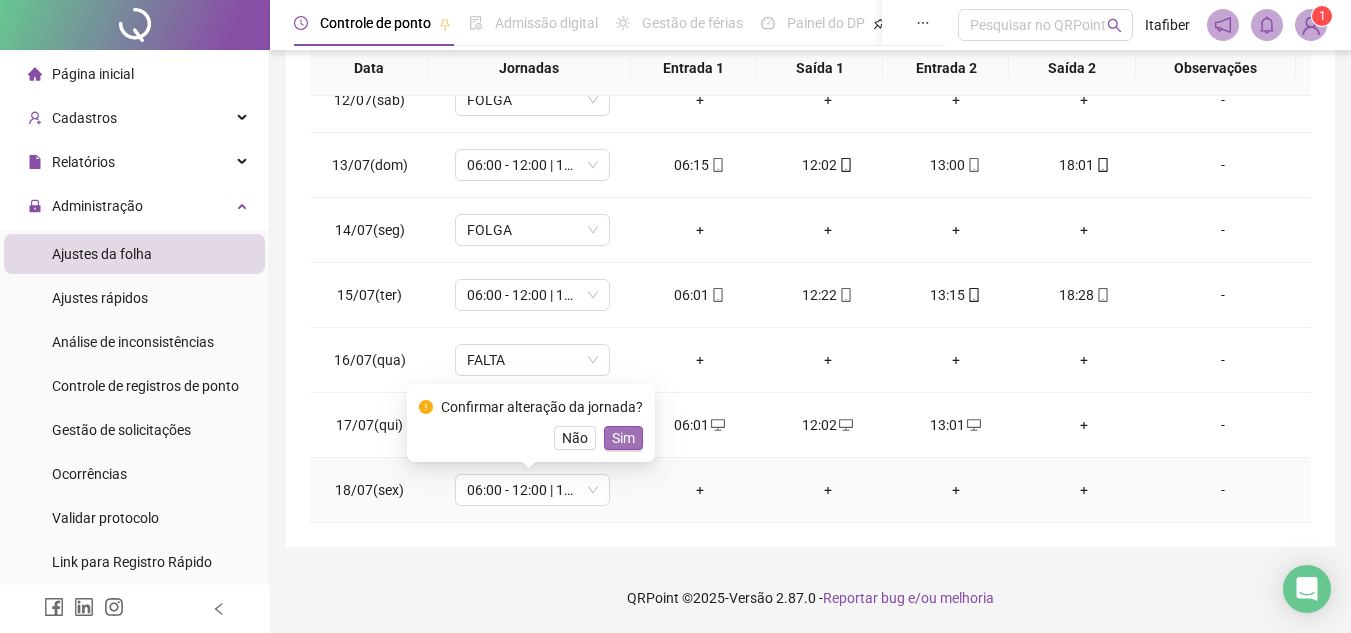 click on "Sim" at bounding box center (623, 438) 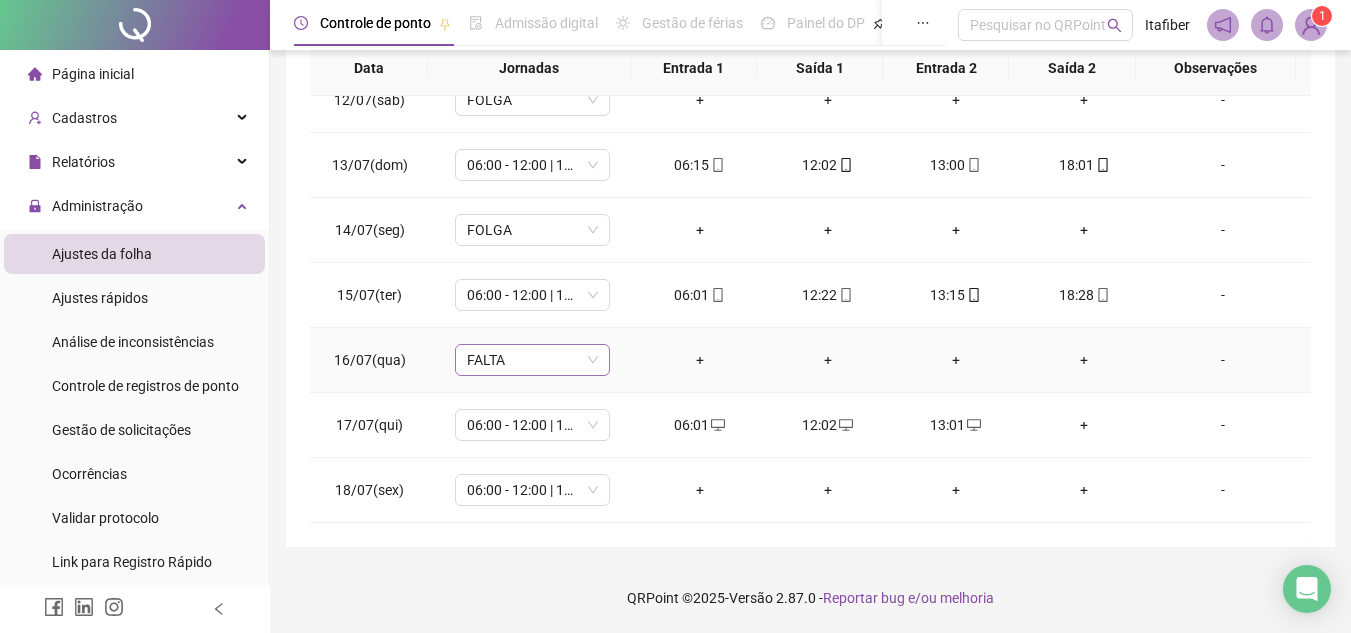 click on "FALTA" at bounding box center (532, 360) 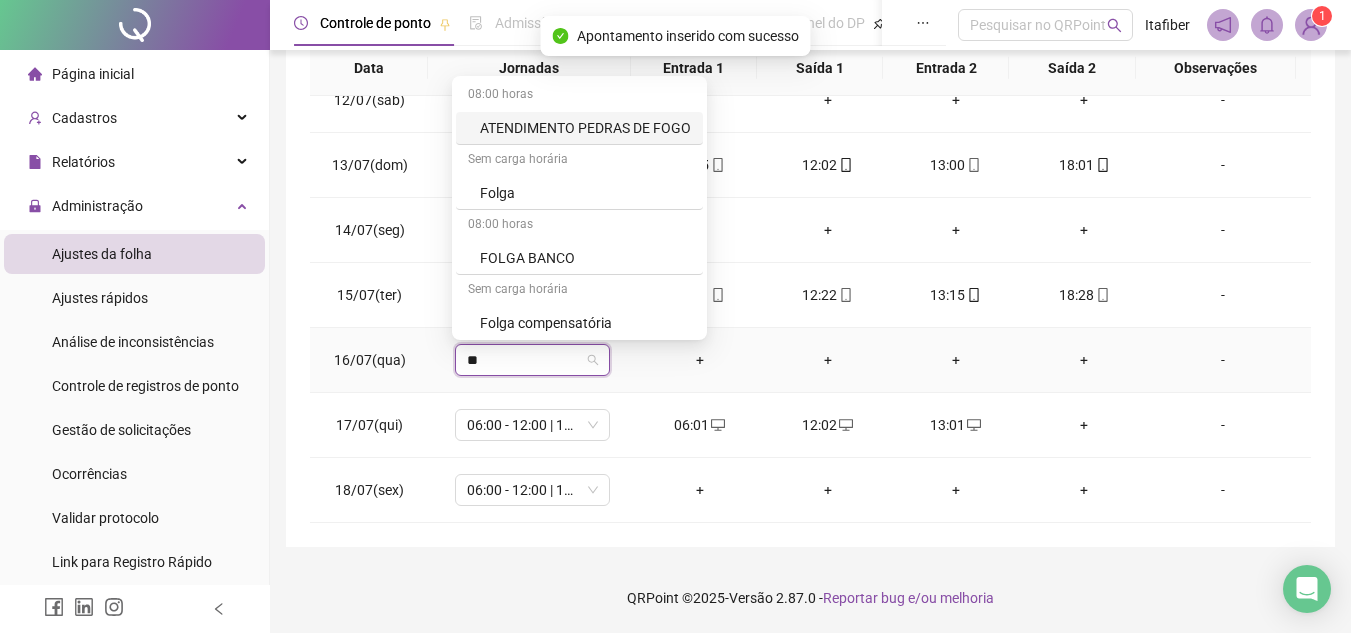 type on "***" 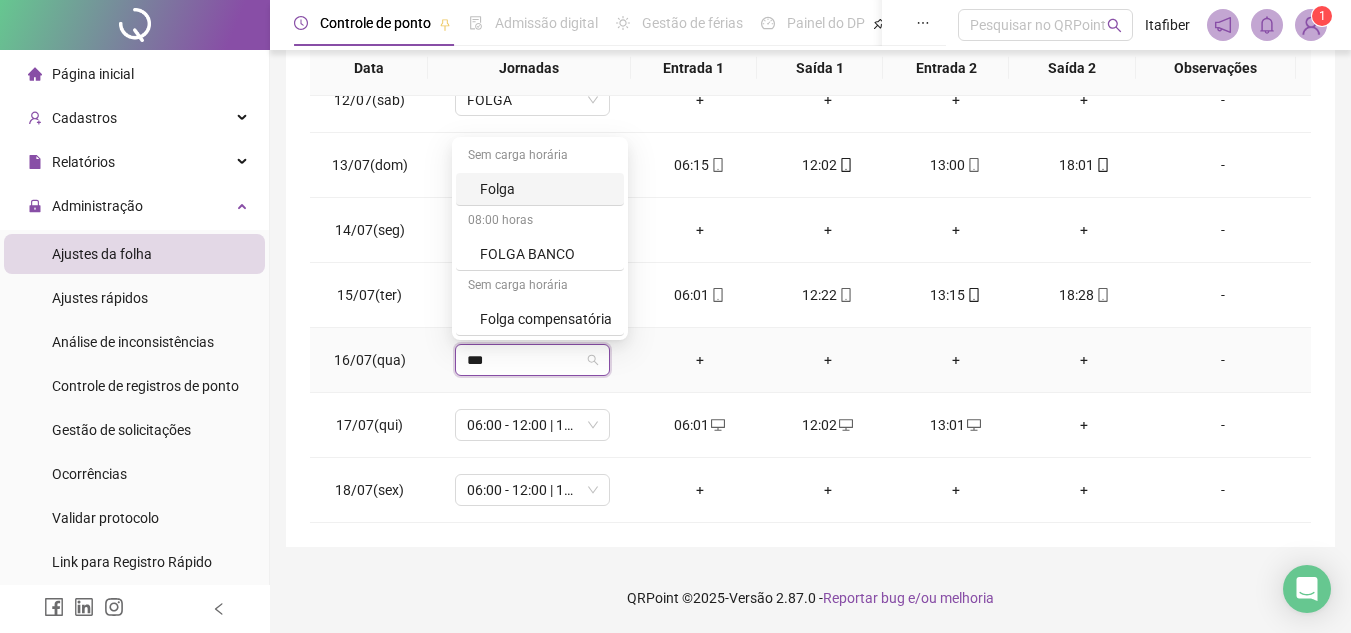 click on "Sem carga horária" at bounding box center (540, 157) 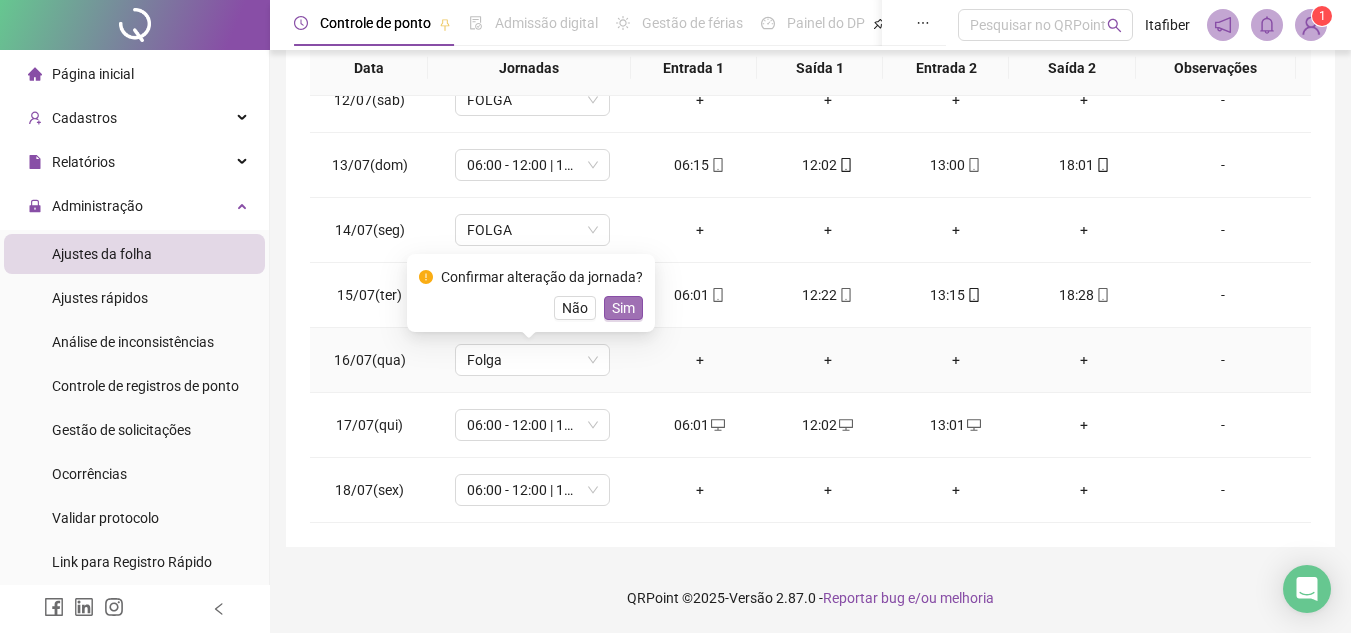 click on "Sim" at bounding box center (623, 308) 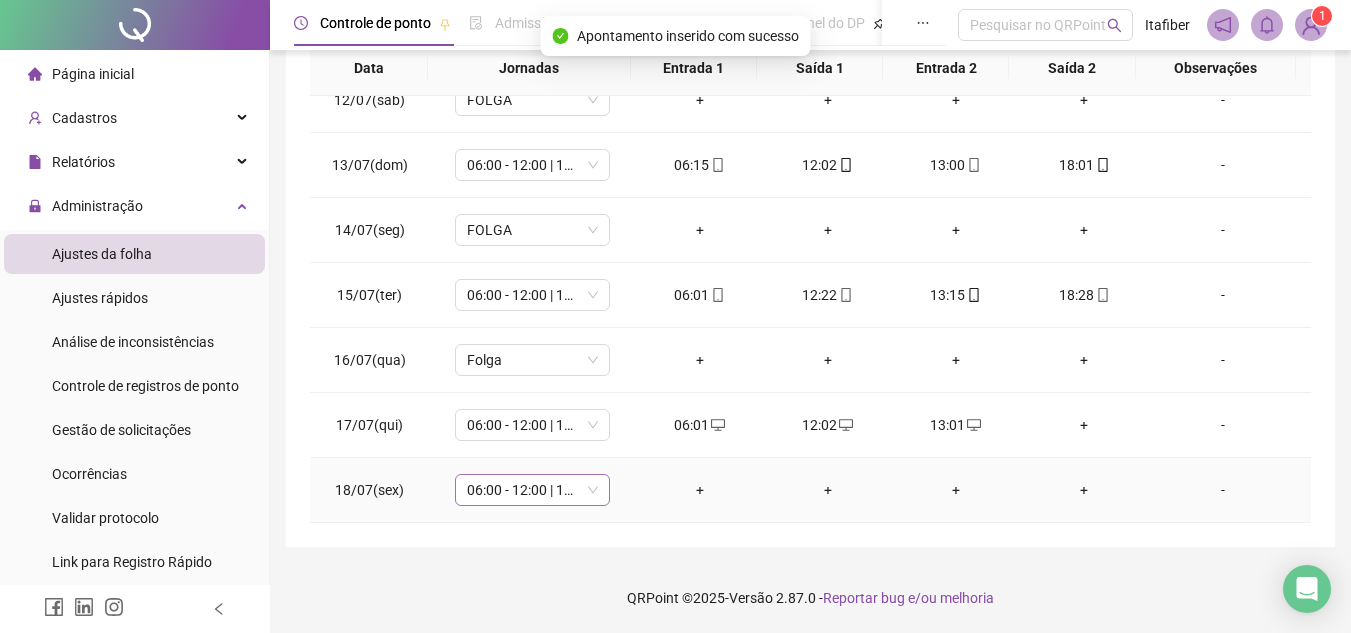 click on "06:00 - 12:00 | 13:00 - 18:00" at bounding box center (532, 490) 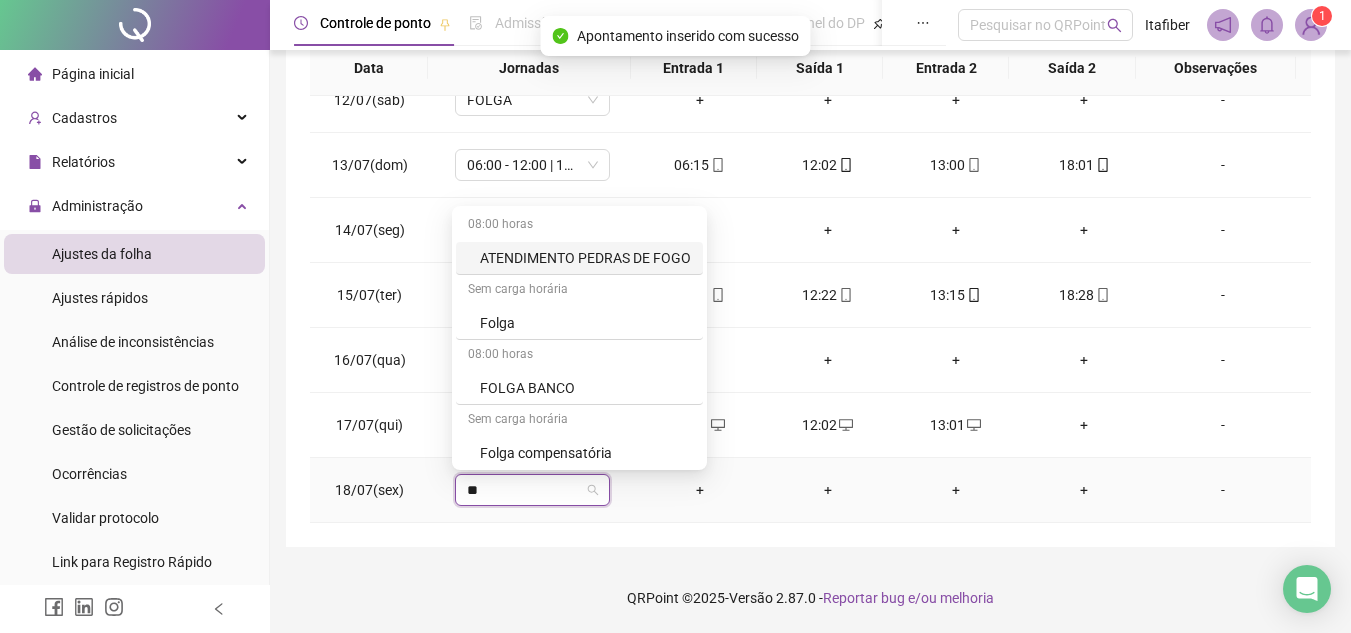 type on "***" 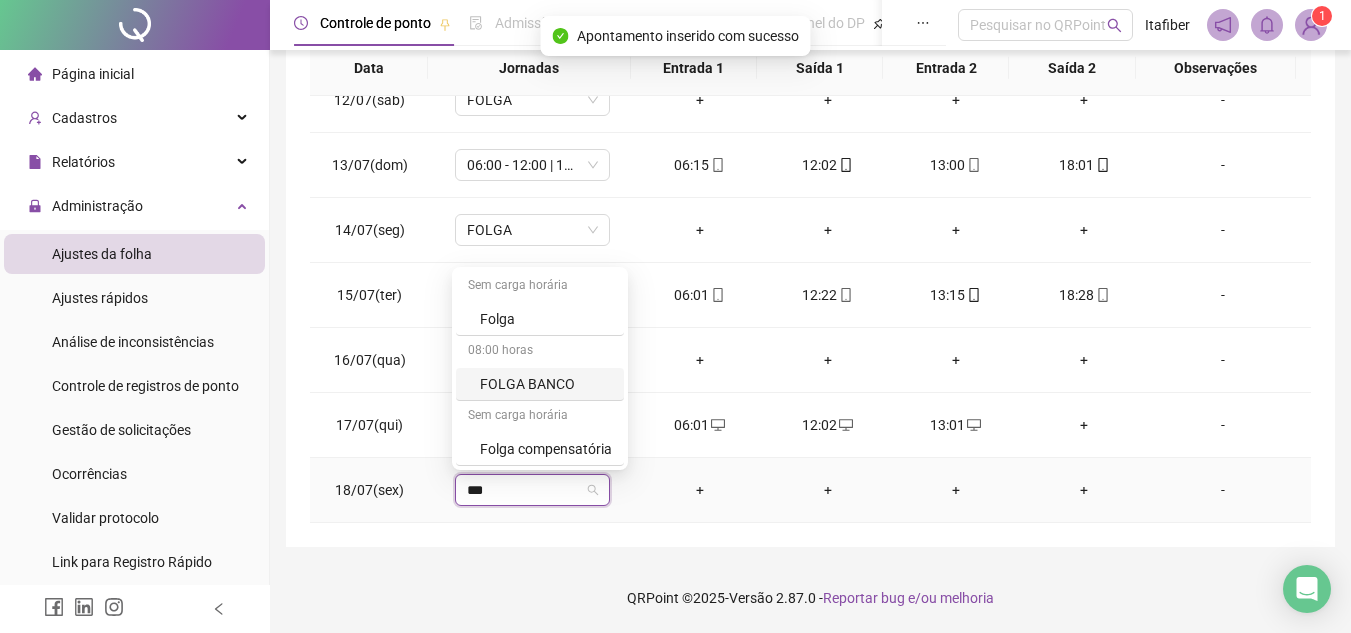 click on "Folga" at bounding box center (546, 319) 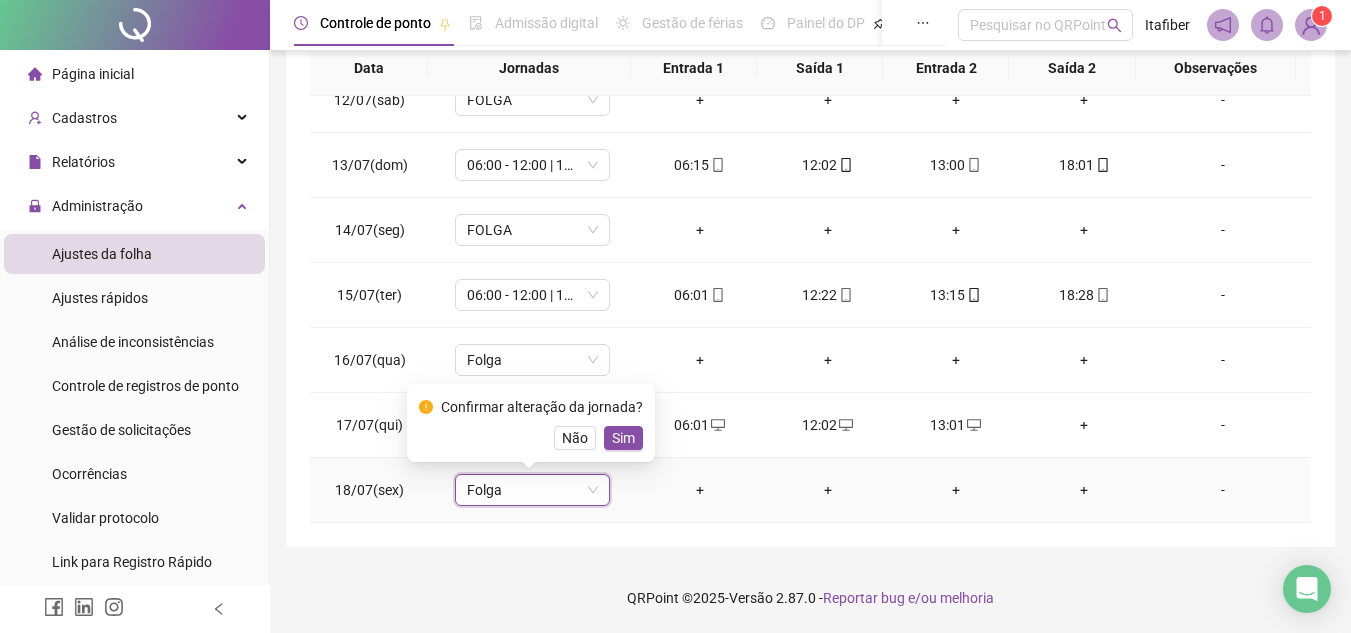click on "Confirmar alteração da jornada? Não Sim" at bounding box center [531, 423] 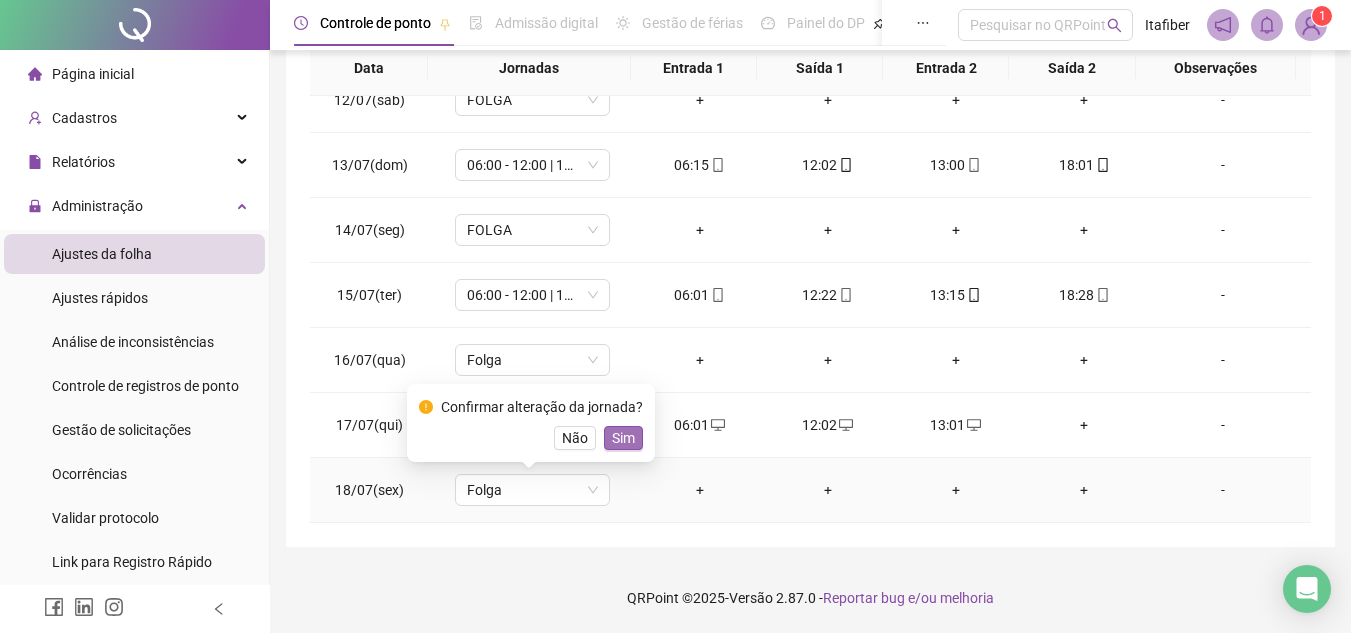 click on "Sim" at bounding box center (623, 438) 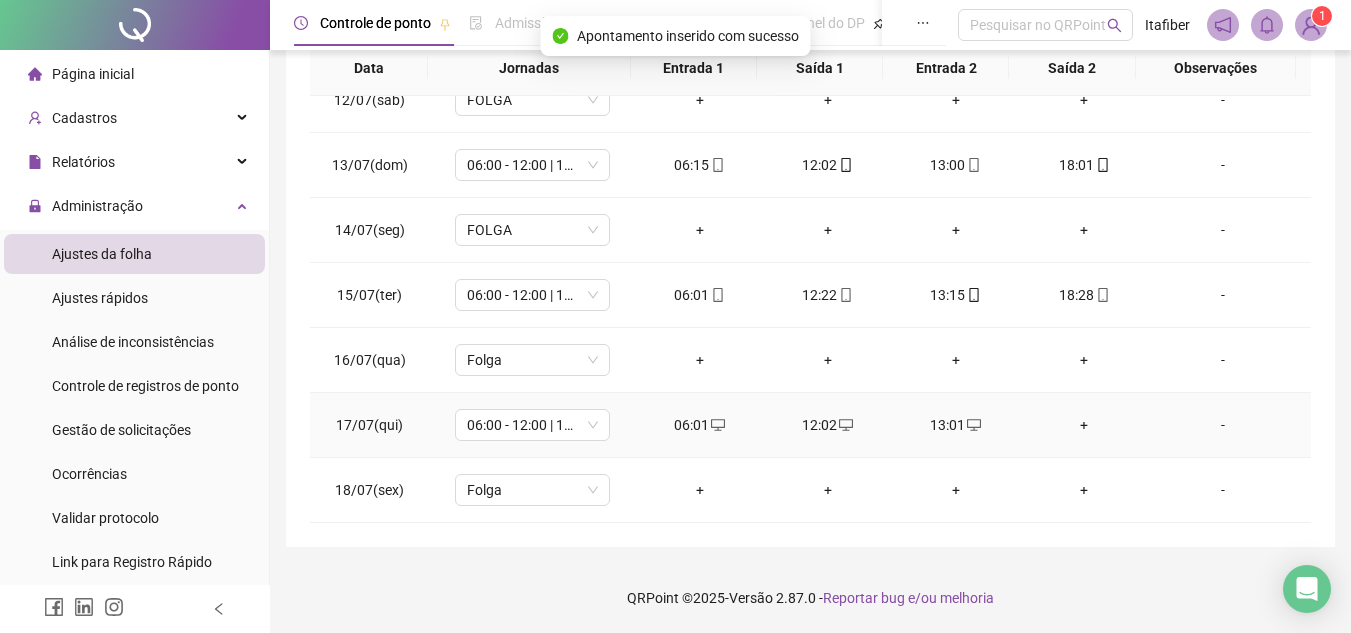 click on "+" at bounding box center [1084, 425] 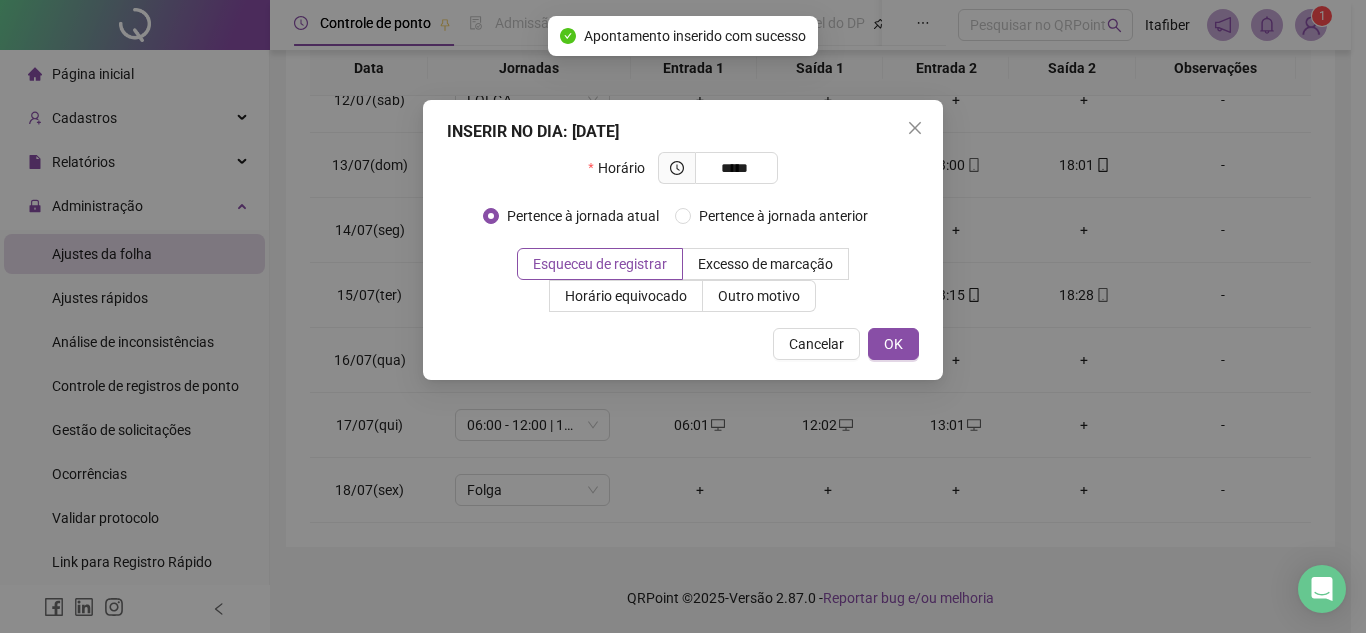 type on "*****" 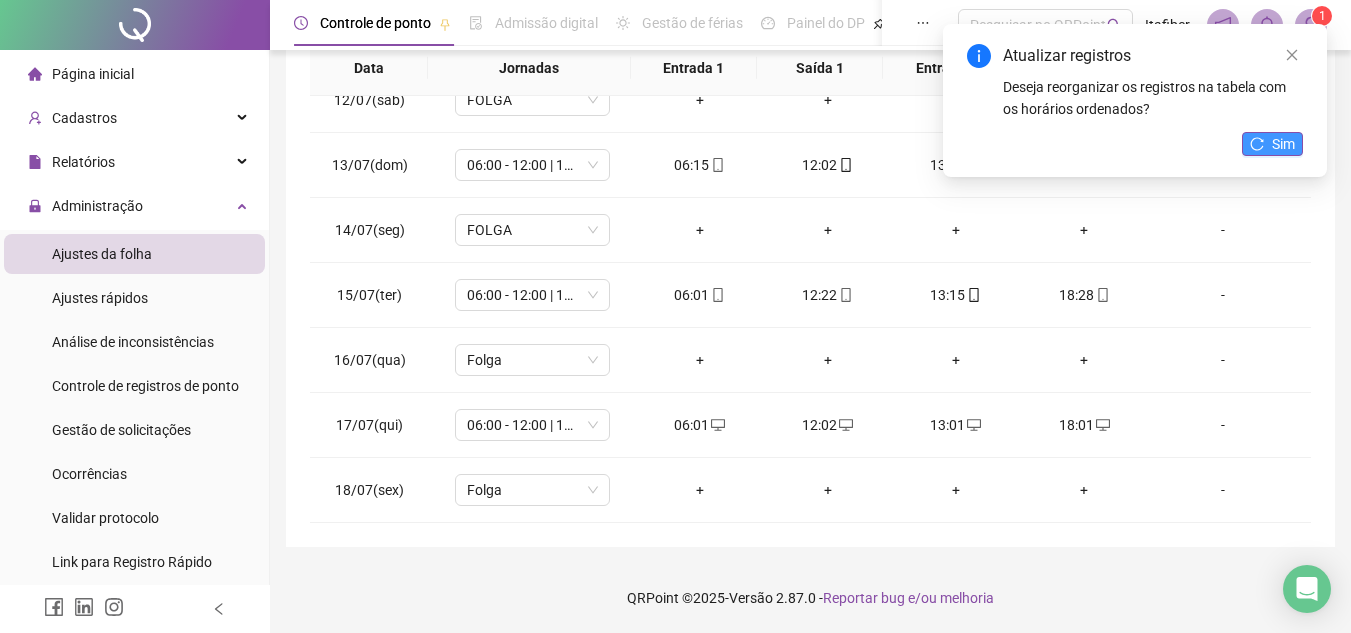 click on "Sim" at bounding box center (1283, 144) 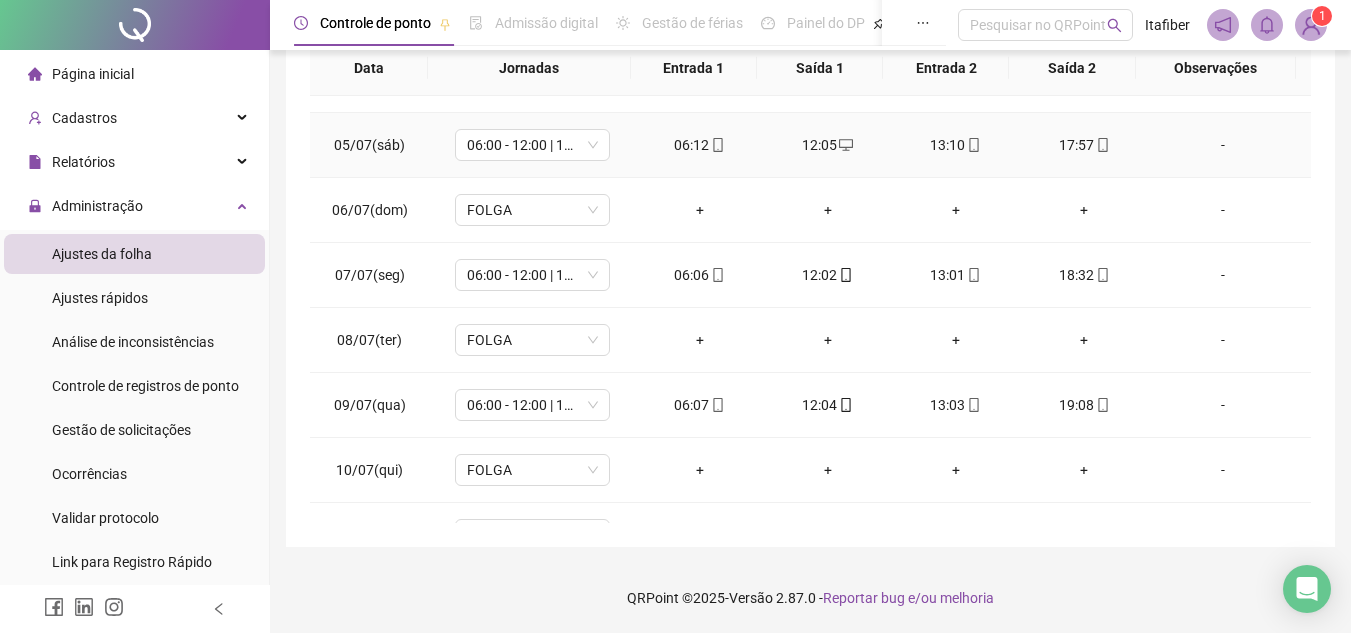 scroll, scrollTop: 0, scrollLeft: 0, axis: both 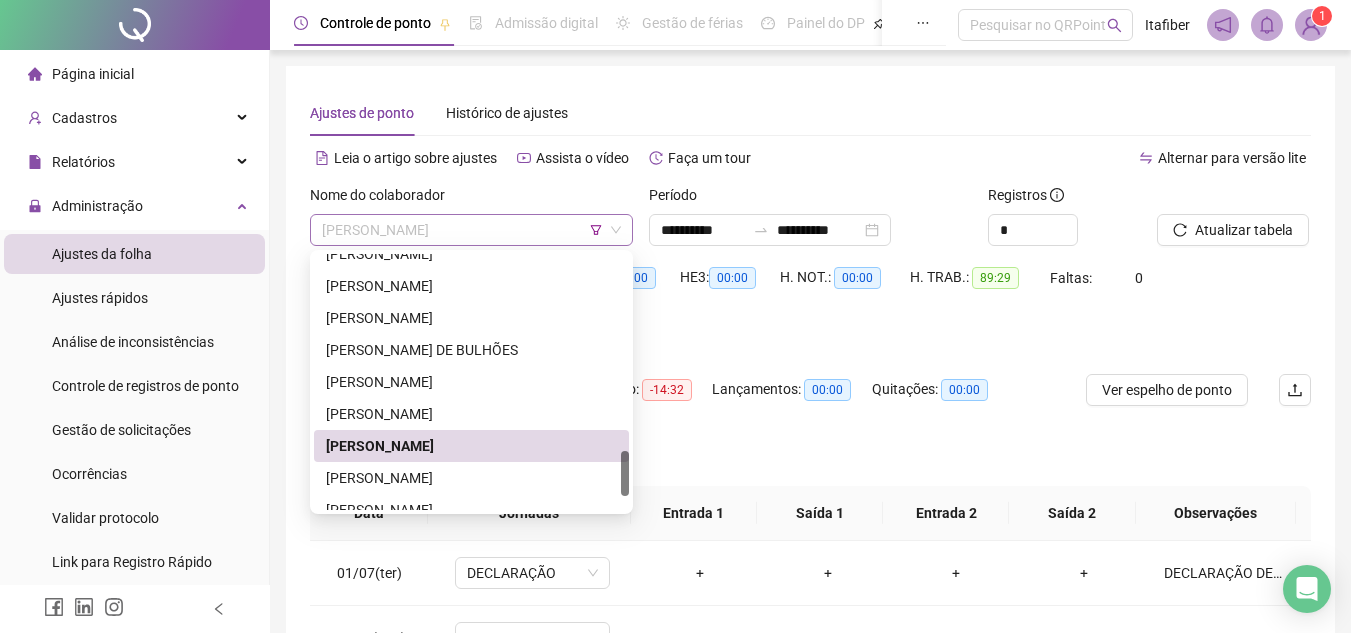 click on "[PERSON_NAME]" at bounding box center [471, 230] 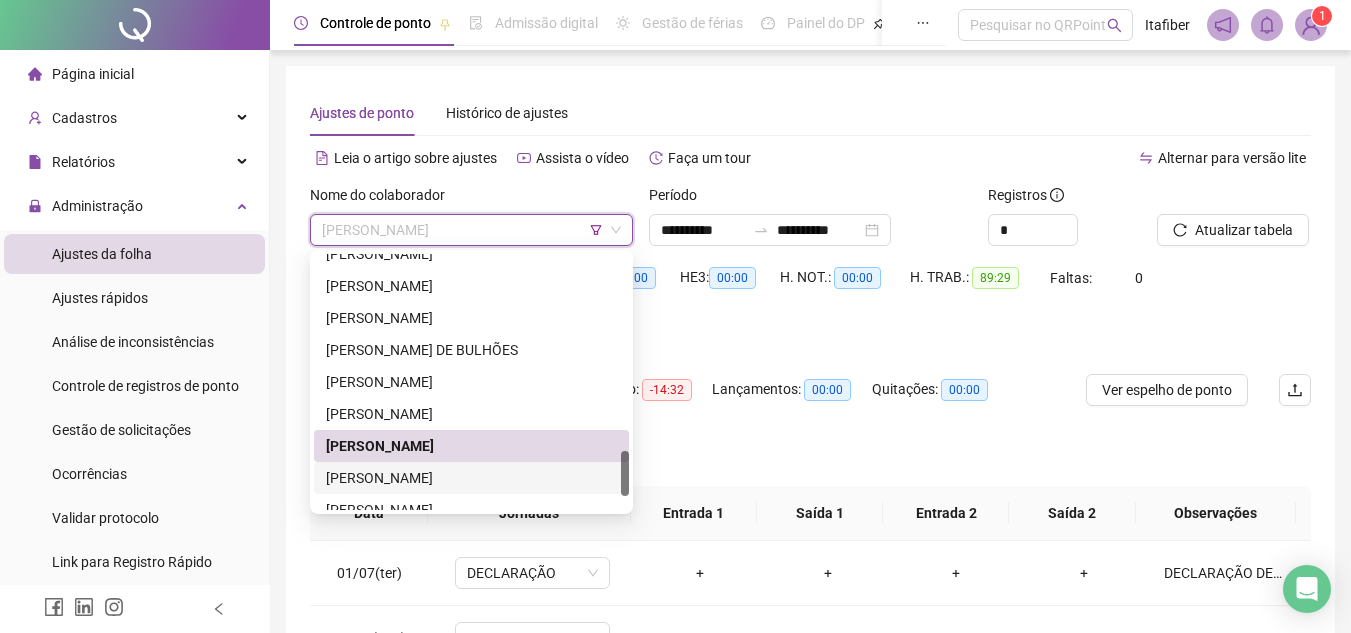 click on "[PERSON_NAME]" at bounding box center (471, 478) 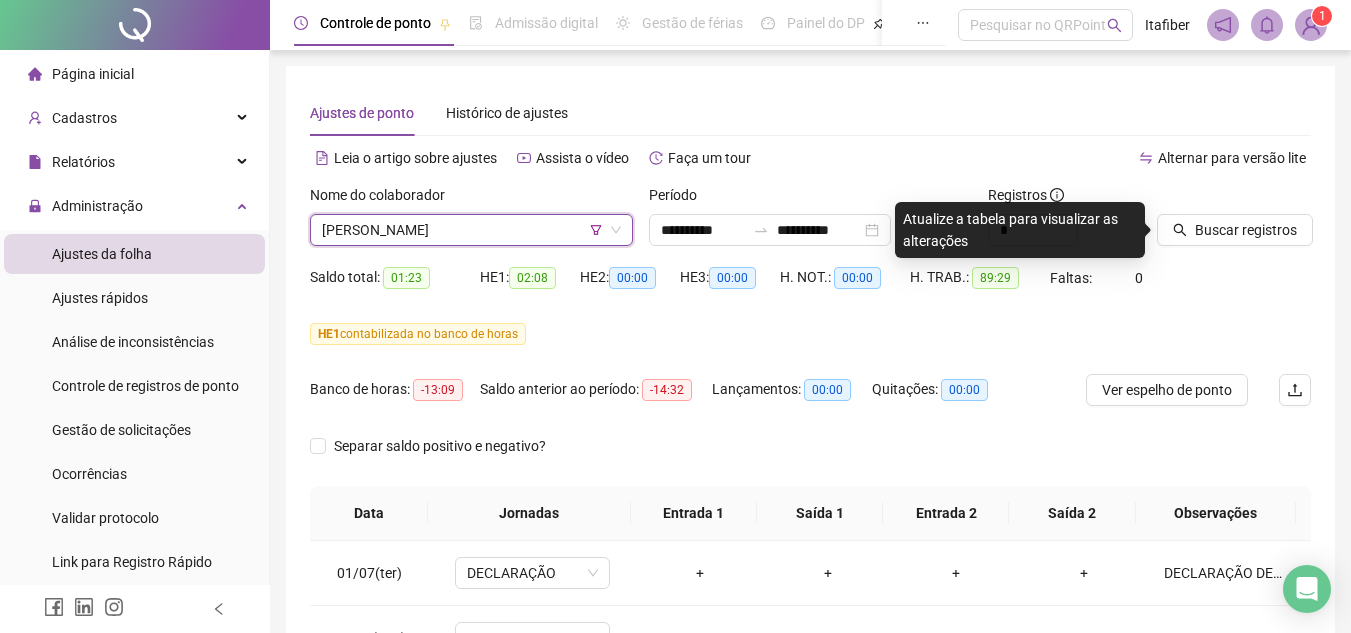 click on "Buscar registros" at bounding box center (1234, 215) 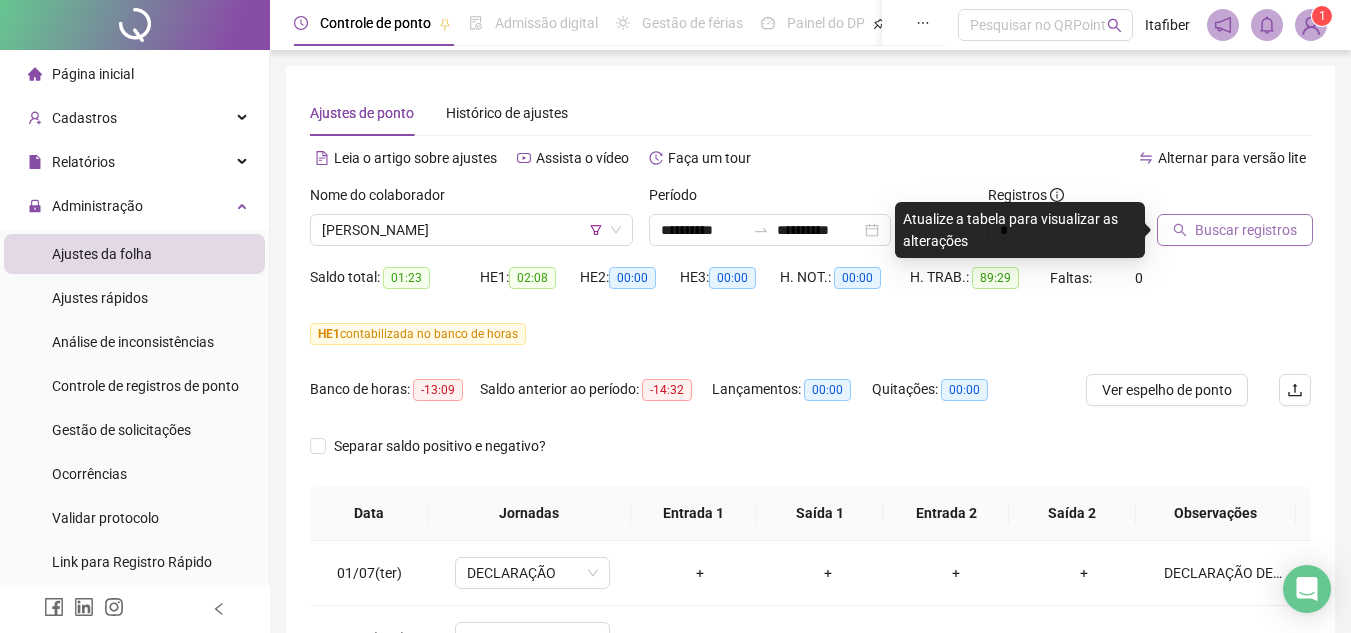click on "Buscar registros" at bounding box center (1235, 230) 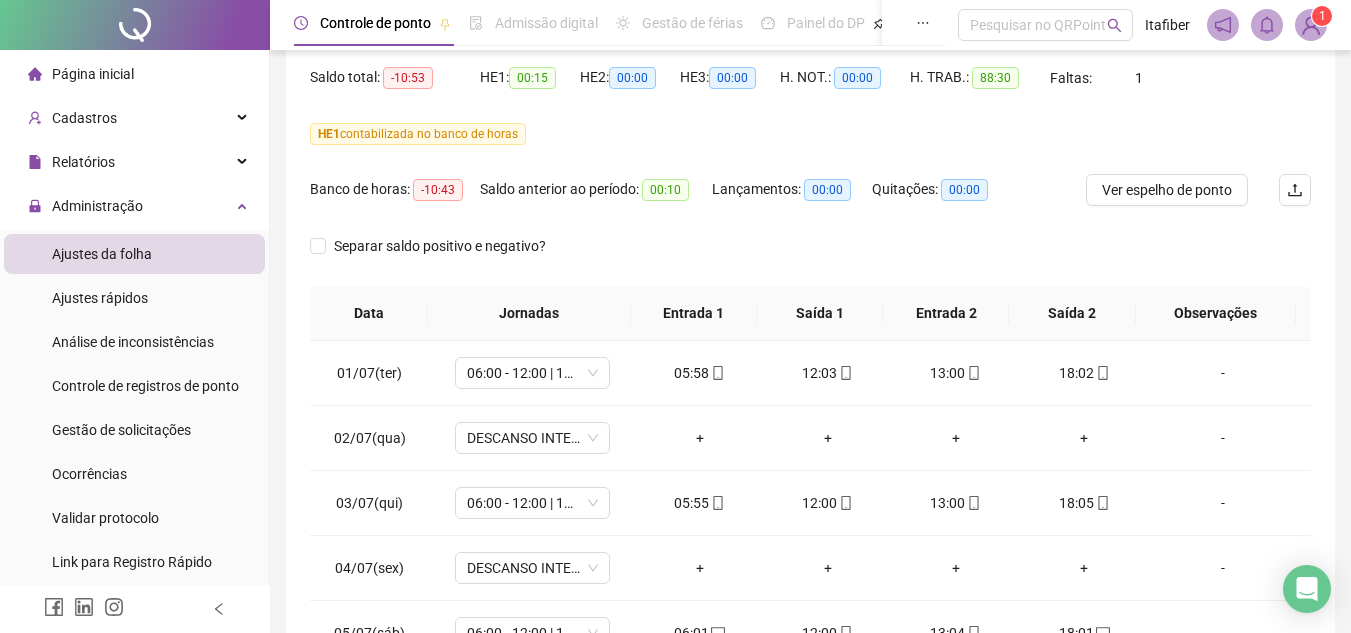 scroll, scrollTop: 400, scrollLeft: 0, axis: vertical 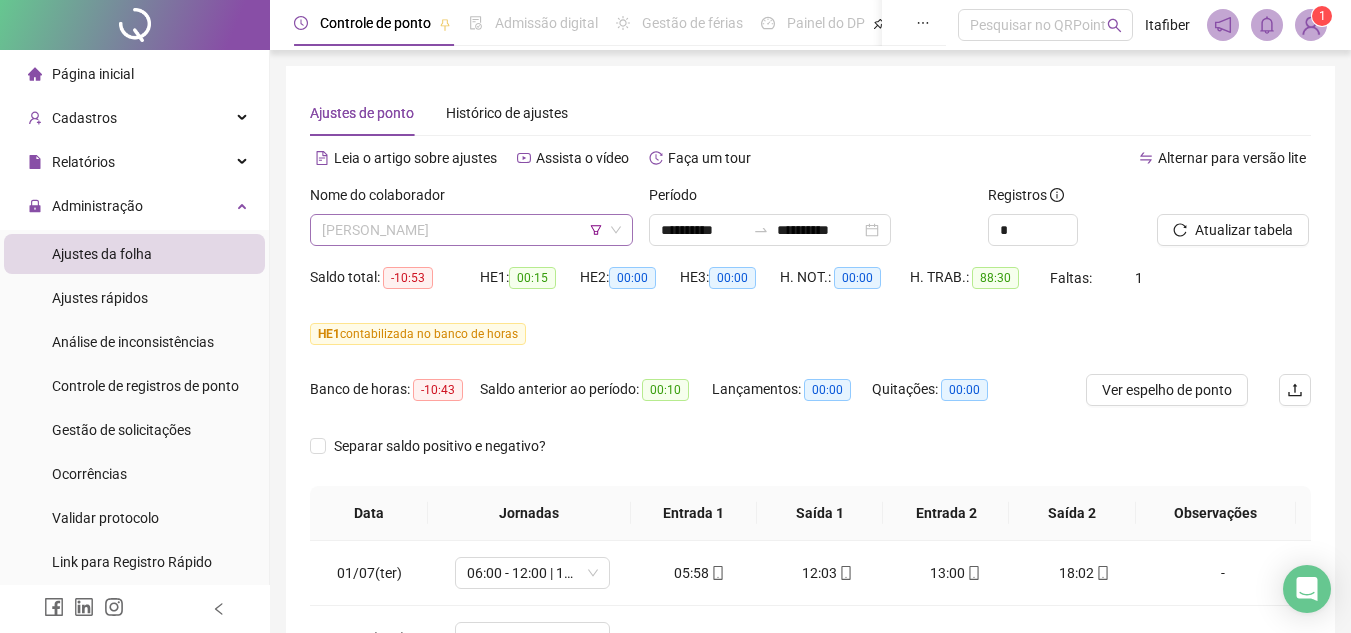 click on "[PERSON_NAME]" at bounding box center (471, 230) 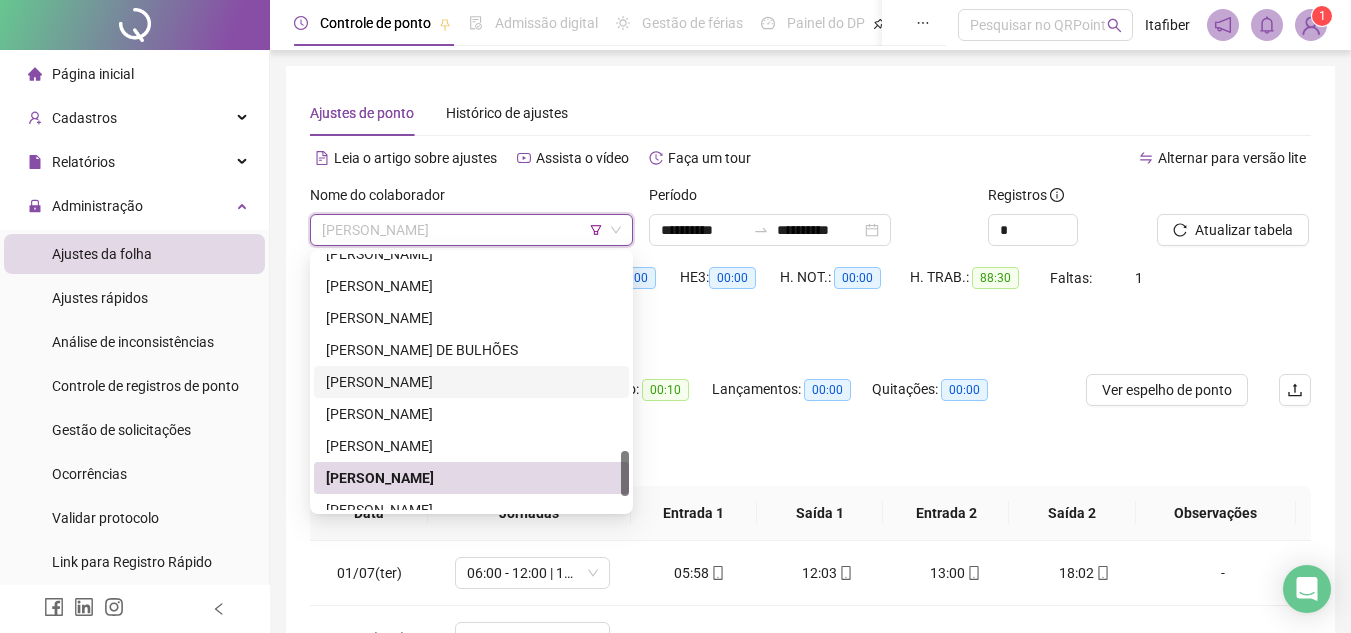 click on "HE 1  contabilizada no banco de horas" at bounding box center [810, 334] 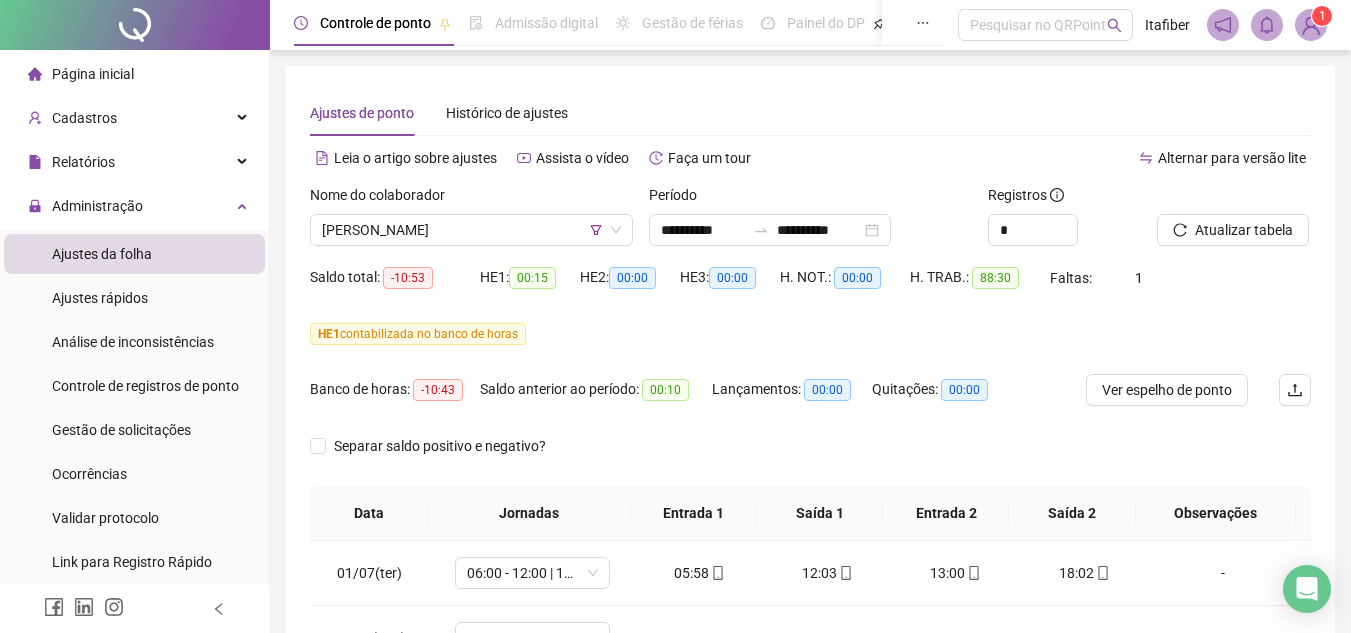 scroll, scrollTop: 300, scrollLeft: 0, axis: vertical 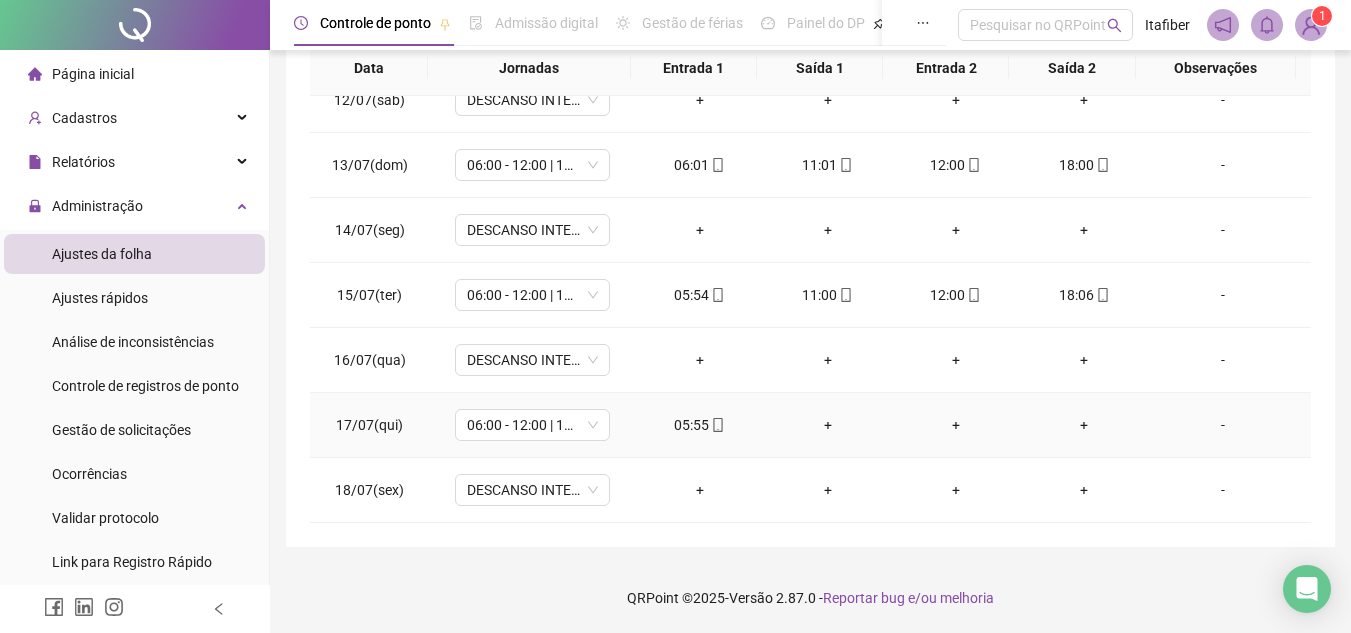 click on "+" at bounding box center [828, 425] 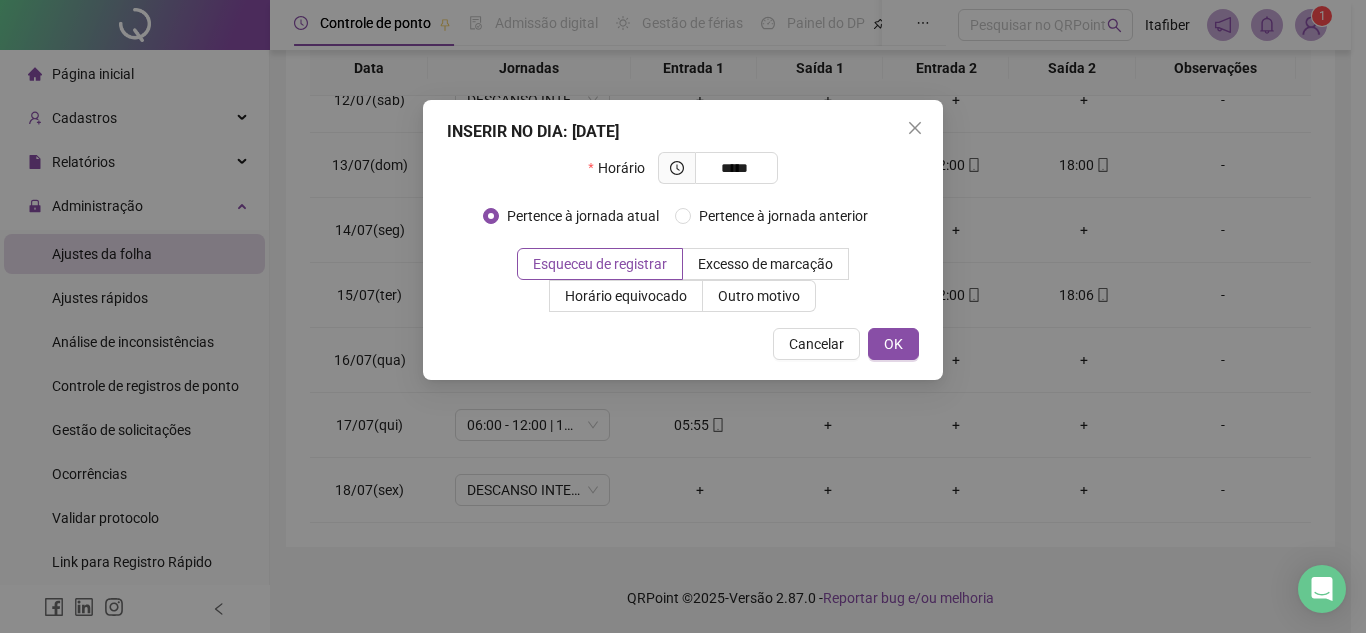 type on "*****" 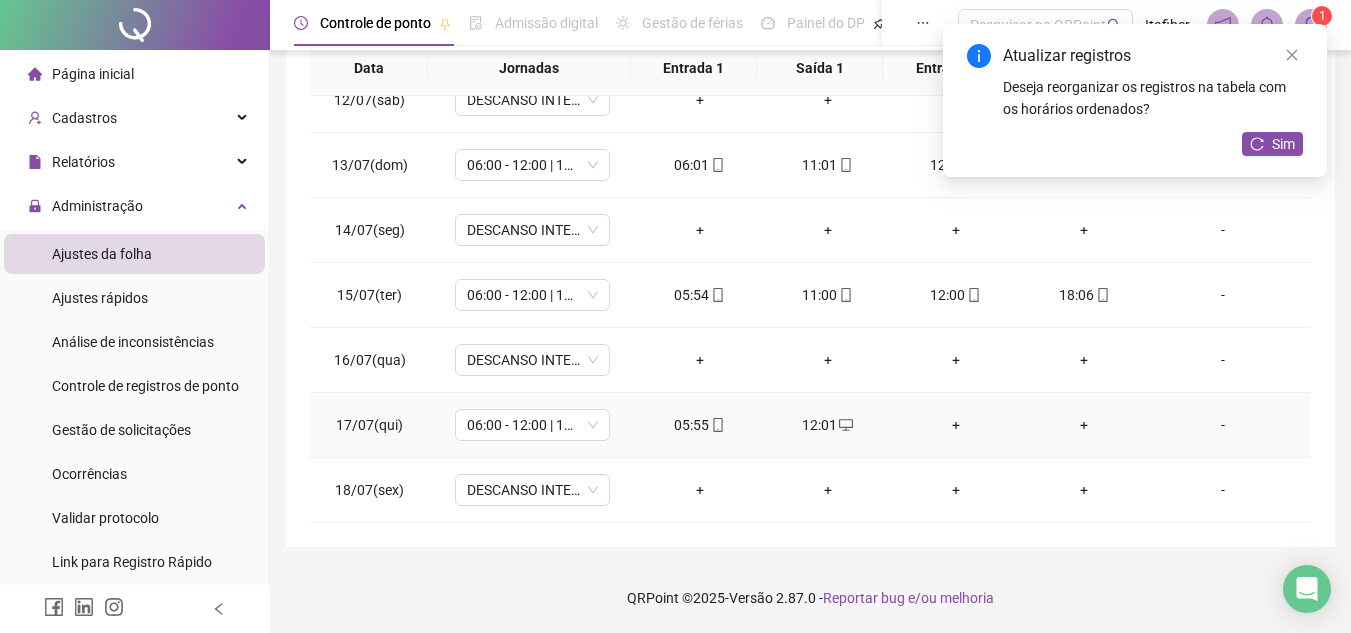 click on "+" at bounding box center (956, 425) 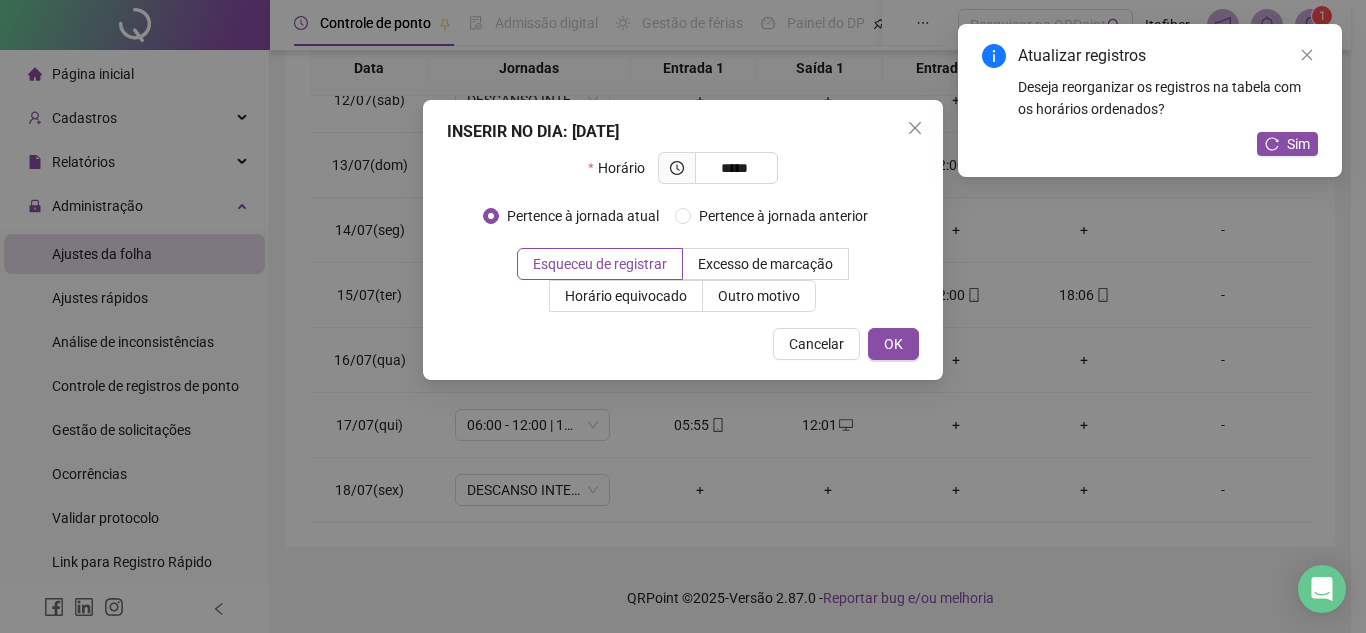 type on "*****" 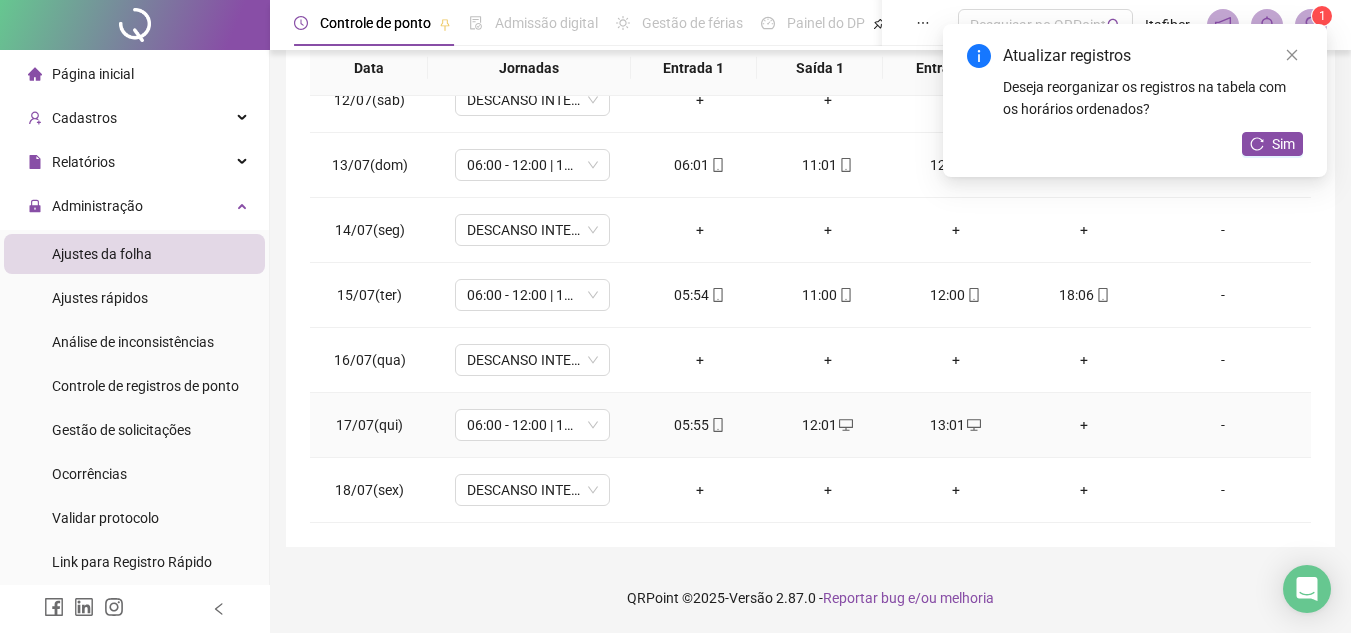 click on "+" at bounding box center (1084, 425) 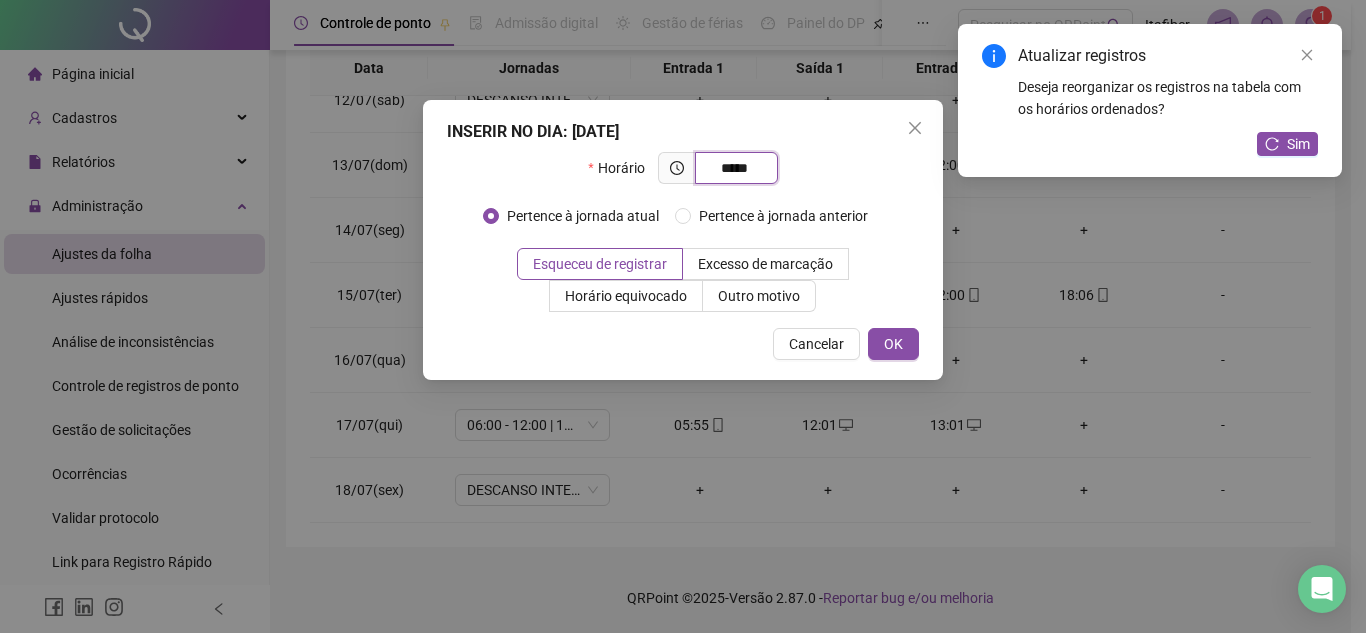 type on "*****" 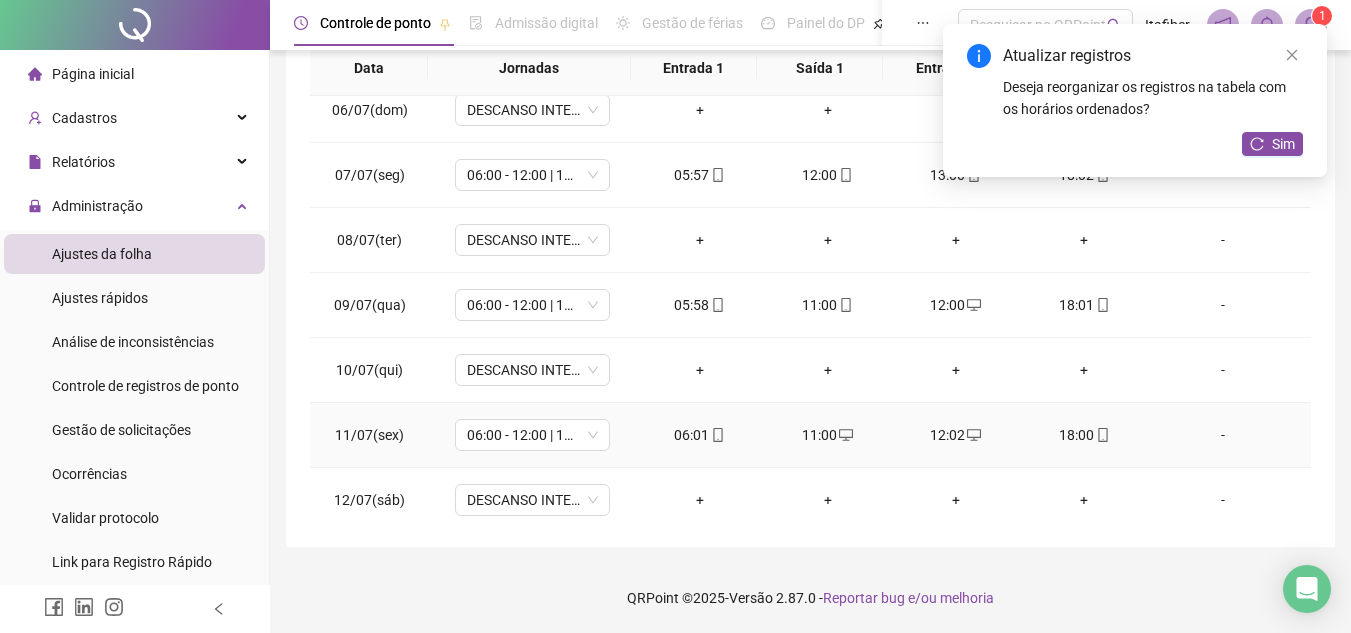 scroll, scrollTop: 0, scrollLeft: 0, axis: both 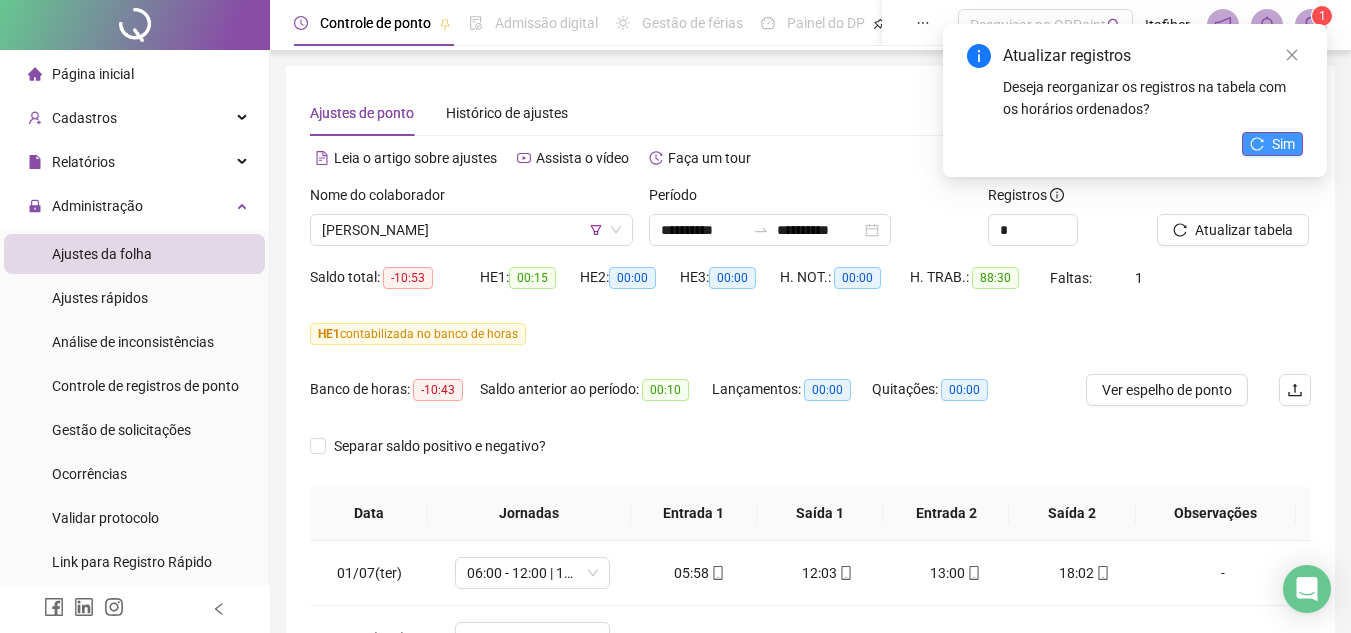 click on "Sim" at bounding box center [1272, 144] 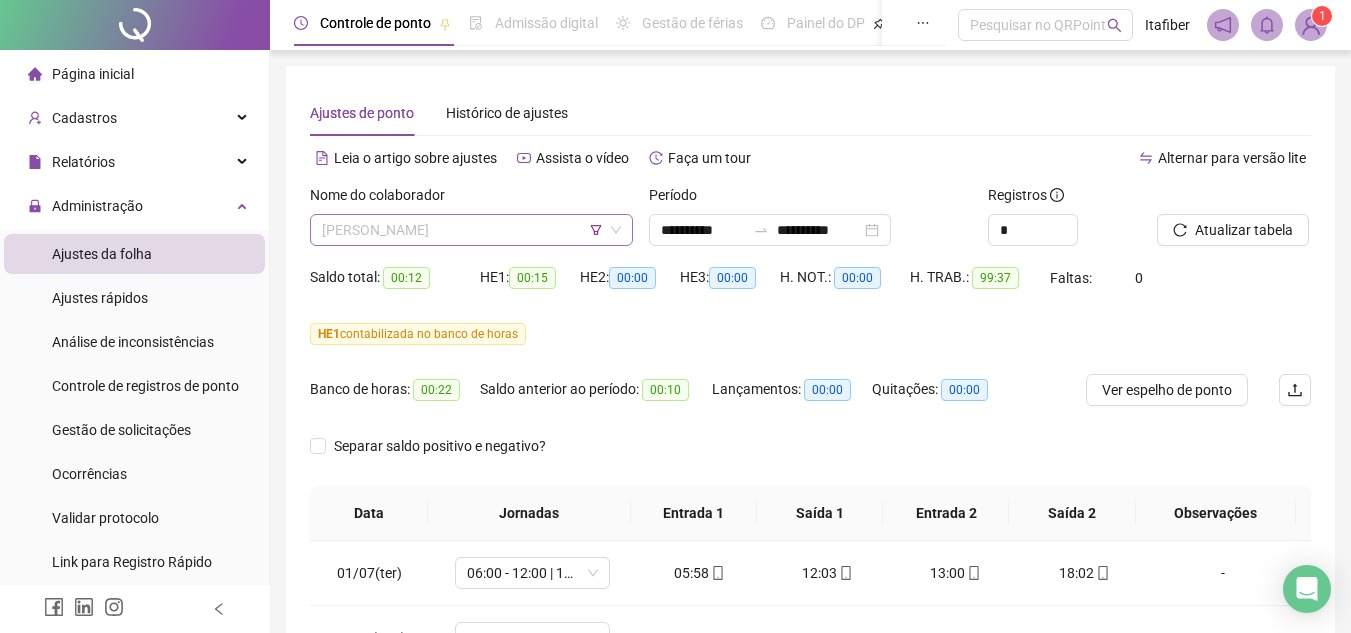 click on "[PERSON_NAME]" at bounding box center (471, 230) 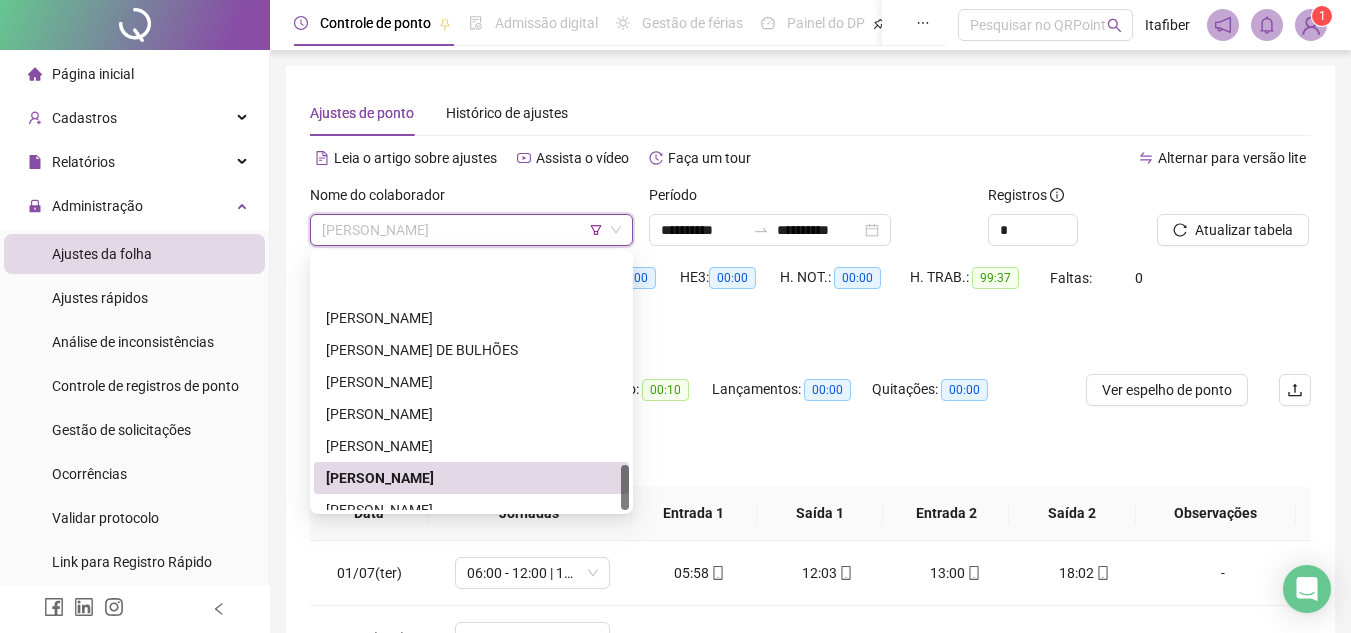 scroll, scrollTop: 1184, scrollLeft: 0, axis: vertical 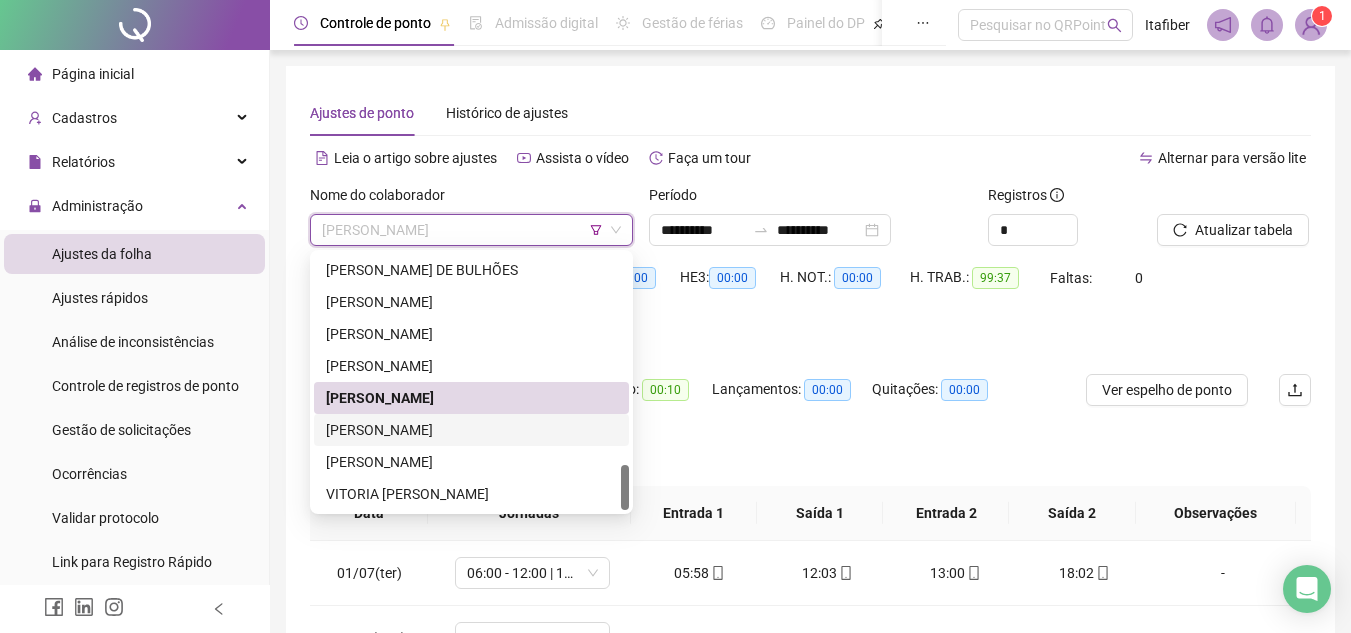 click on "[PERSON_NAME]" at bounding box center (471, 430) 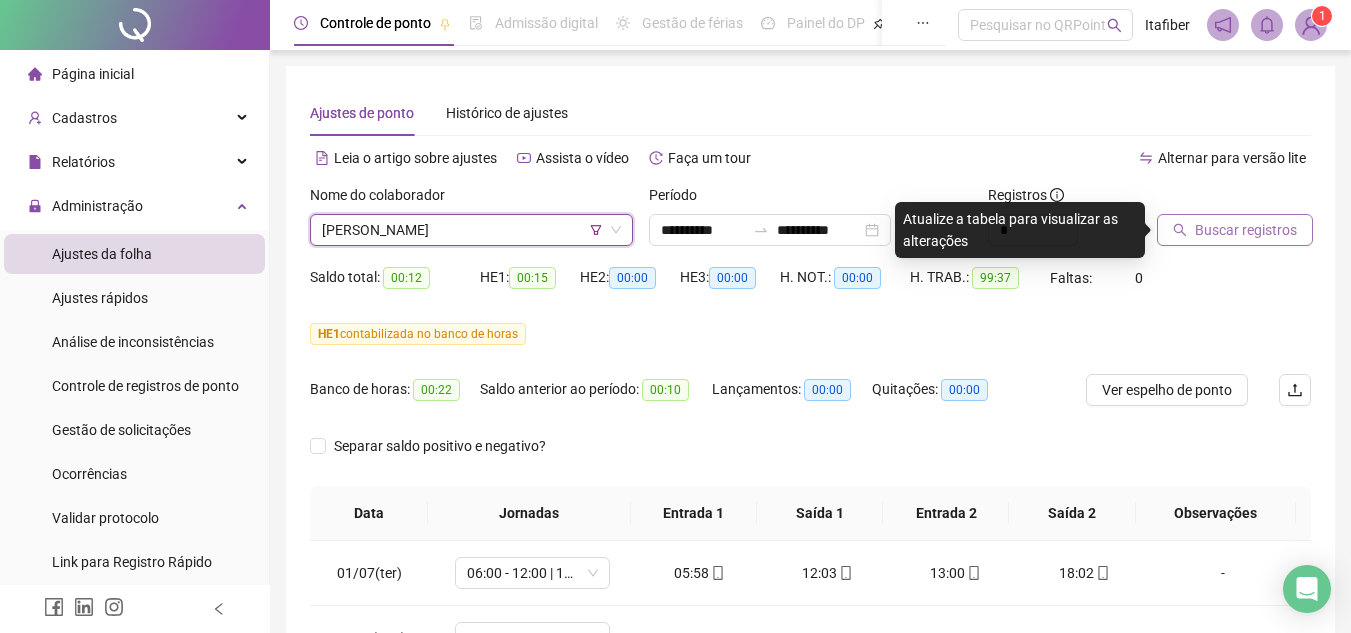 click on "Buscar registros" at bounding box center (1246, 230) 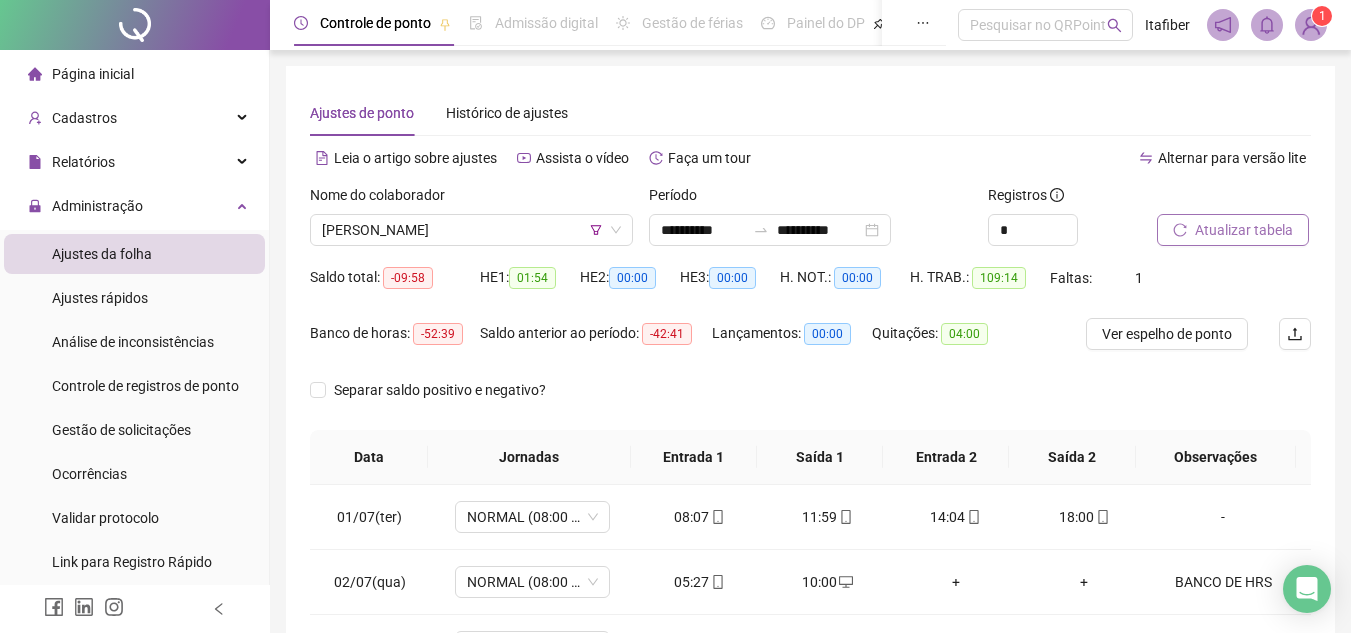 scroll, scrollTop: 200, scrollLeft: 0, axis: vertical 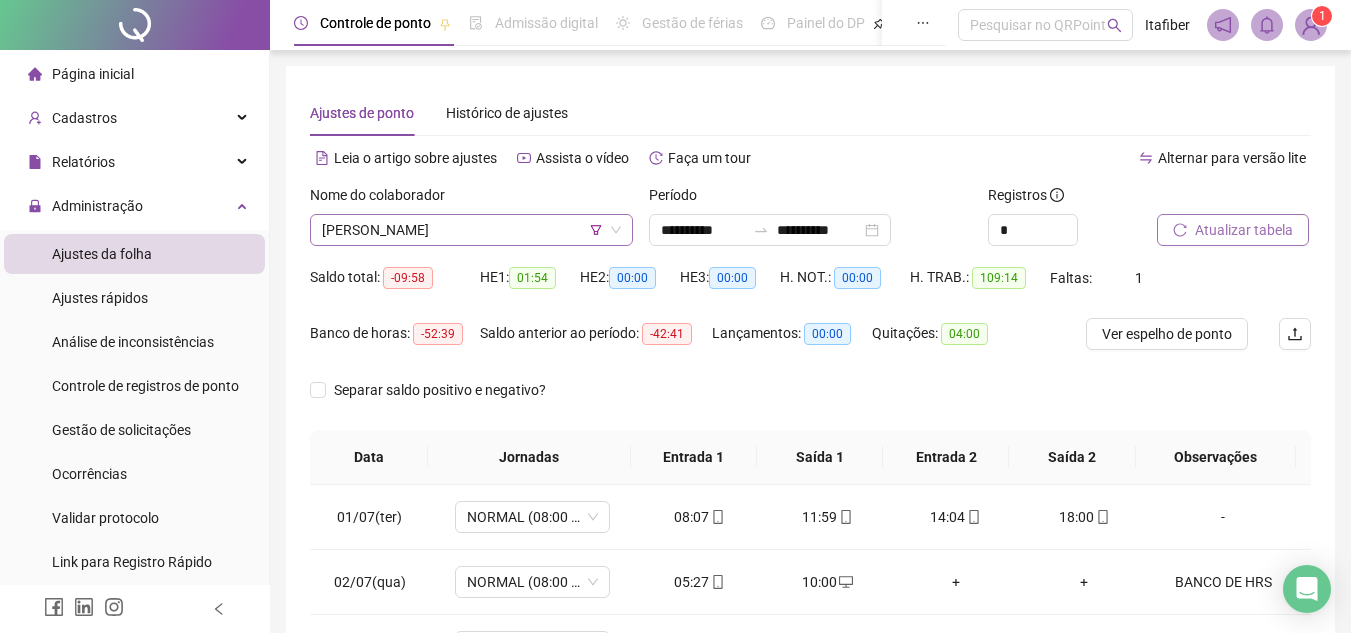 click on "[PERSON_NAME]" at bounding box center (471, 230) 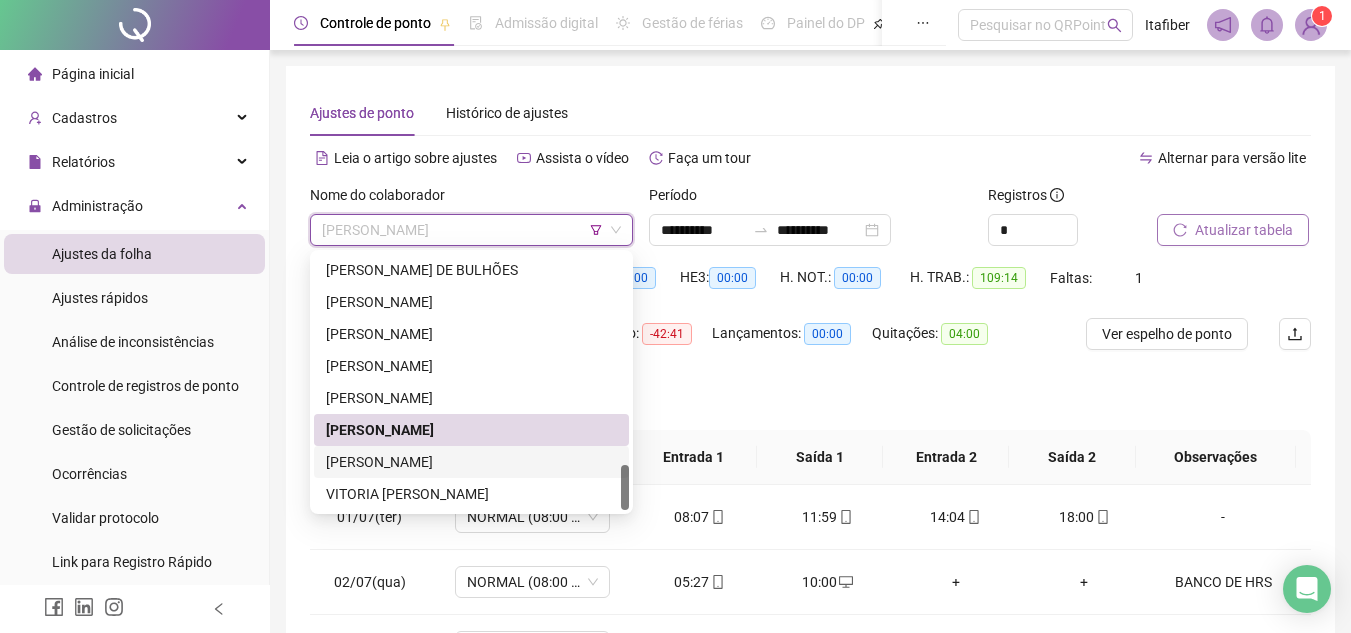 click on "[PERSON_NAME]" at bounding box center (471, 462) 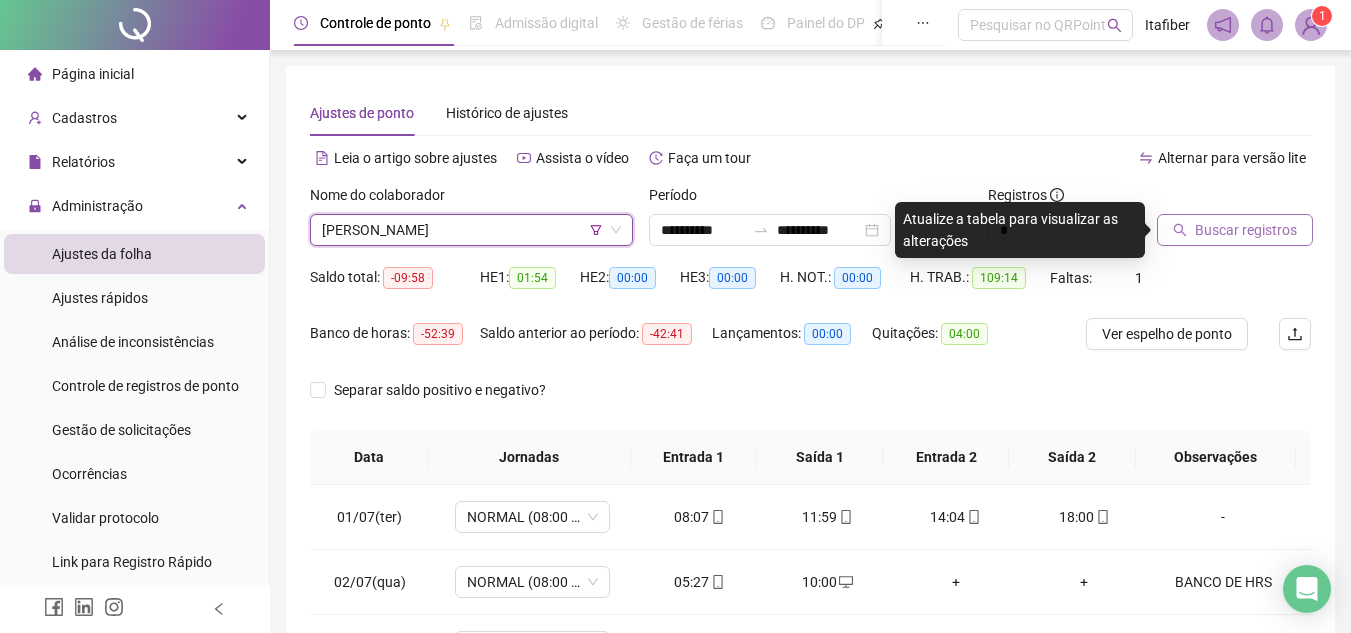 click on "Buscar registros" at bounding box center (1235, 230) 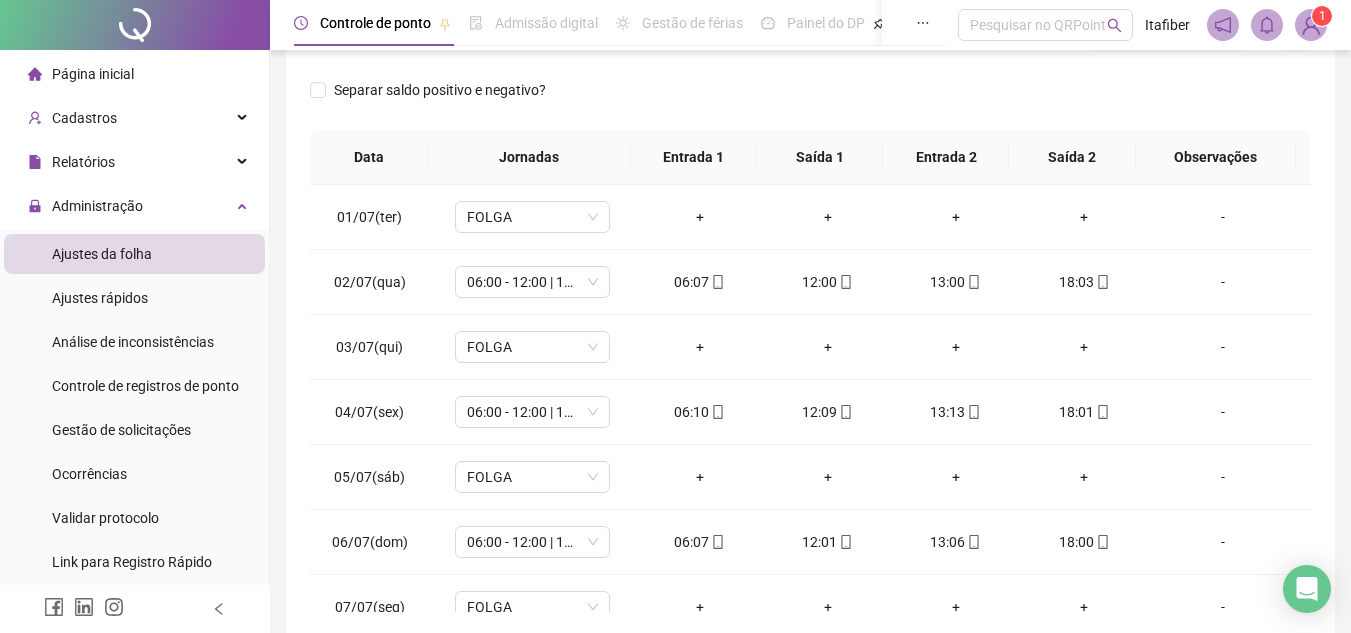 scroll, scrollTop: 324, scrollLeft: 0, axis: vertical 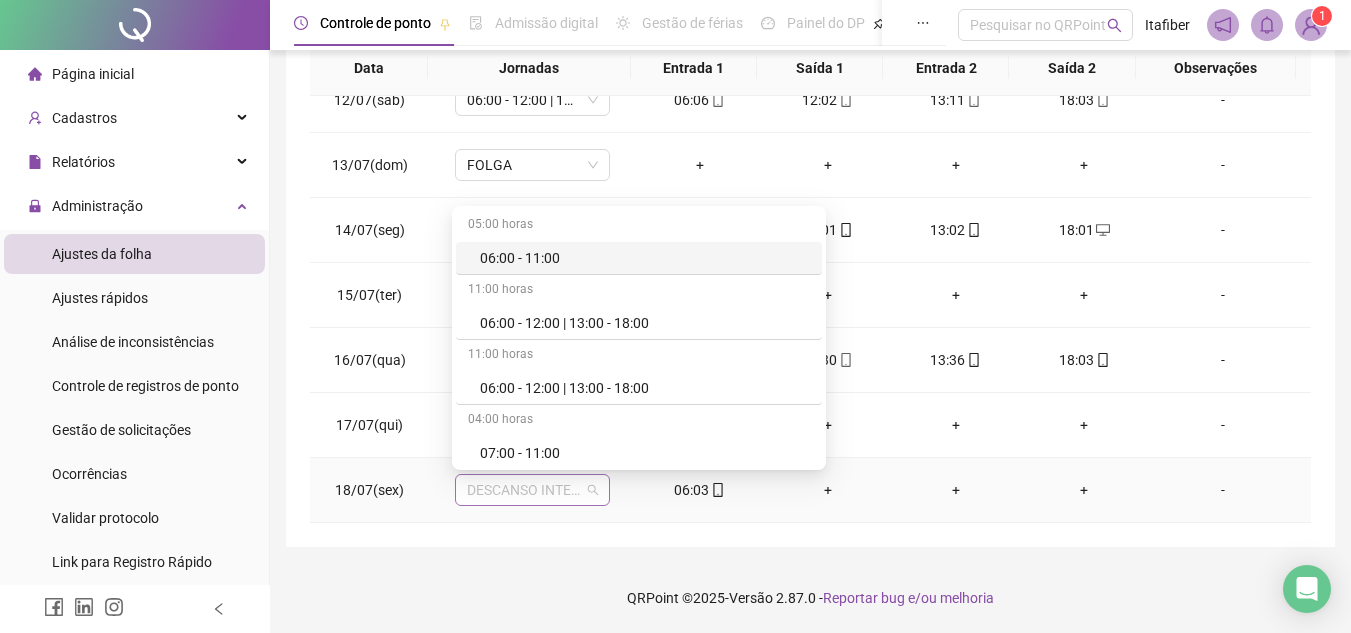 click on "DESCANSO INTER-JORNADA" at bounding box center (532, 490) 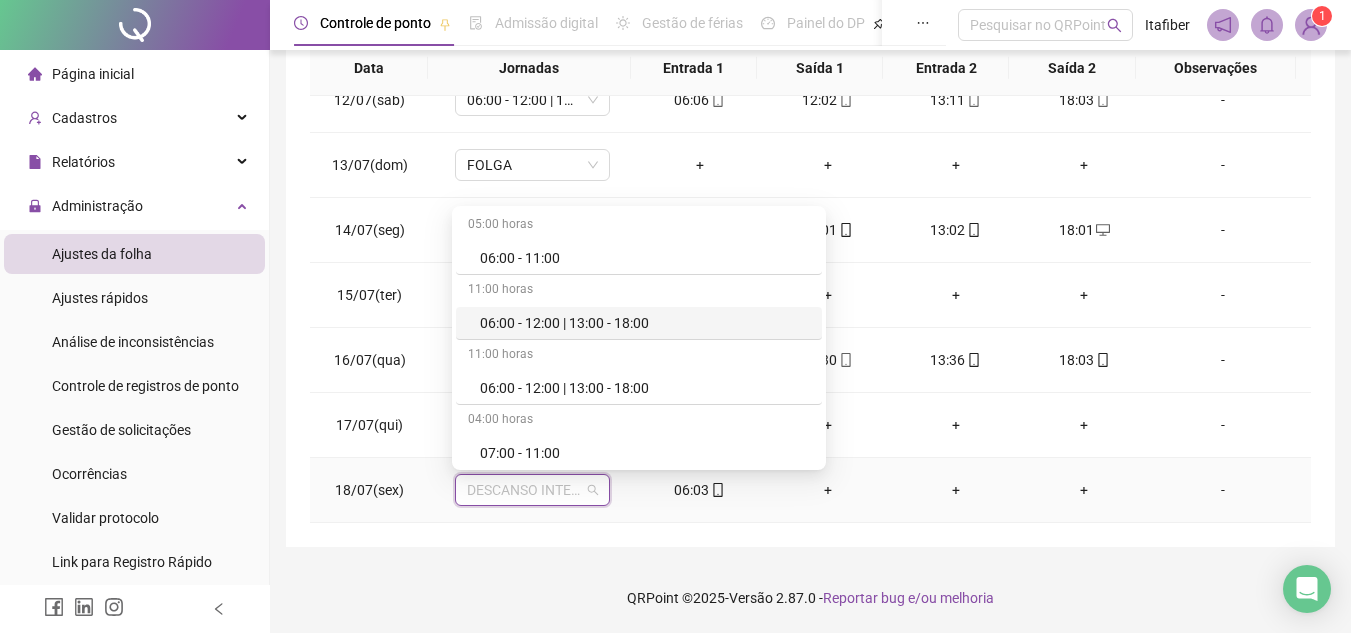 click on "06:00 - 12:00 | 13:00 - 18:00" at bounding box center (645, 323) 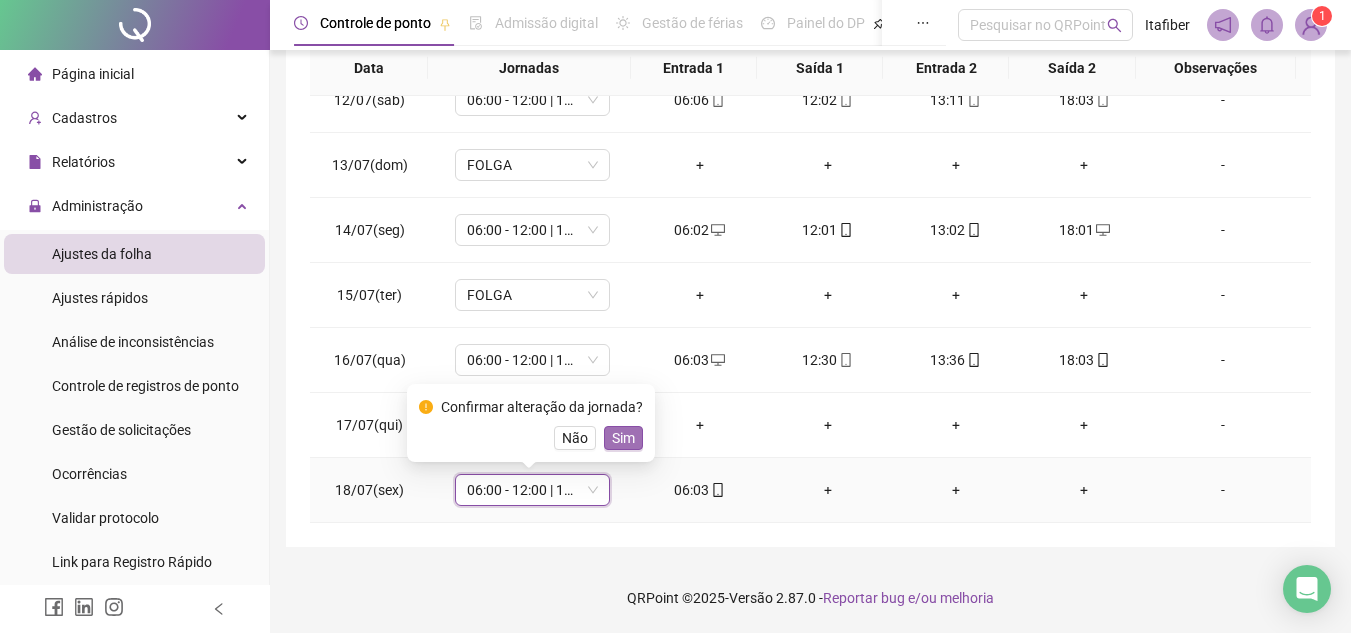 click on "Sim" at bounding box center [623, 438] 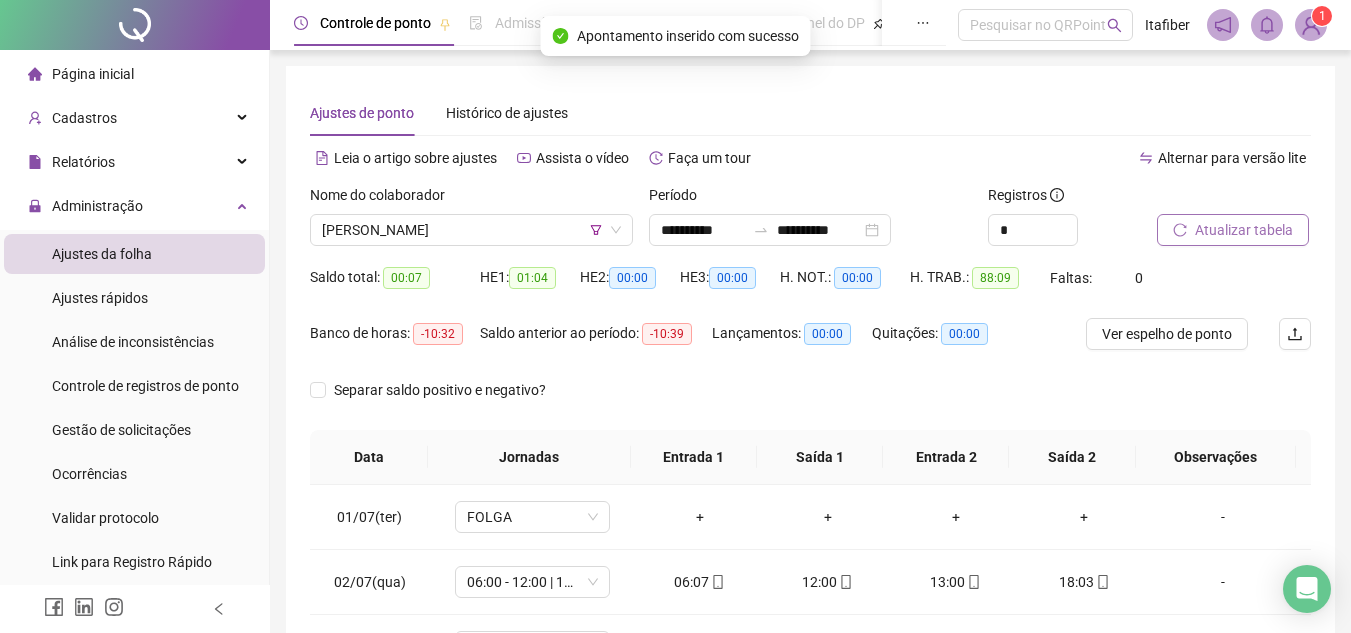 click on "Atualizar tabela" at bounding box center (1233, 230) 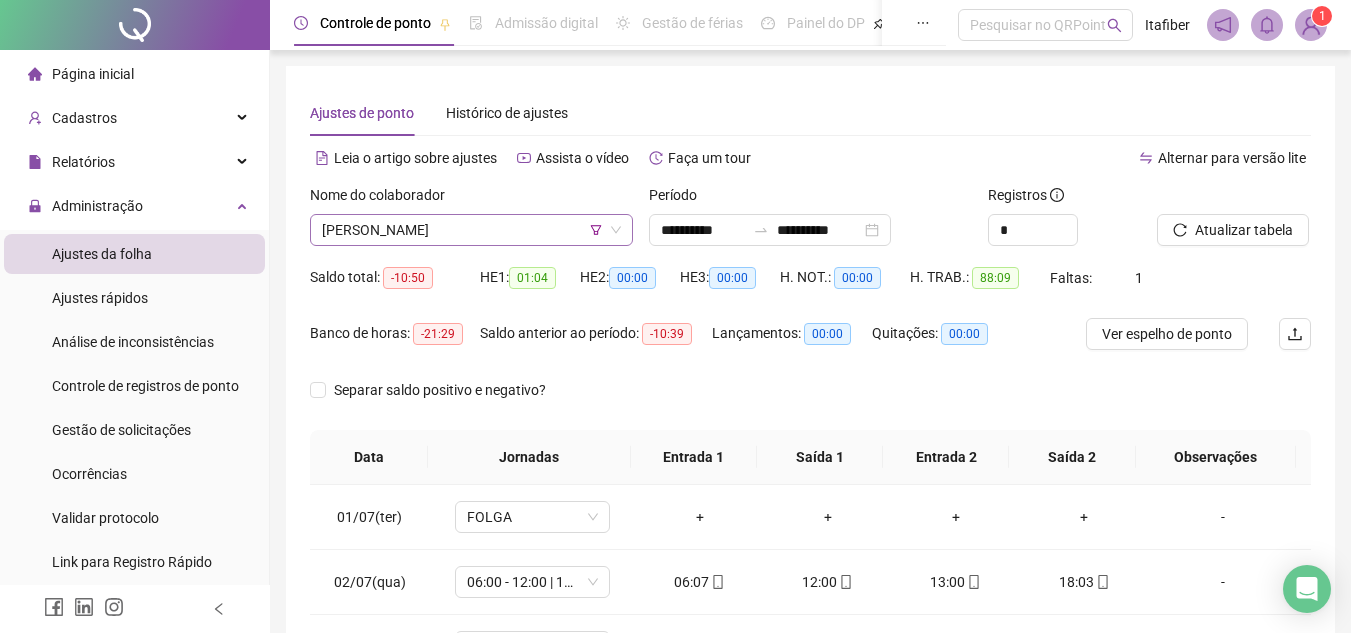 click on "[PERSON_NAME]" at bounding box center (471, 230) 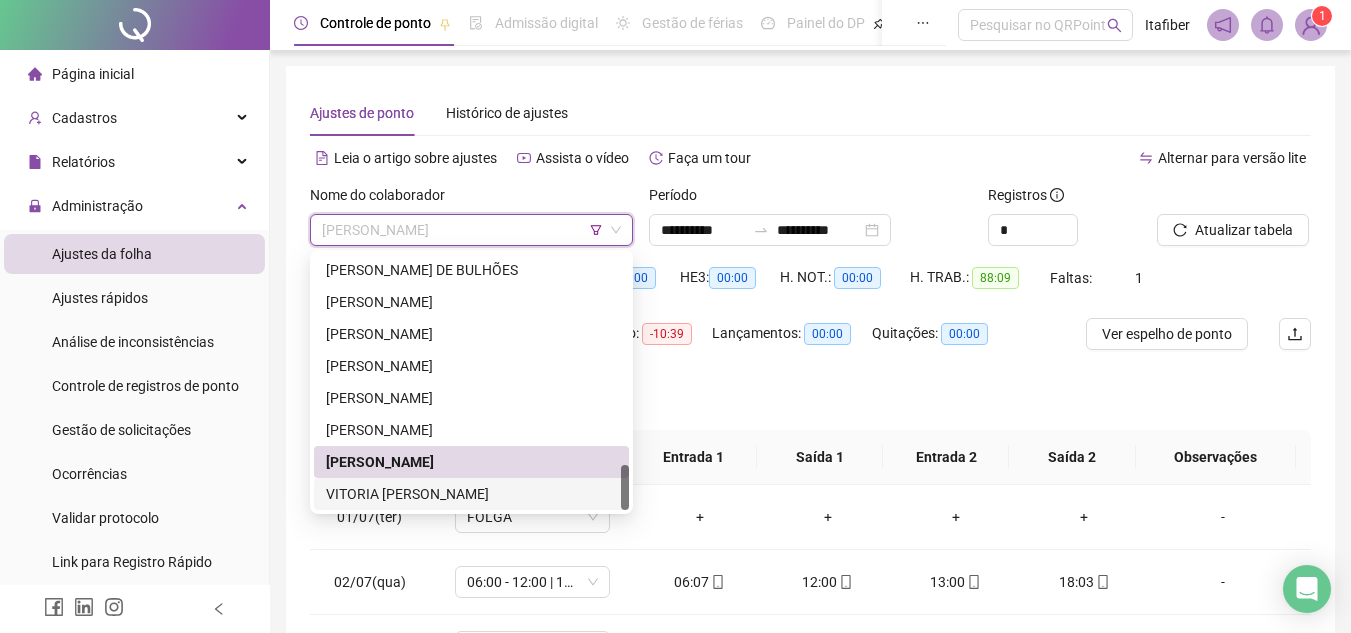 click on "VITORIA [PERSON_NAME]" at bounding box center (471, 494) 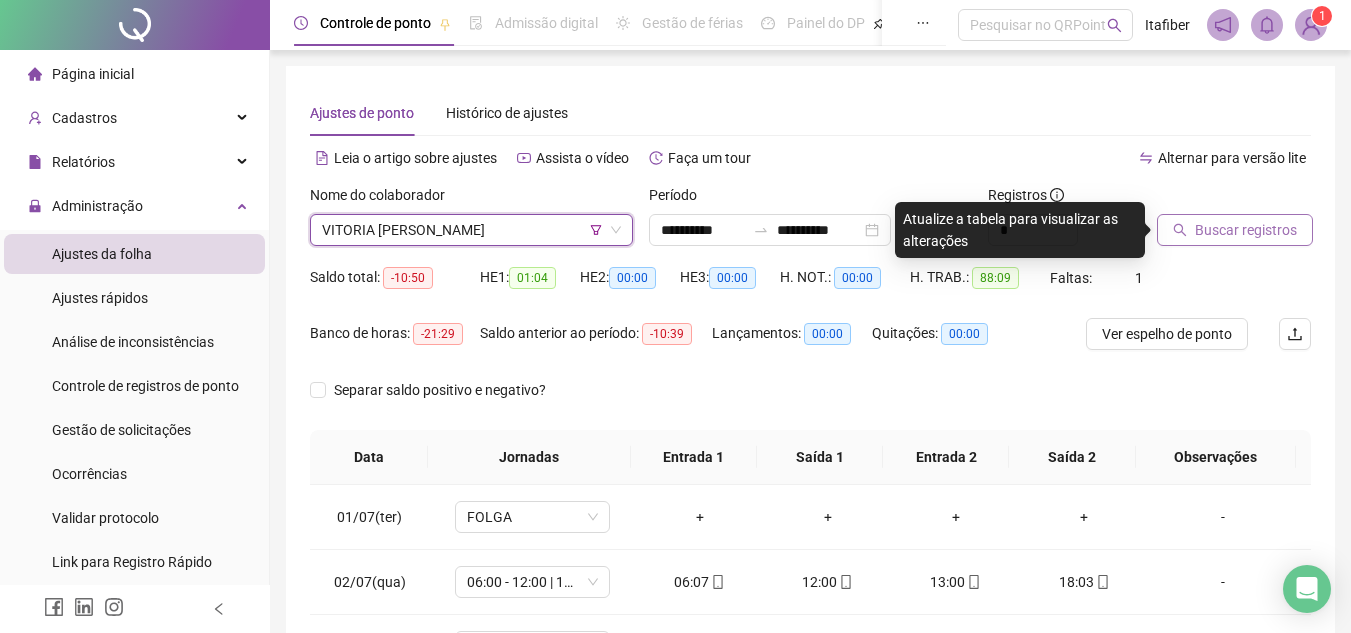 click on "Buscar registros" at bounding box center [1246, 230] 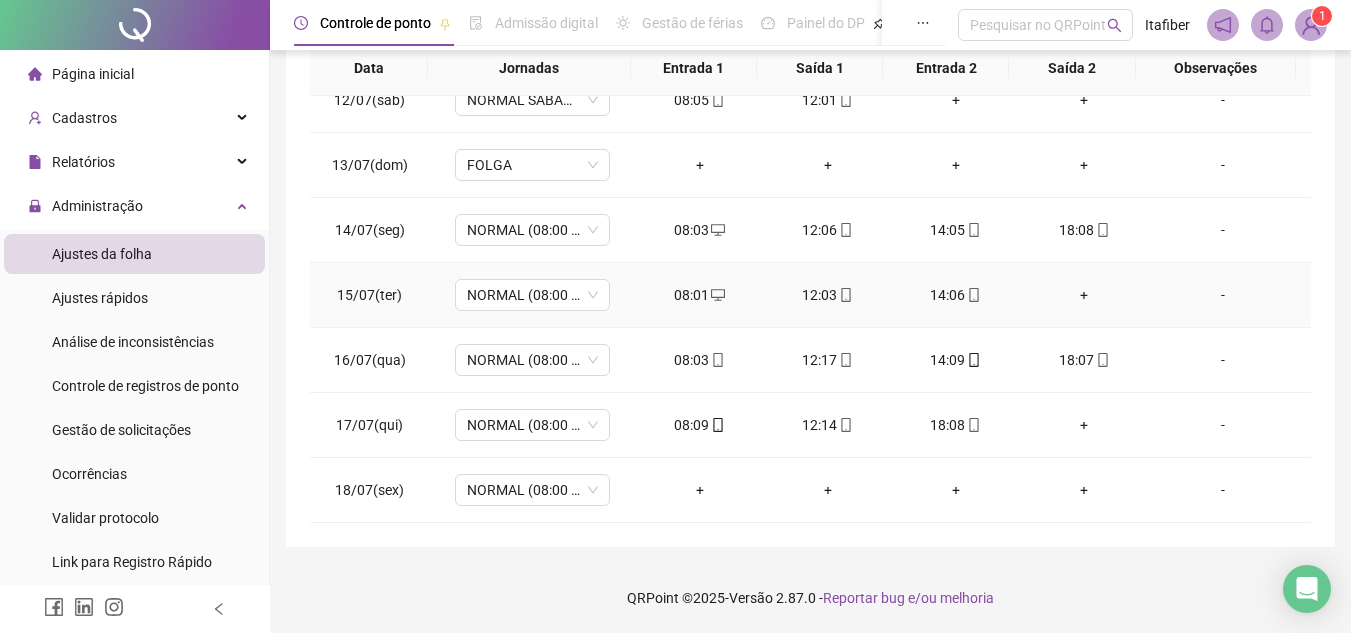 click on "+" at bounding box center [1084, 295] 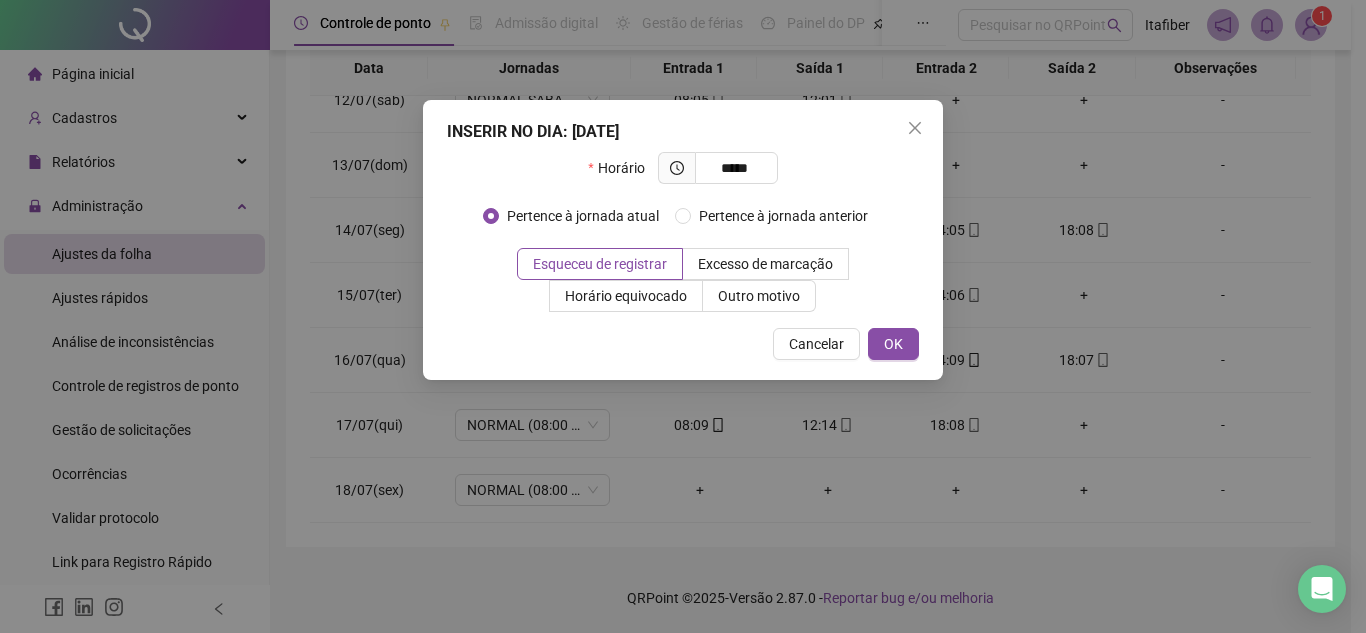 type on "*****" 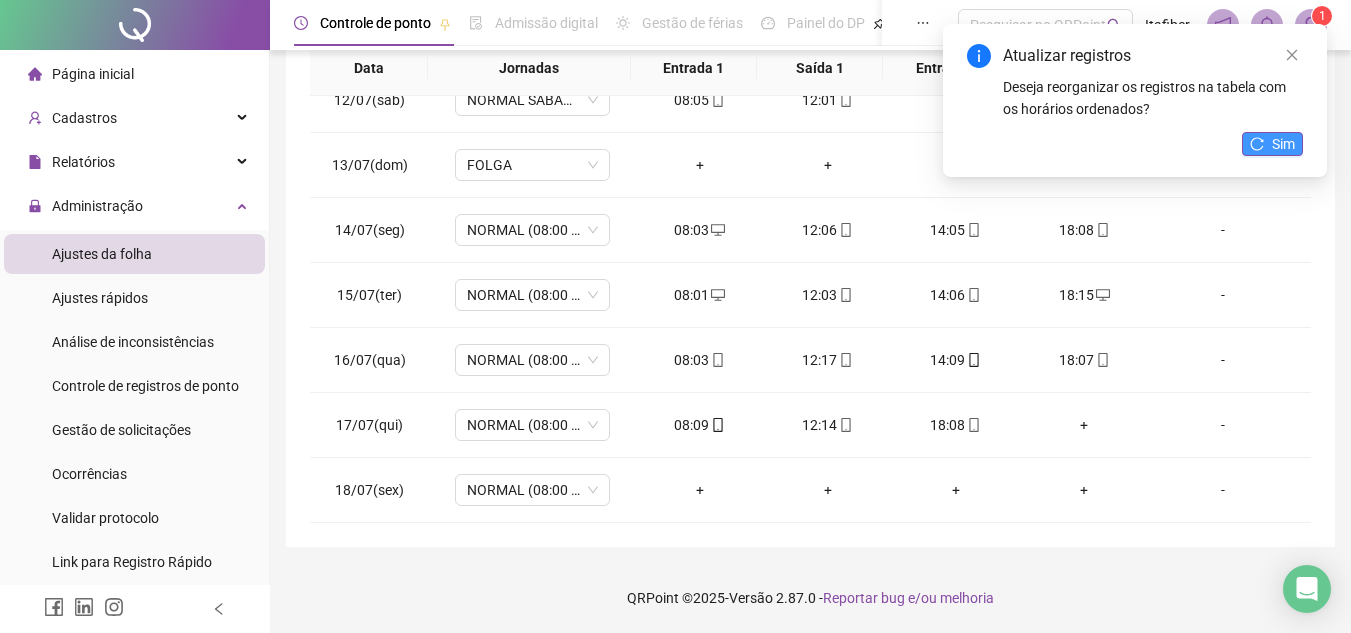 click on "Sim" at bounding box center (1272, 144) 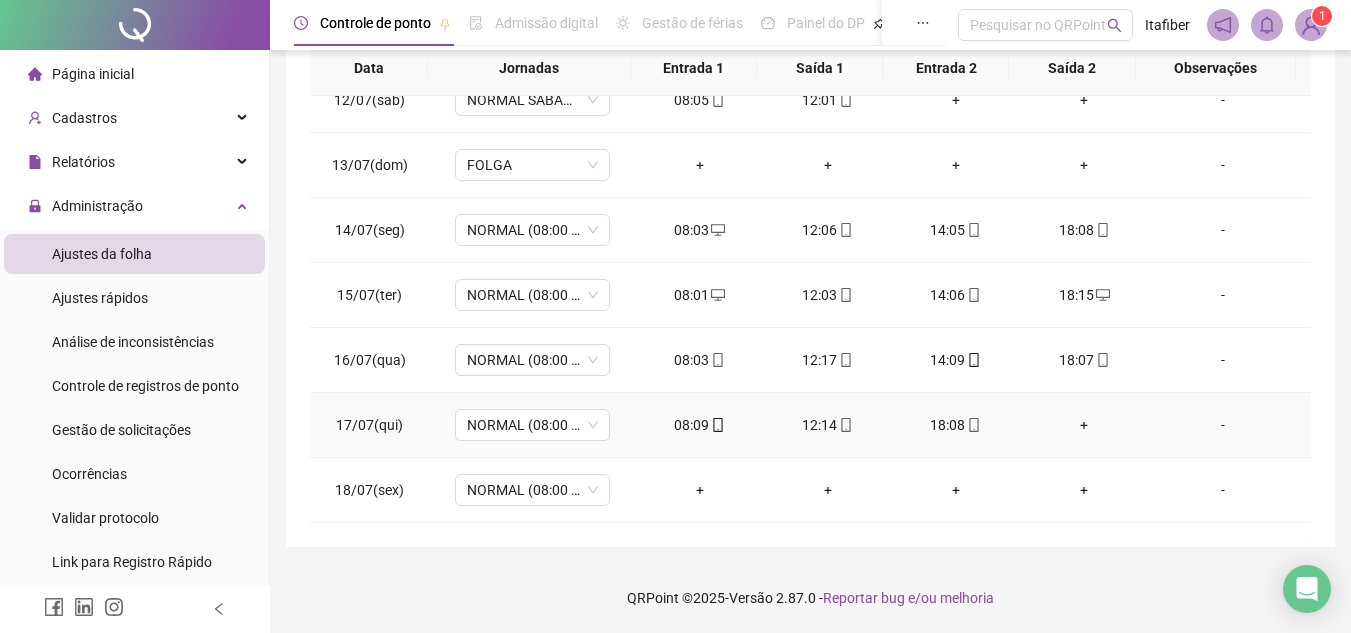 click on "+" at bounding box center [1084, 425] 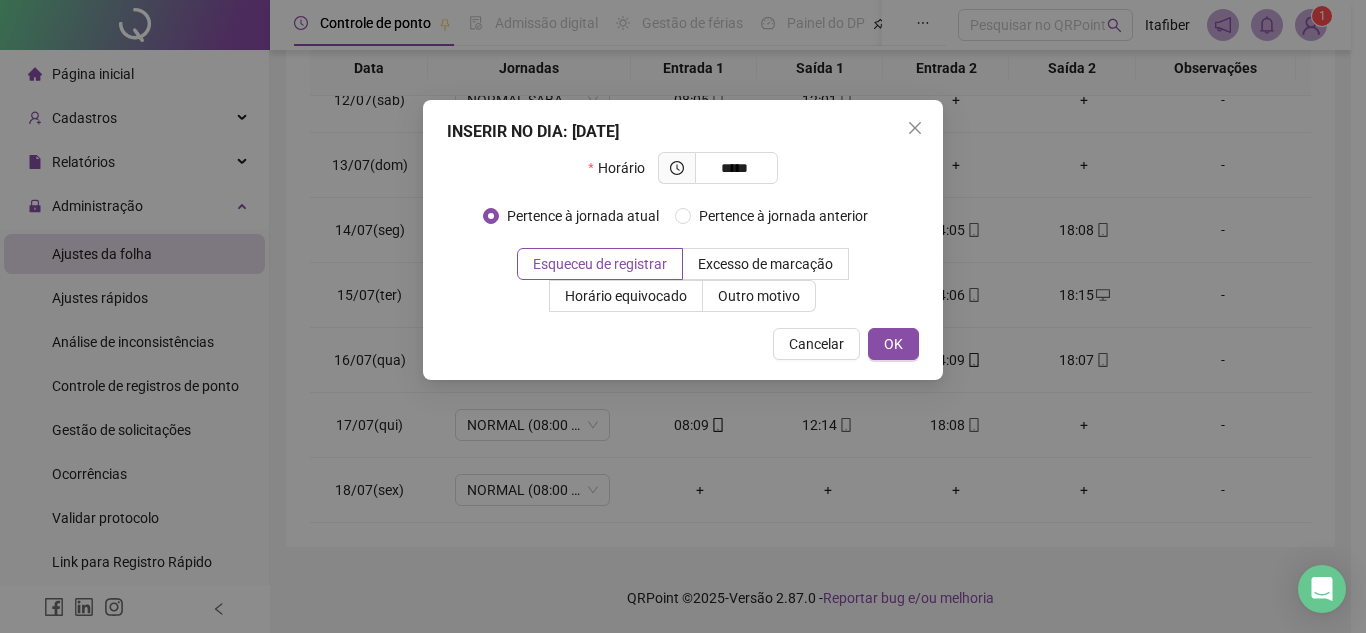 type on "*****" 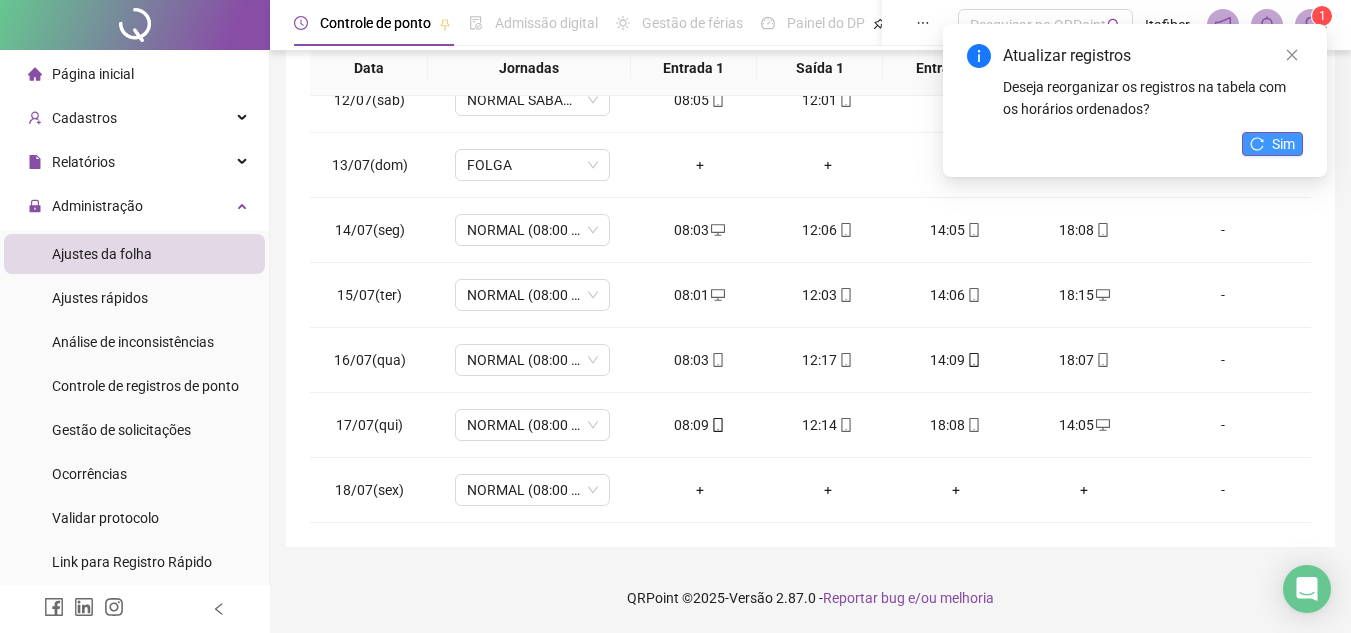 click on "Sim" at bounding box center (1283, 144) 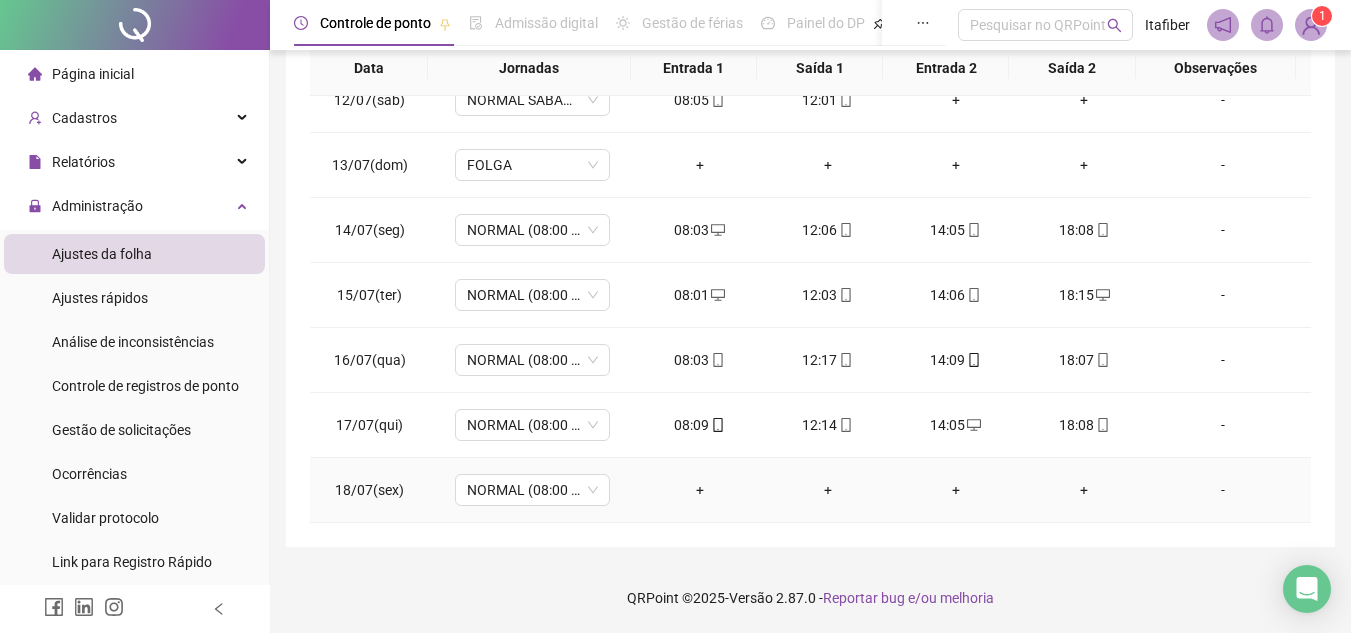 click on "+" at bounding box center [700, 490] 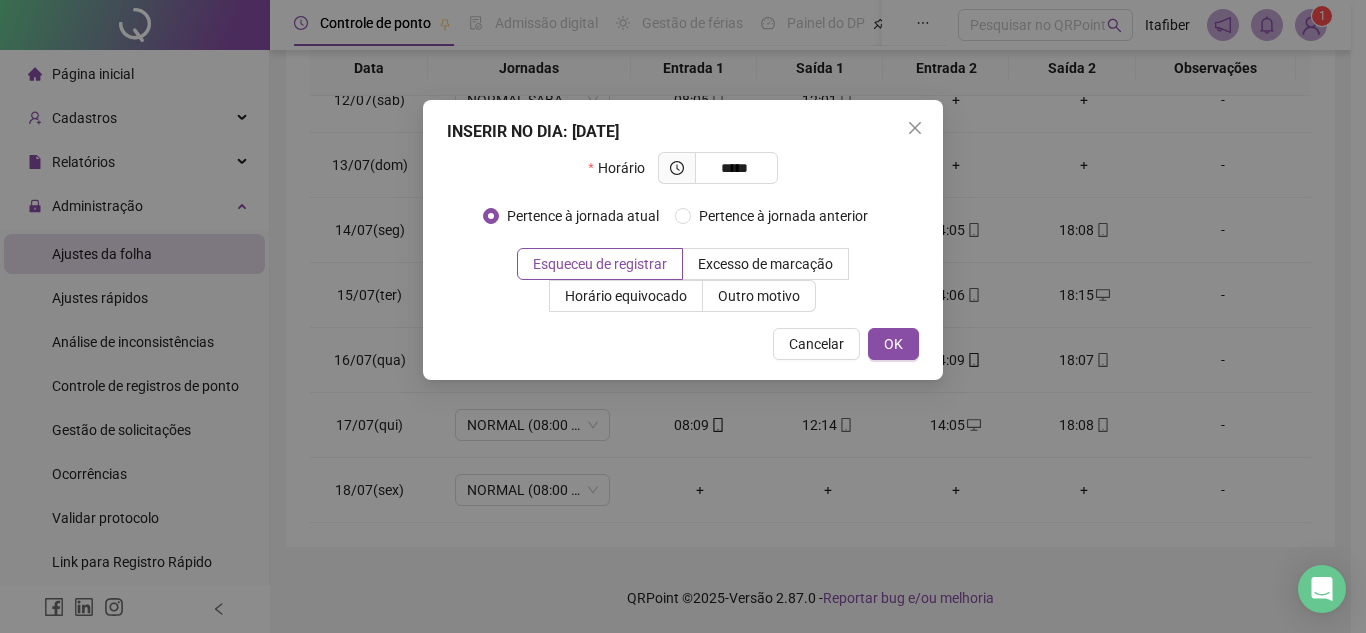 type on "*****" 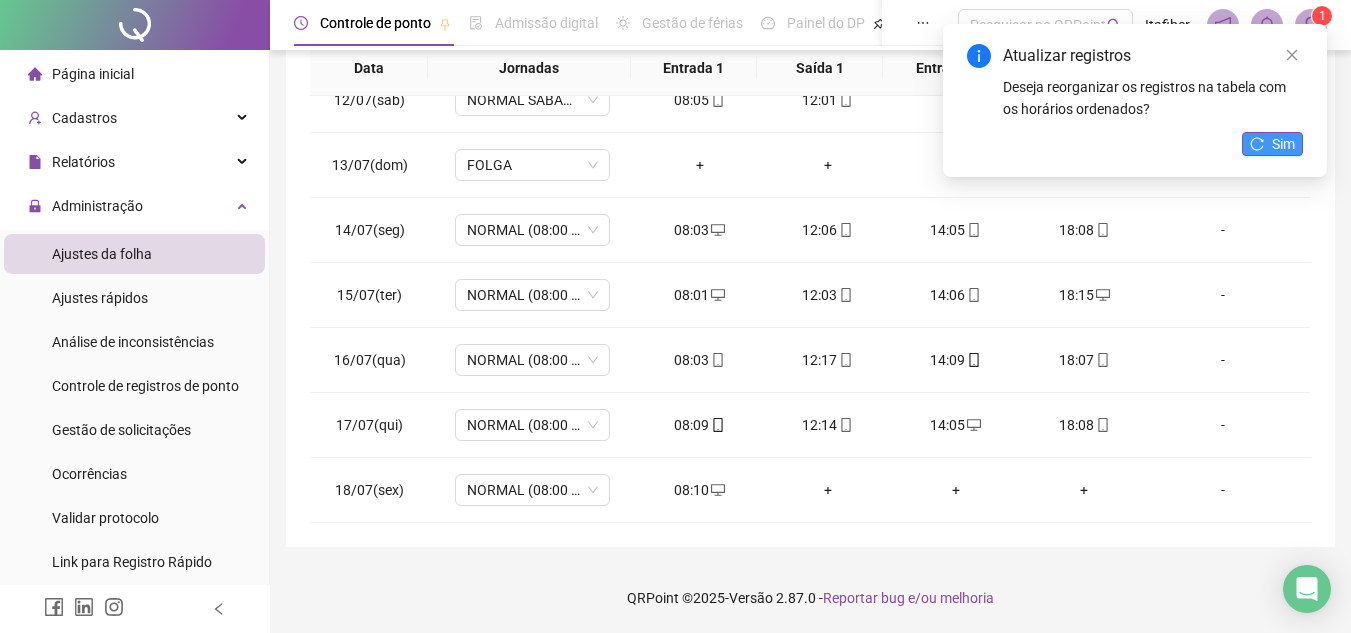click on "Sim" at bounding box center (1283, 144) 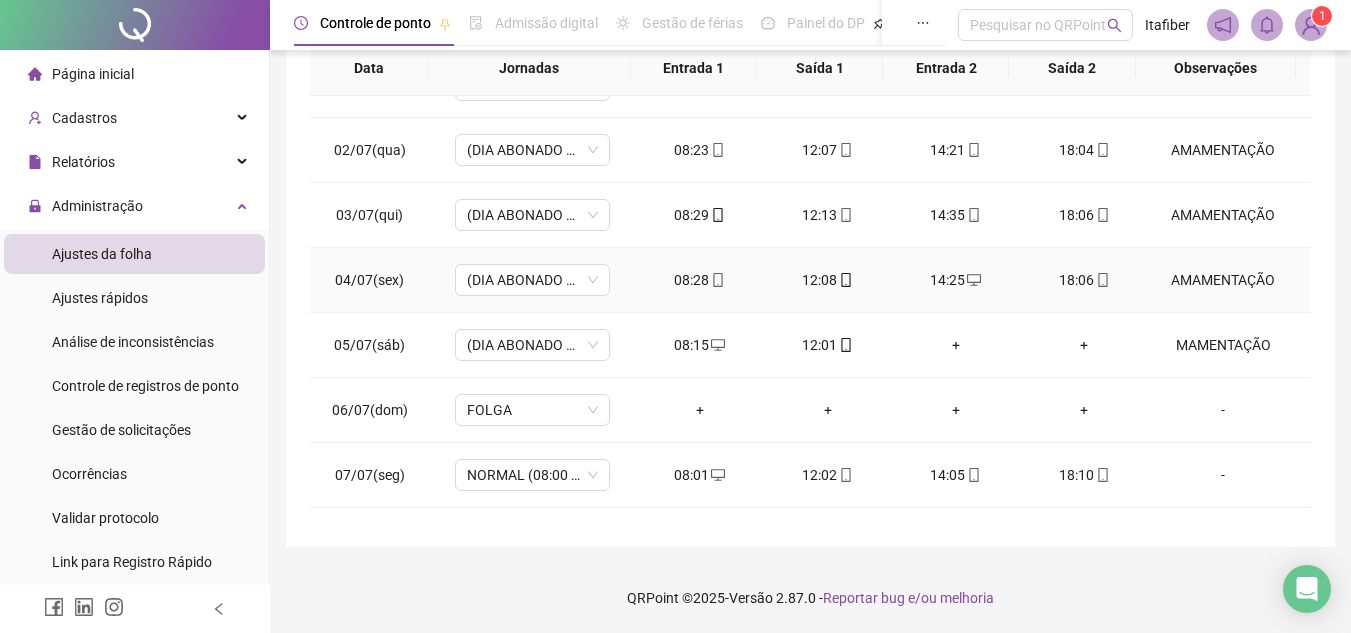 scroll, scrollTop: 0, scrollLeft: 0, axis: both 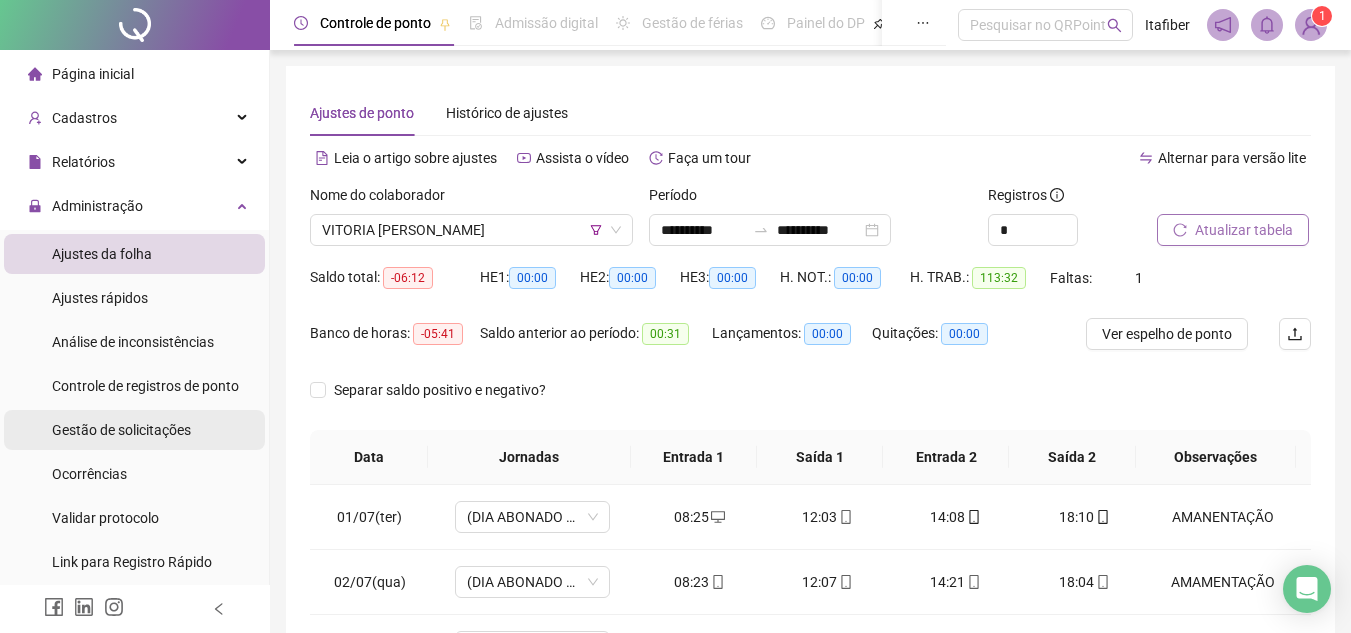 click on "Gestão de solicitações" at bounding box center (121, 430) 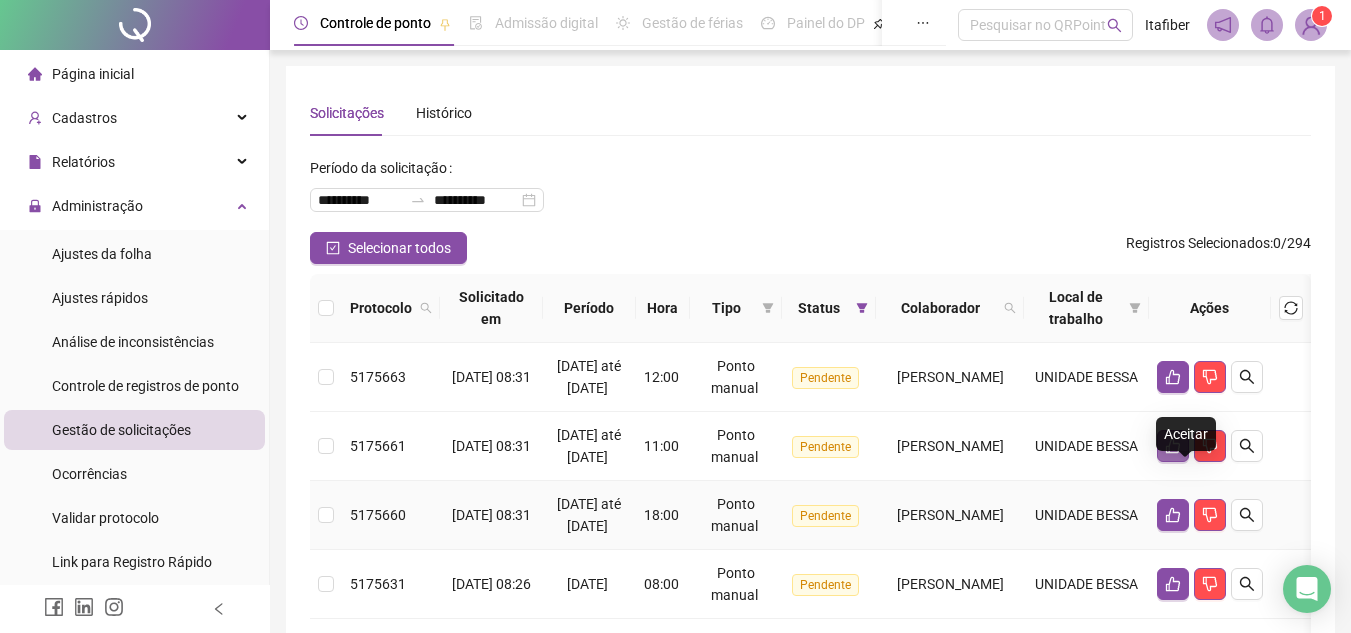 scroll, scrollTop: 200, scrollLeft: 0, axis: vertical 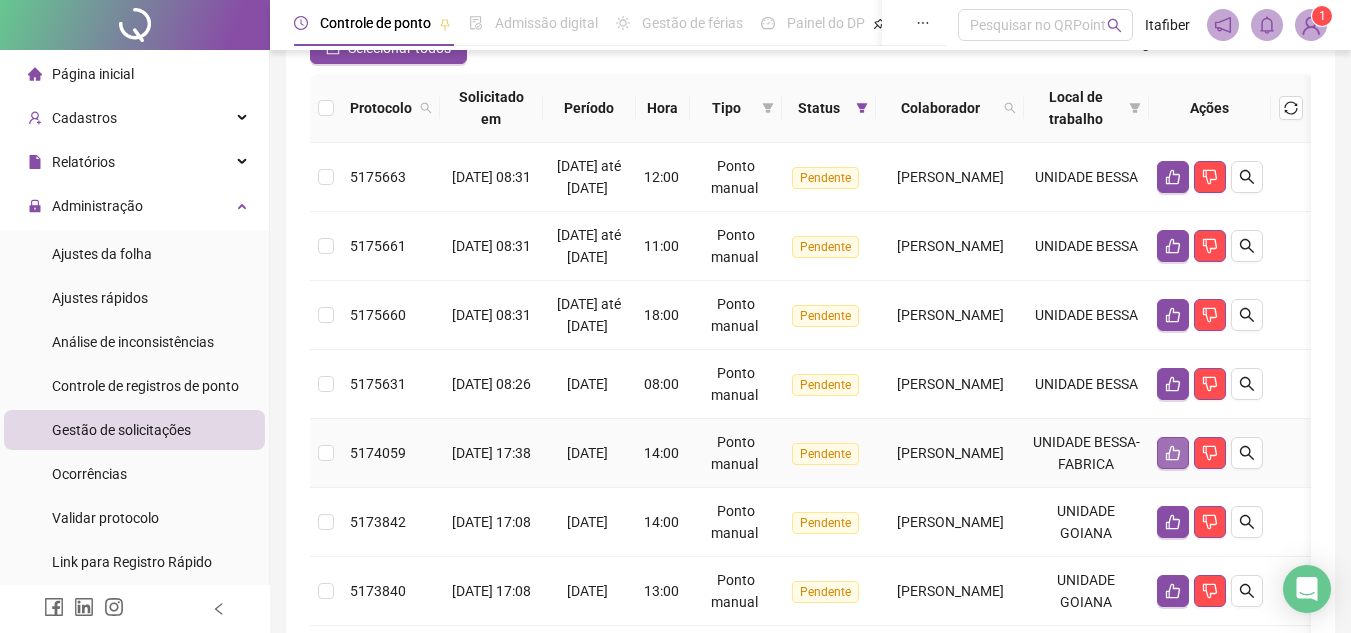 click at bounding box center [1173, 453] 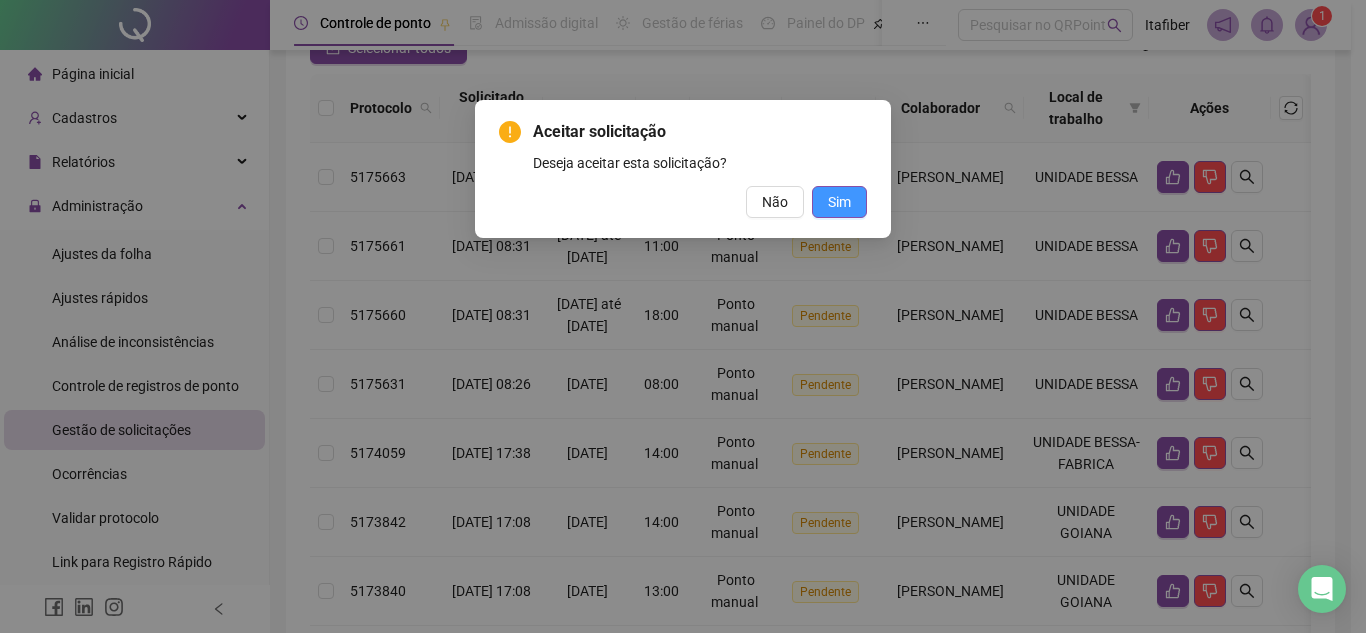 click on "Sim" at bounding box center (839, 202) 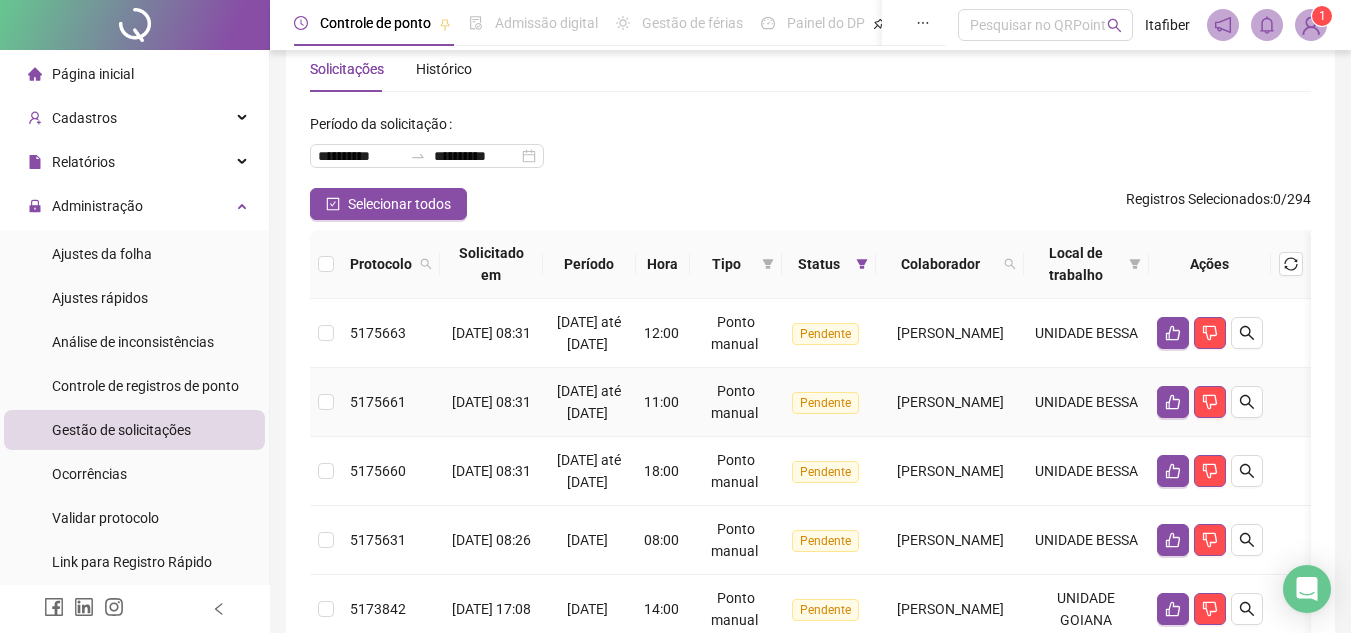 scroll, scrollTop: 0, scrollLeft: 0, axis: both 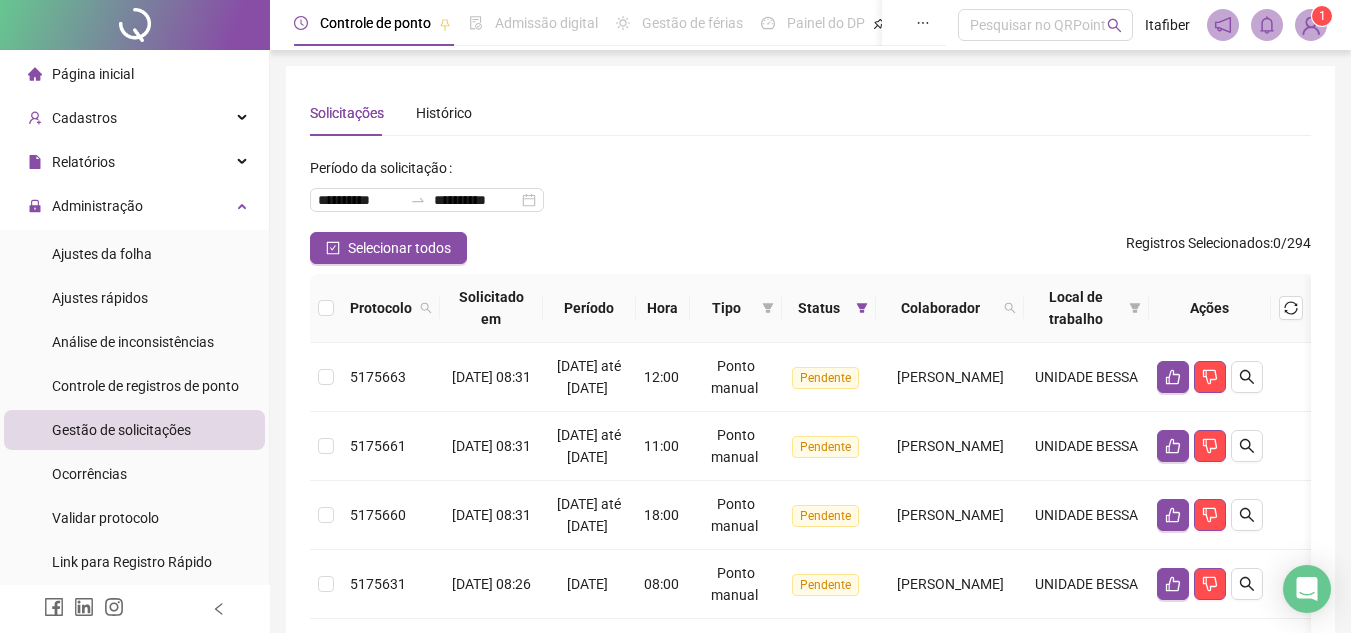 click on "Página inicial" at bounding box center [134, 74] 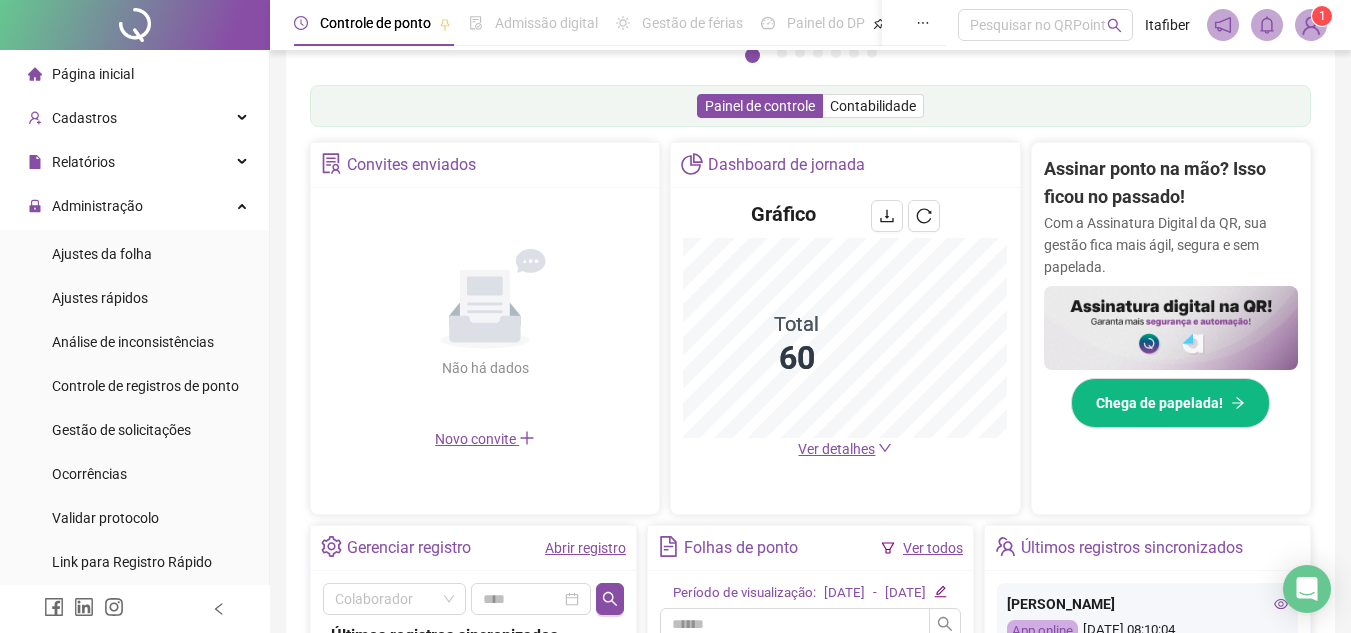 scroll, scrollTop: 400, scrollLeft: 0, axis: vertical 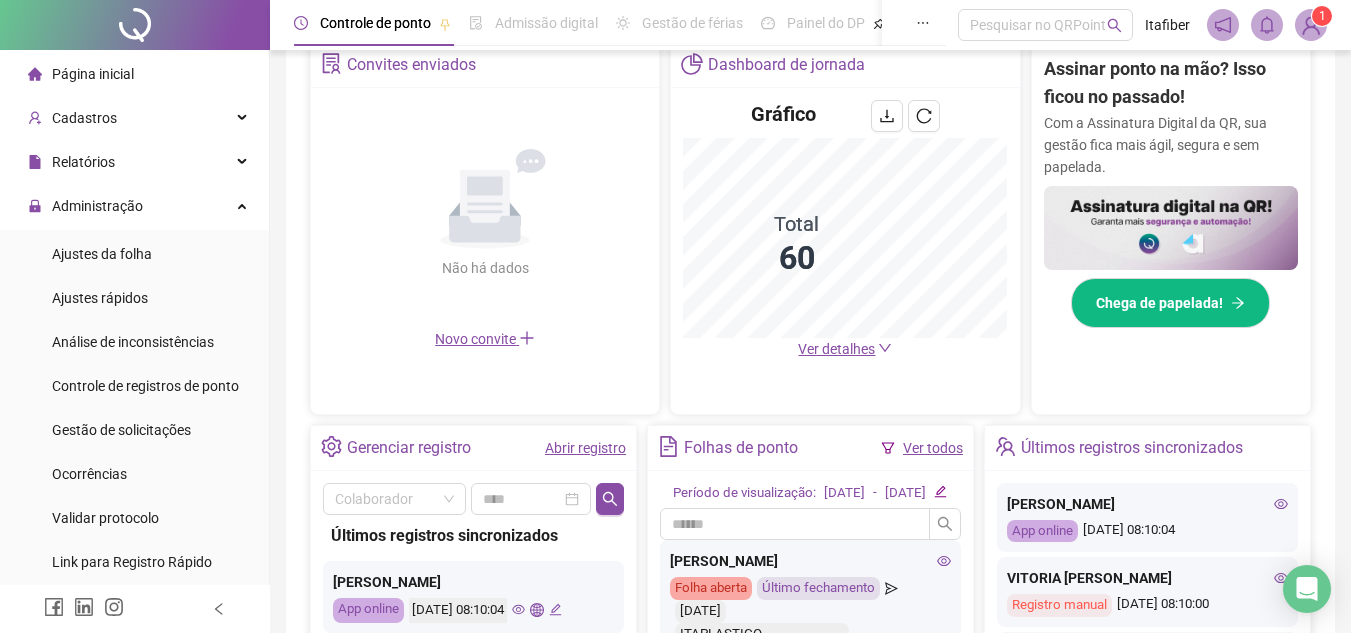 click on "[PERSON_NAME] App online [DATE] 08:10:04" at bounding box center (1147, 518) 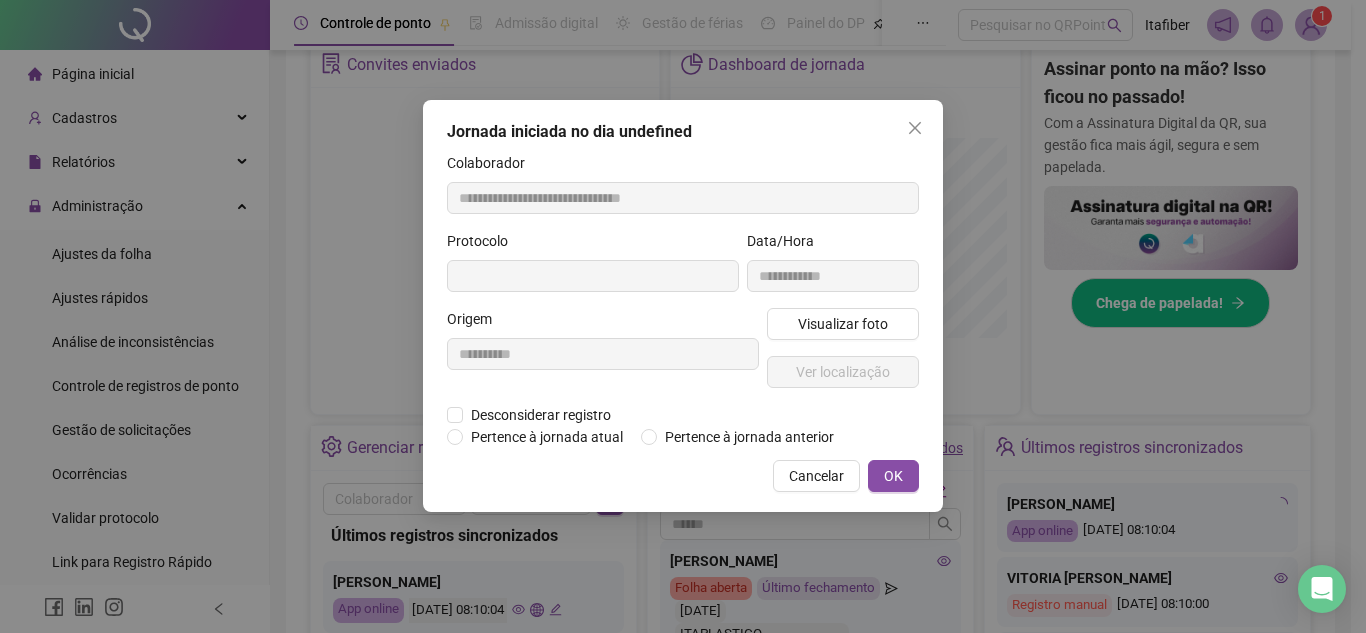 type on "**********" 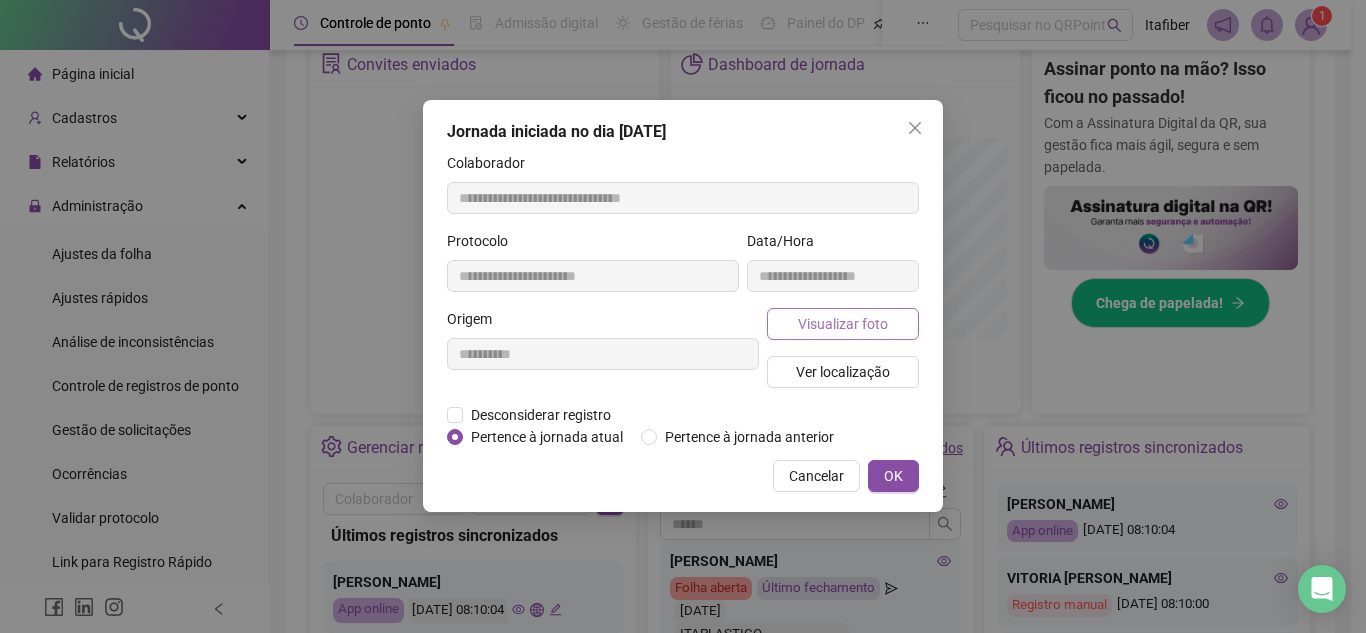 click on "Visualizar foto" at bounding box center [843, 324] 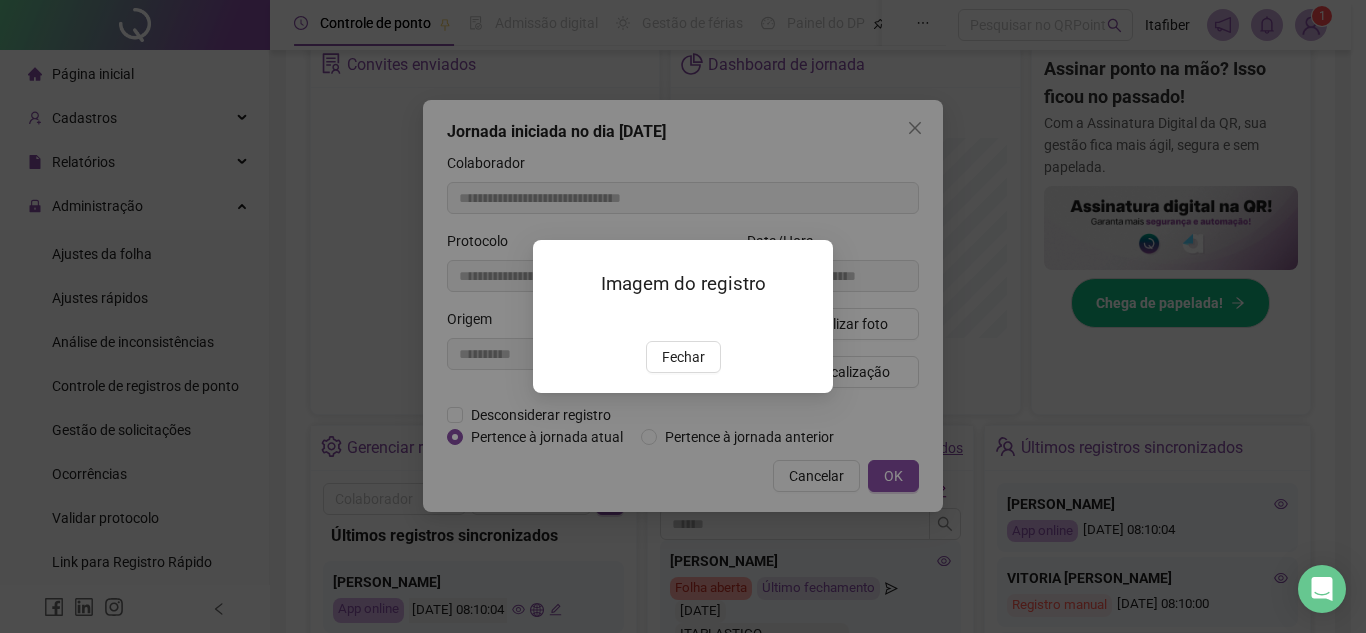 click on "Imagem do registro Fechar" at bounding box center [683, 316] 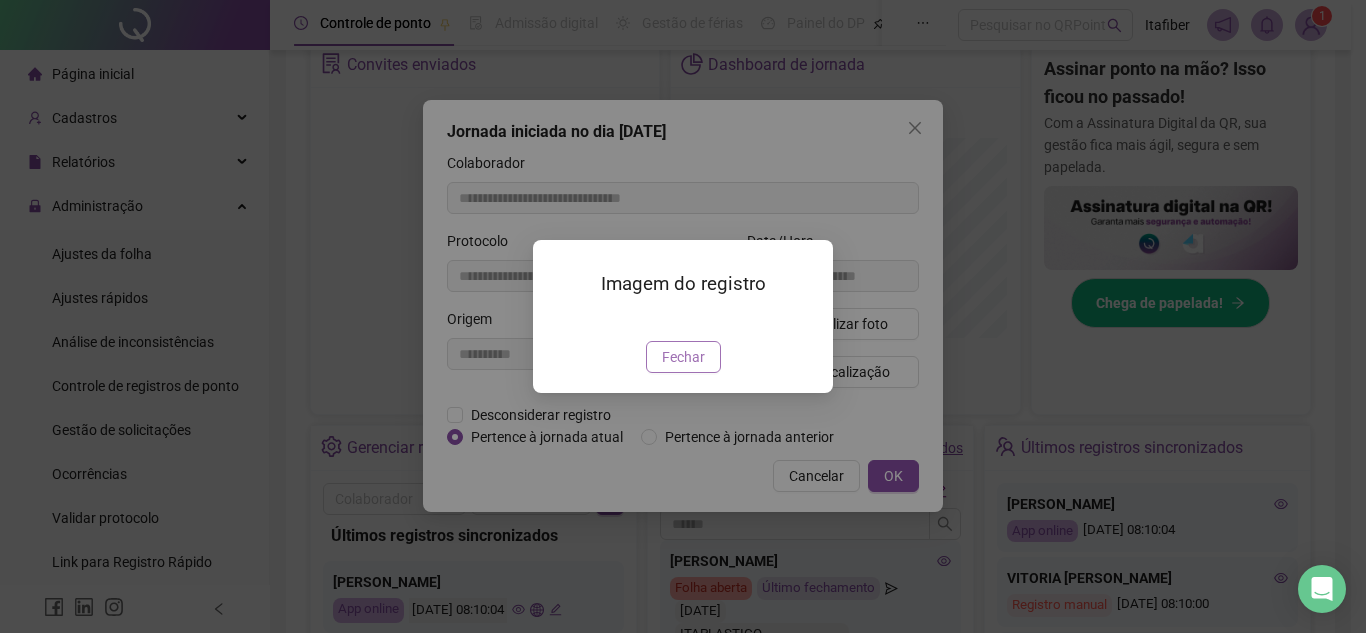click on "Fechar" at bounding box center (683, 357) 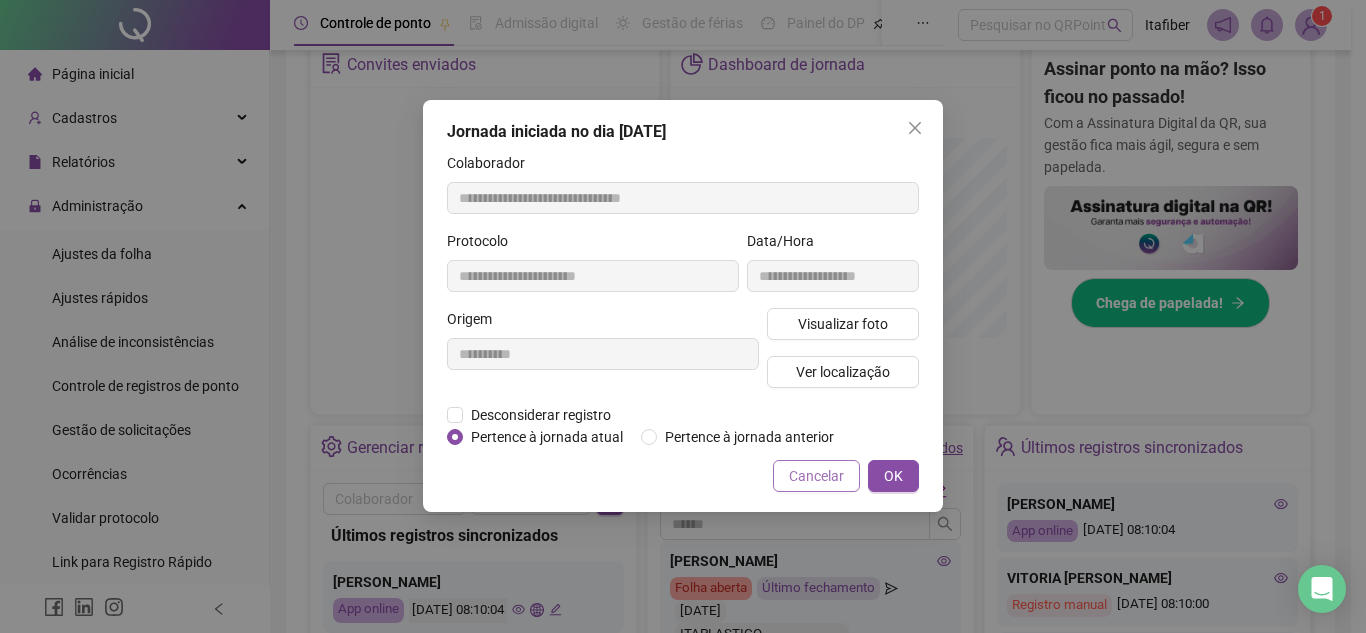 click on "Cancelar" at bounding box center (816, 476) 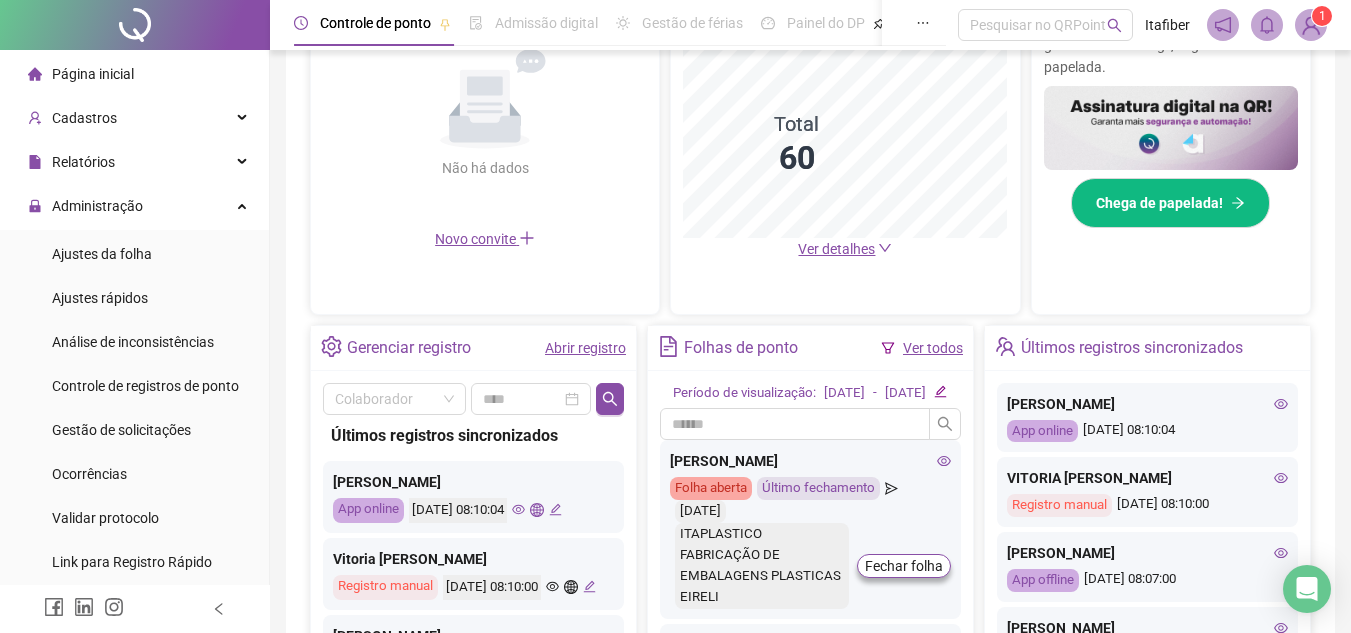 scroll, scrollTop: 600, scrollLeft: 0, axis: vertical 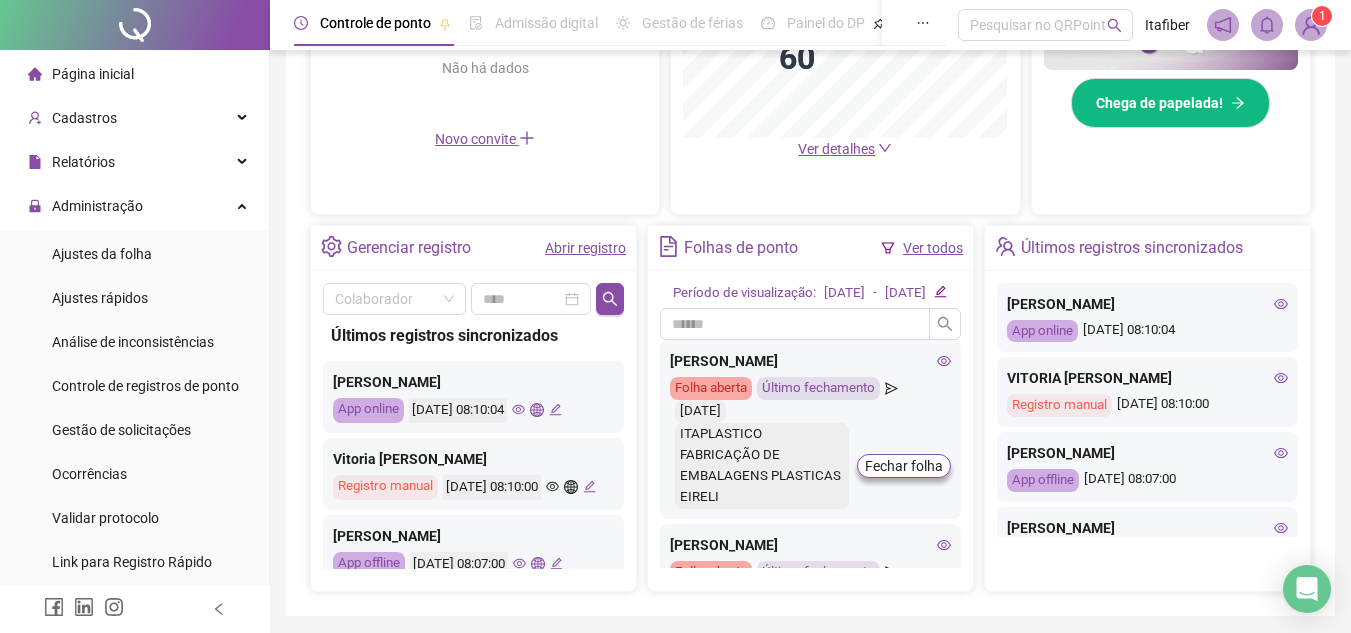 click 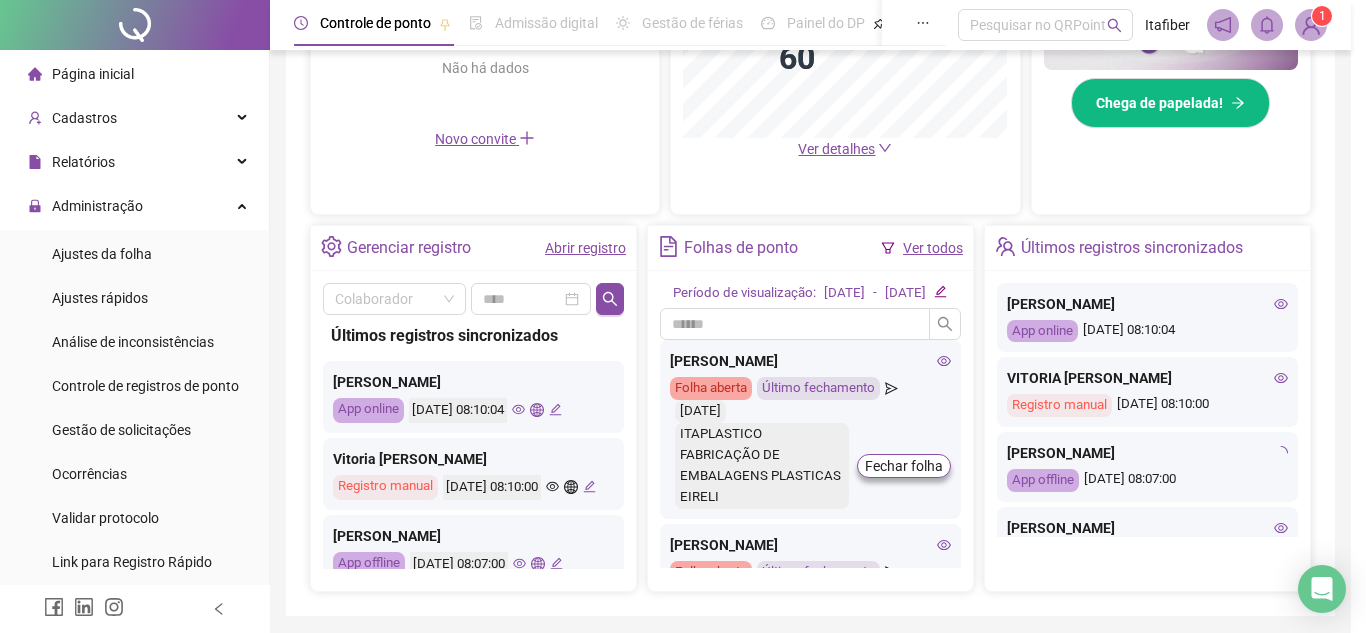 type on "**********" 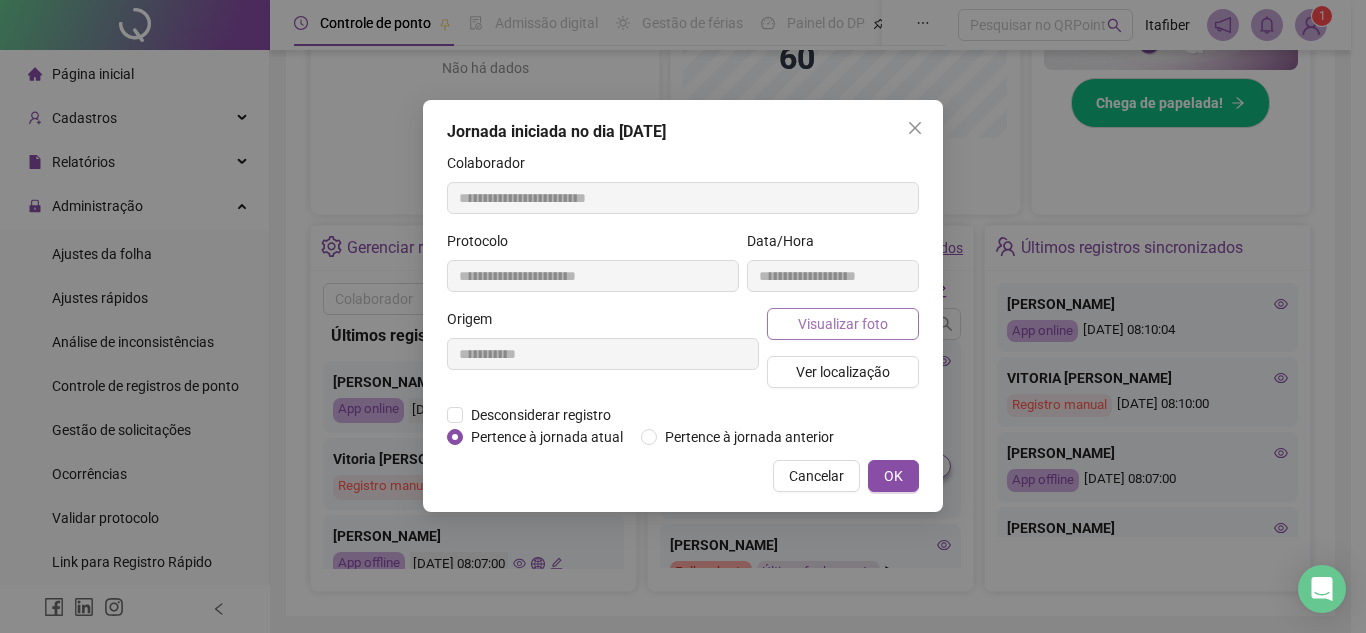 click on "Visualizar foto" at bounding box center (843, 324) 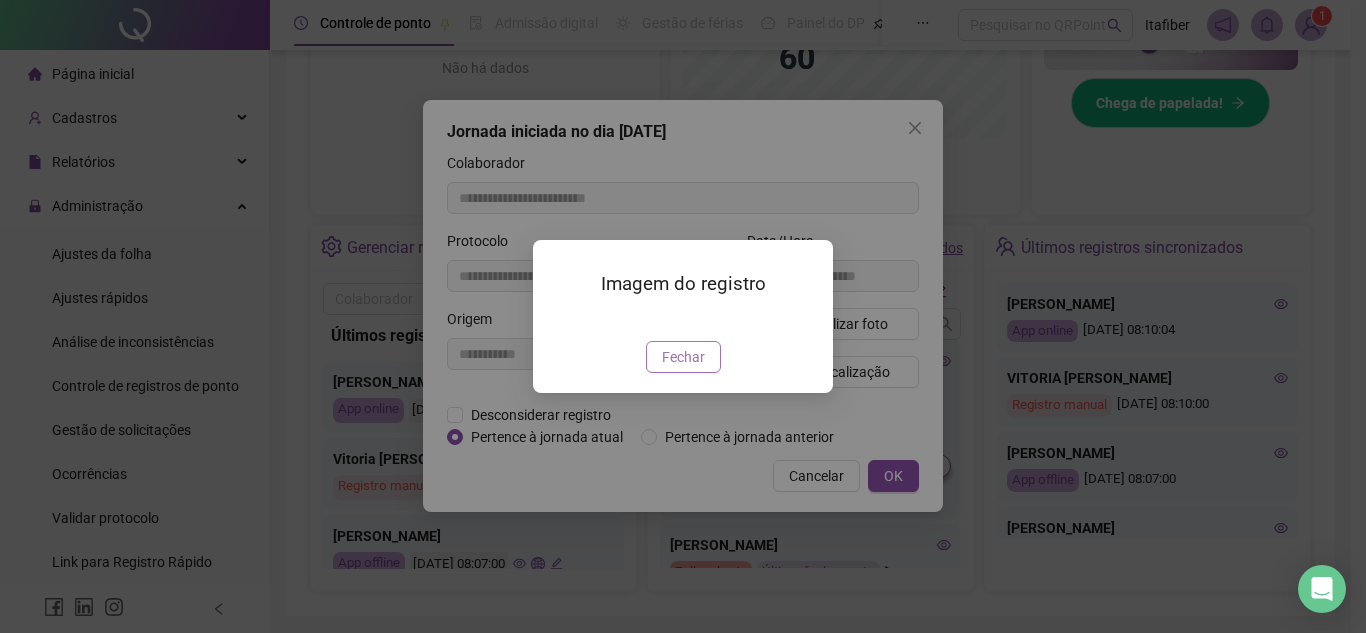 click on "Fechar" at bounding box center (683, 357) 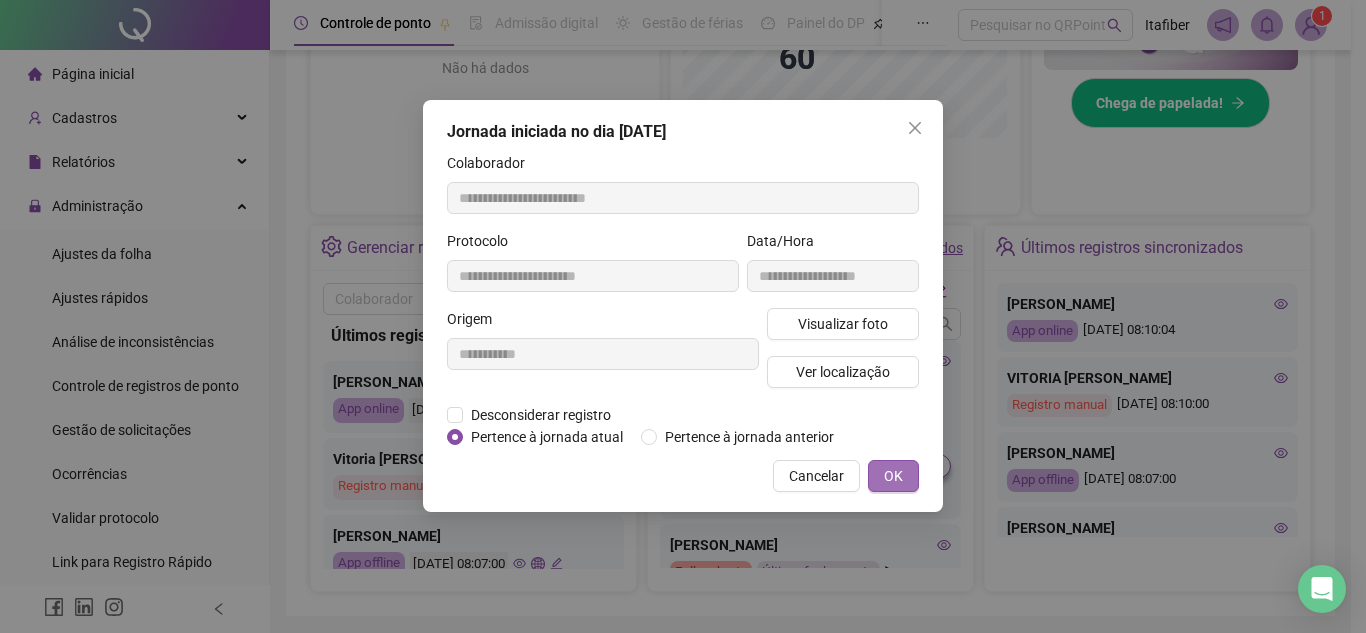click on "OK" at bounding box center (893, 476) 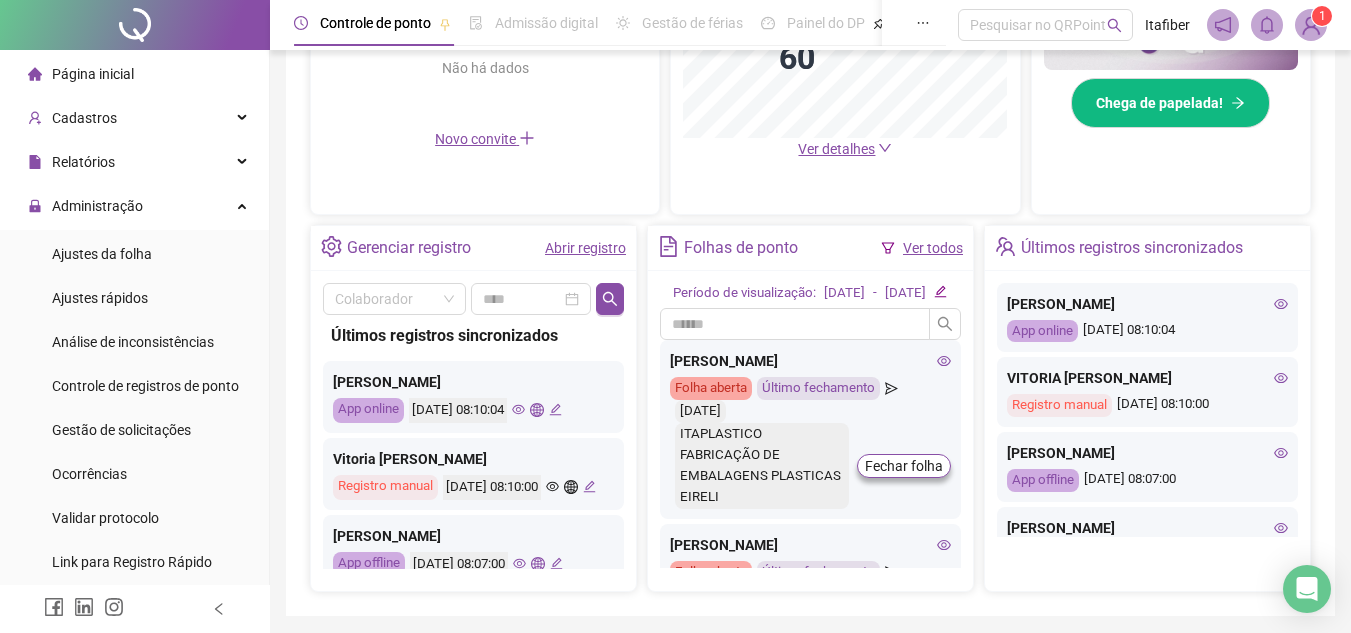 scroll, scrollTop: 200, scrollLeft: 0, axis: vertical 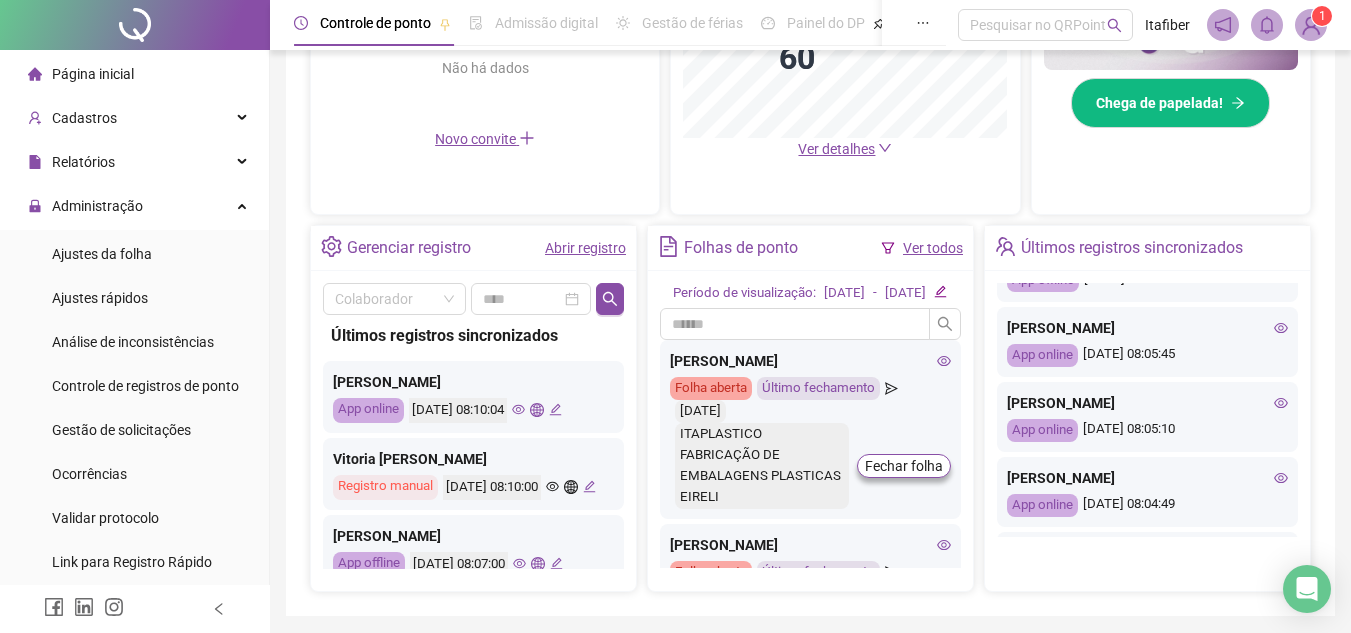click 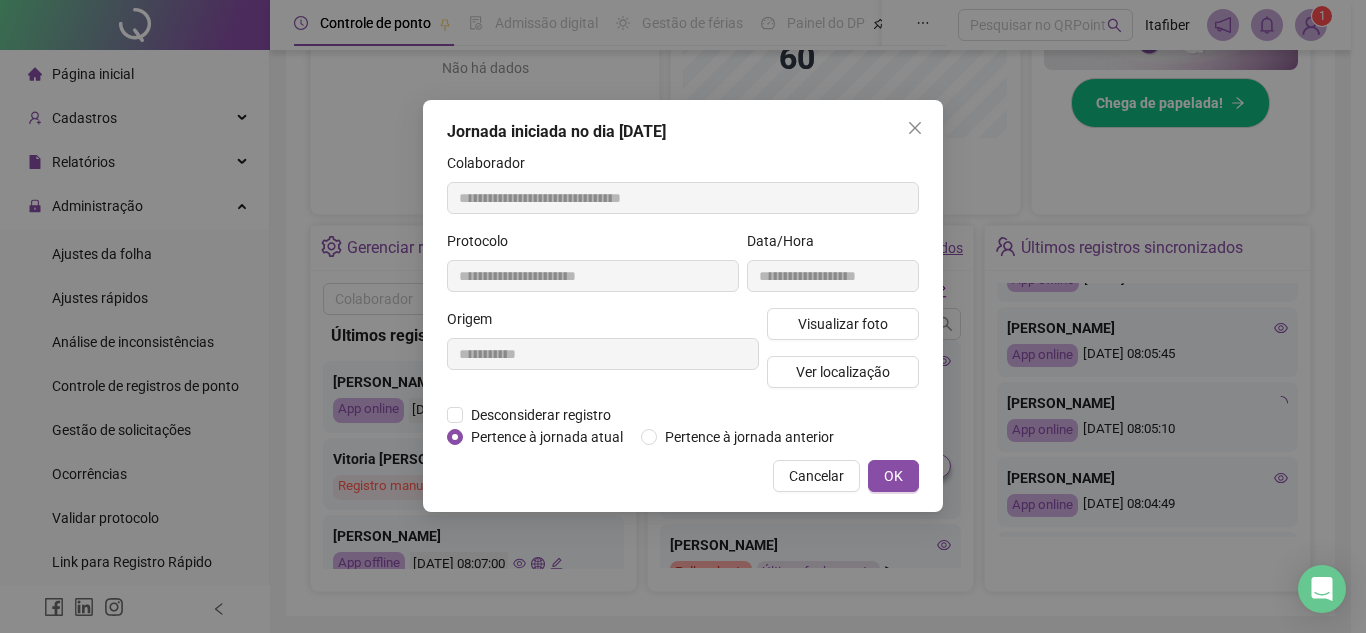 type on "**********" 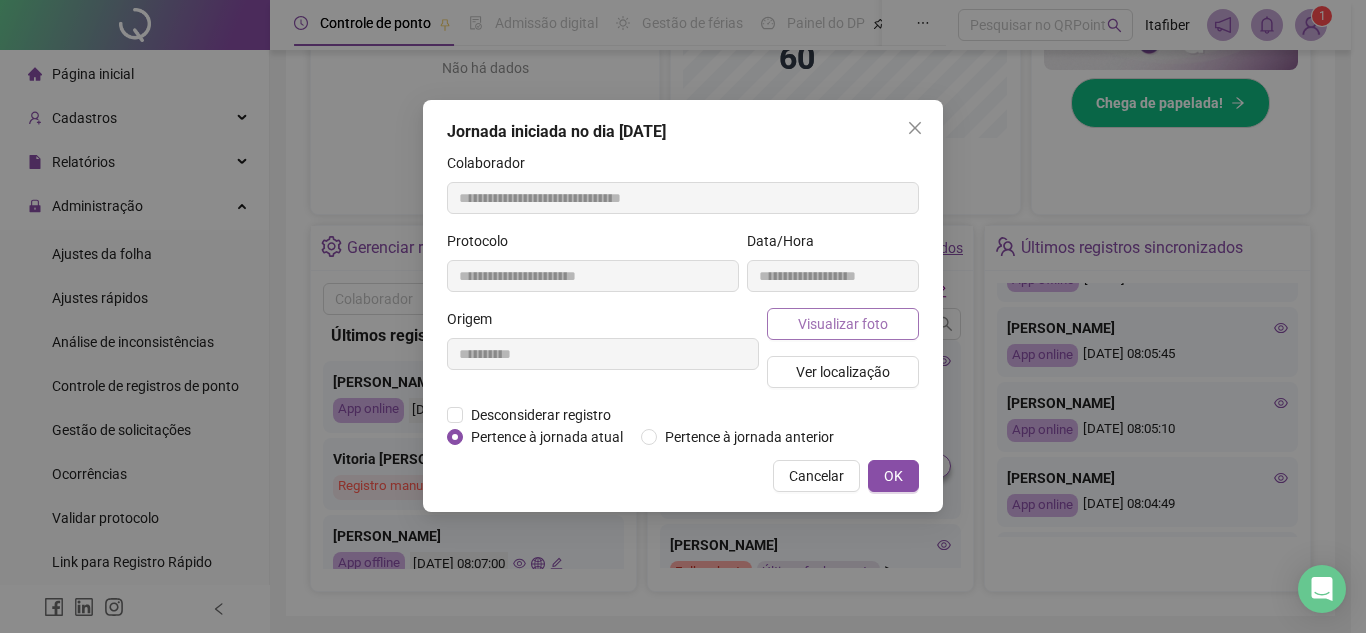 click on "Visualizar foto" at bounding box center (843, 324) 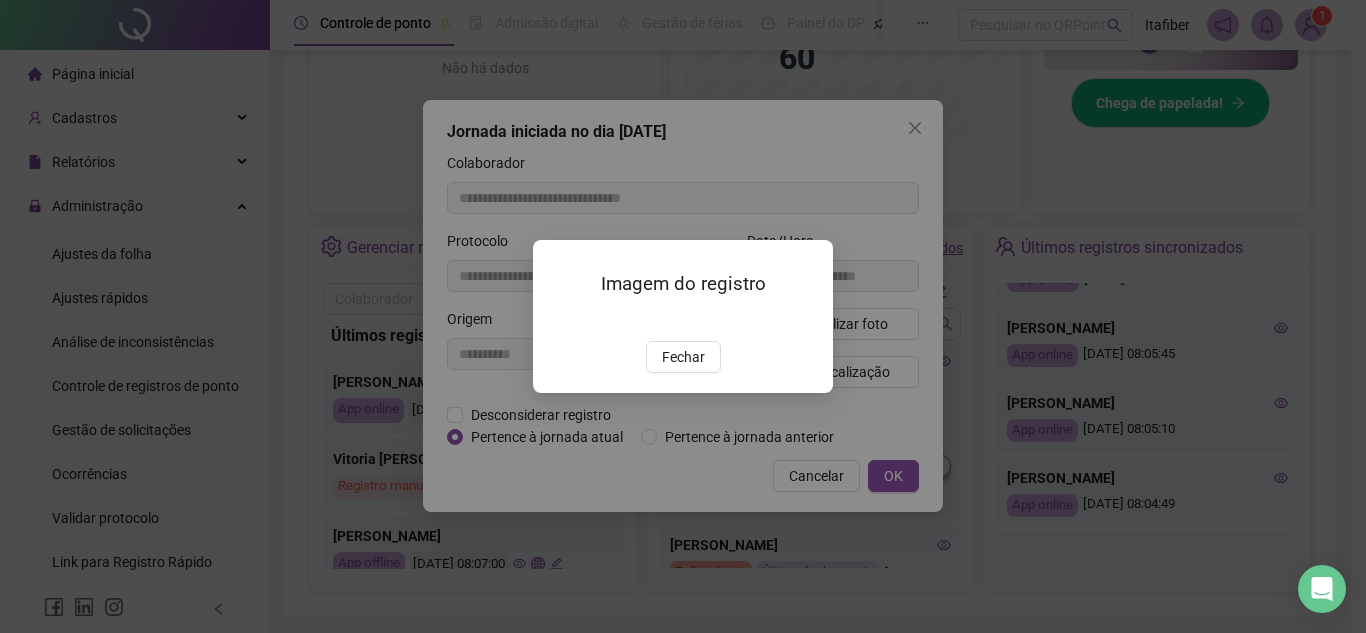 click on "Imagem do registro Fechar" at bounding box center (683, 316) 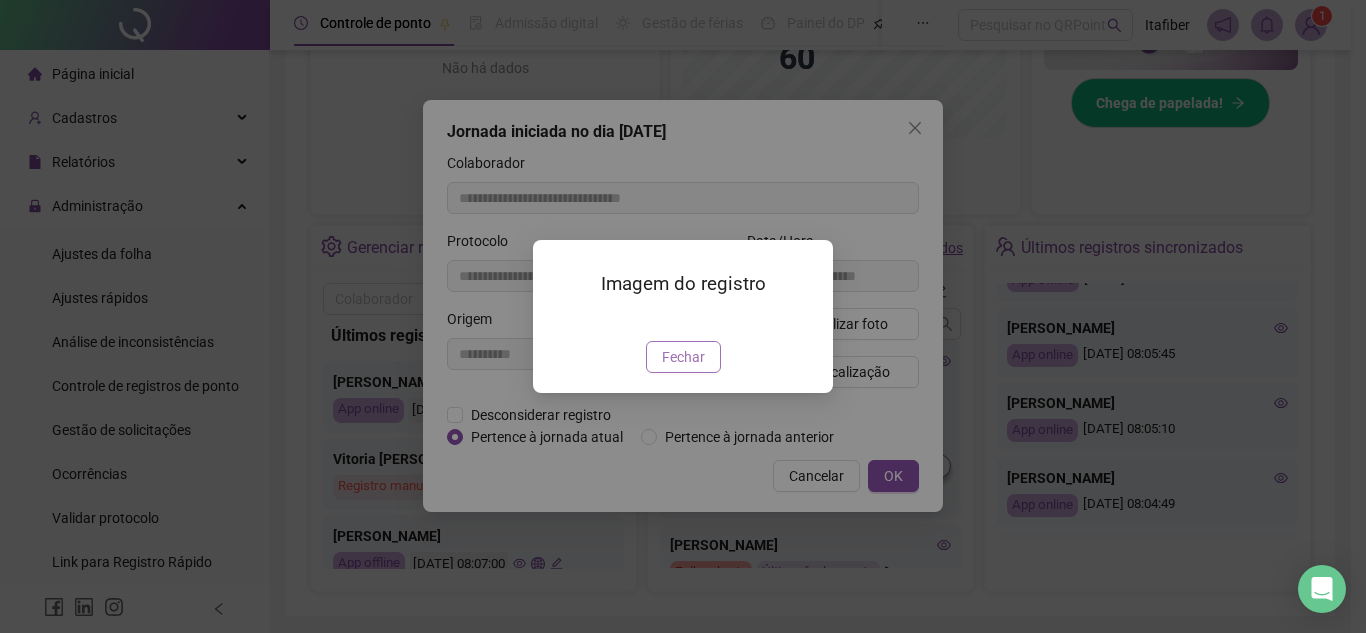 click on "Fechar" at bounding box center (683, 357) 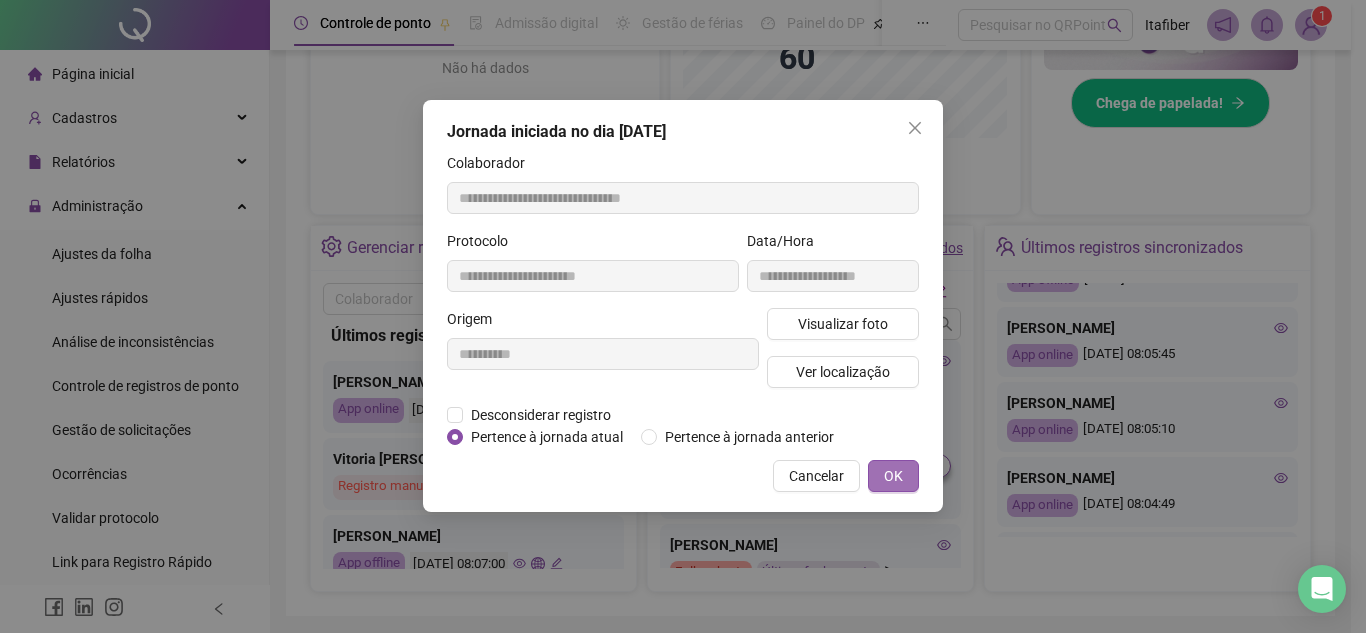 click on "OK" at bounding box center [893, 476] 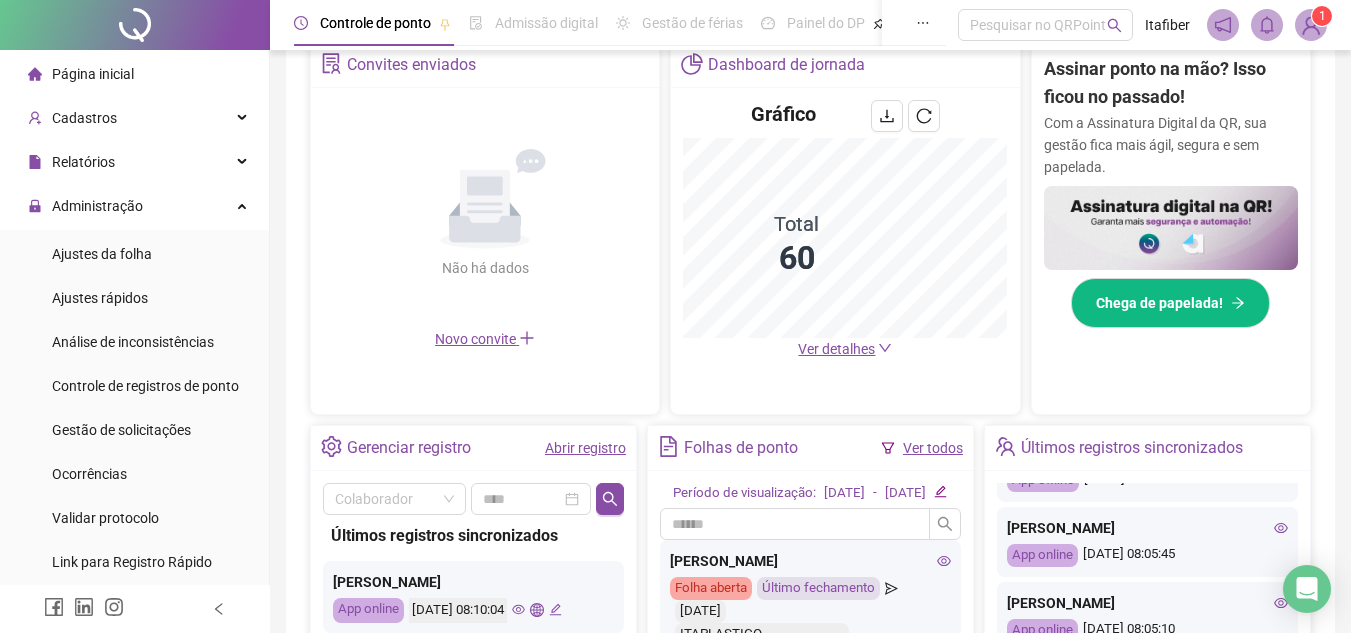 scroll, scrollTop: 600, scrollLeft: 0, axis: vertical 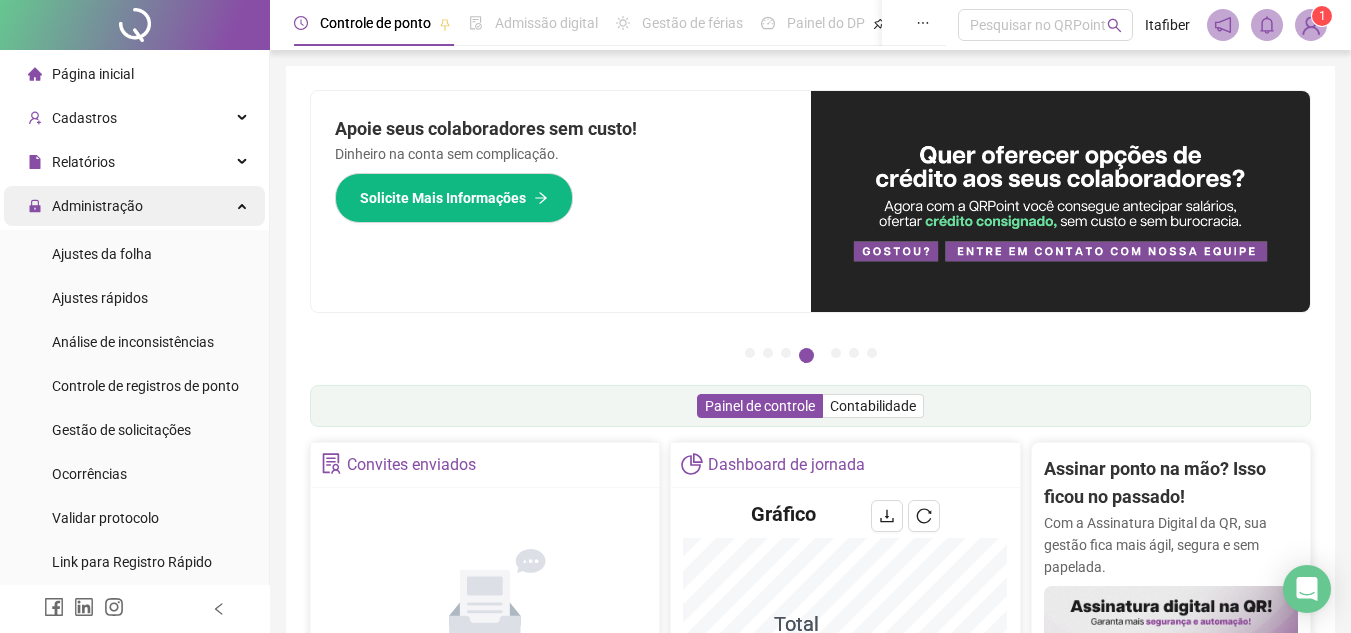 click on "Administração" at bounding box center [134, 206] 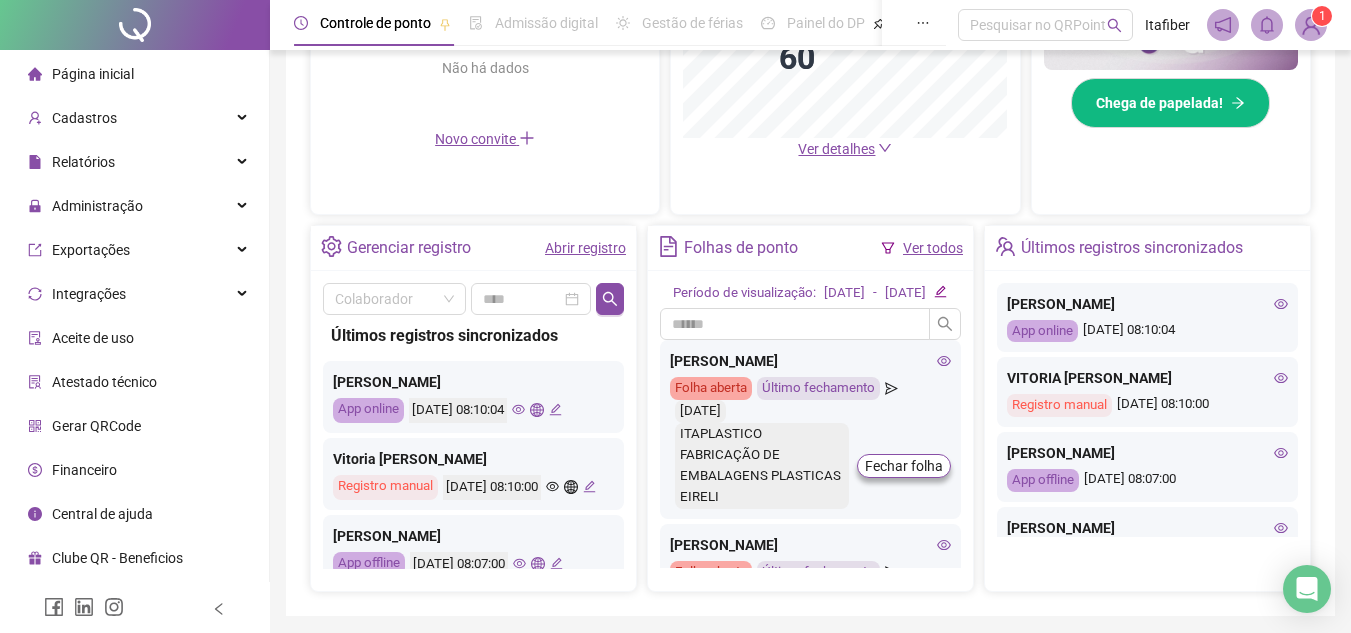 scroll, scrollTop: 689, scrollLeft: 0, axis: vertical 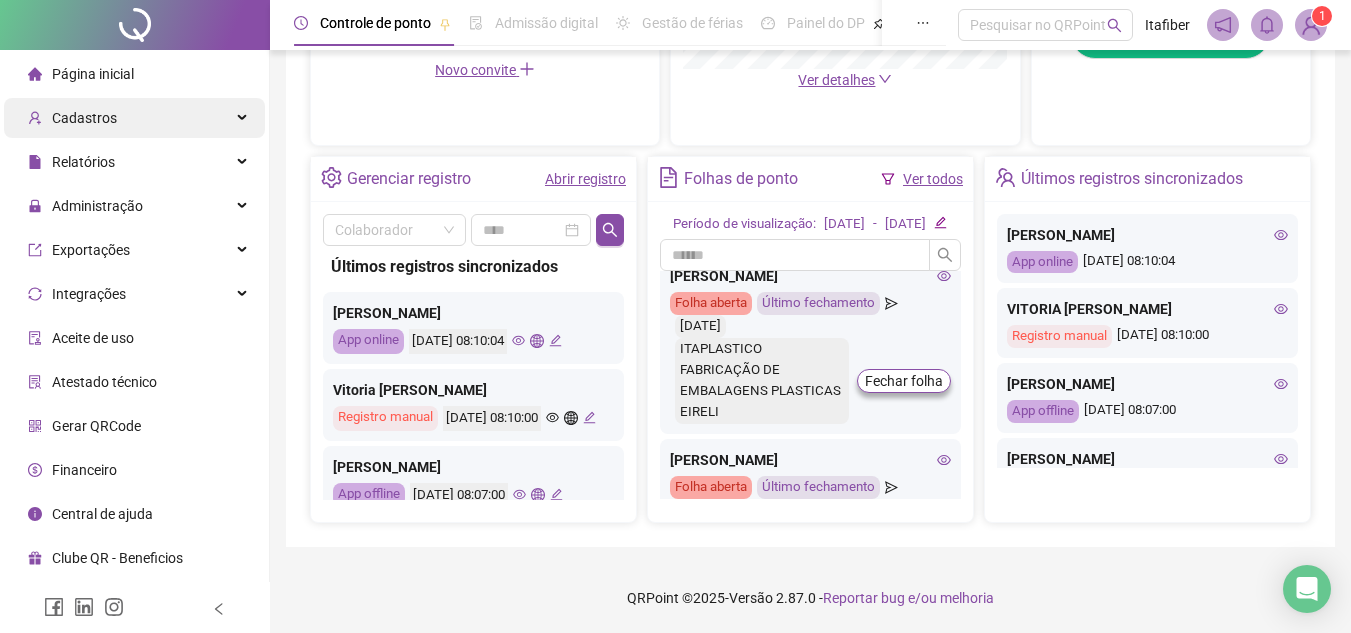 click on "Cadastros" at bounding box center (134, 118) 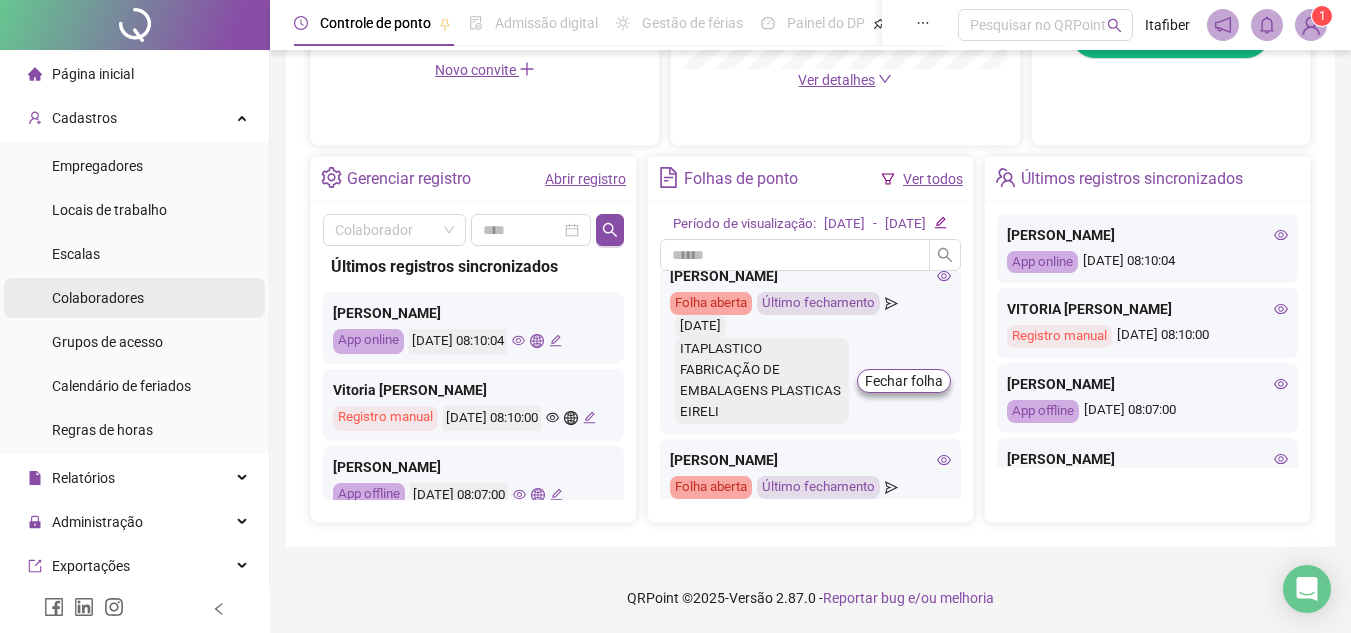 click on "Colaboradores" at bounding box center [134, 298] 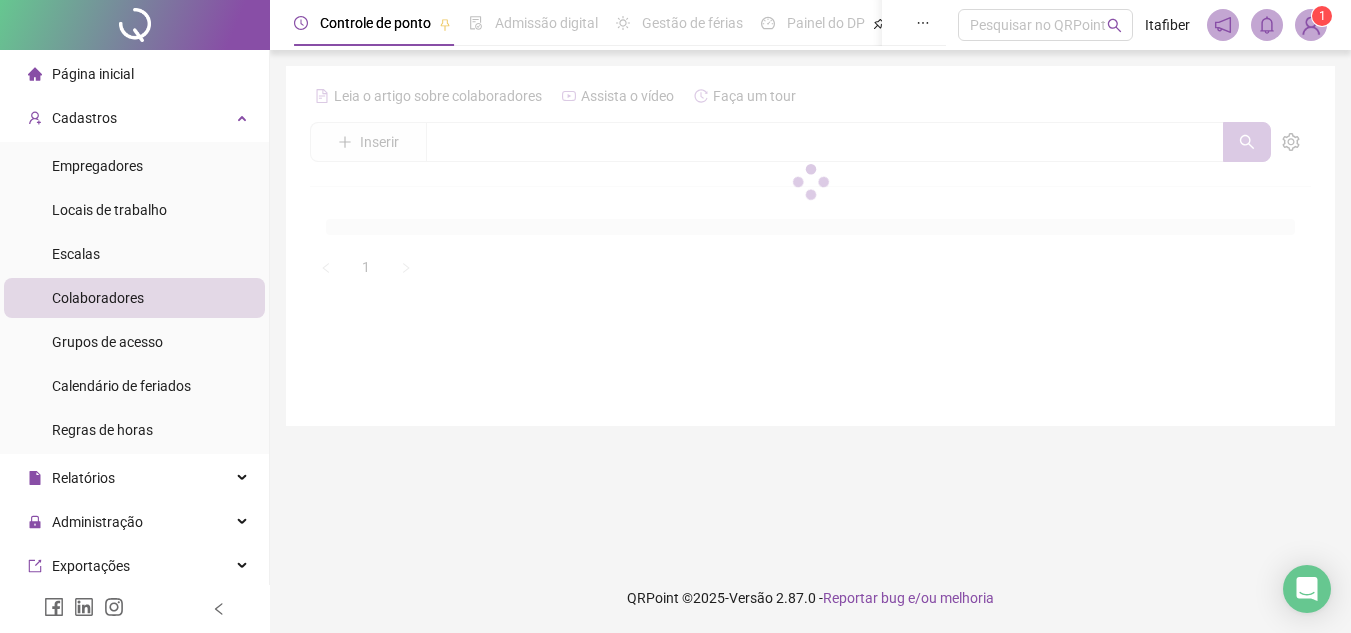 scroll, scrollTop: 0, scrollLeft: 0, axis: both 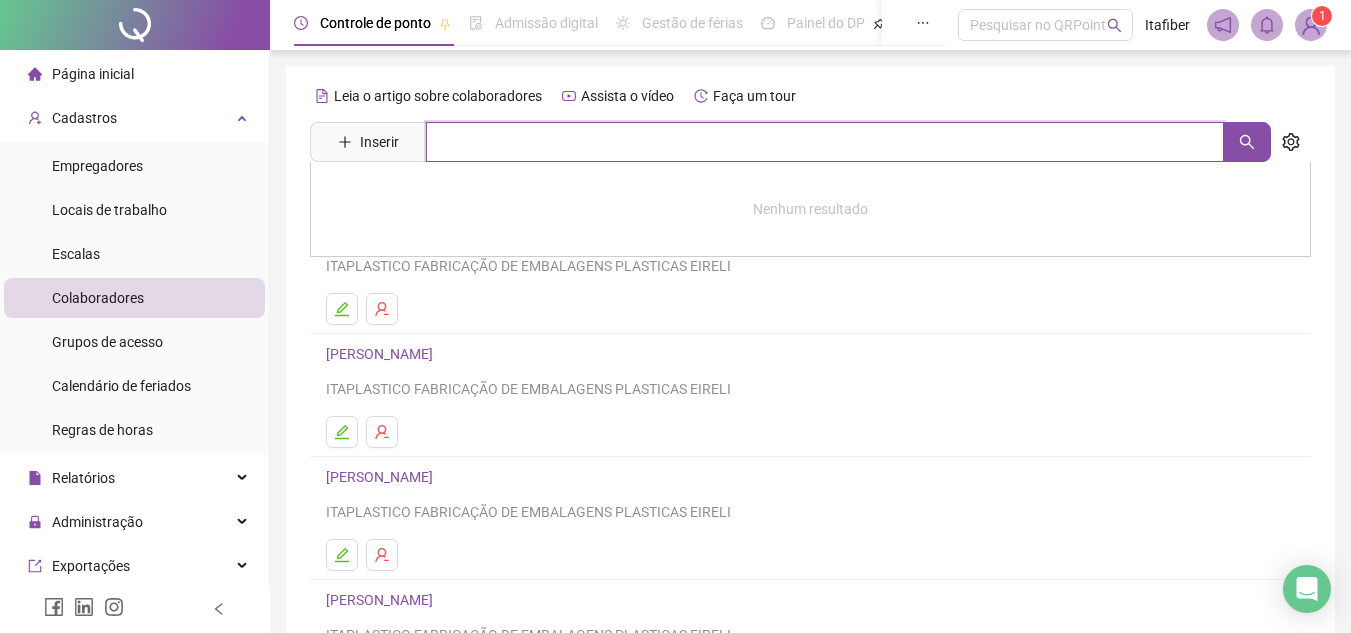 click at bounding box center (825, 142) 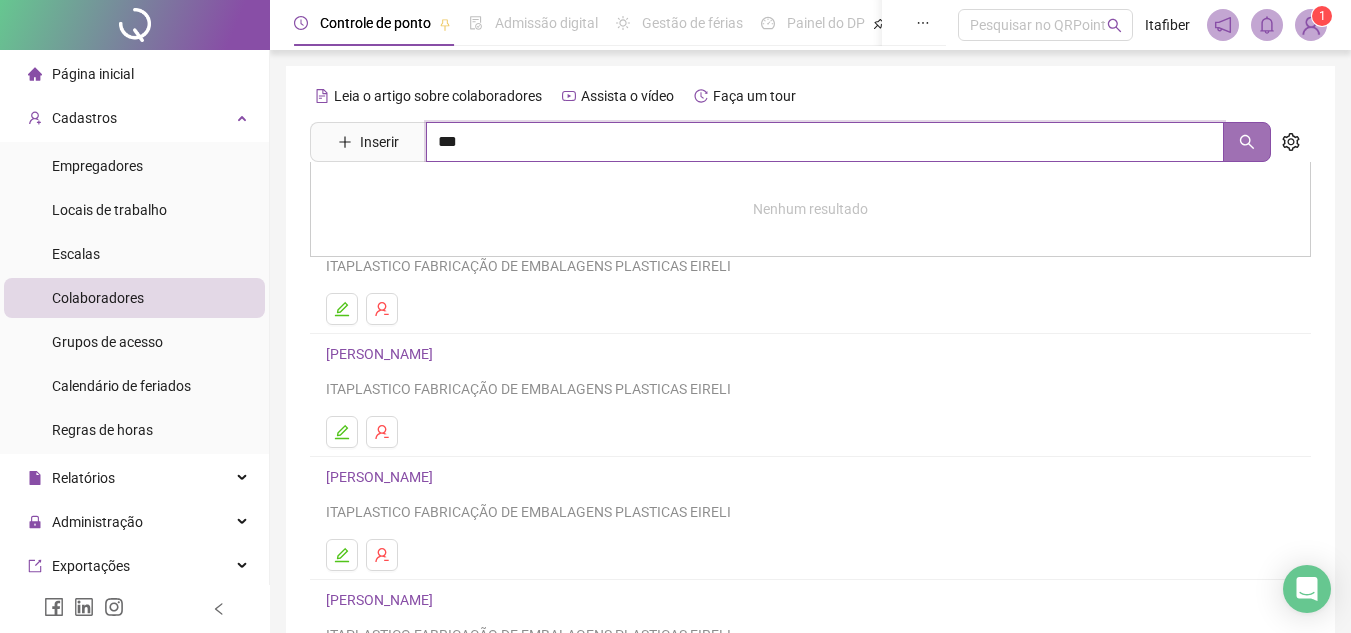 click at bounding box center (1247, 142) 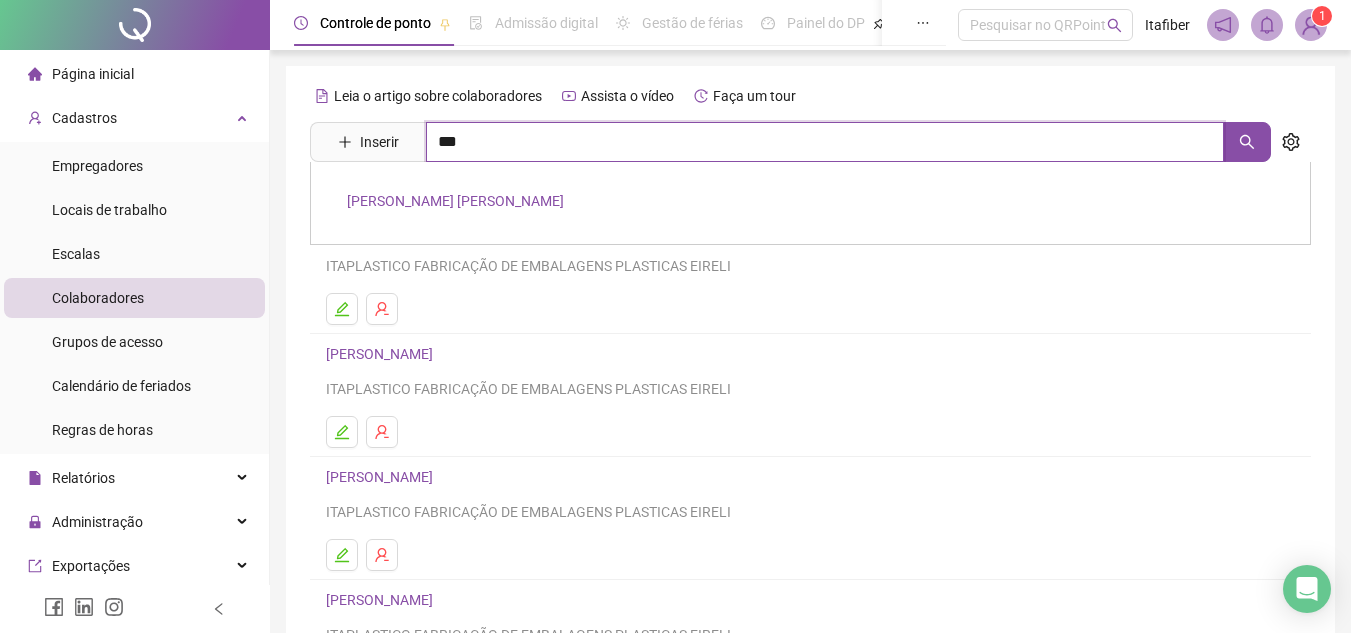 type on "***" 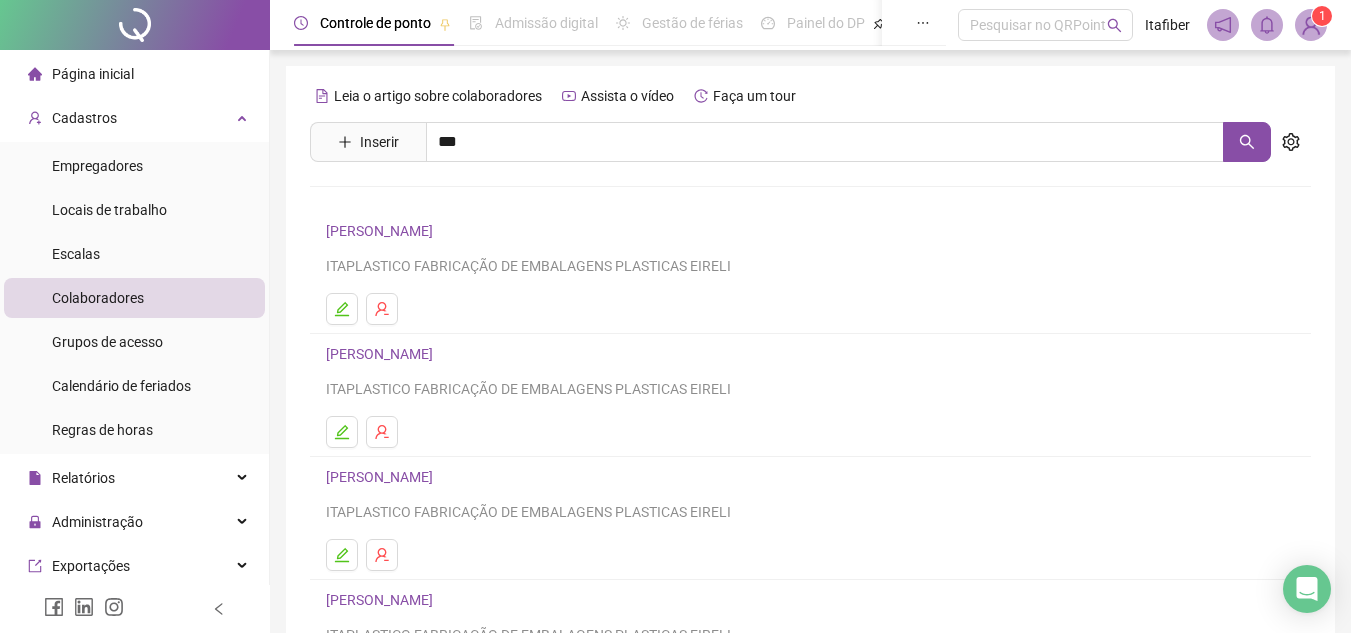 click on "[PERSON_NAME] [PERSON_NAME]" at bounding box center (455, 201) 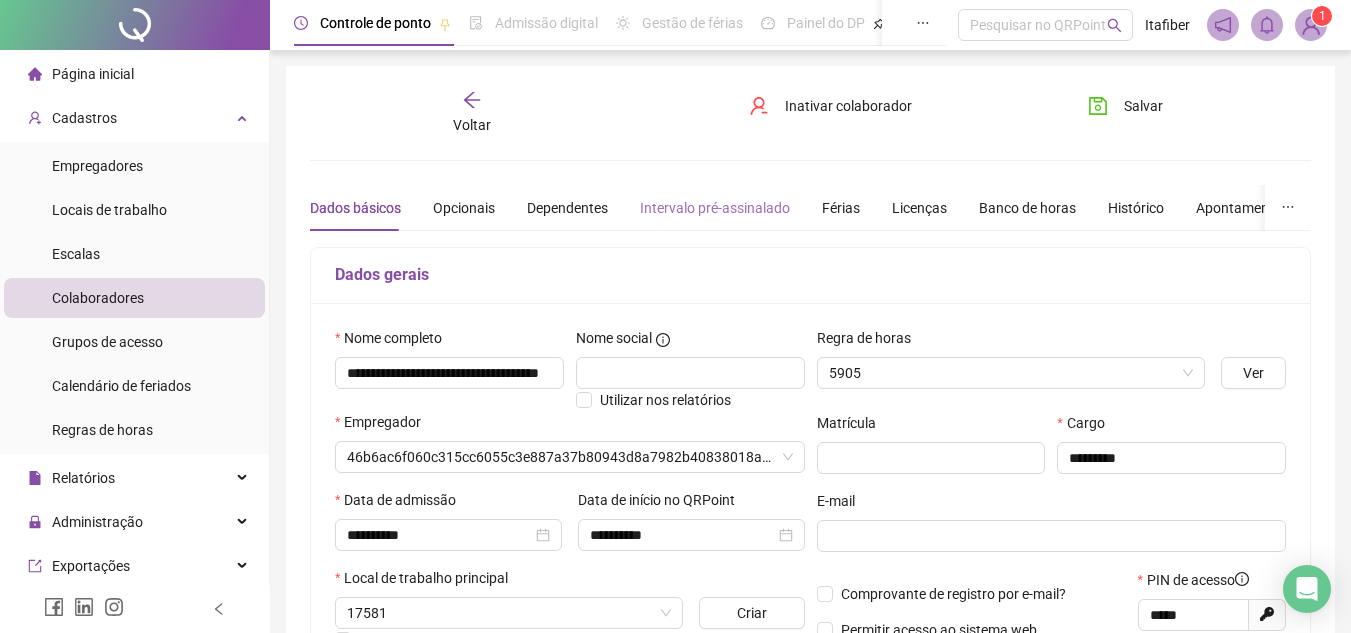 type on "**********" 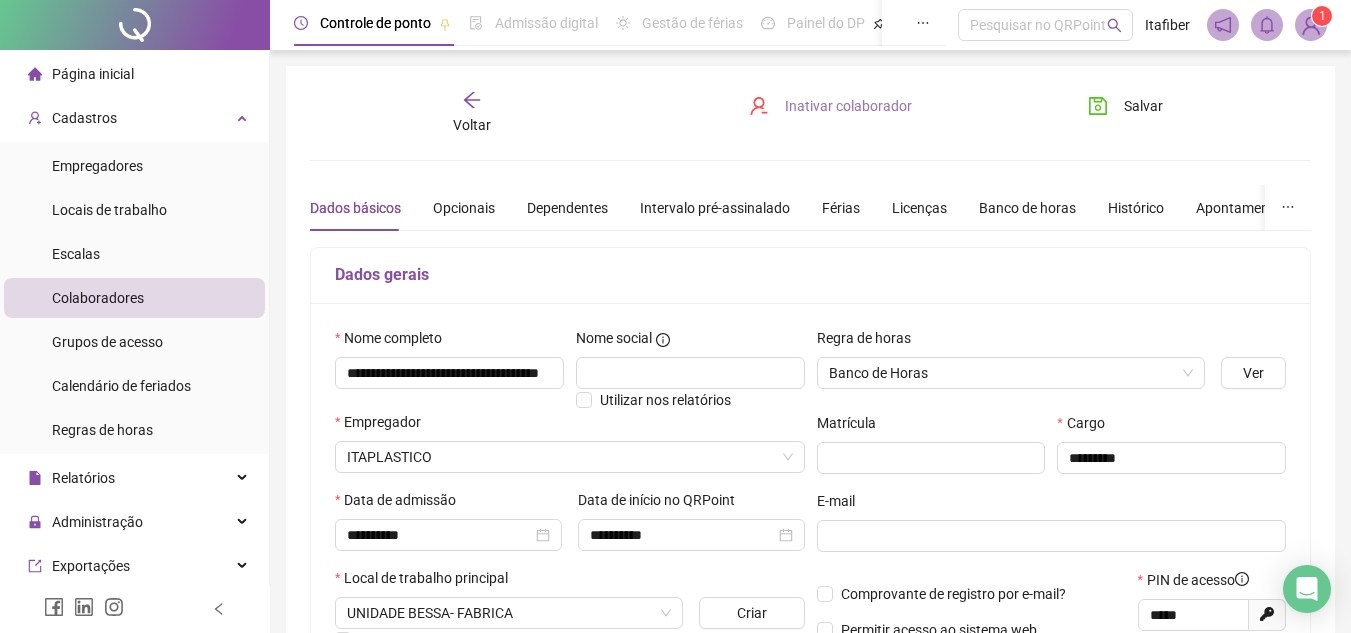 click on "Inativar colaborador" at bounding box center [848, 106] 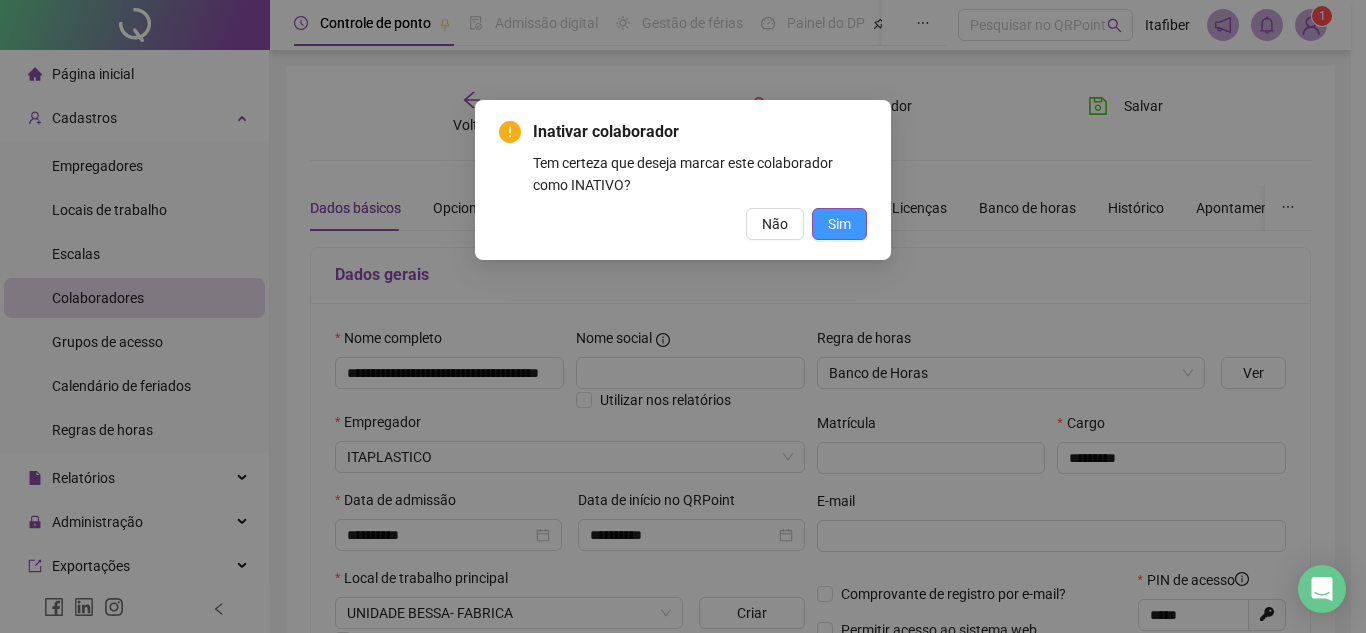 click on "Sim" at bounding box center (839, 224) 